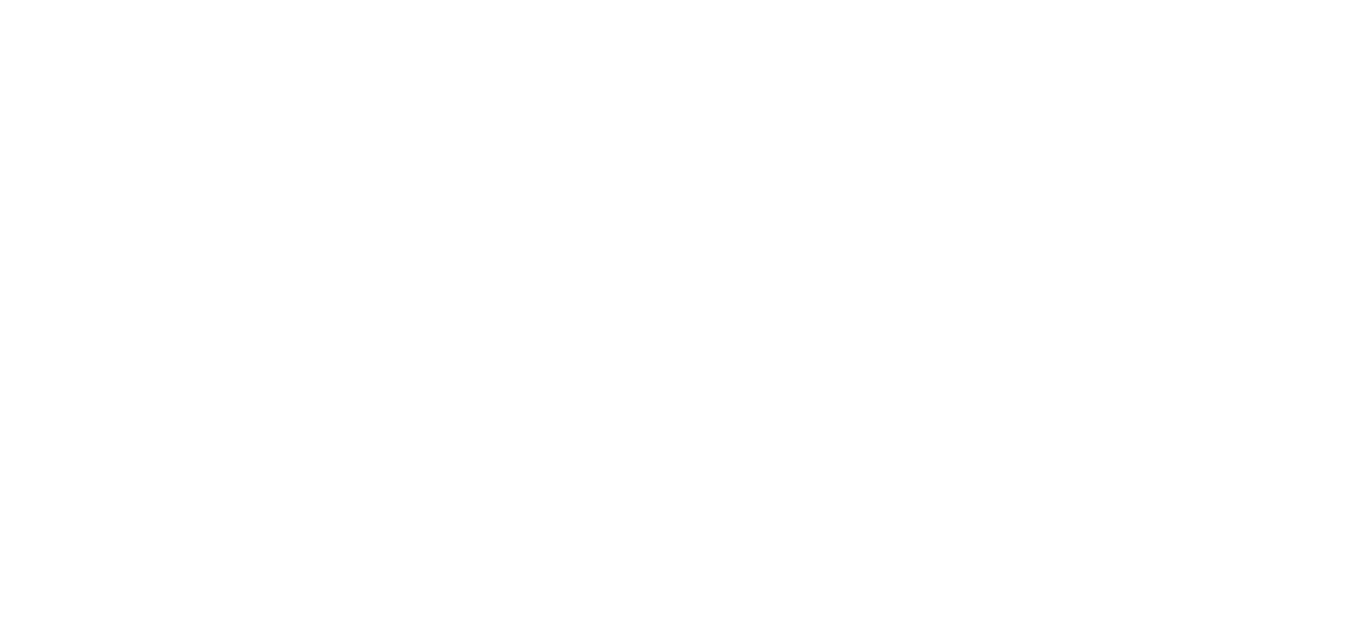 scroll, scrollTop: 0, scrollLeft: 0, axis: both 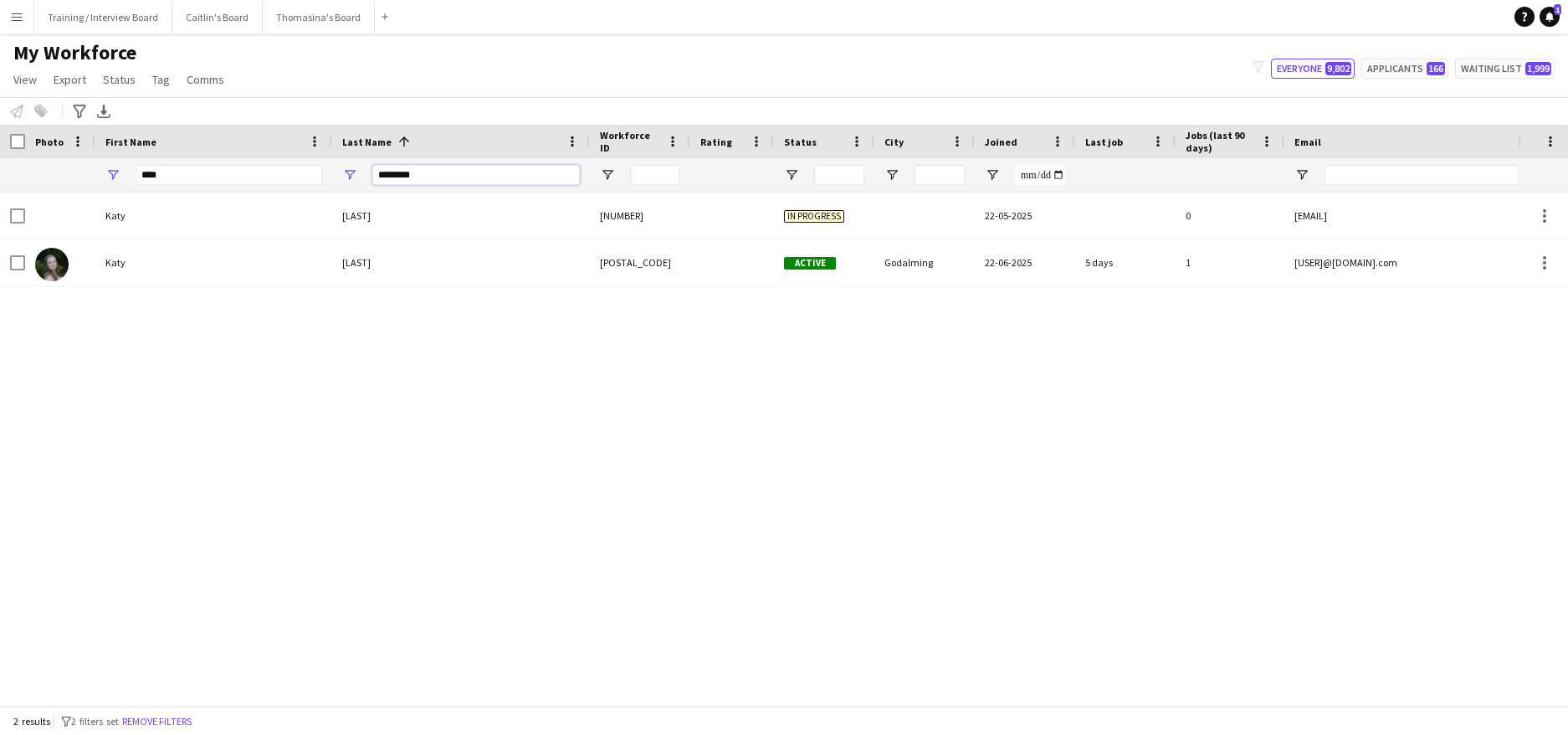 click on "********" at bounding box center (476, 175) 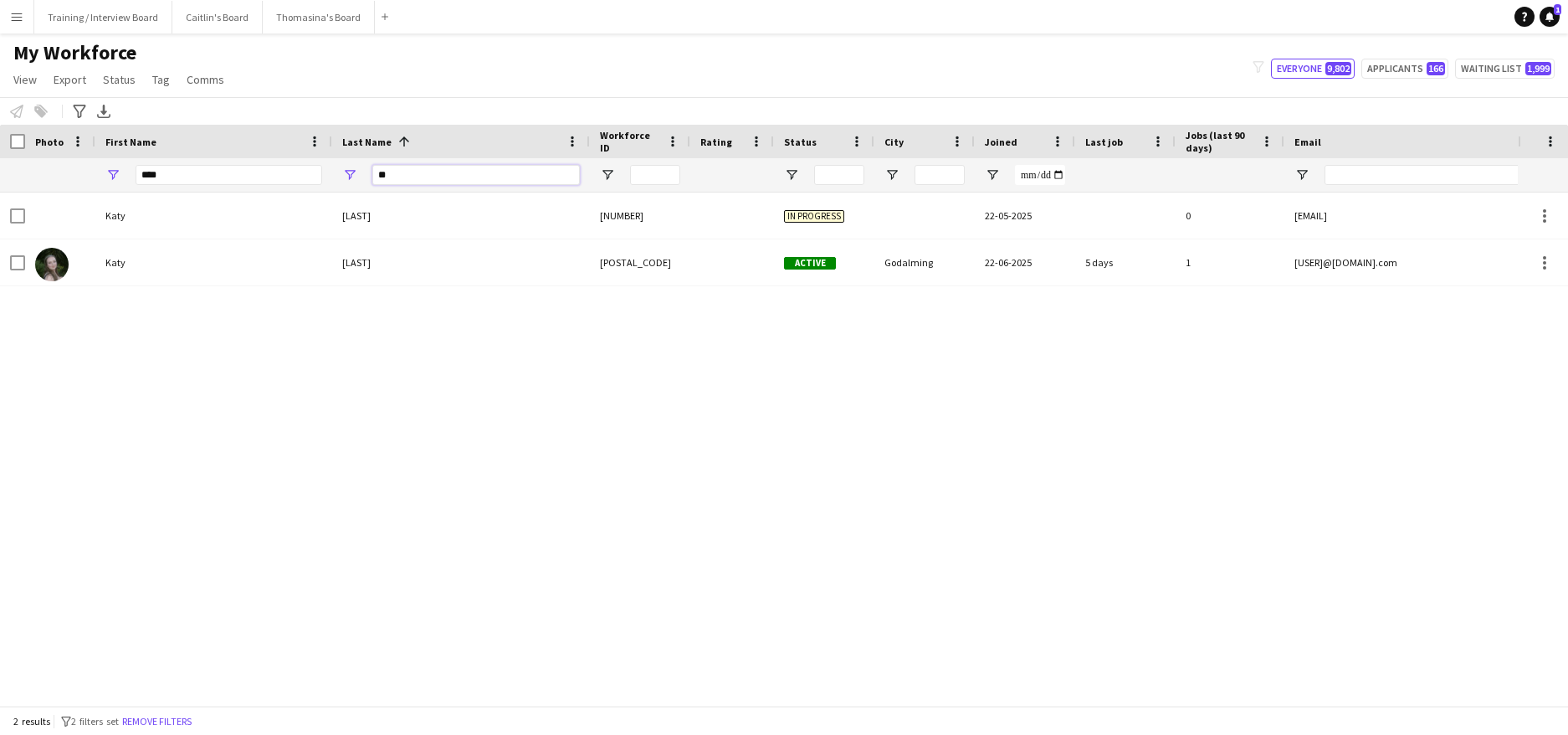 type on "*" 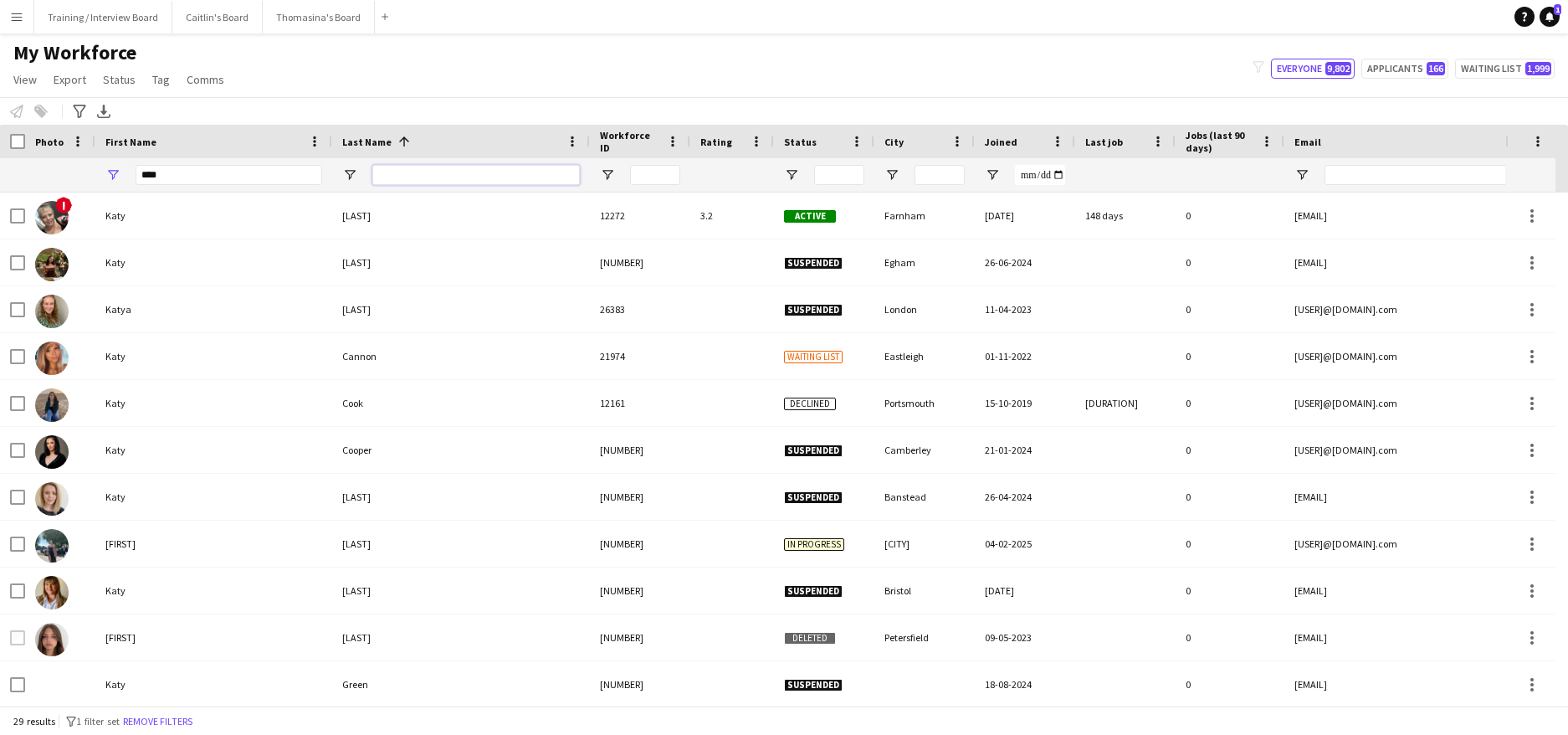 type 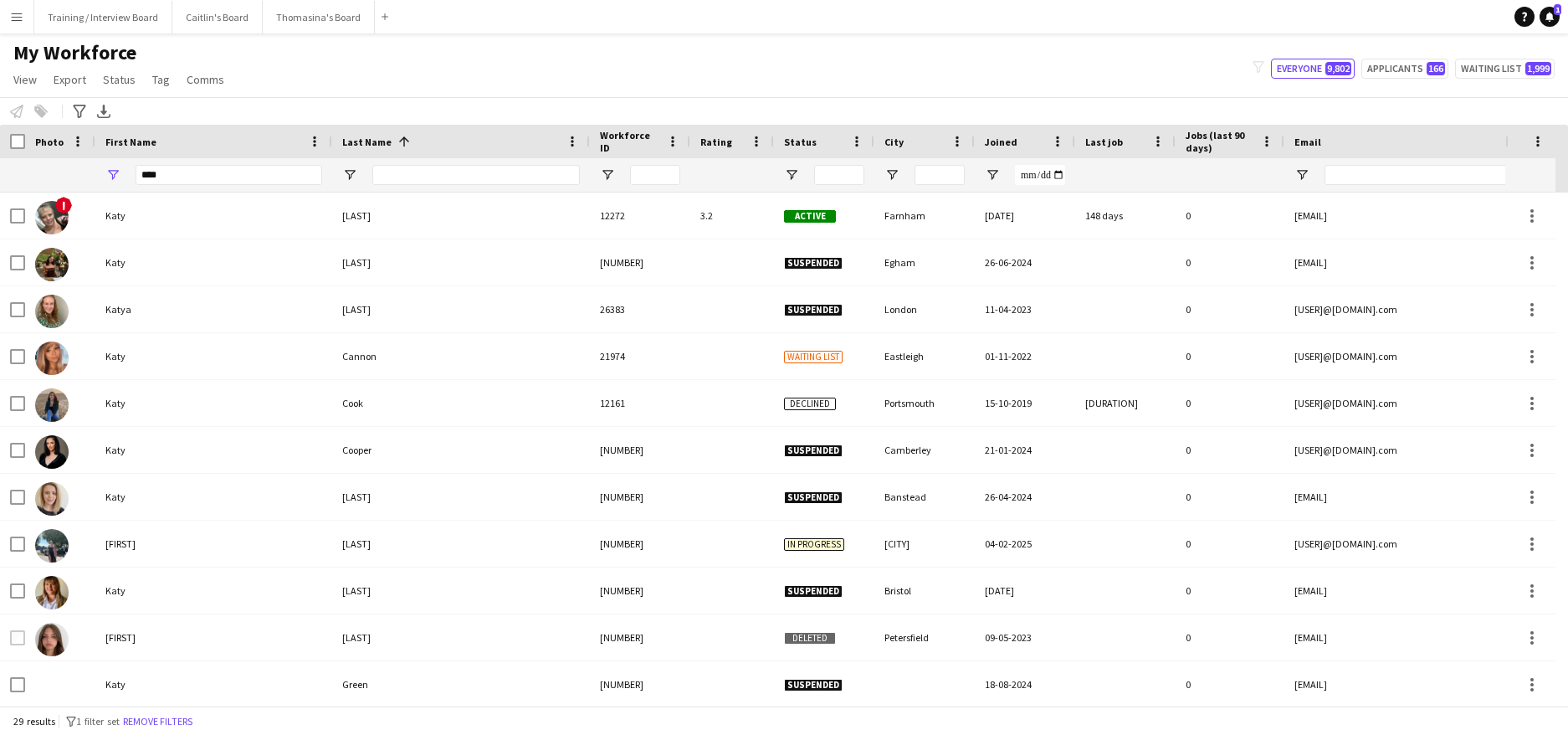 click on "First Name" at bounding box center (203, 141) 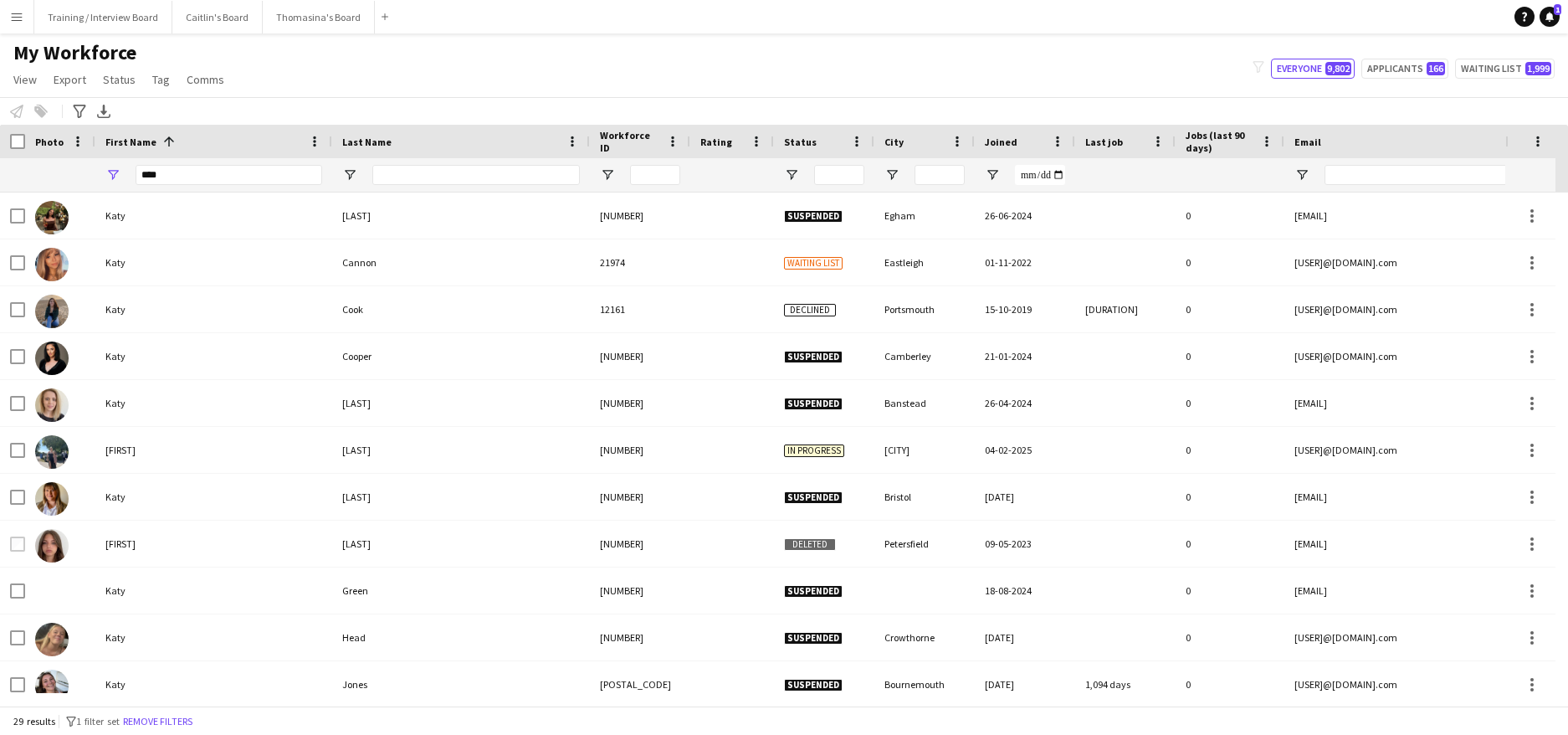 click on "****" at bounding box center (228, 175) 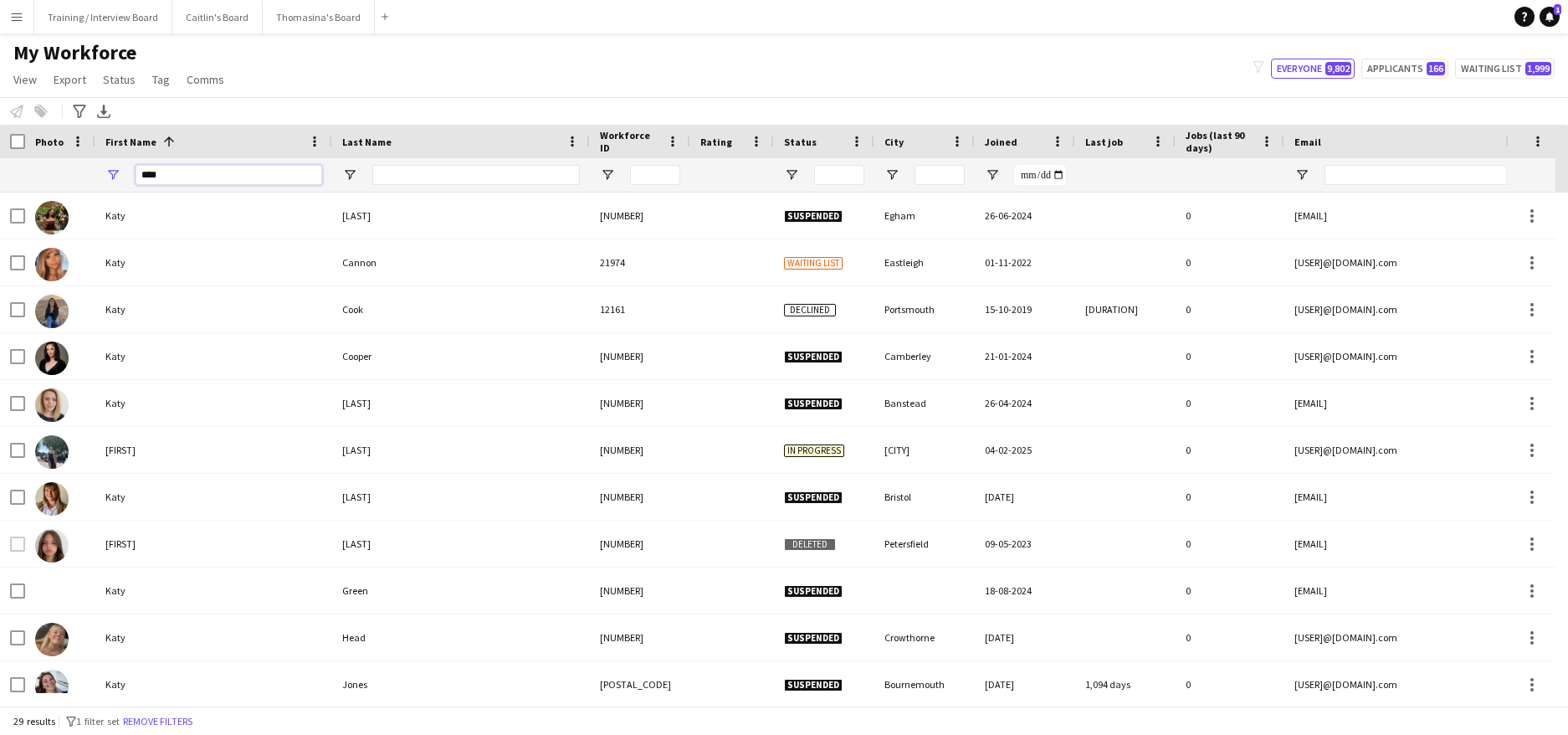 click on "****" at bounding box center (228, 175) 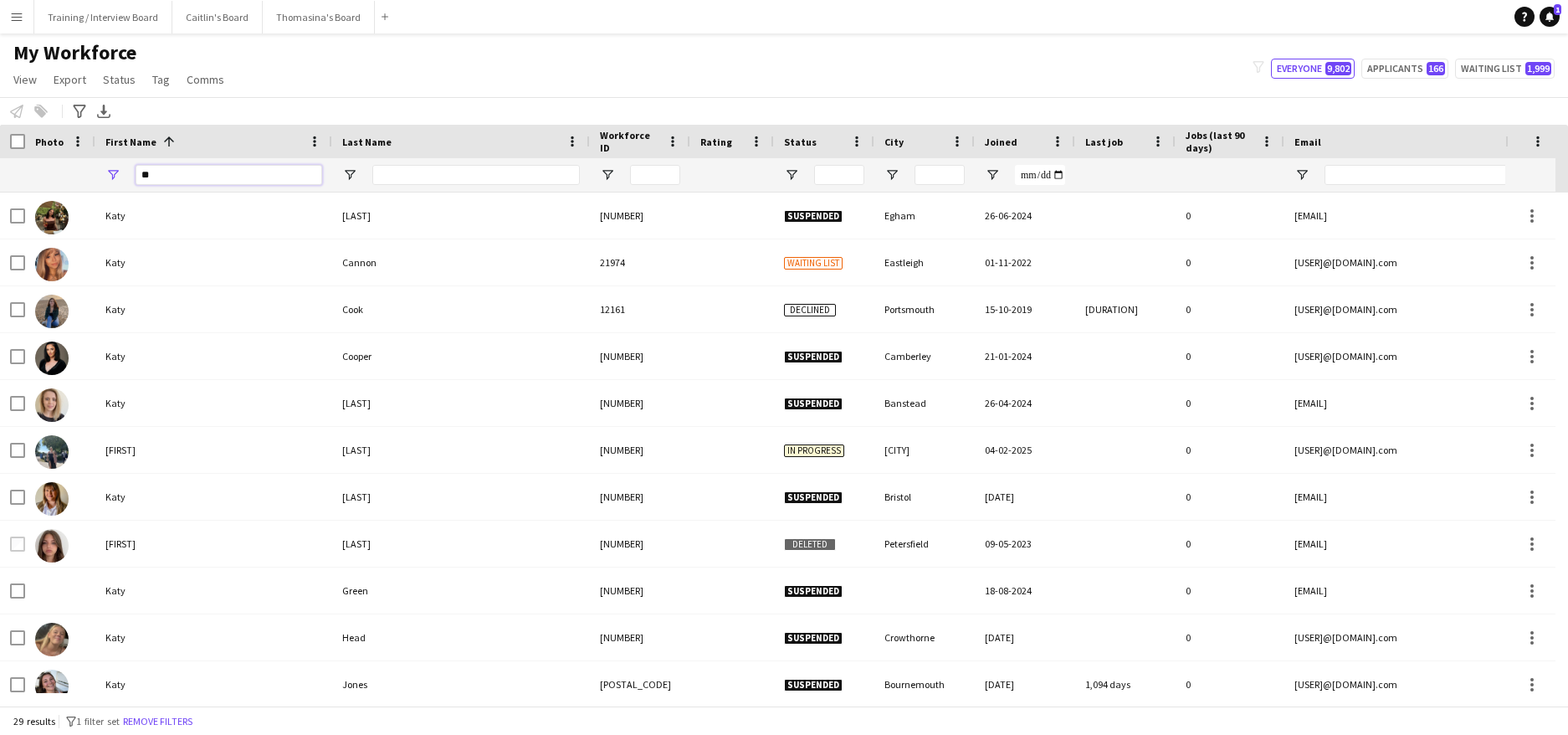 type on "*" 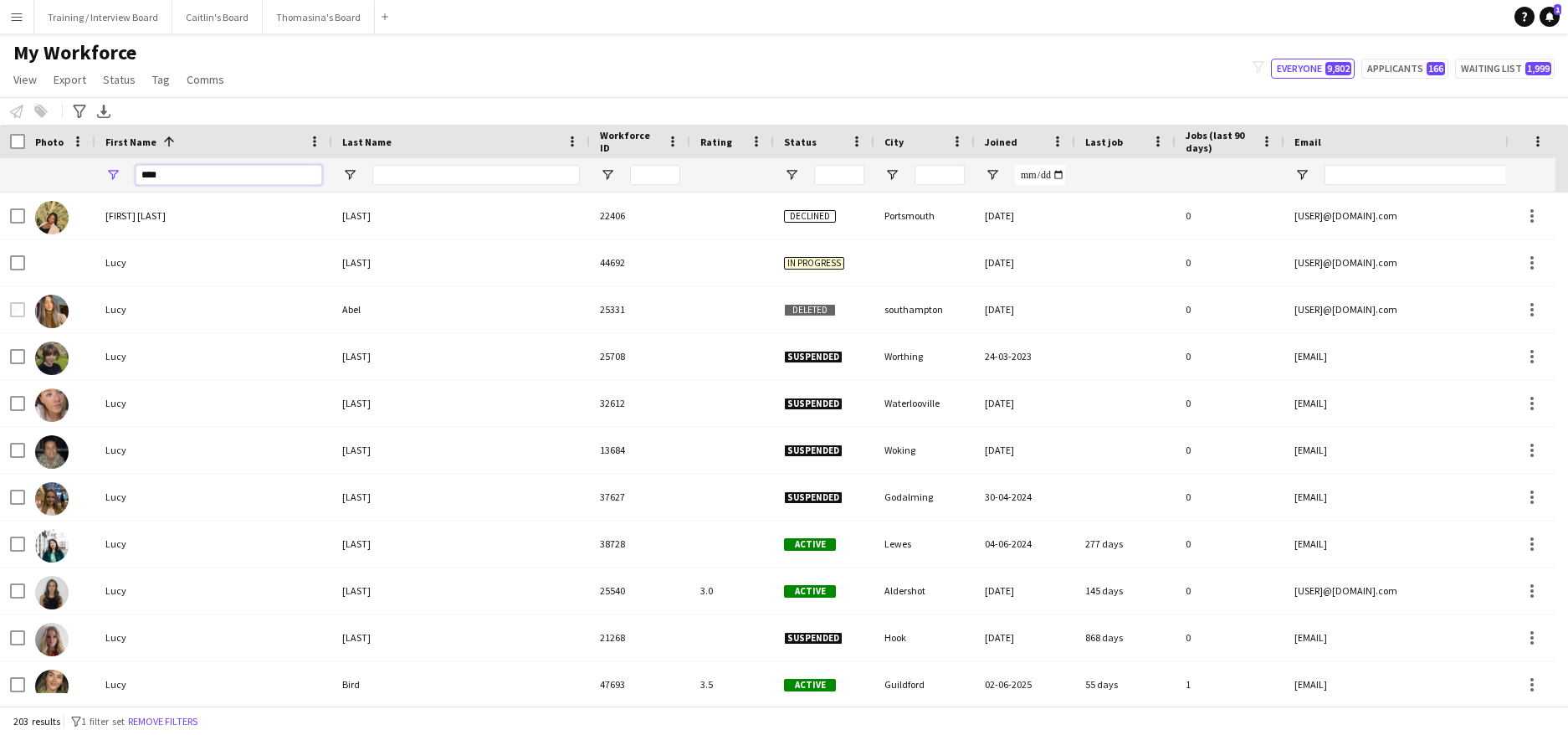 type on "****" 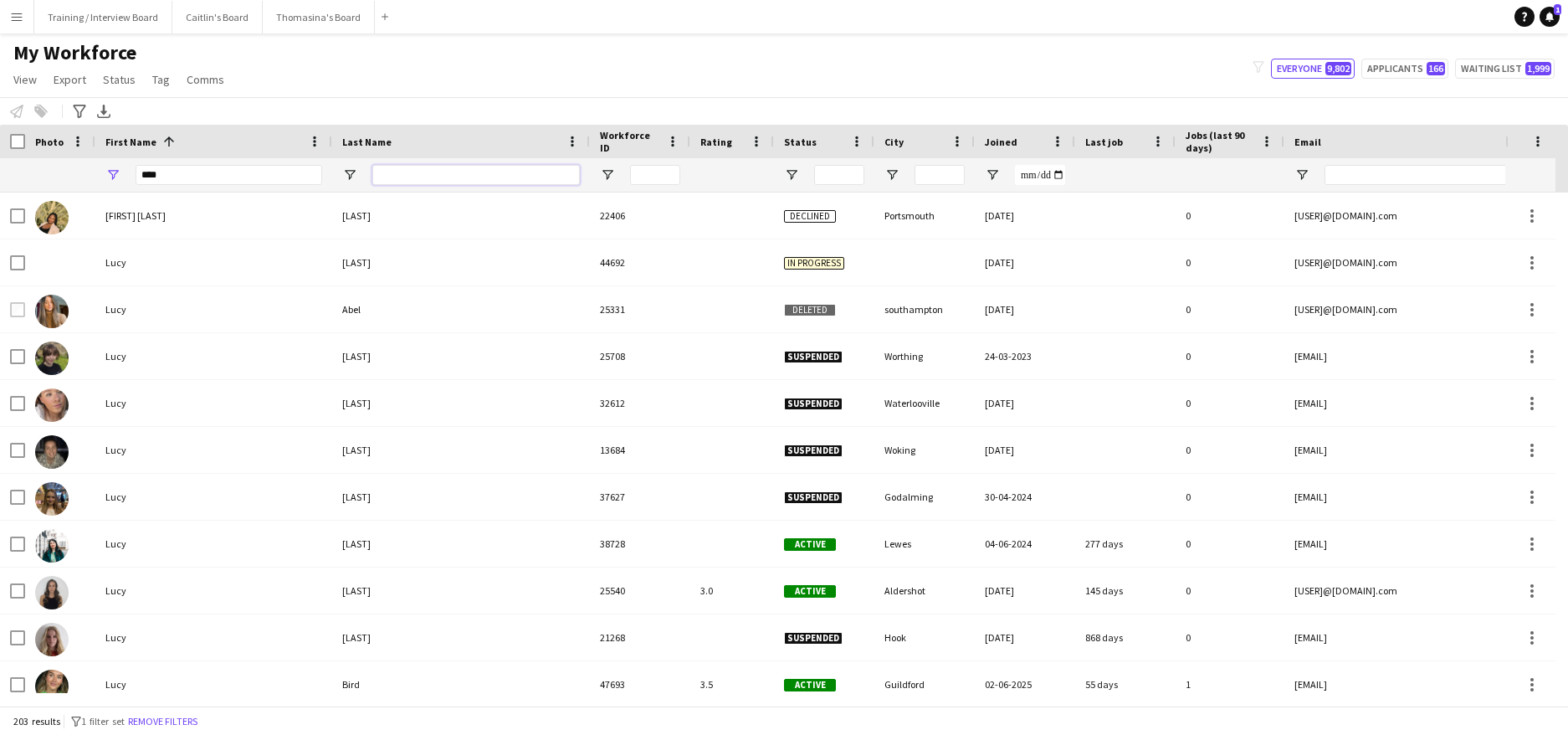 click at bounding box center [476, 175] 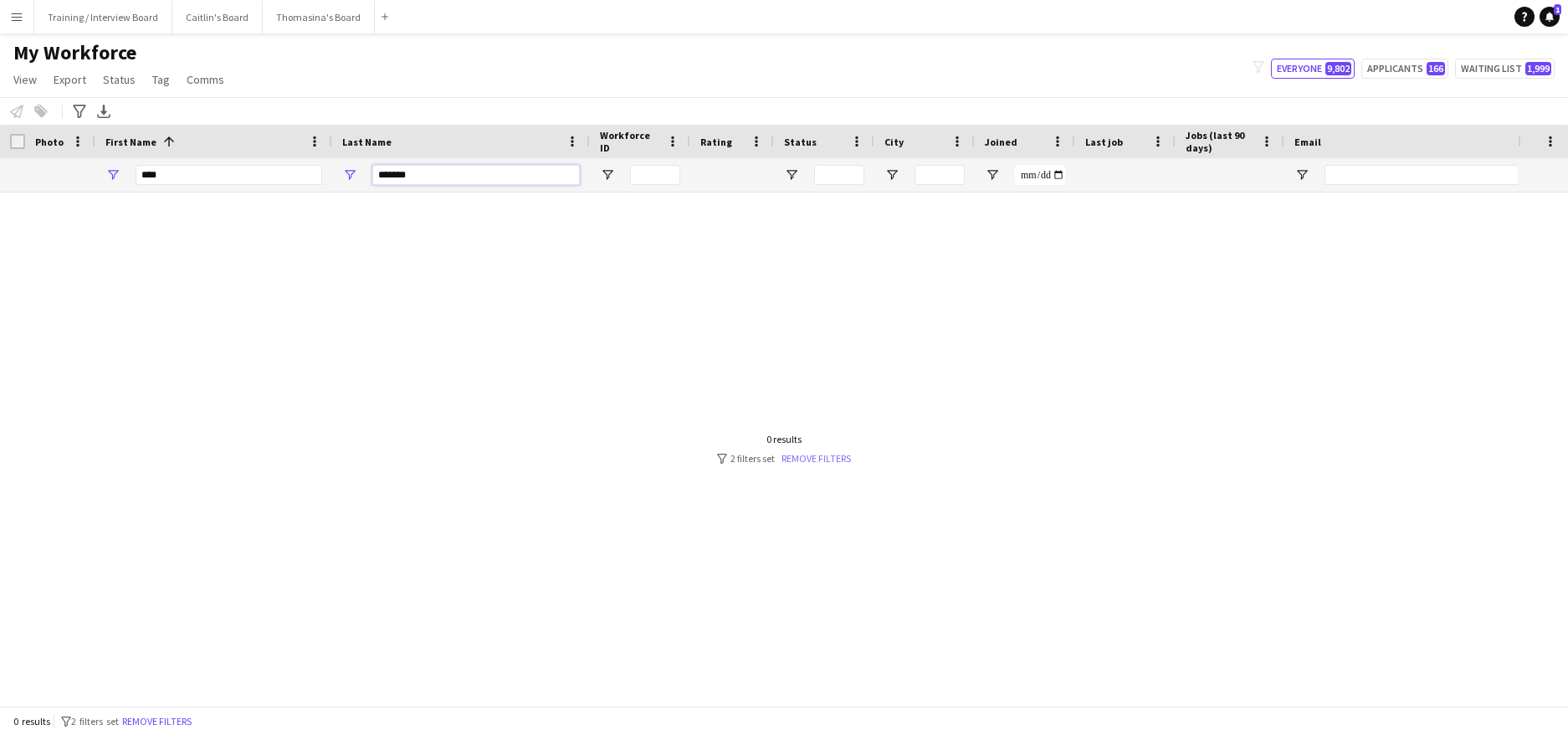 type on "*******" 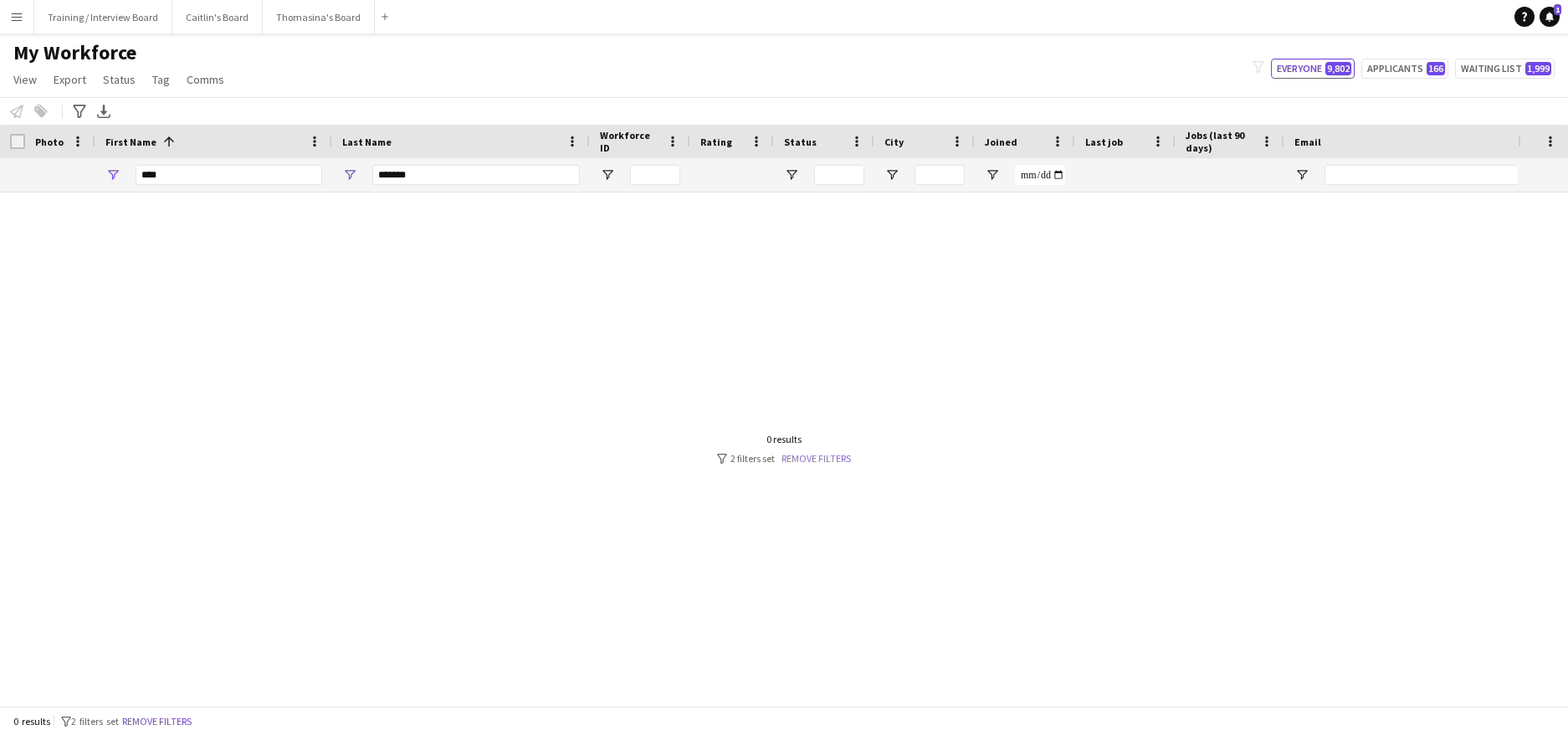 click on "Remove filters" at bounding box center [816, 458] 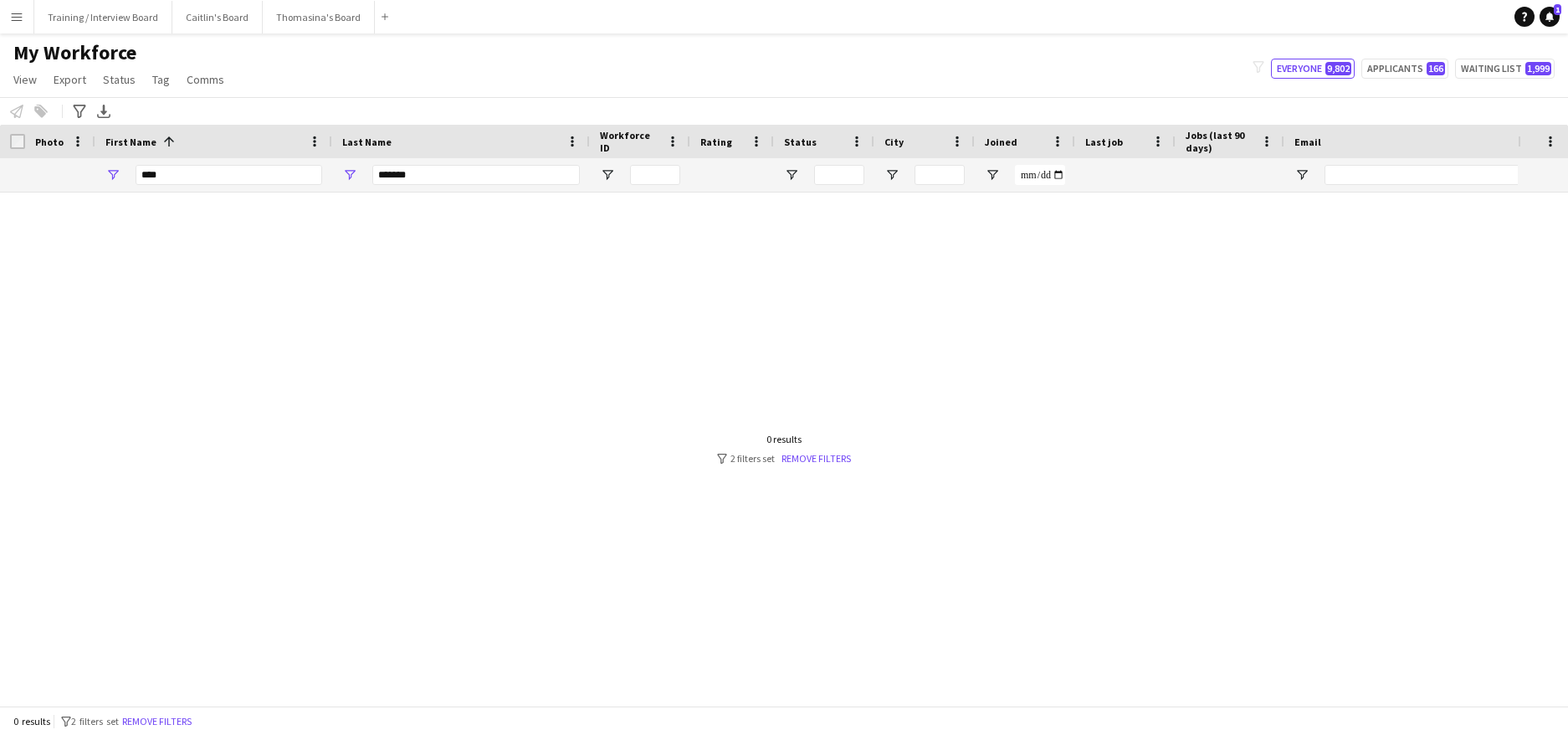 type 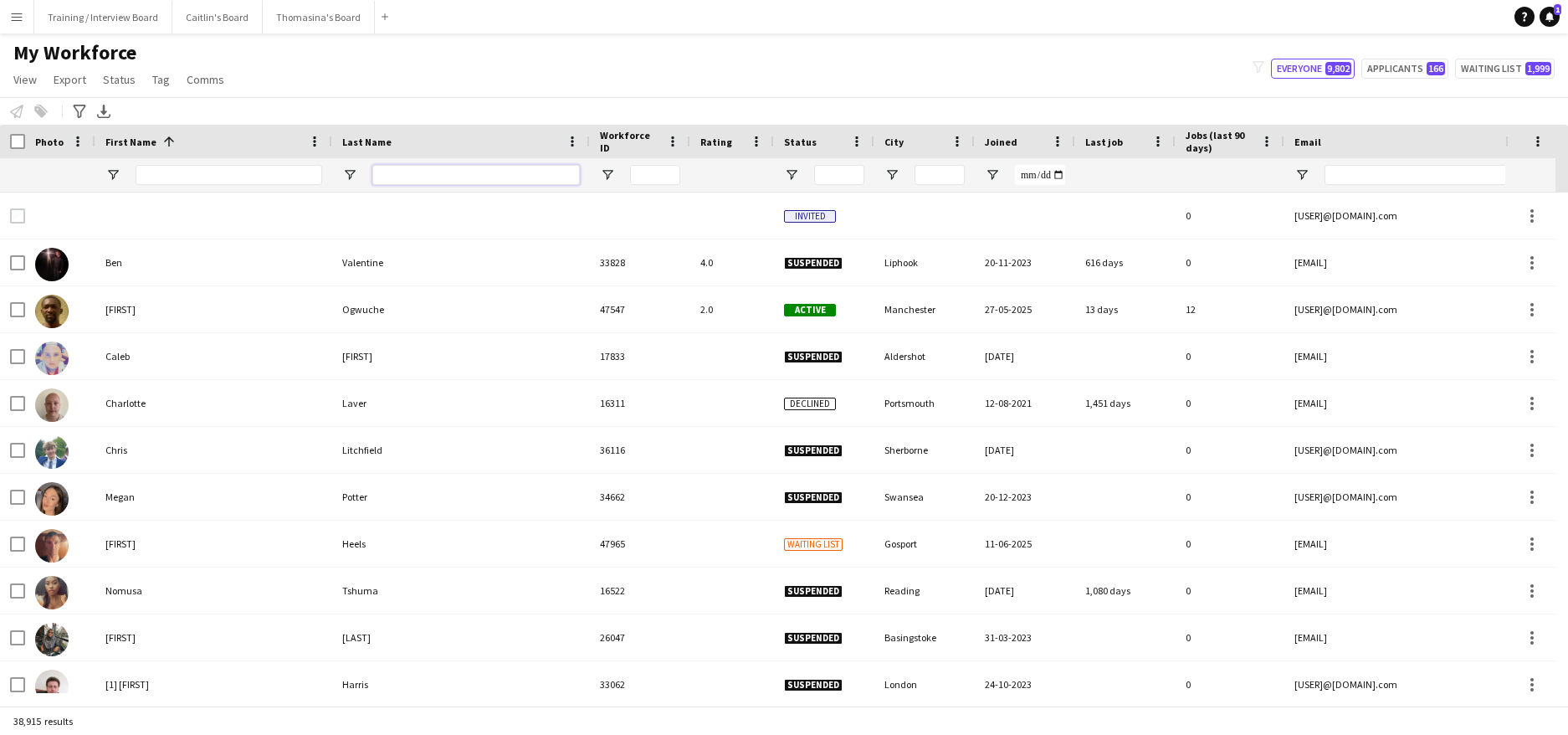 click at bounding box center (476, 175) 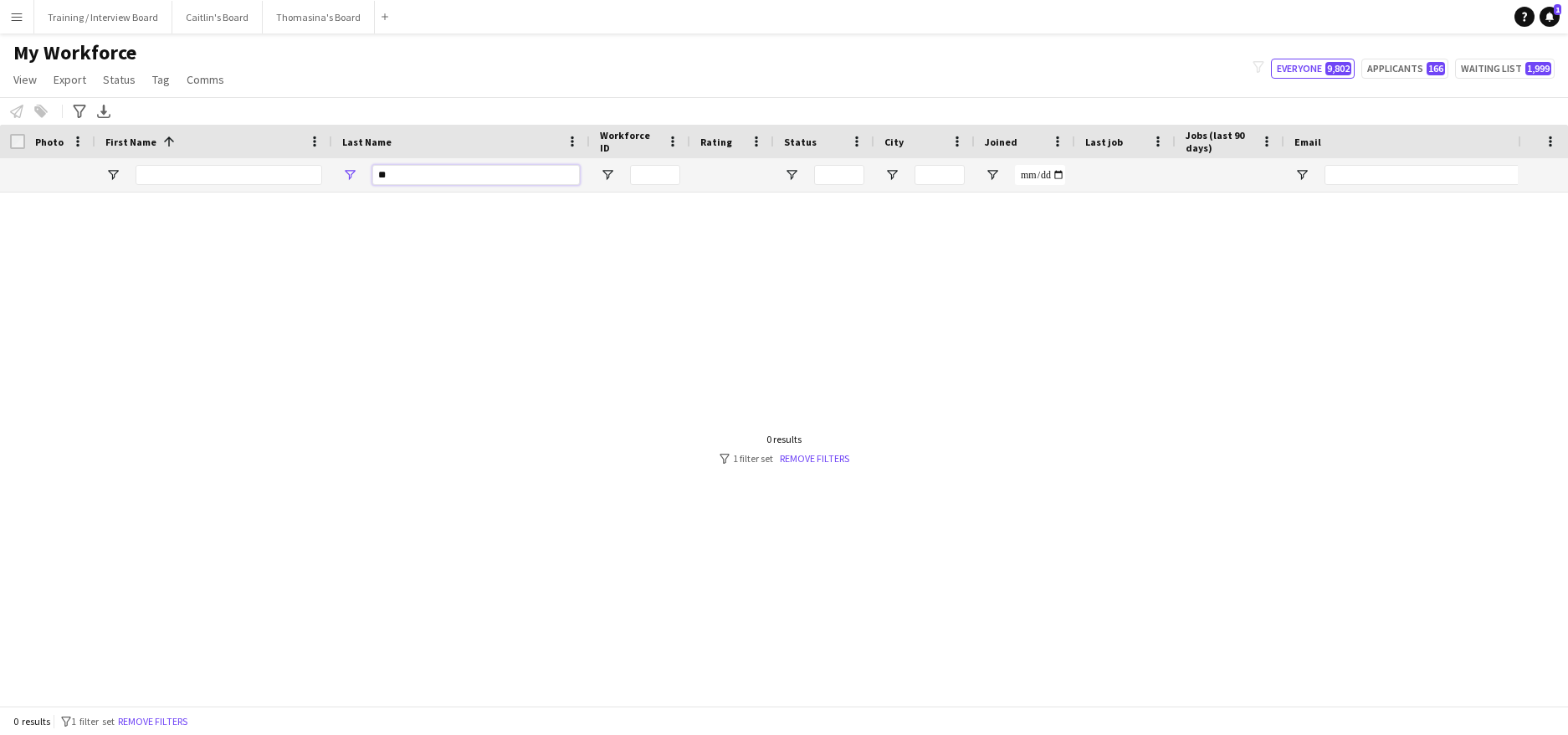 type on "*" 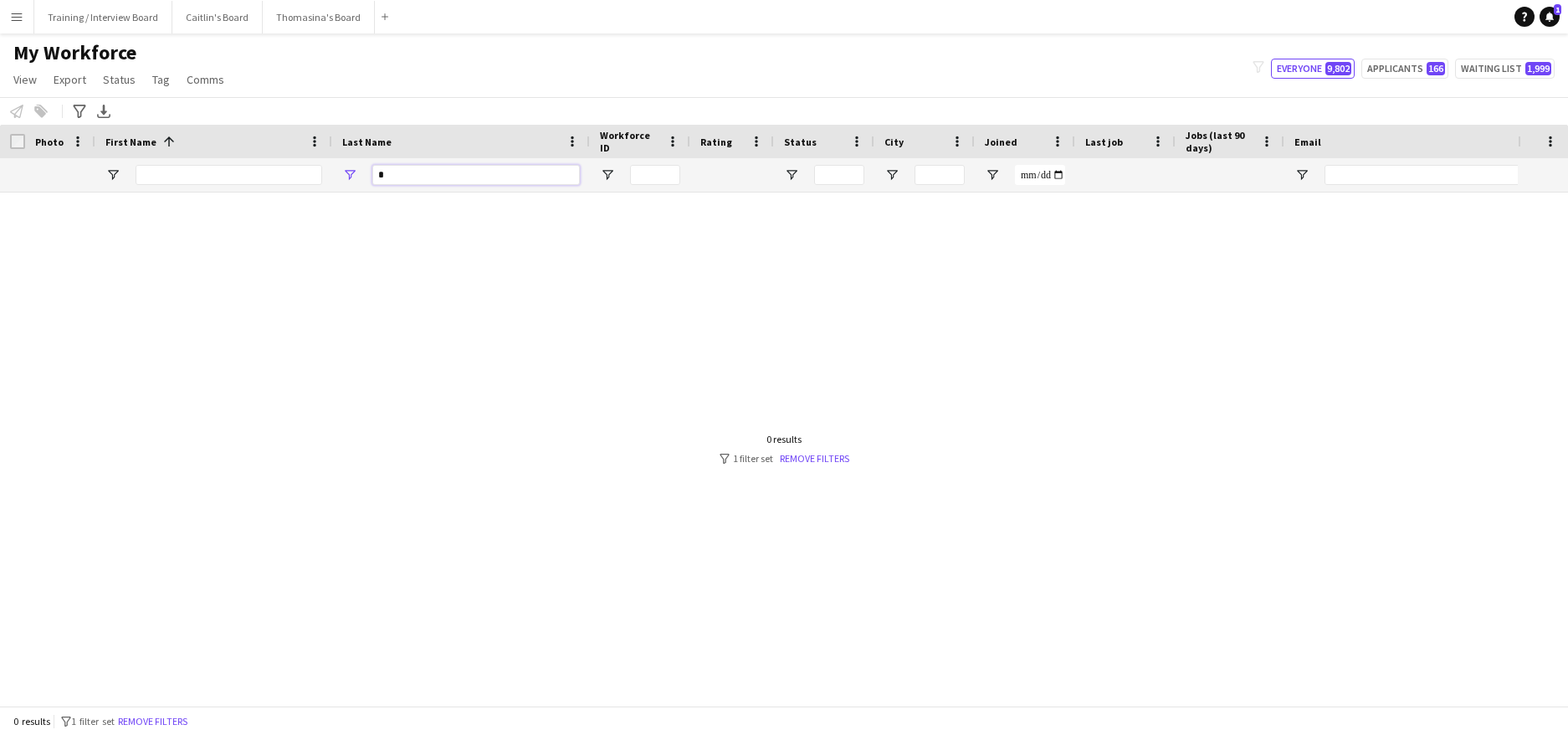 type 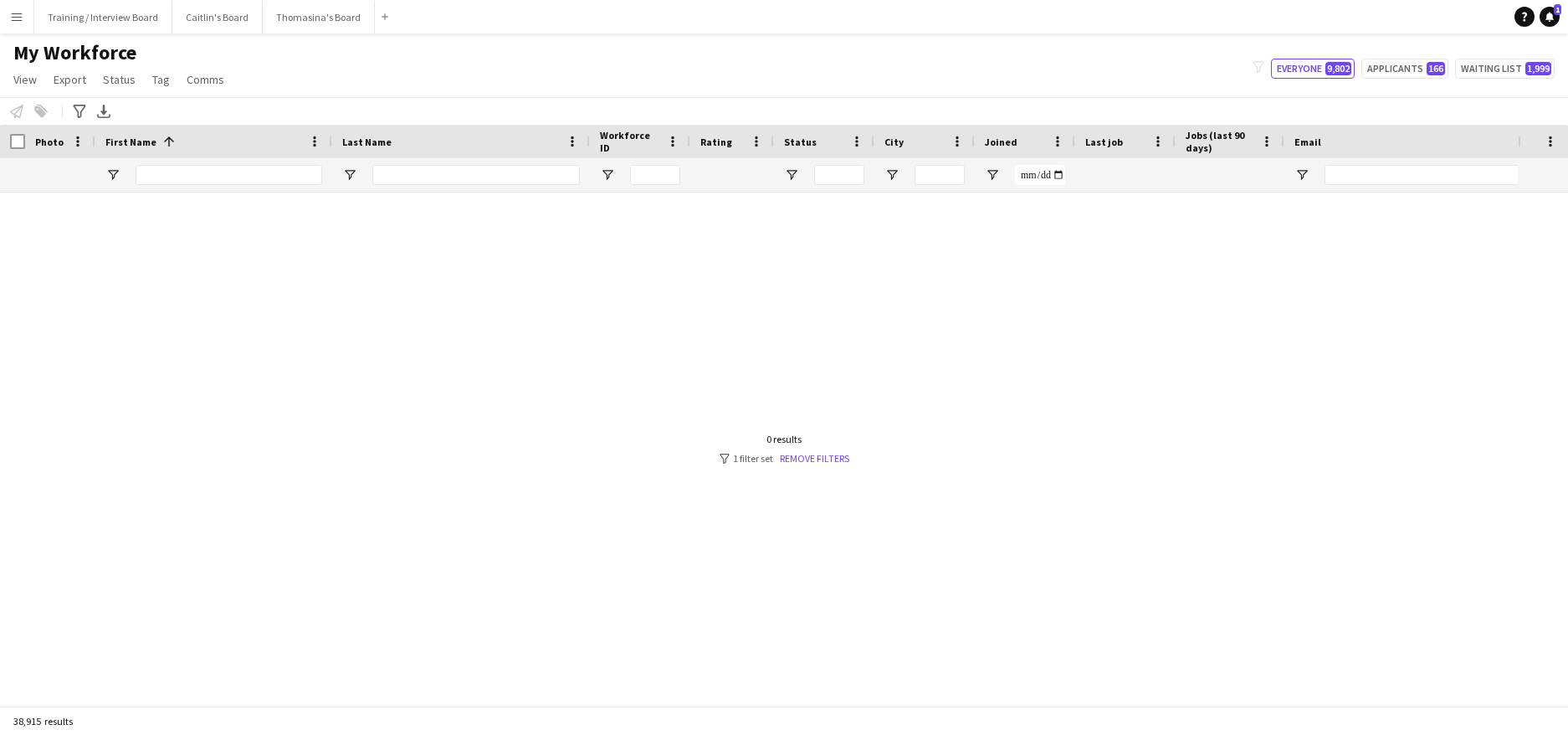 click at bounding box center (228, 175) 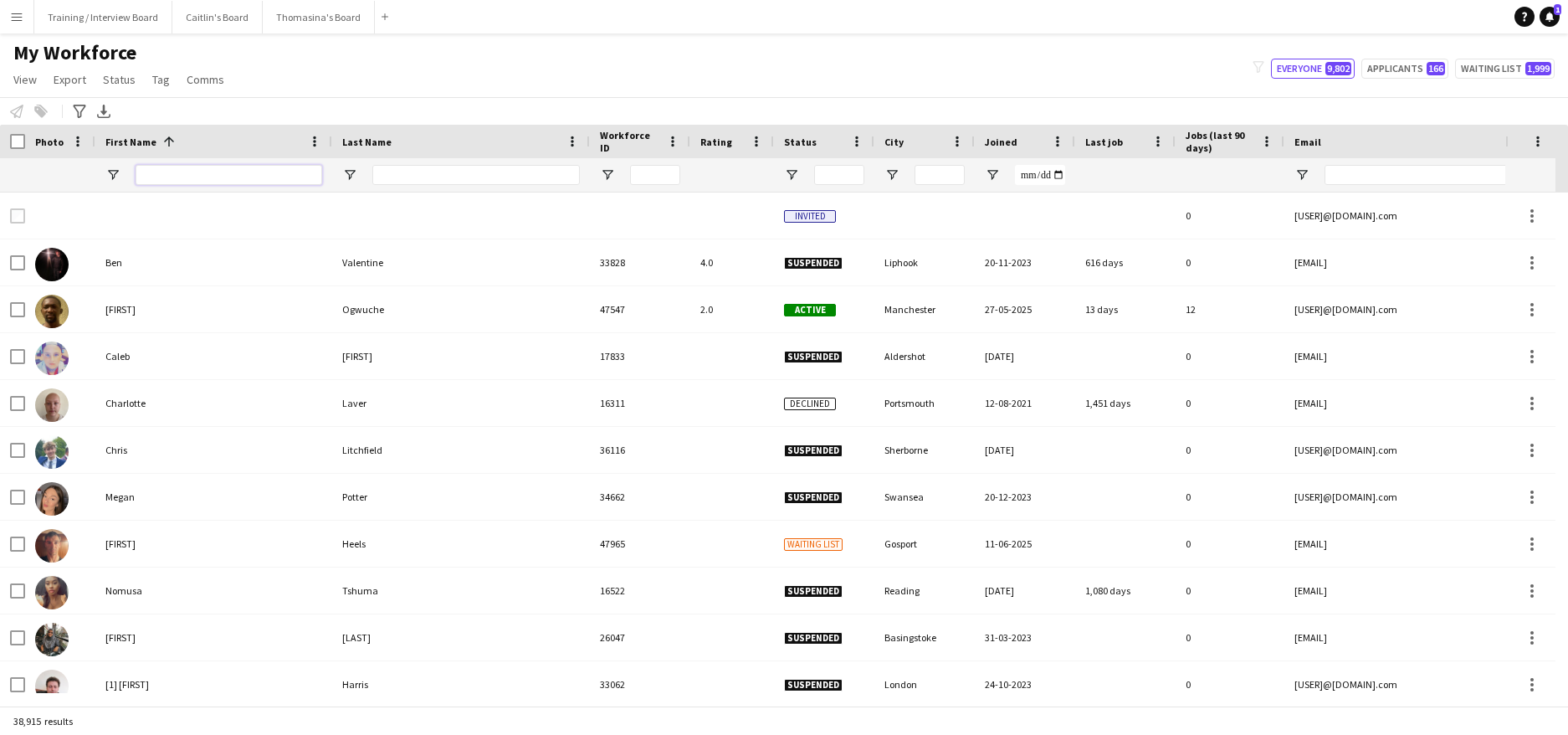 click at bounding box center (228, 175) 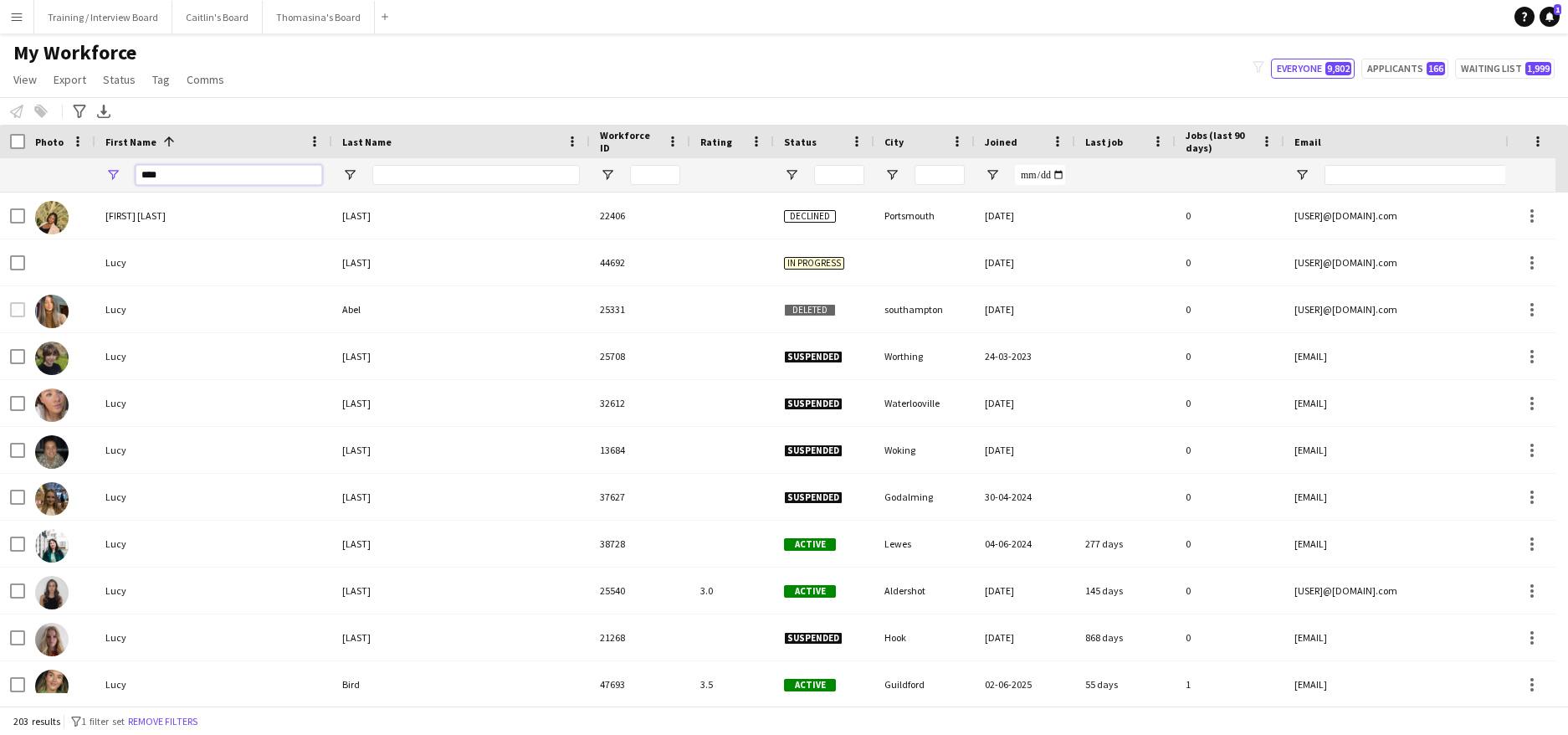 type on "****" 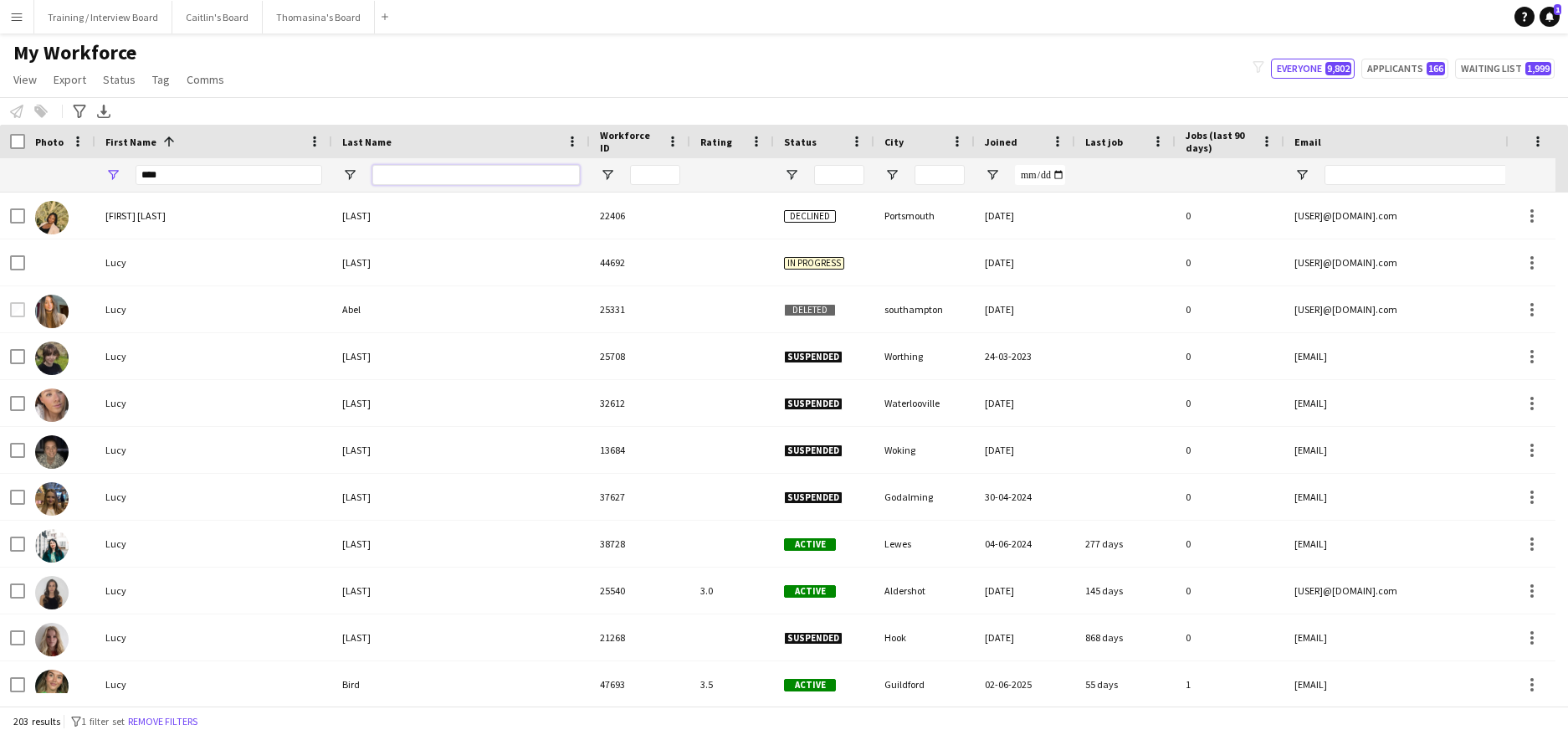 click at bounding box center (476, 175) 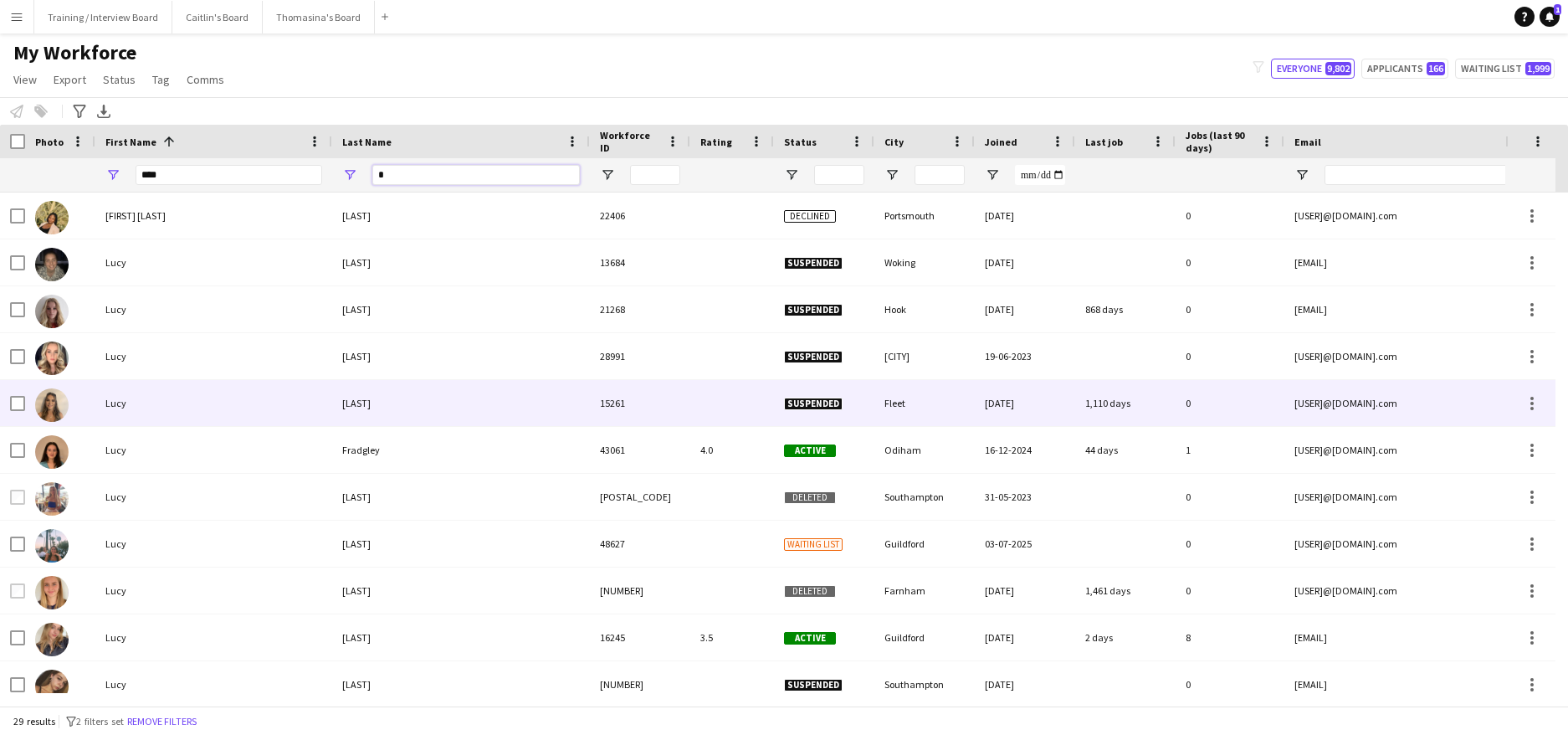 scroll, scrollTop: 167, scrollLeft: 0, axis: vertical 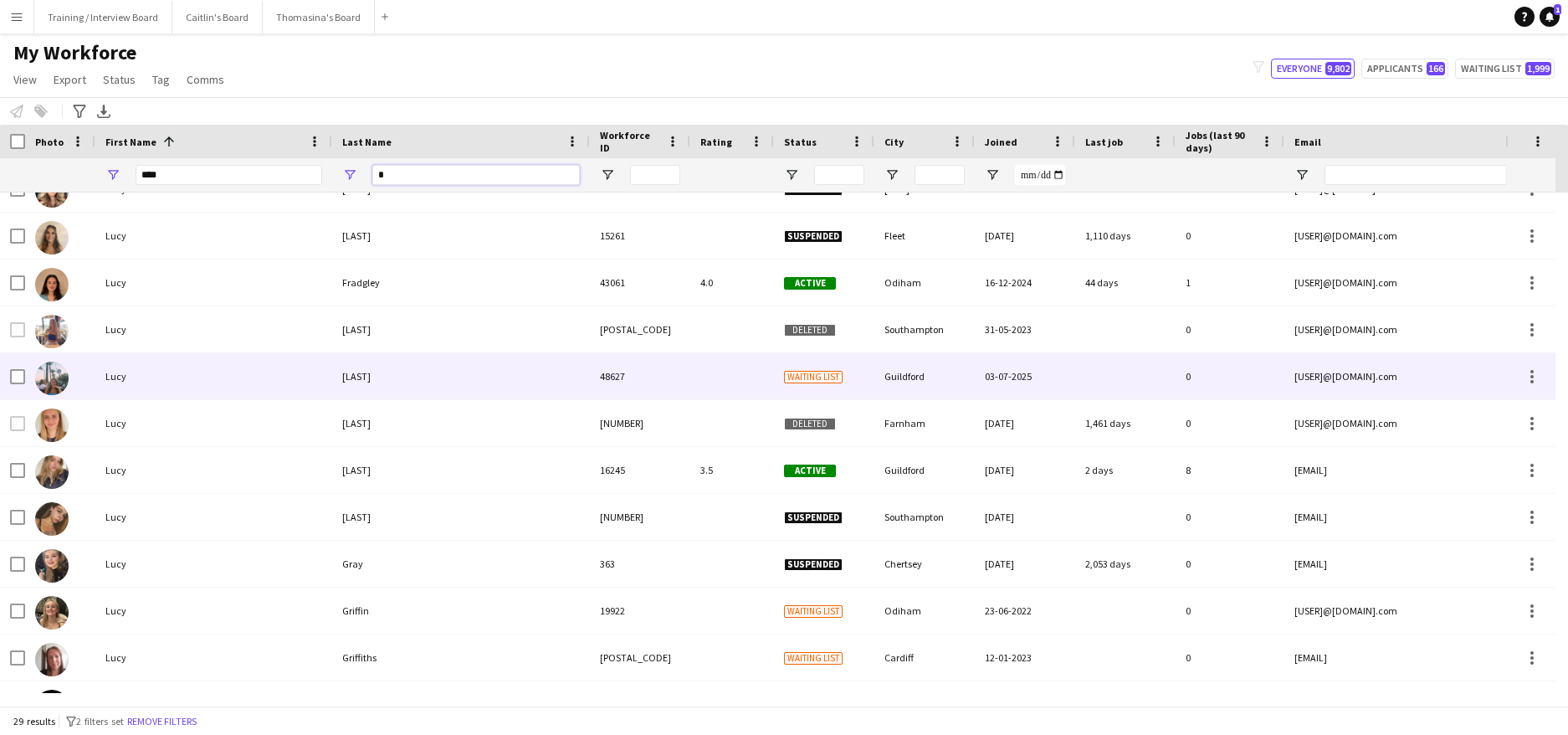 type on "*" 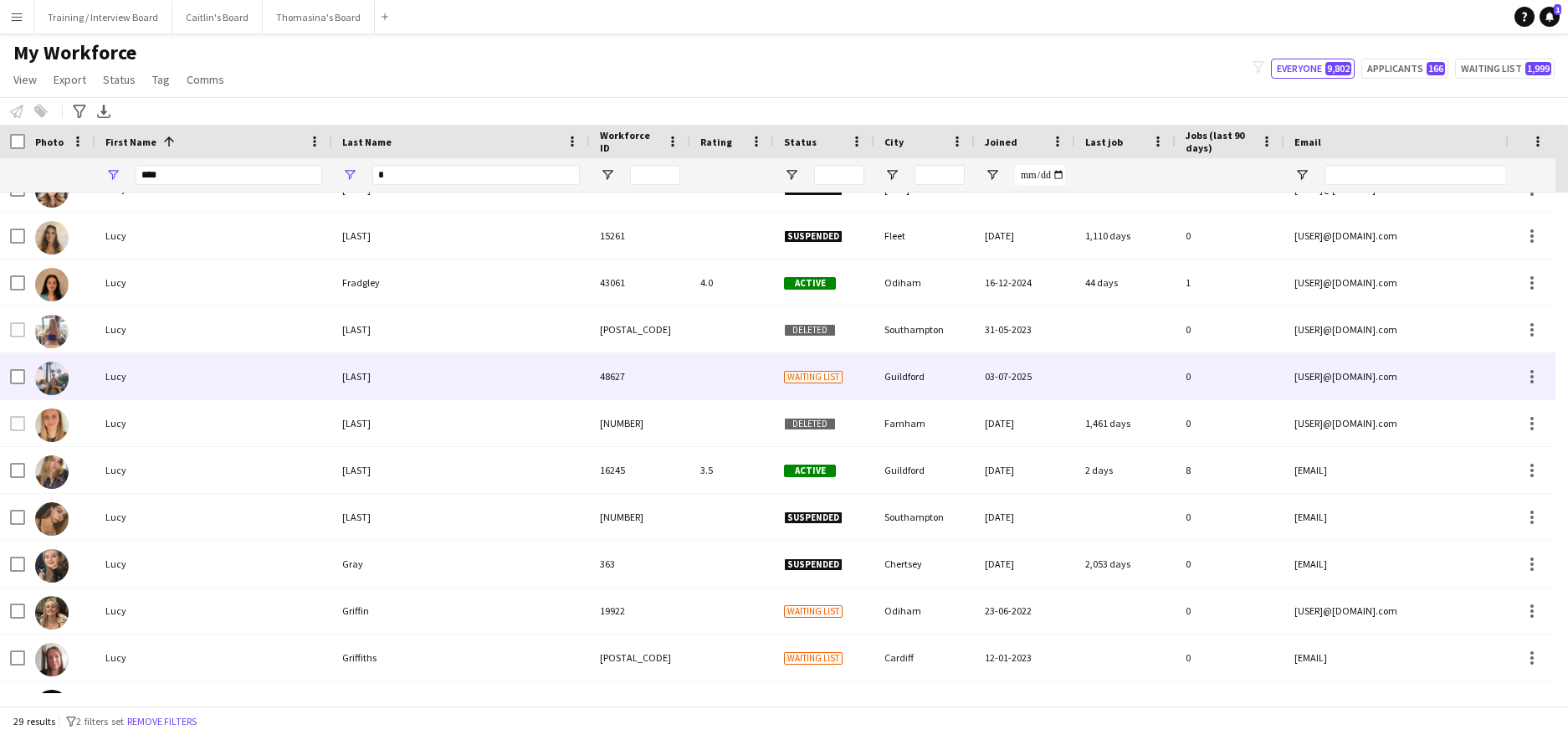 click on "[LAST]" at bounding box center [461, 376] 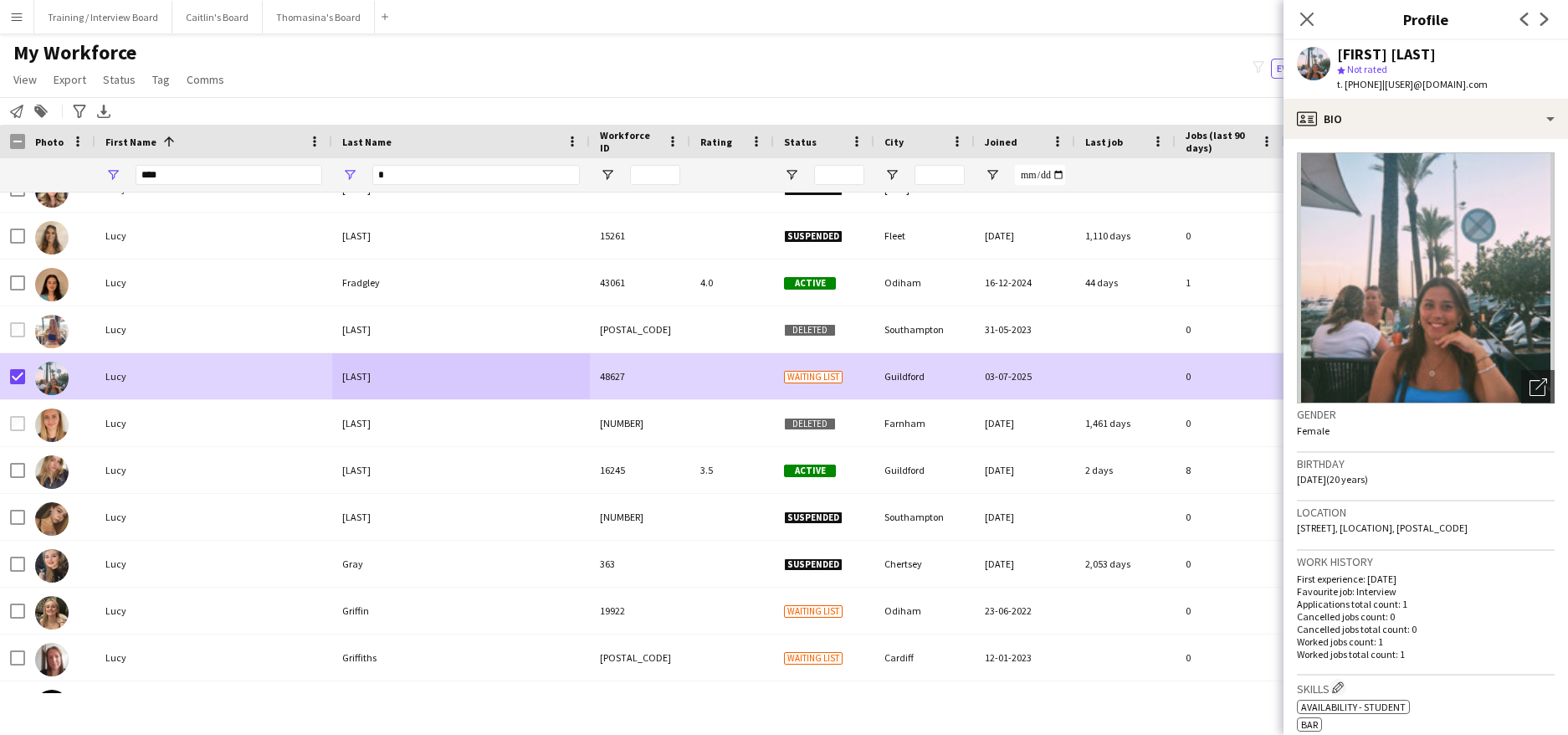 drag, startPoint x: 106, startPoint y: 75, endPoint x: 154, endPoint y: 119, distance: 65.115282 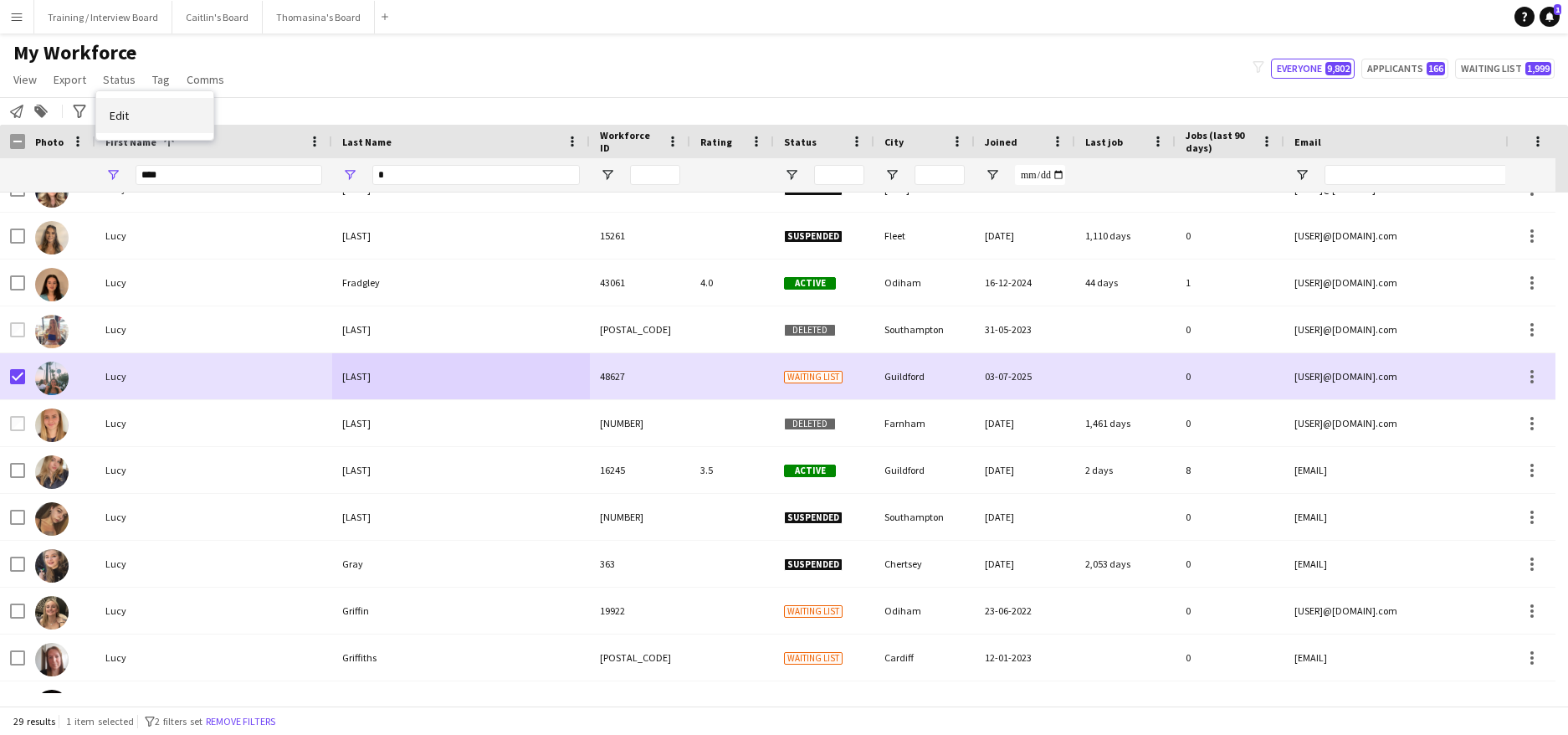 click on "Edit" at bounding box center (155, 116) 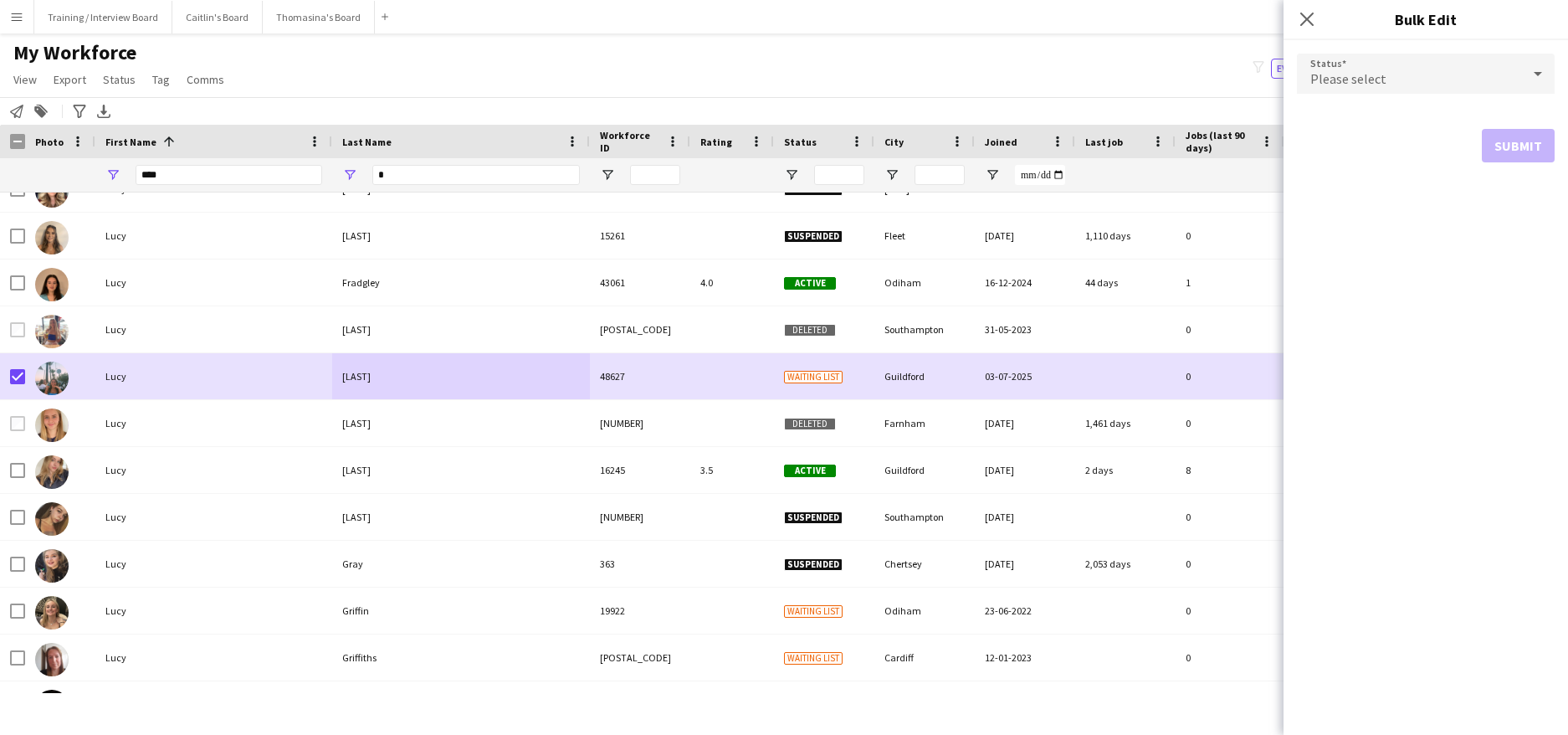 click 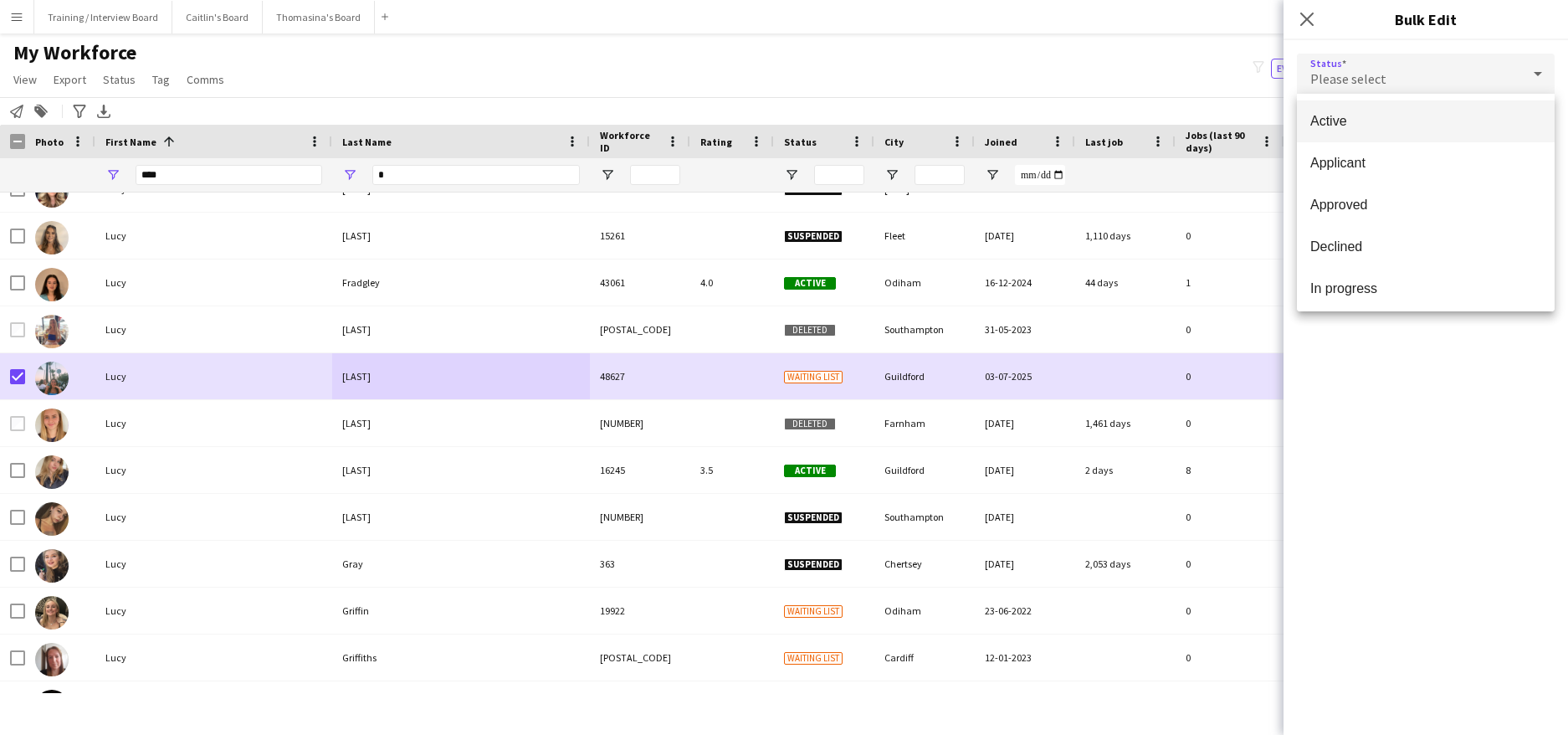 click on "Active" at bounding box center (1426, 121) 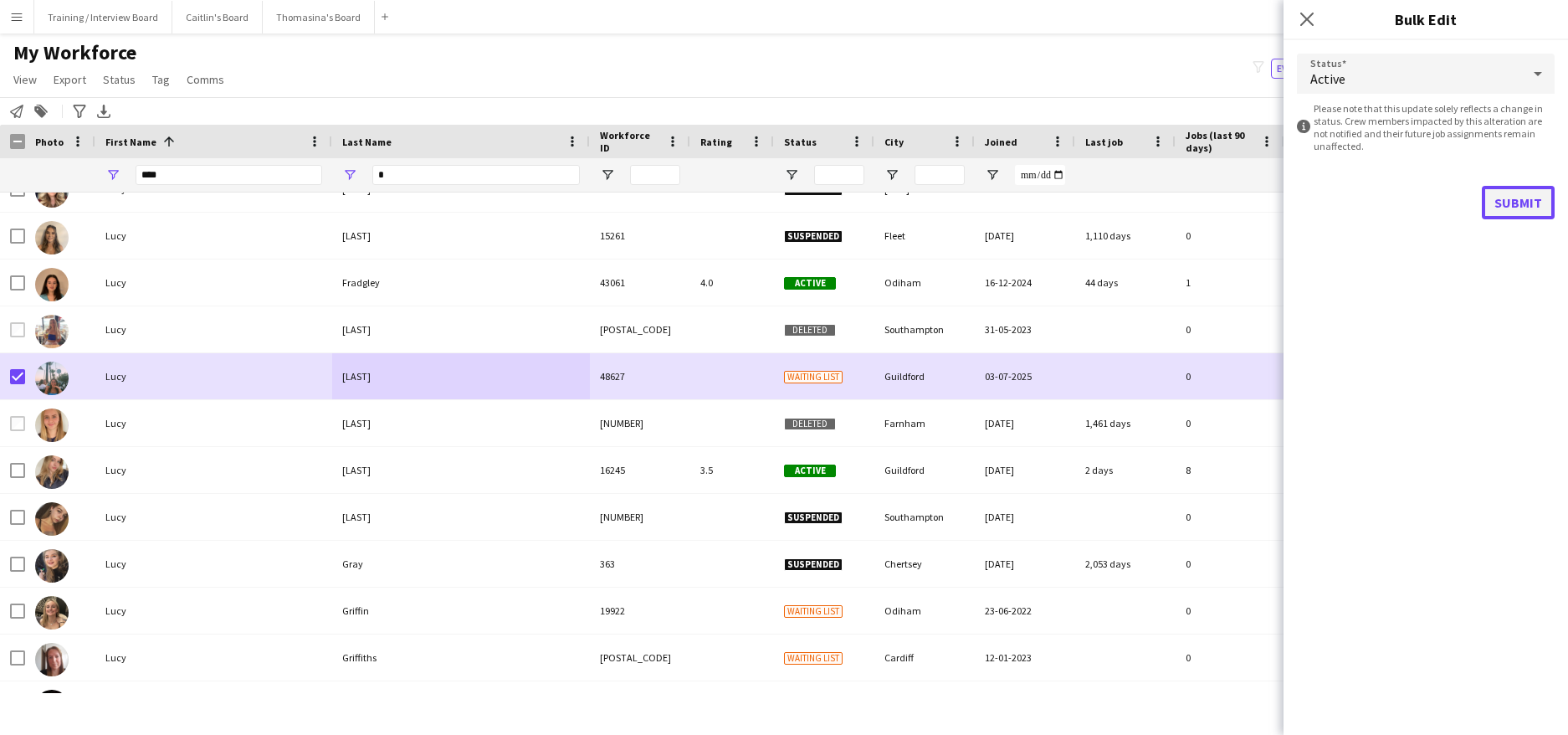 click on "Submit" 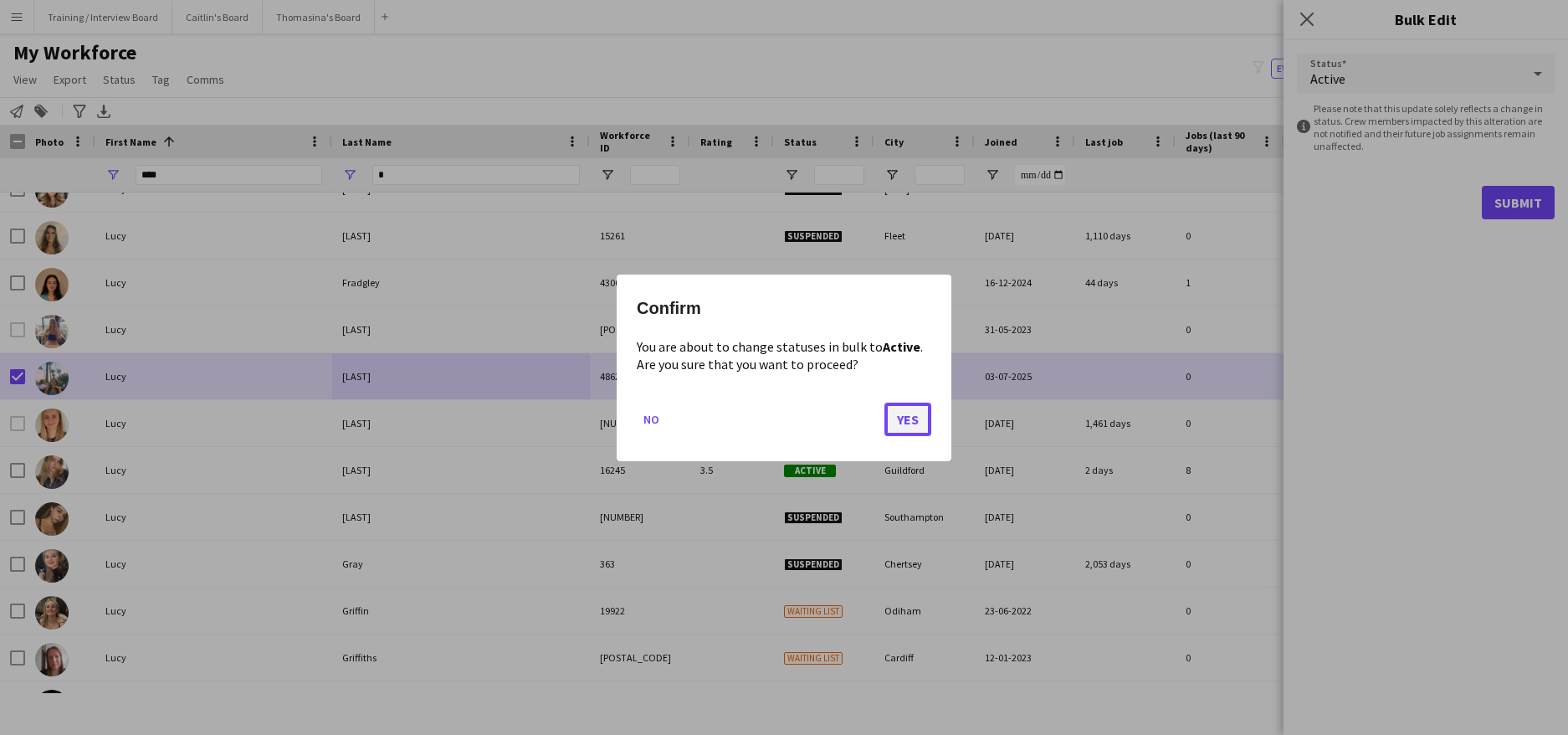 click on "Yes" 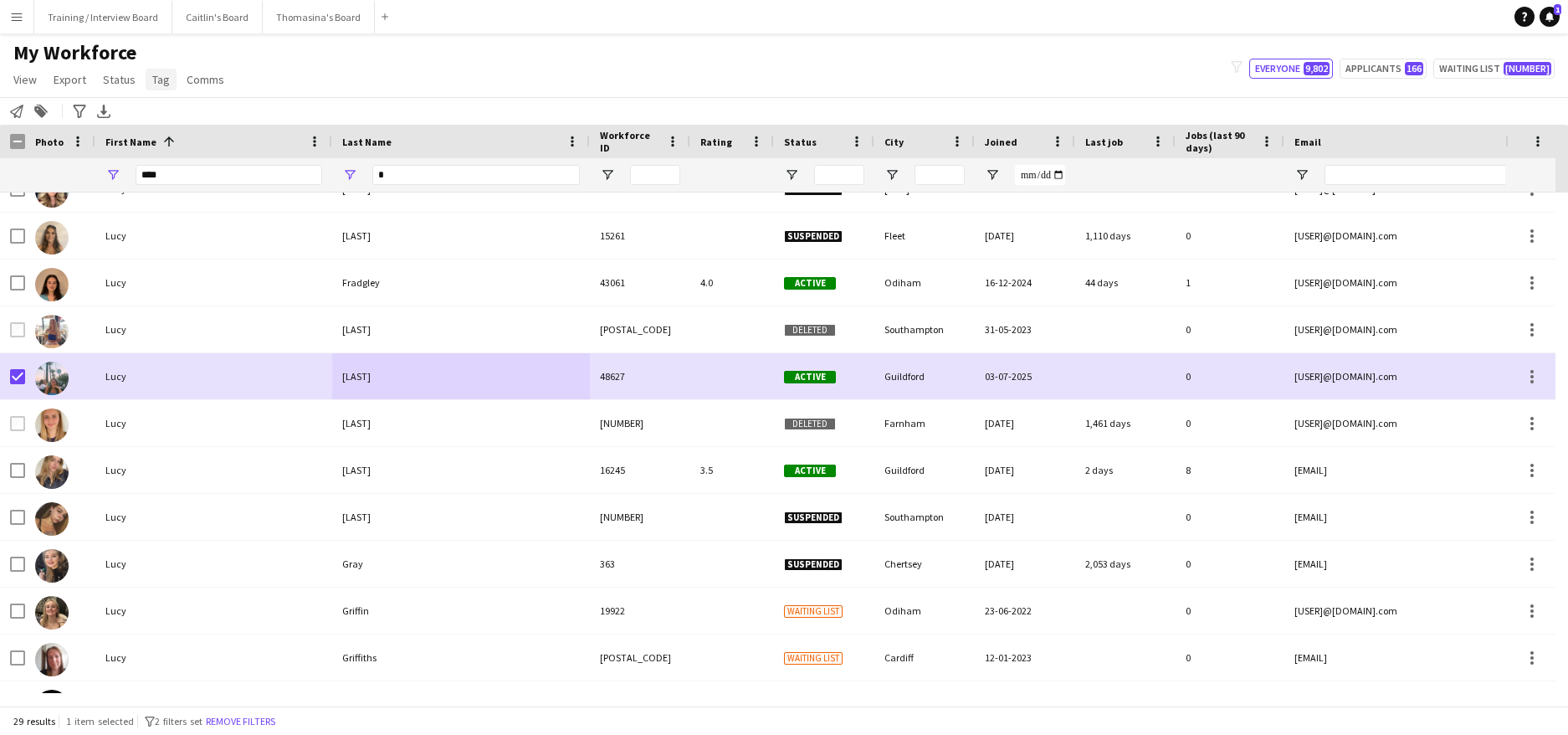 click on "Tag" 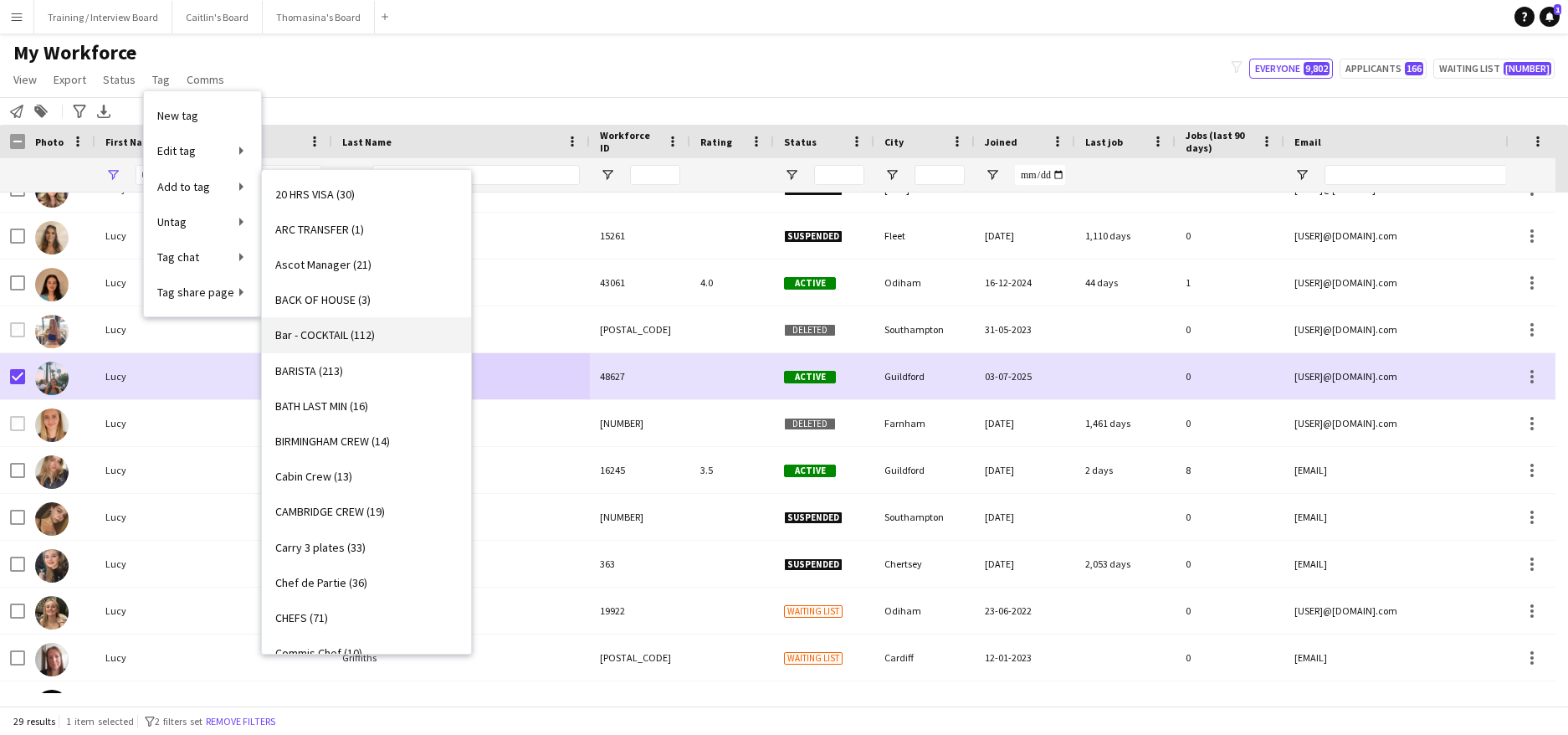 click on "Bar - COCKTAIL (112)" at bounding box center [325, 335] 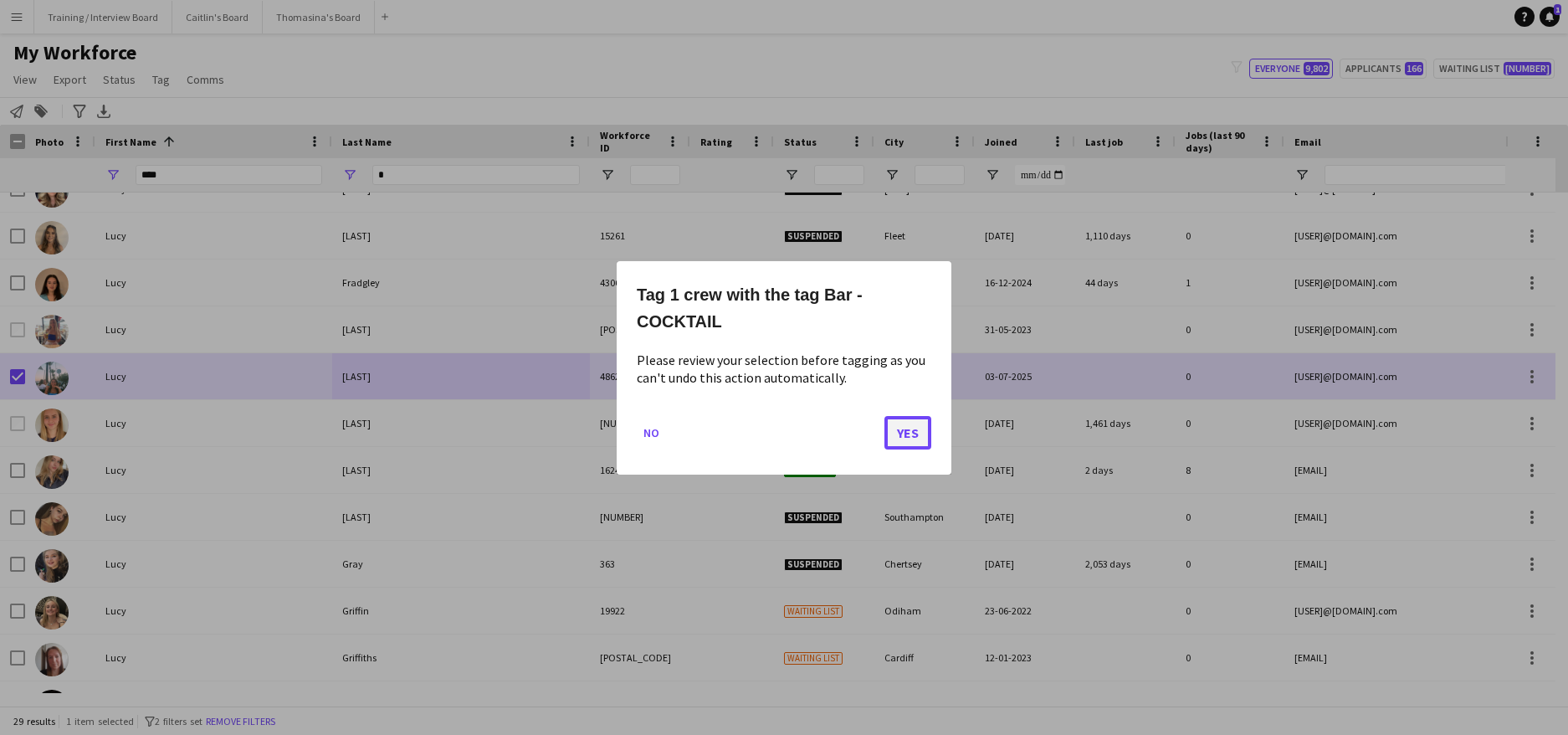 click on "Yes" 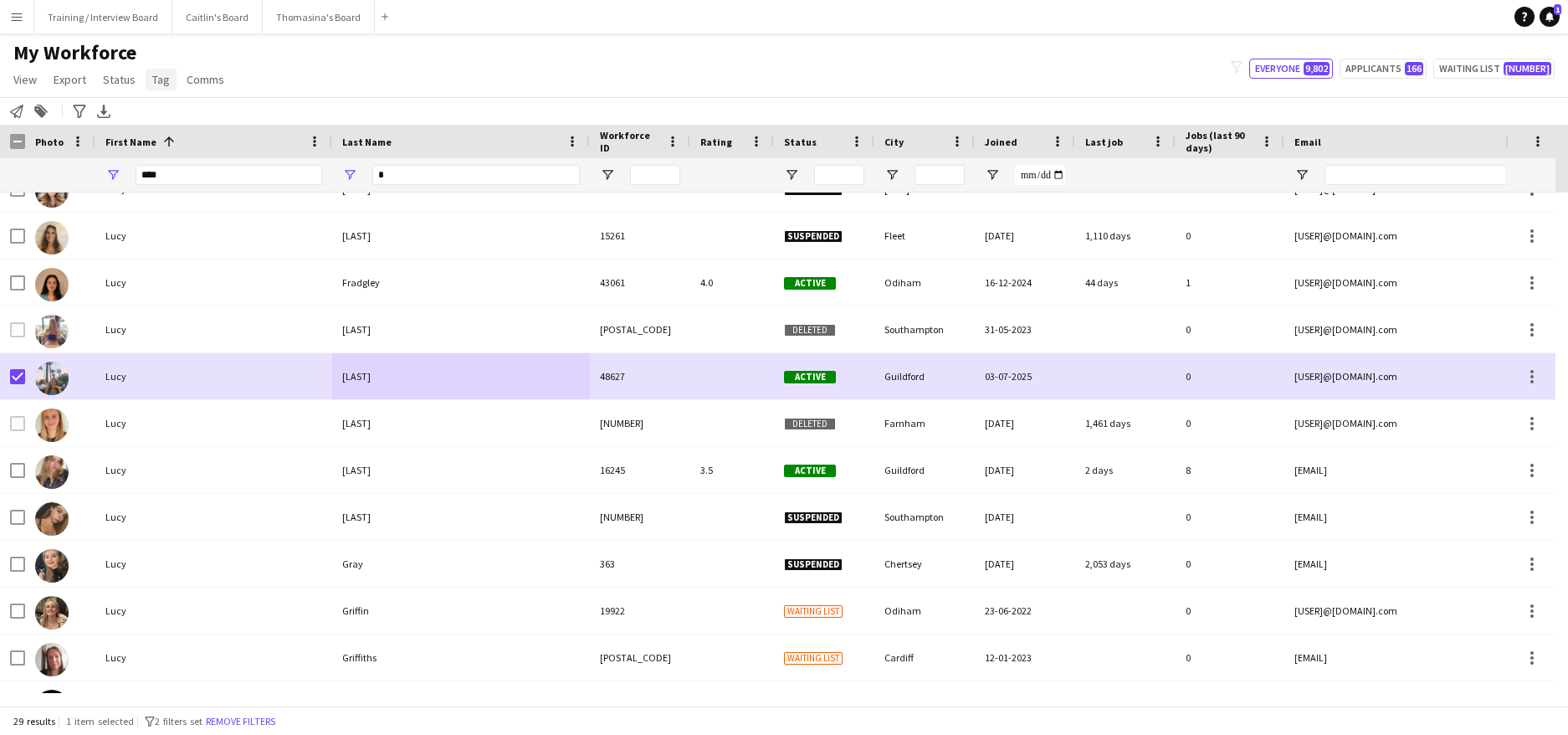 click on "Tag" 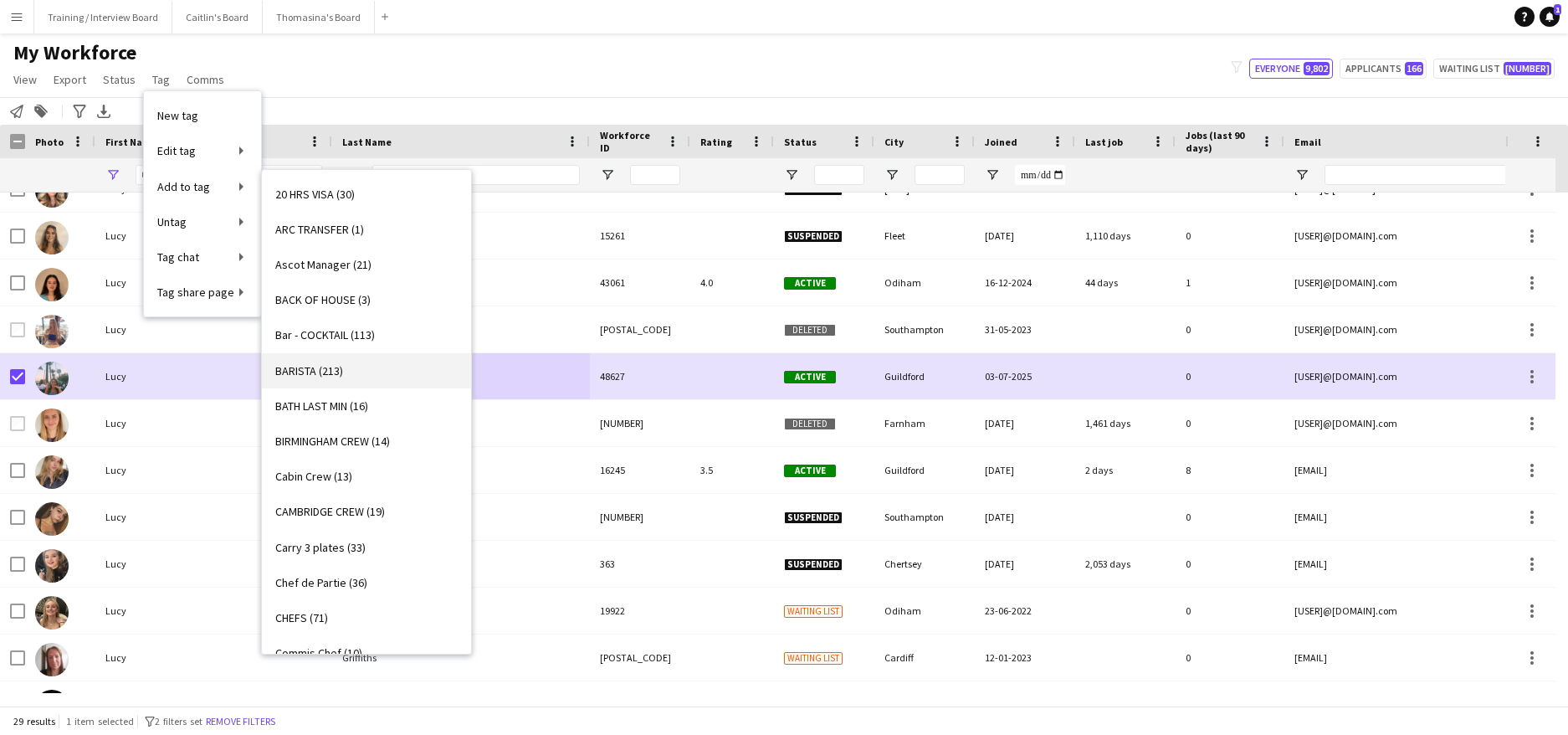 click on "BARISTA (213)" at bounding box center (309, 371) 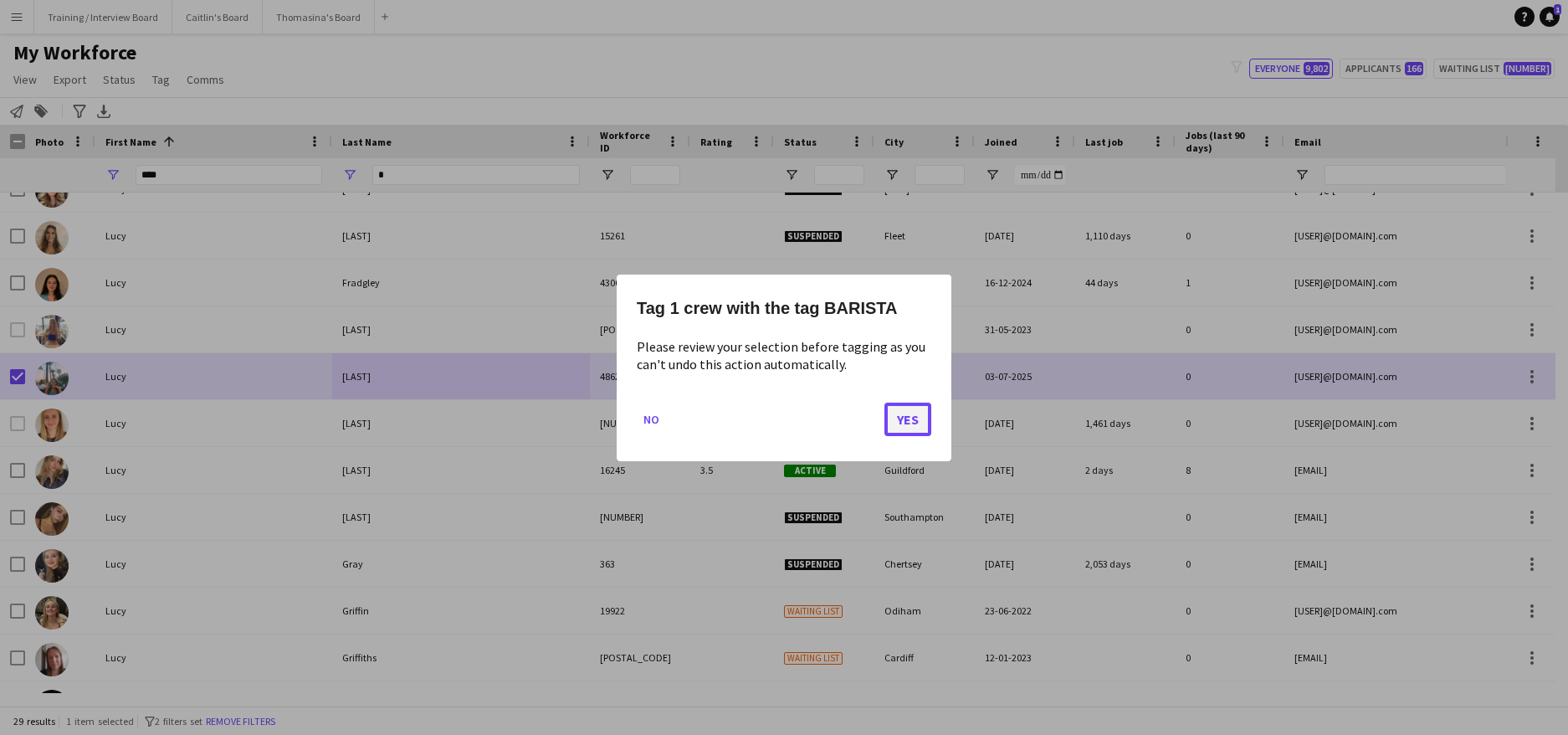 click on "Yes" 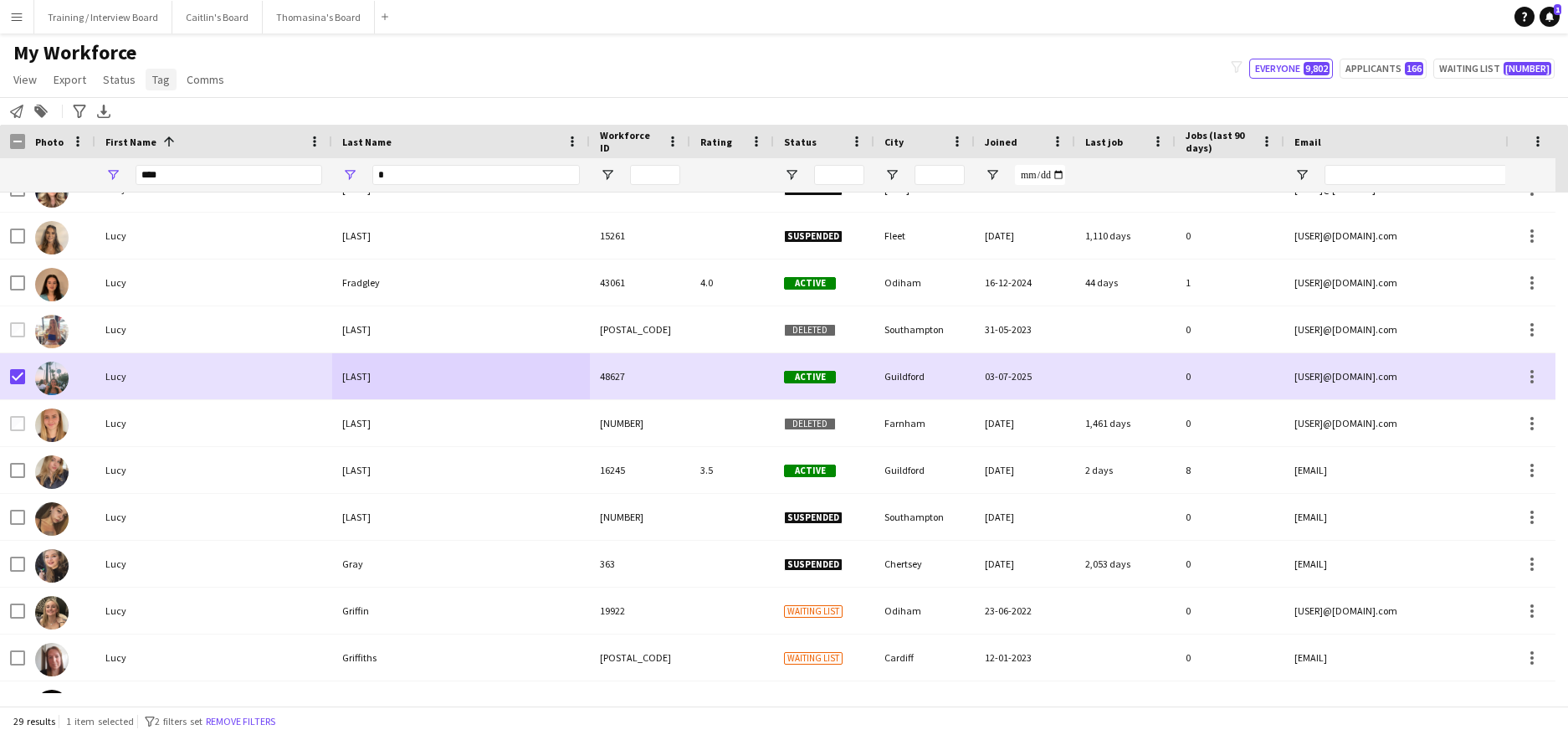 click on "Tag" 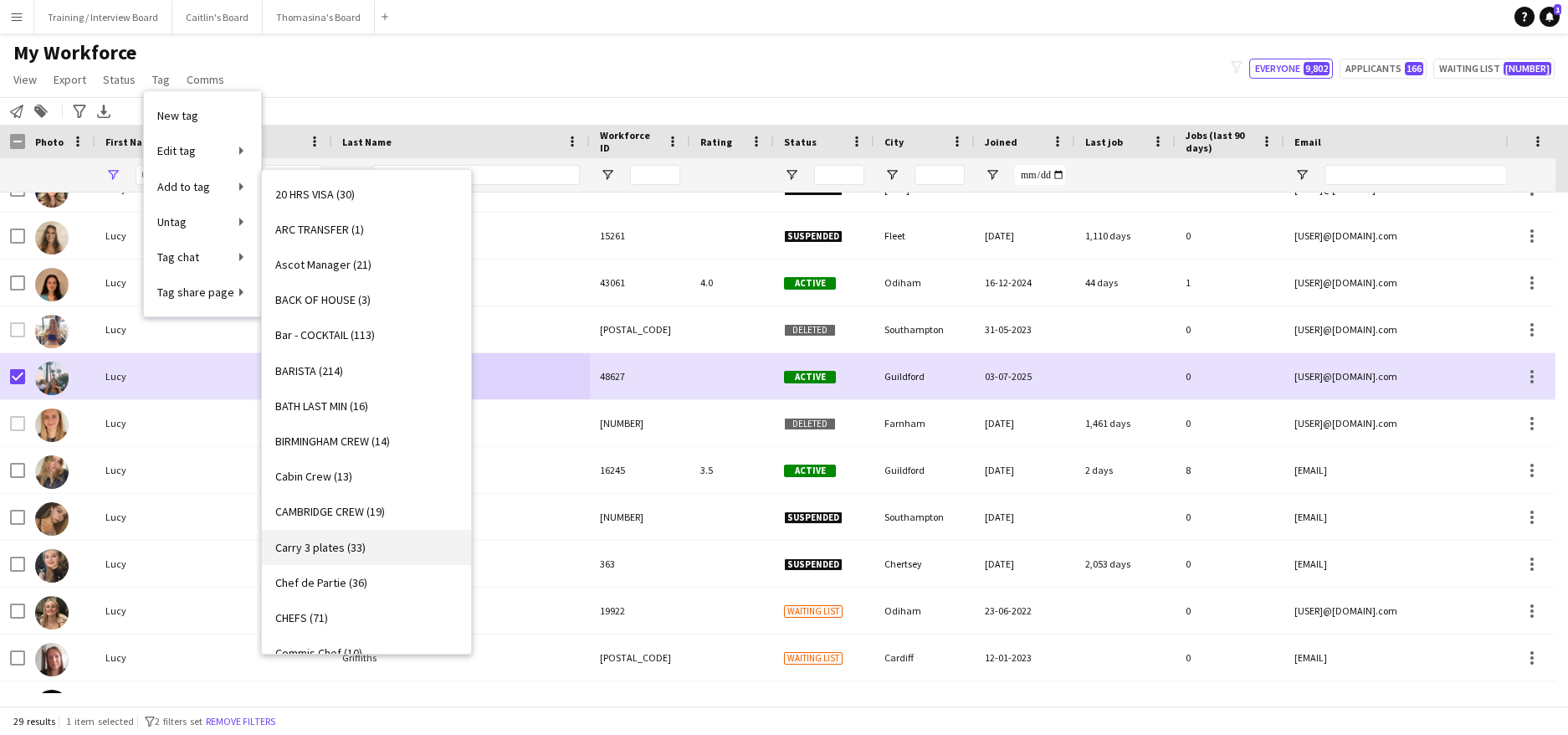 click on "Carry 3 plates (33)" at bounding box center [320, 547] 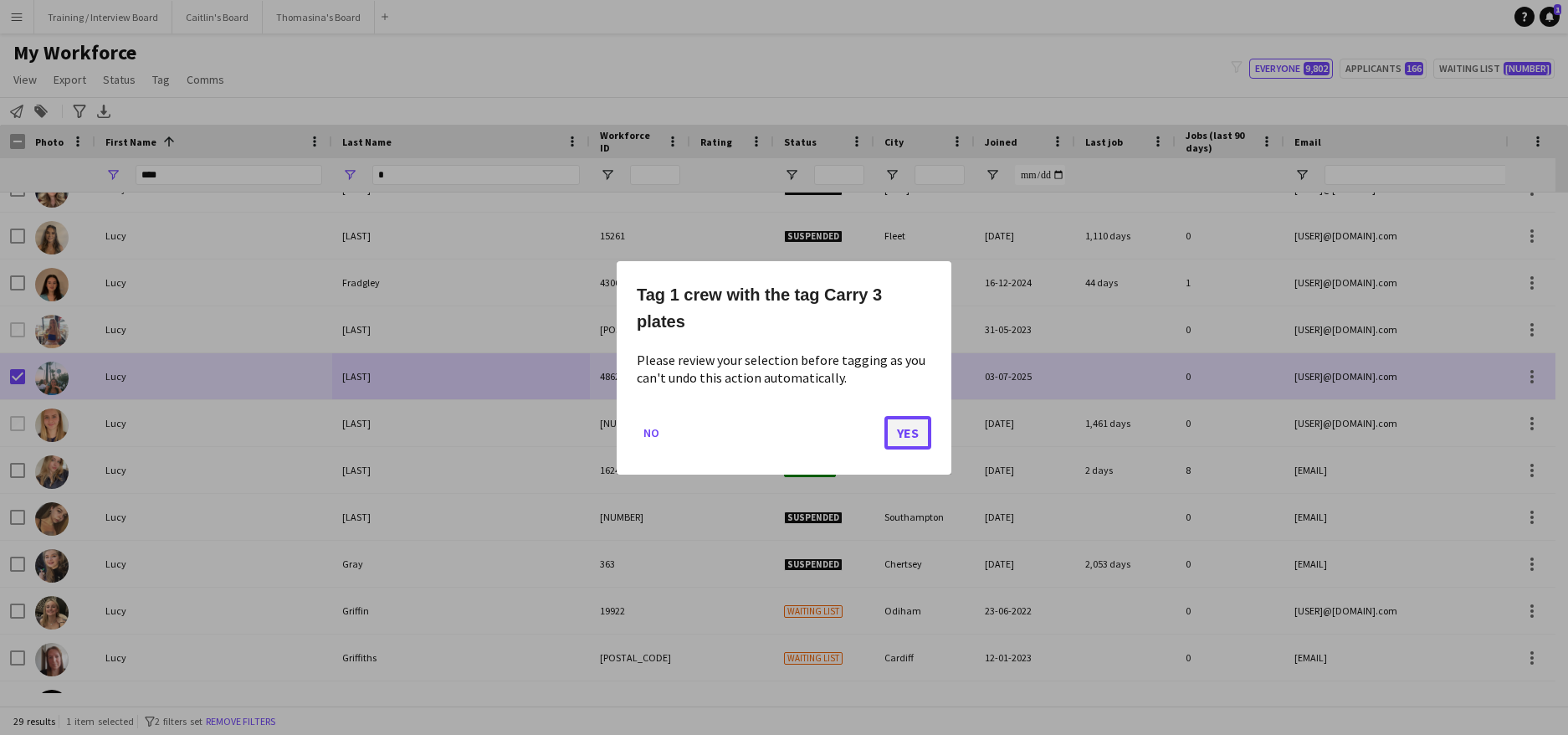 click on "Yes" 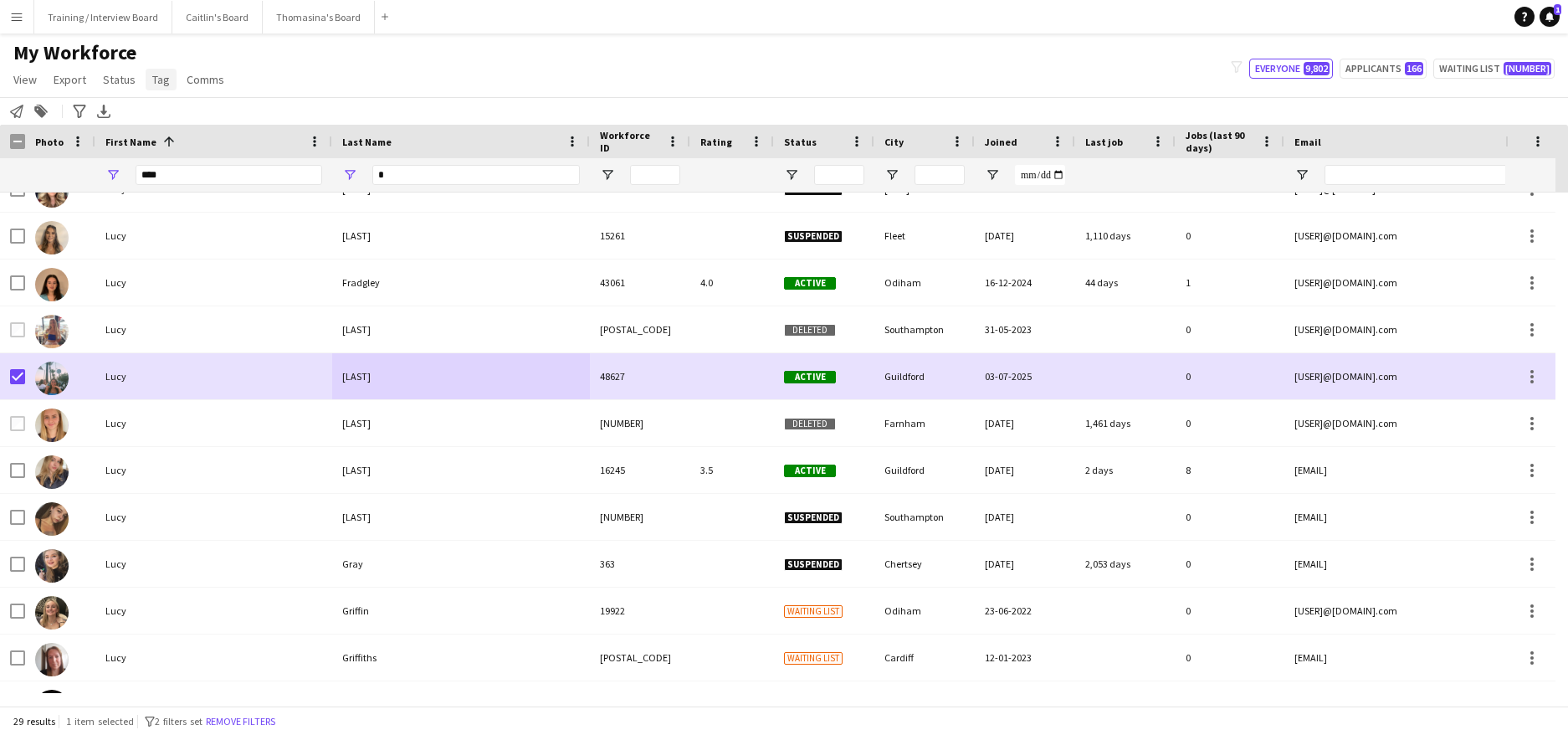click on "Tag" 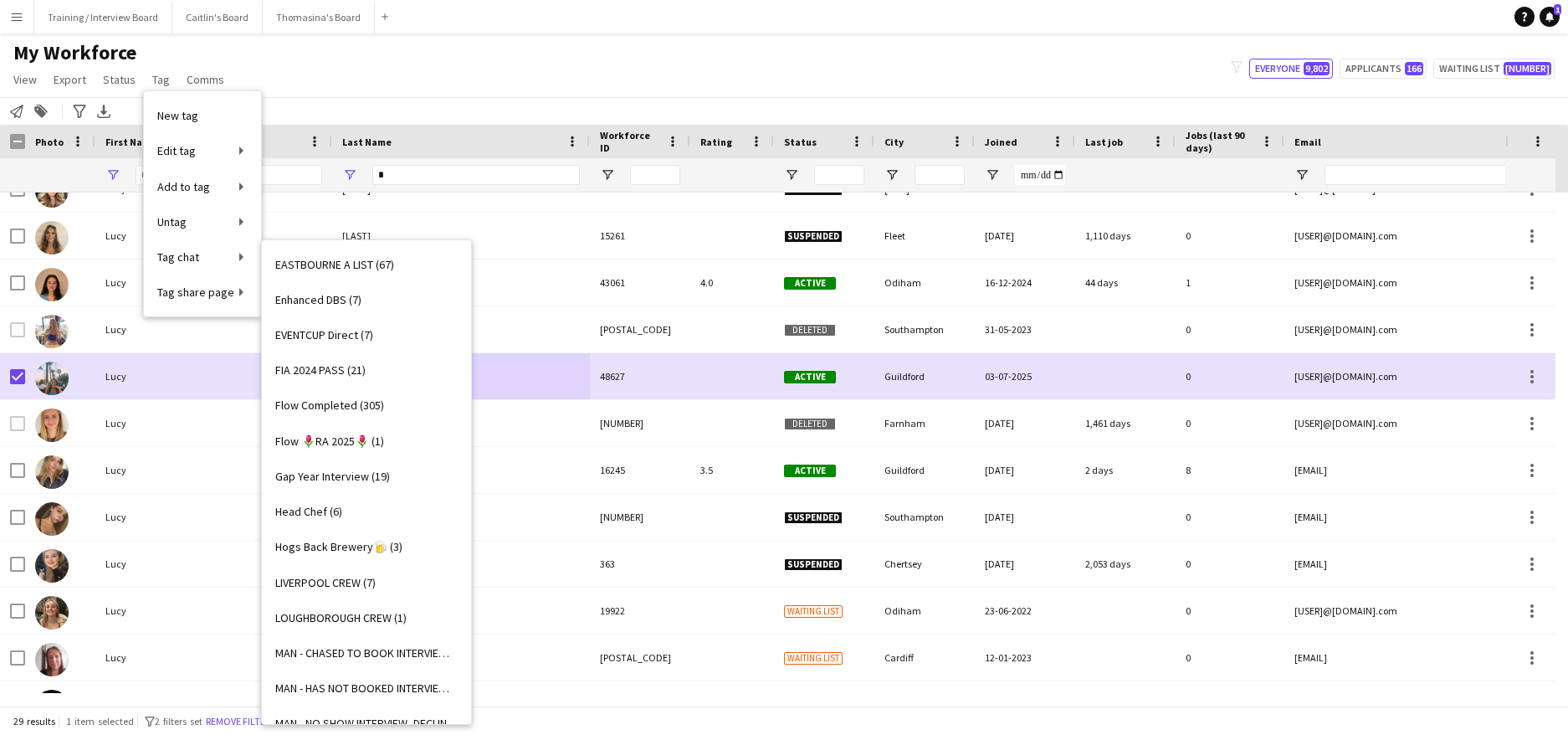 scroll, scrollTop: 837, scrollLeft: 0, axis: vertical 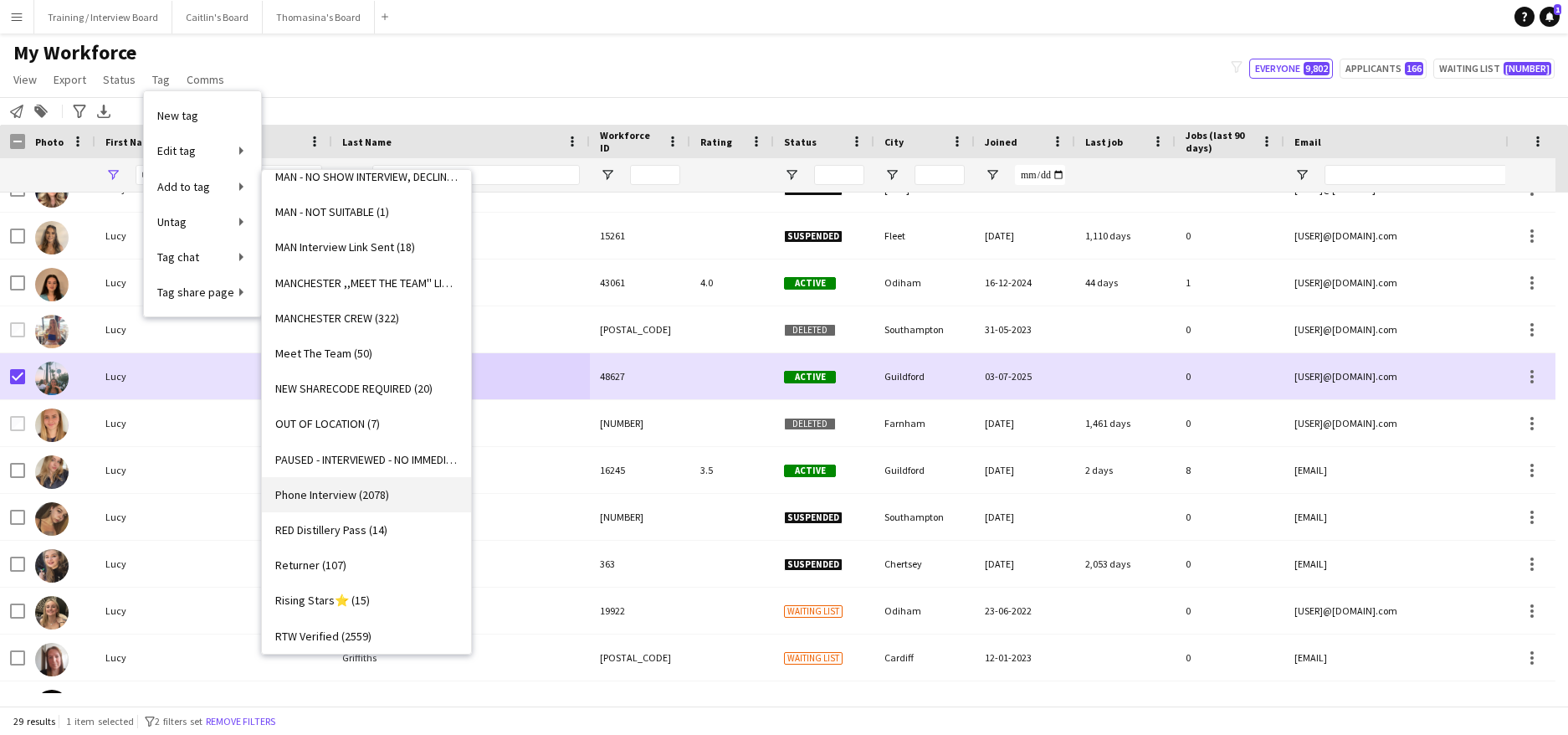 click on "Phone Interview (2078)" at bounding box center (366, 495) 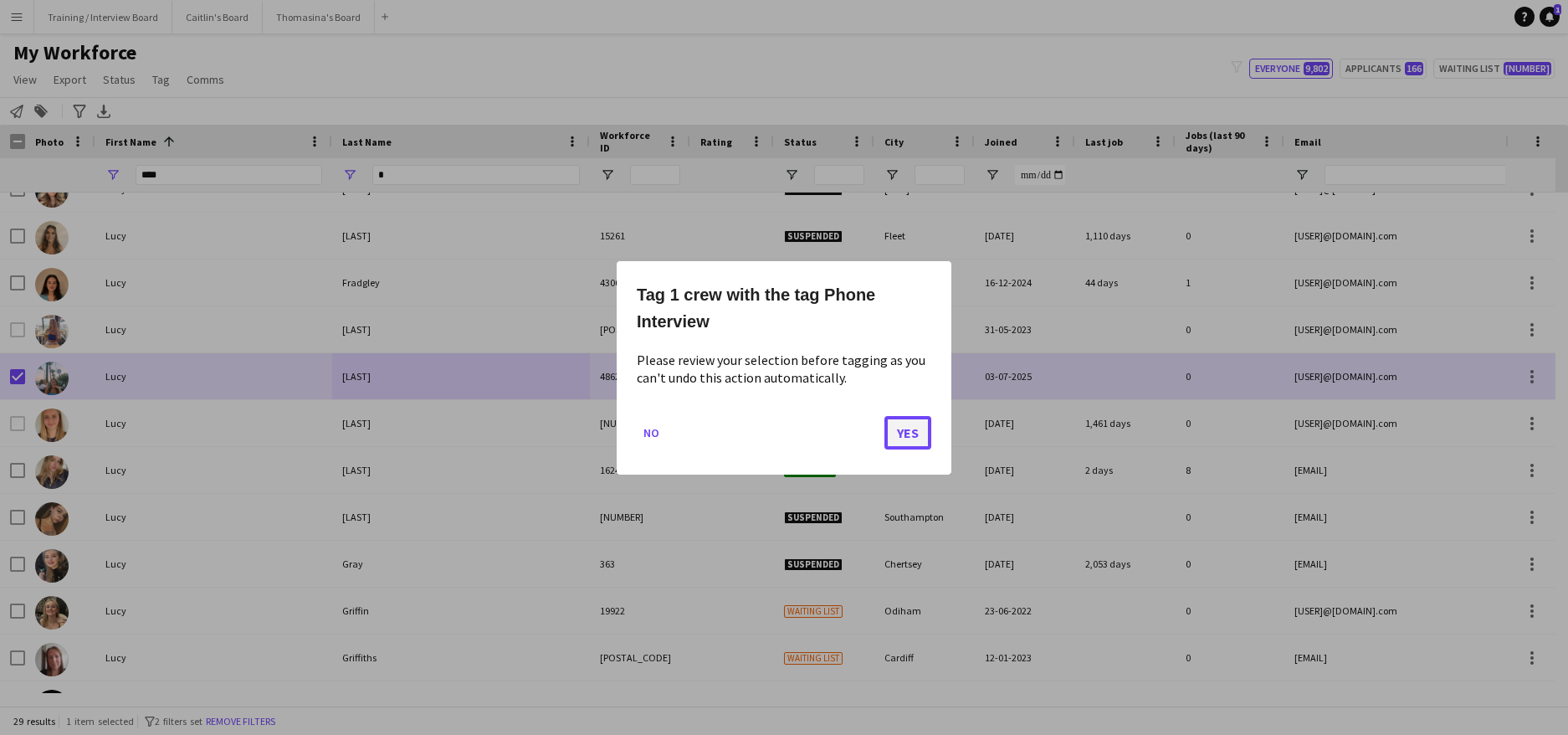click on "Yes" 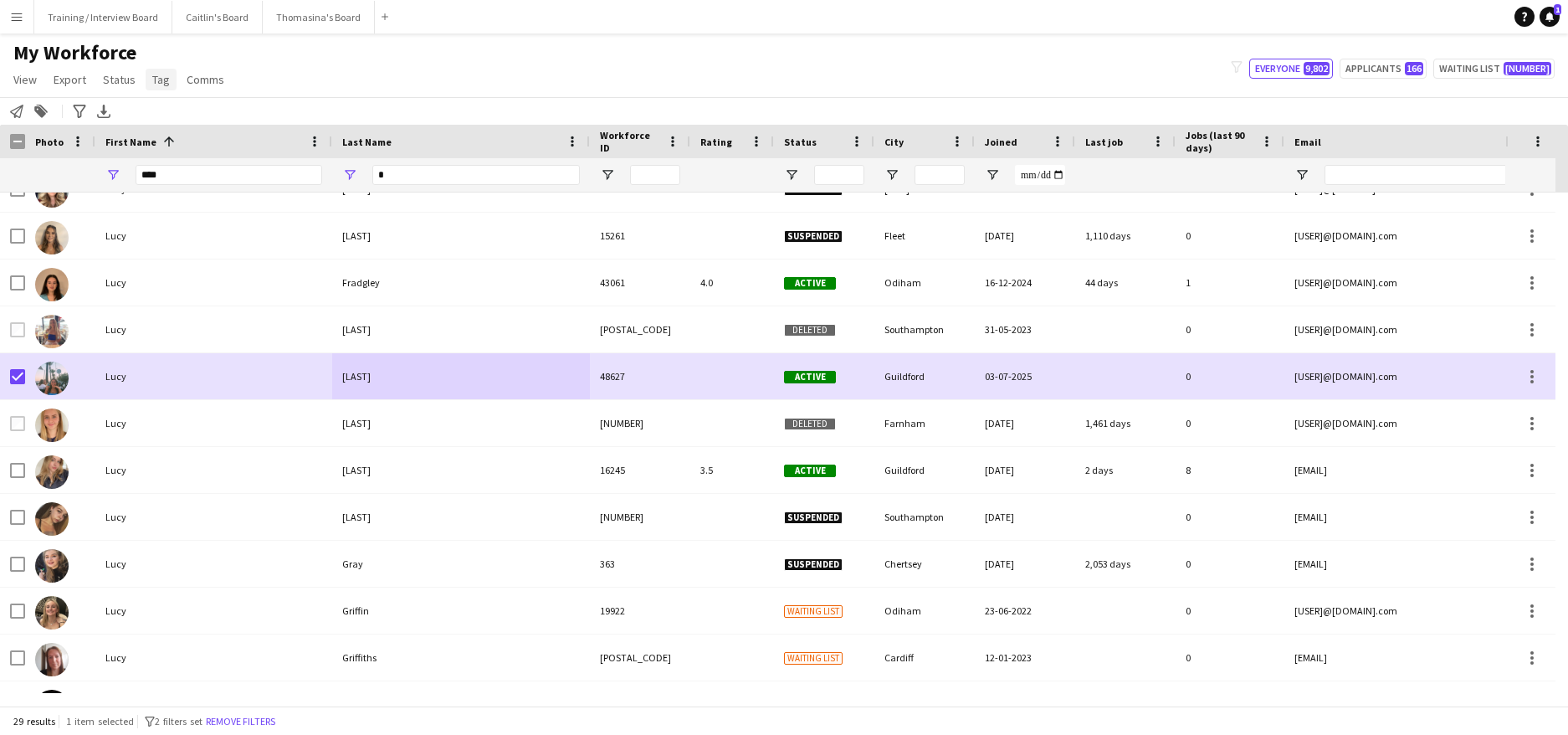 click on "Tag" 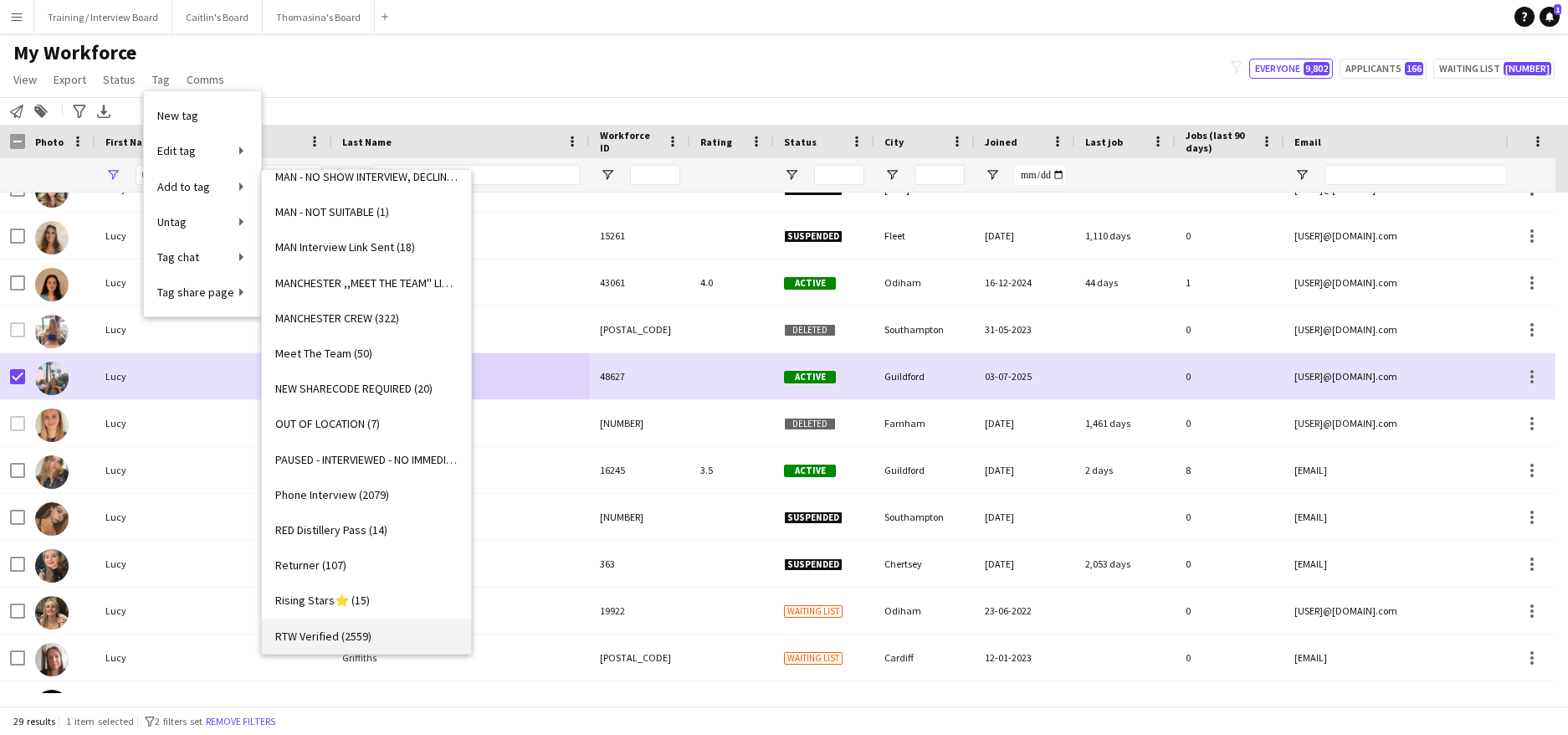 click on "RTW Verified (2559)" at bounding box center (323, 636) 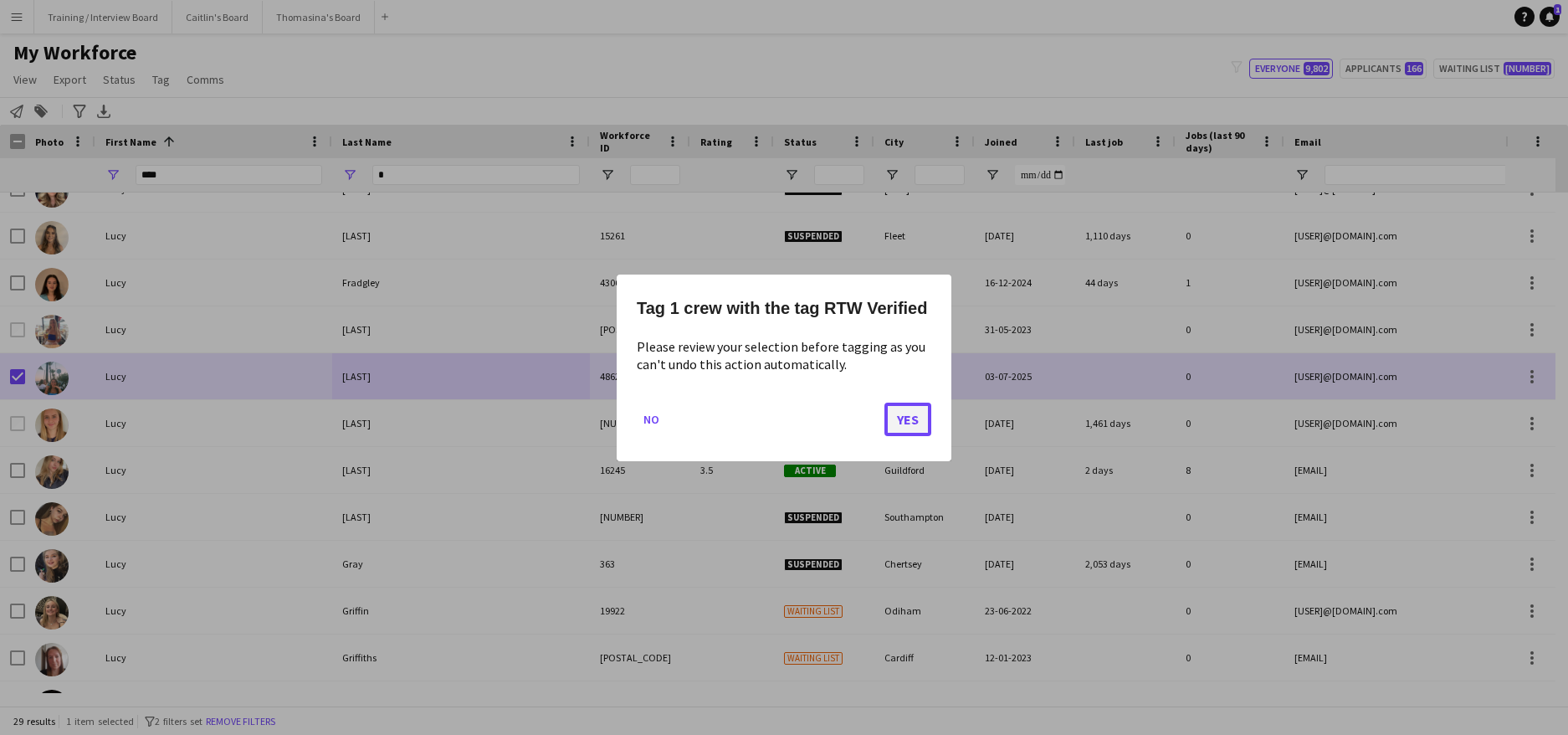click on "Yes" 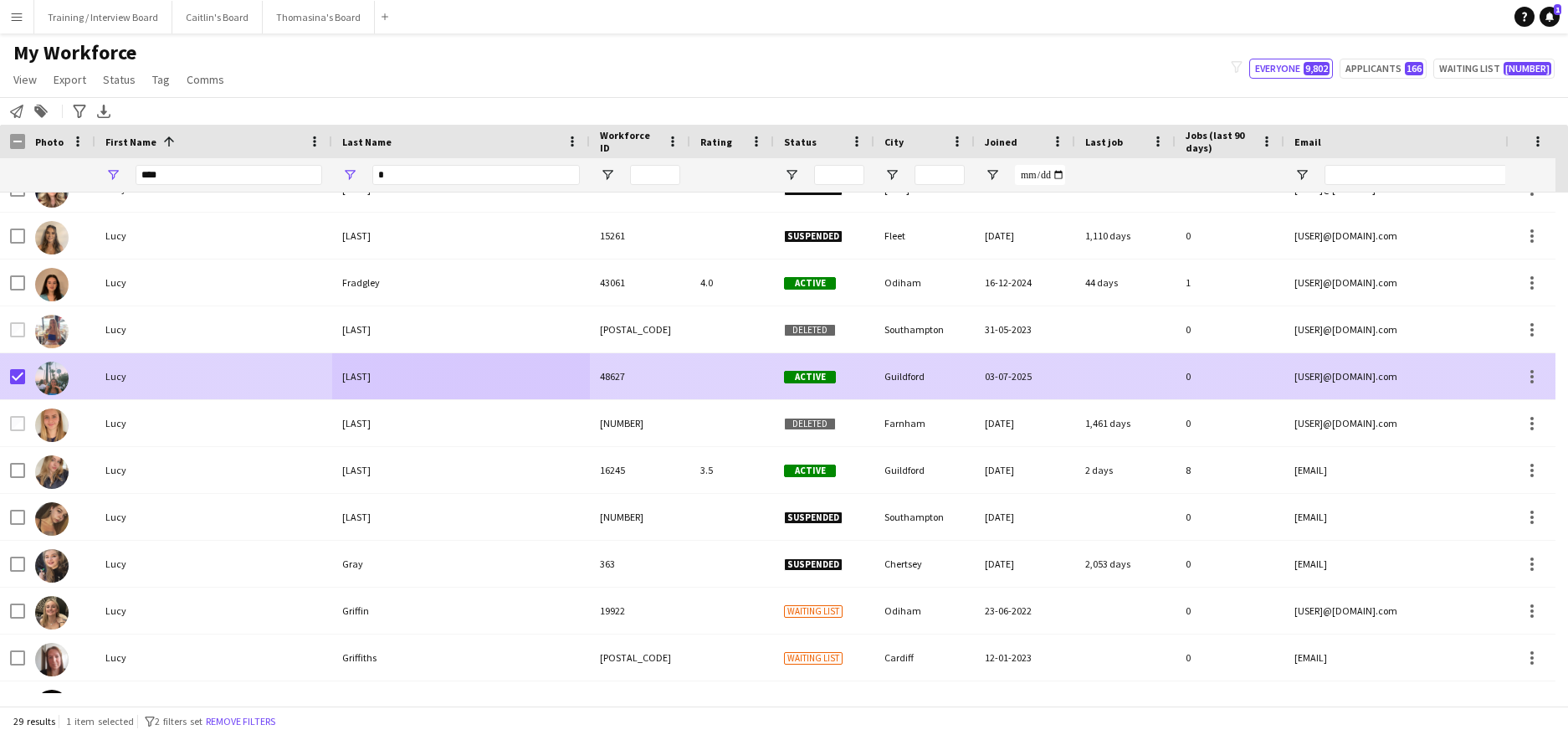click on "Lucy" at bounding box center (213, 376) 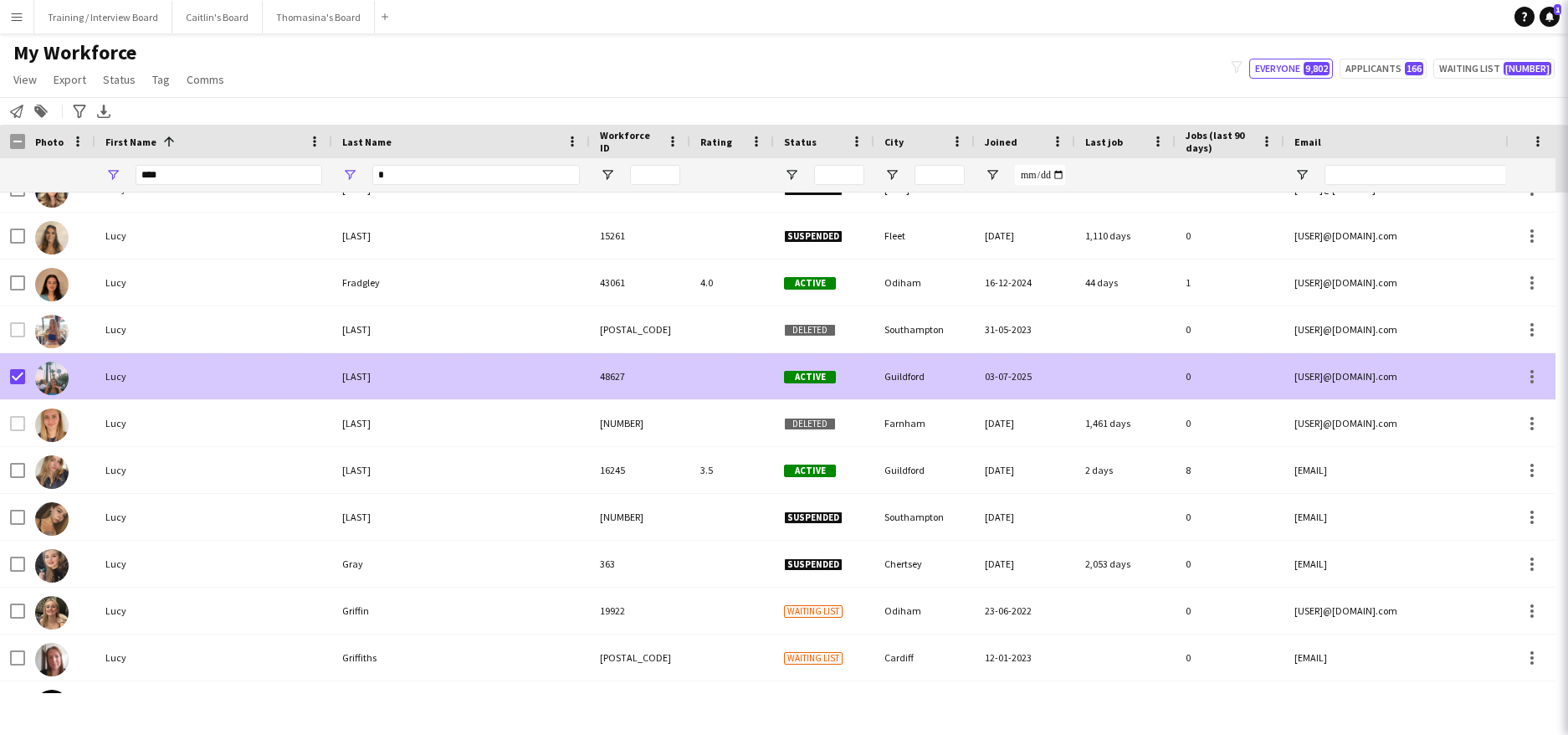 click on "Lucy" at bounding box center [213, 376] 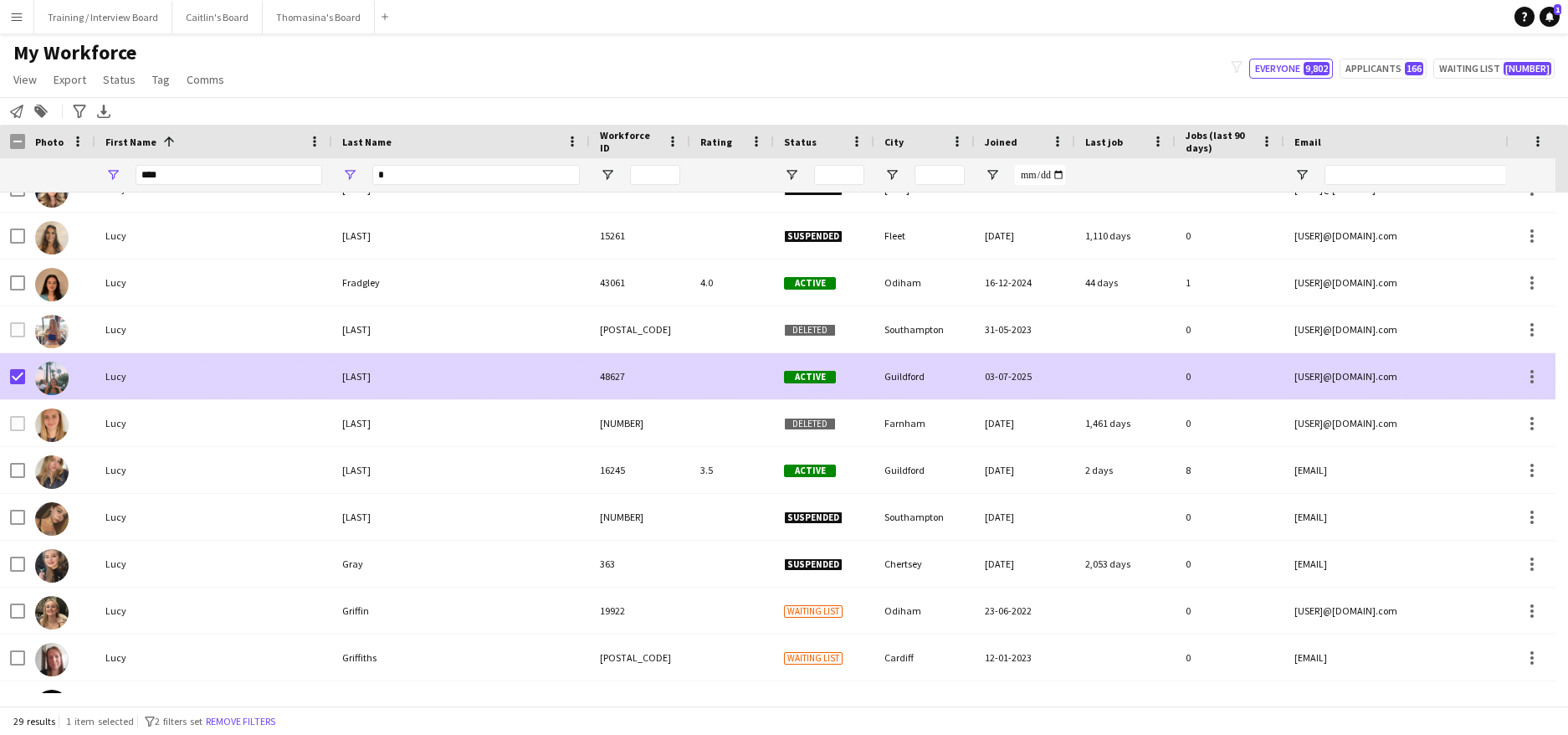 click on "[LAST]" at bounding box center (461, 376) 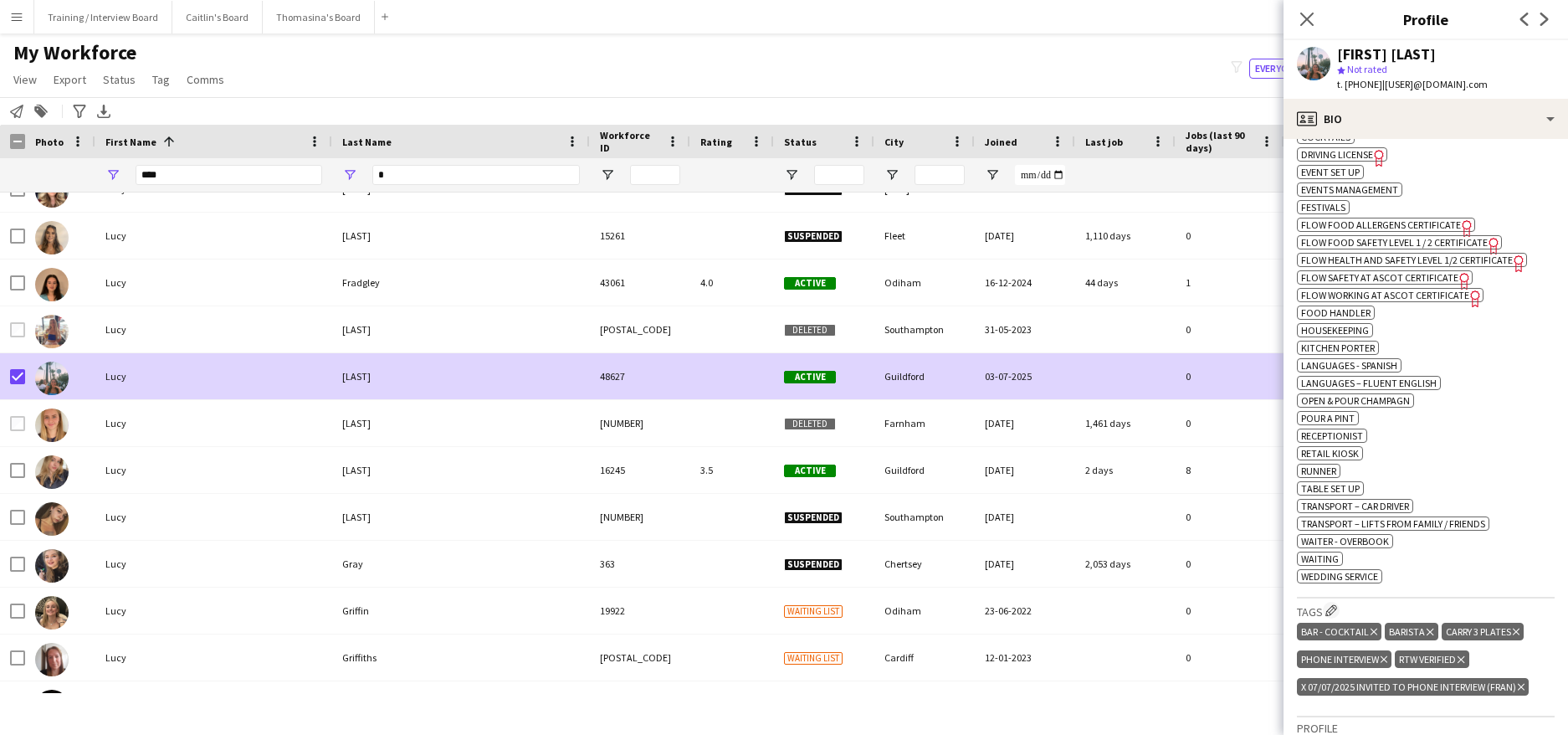 scroll, scrollTop: 921, scrollLeft: 0, axis: vertical 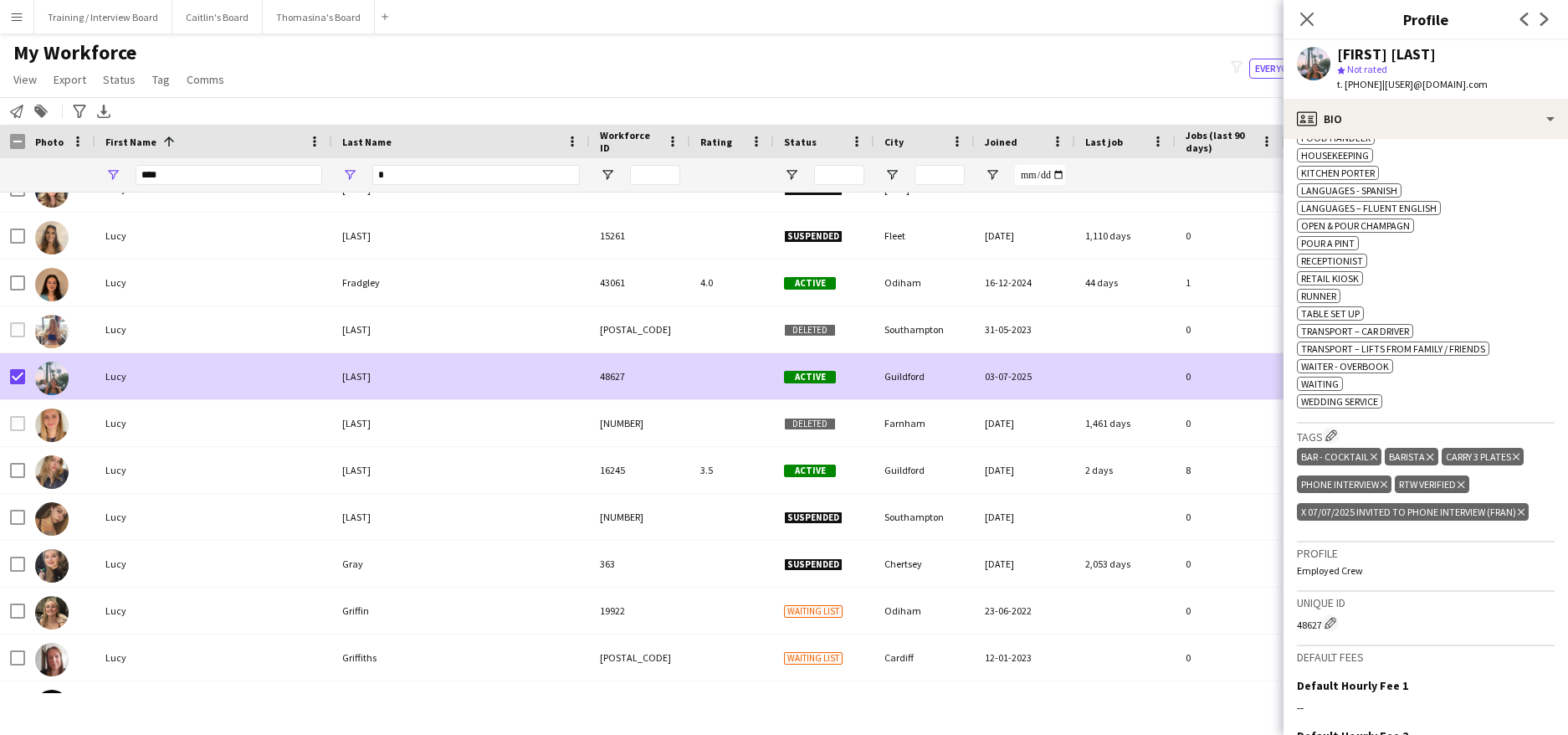 click on "Delete tag" 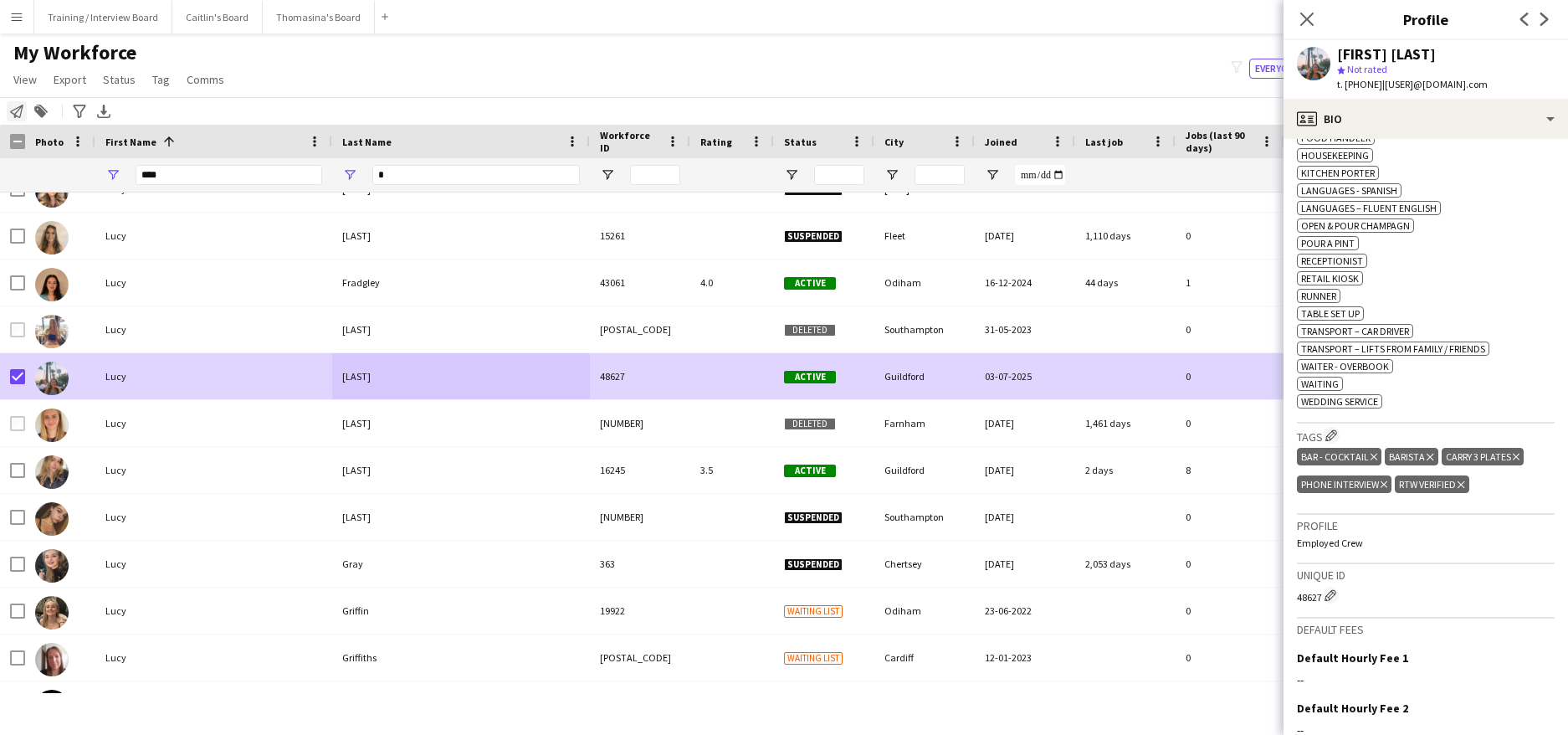click on "Notify workforce" 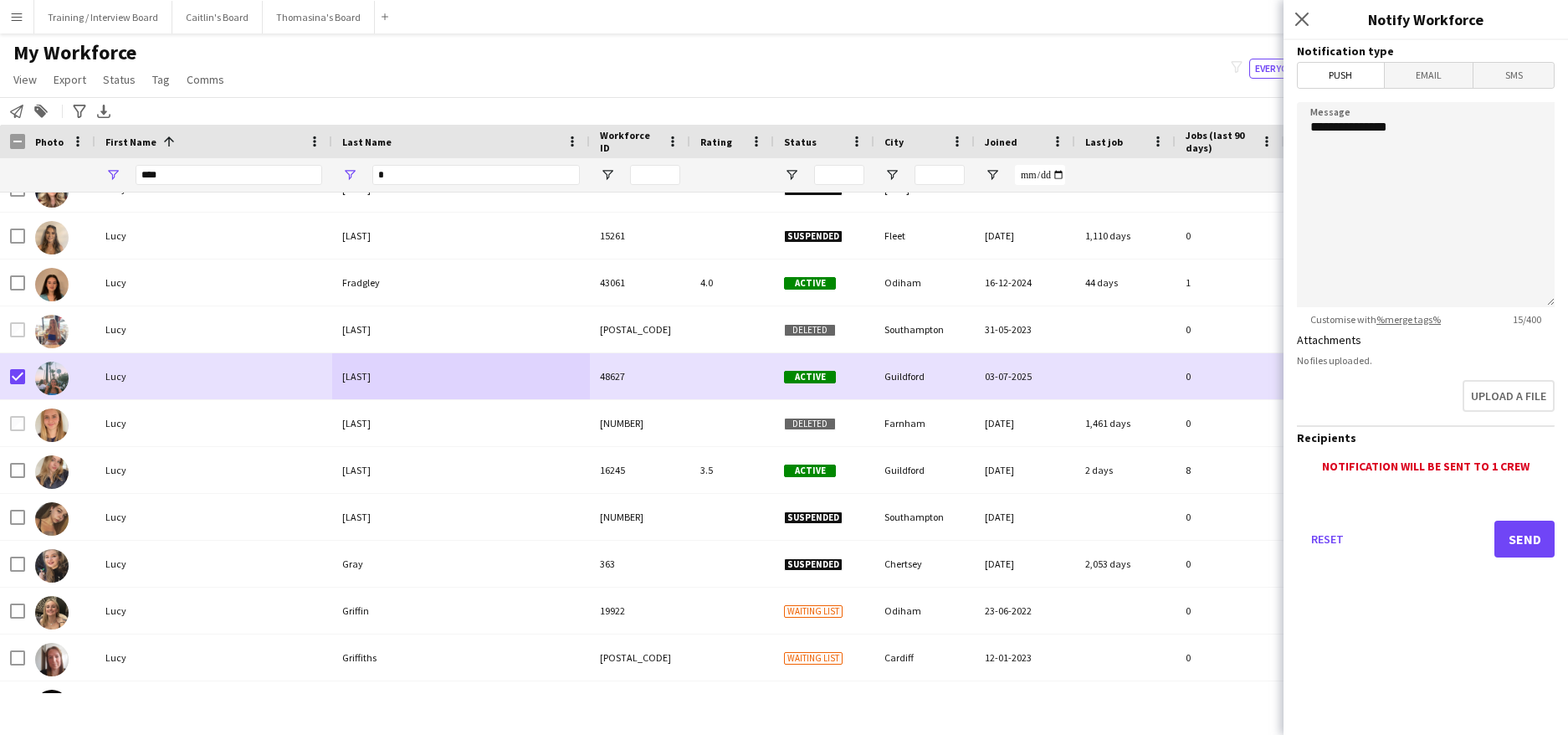 click on "**********" 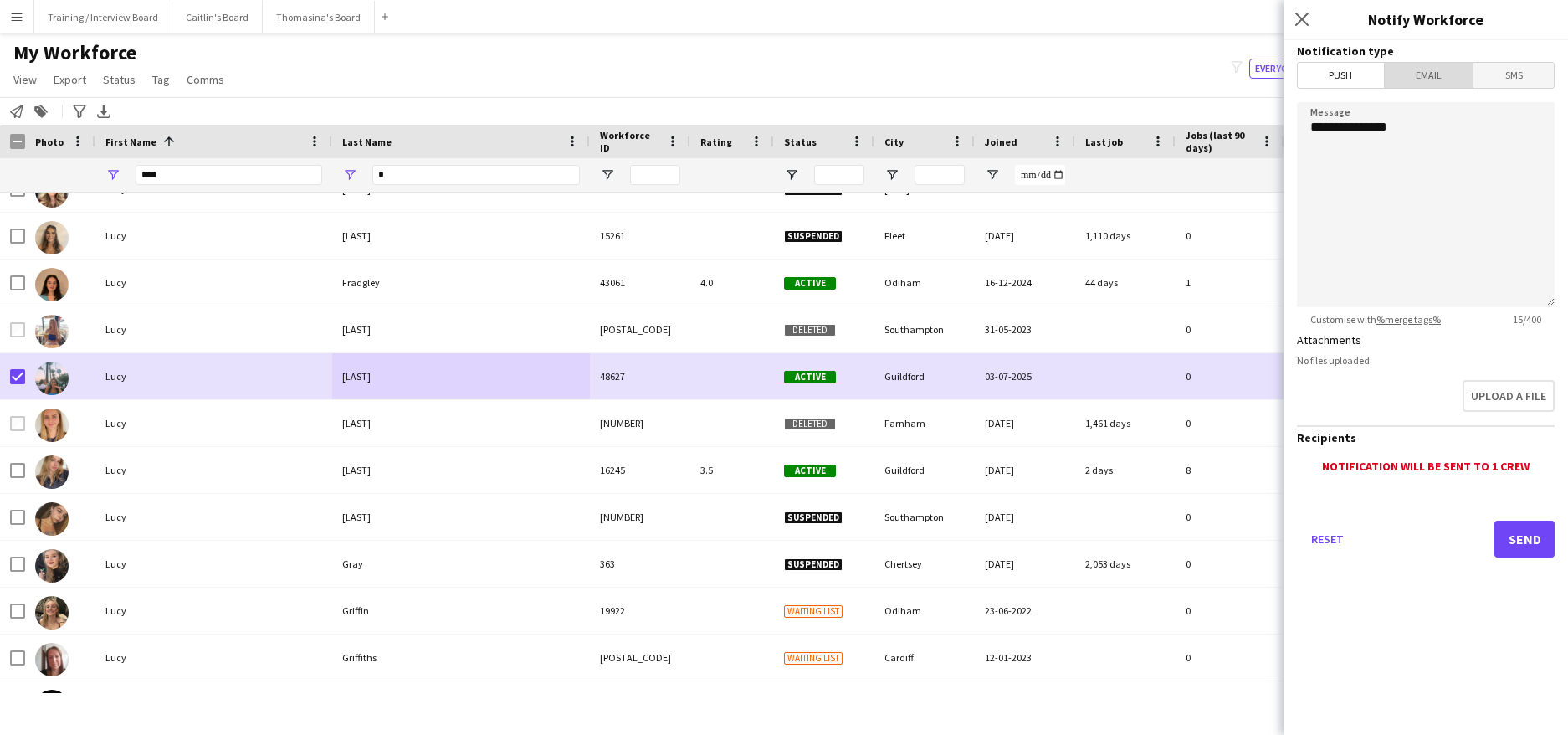 click on "Email" at bounding box center (1429, 75) 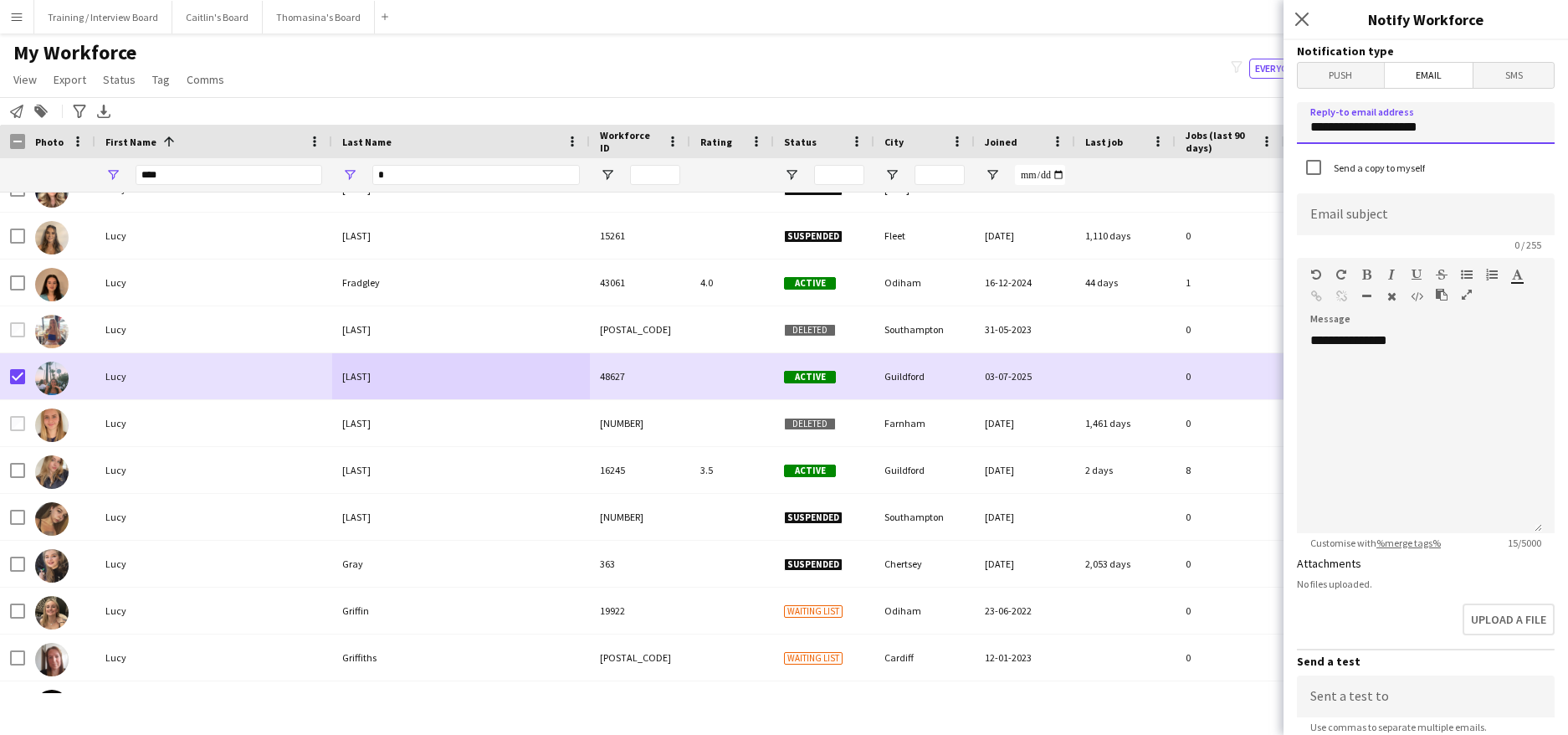 click on "**********" 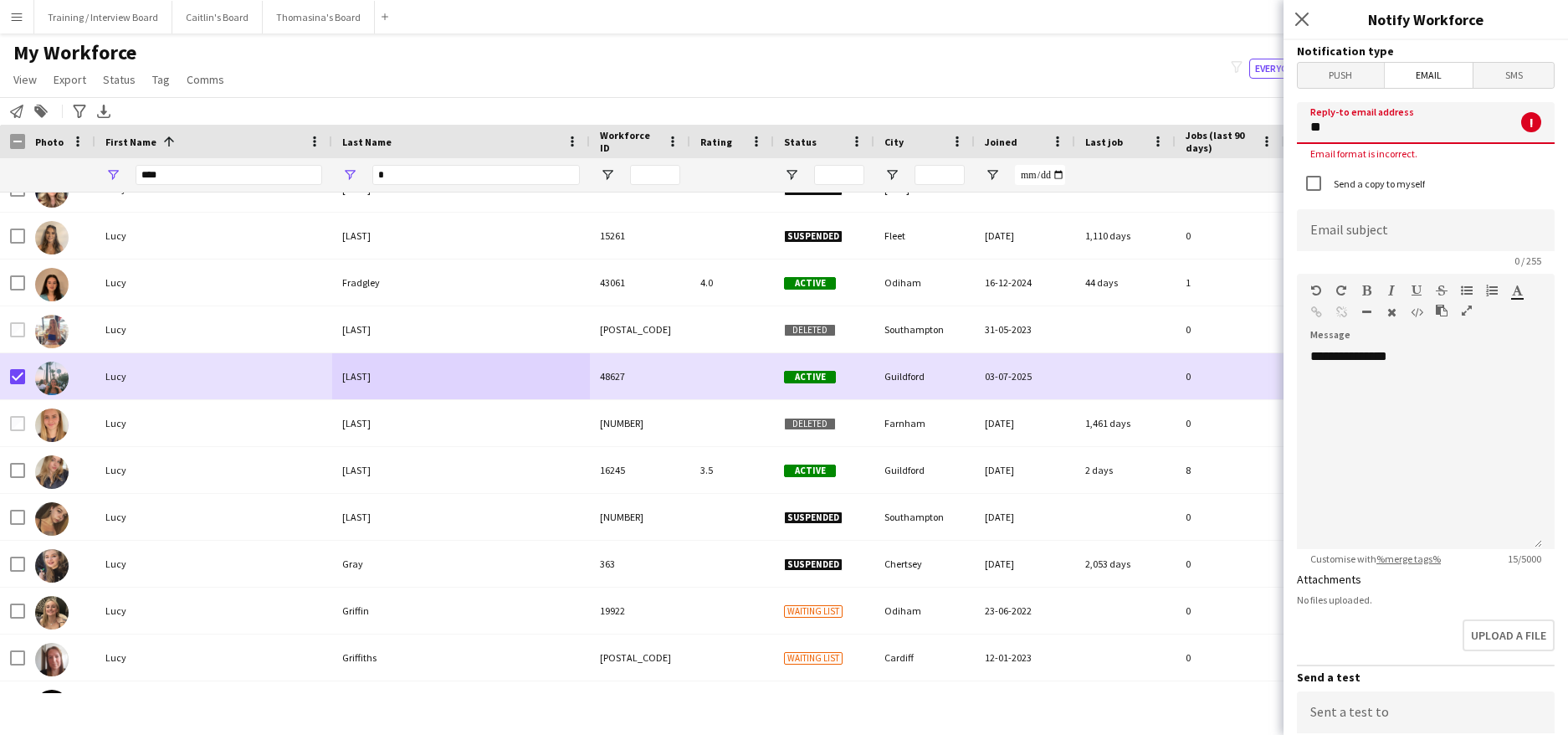 type on "*" 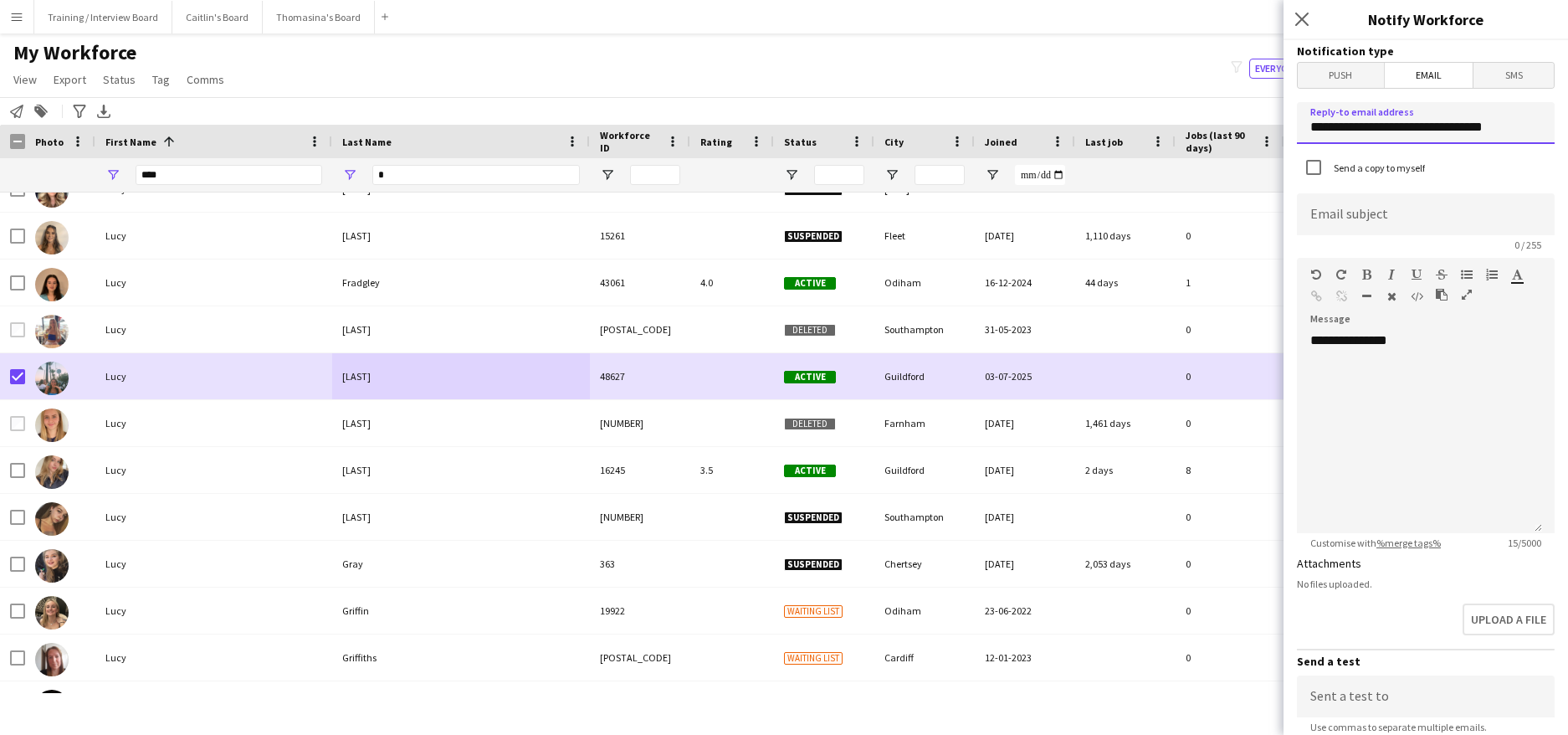 type on "**********" 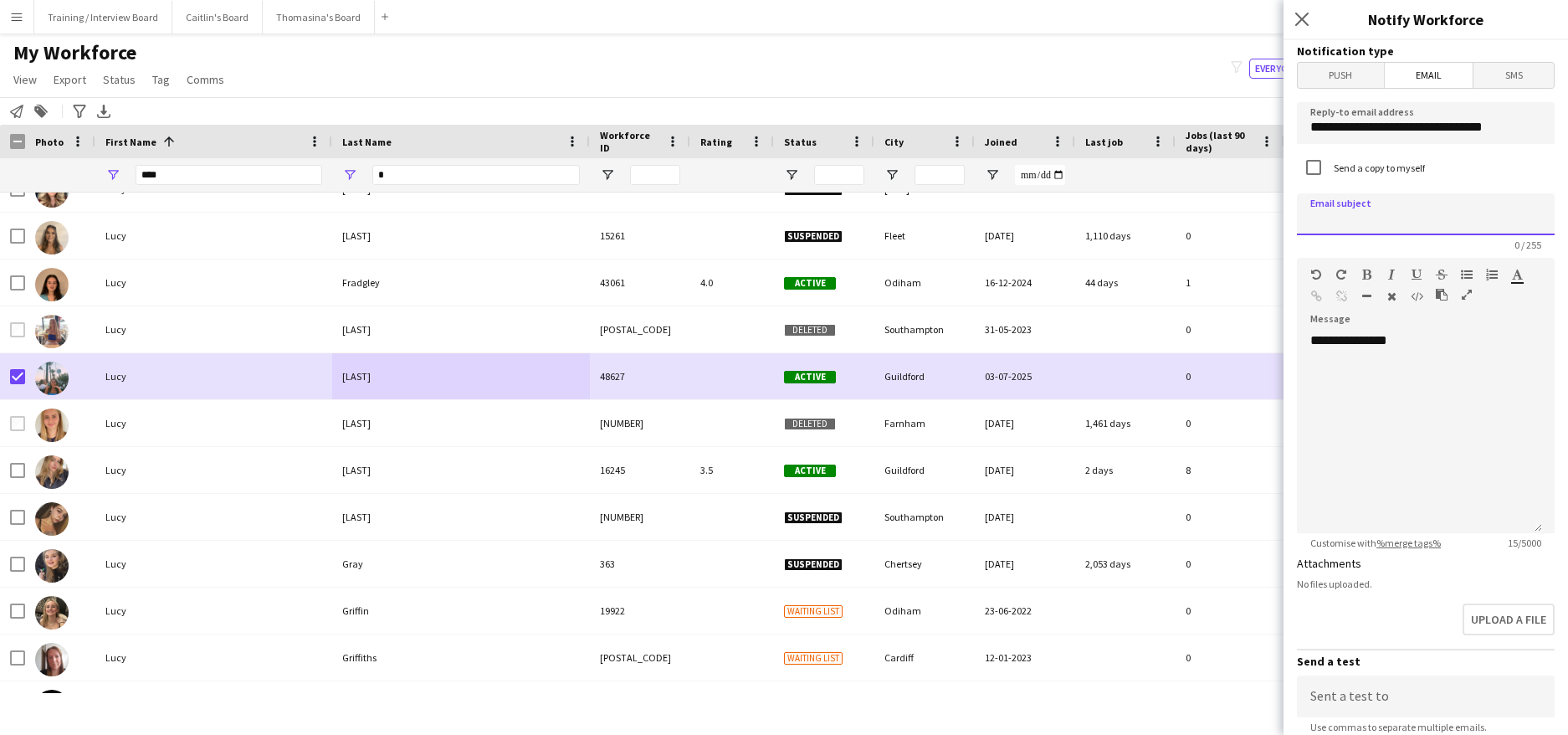 click 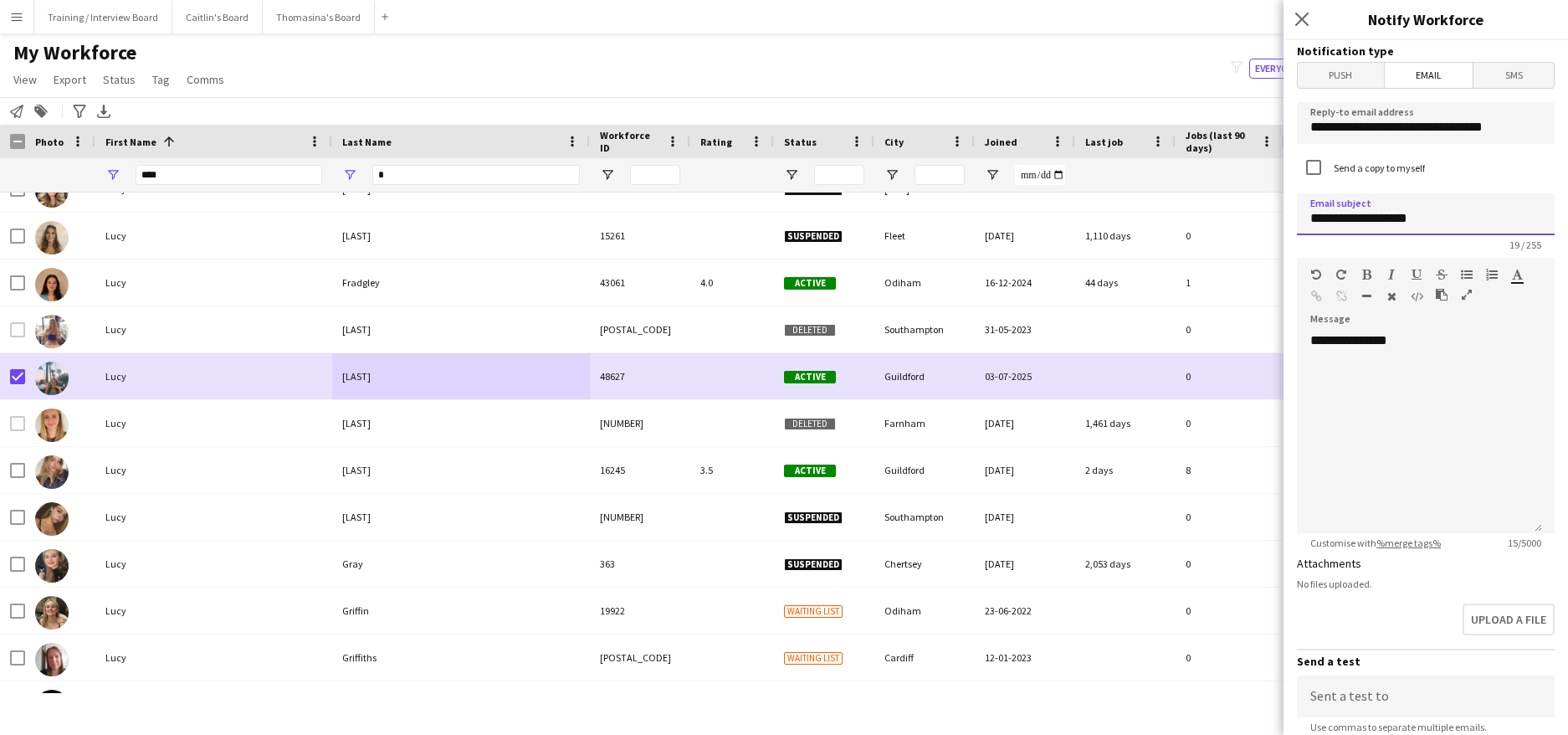 type on "**********" 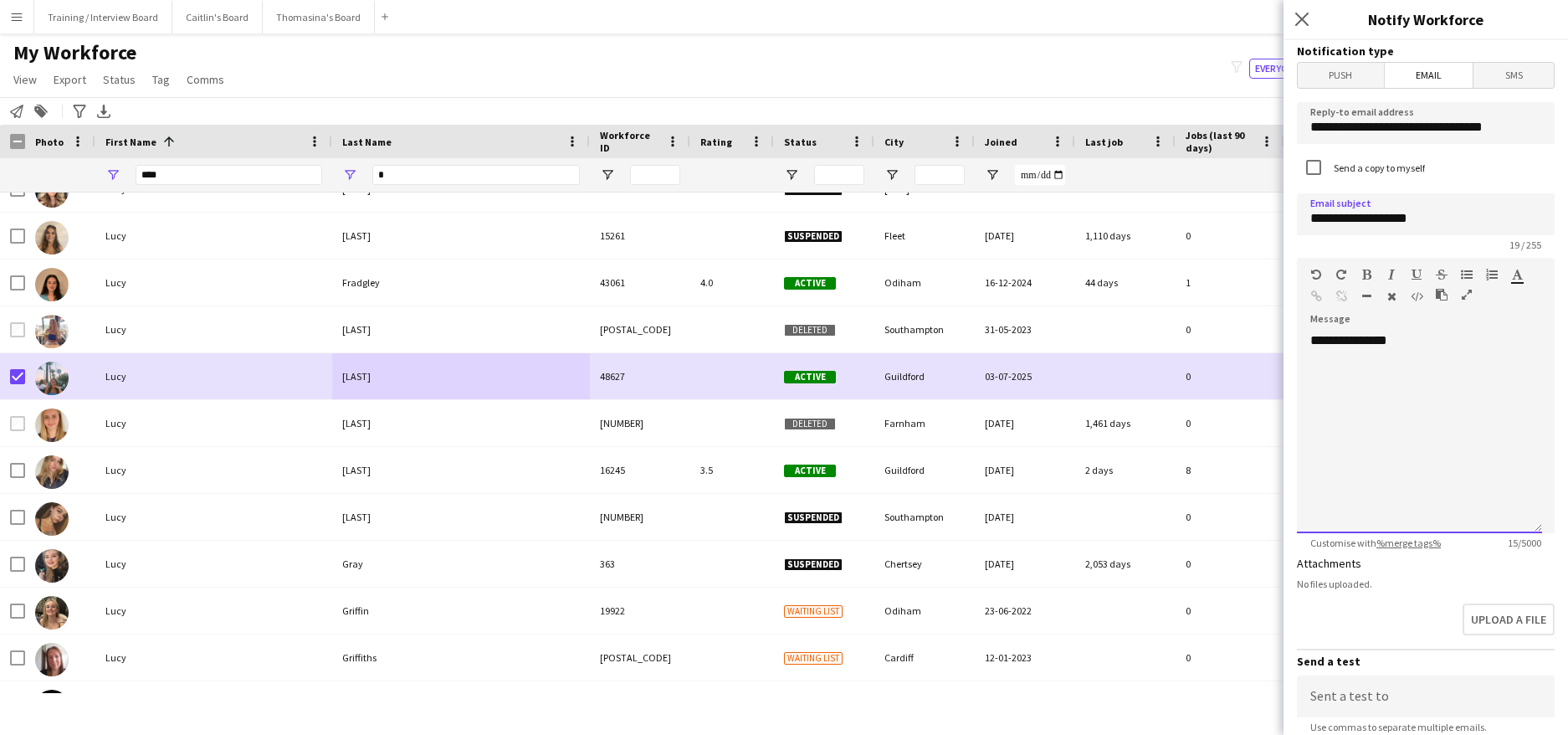 click on "**********" 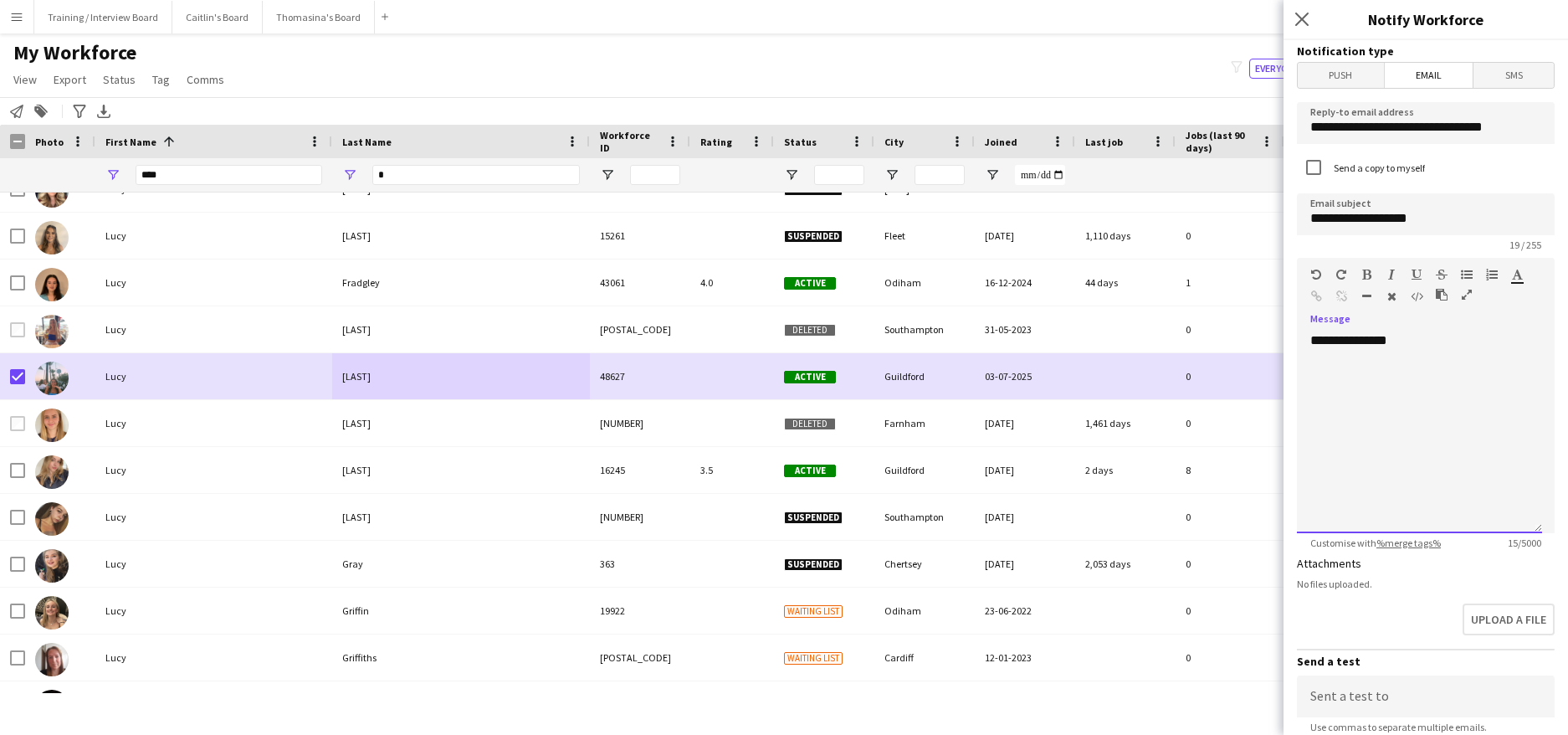 type 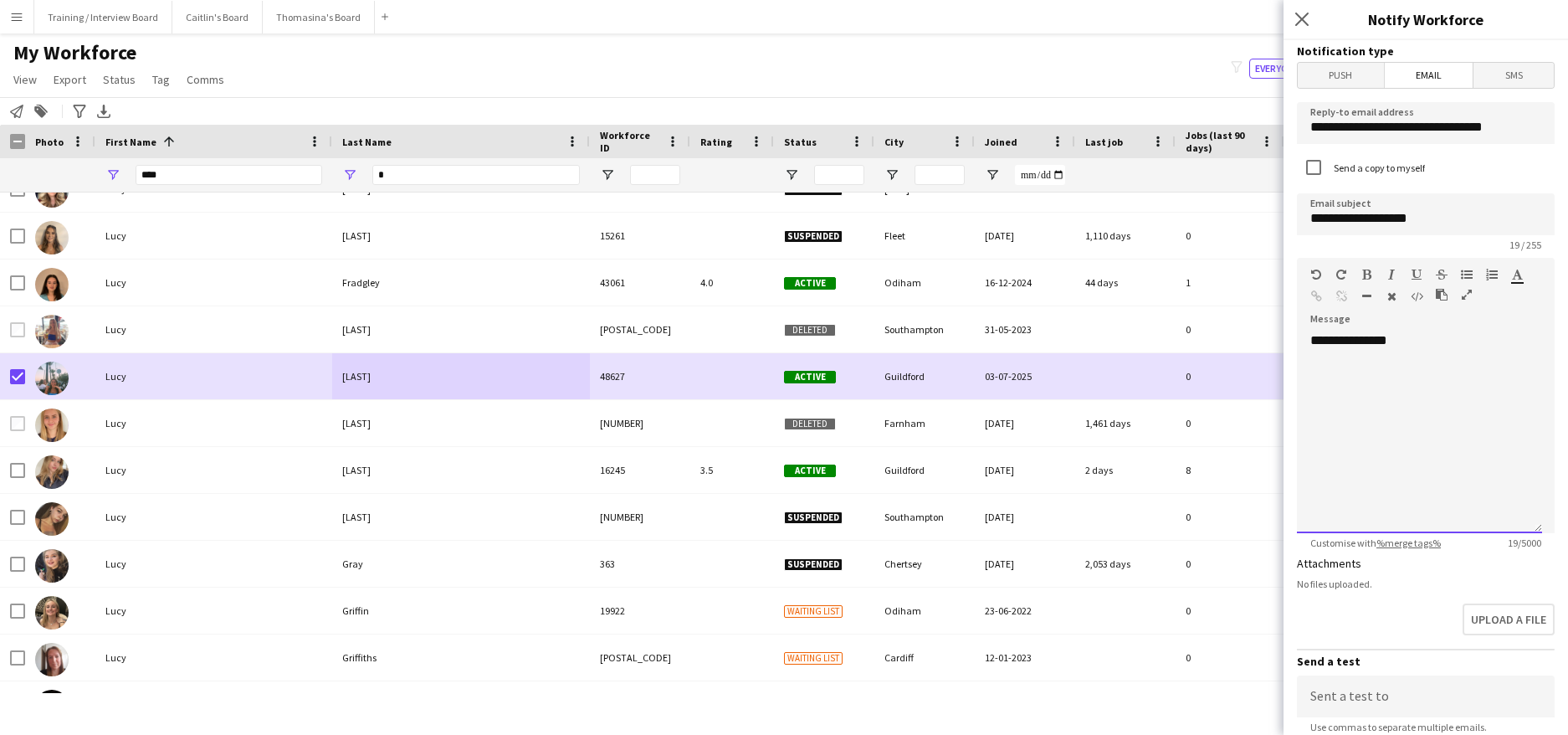 click on "**********" 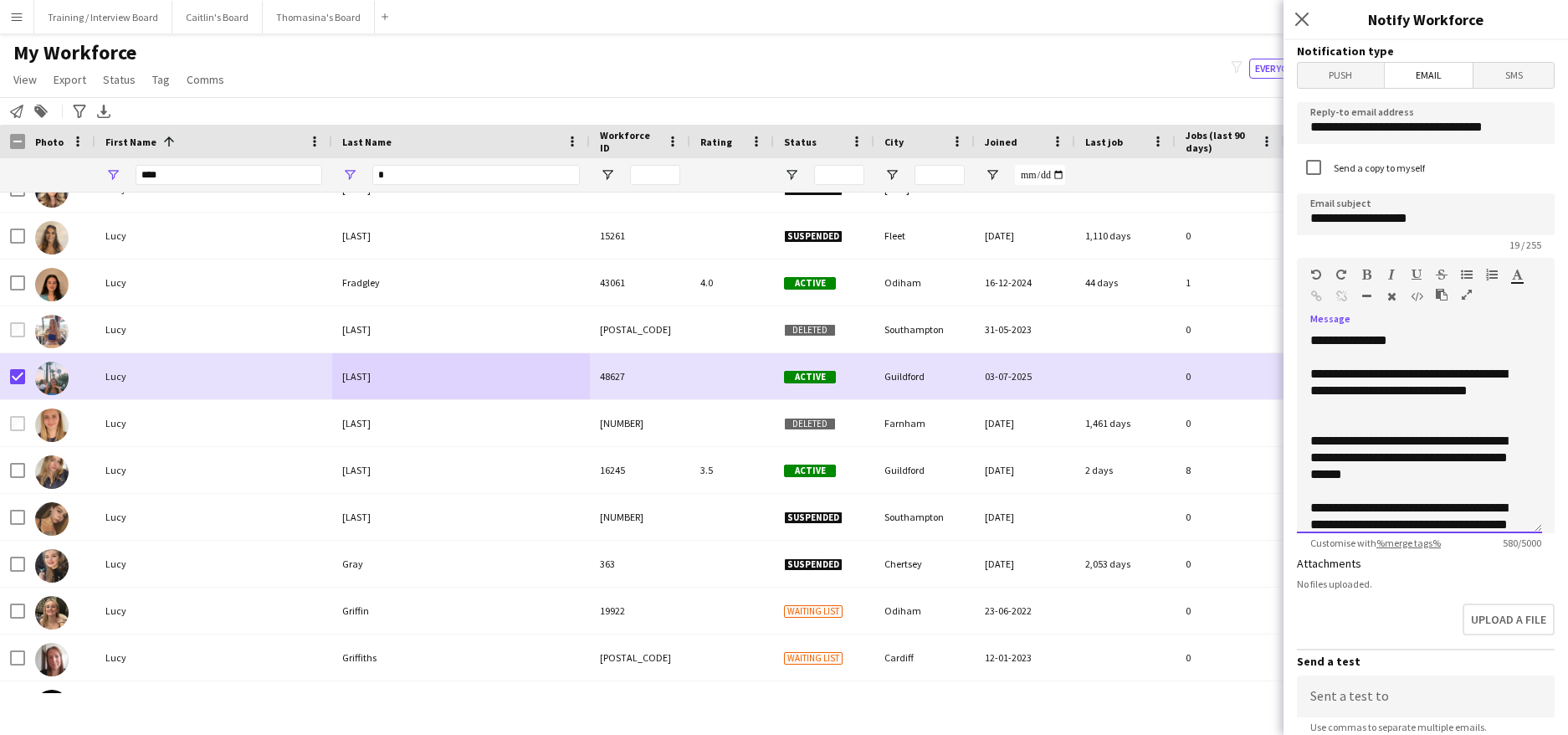 scroll, scrollTop: 236, scrollLeft: 0, axis: vertical 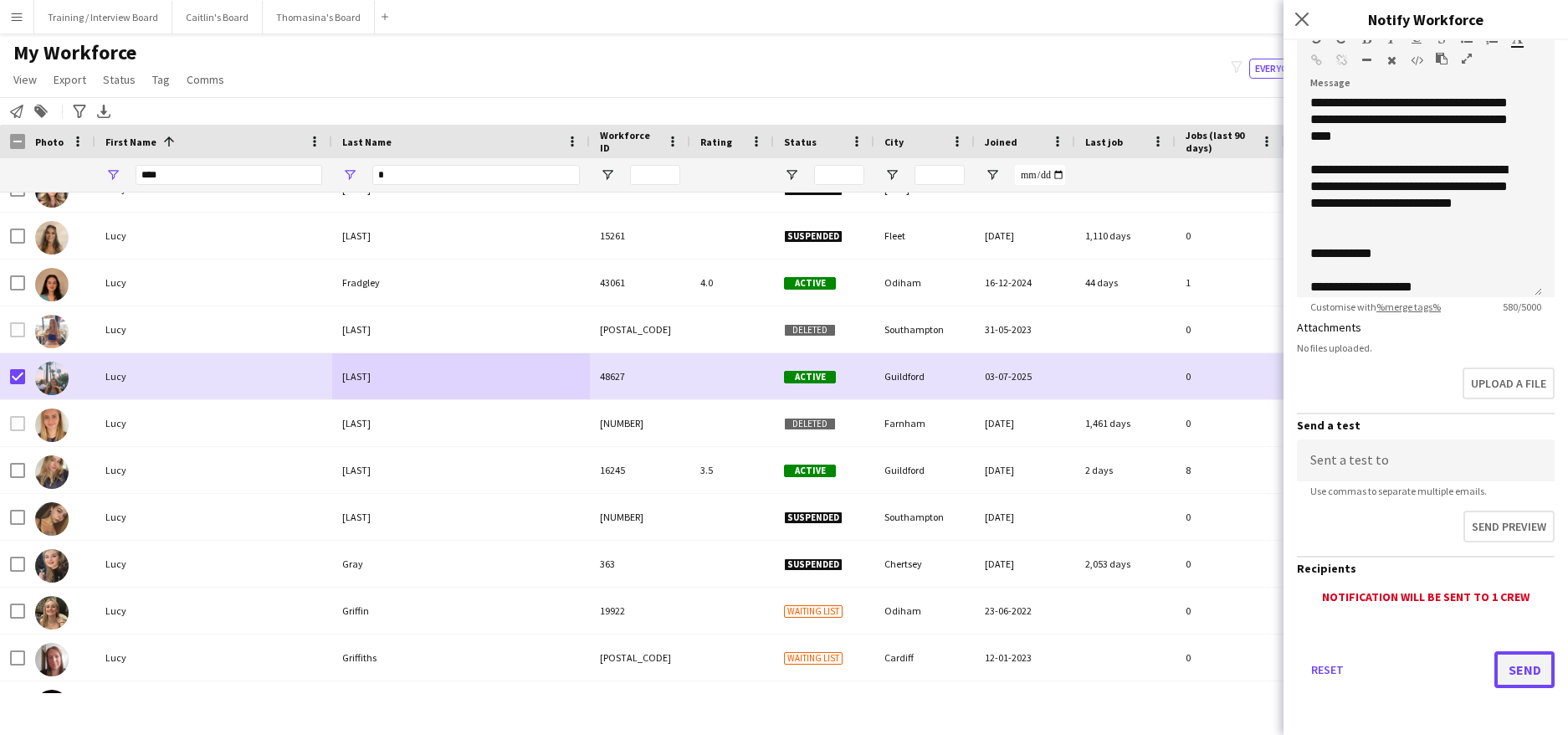 click on "Send" 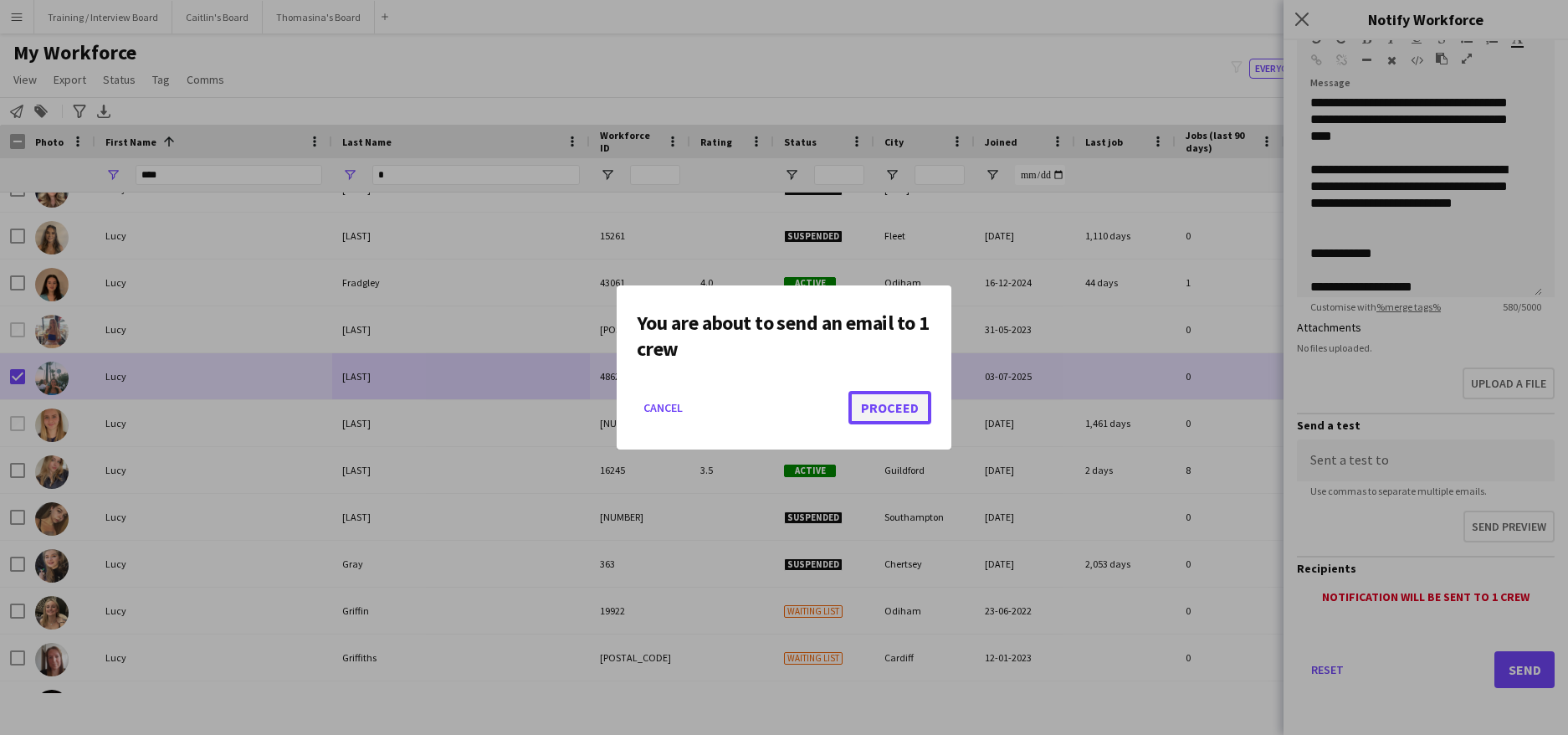 click on "Proceed" 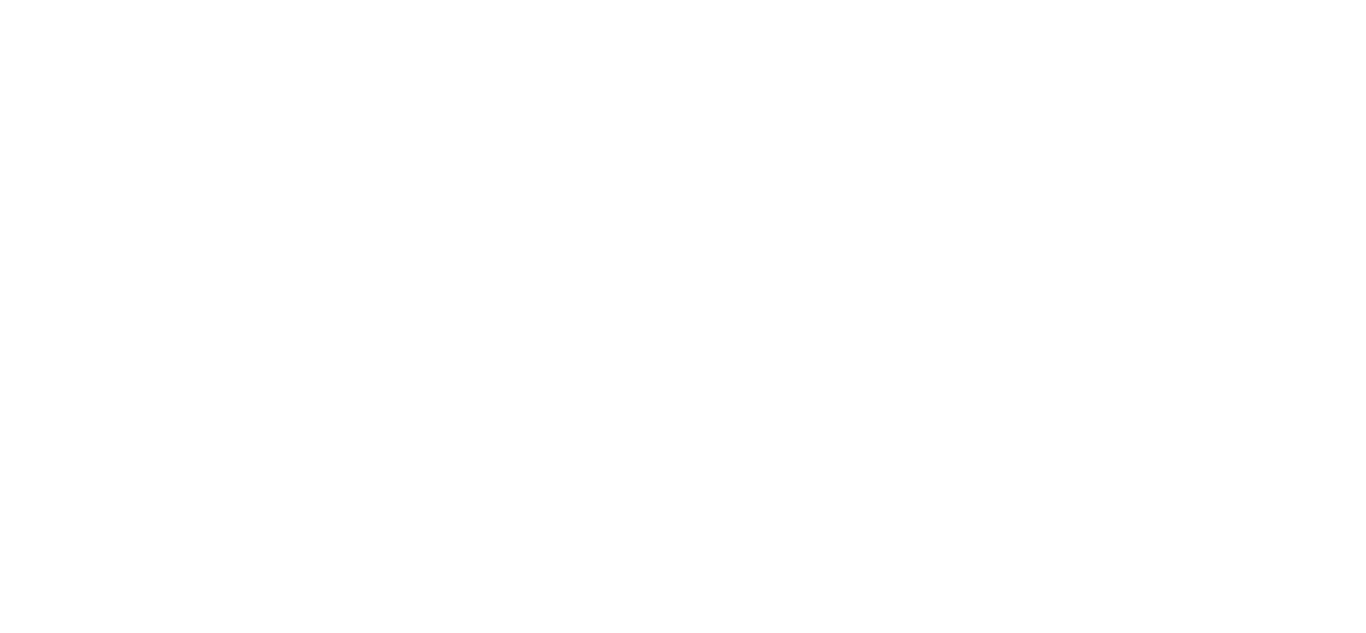 scroll, scrollTop: 0, scrollLeft: 0, axis: both 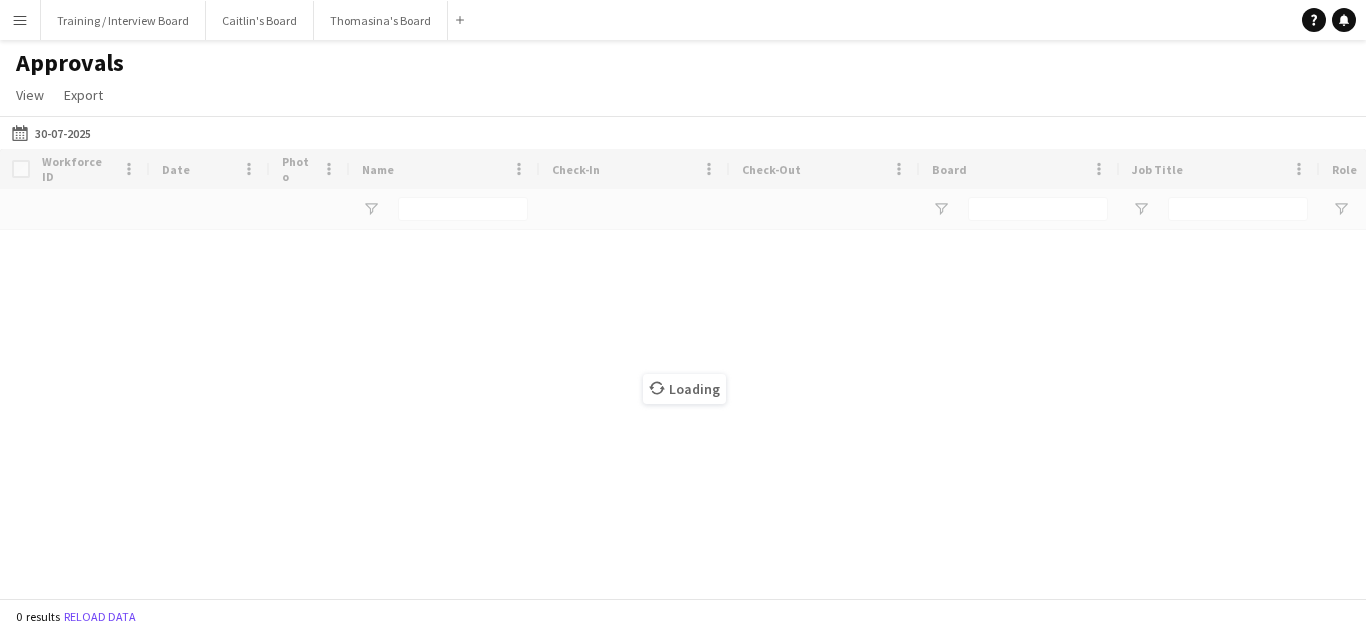 type on "**********" 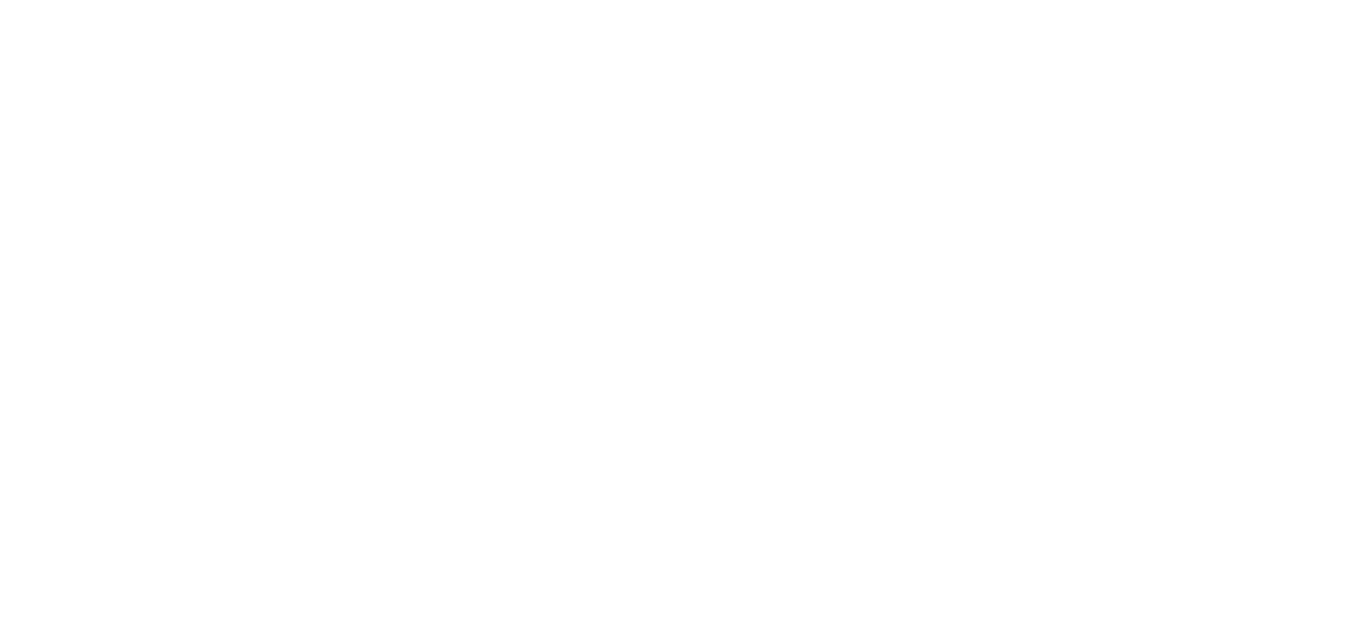 scroll, scrollTop: 0, scrollLeft: 0, axis: both 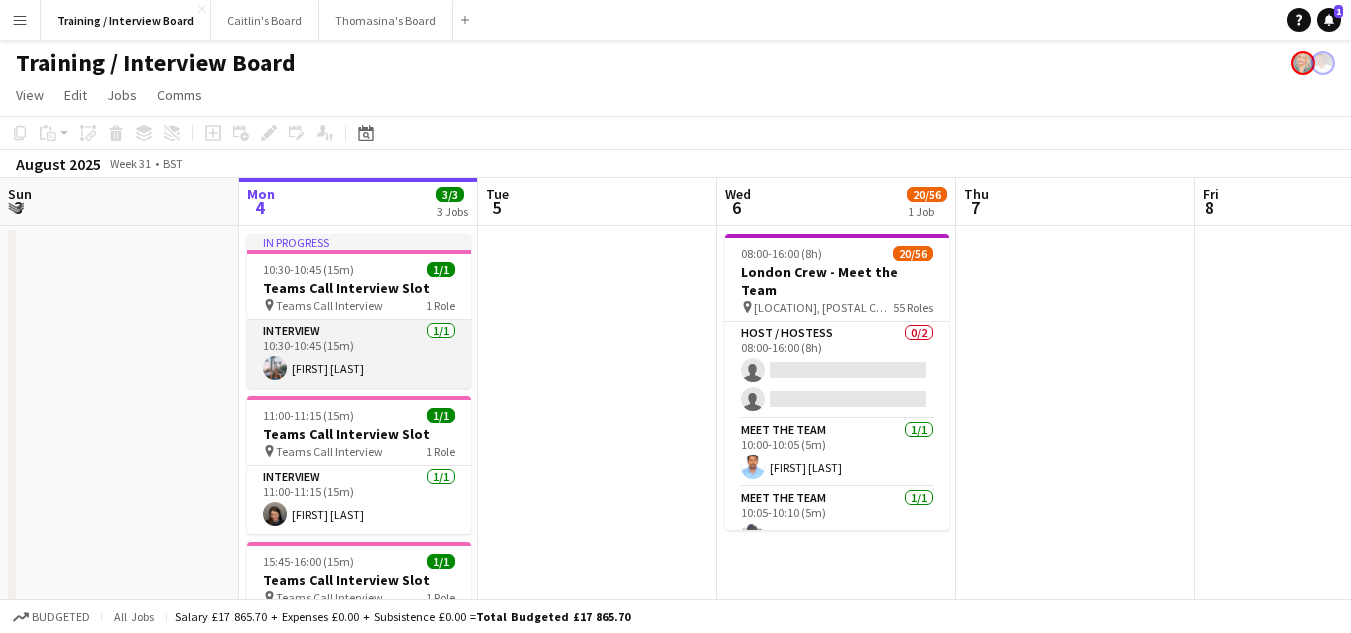 click on "Interview   1/1   10:30-10:45 (15m)
Lucy Ginesi" at bounding box center (359, 354) 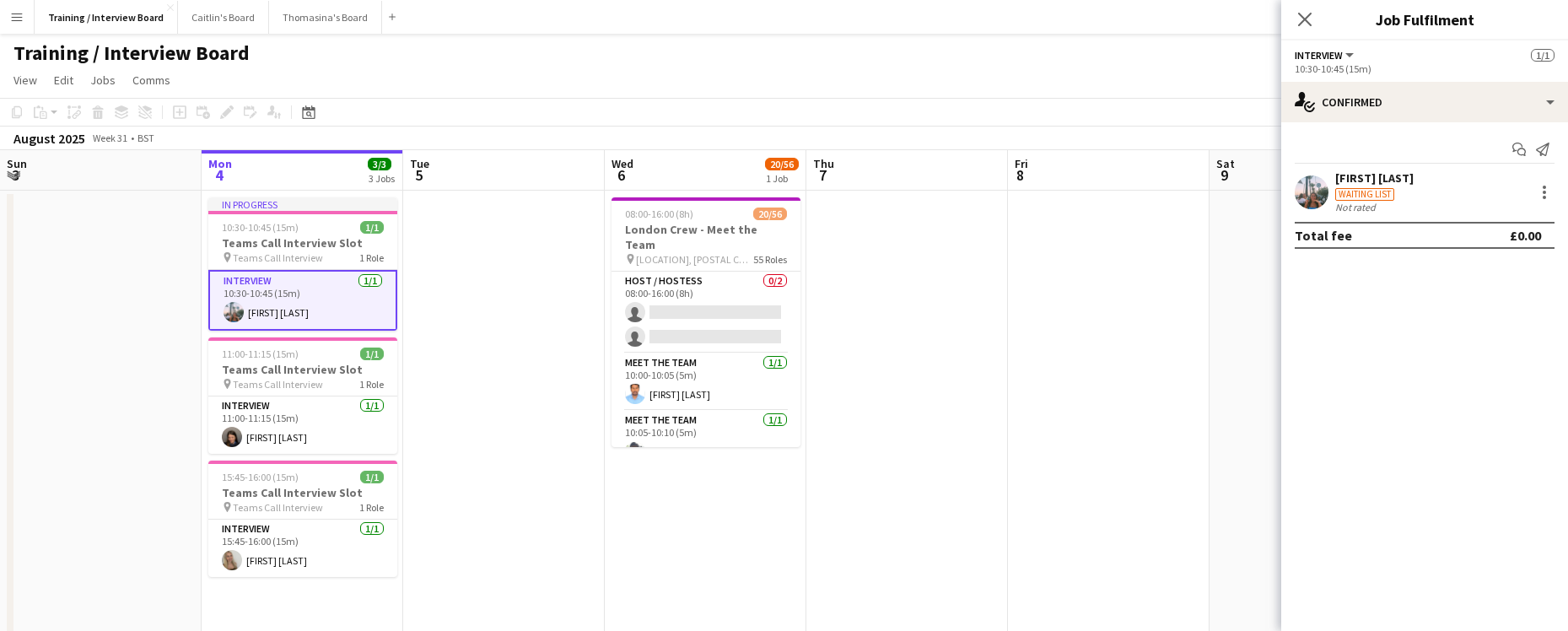 click at bounding box center [907, 557] 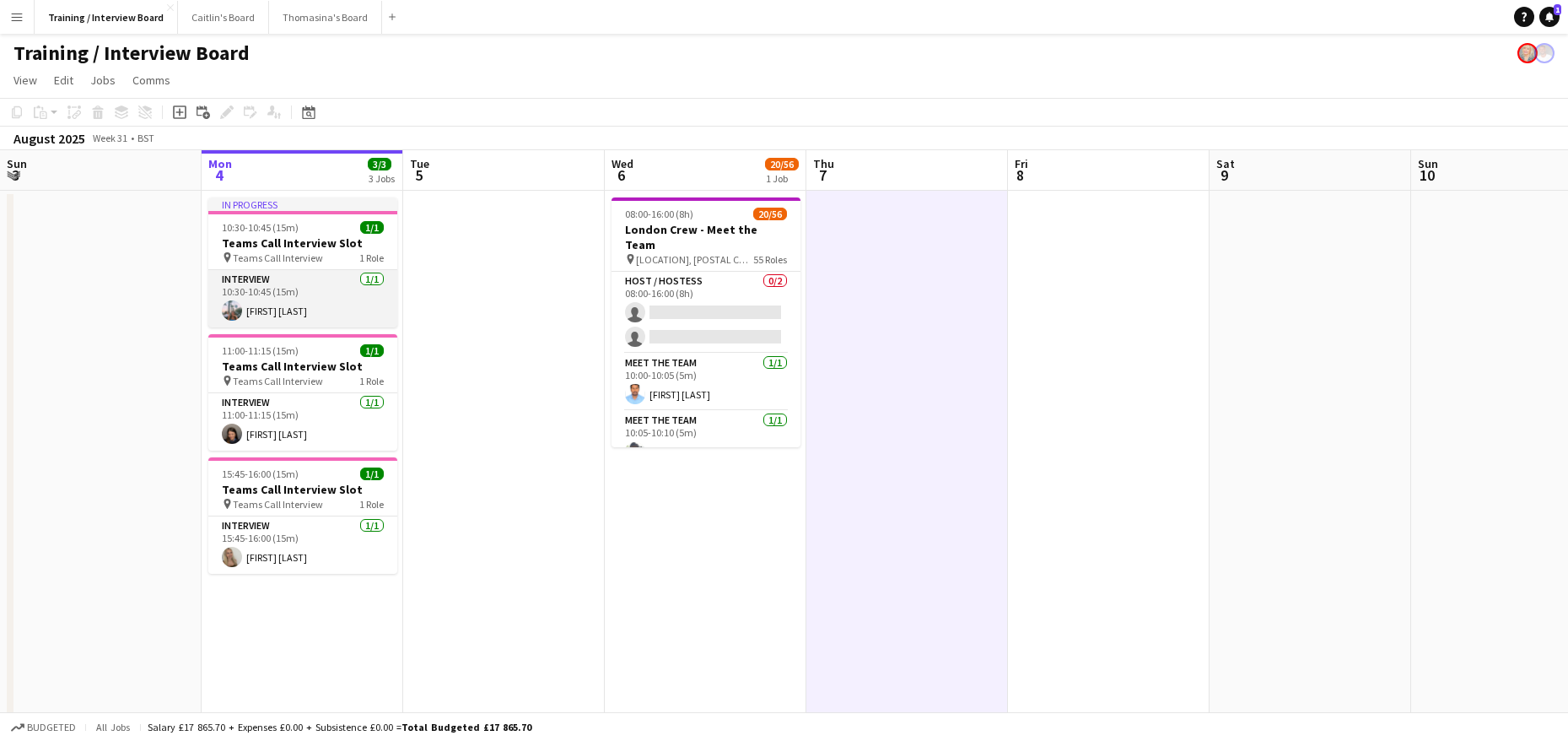 click on "Interview   1/1   10:30-10:45 (15m)
Lucy Ginesi" at bounding box center [303, 299] 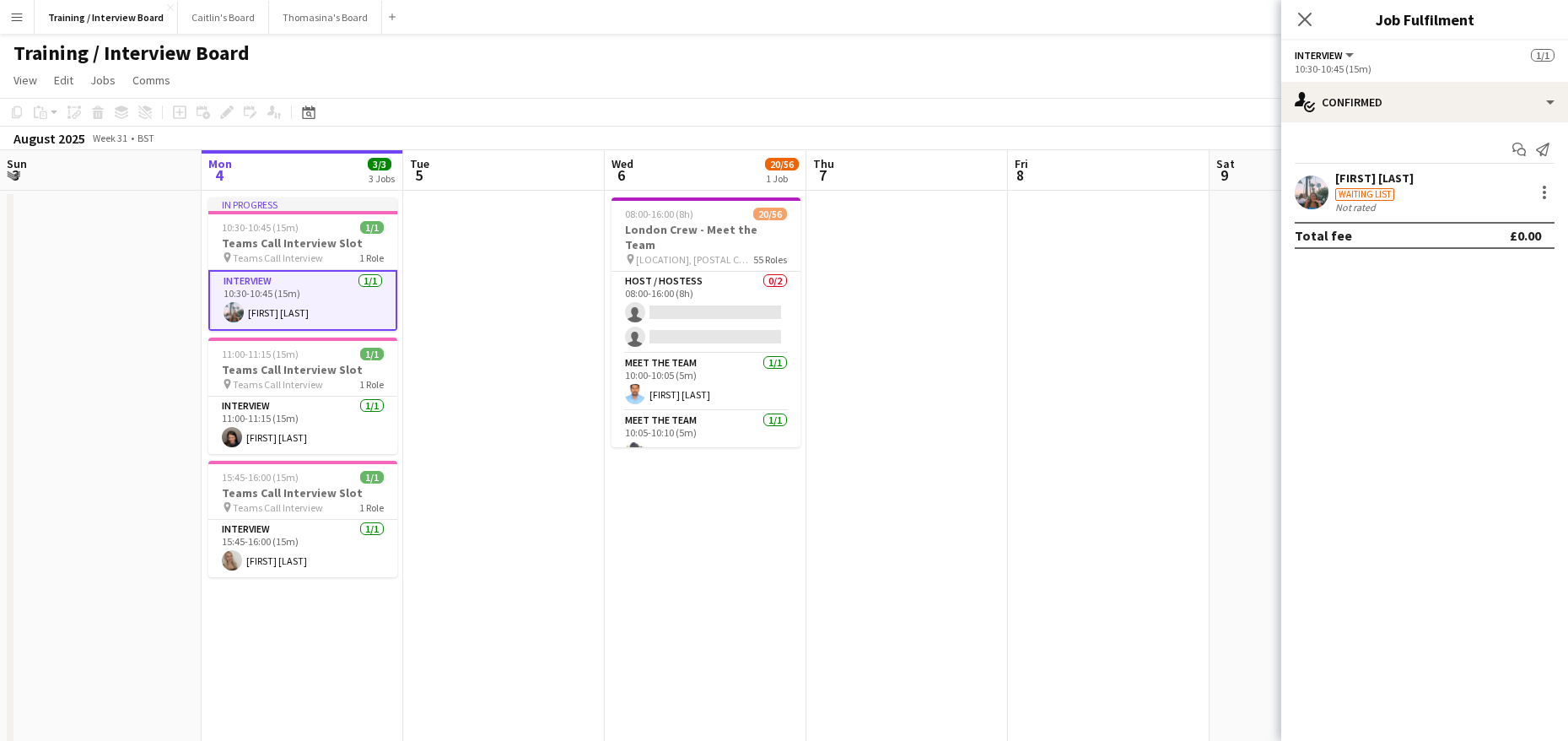 click on "[FIRST] [LAST]" at bounding box center (1374, 178) 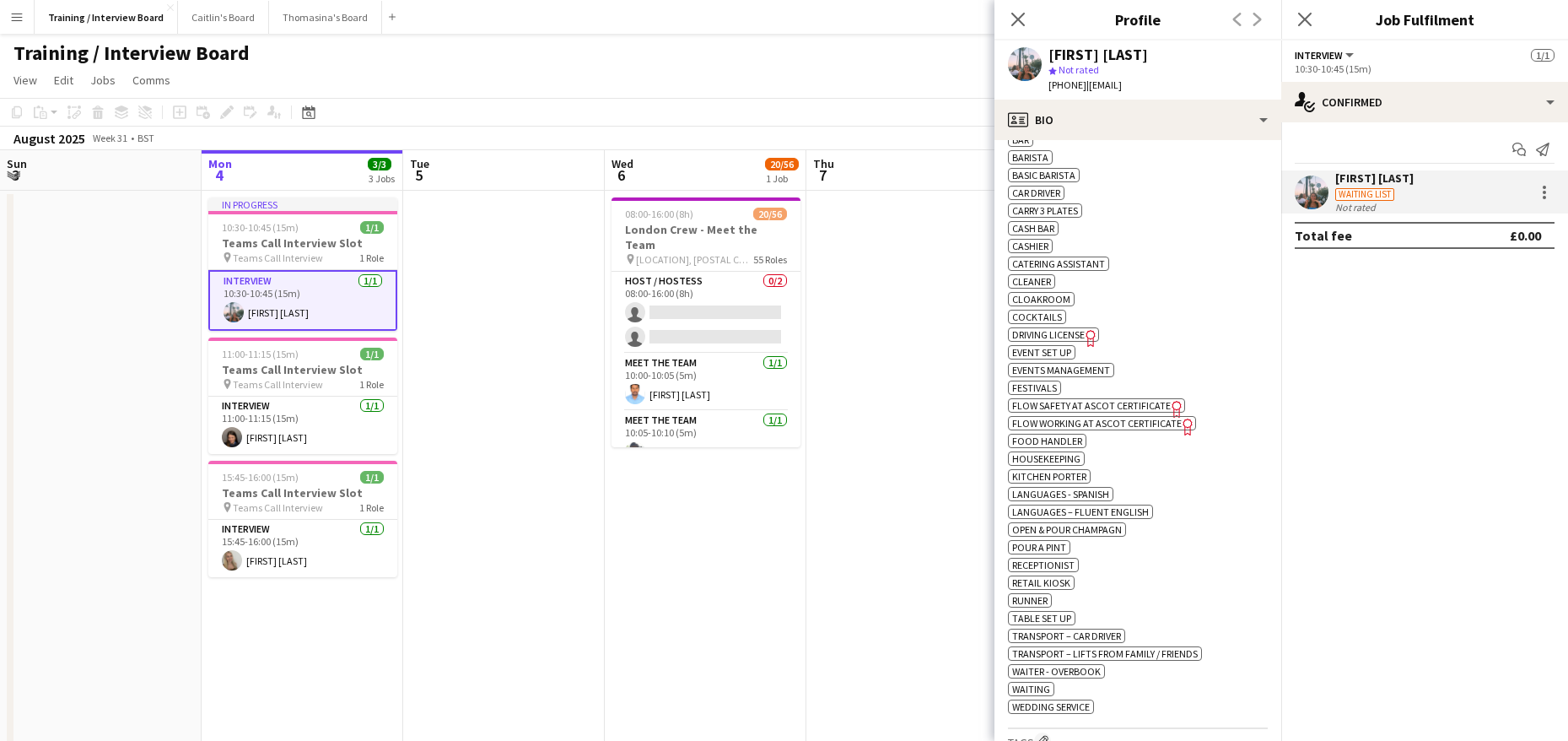 scroll, scrollTop: 506, scrollLeft: 0, axis: vertical 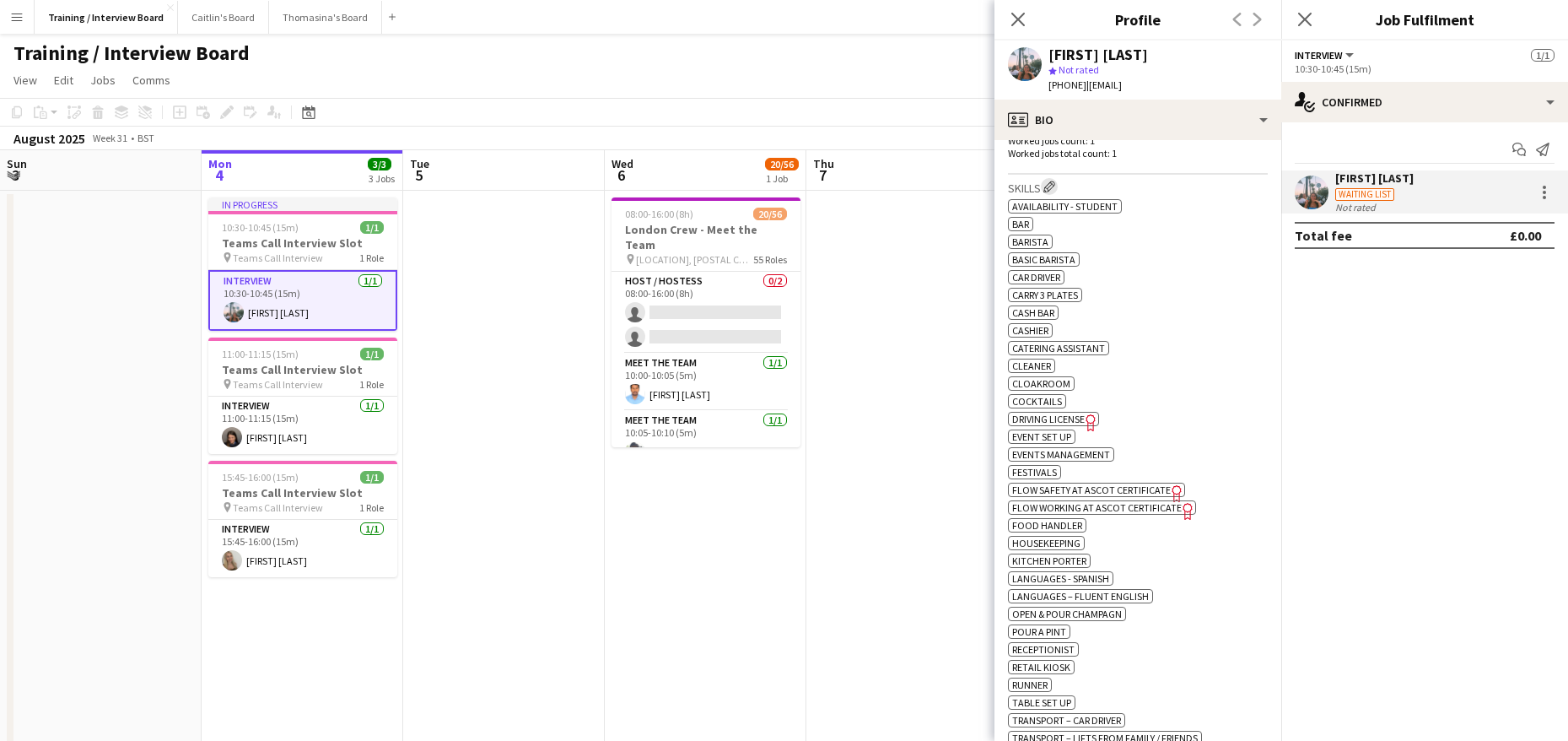 click on "Edit crew company skills" 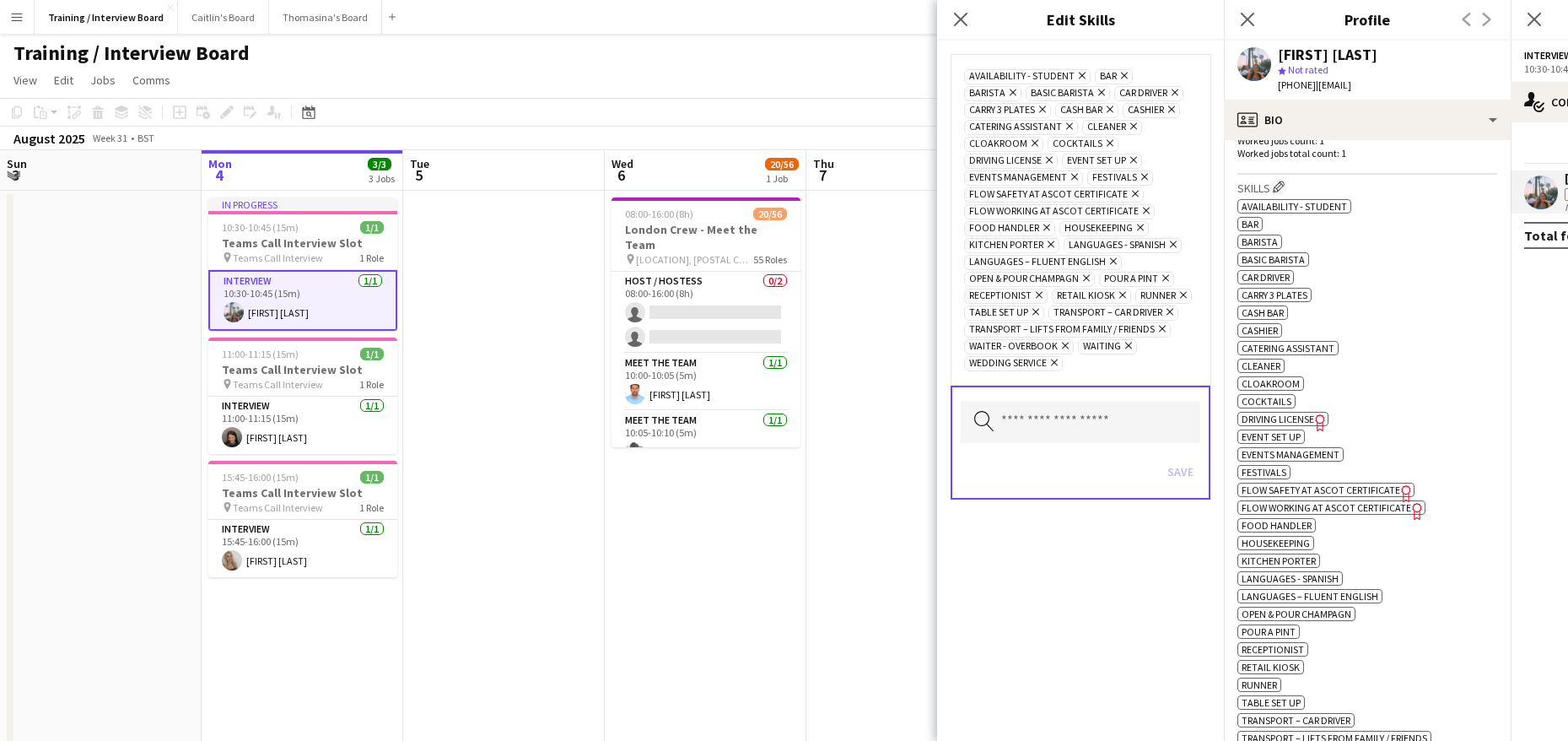 click on "Remove" 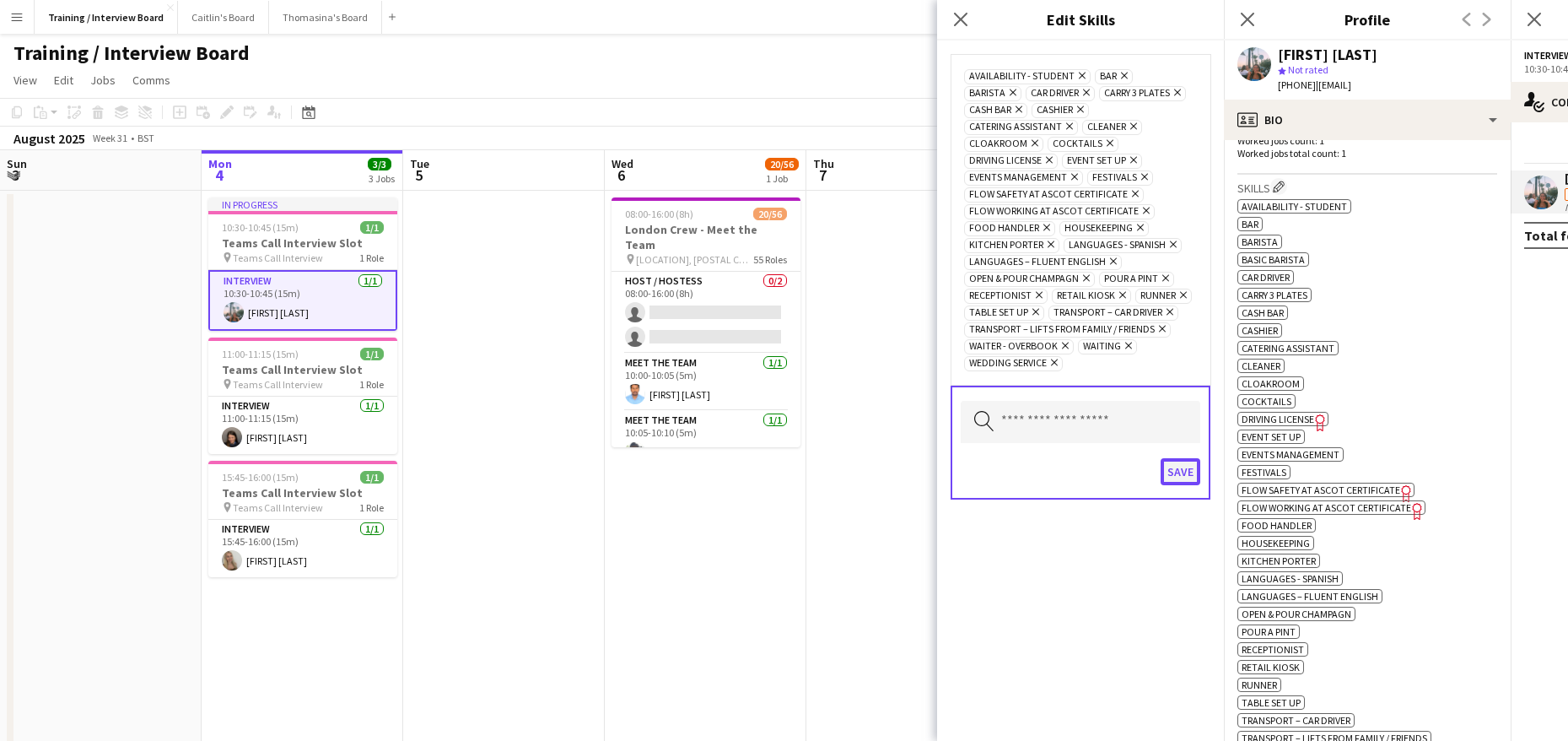 click on "Save" 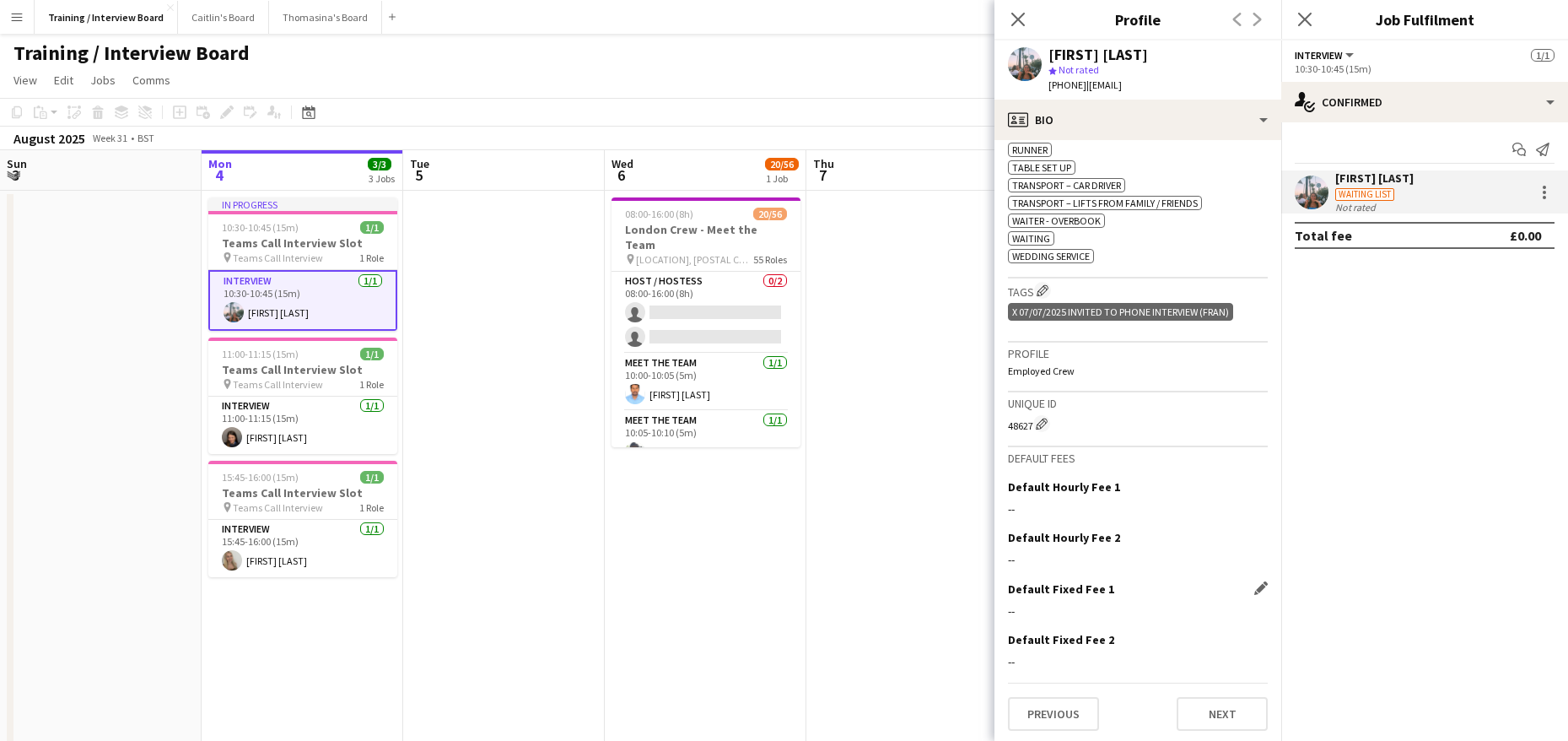 scroll, scrollTop: 1027, scrollLeft: 0, axis: vertical 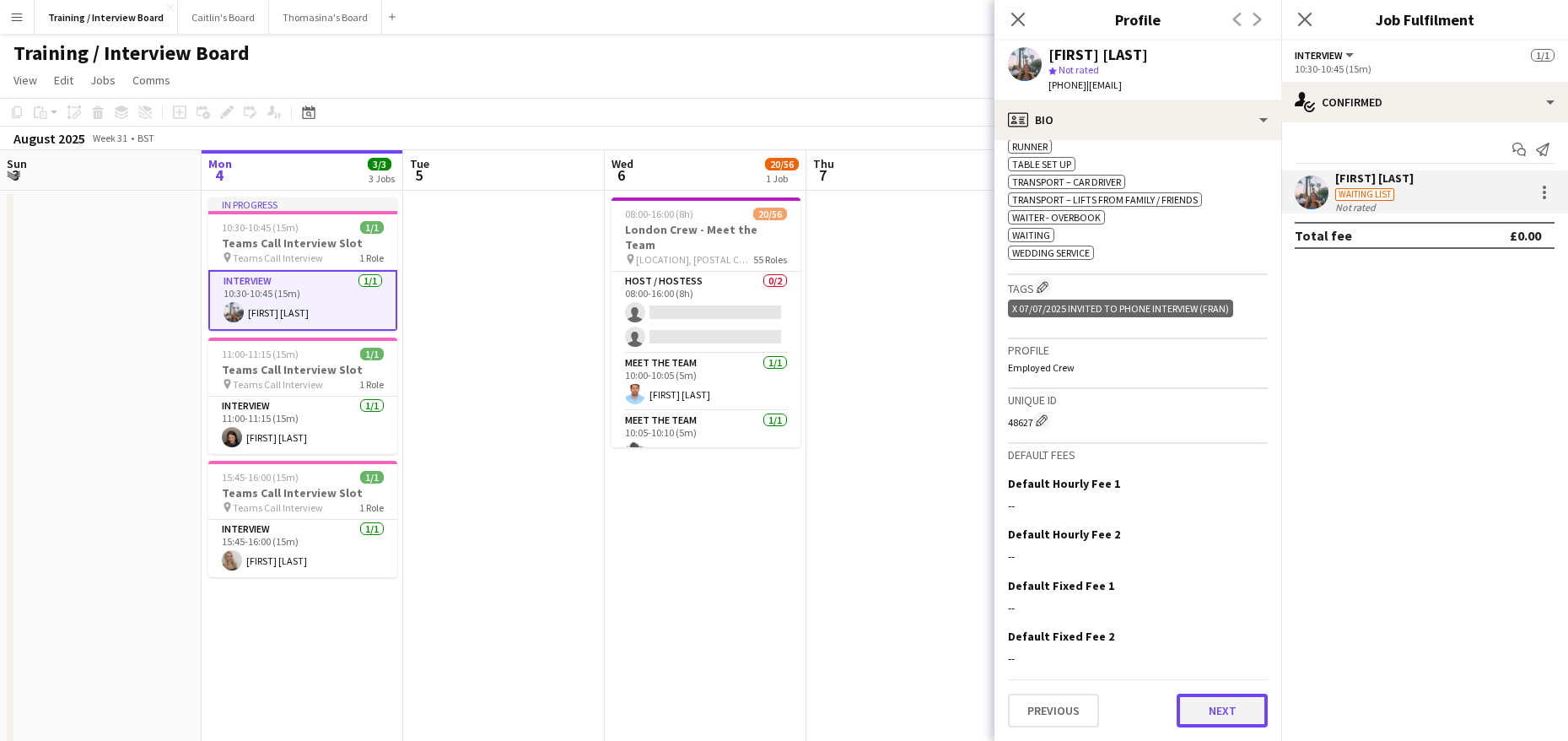 click on "Next" 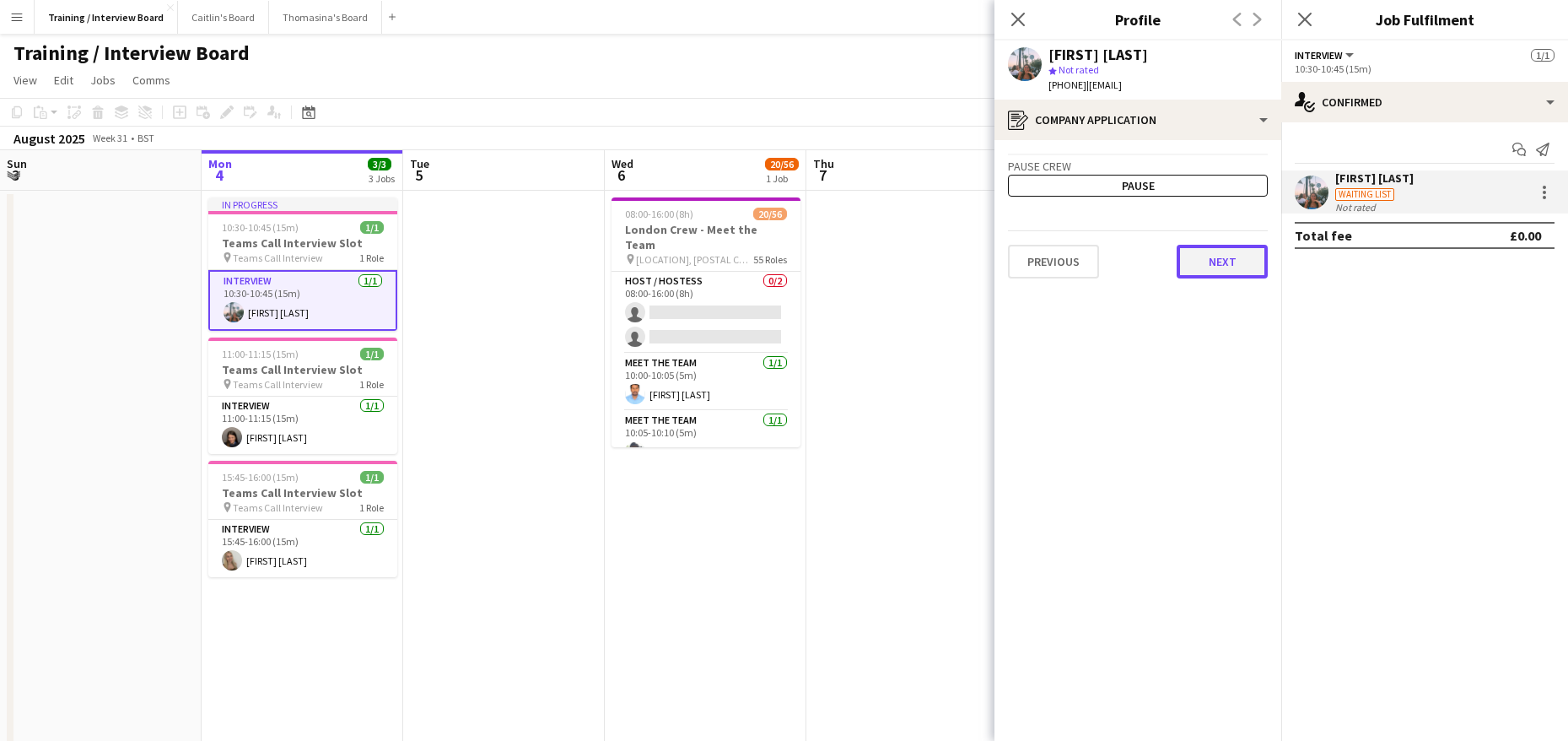 click on "Next" 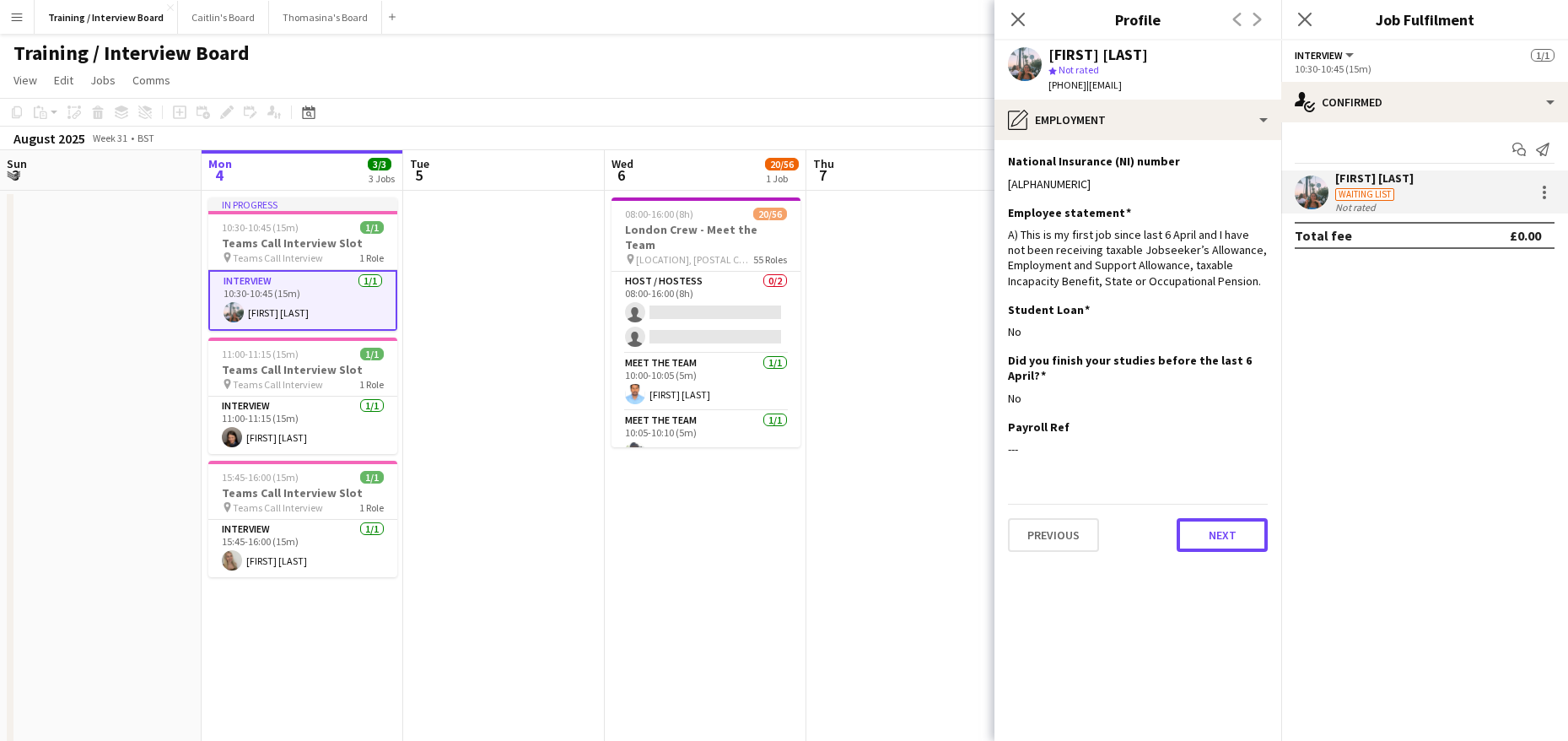 drag, startPoint x: 1247, startPoint y: 531, endPoint x: 405, endPoint y: 62, distance: 963.8076 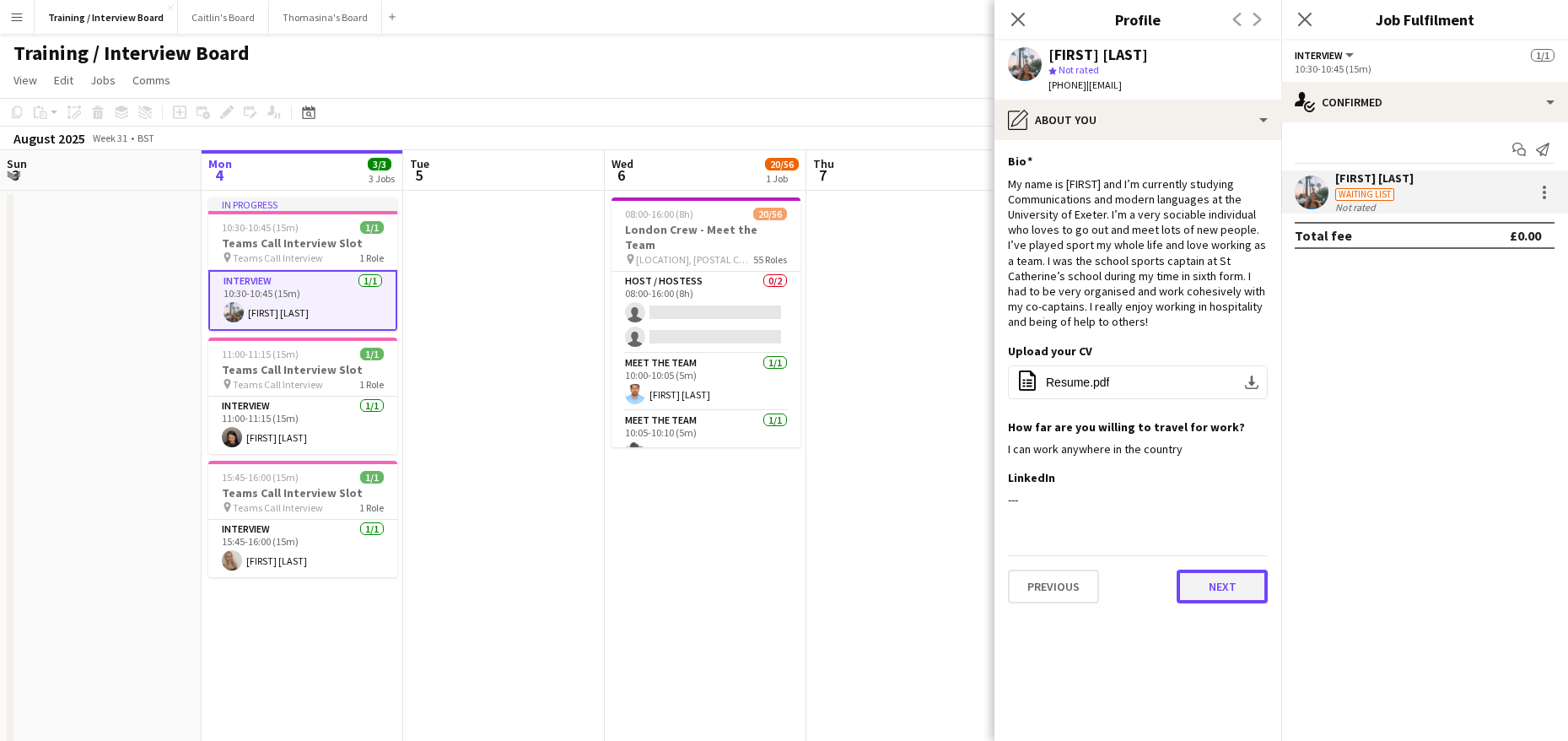 click on "Next" 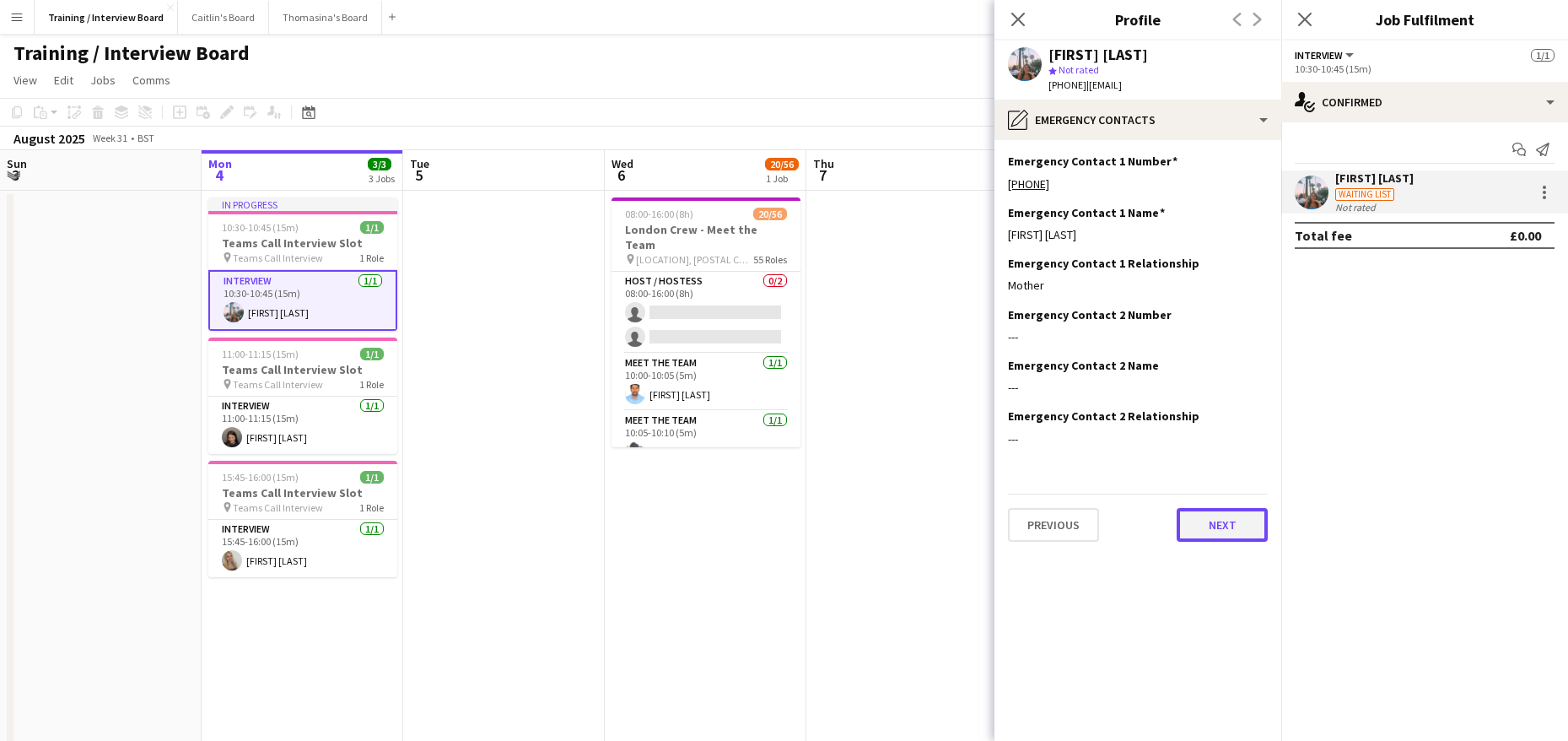 click on "Next" 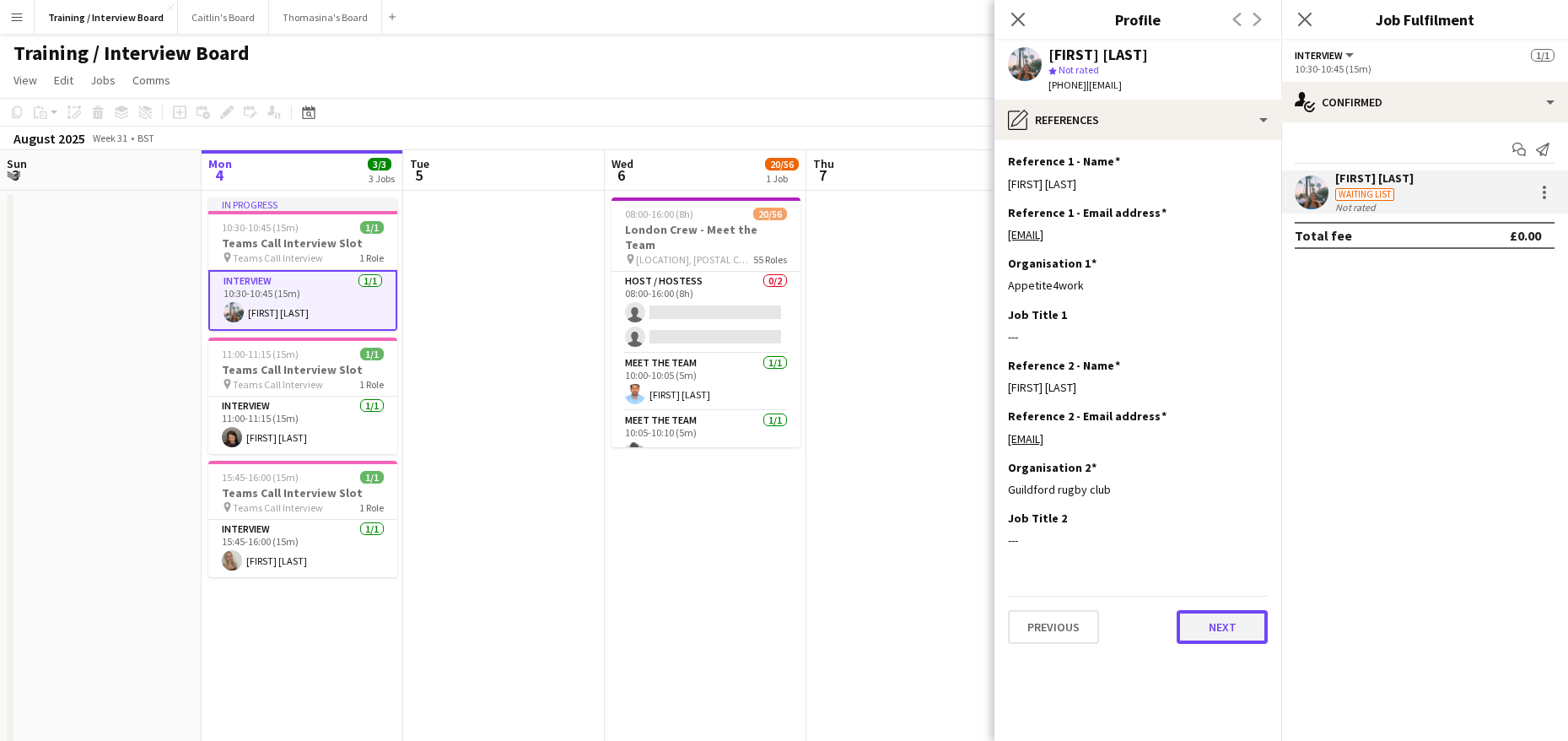 click on "Next" 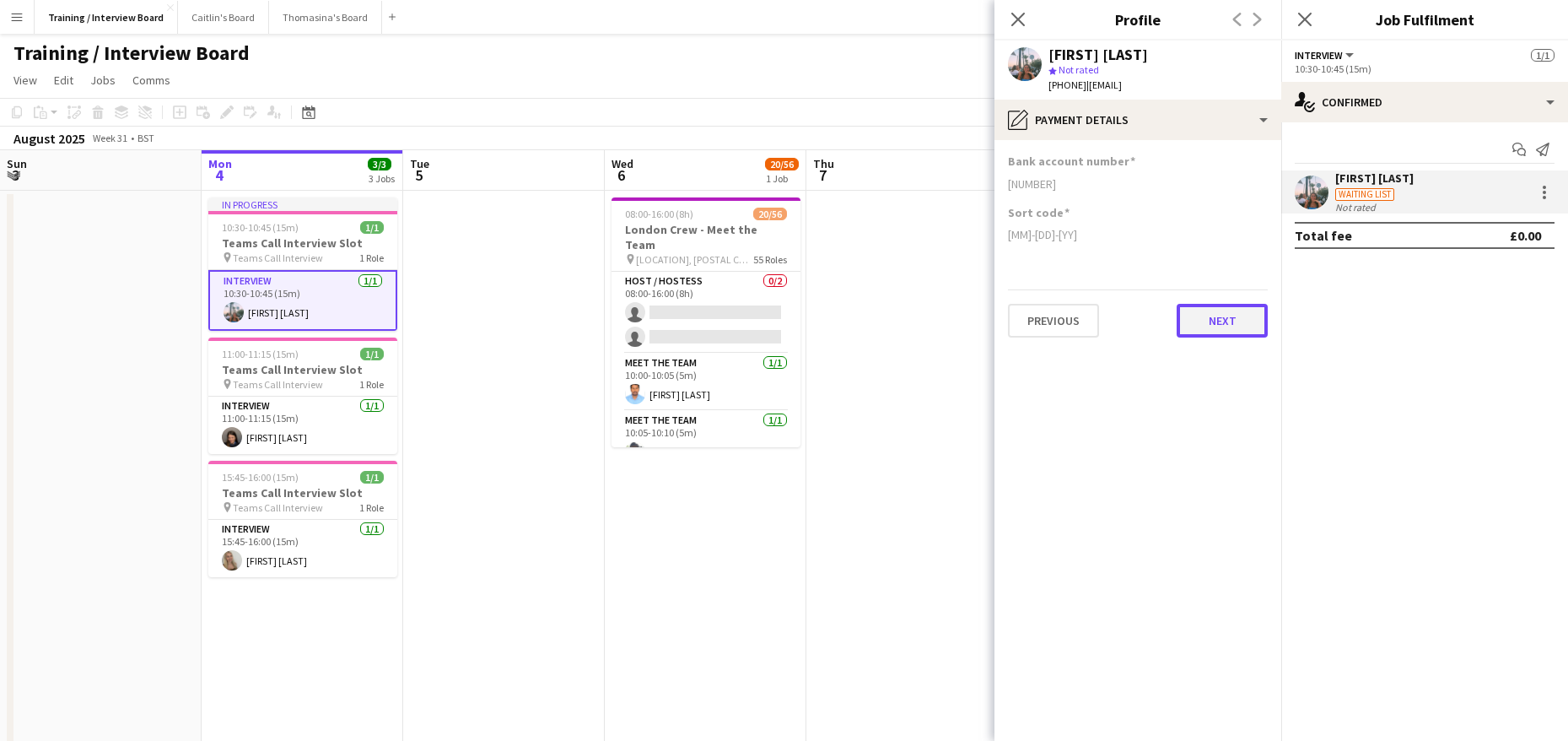 click on "Next" 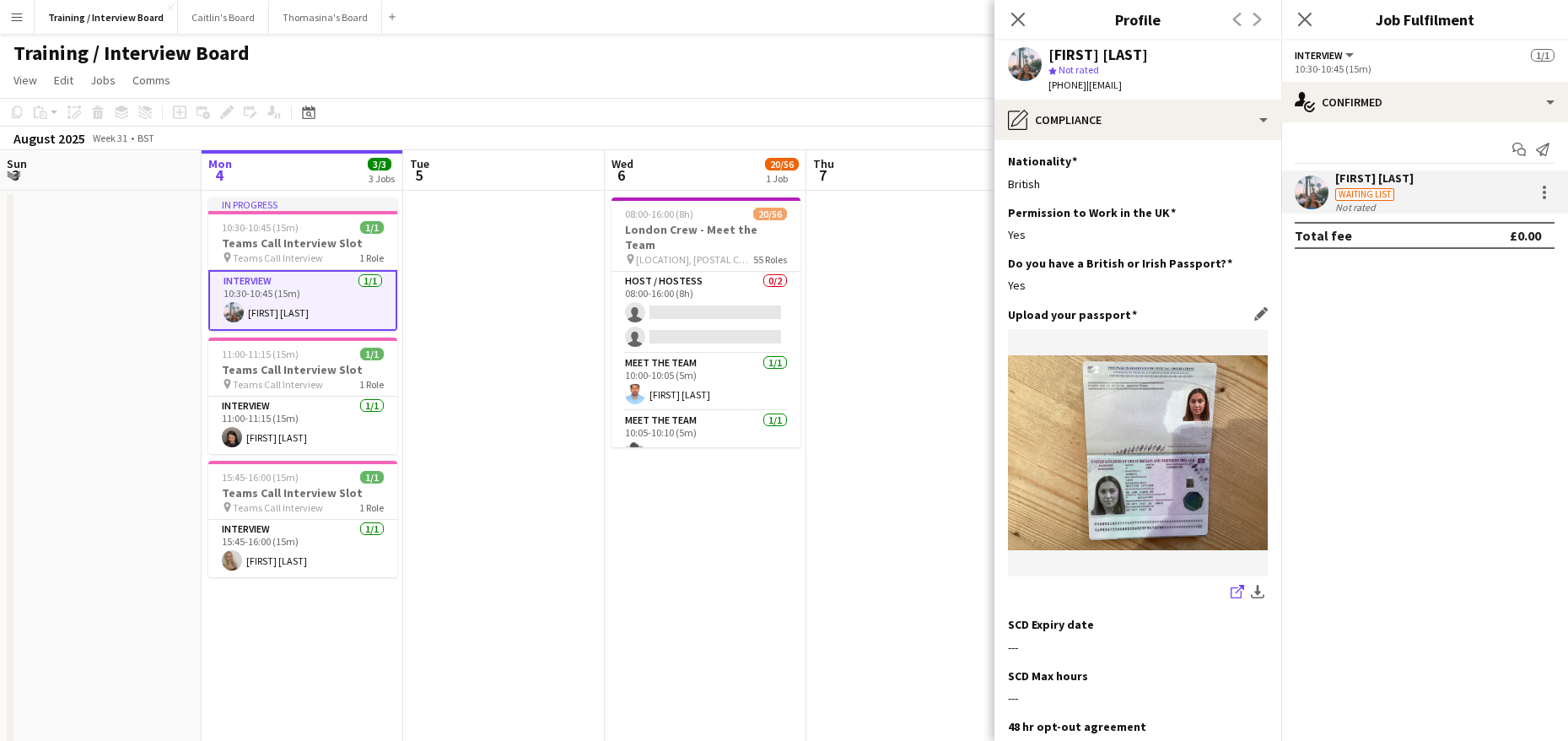 click 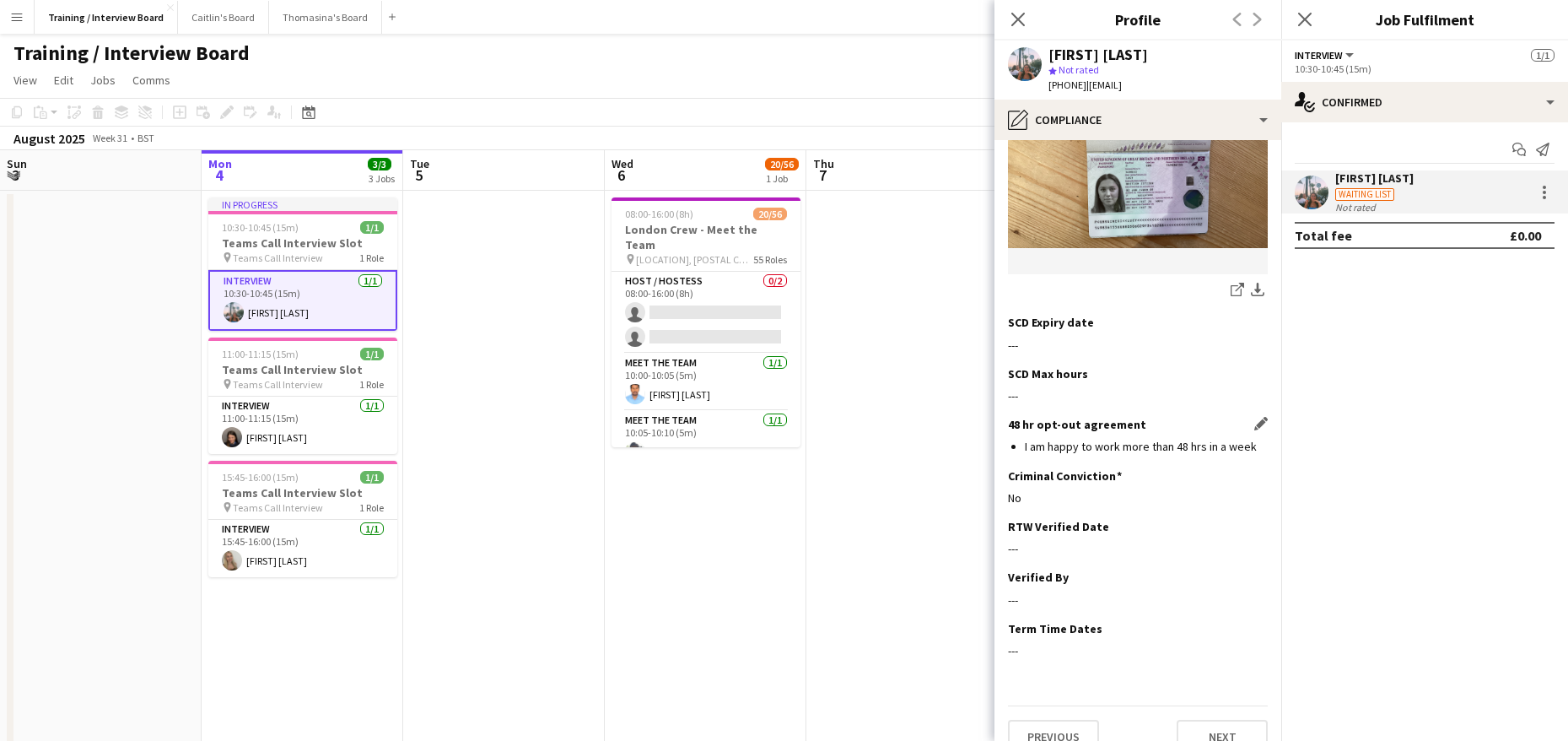 scroll, scrollTop: 328, scrollLeft: 0, axis: vertical 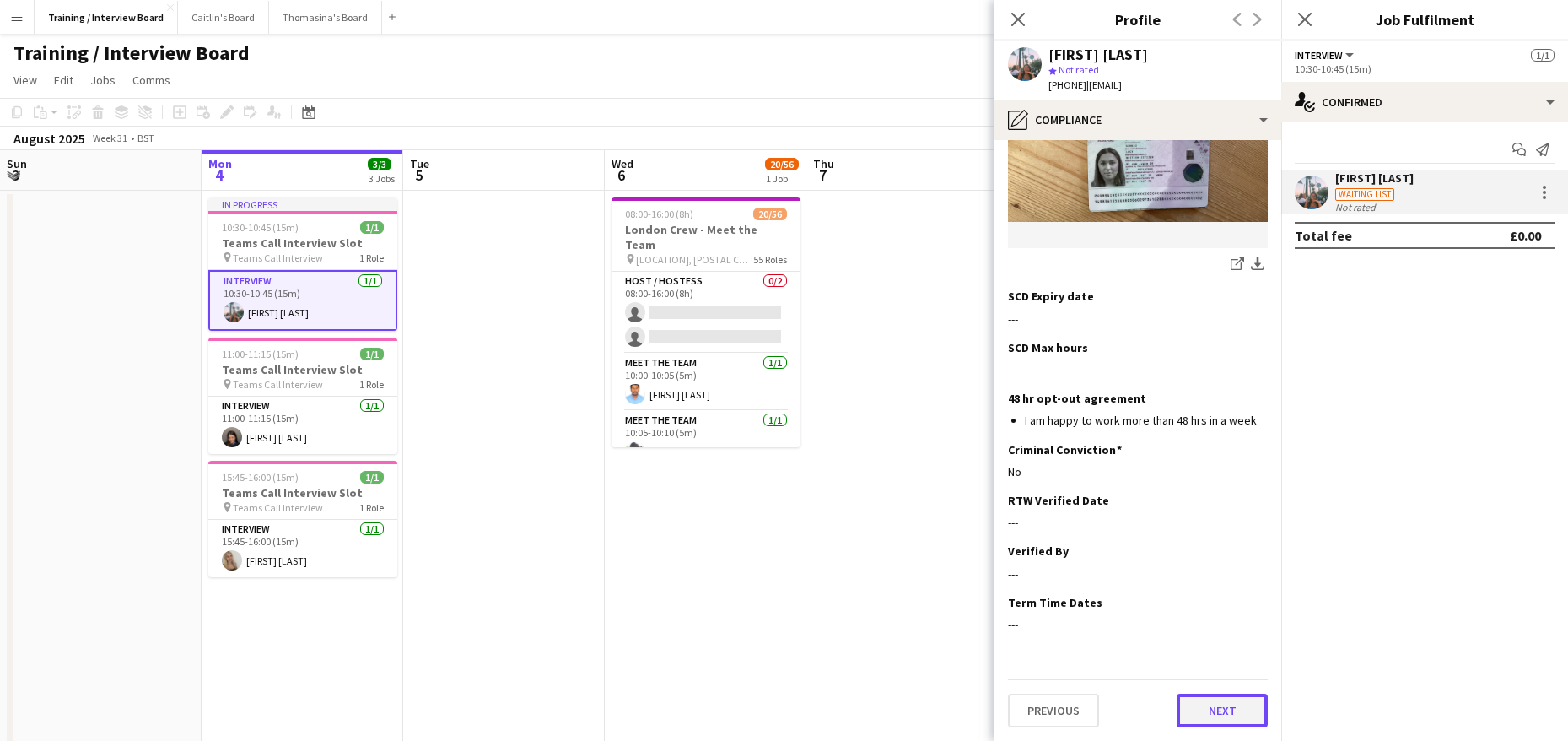 click on "Next" 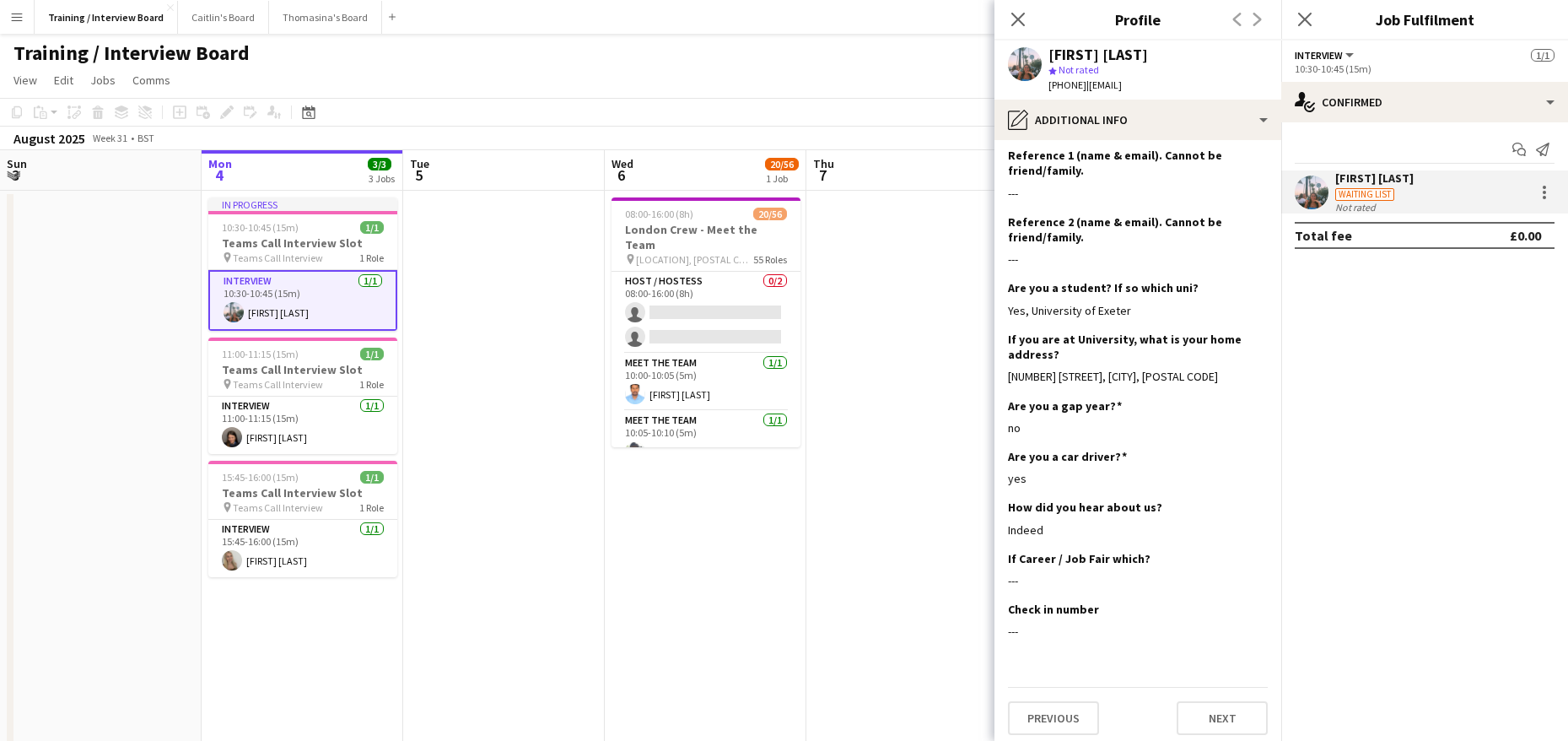 scroll, scrollTop: 401, scrollLeft: 0, axis: vertical 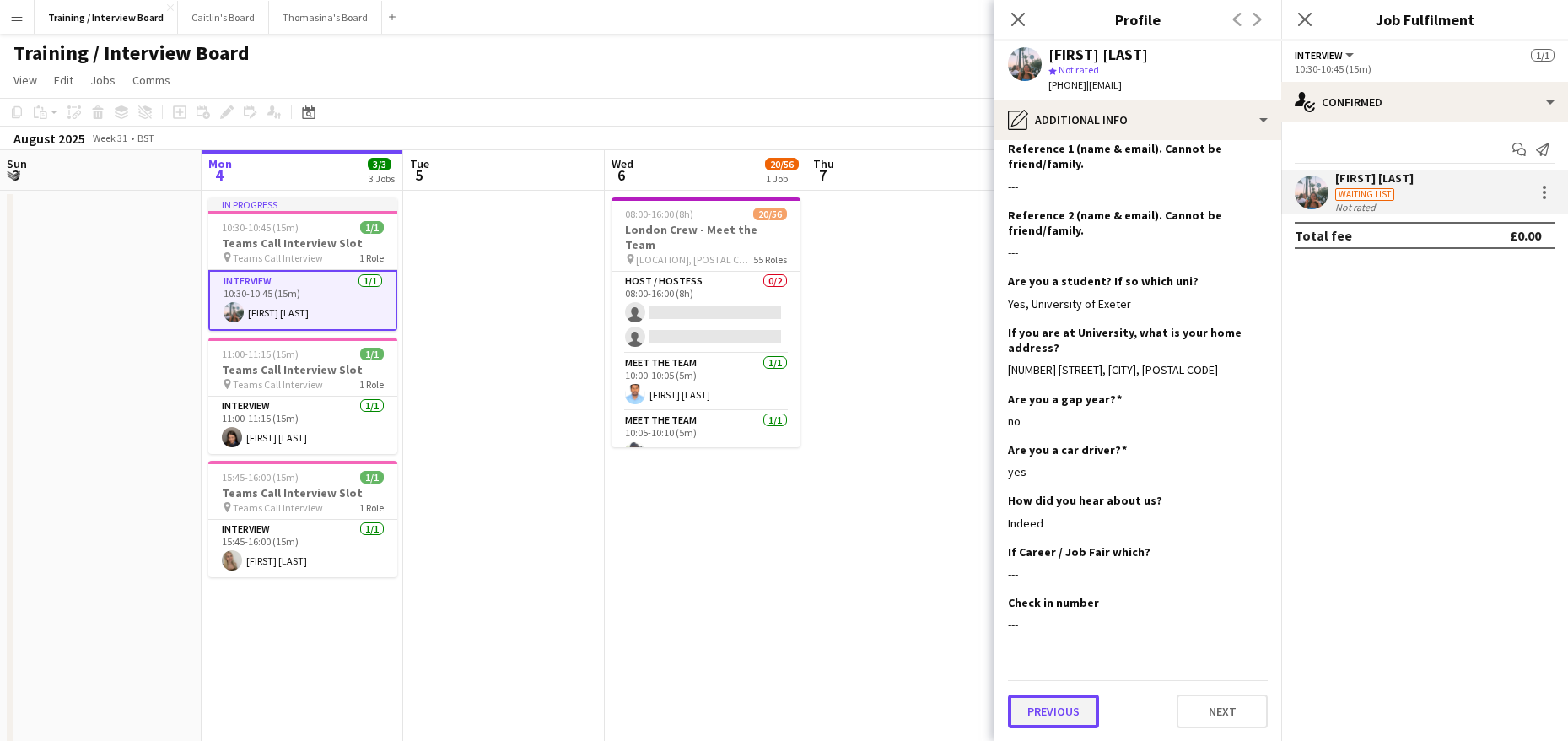 click on "Previous" 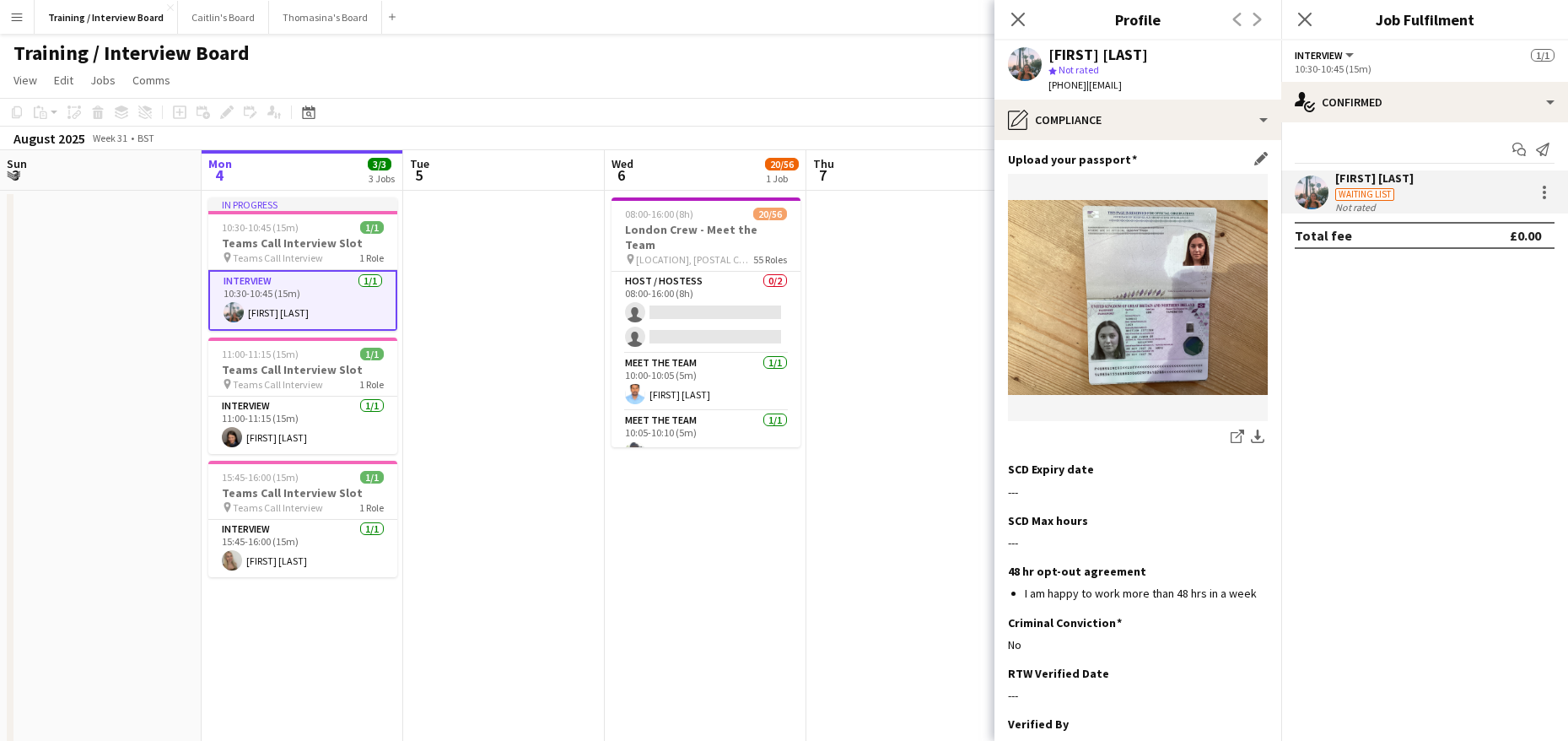 scroll, scrollTop: 328, scrollLeft: 0, axis: vertical 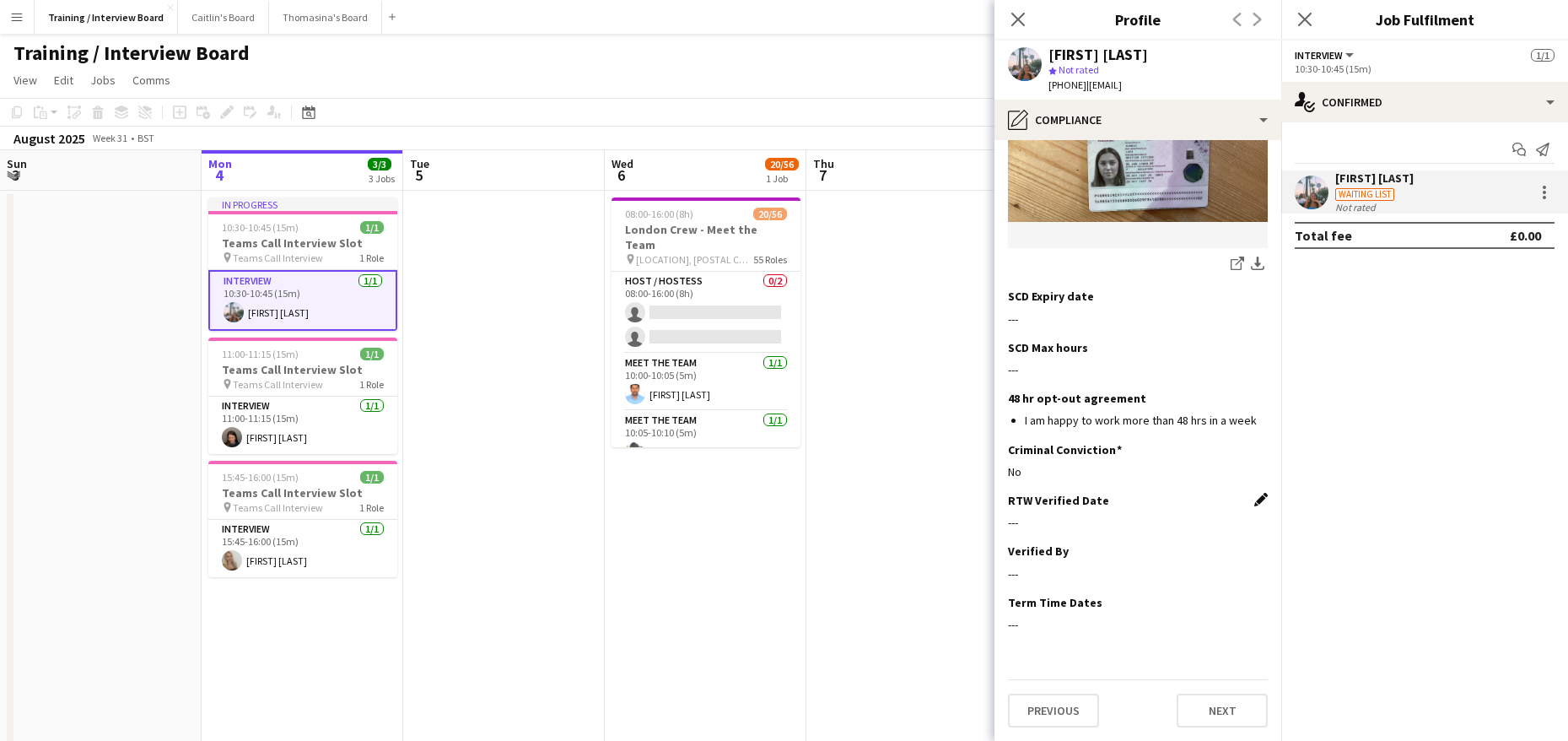 click on "Edit this field" 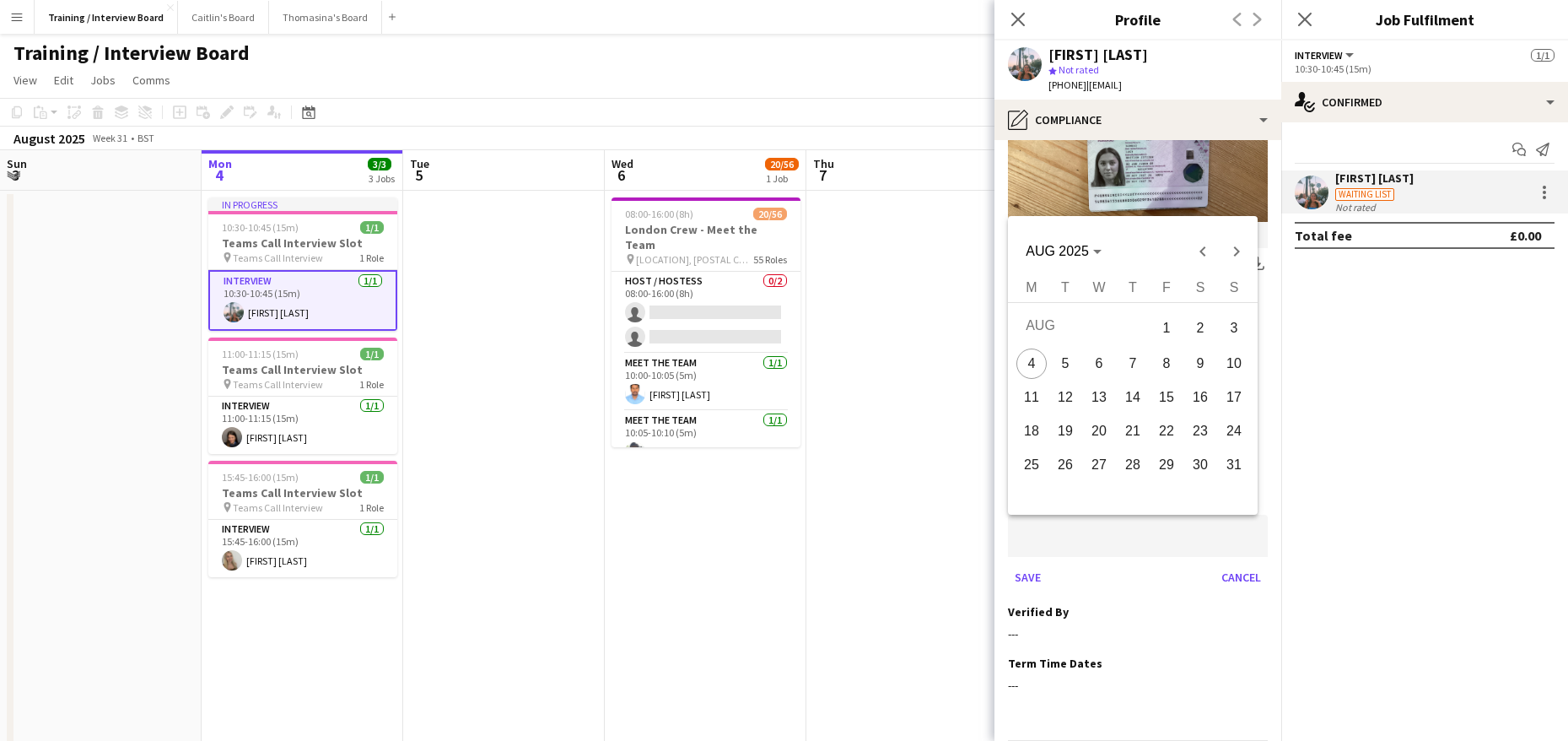 click on "Menu
Boards
Boards   Boards   All jobs   Status
Workforce
Workforce   My Workforce   Recruiting
Comms
Comms
Pay
Pay   Approvals   Payments   Reports
Platform Settings
Platform Settings   App settings   Your settings   Profiles
Training Academy
Training Academy
Knowledge Base
Knowledge Base
Product Updates
Product Updates   Log Out   Privacy   Training / Interview Board
Close
Caitlin's Board
Close
Thomasina's Board
Close
Add
Help
Notifications
1   Training / Interview Board   View  Day view expanded  Edit" at bounding box center [784, 762] 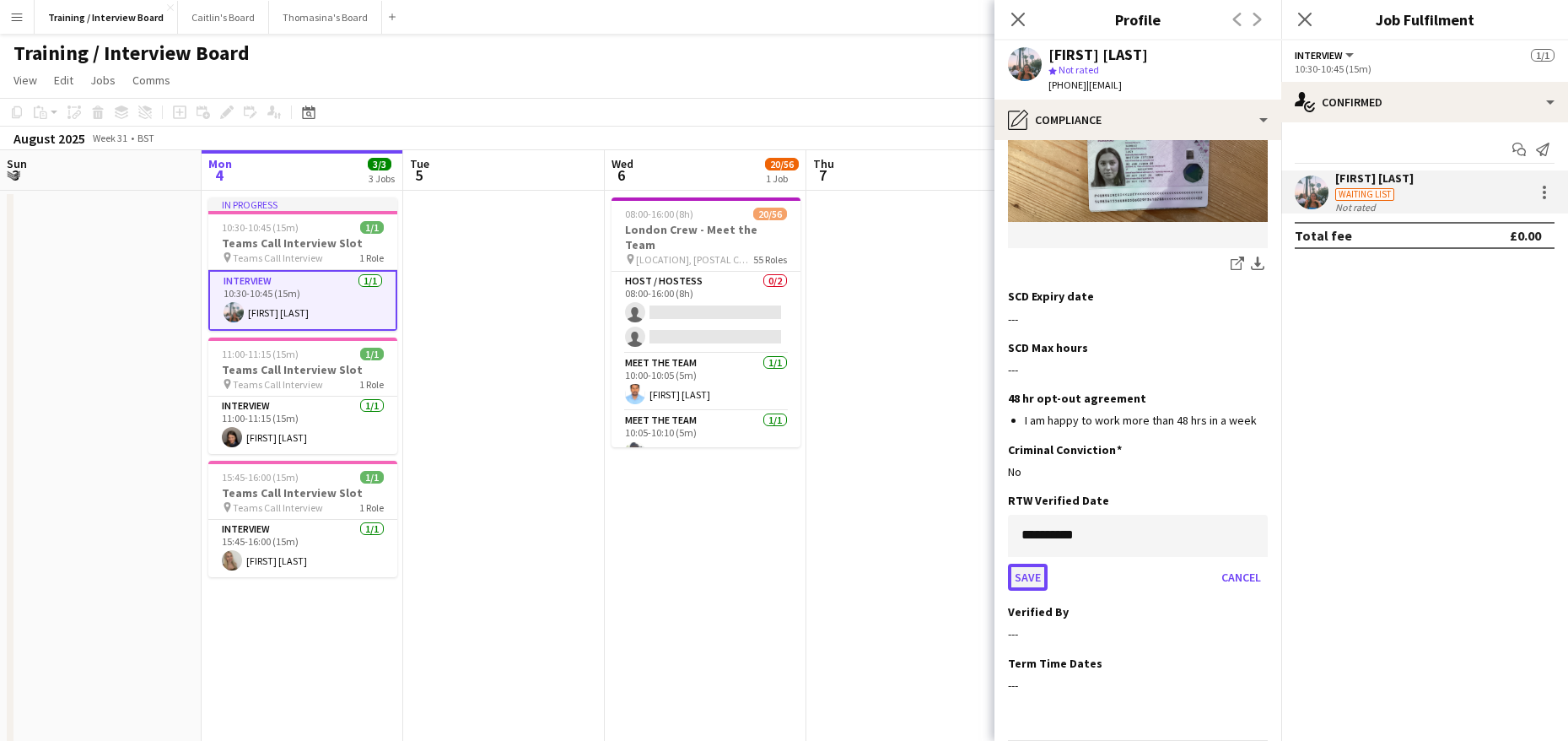 click on "Save" 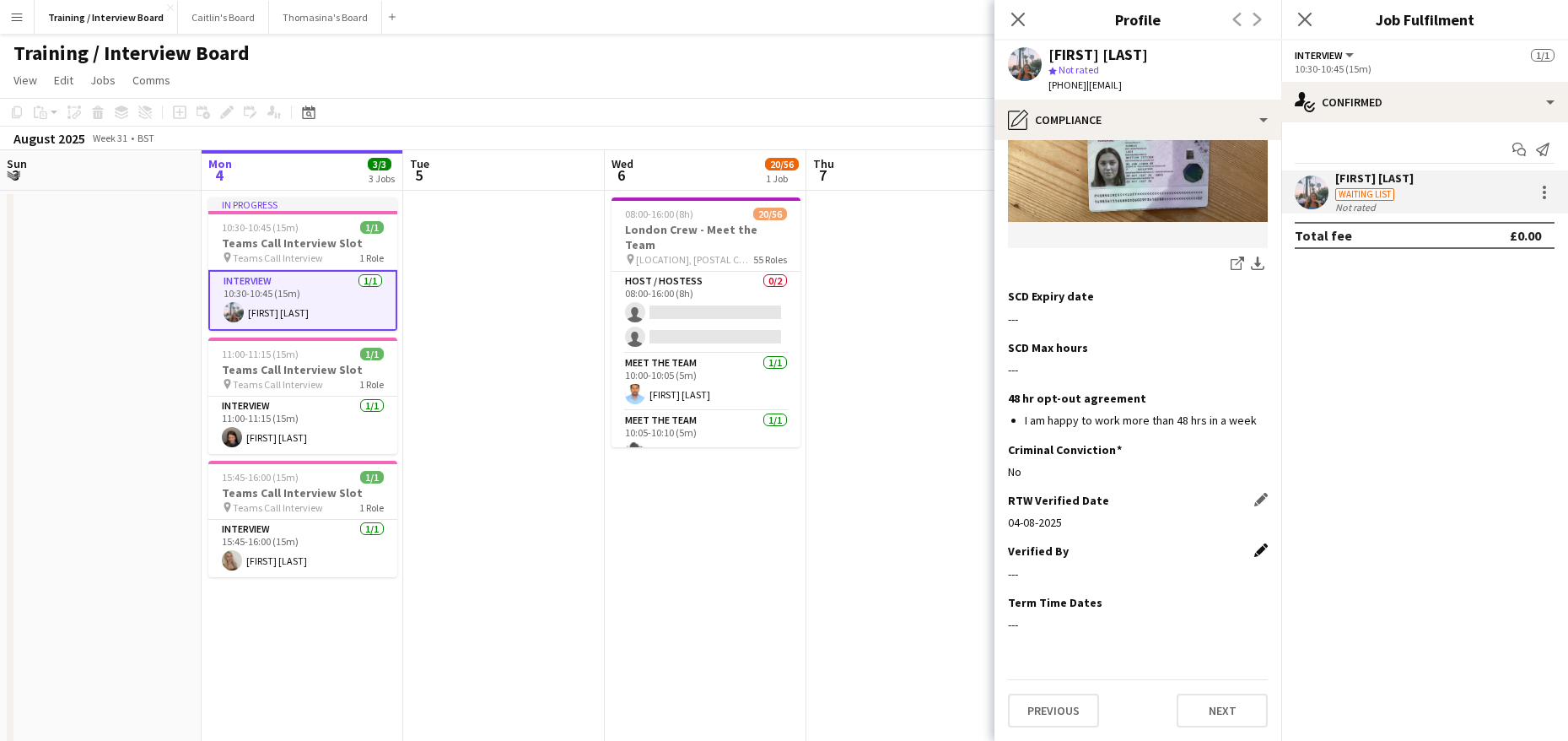 click on "Edit this field" 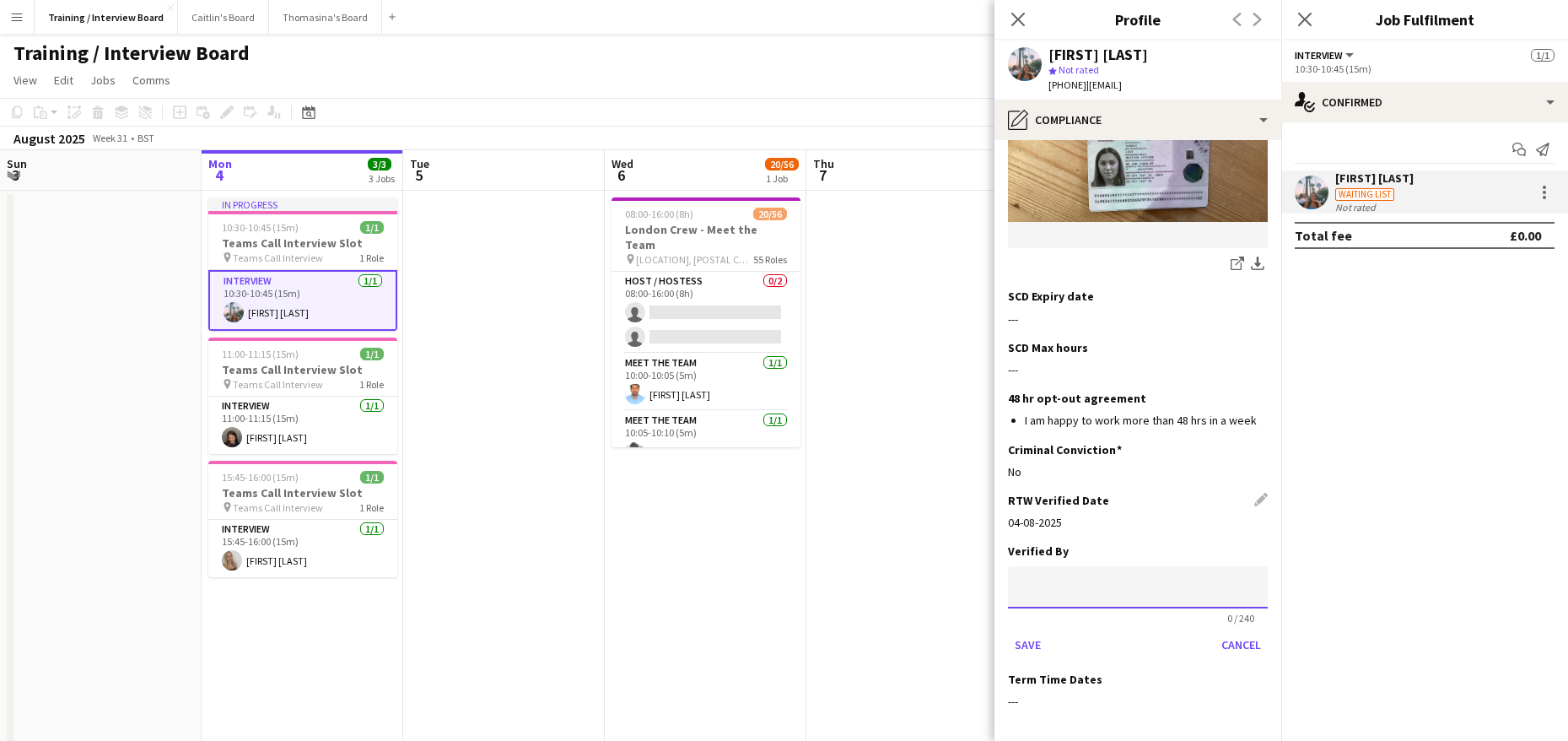 click 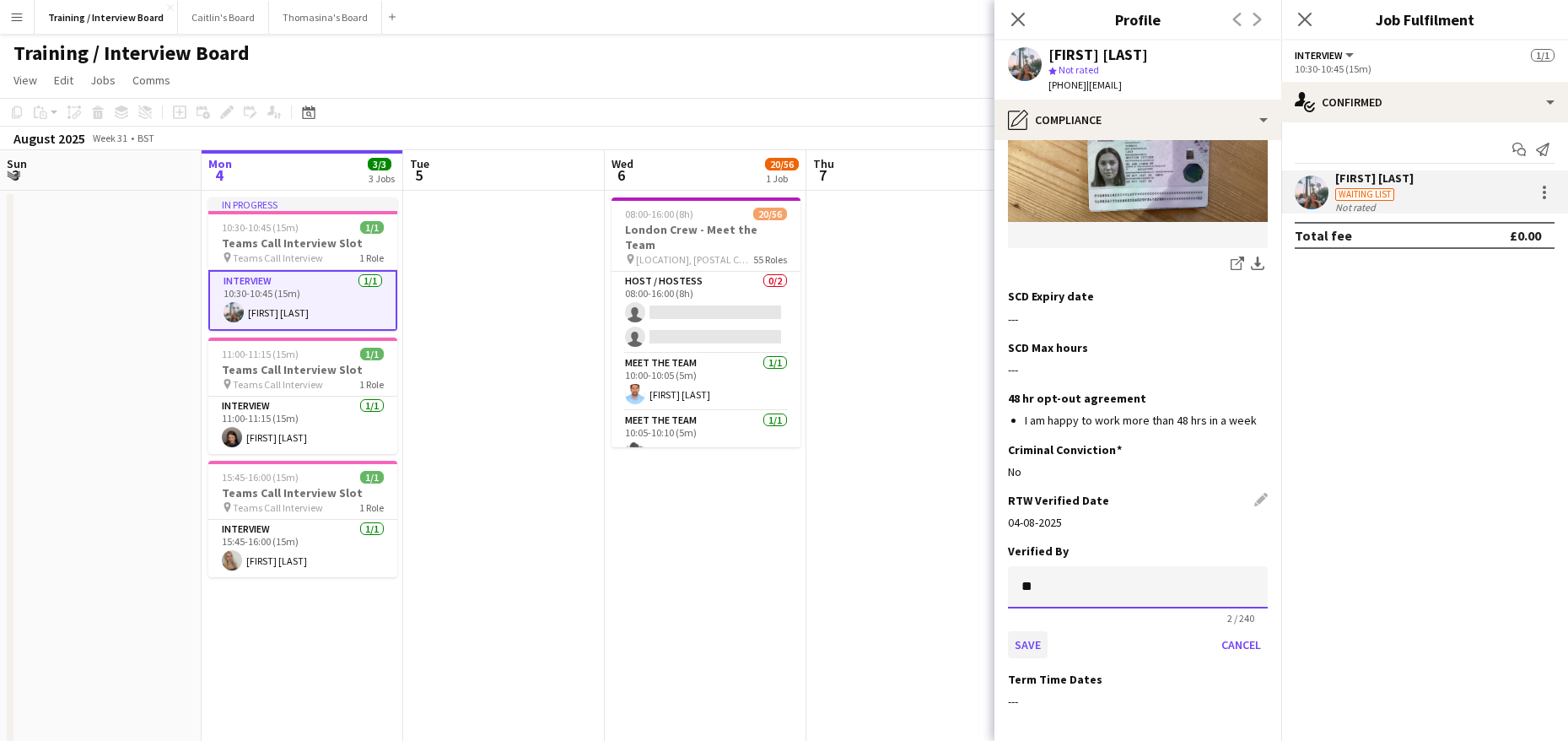 type on "**" 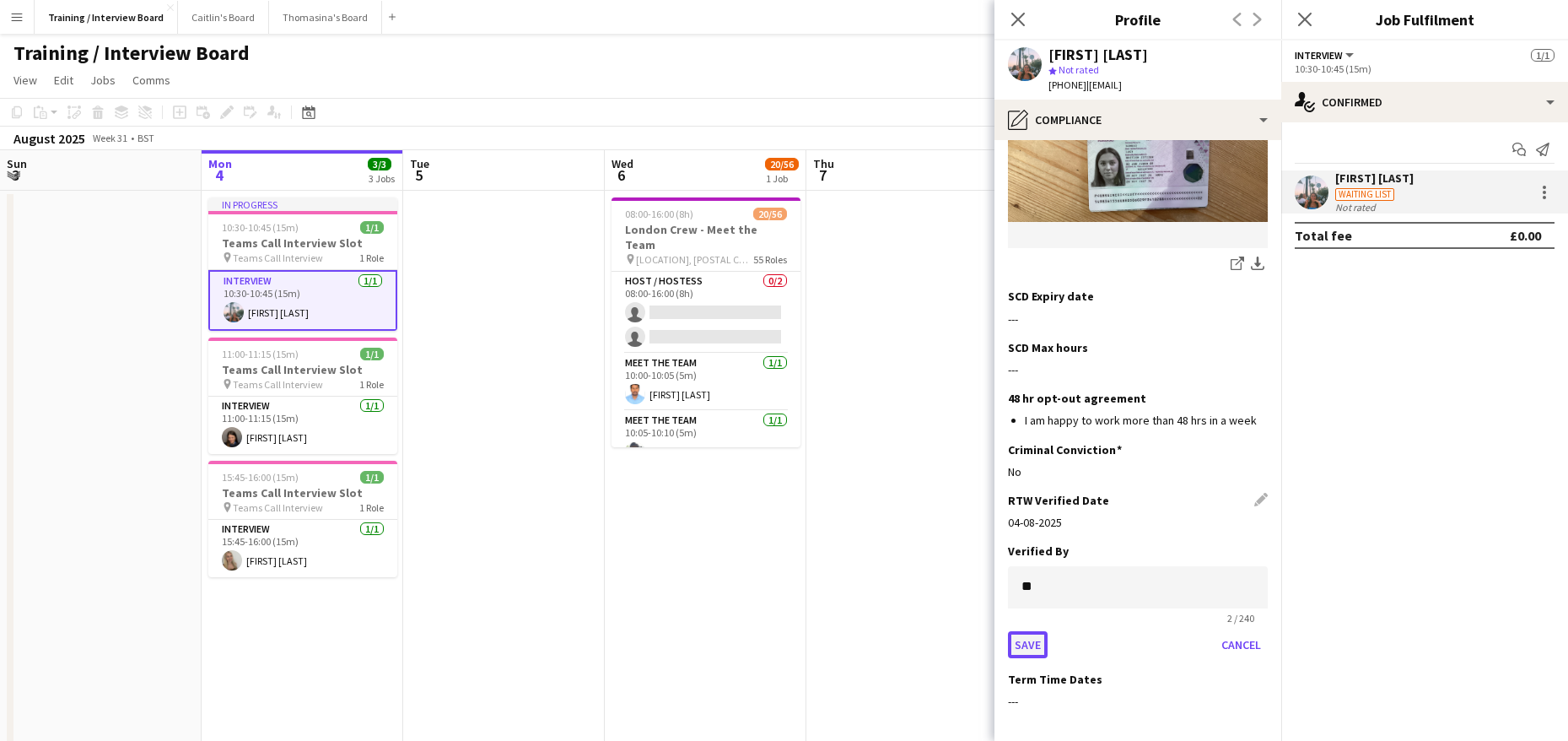 click on "Save" 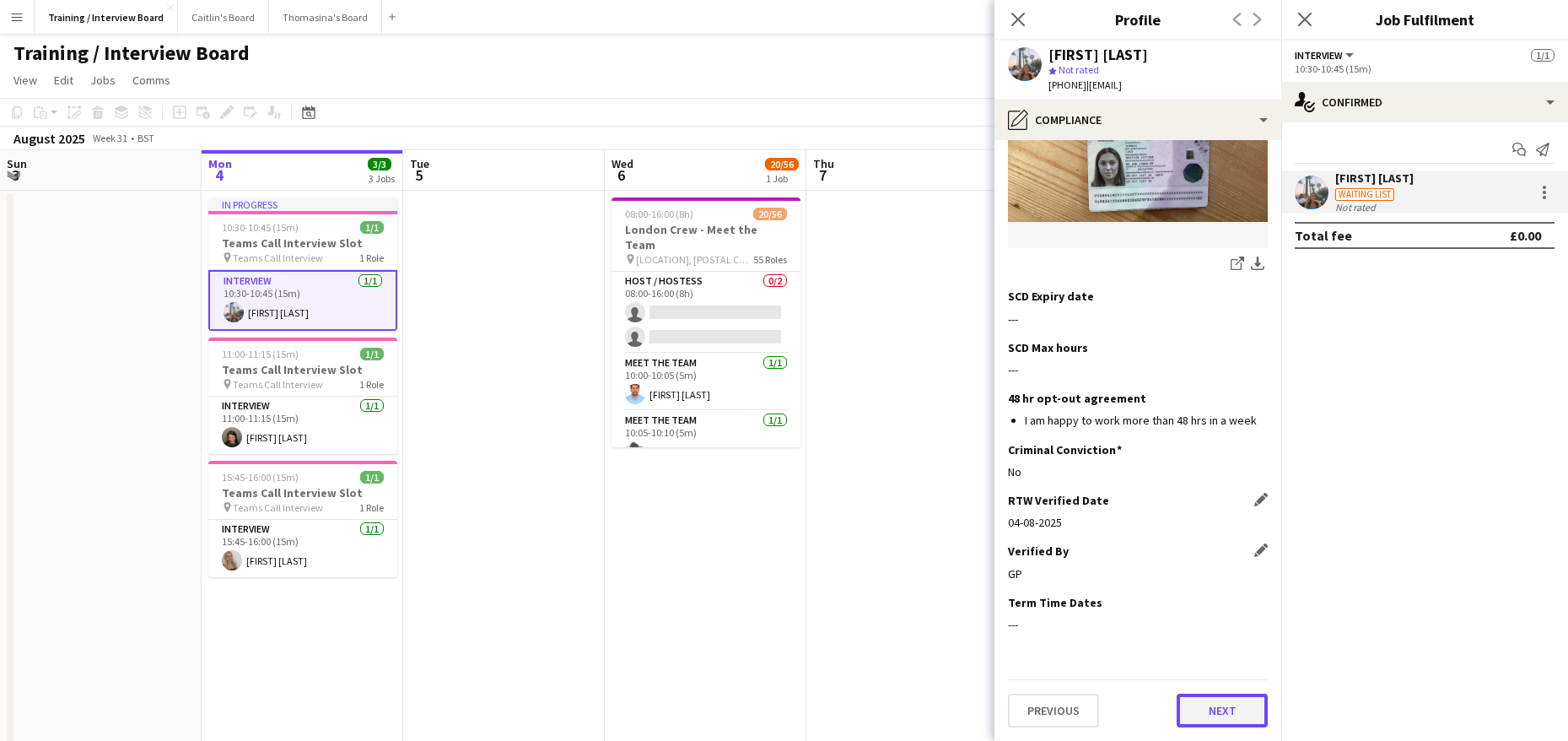 click on "Next" 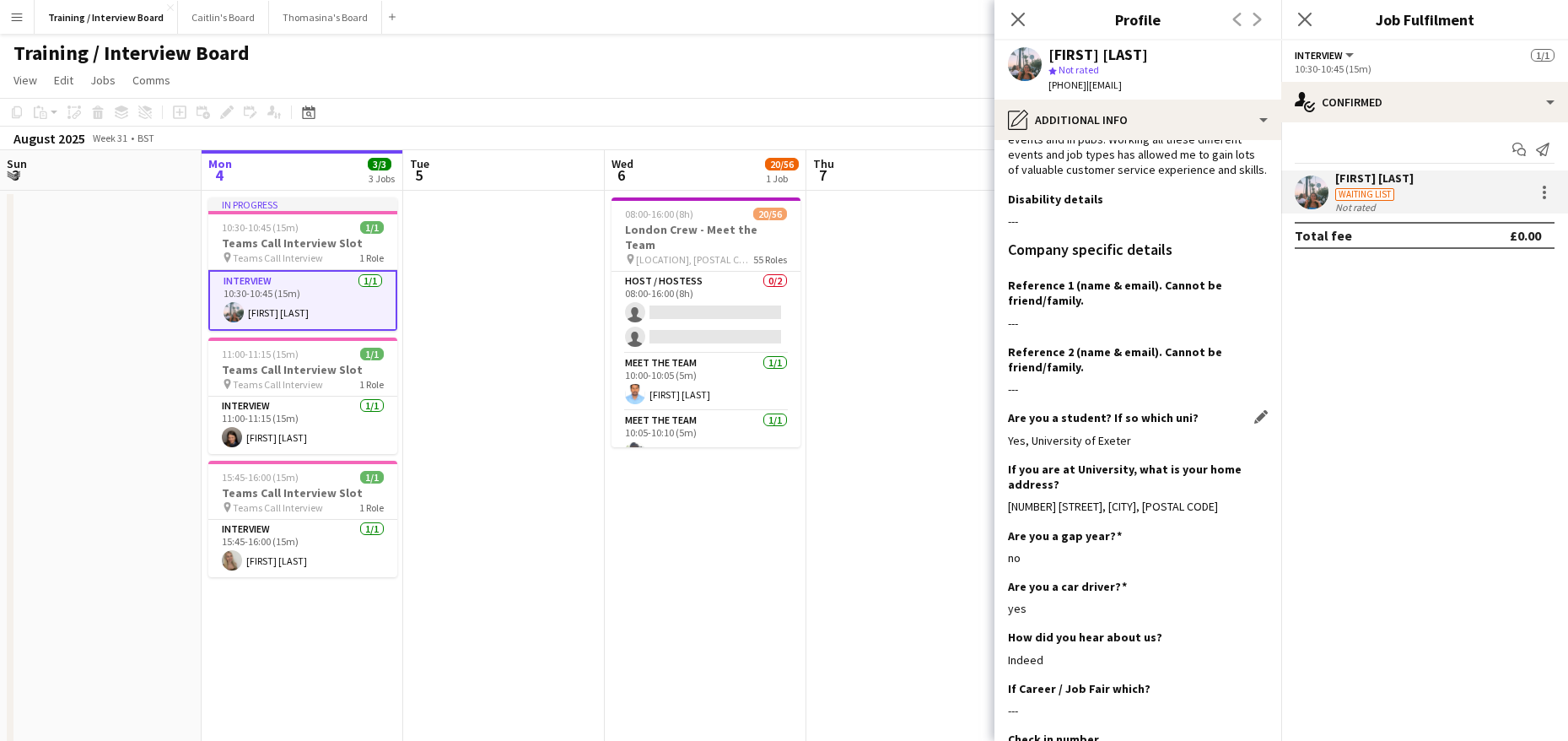 scroll, scrollTop: 401, scrollLeft: 0, axis: vertical 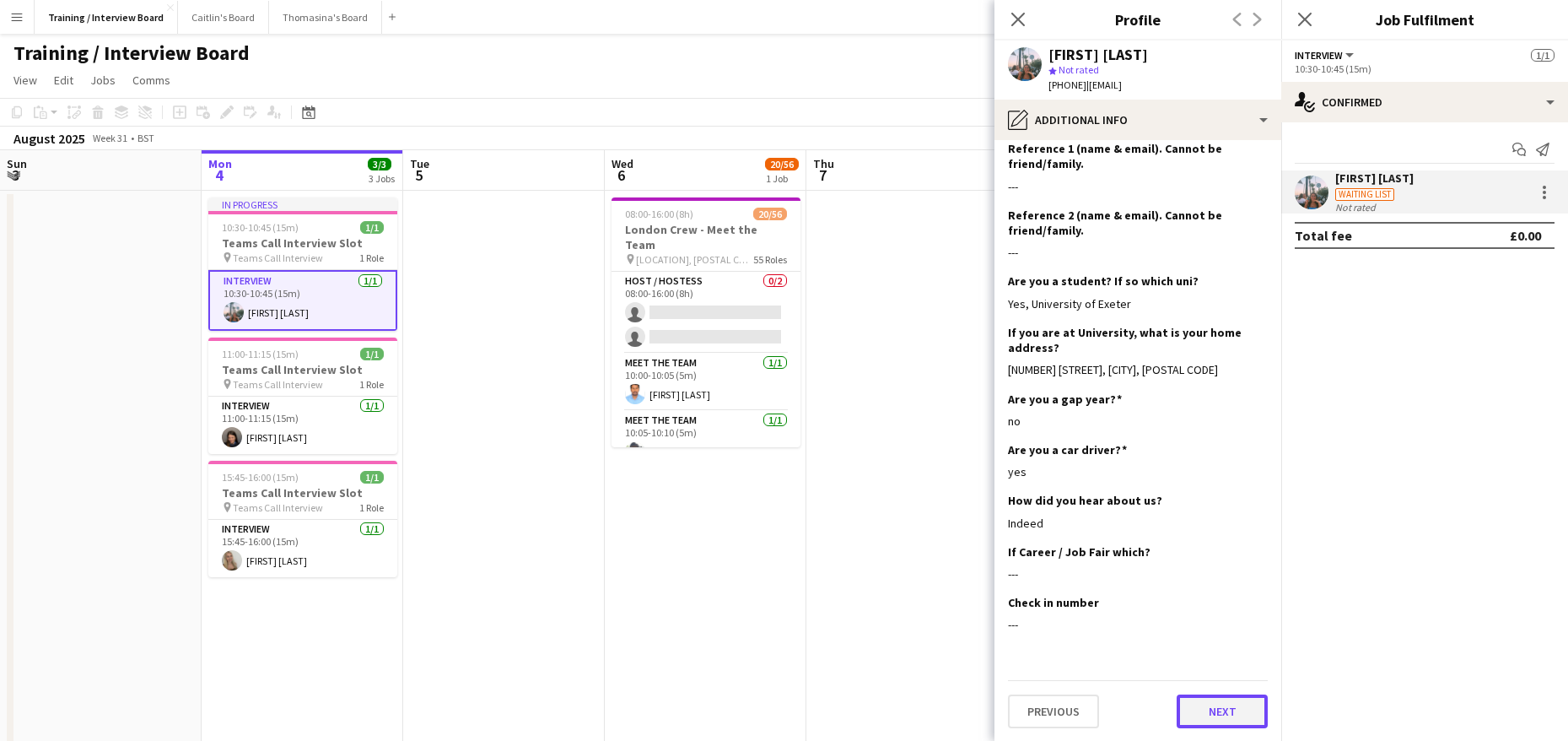 click on "Next" 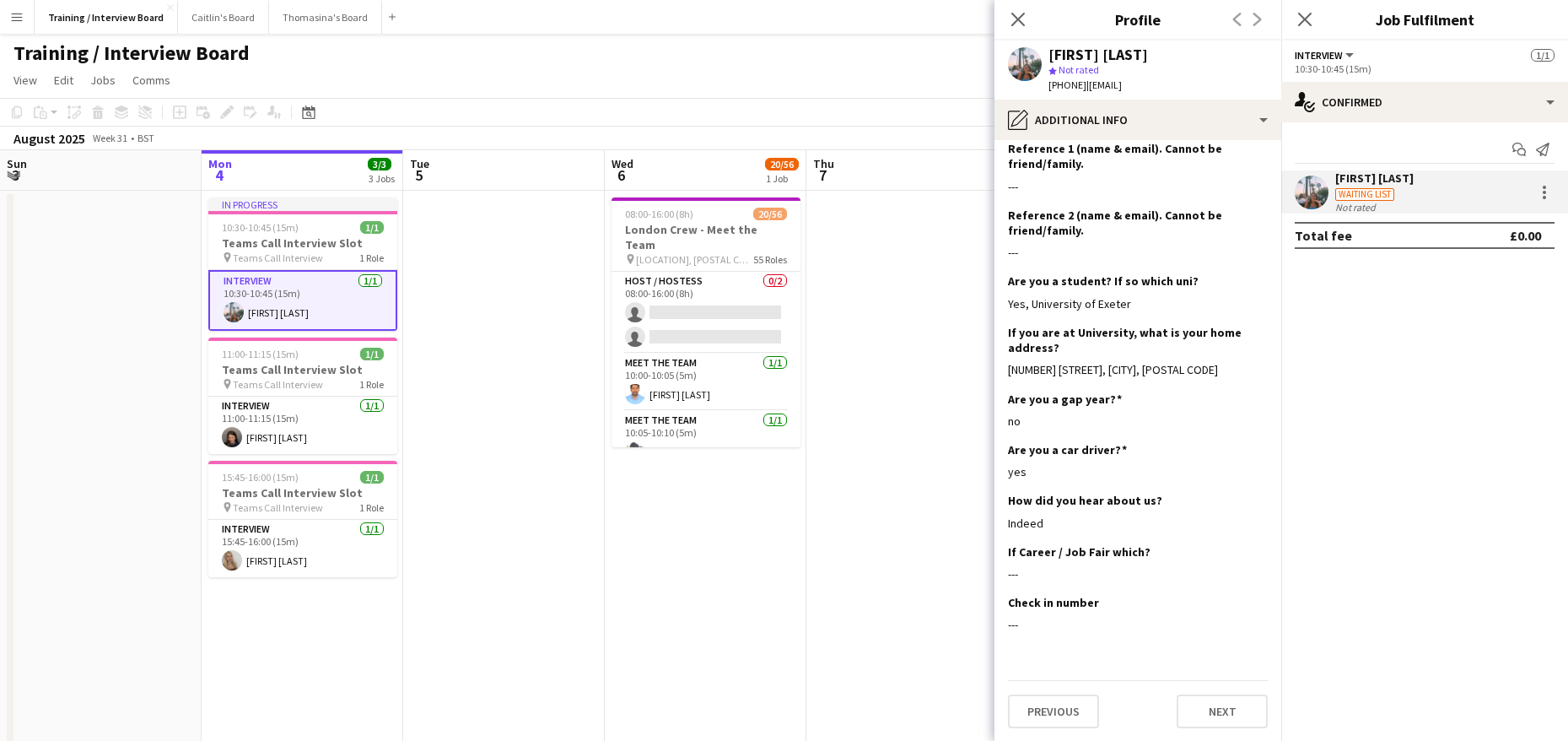 scroll, scrollTop: 0, scrollLeft: 0, axis: both 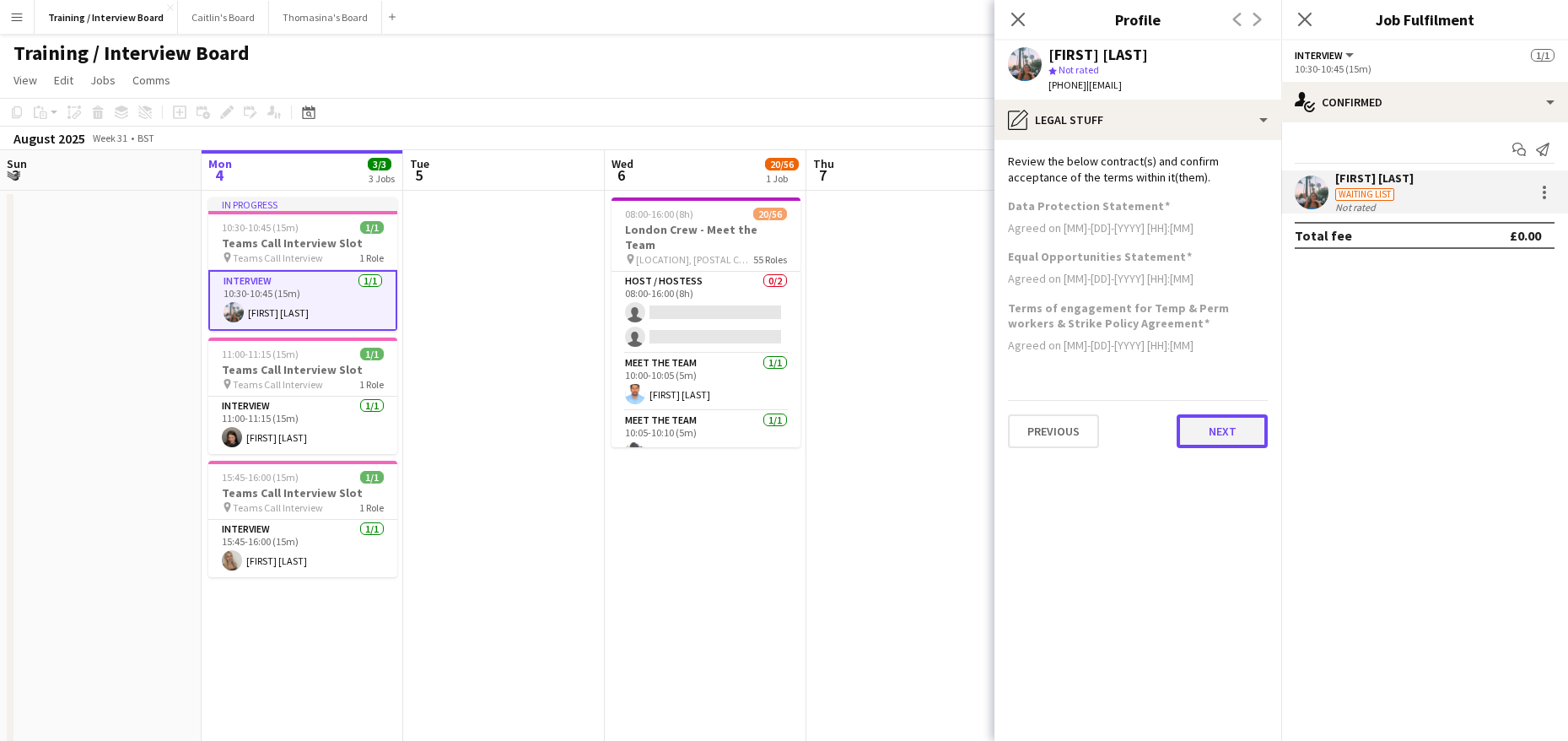 click on "Next" 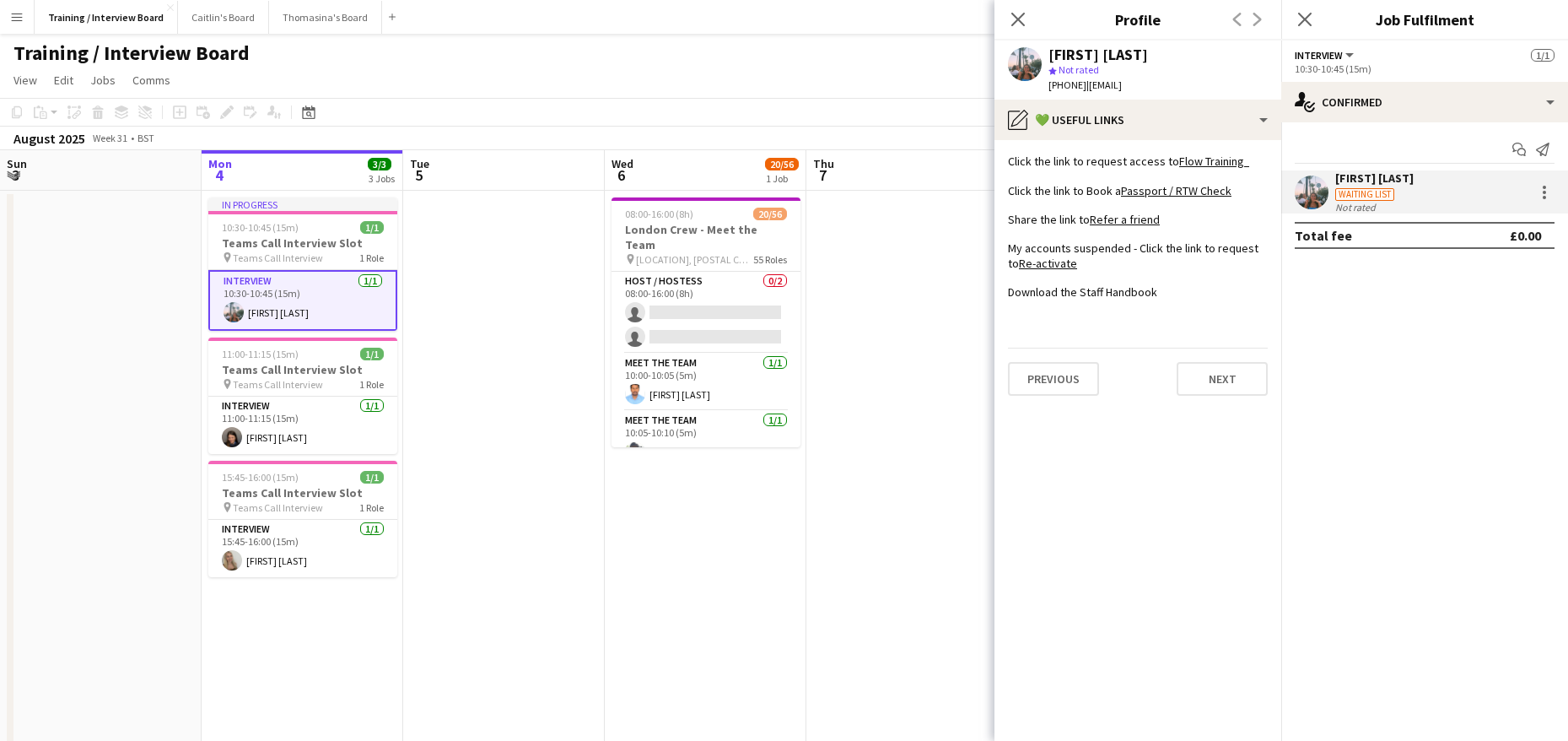 click on "Previous   Next" 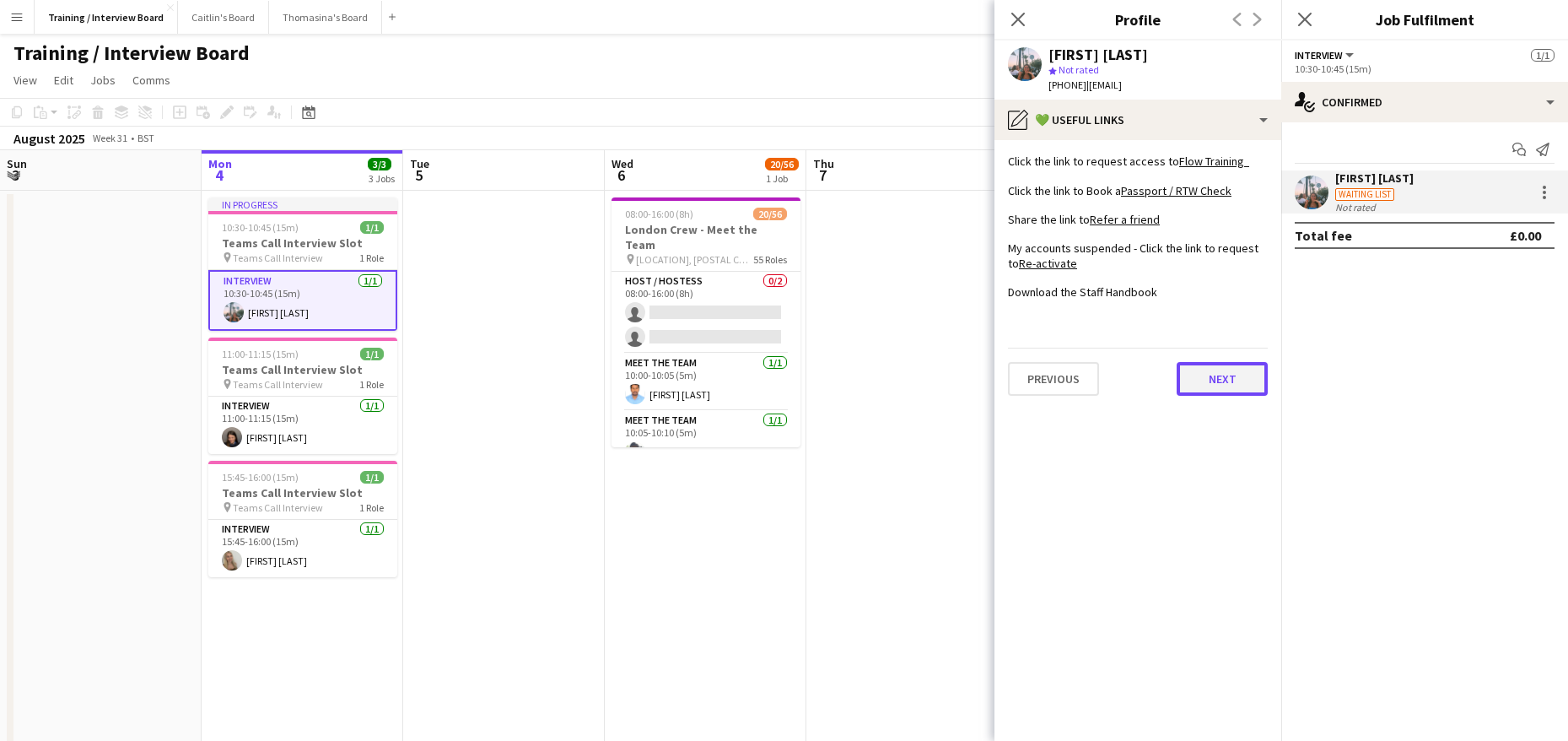 click on "Next" 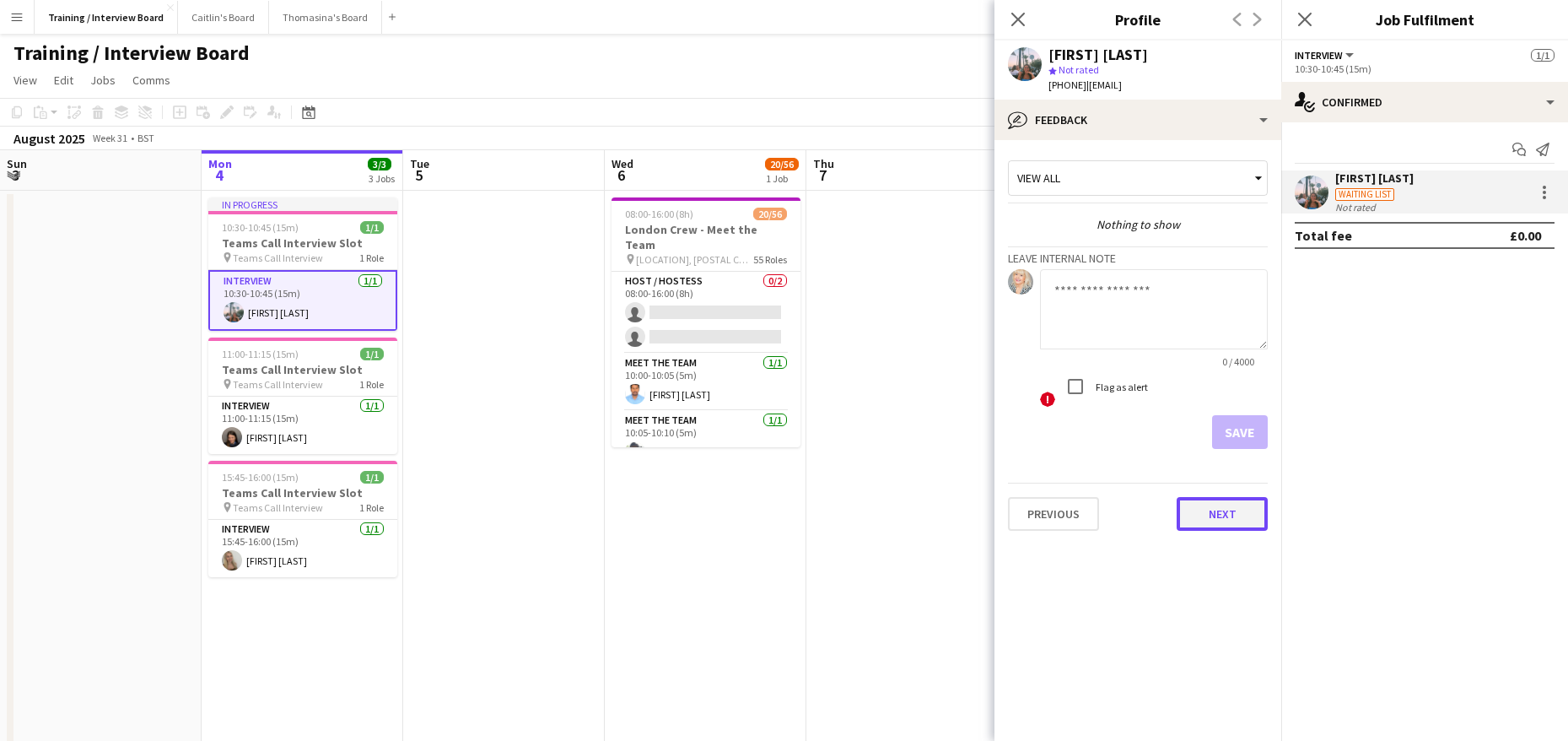 click on "Next" 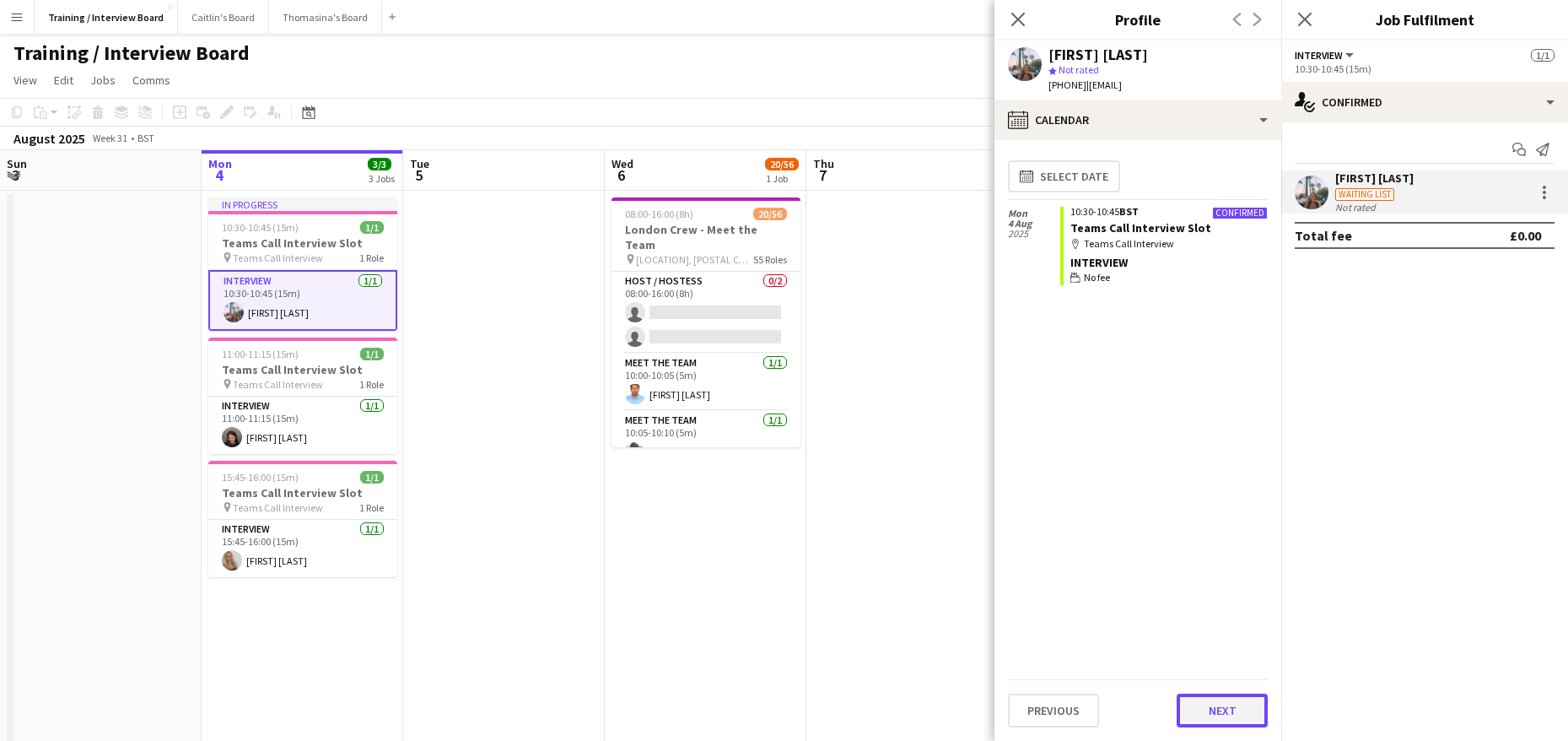 click on "Next" 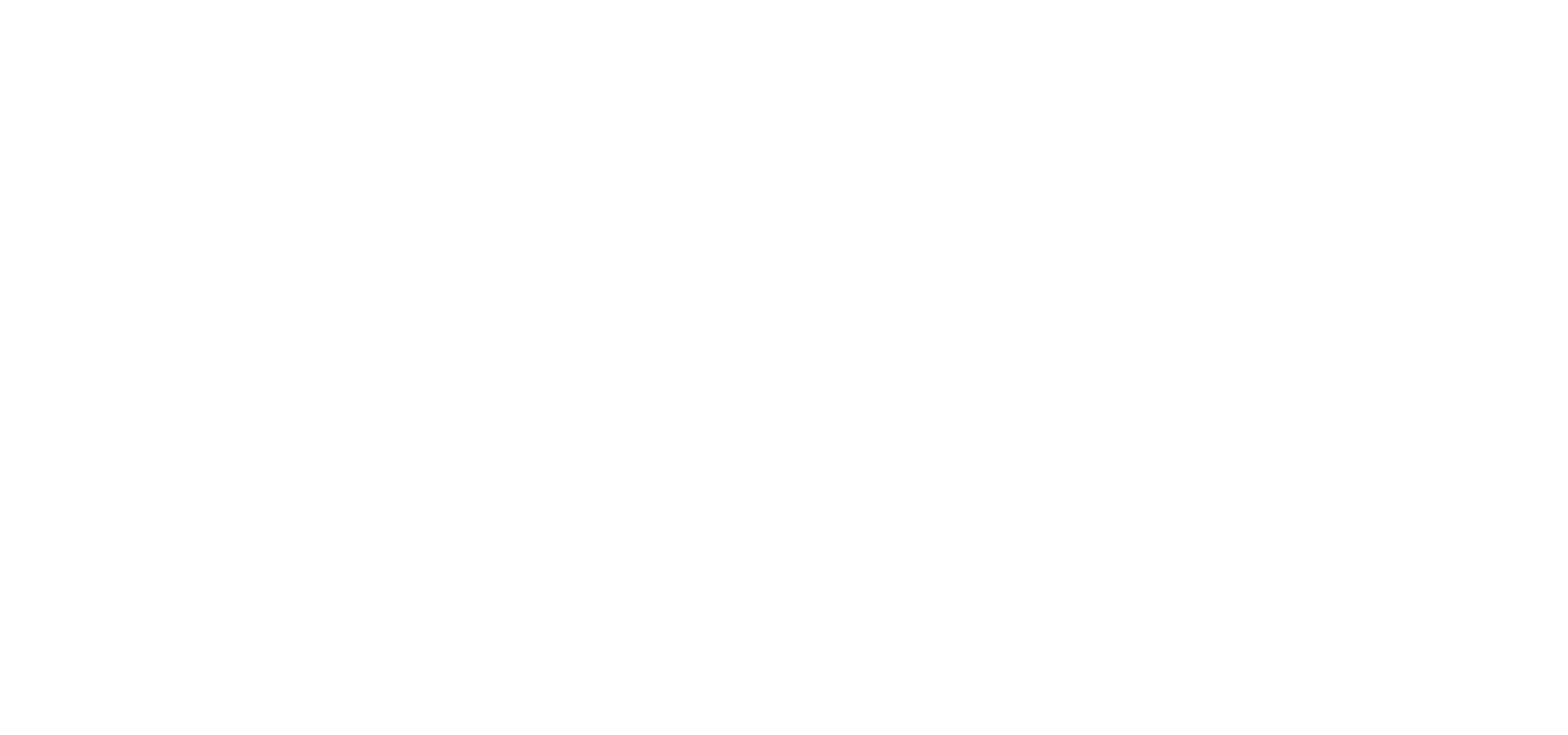 scroll, scrollTop: 0, scrollLeft: 0, axis: both 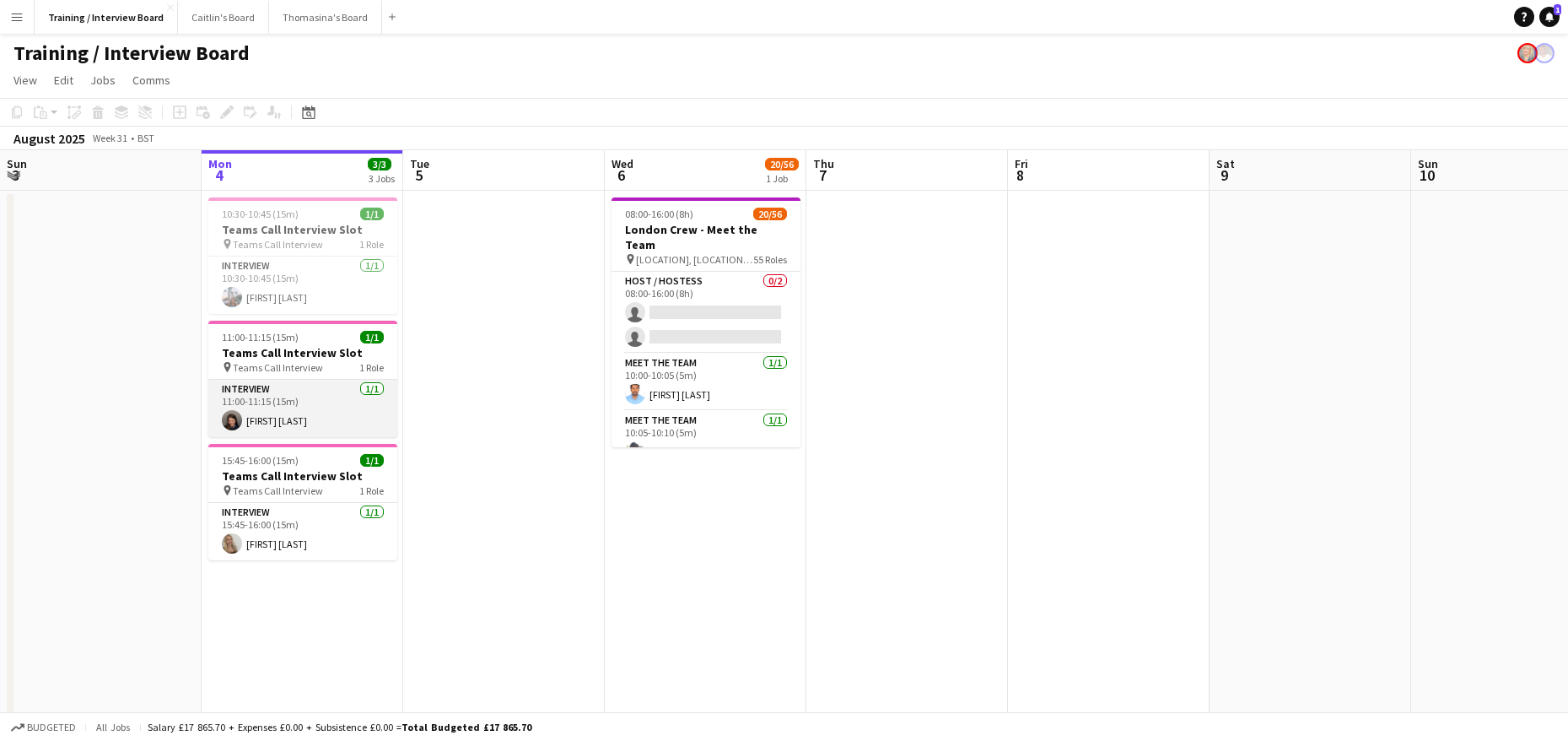 click on "Interview   1/1   11:00-11:15 (15m)
Eloise Manson-Hing" at bounding box center (303, 408) 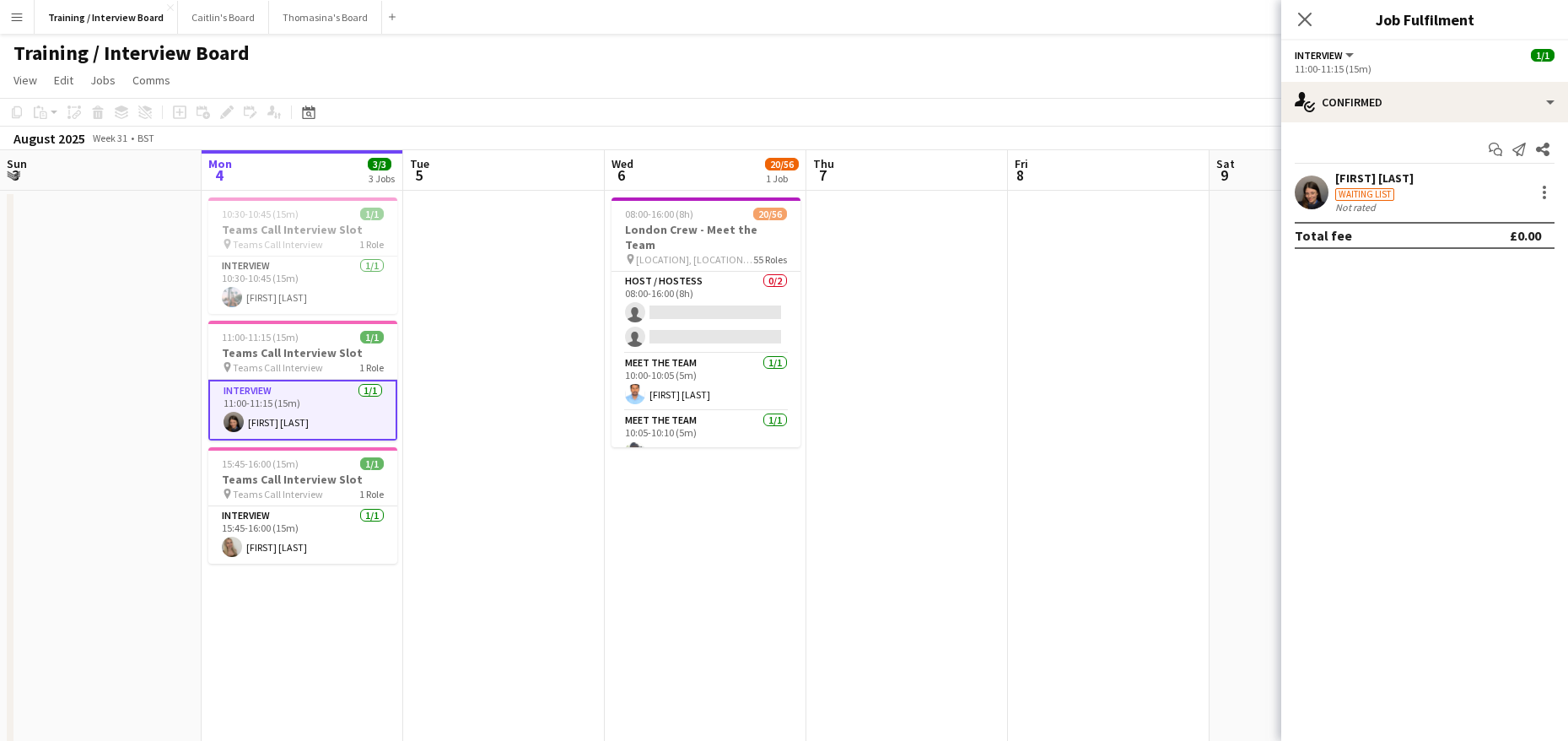 click on "[FIRST] [LAST]" at bounding box center (1374, 178) 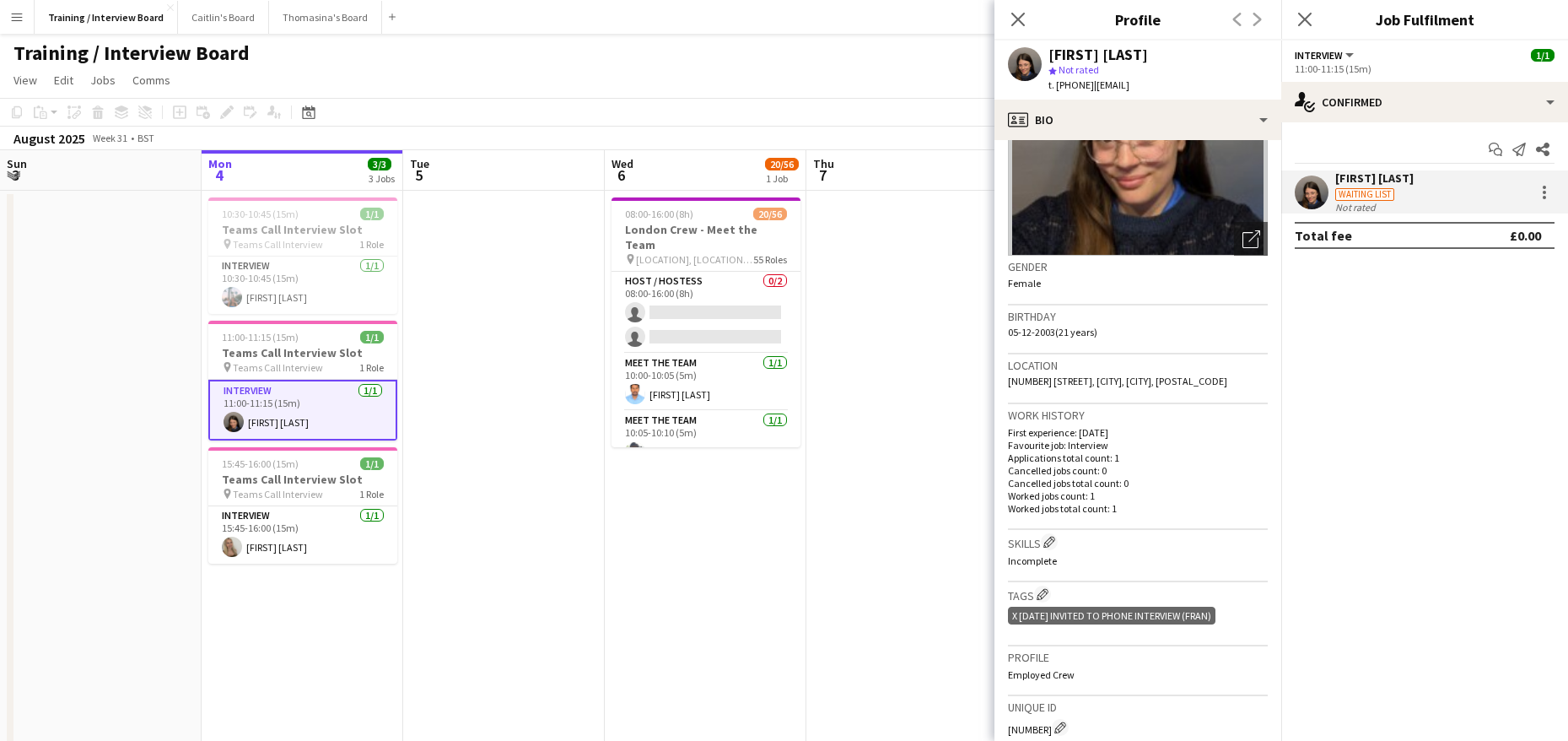scroll, scrollTop: 169, scrollLeft: 0, axis: vertical 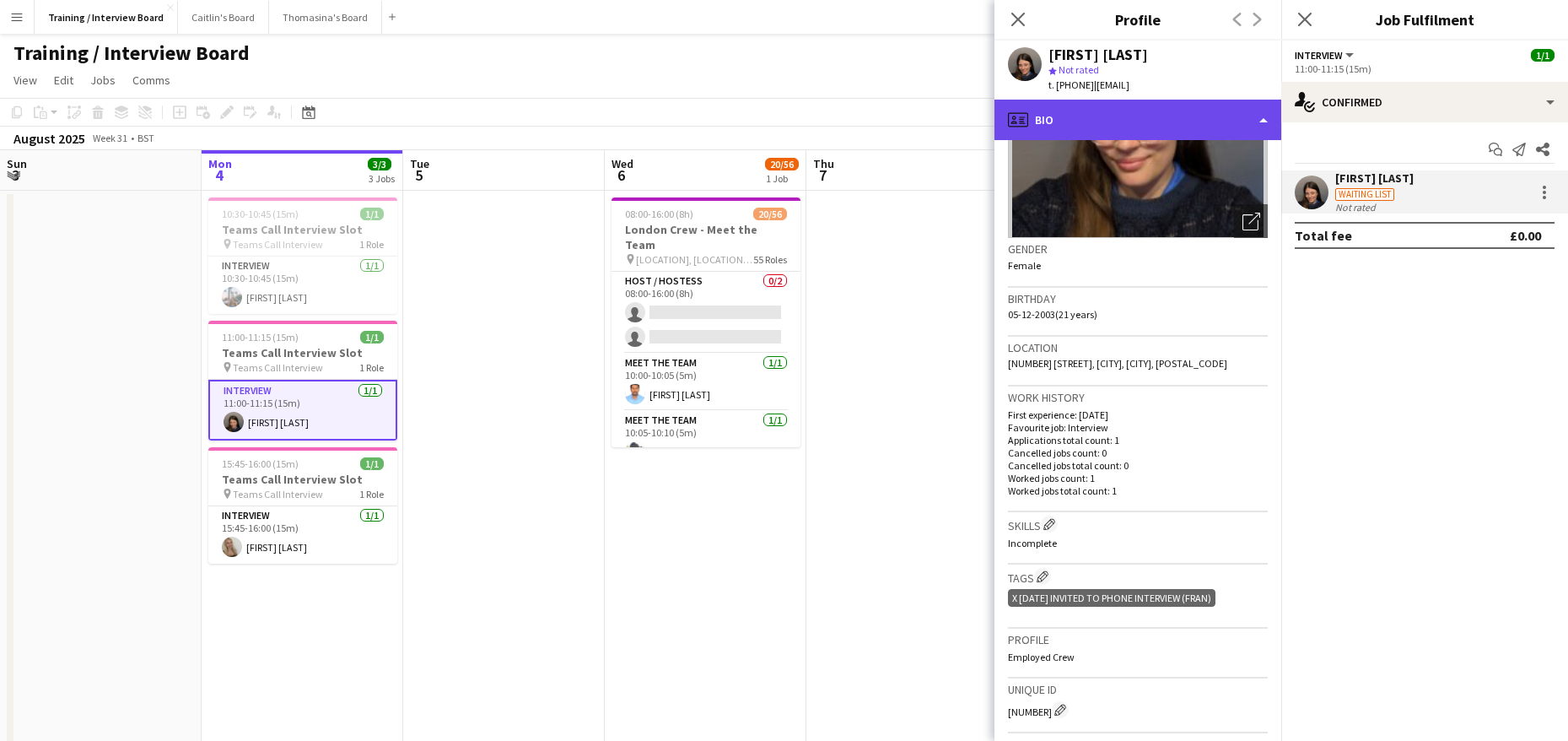 click on "profile
Bio" 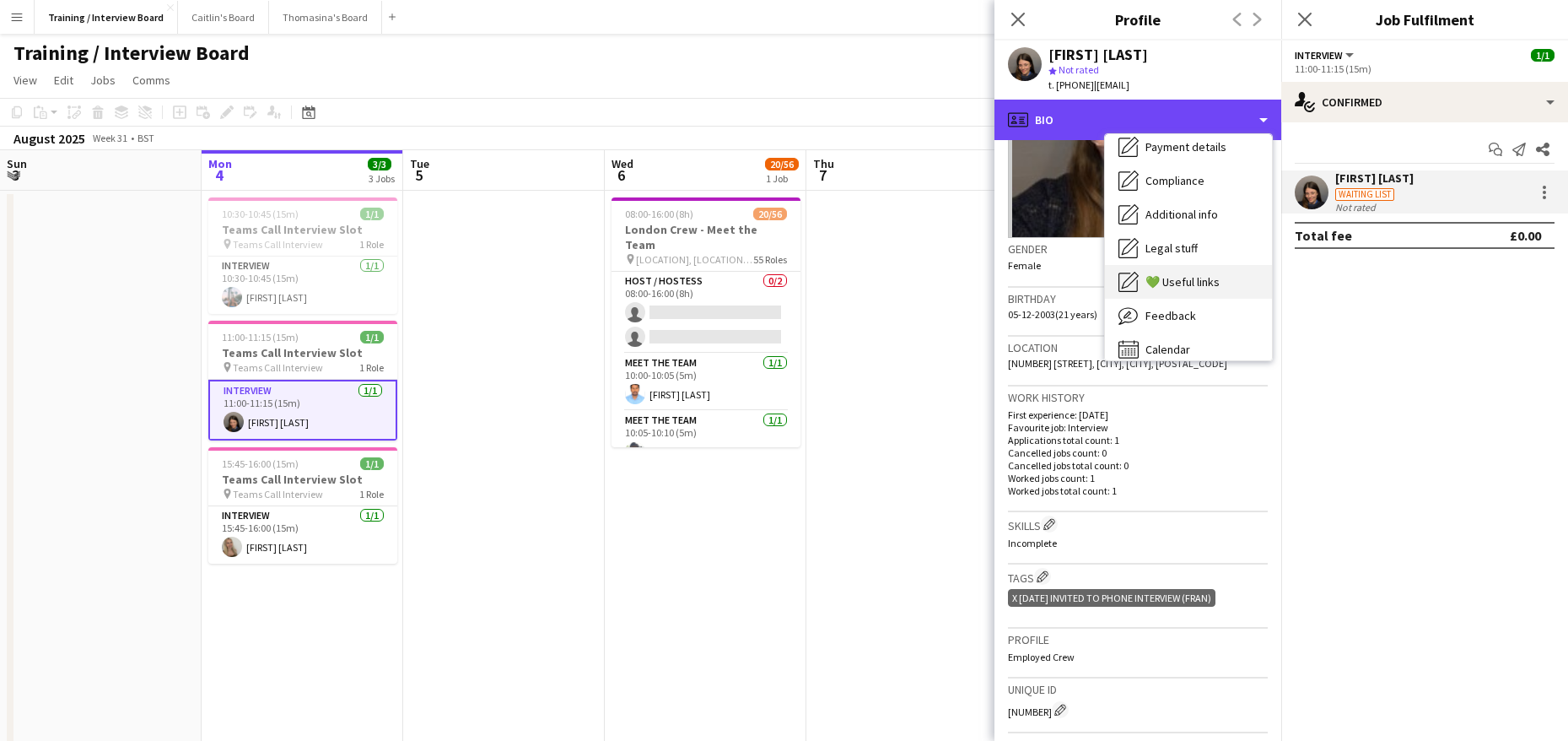 scroll, scrollTop: 226, scrollLeft: 0, axis: vertical 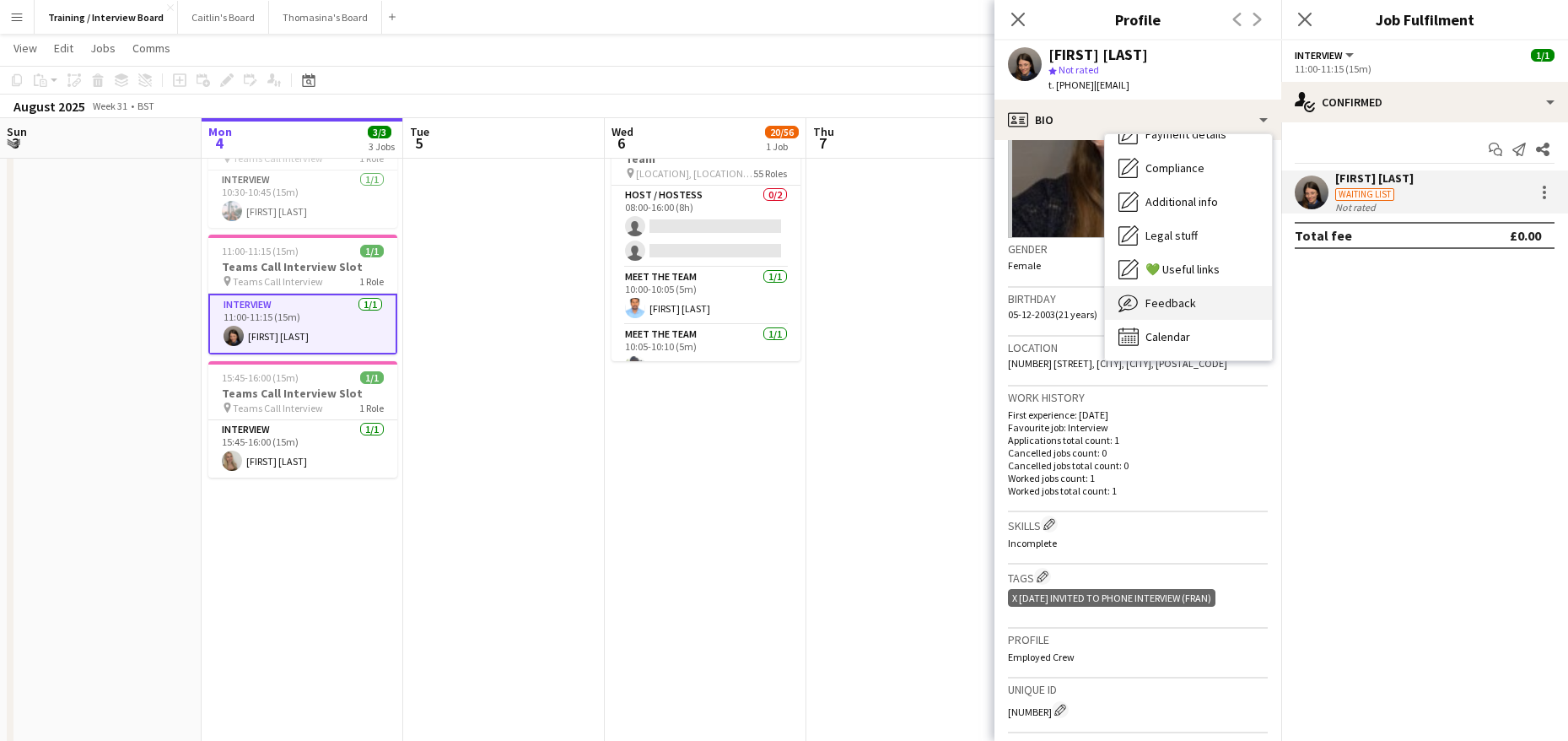 click on "Feedback" at bounding box center (1171, 303) 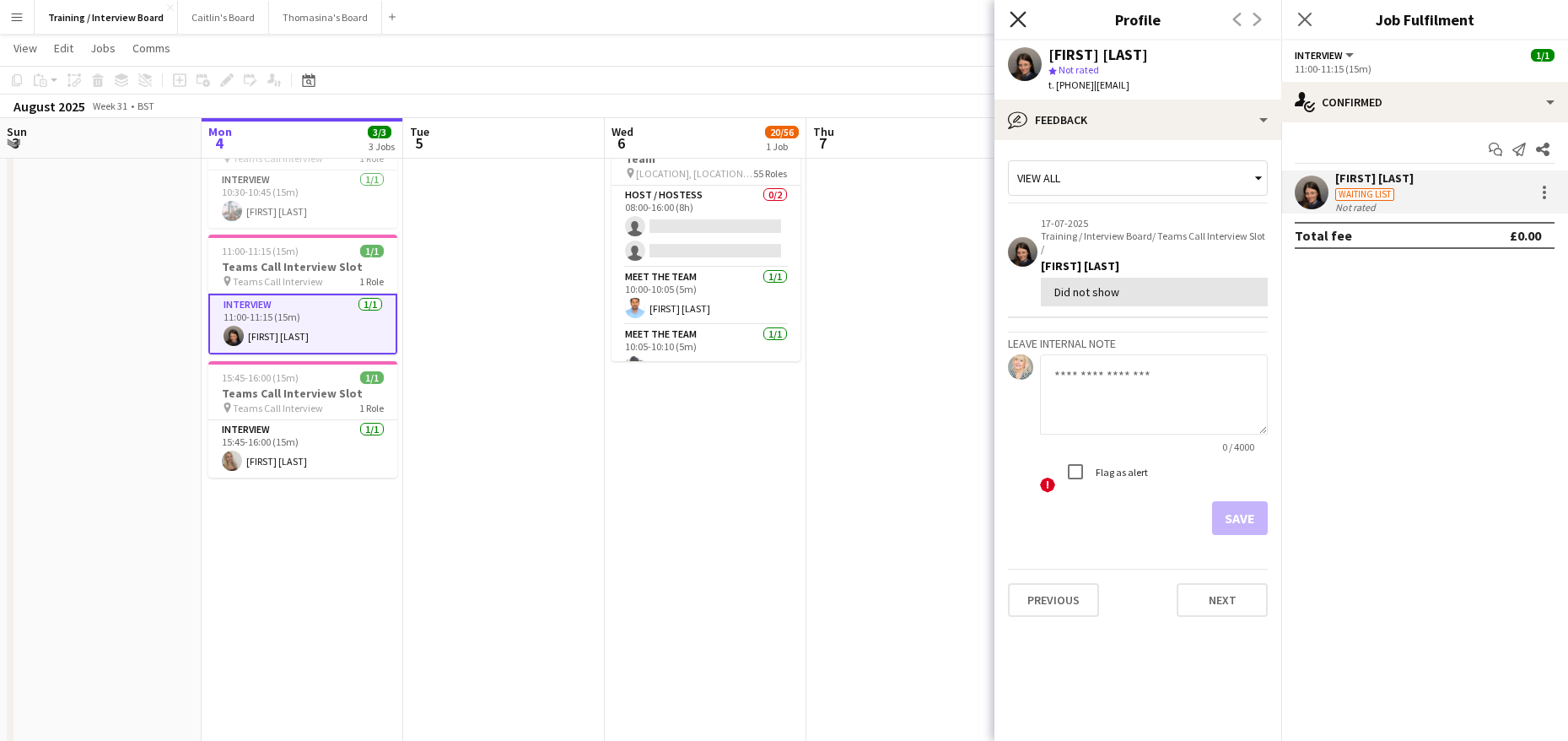 click 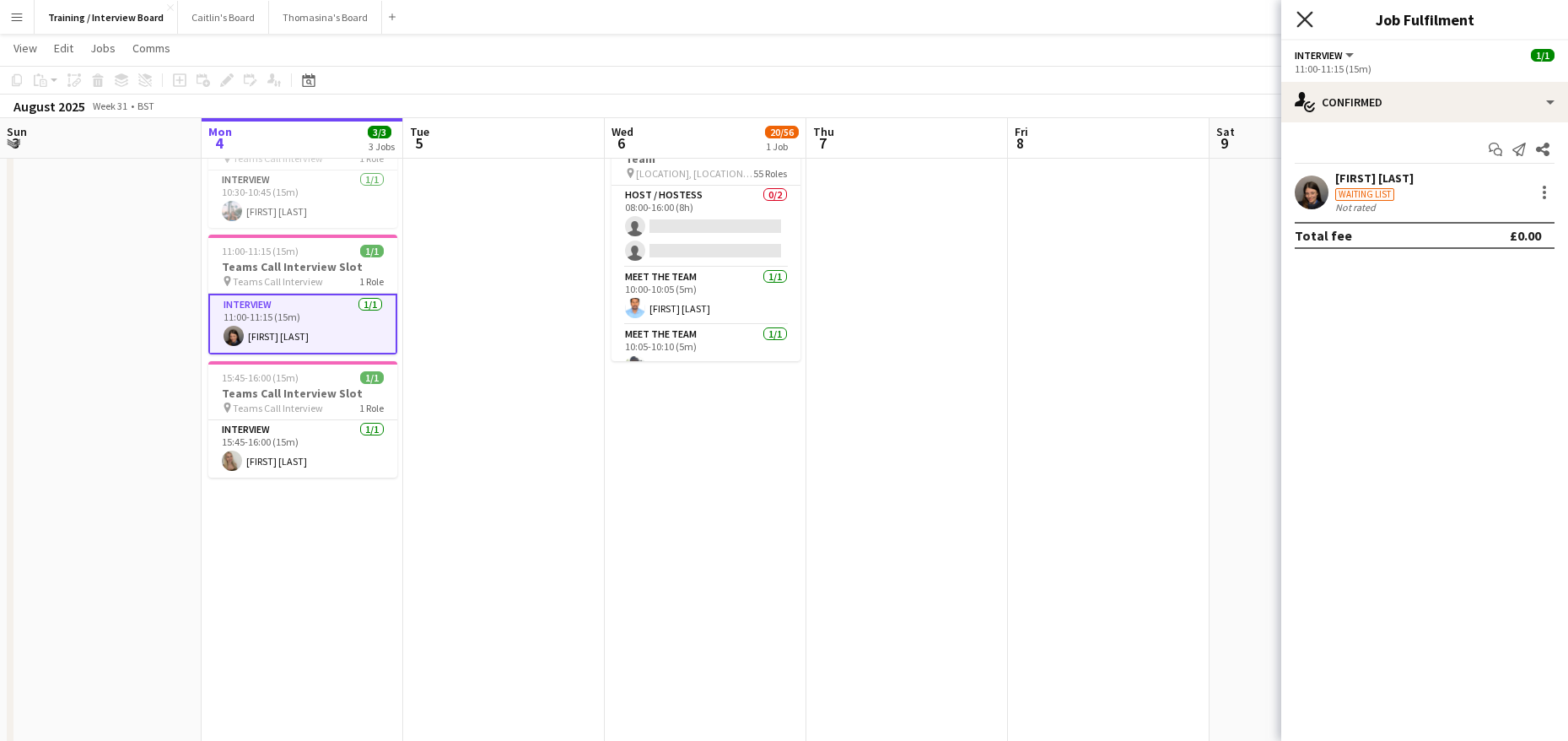 click on "Close pop-in" 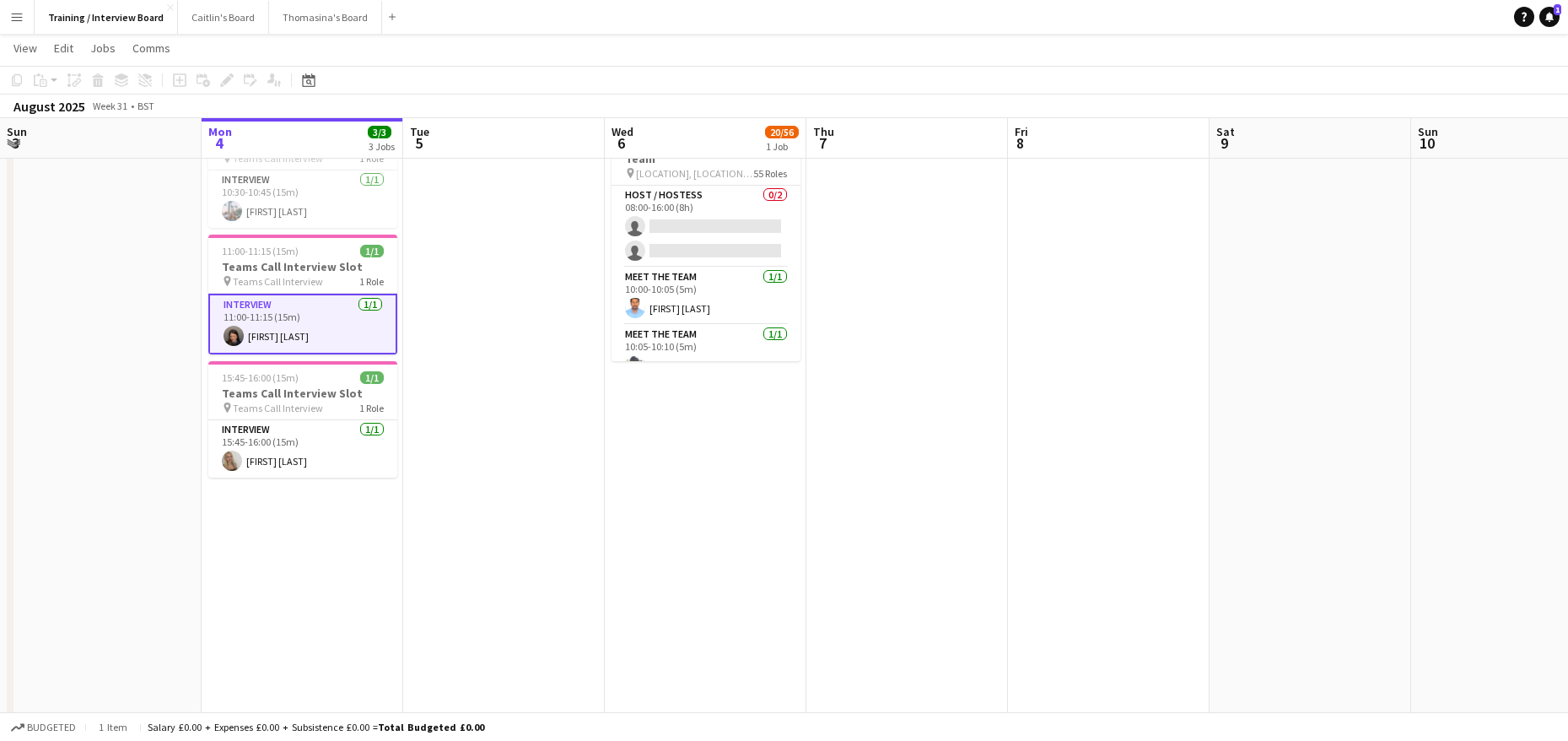 click on "Interview   1/1   11:00-11:15 (15m)
Eloise Manson-Hing" at bounding box center (303, 324) 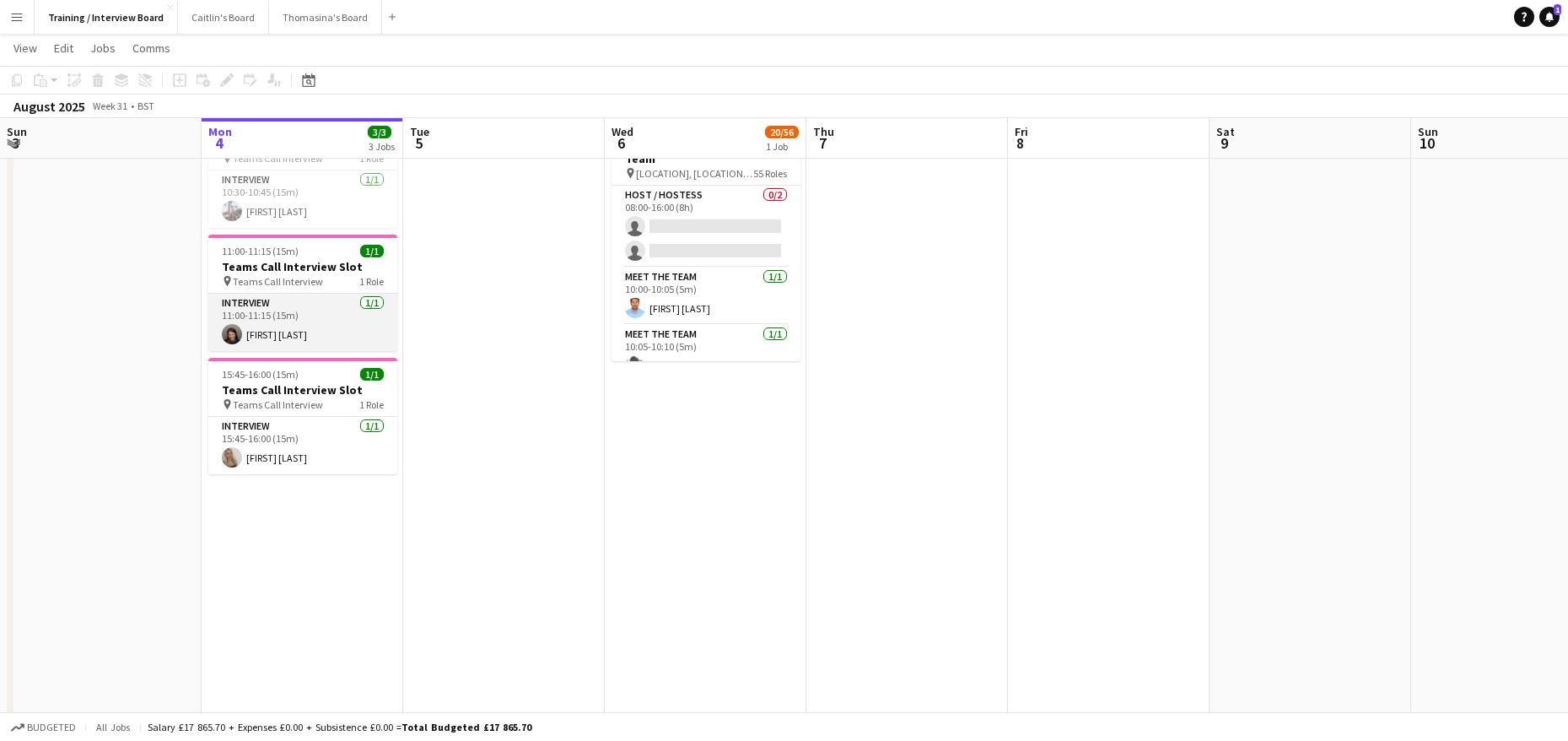 click on "Interview   1/1   11:00-11:15 (15m)
Eloise Manson-Hing" at bounding box center [303, 322] 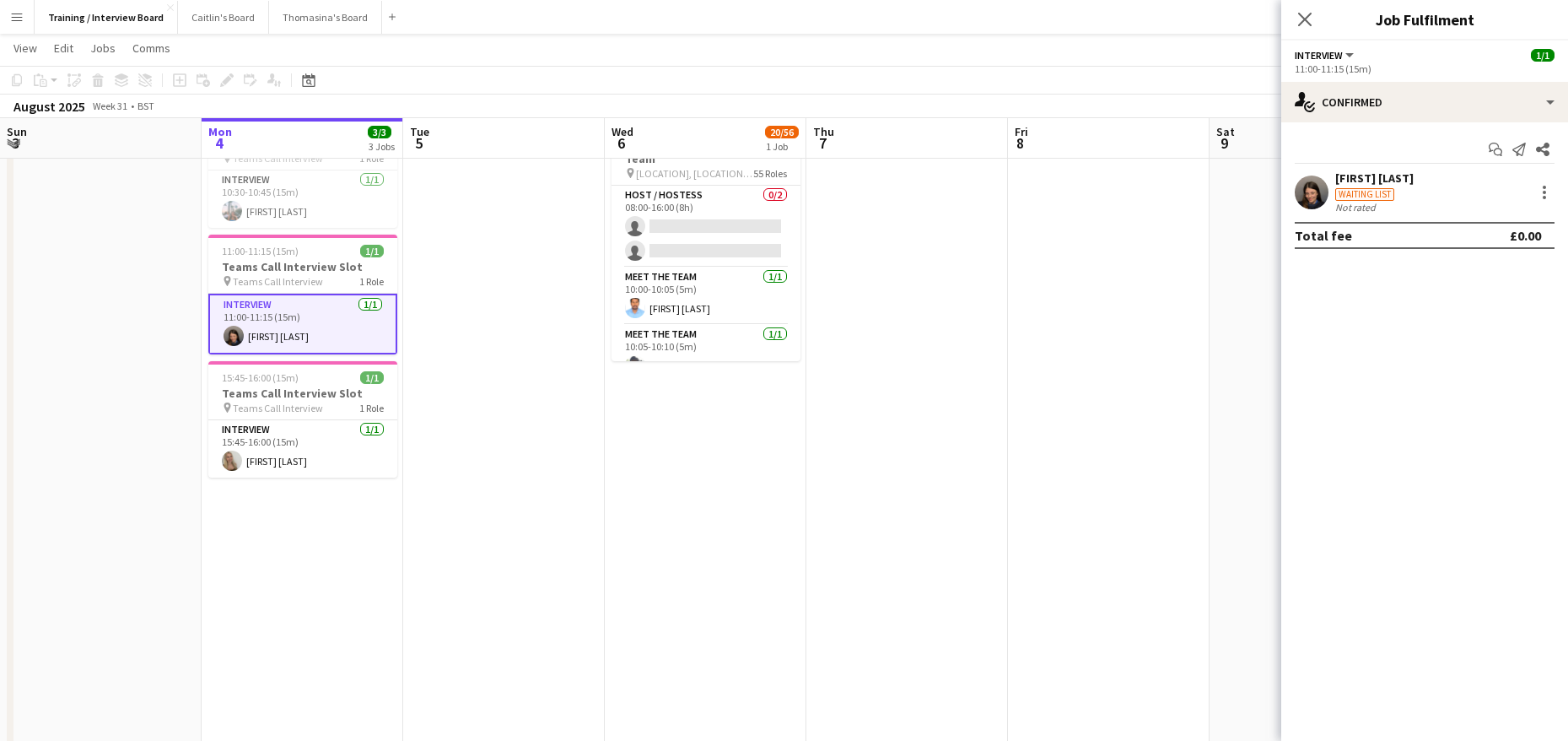 click on "Waiting list" at bounding box center [1374, 193] 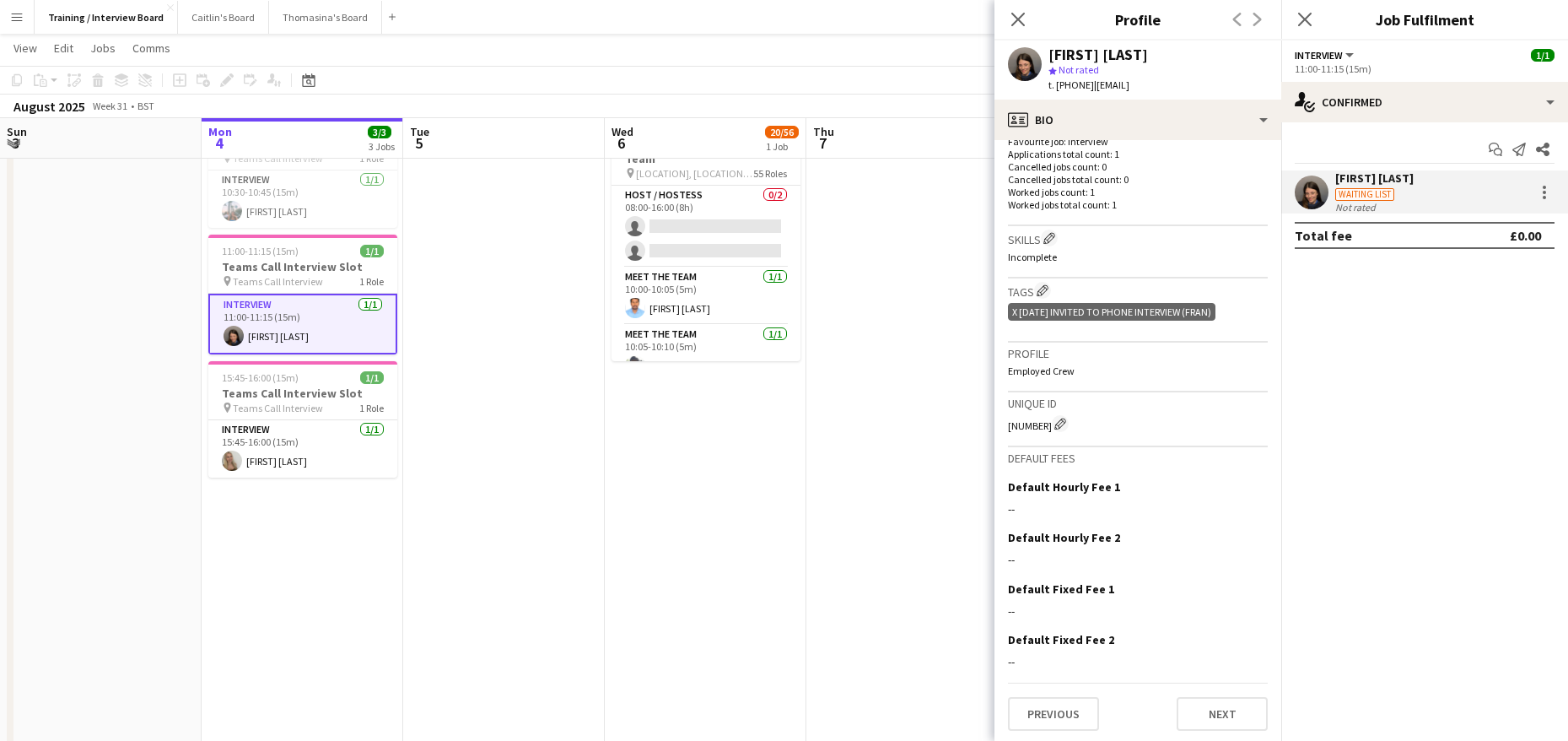 scroll, scrollTop: 458, scrollLeft: 0, axis: vertical 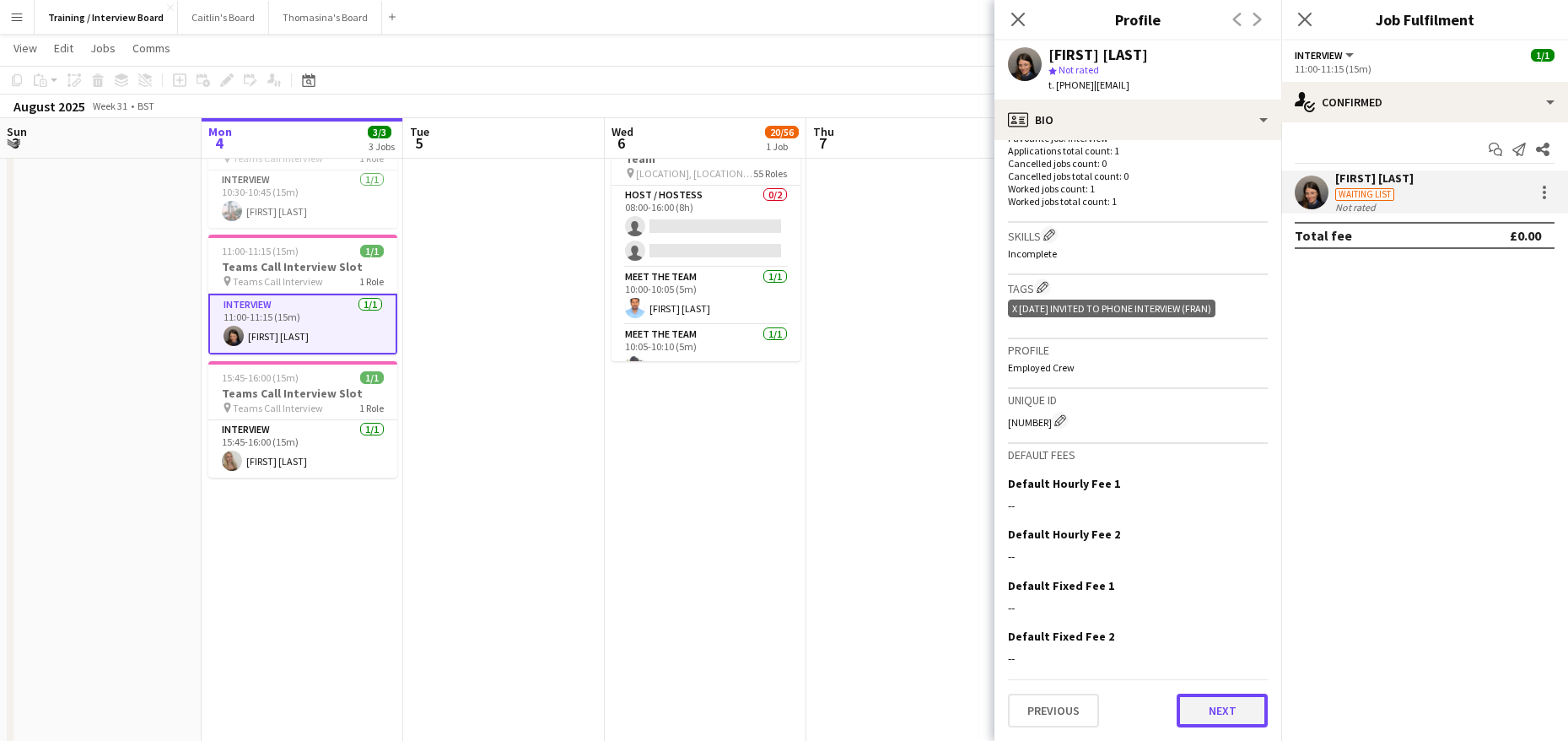 click on "Next" 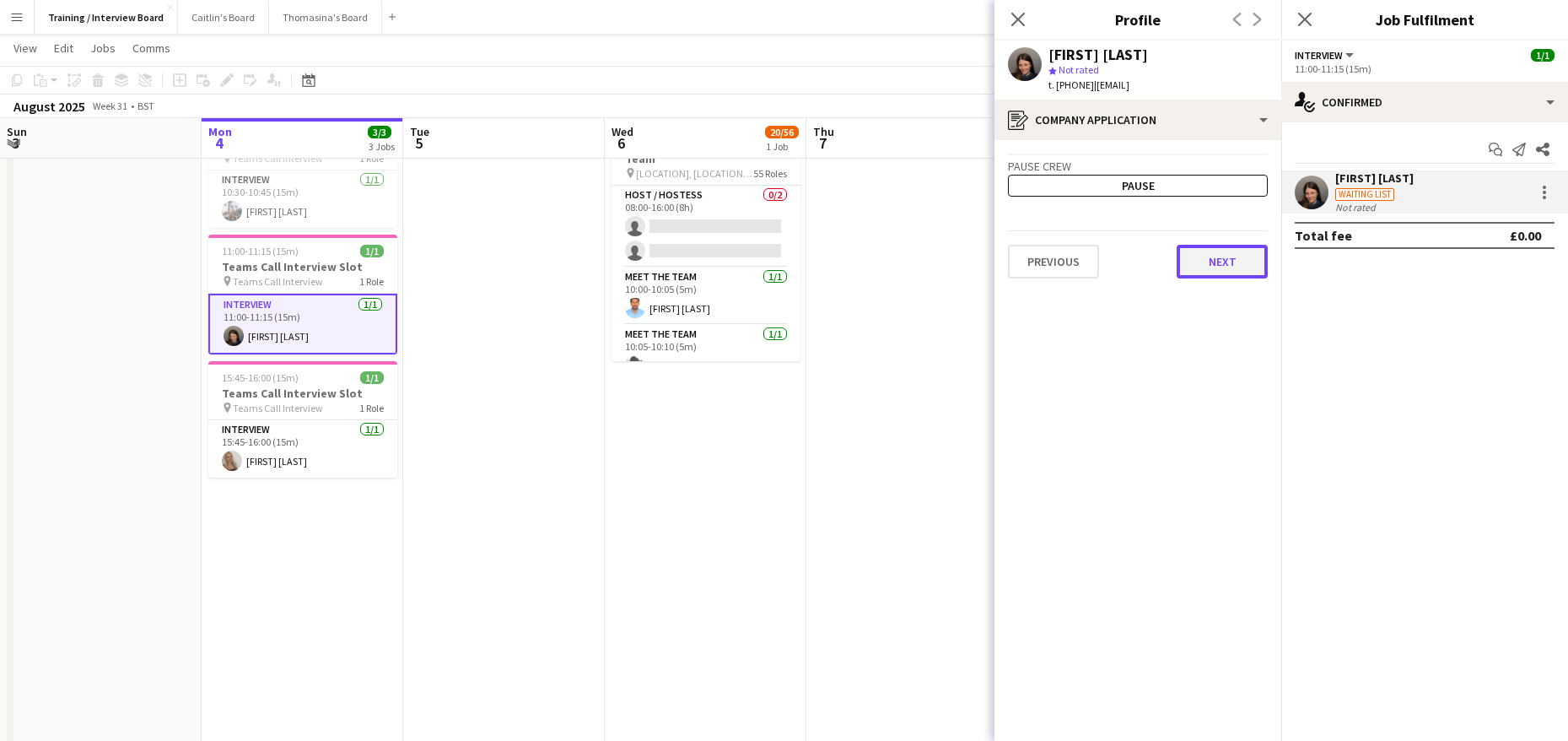 click on "Next" 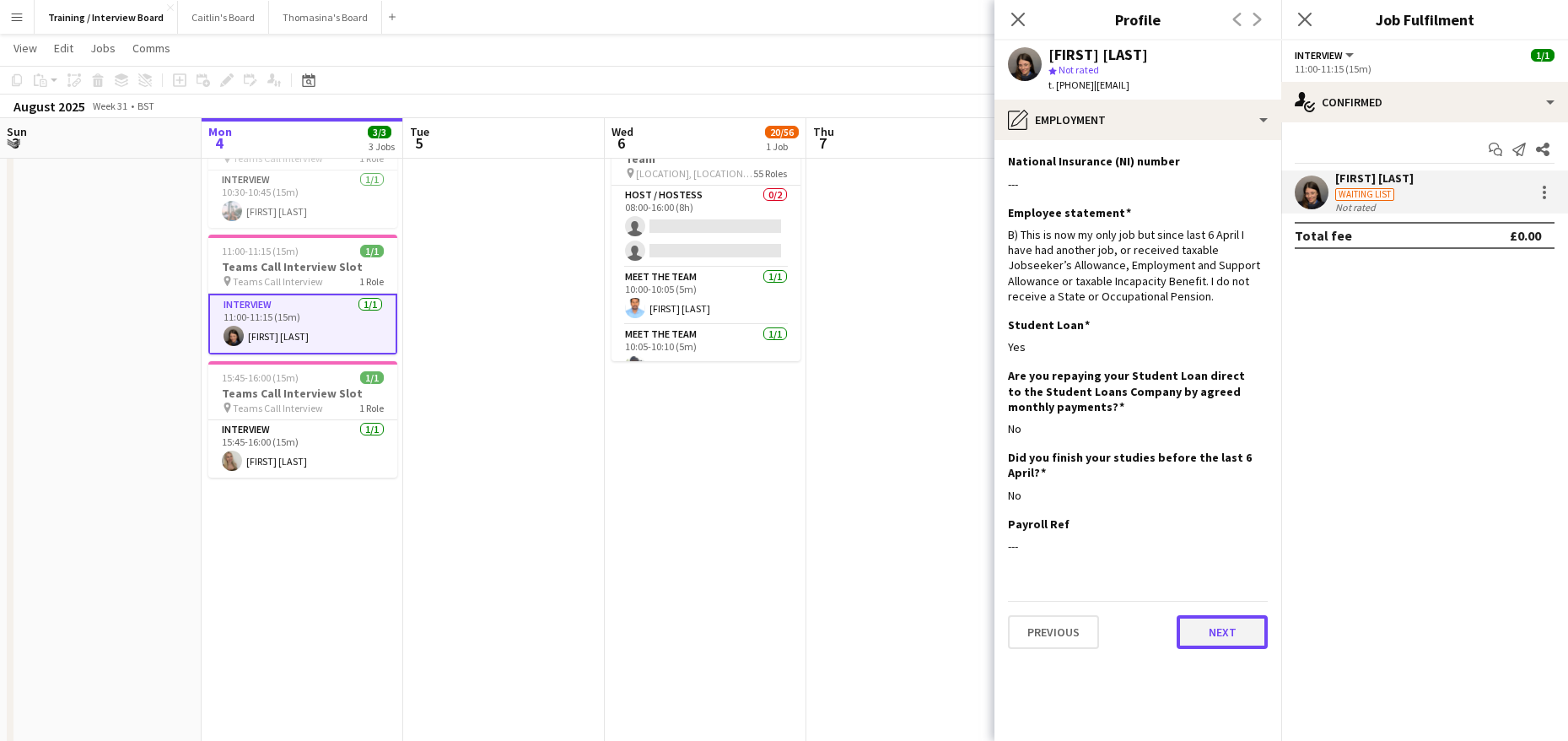 click on "Next" 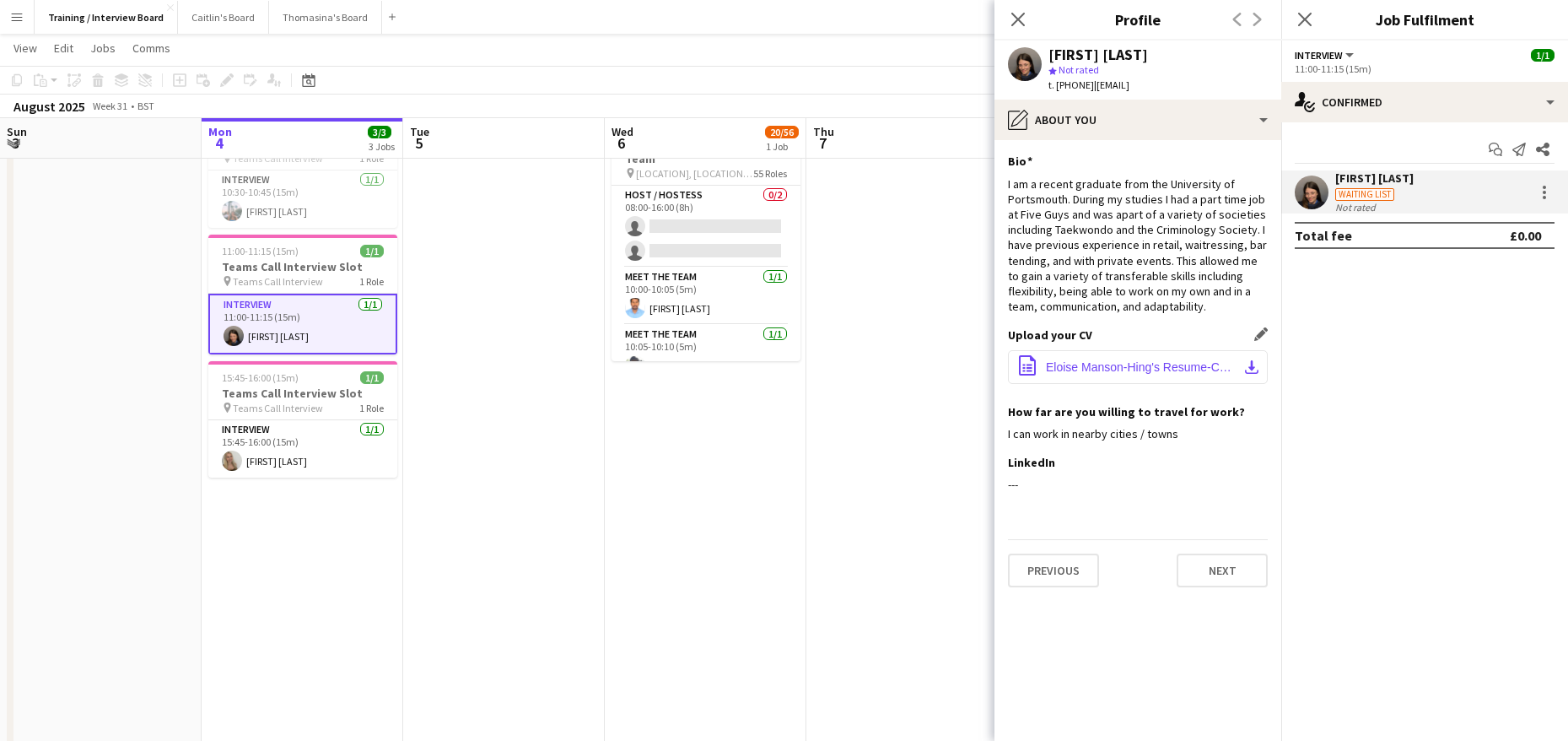 click on "download-bottom" 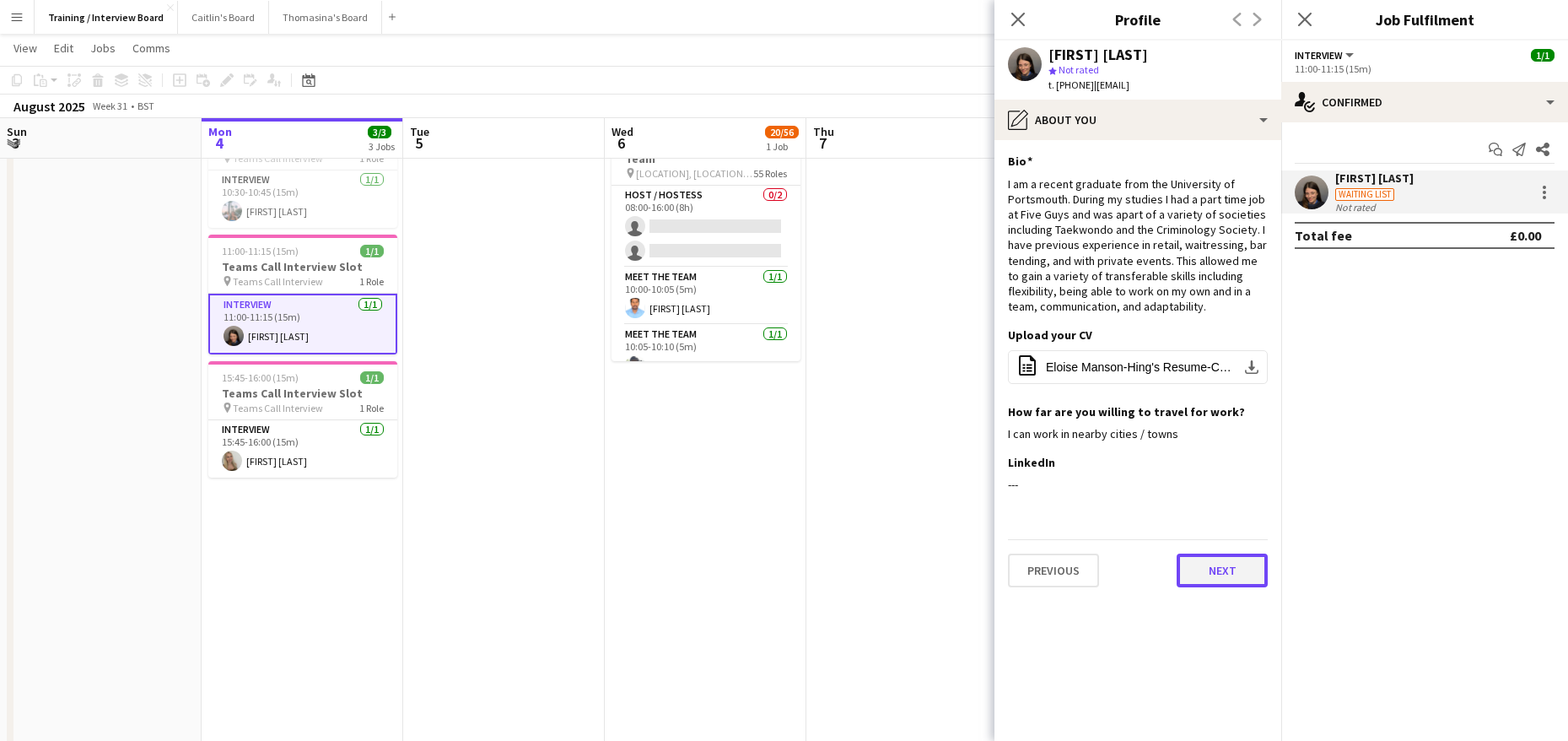 click on "Next" 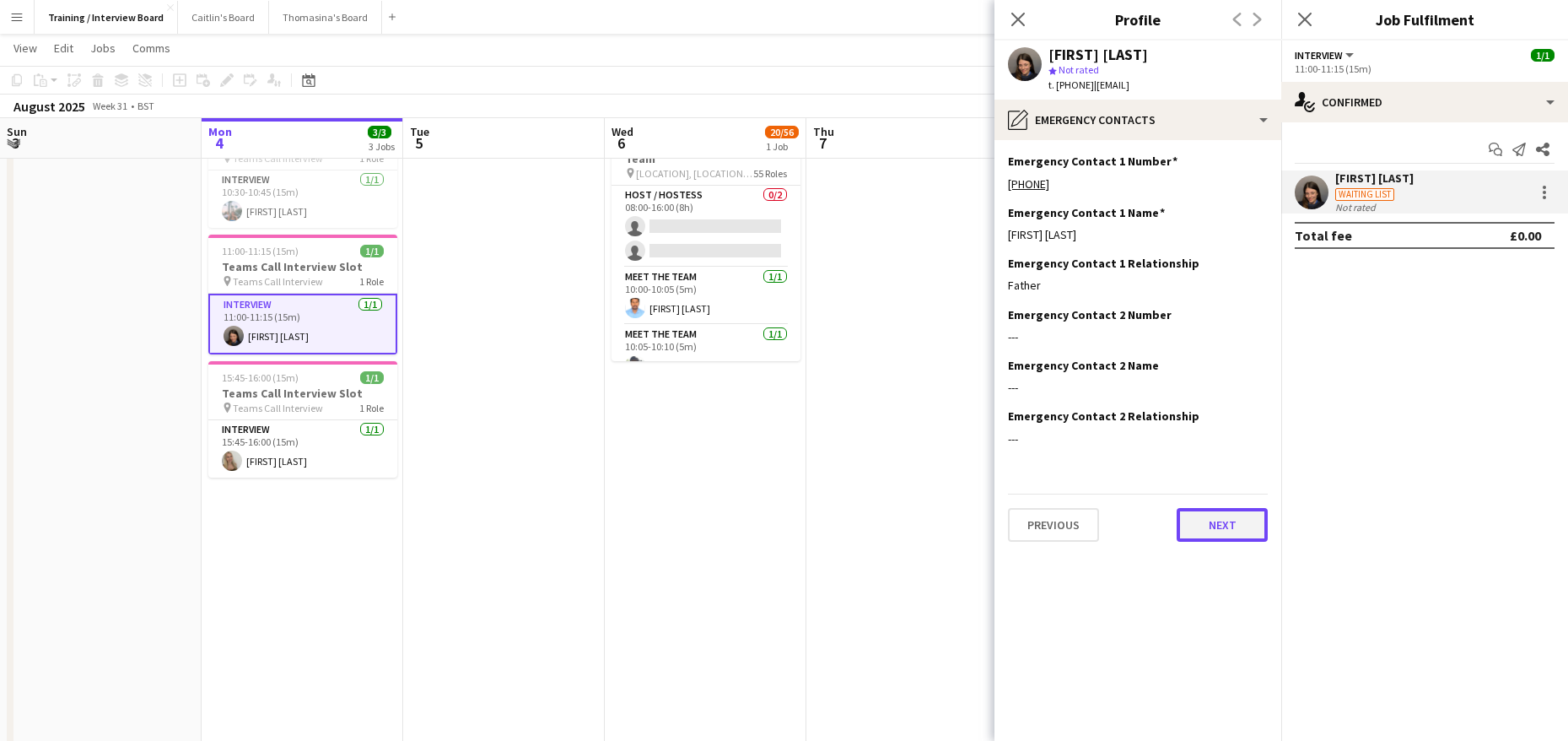 click on "Next" 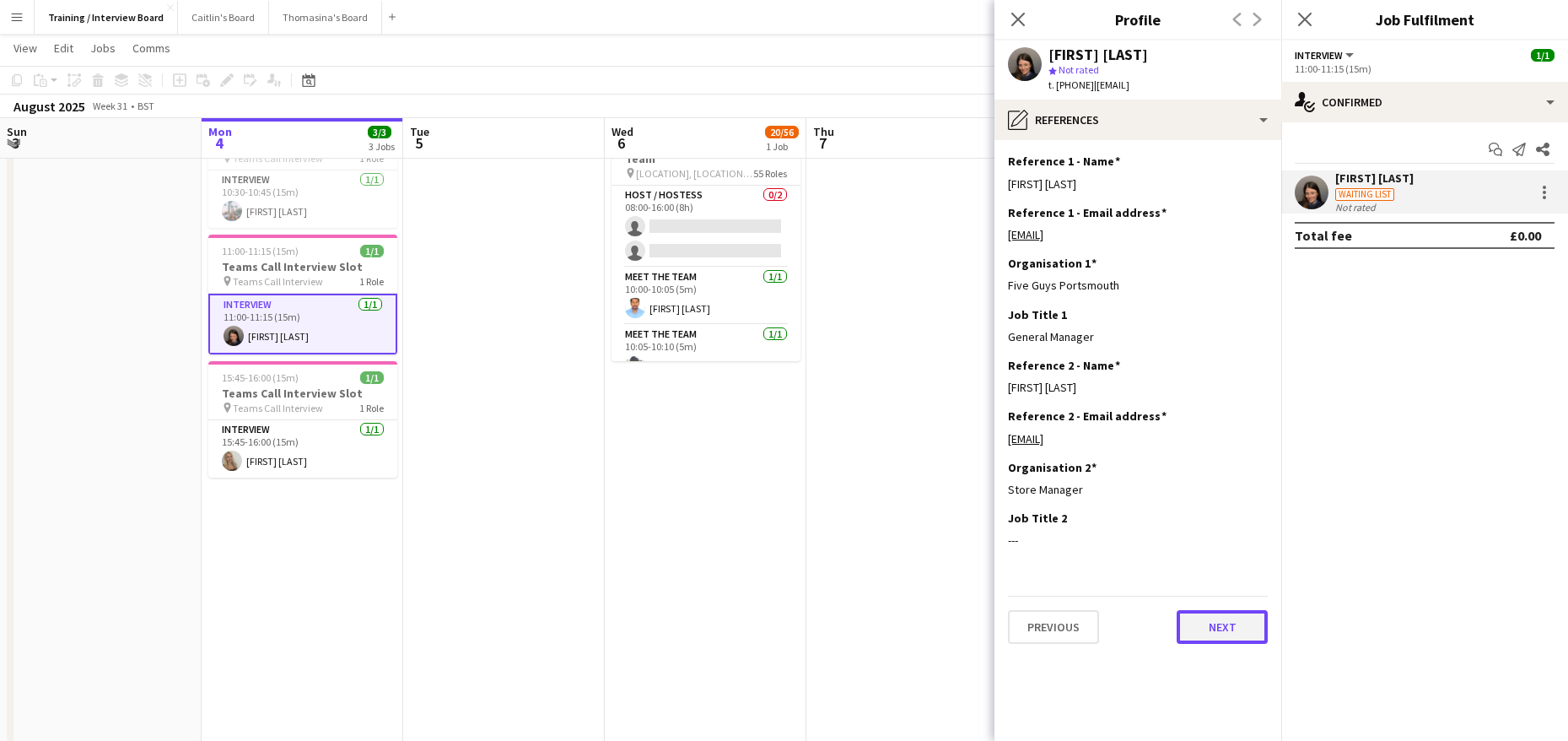 click on "Next" 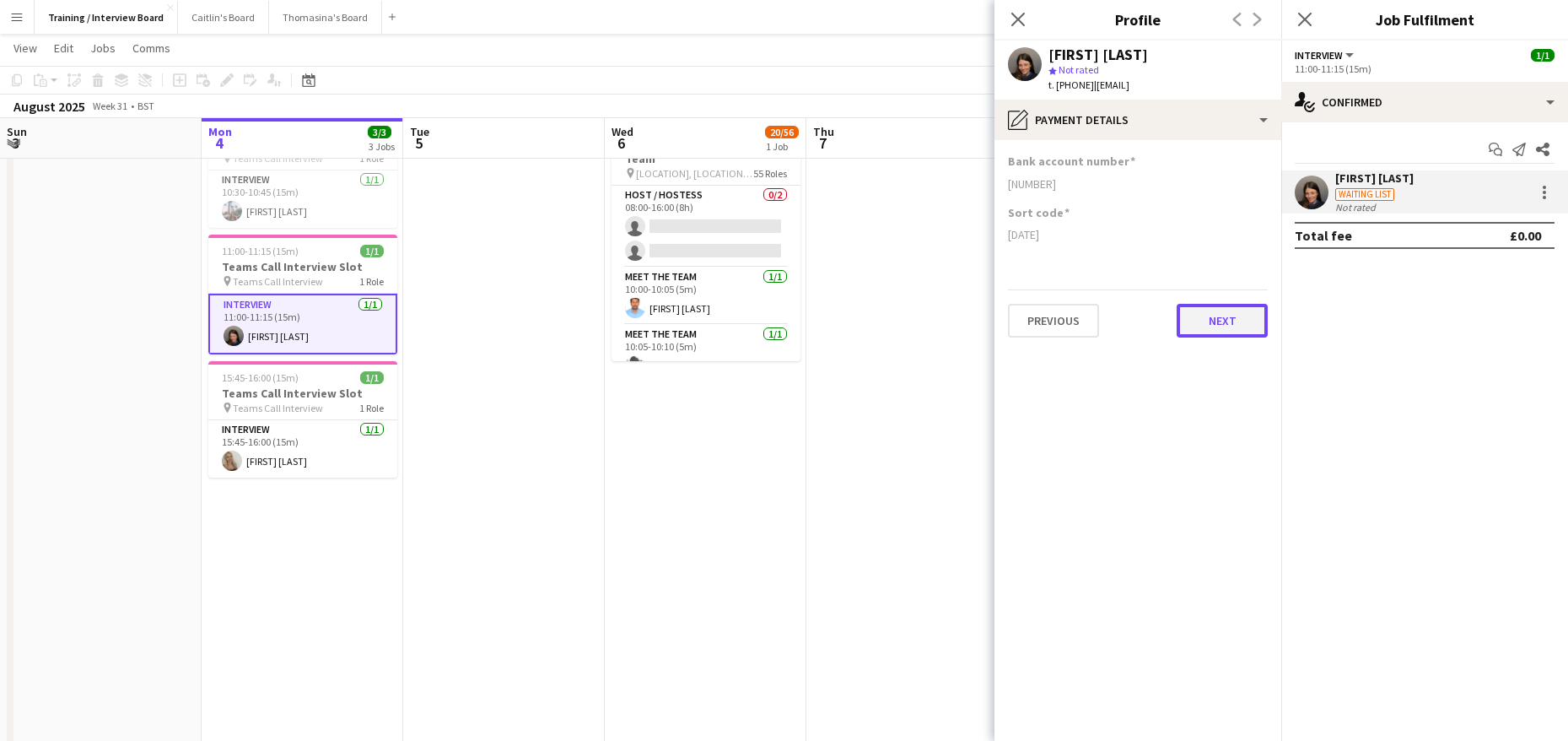 click on "Next" 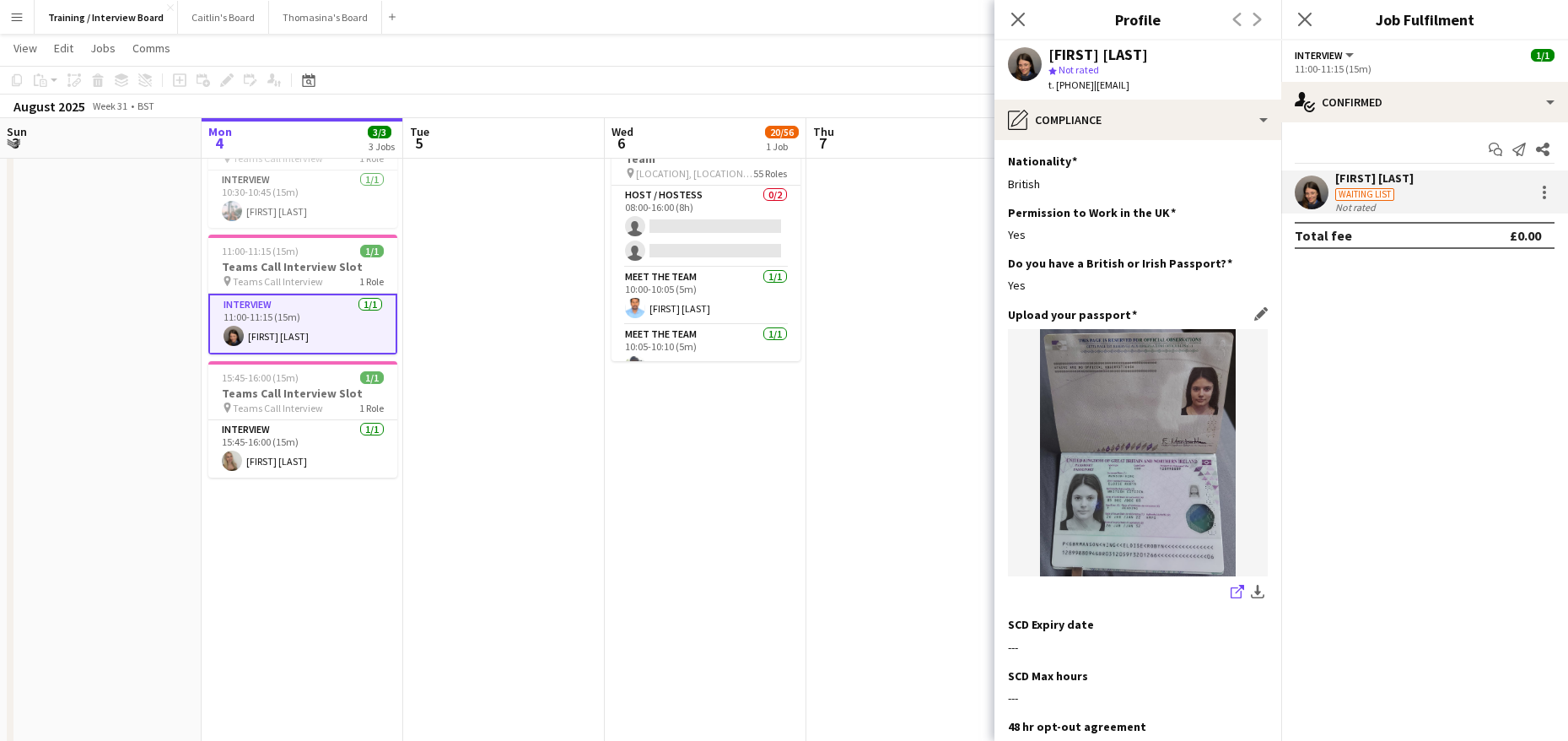 click on "share-external-link-1" 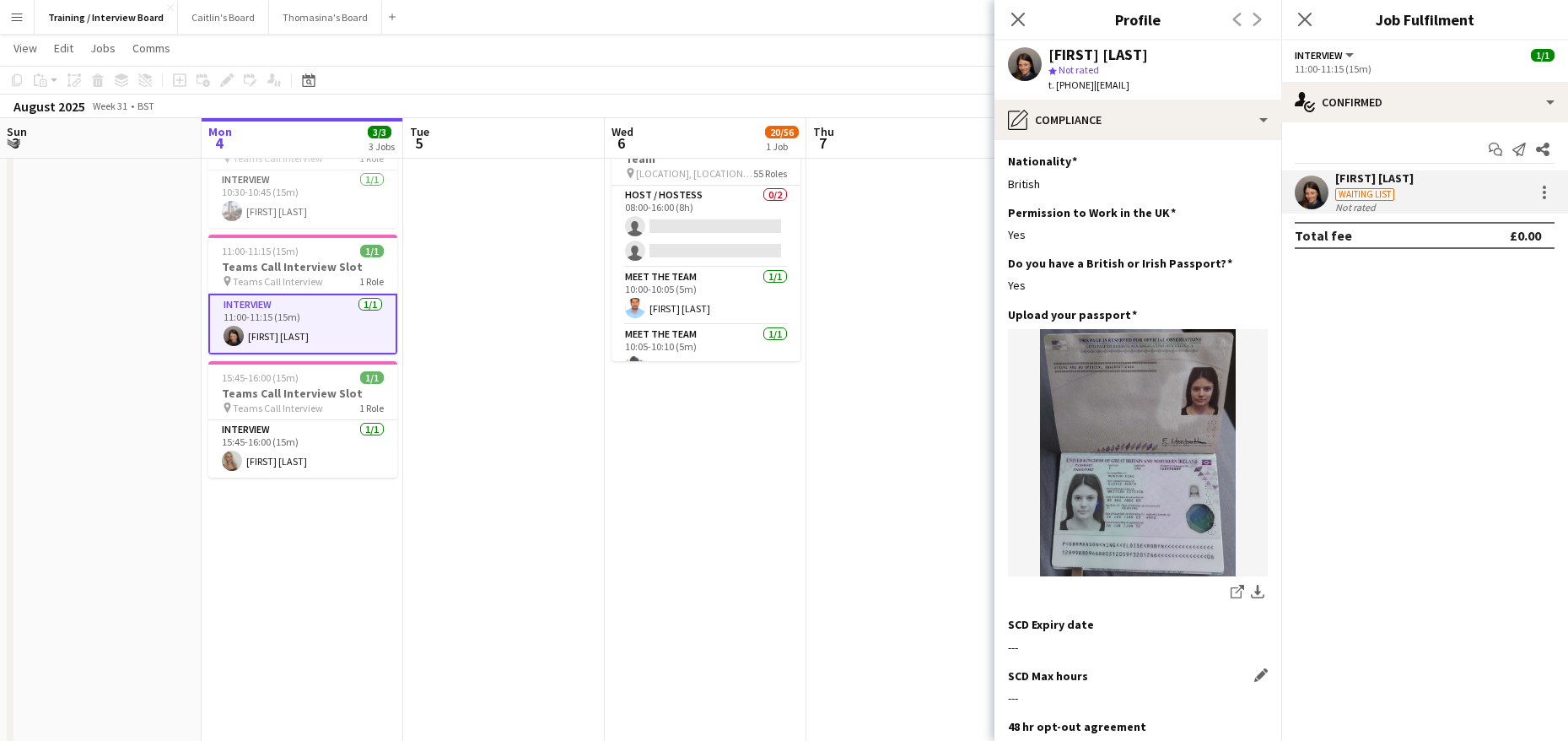 scroll, scrollTop: 328, scrollLeft: 0, axis: vertical 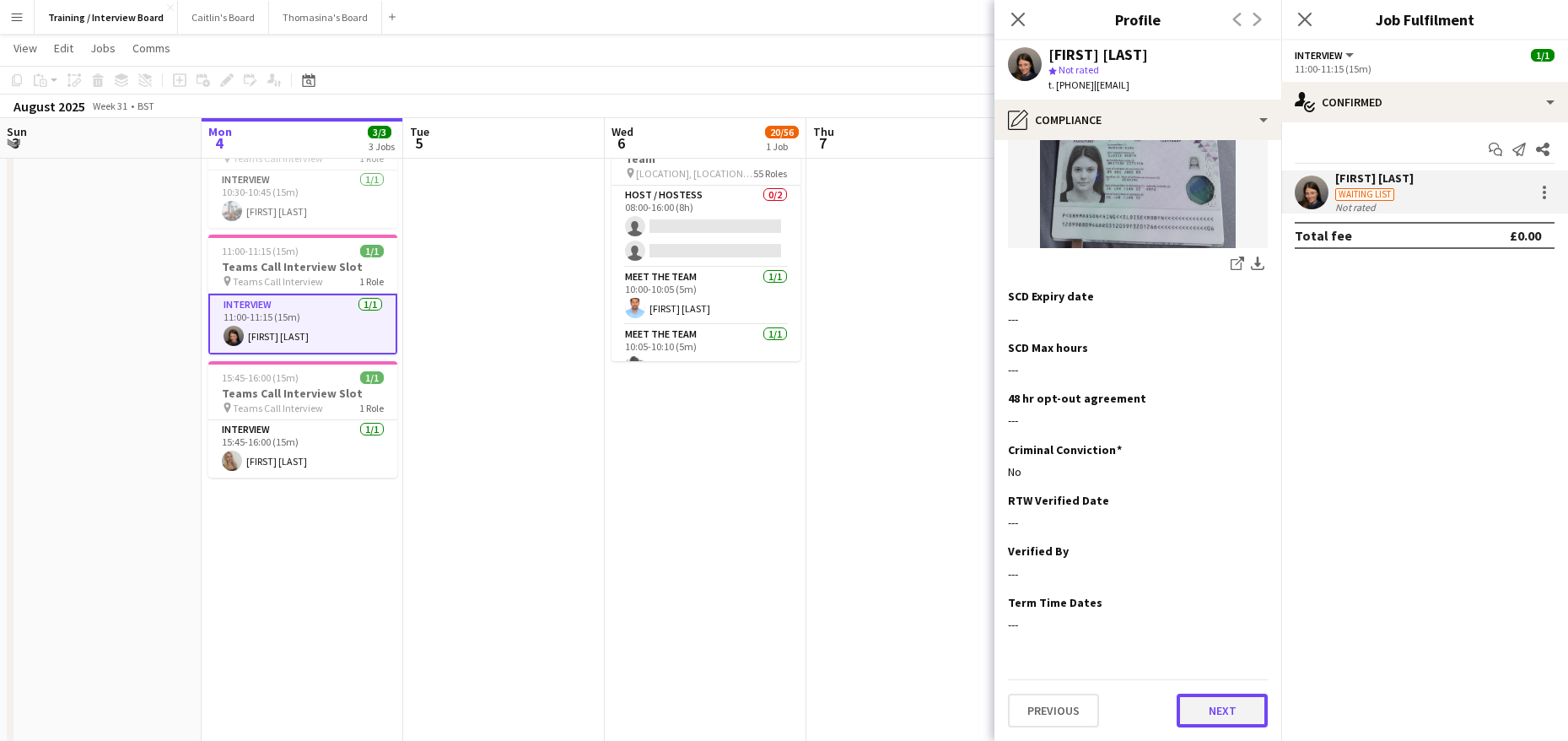 click on "Next" 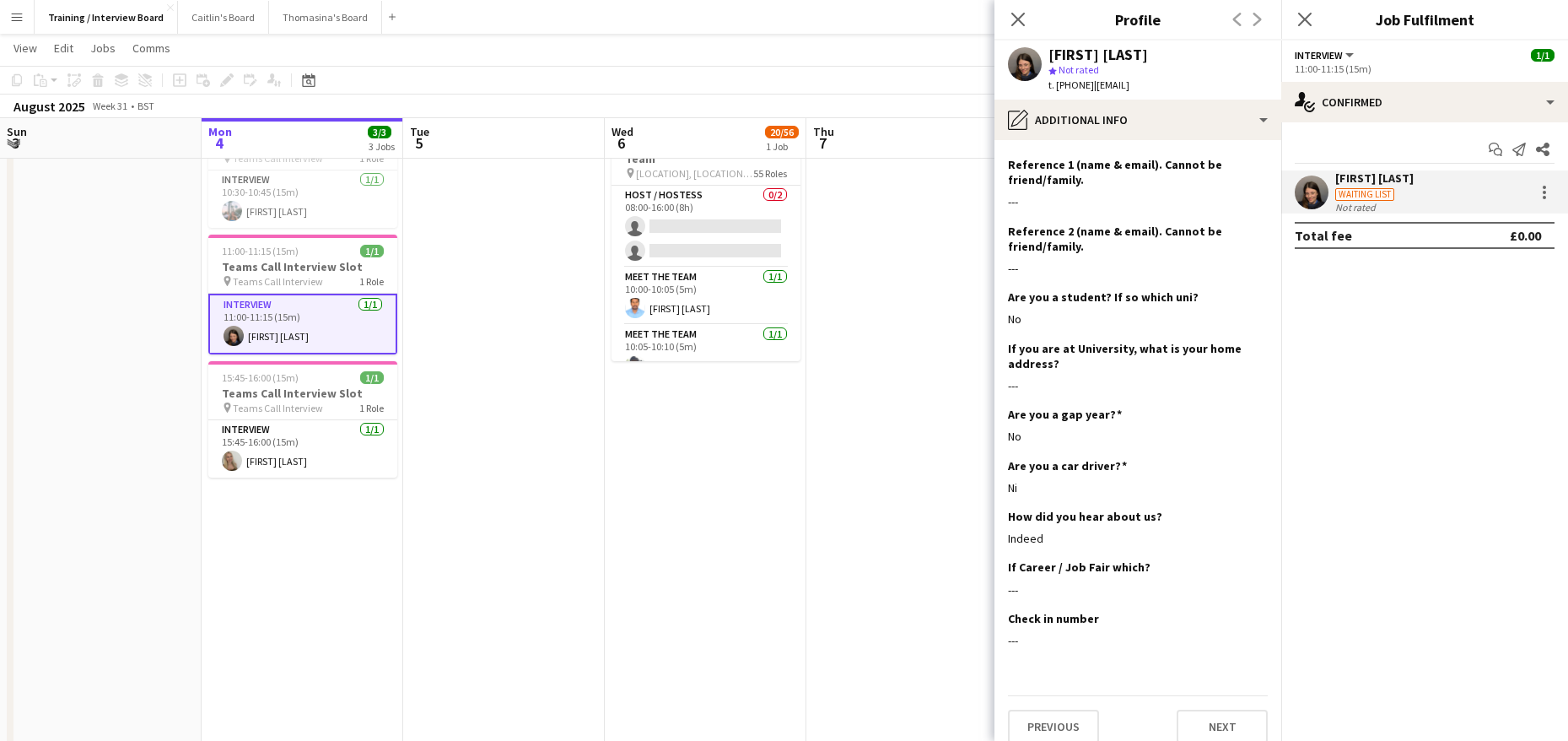 scroll, scrollTop: 217, scrollLeft: 0, axis: vertical 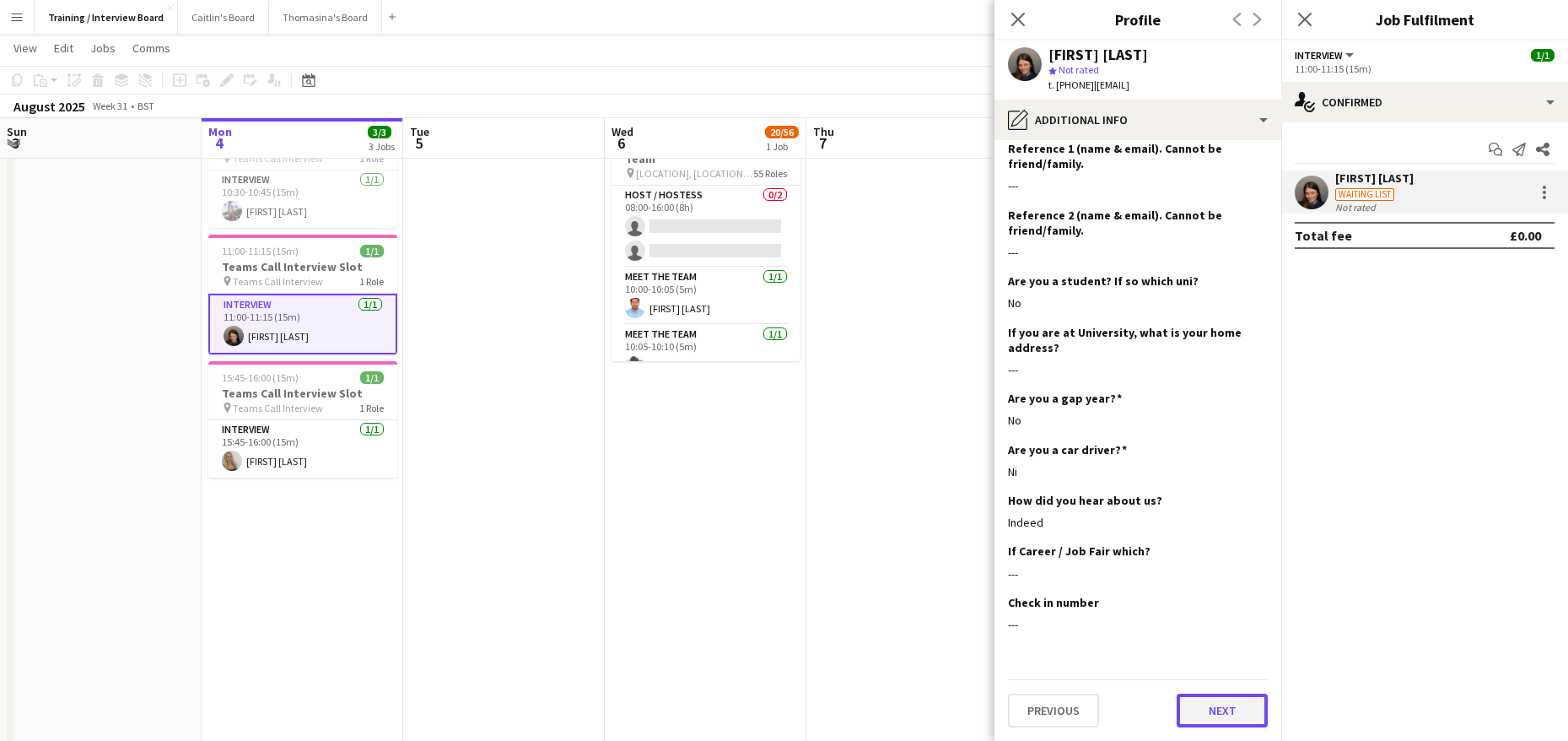 click on "Next" 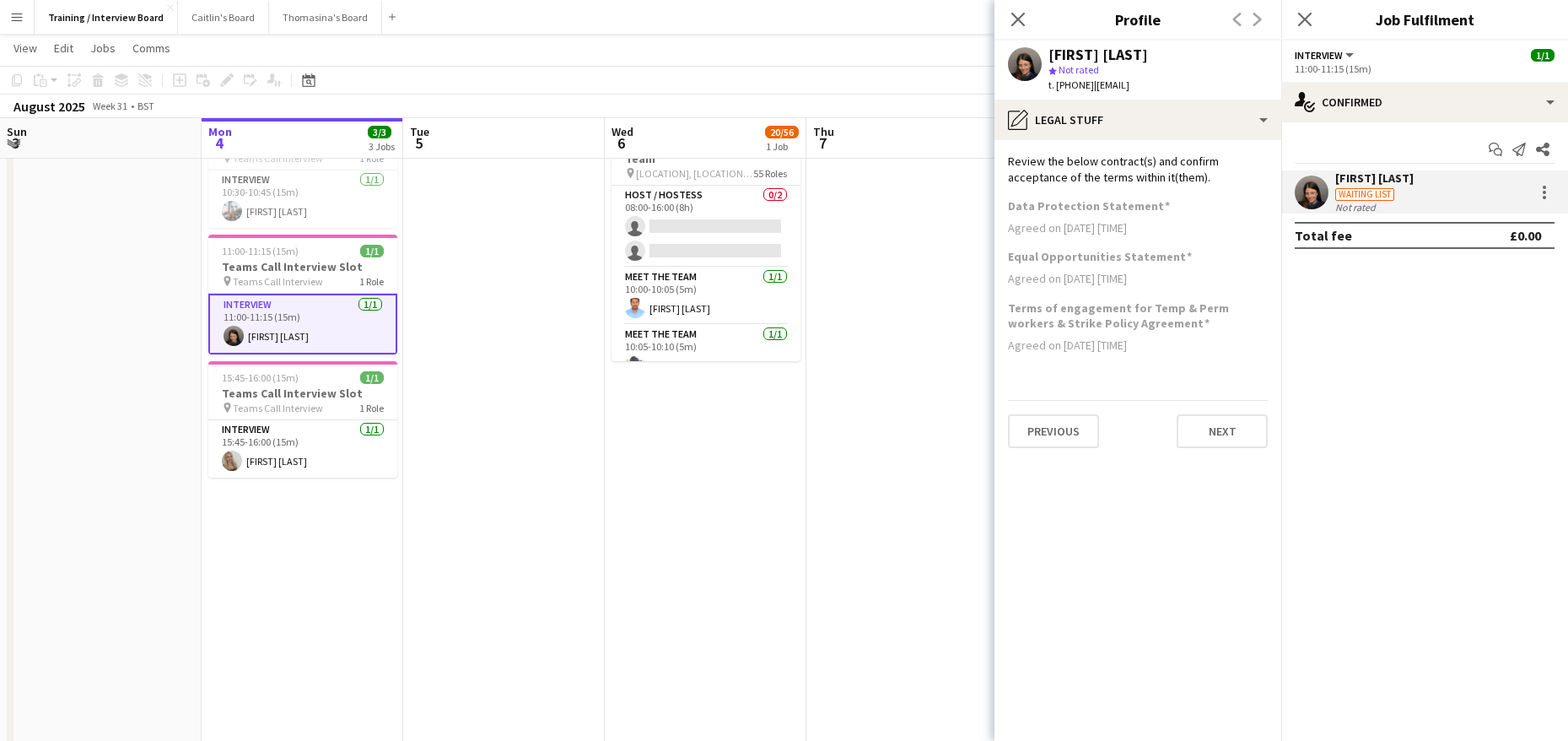 scroll, scrollTop: 0, scrollLeft: 0, axis: both 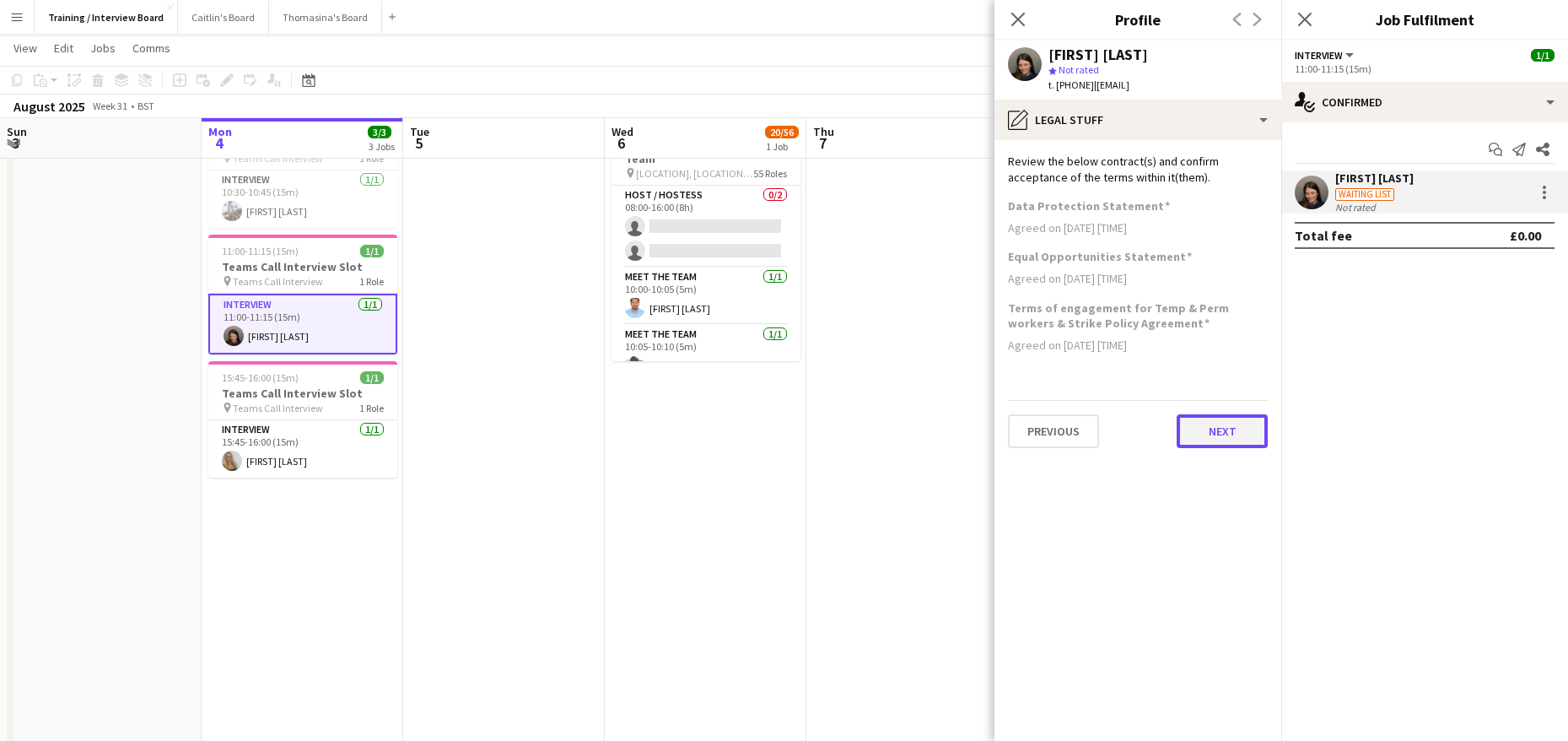 click on "Next" 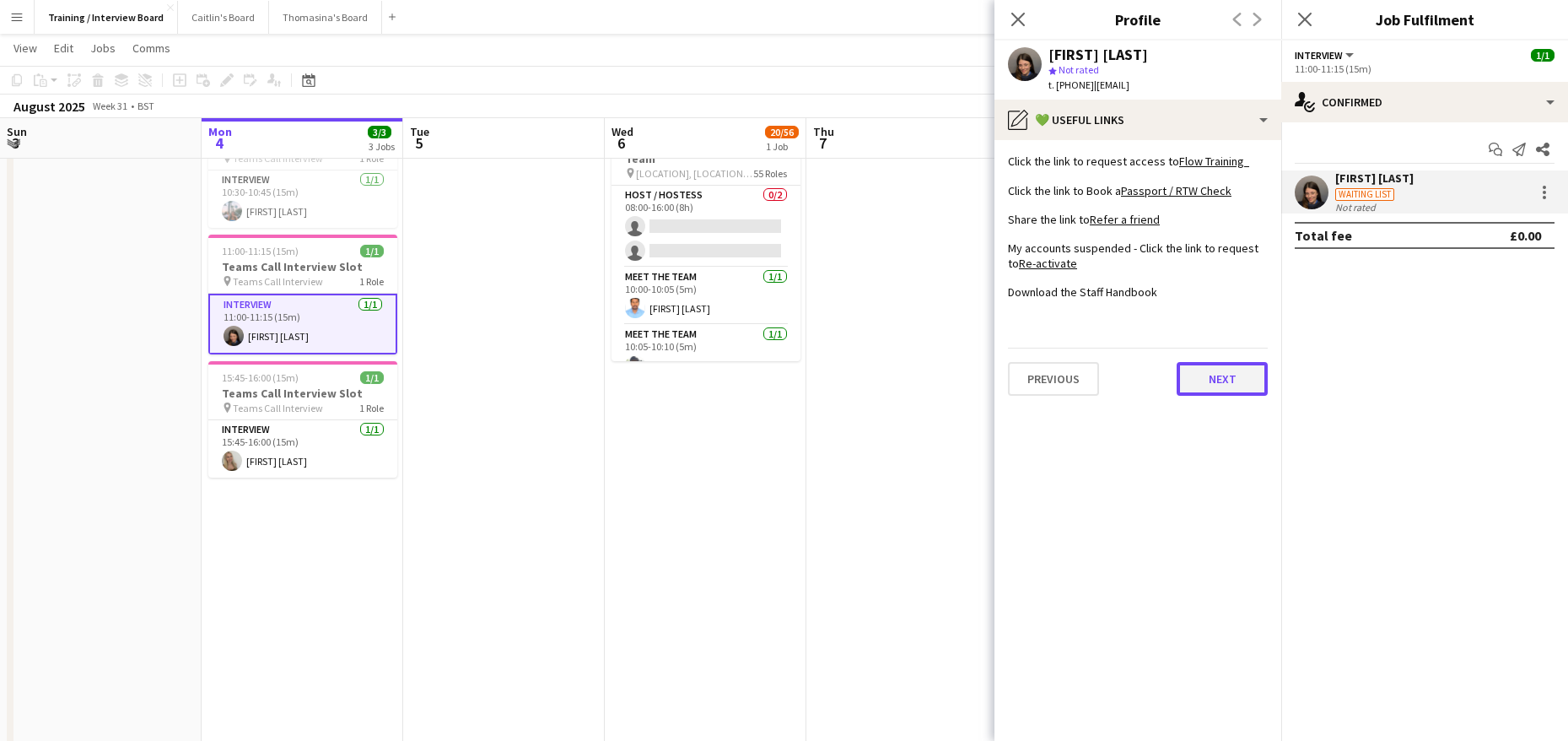 click on "Next" 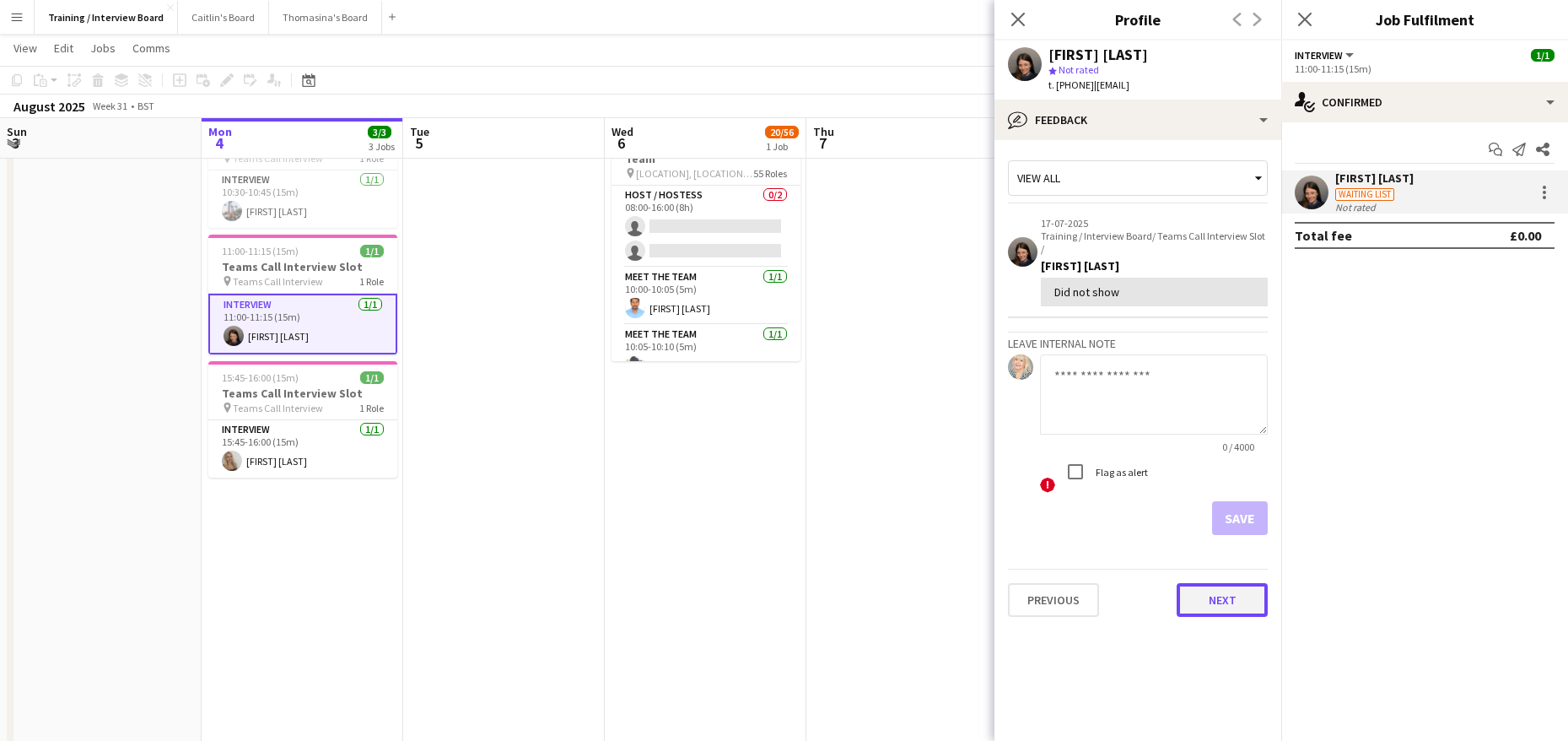 click on "Next" 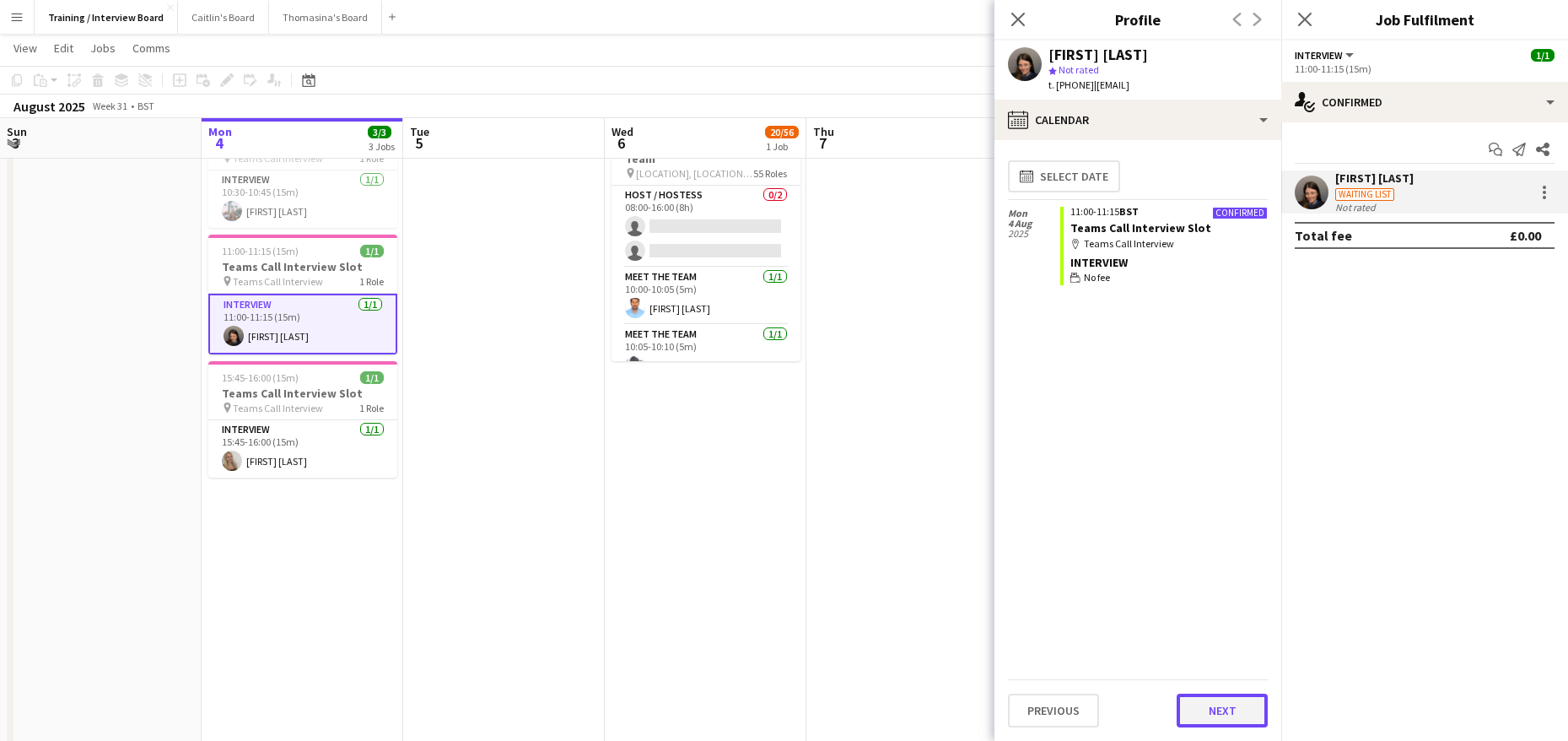 click on "Next" 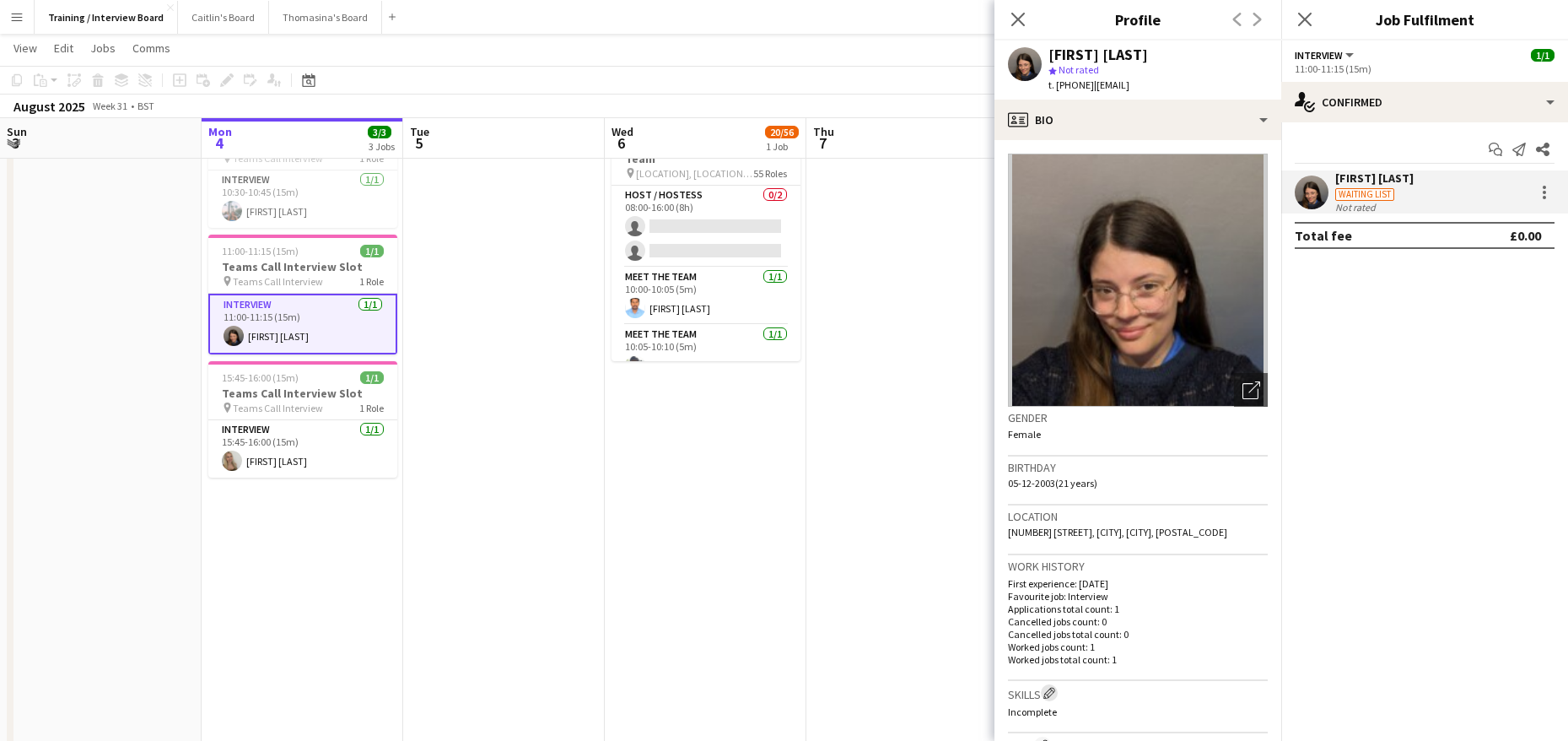 click on "Edit crew company skills" 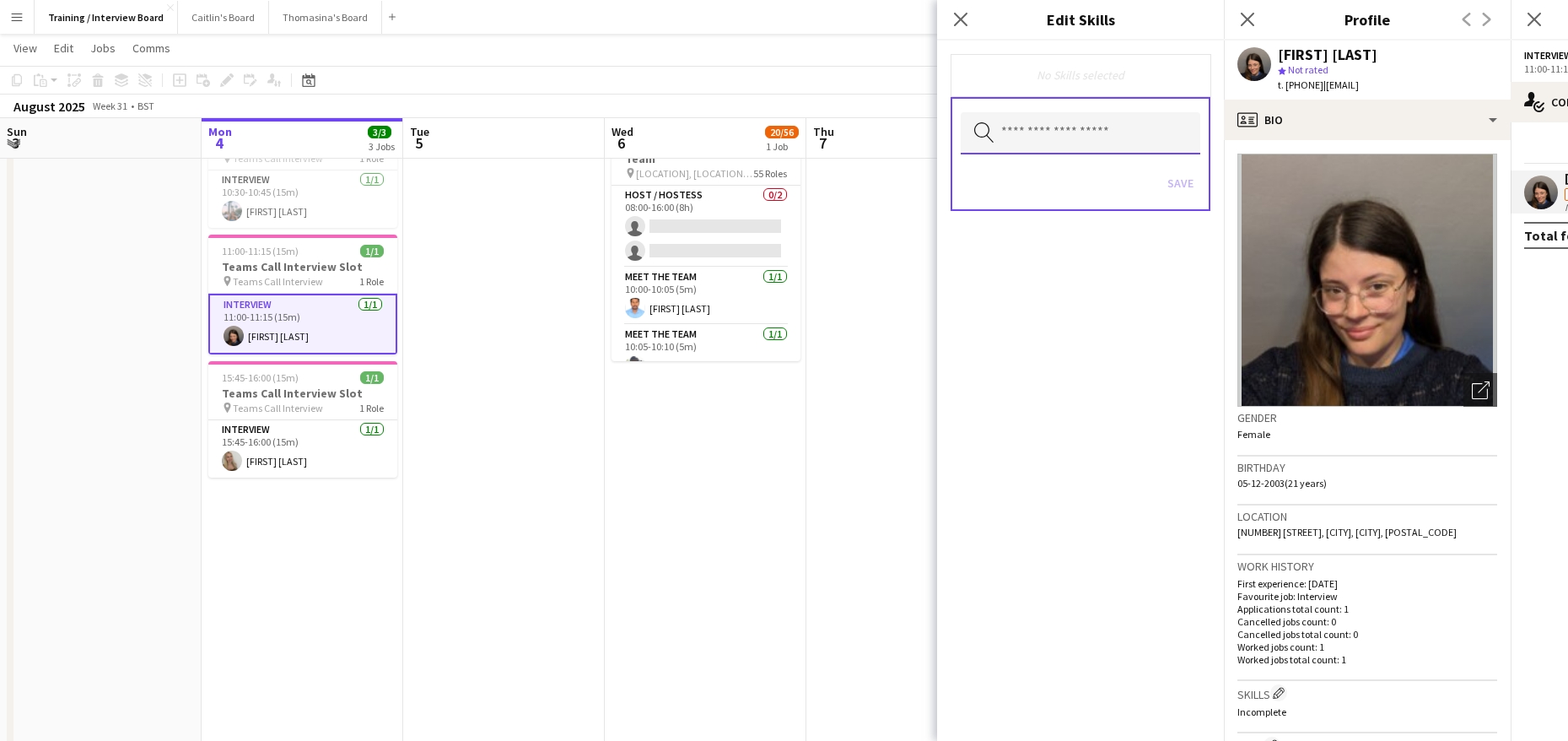 click at bounding box center (1080, 133) 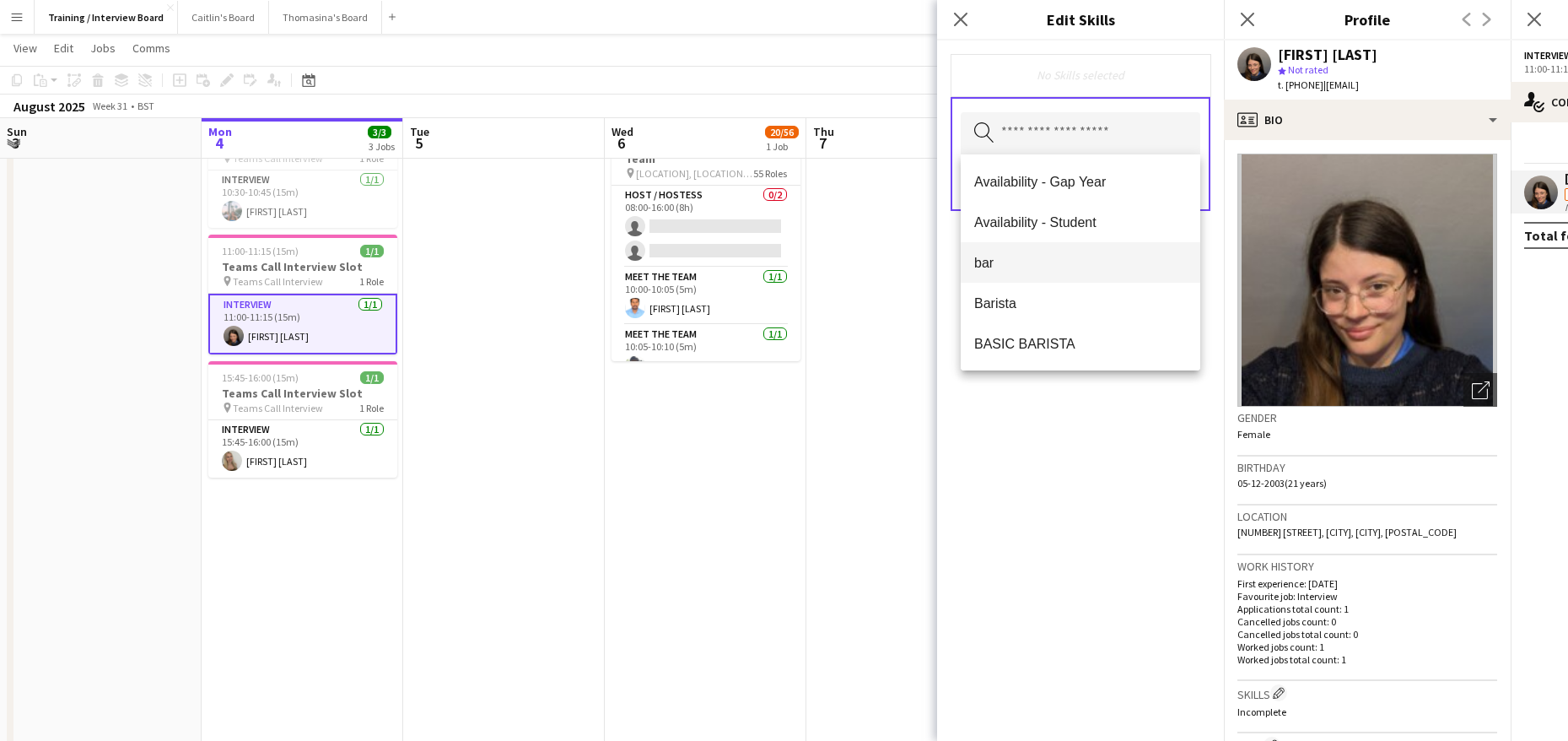 click on "bar" at bounding box center (1080, 262) 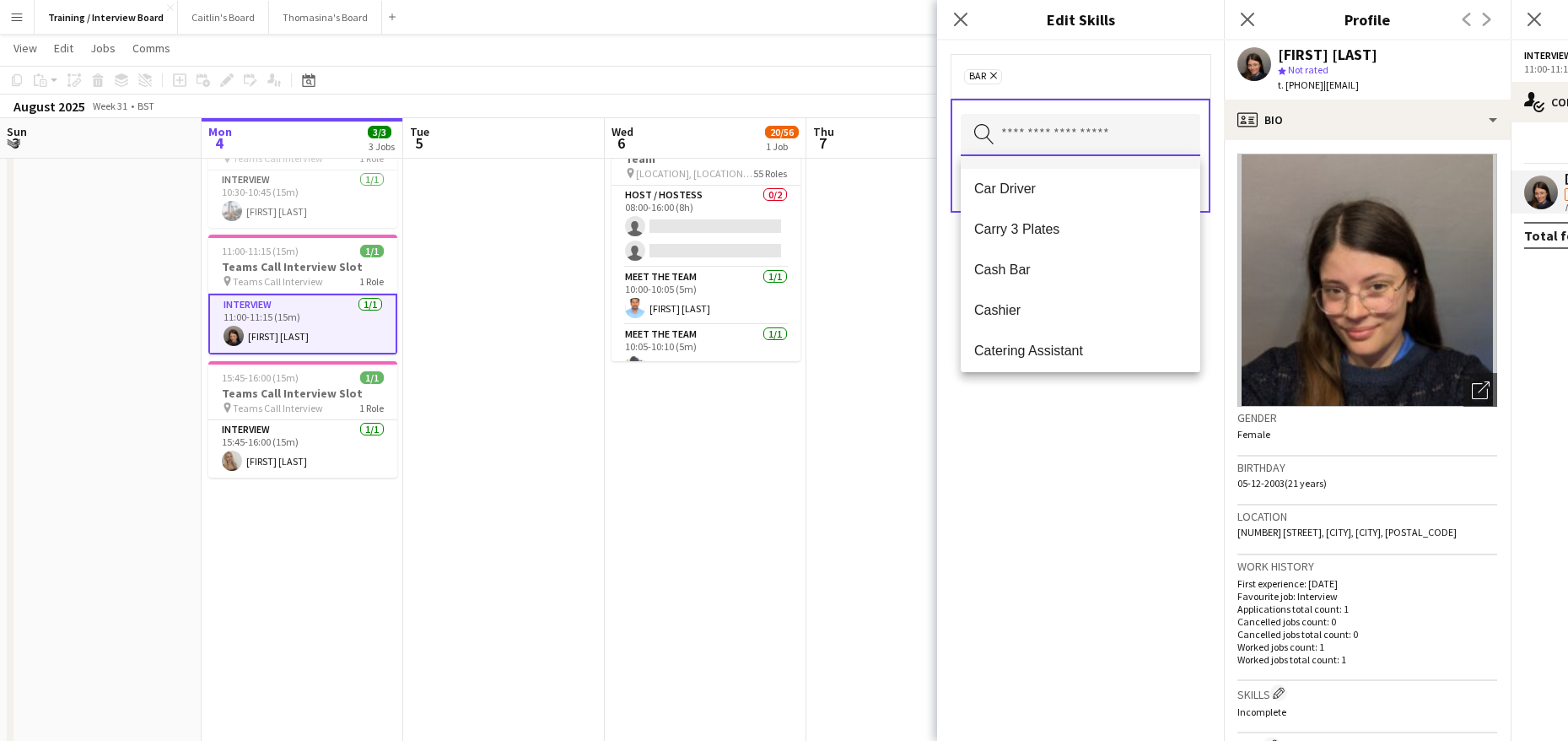 scroll, scrollTop: 169, scrollLeft: 0, axis: vertical 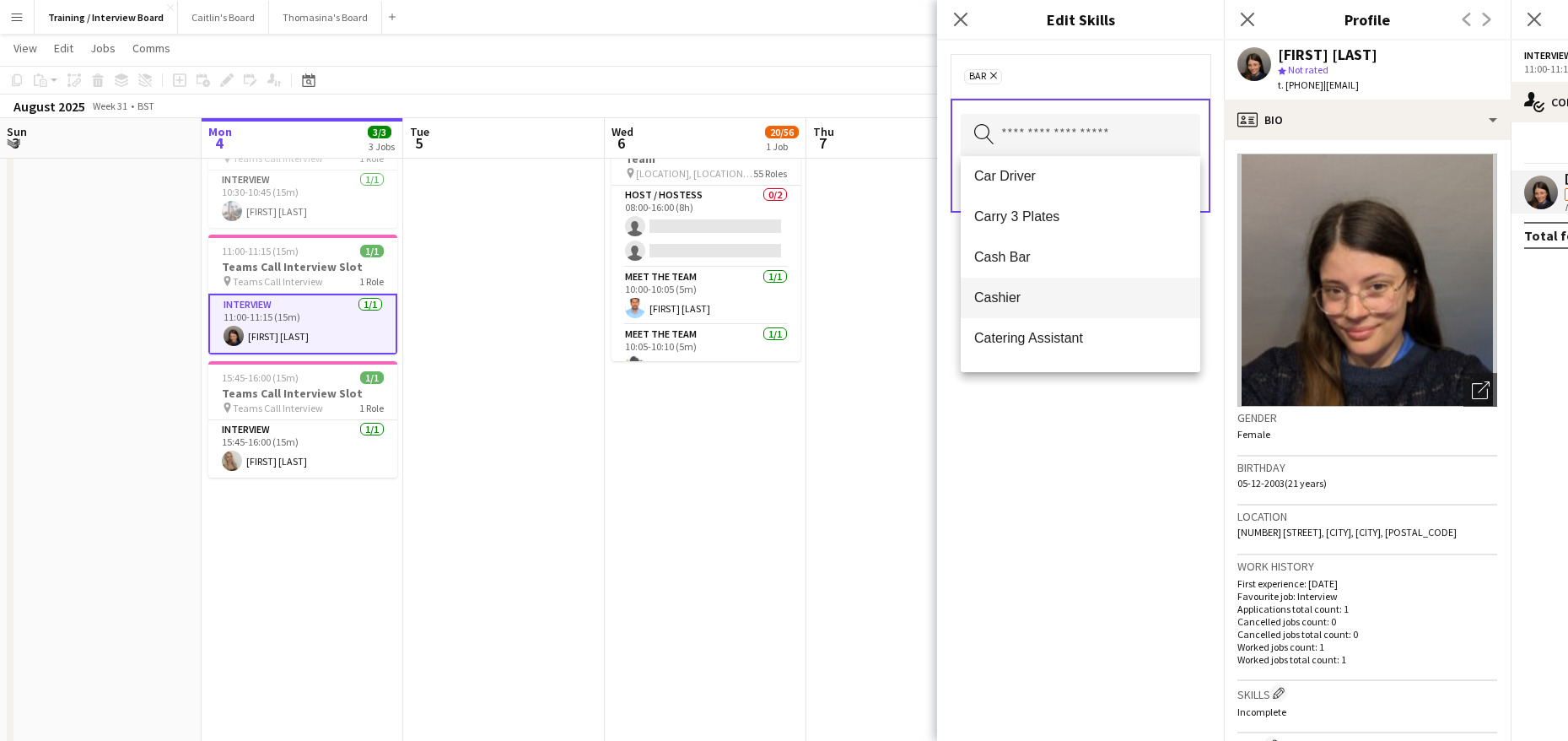 click on "Cashier" at bounding box center [1080, 297] 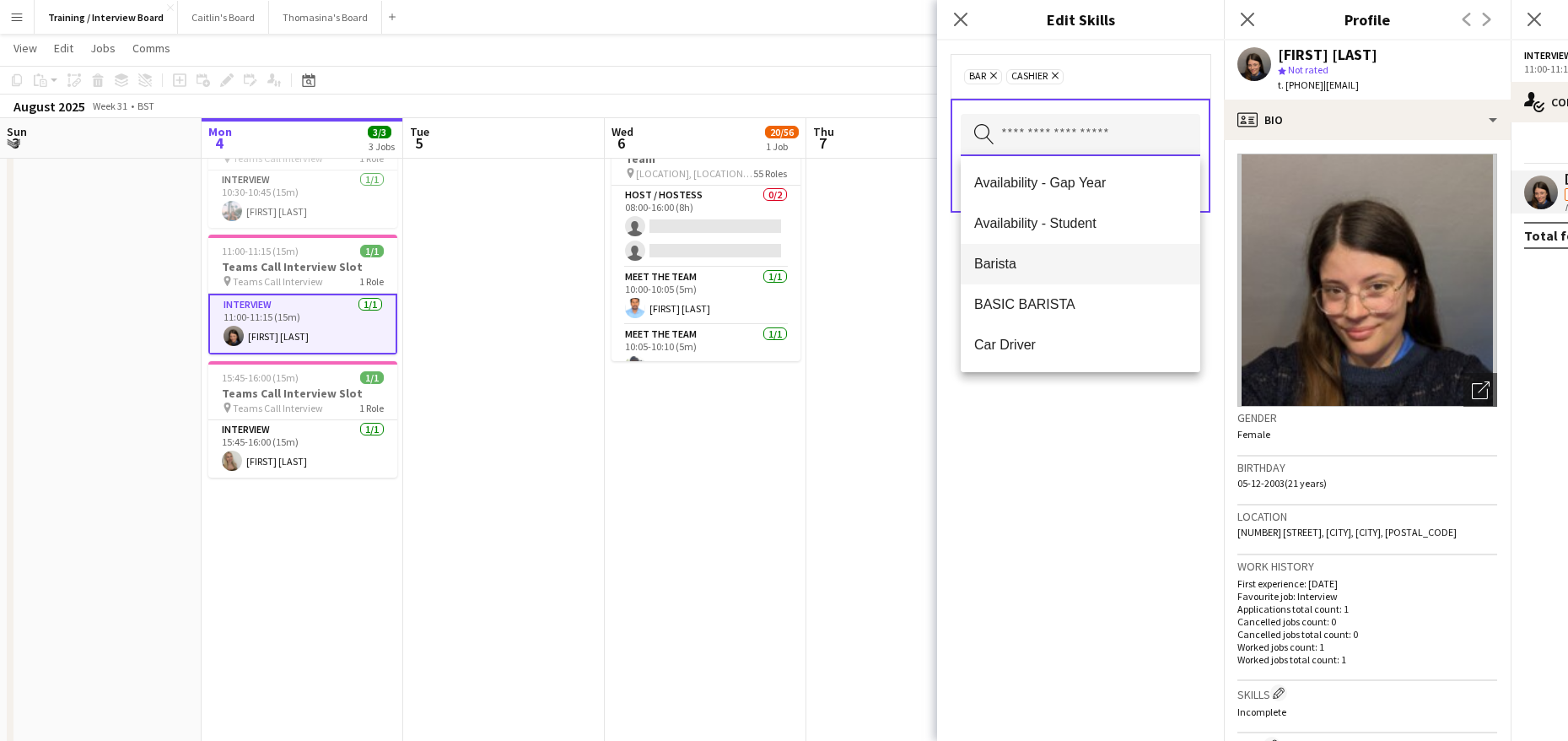scroll, scrollTop: 84, scrollLeft: 0, axis: vertical 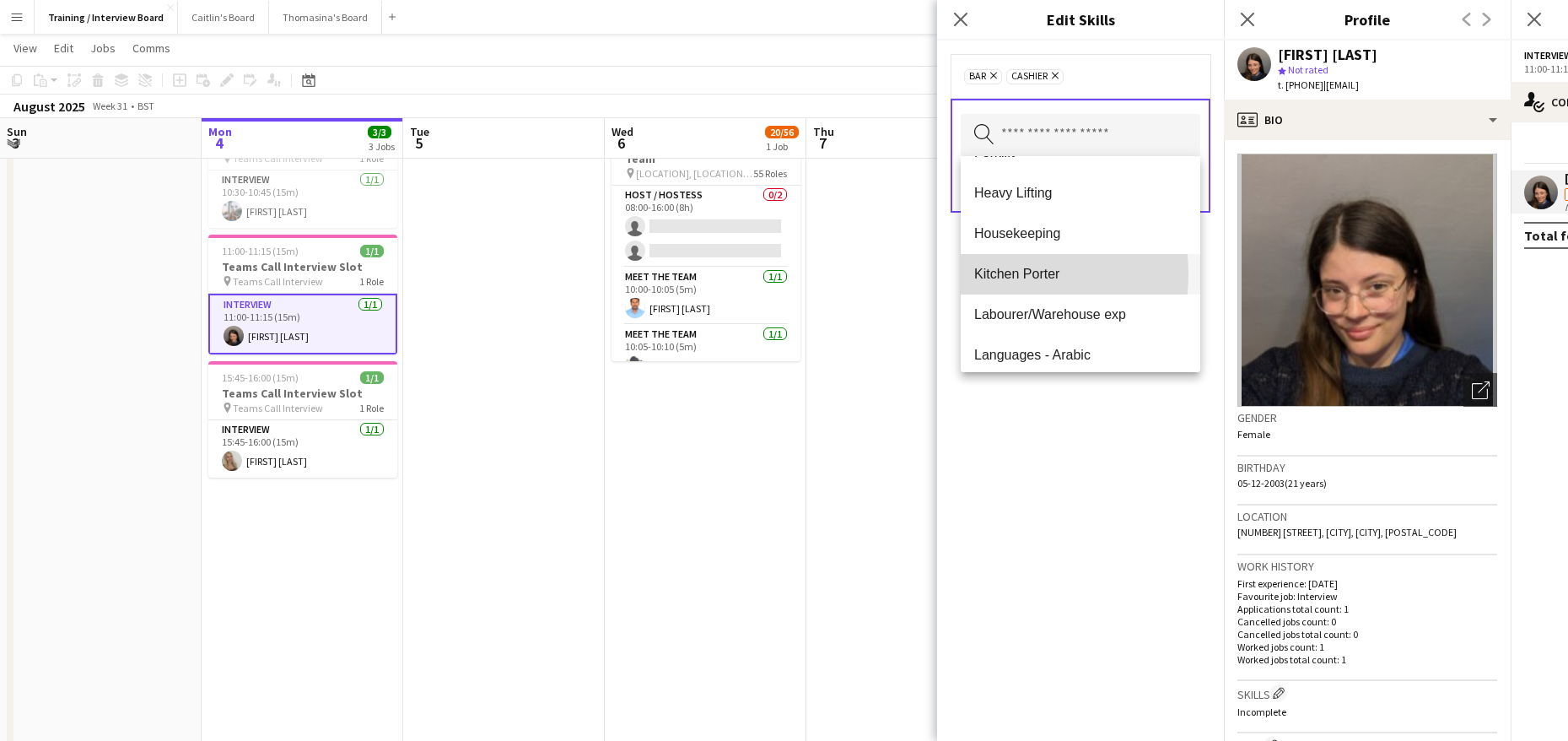 click on "Kitchen Porter" at bounding box center [1080, 273] 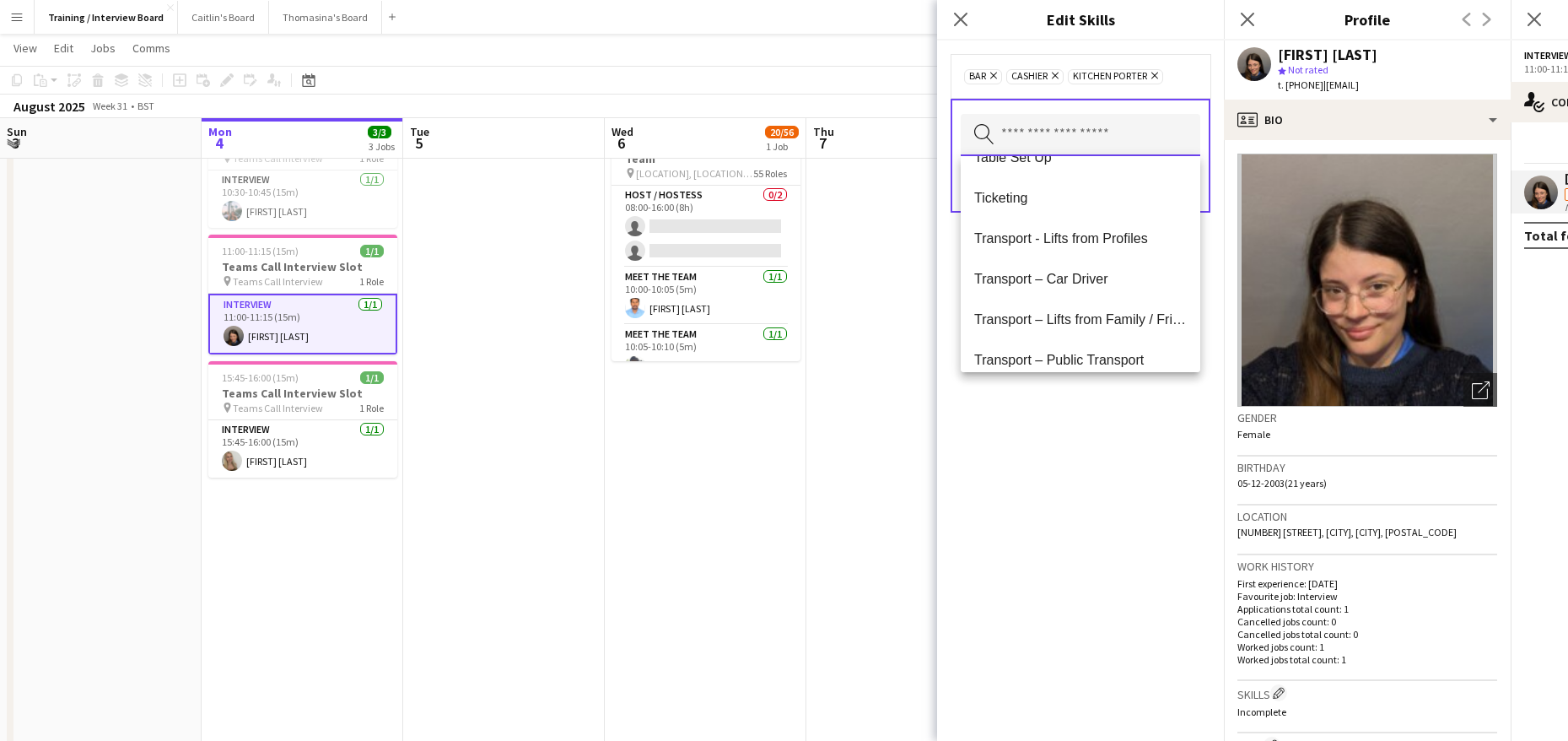 scroll, scrollTop: 2328, scrollLeft: 0, axis: vertical 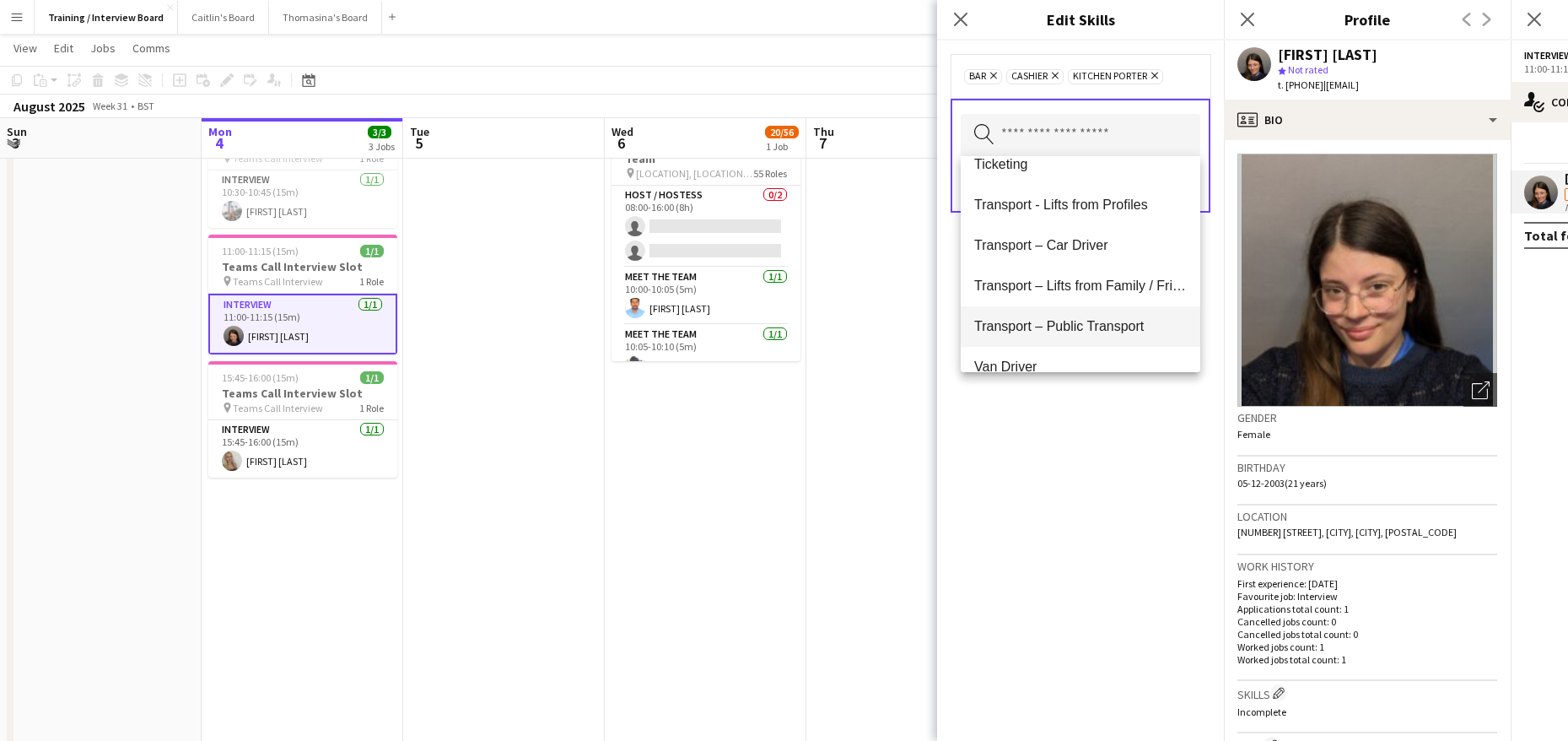 click on "Transport – Public Transport" at bounding box center (1080, 326) 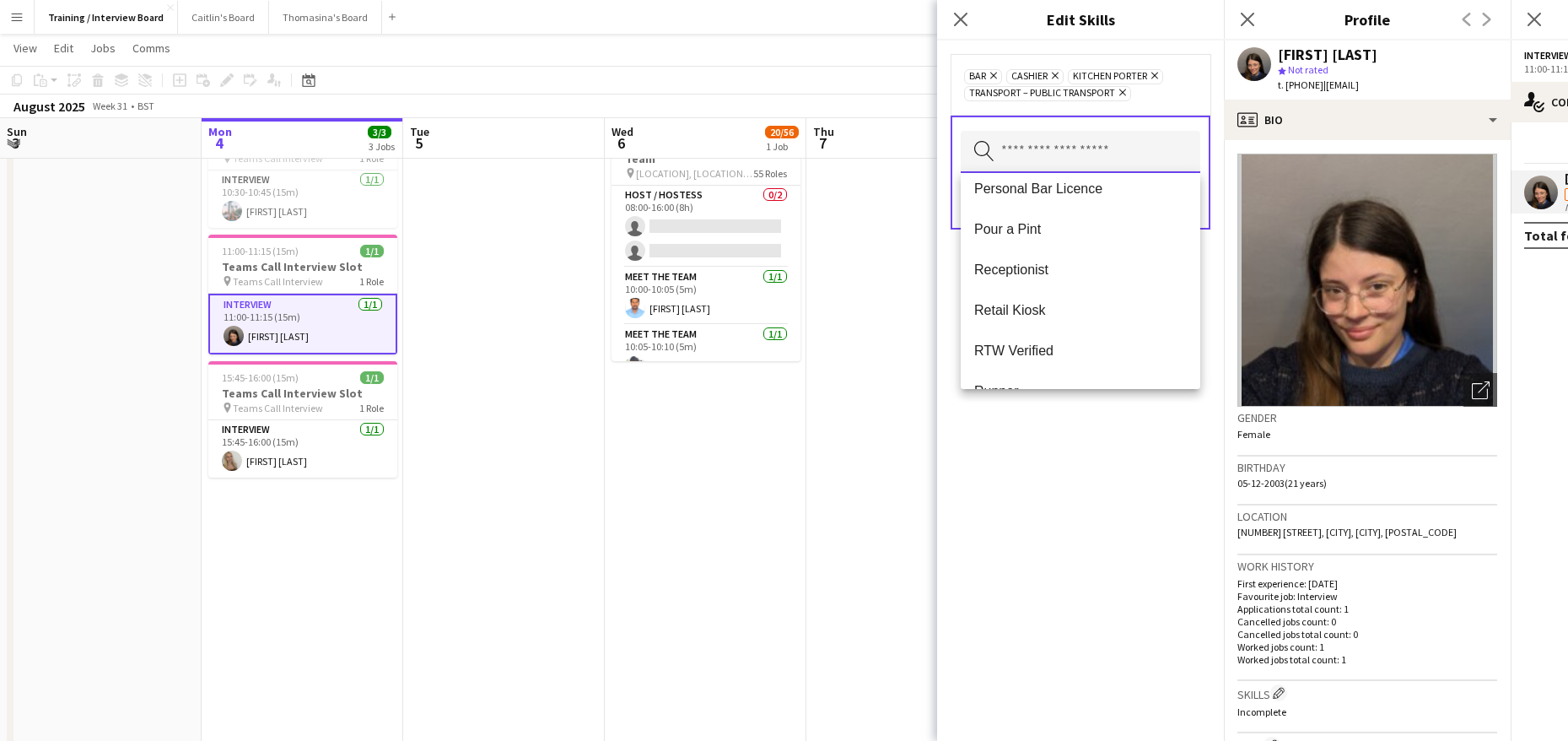 scroll, scrollTop: 1868, scrollLeft: 0, axis: vertical 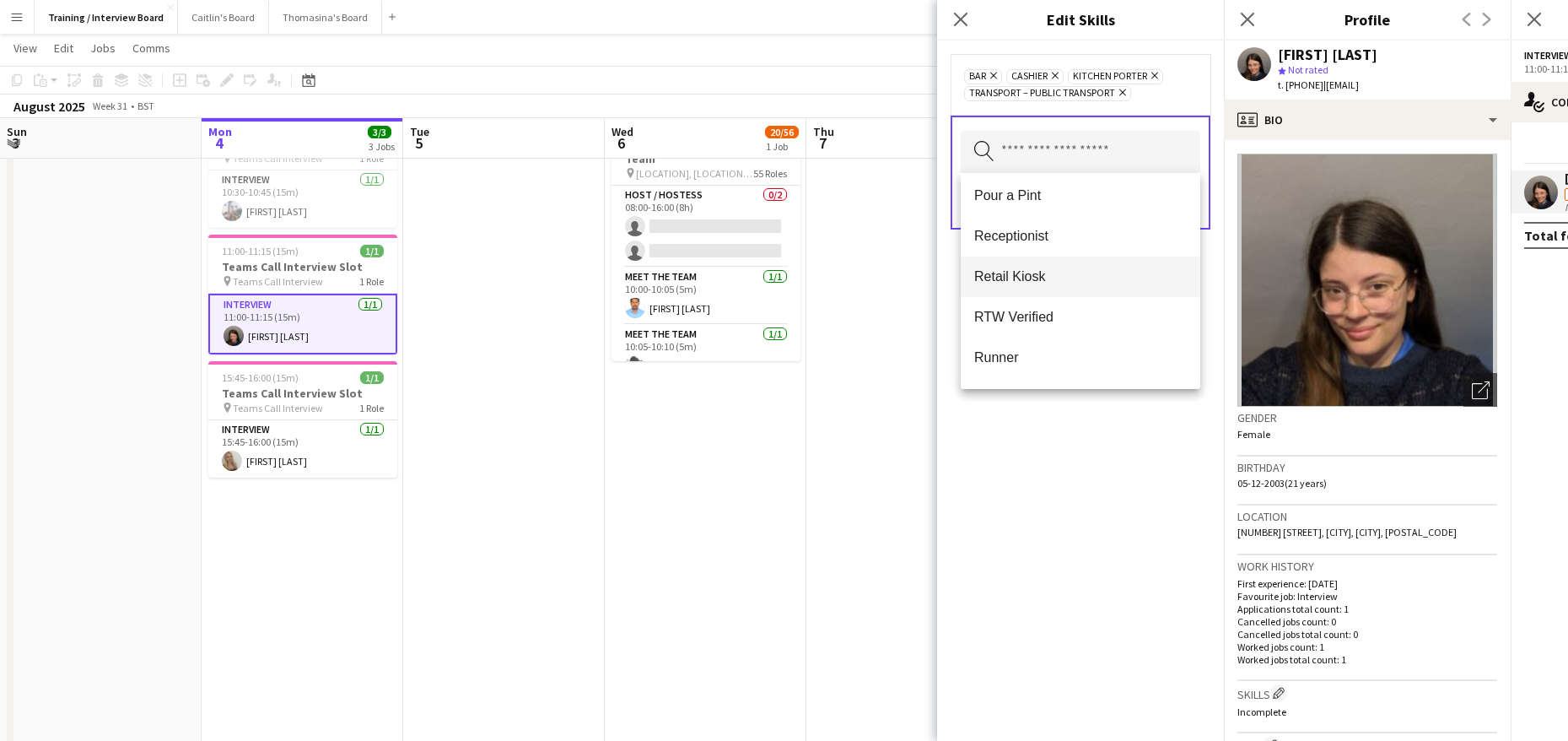 click on "Retail Kiosk" at bounding box center (1080, 277) 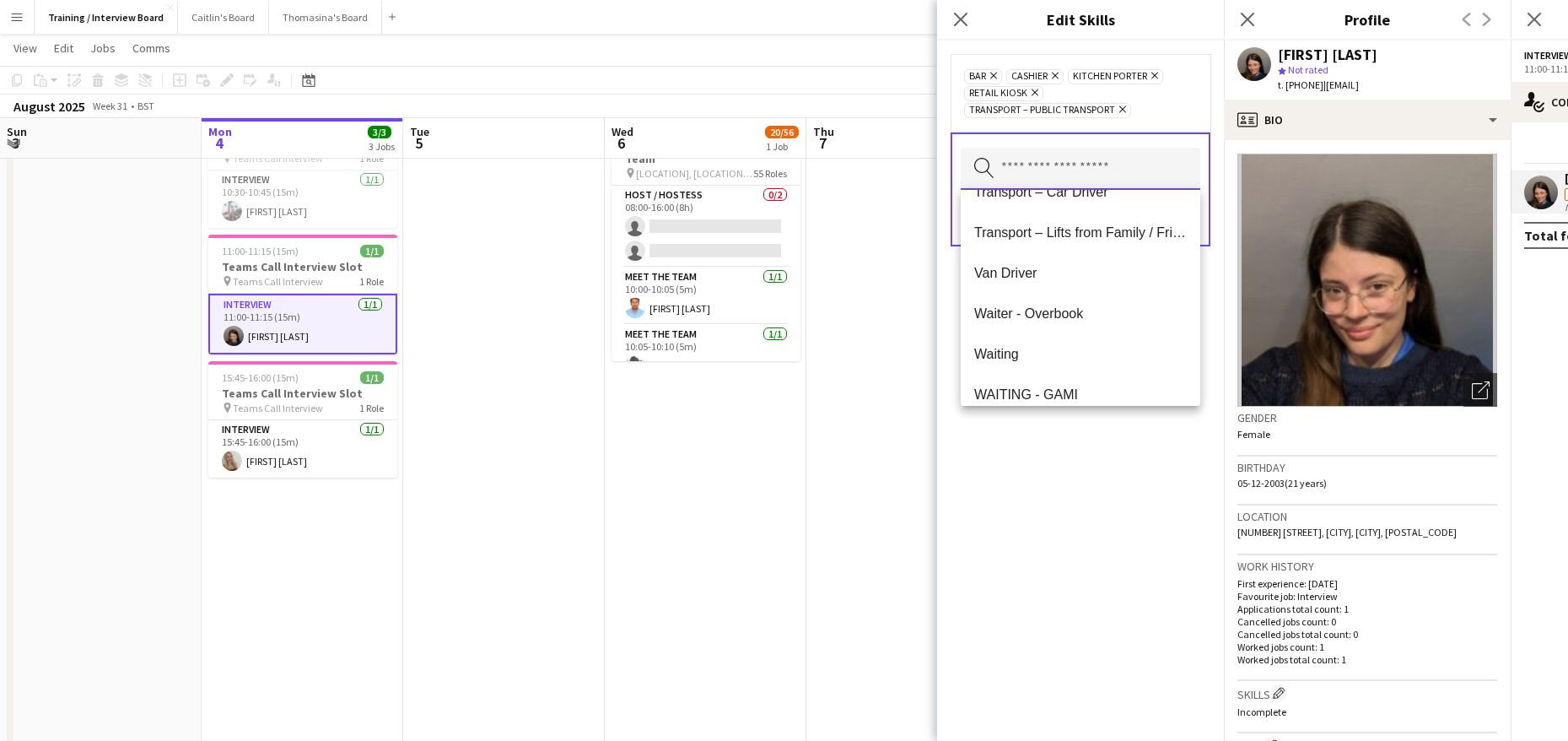 scroll, scrollTop: 2431, scrollLeft: 0, axis: vertical 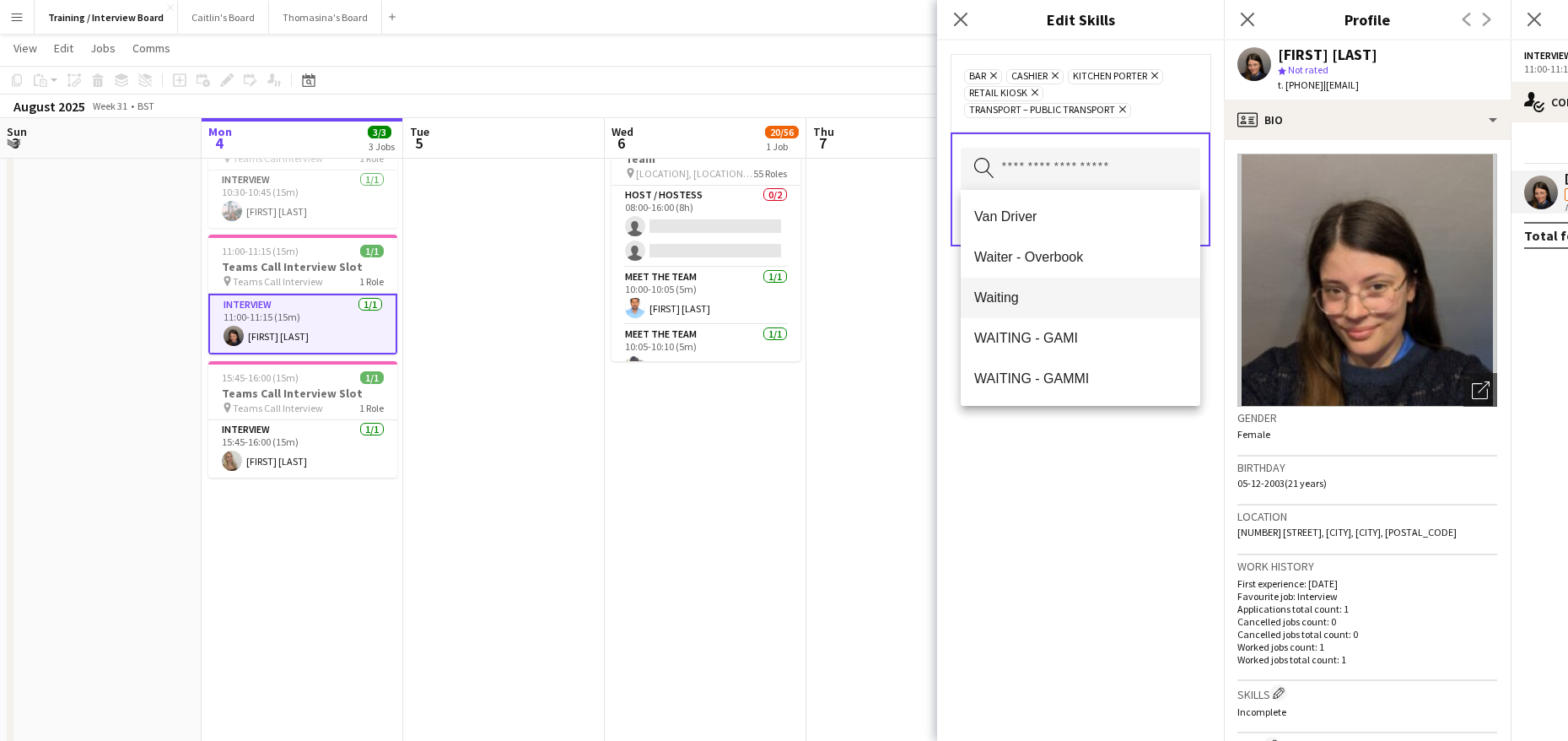 click on "Waiting" at bounding box center (1080, 297) 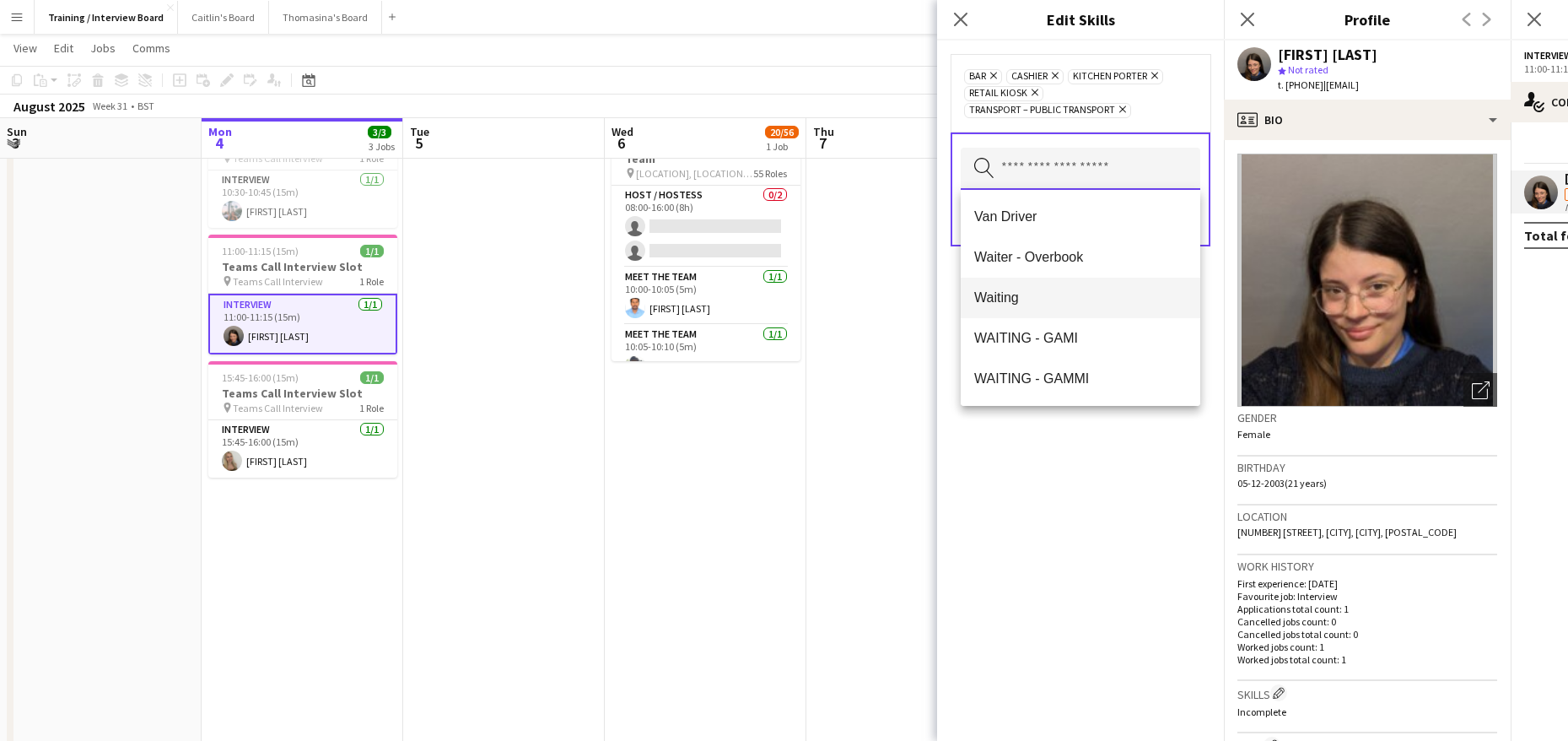 type 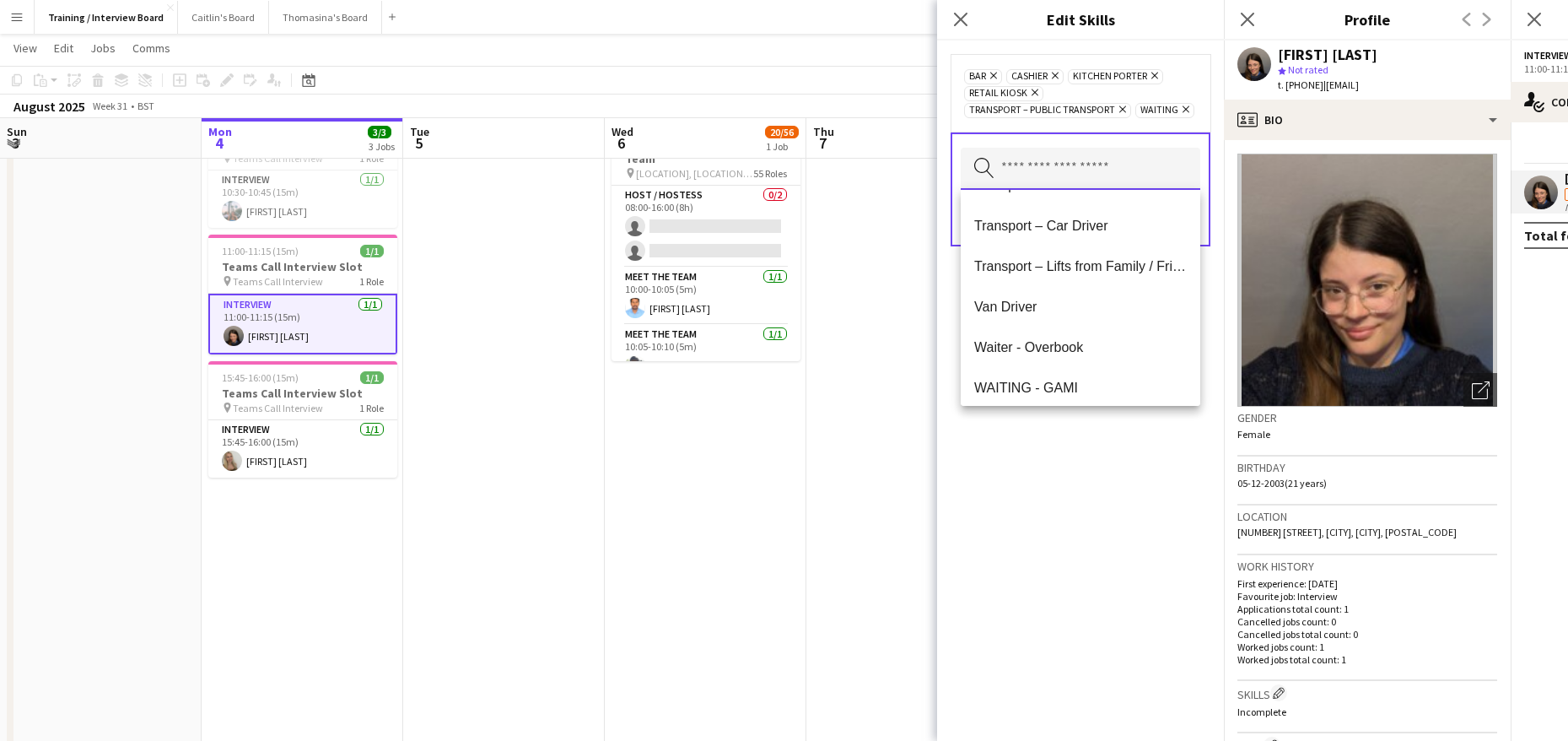 scroll, scrollTop: 2431, scrollLeft: 0, axis: vertical 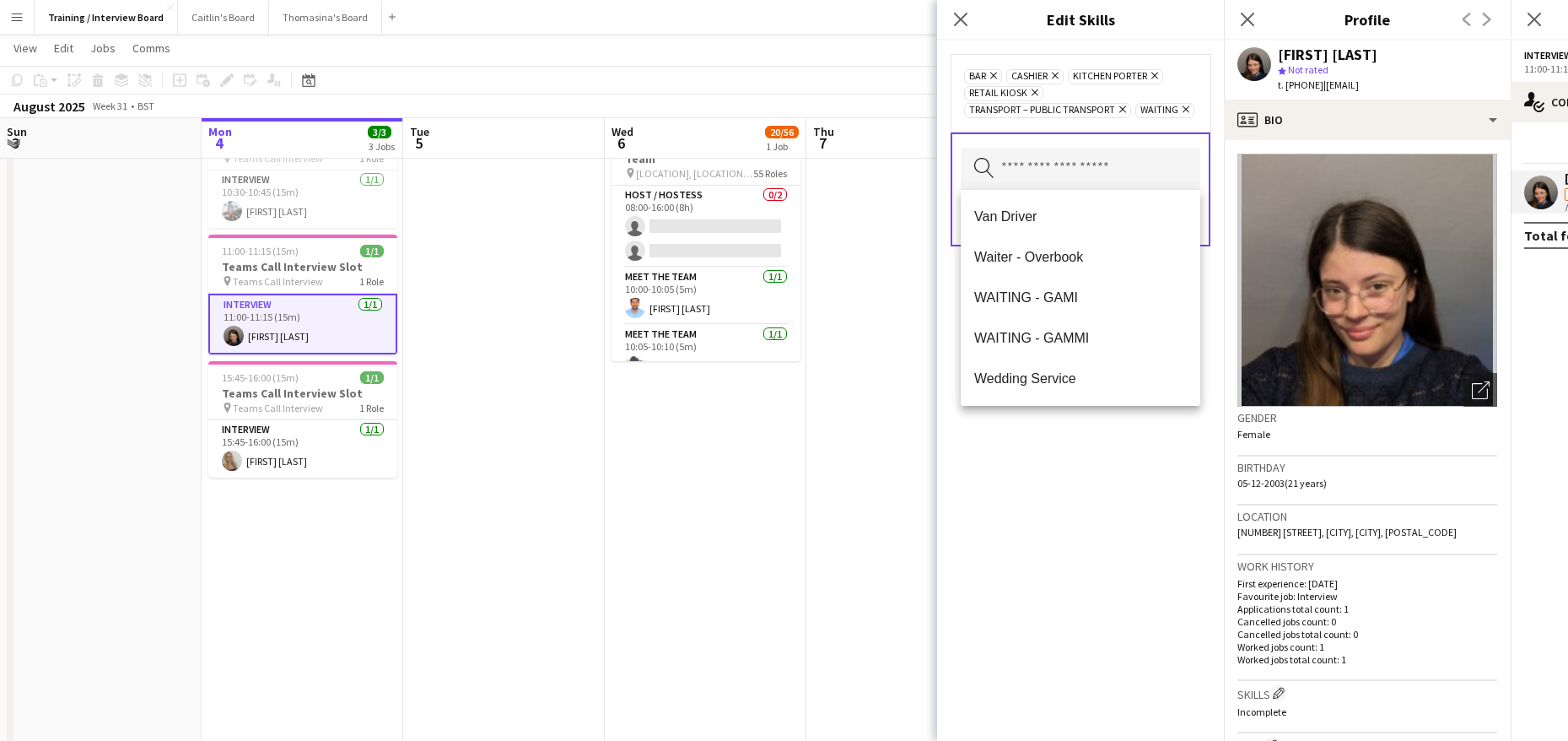 drag, startPoint x: 1123, startPoint y: 573, endPoint x: 1137, endPoint y: 411, distance: 162.60381 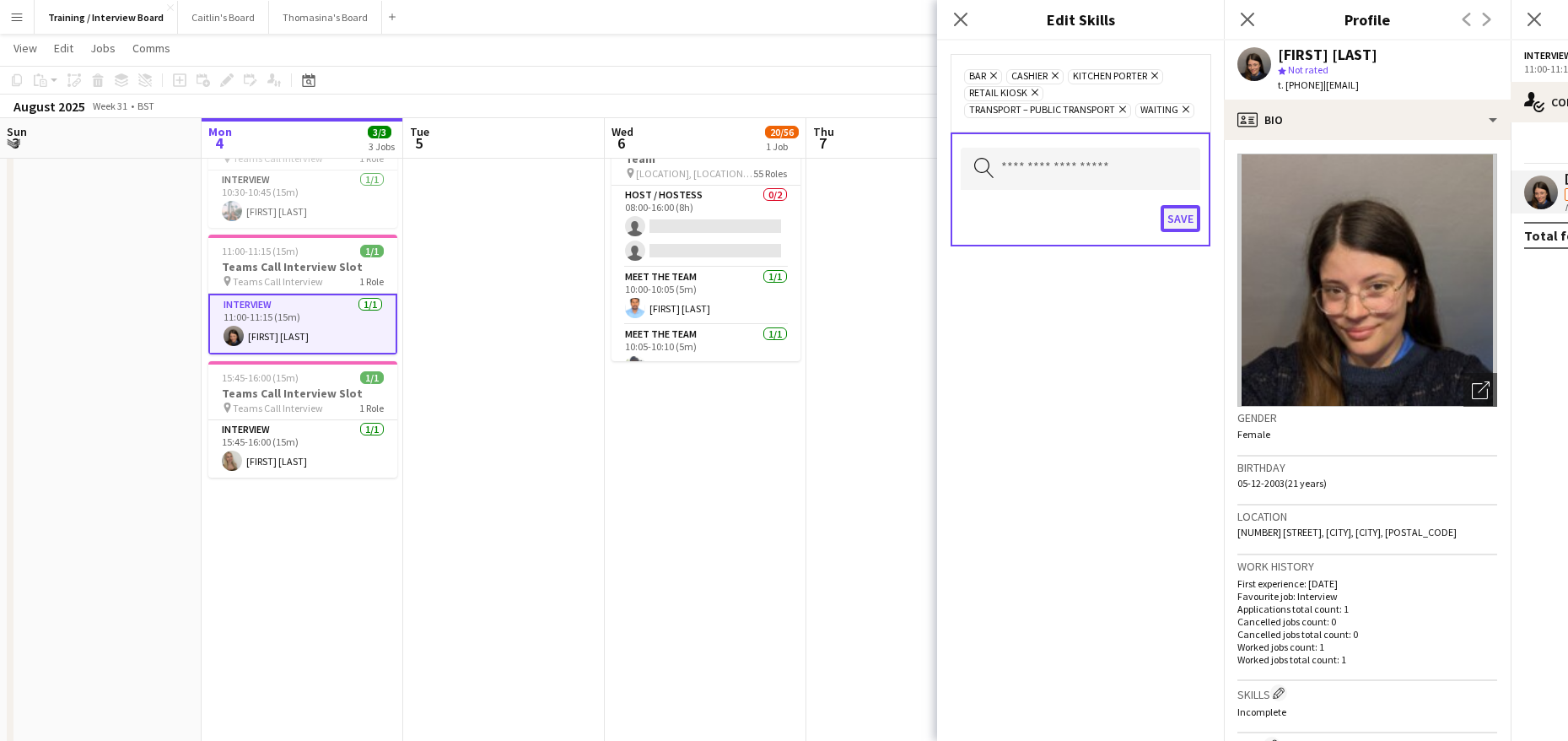 click on "Save" 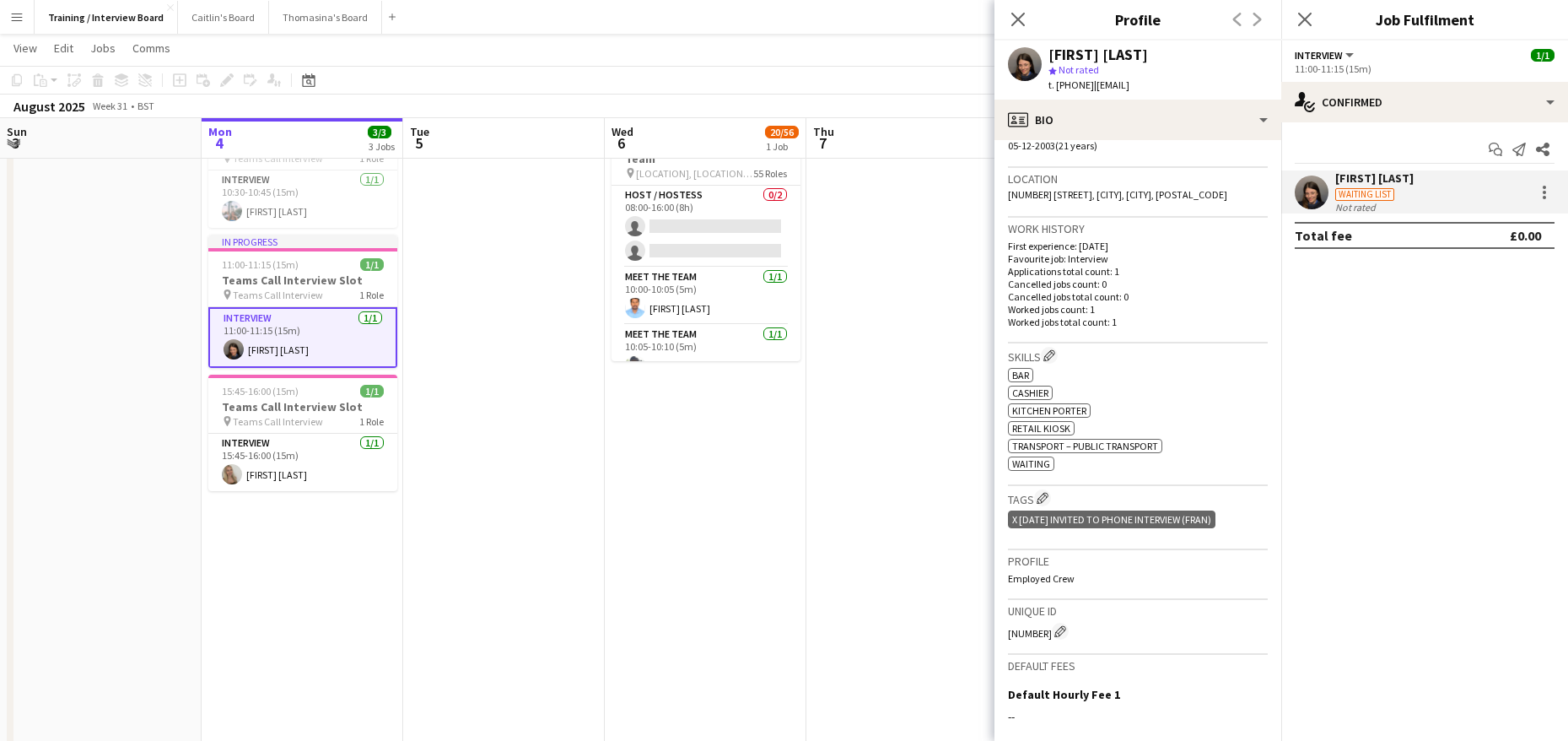 scroll, scrollTop: 549, scrollLeft: 0, axis: vertical 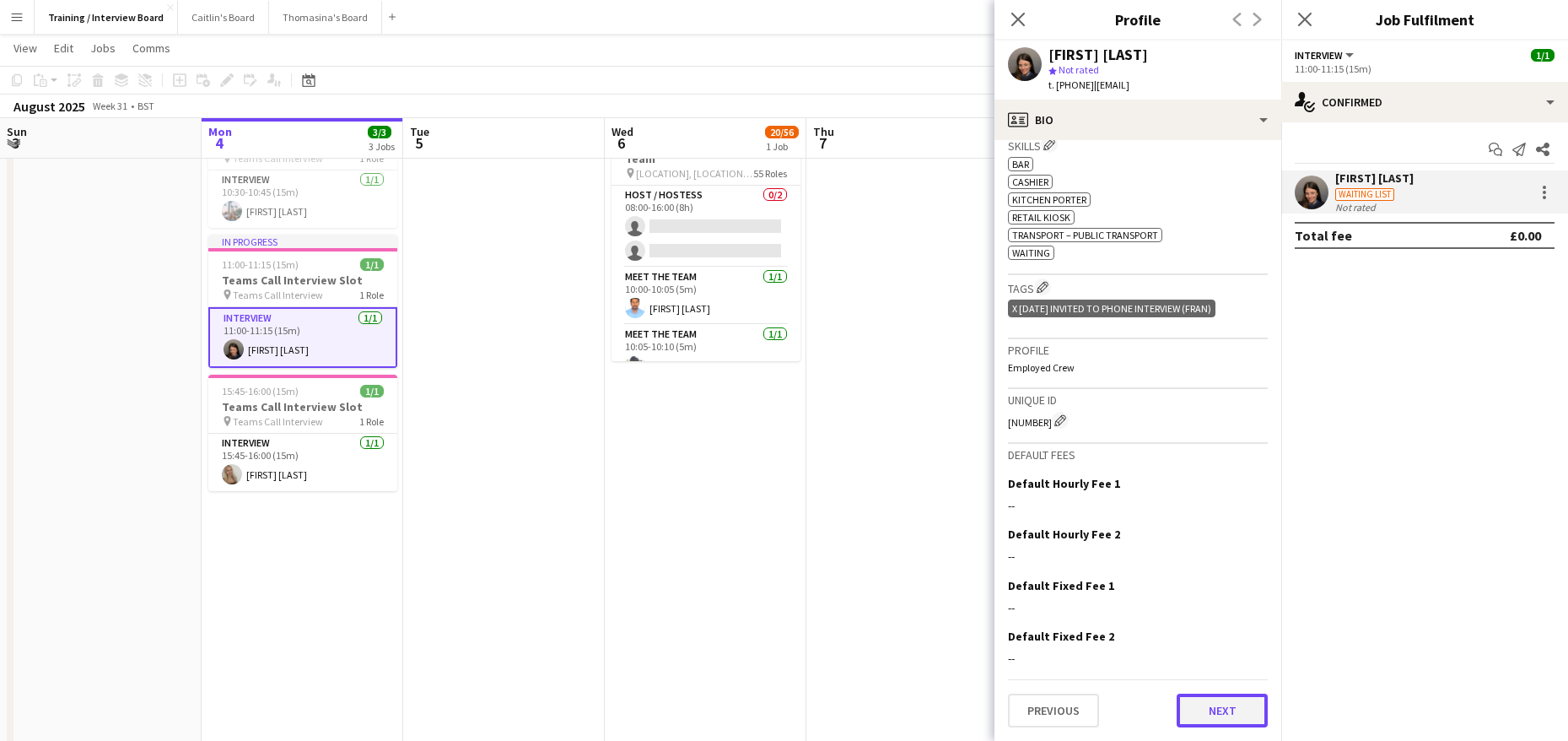 click on "Next" 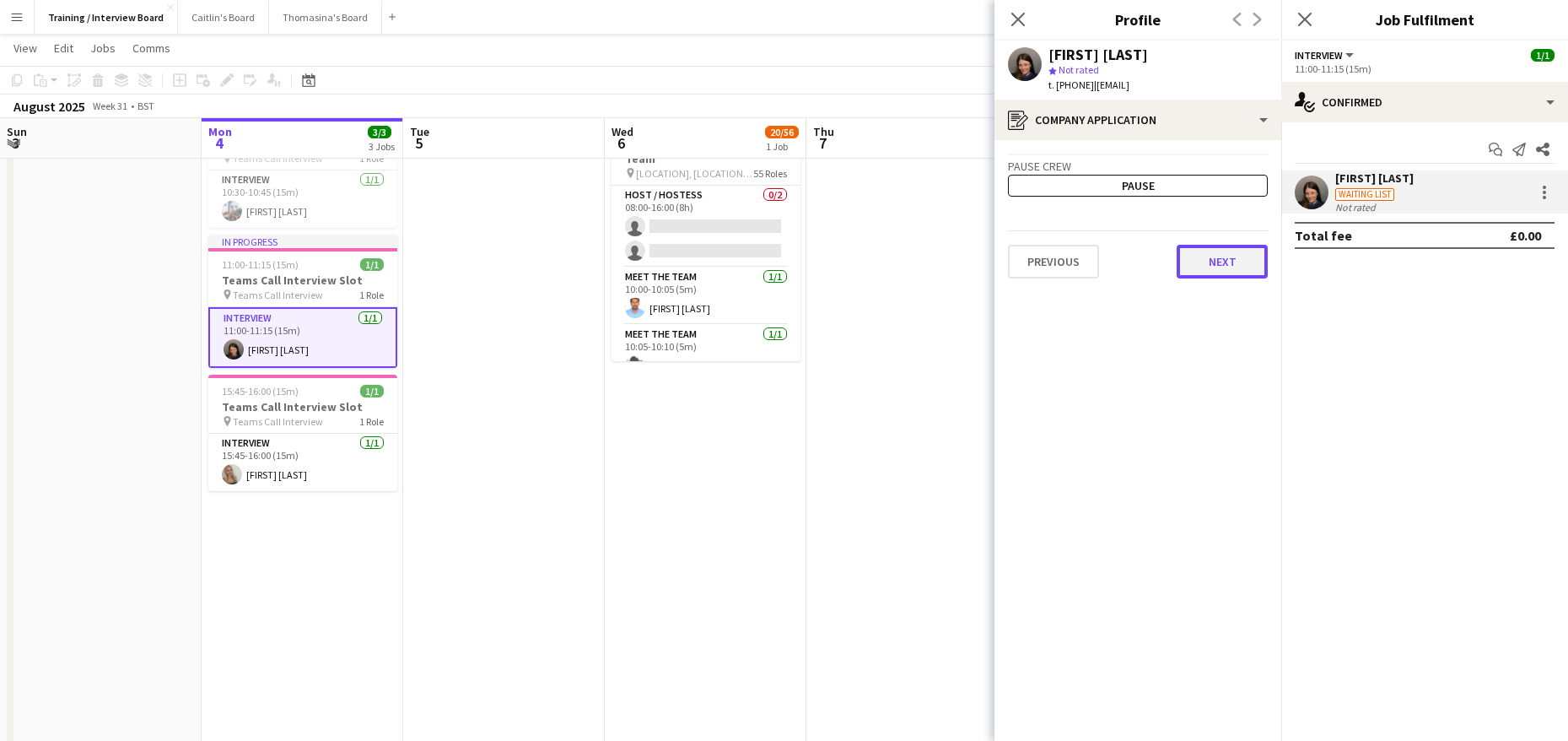 click on "Next" 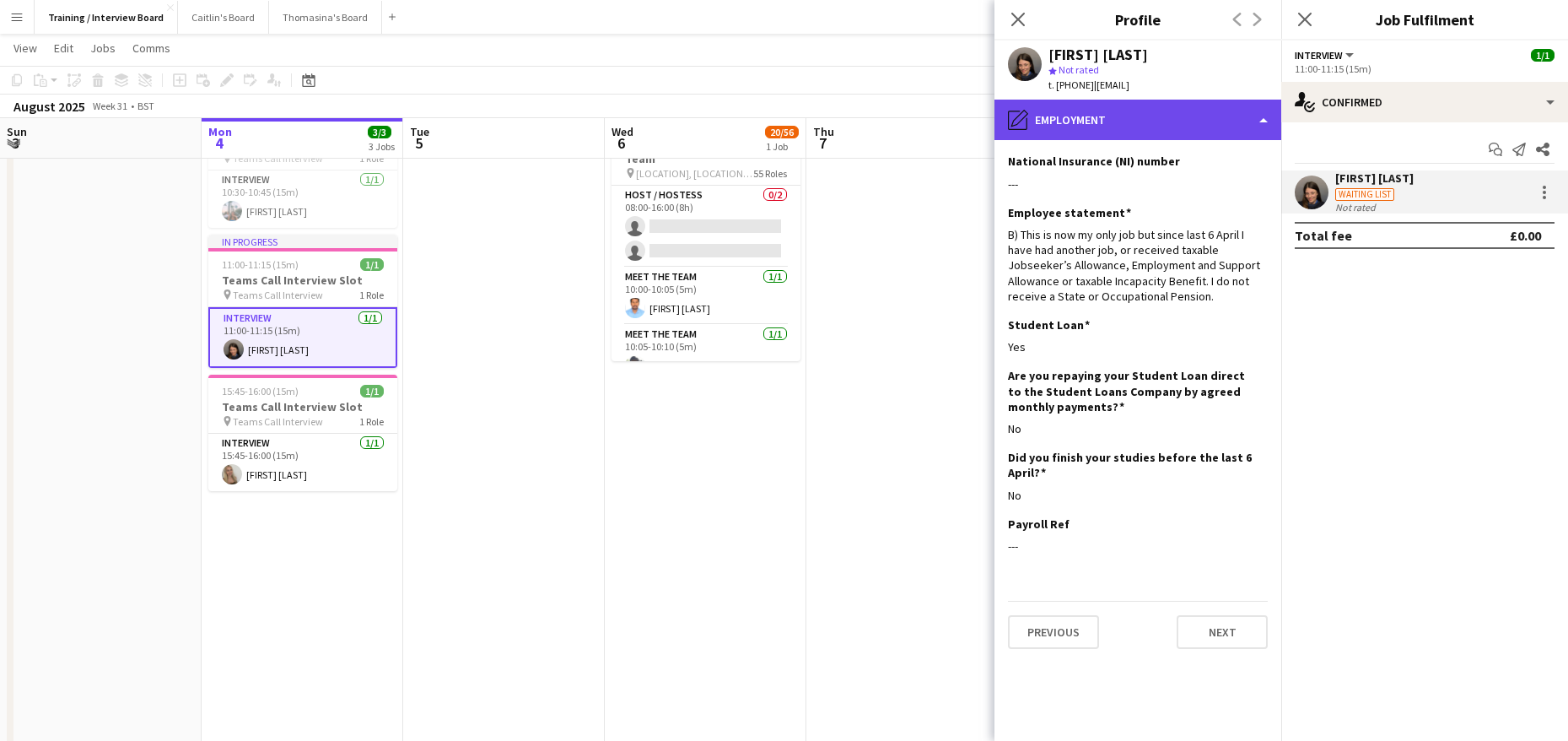 click on "pencil4
Employment" 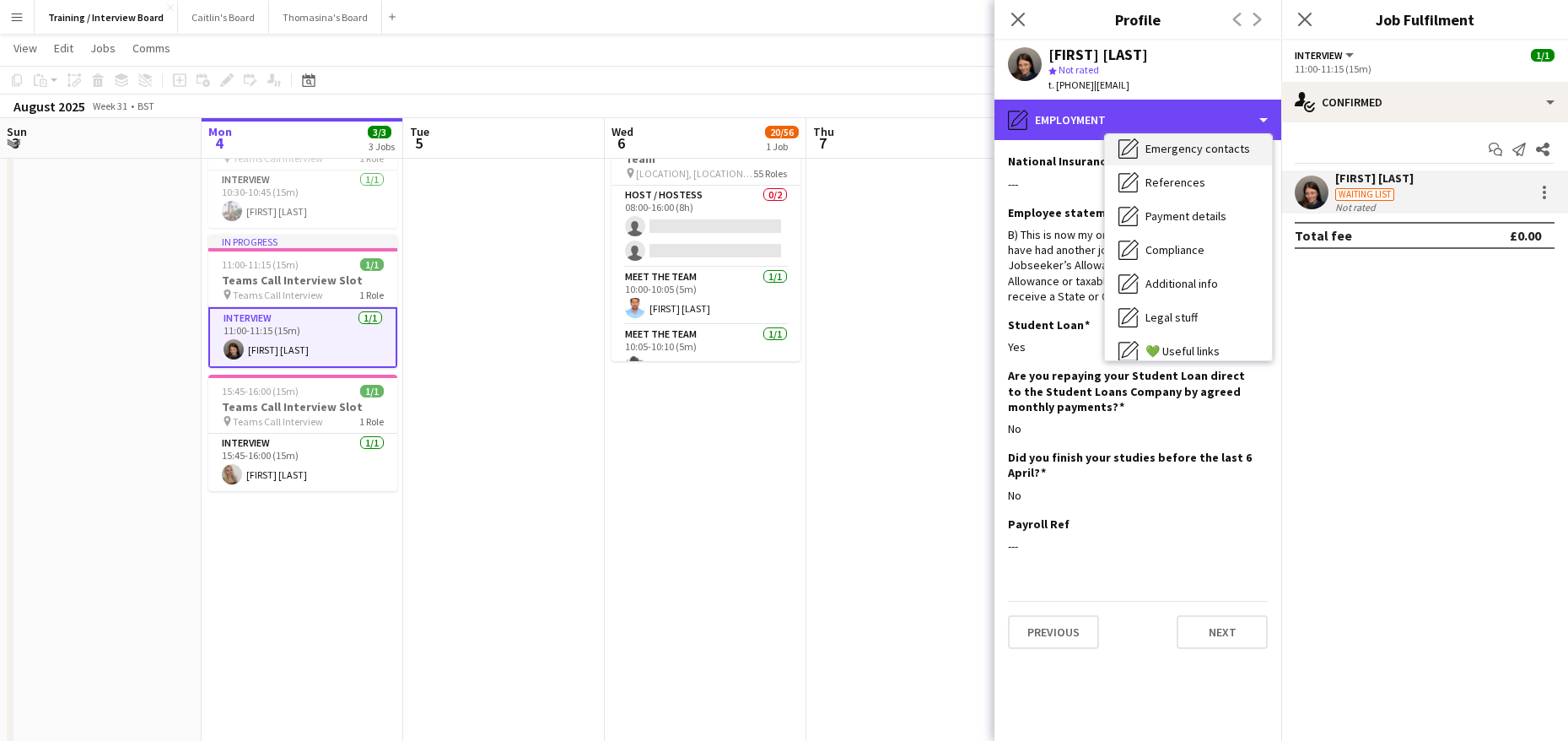 scroll, scrollTop: 226, scrollLeft: 0, axis: vertical 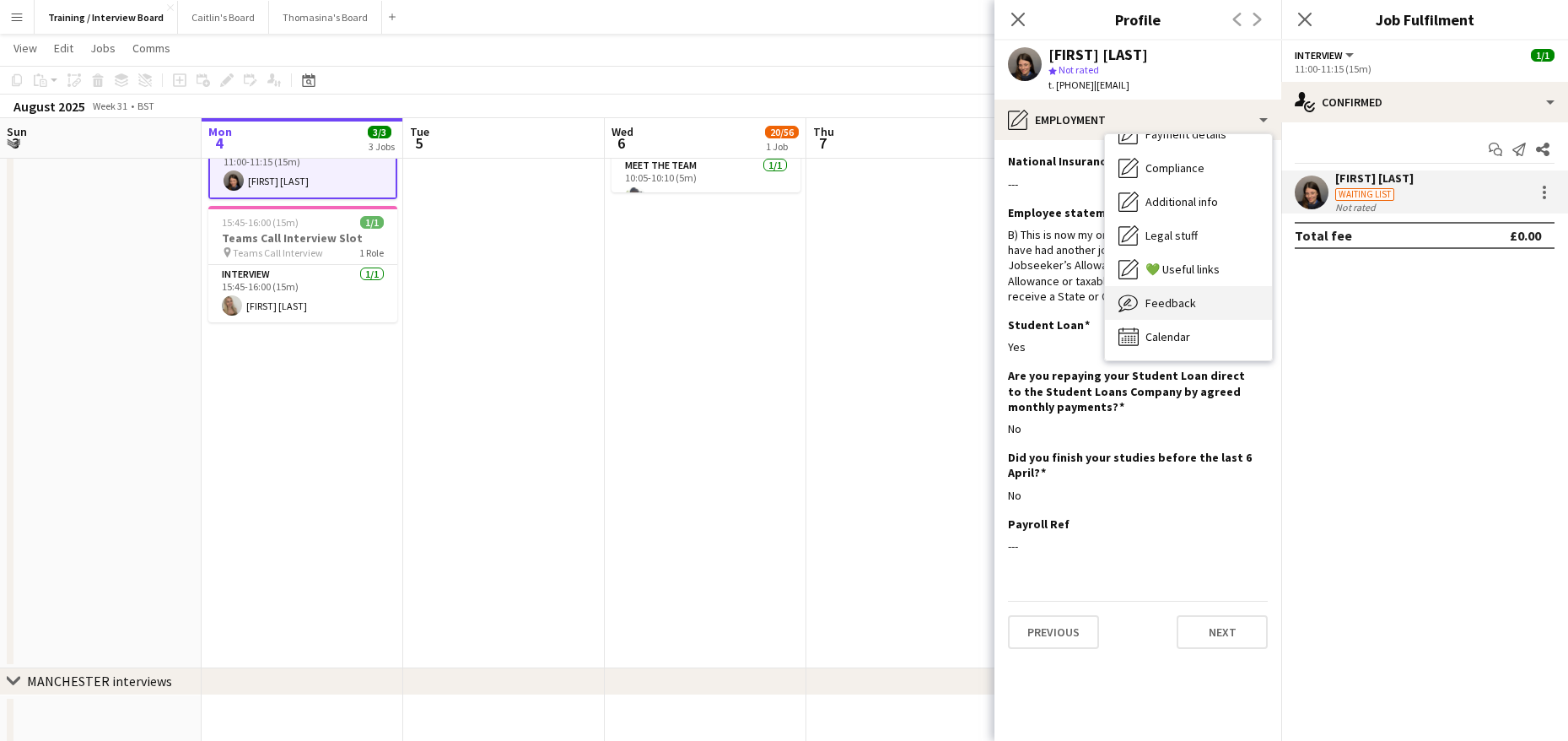 click on "Feedback" at bounding box center (1171, 303) 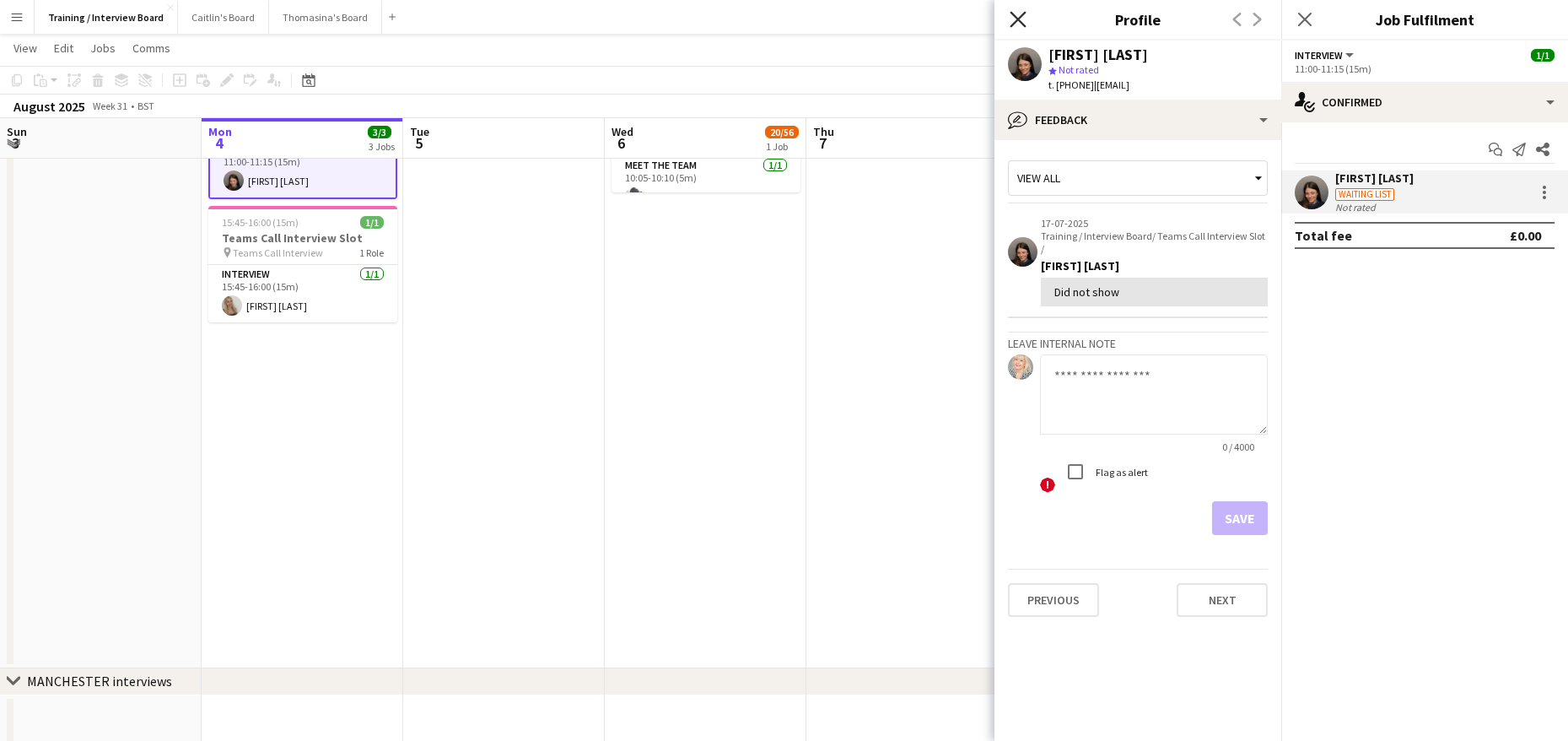 click on "Close pop-in" 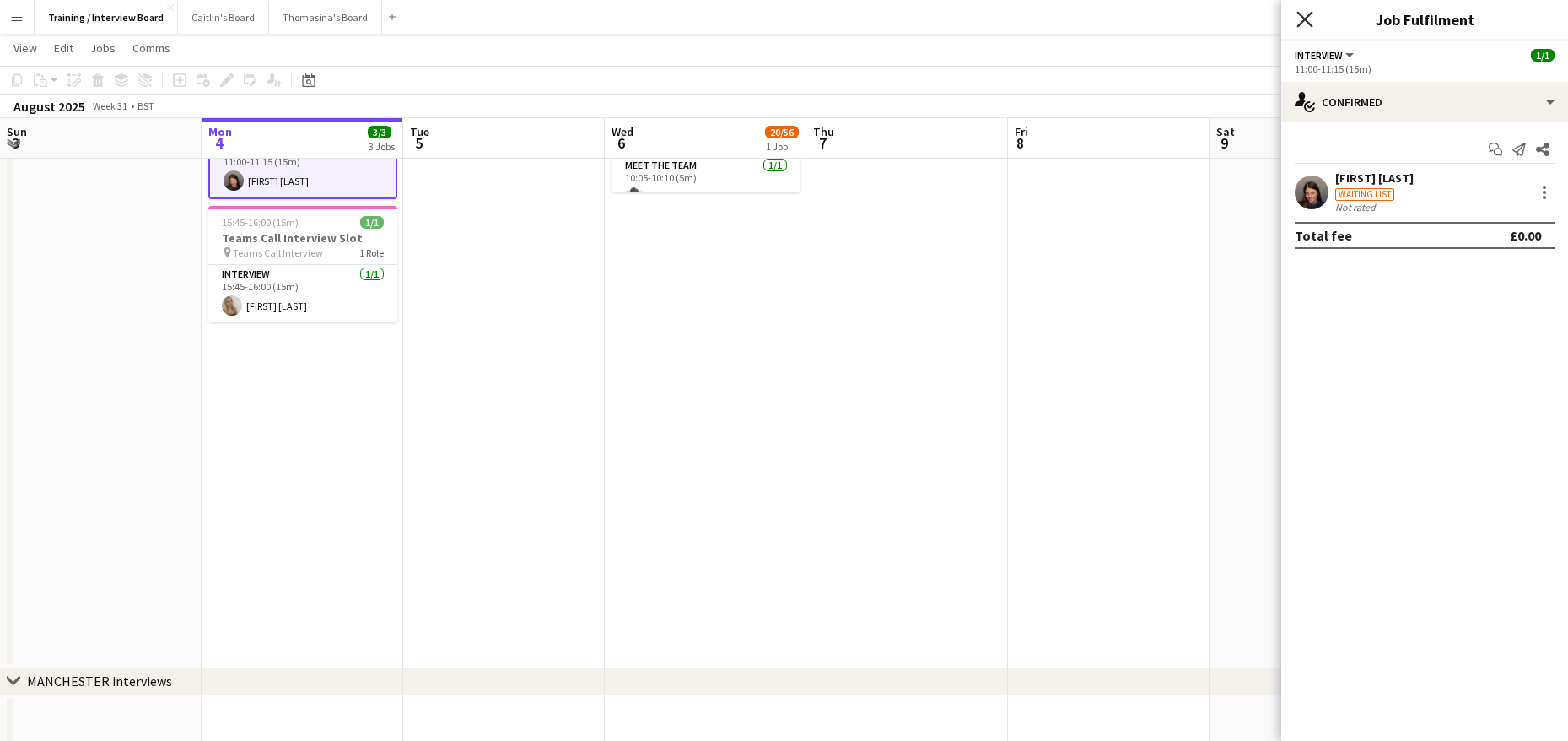 click 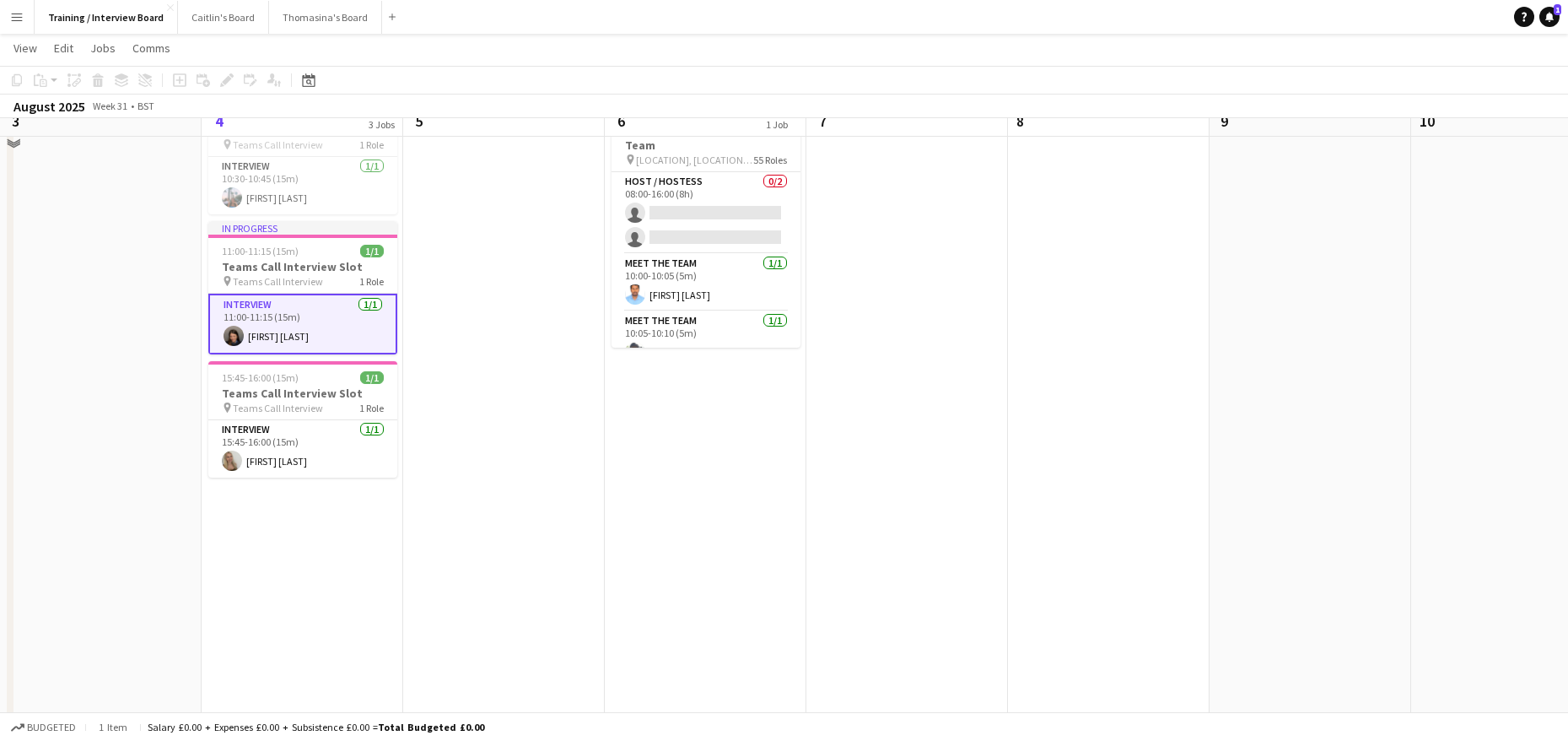 scroll, scrollTop: 0, scrollLeft: 0, axis: both 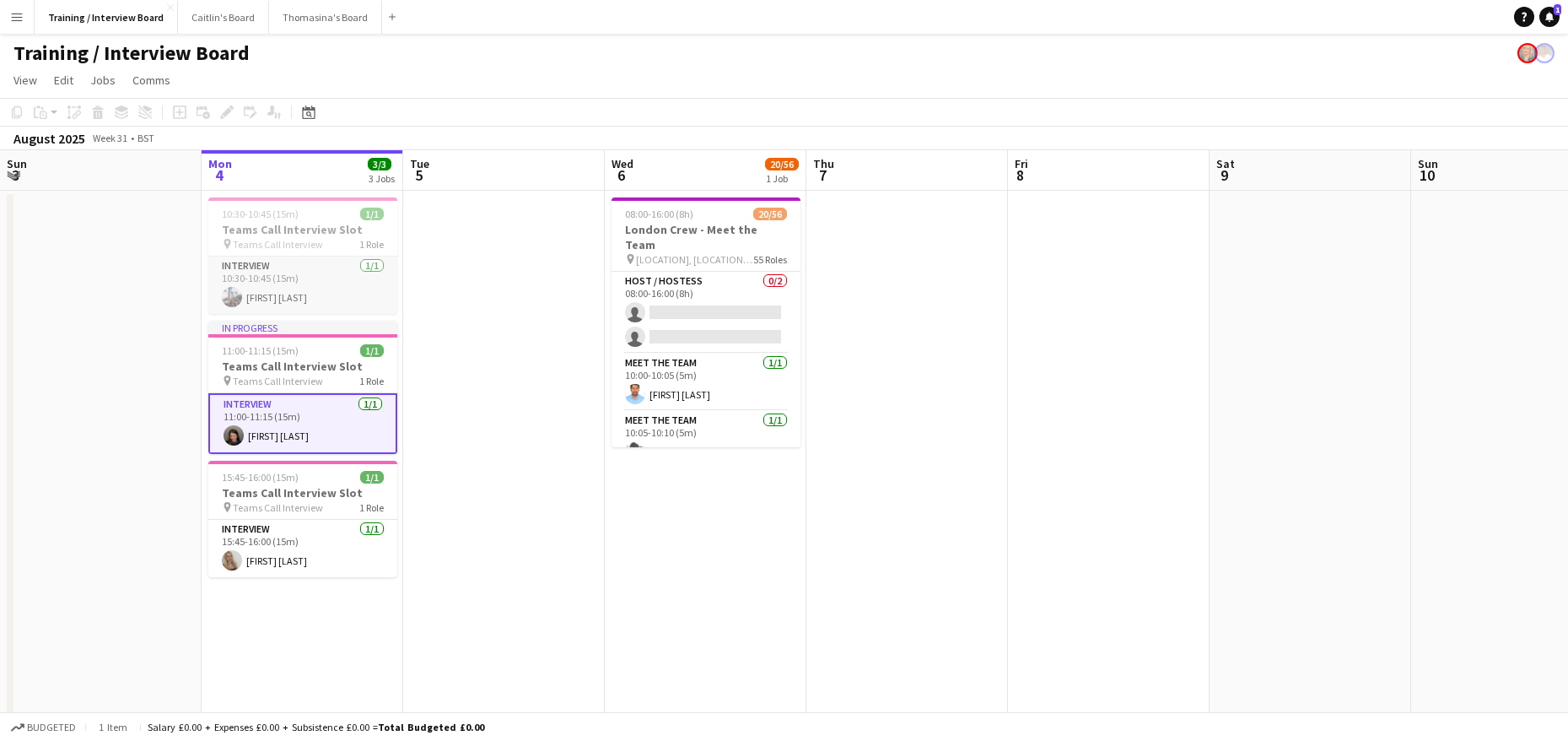 click on "Interview   1/1   10:30-10:45 (15m)
Lucy Ginesi" at bounding box center (303, 285) 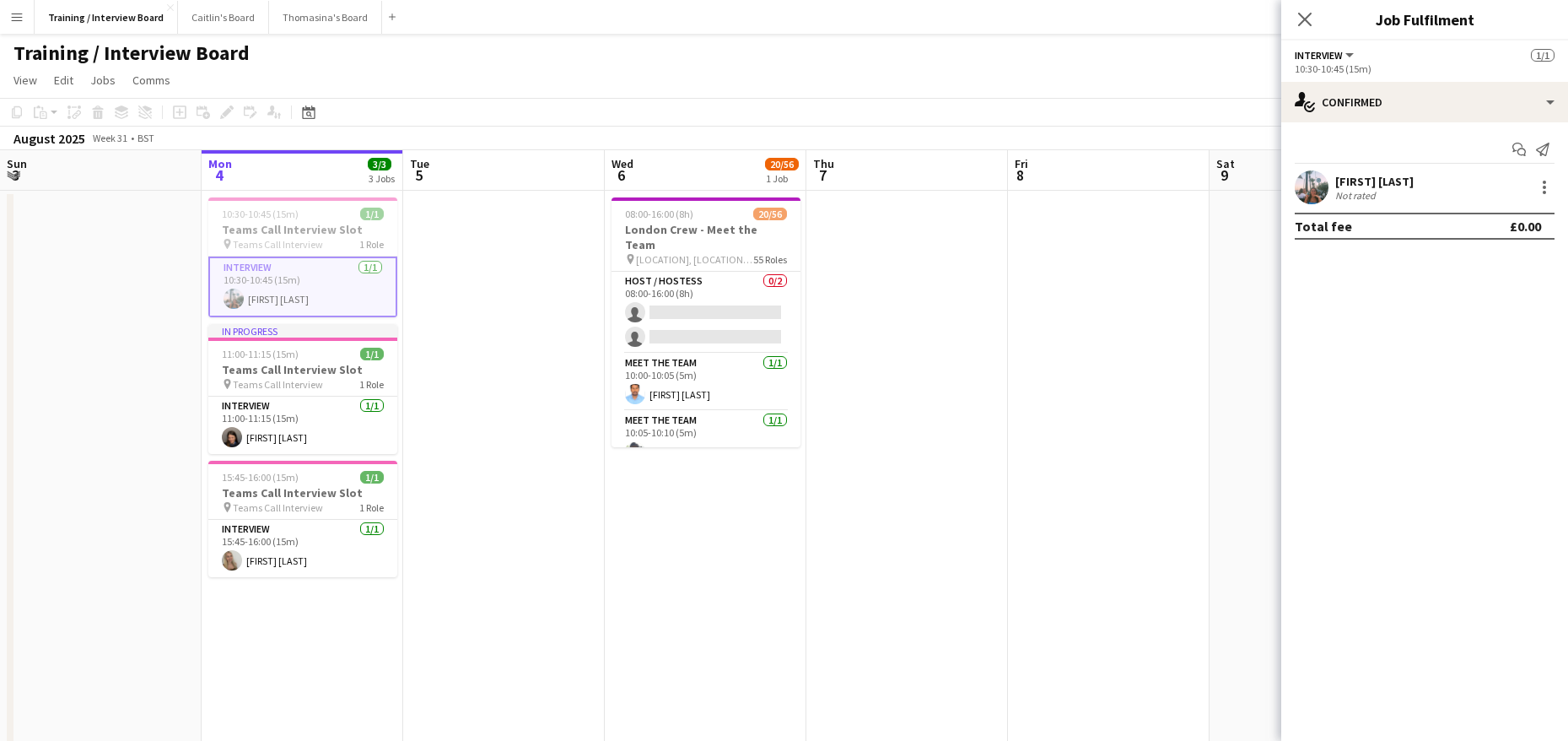 click on "[FIRST] [LAST]" at bounding box center [1374, 181] 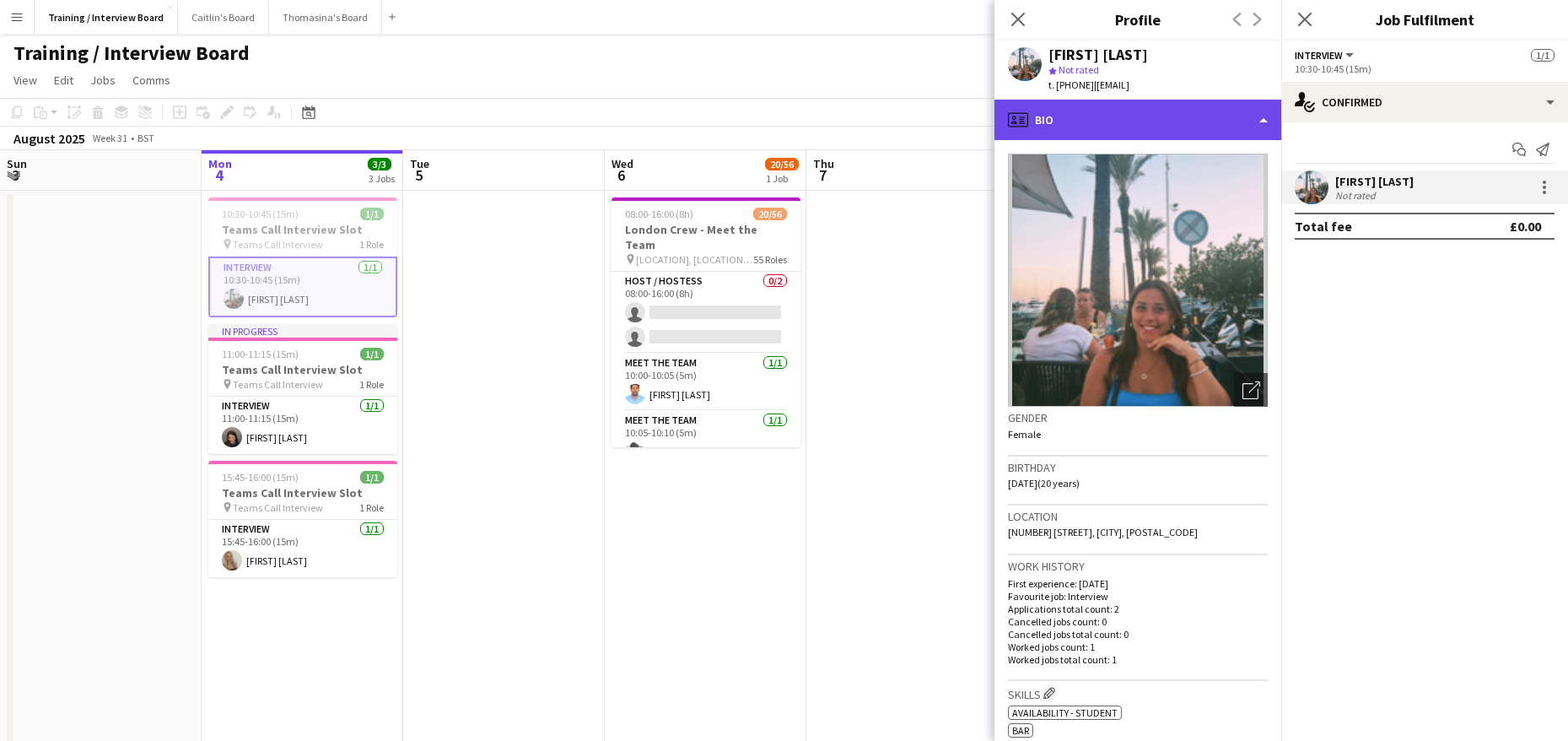 click on "profile
Bio" 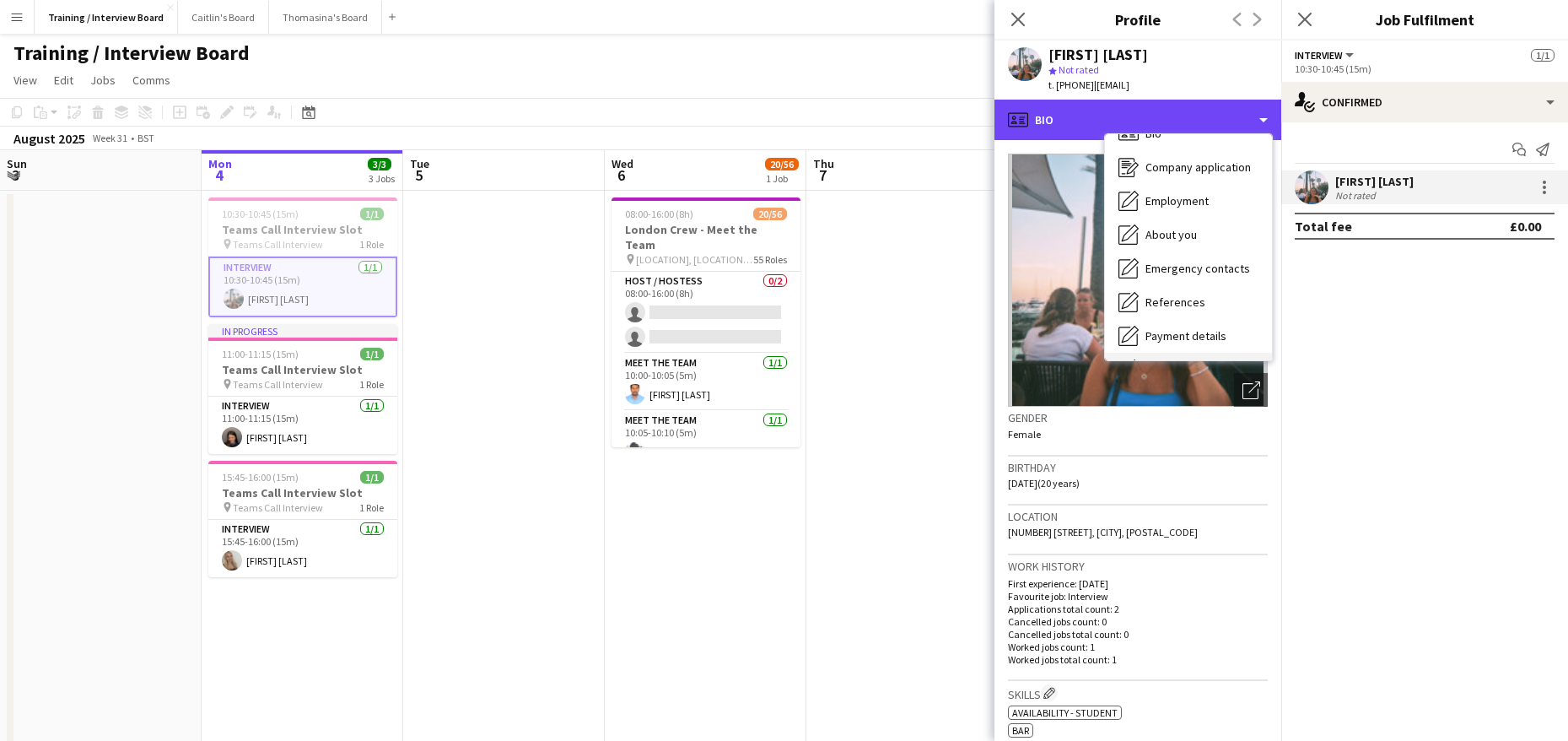 scroll, scrollTop: 0, scrollLeft: 0, axis: both 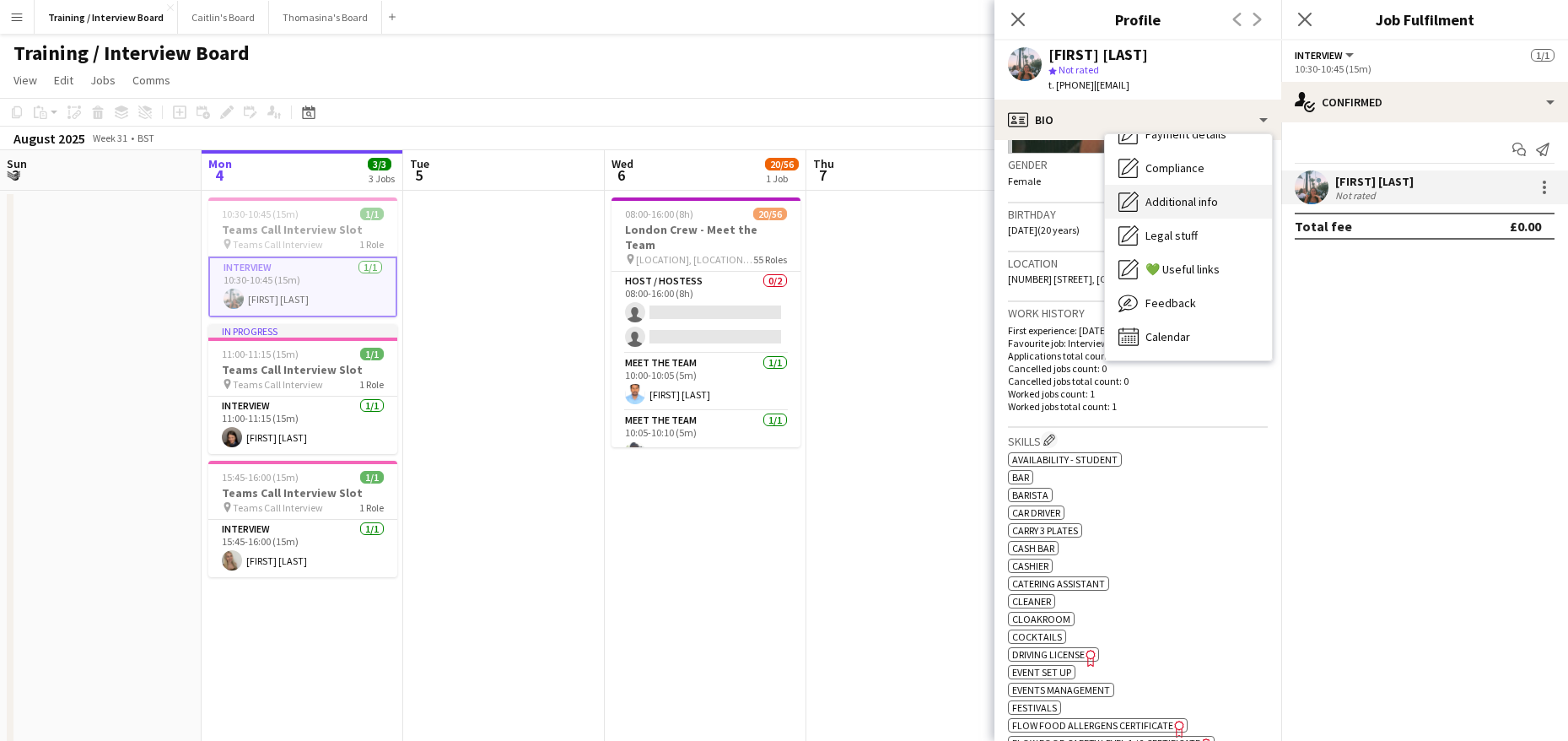 click on "Additional info" at bounding box center [1182, 202] 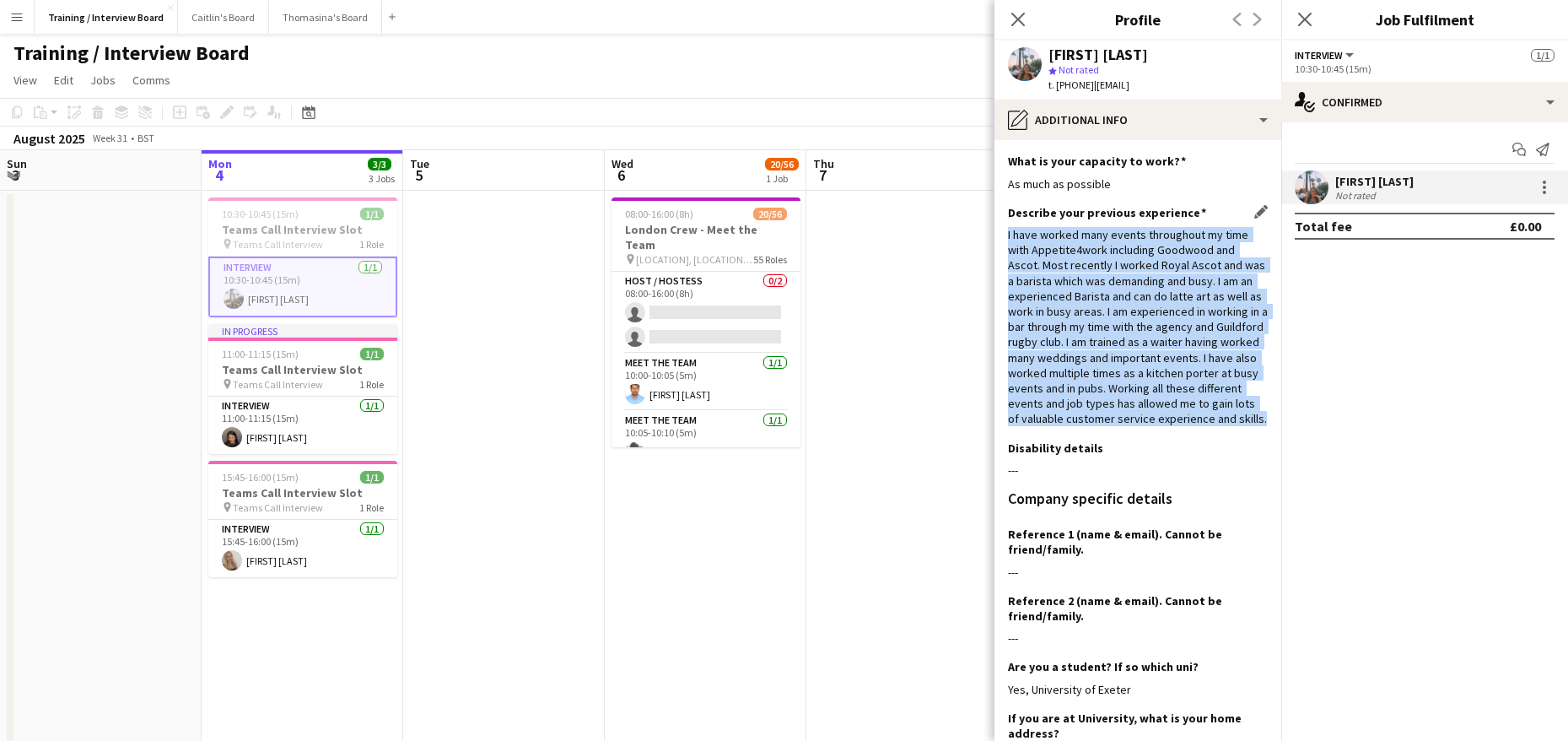 drag, startPoint x: 1008, startPoint y: 231, endPoint x: 1150, endPoint y: 436, distance: 249.37722 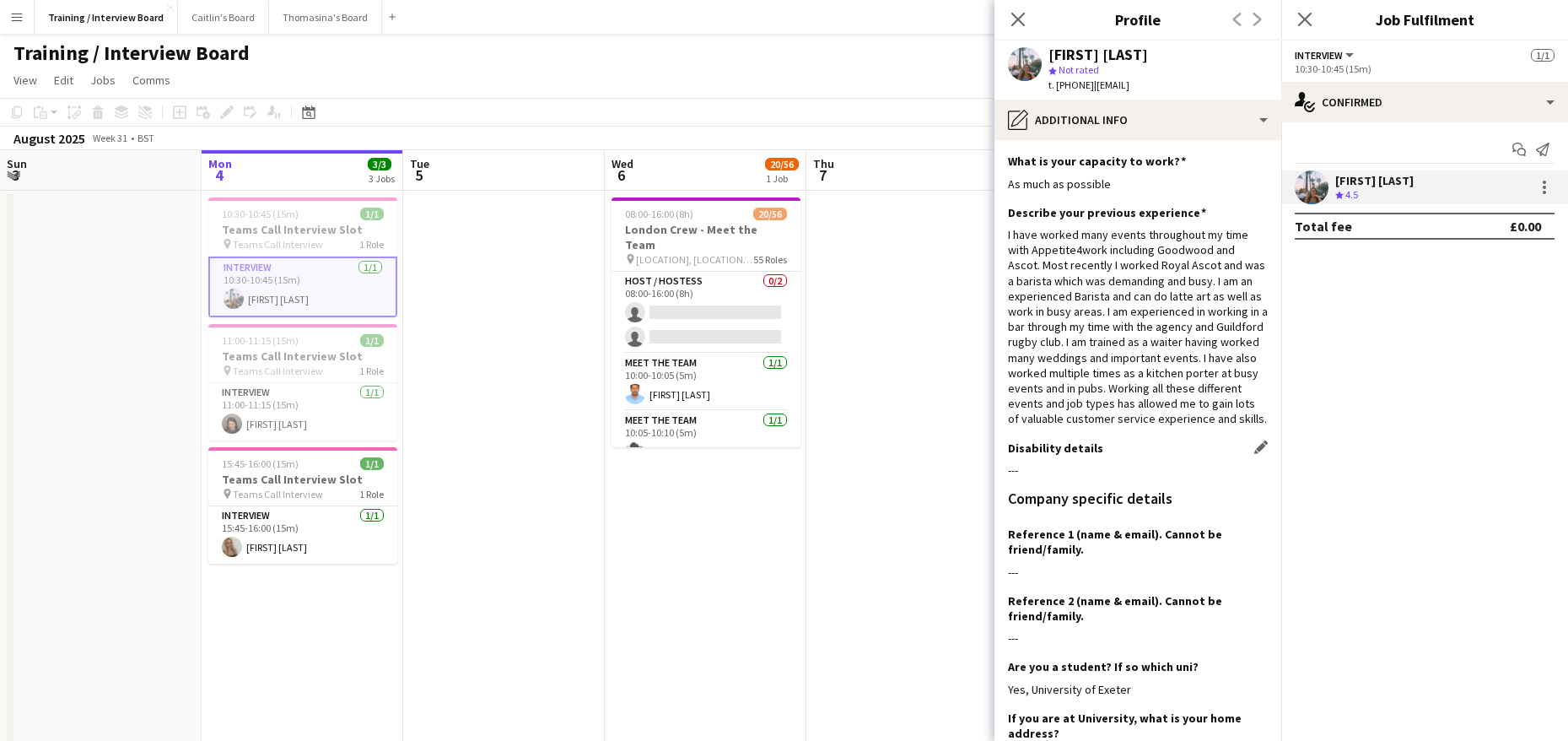 click on "---" 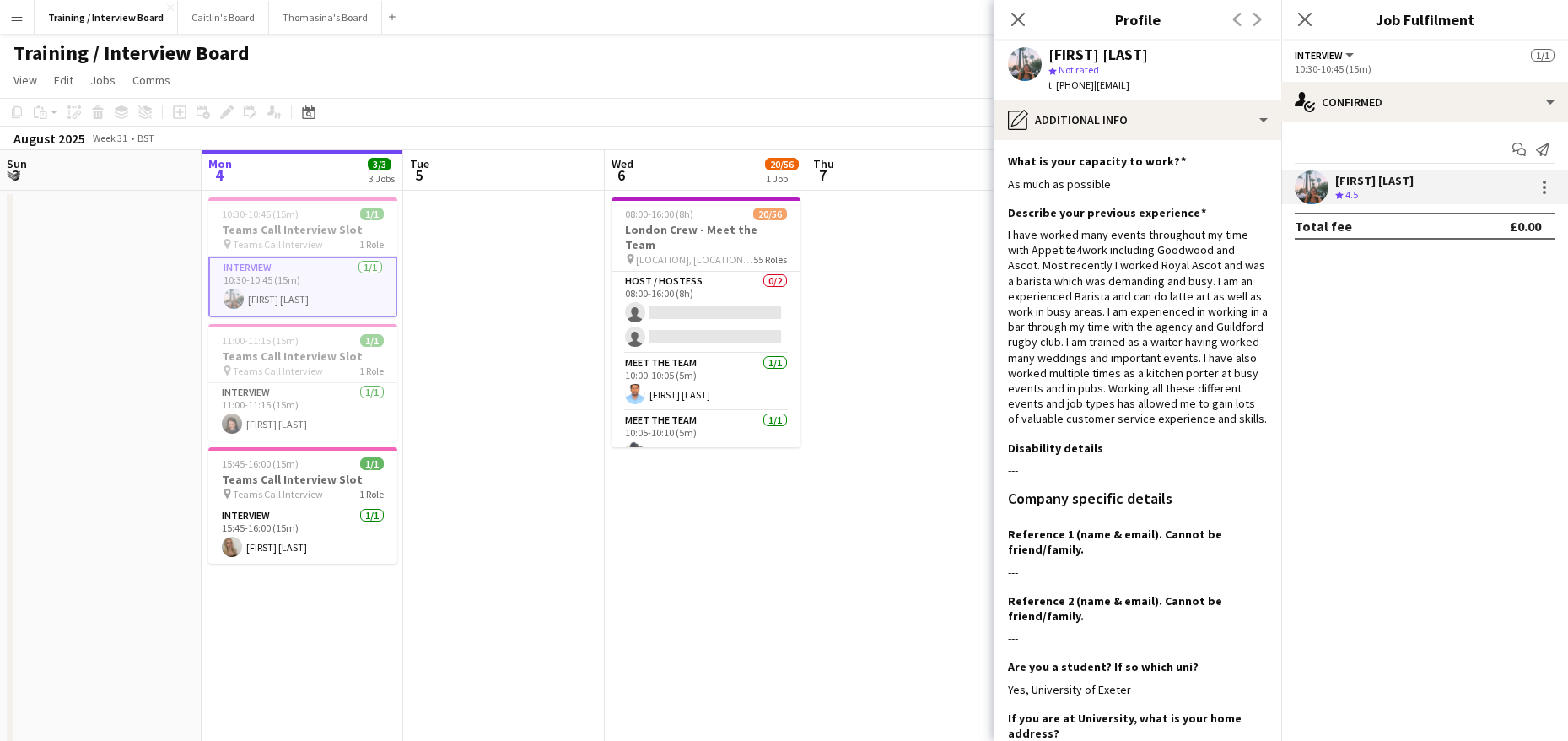 click on "Close pop-in" 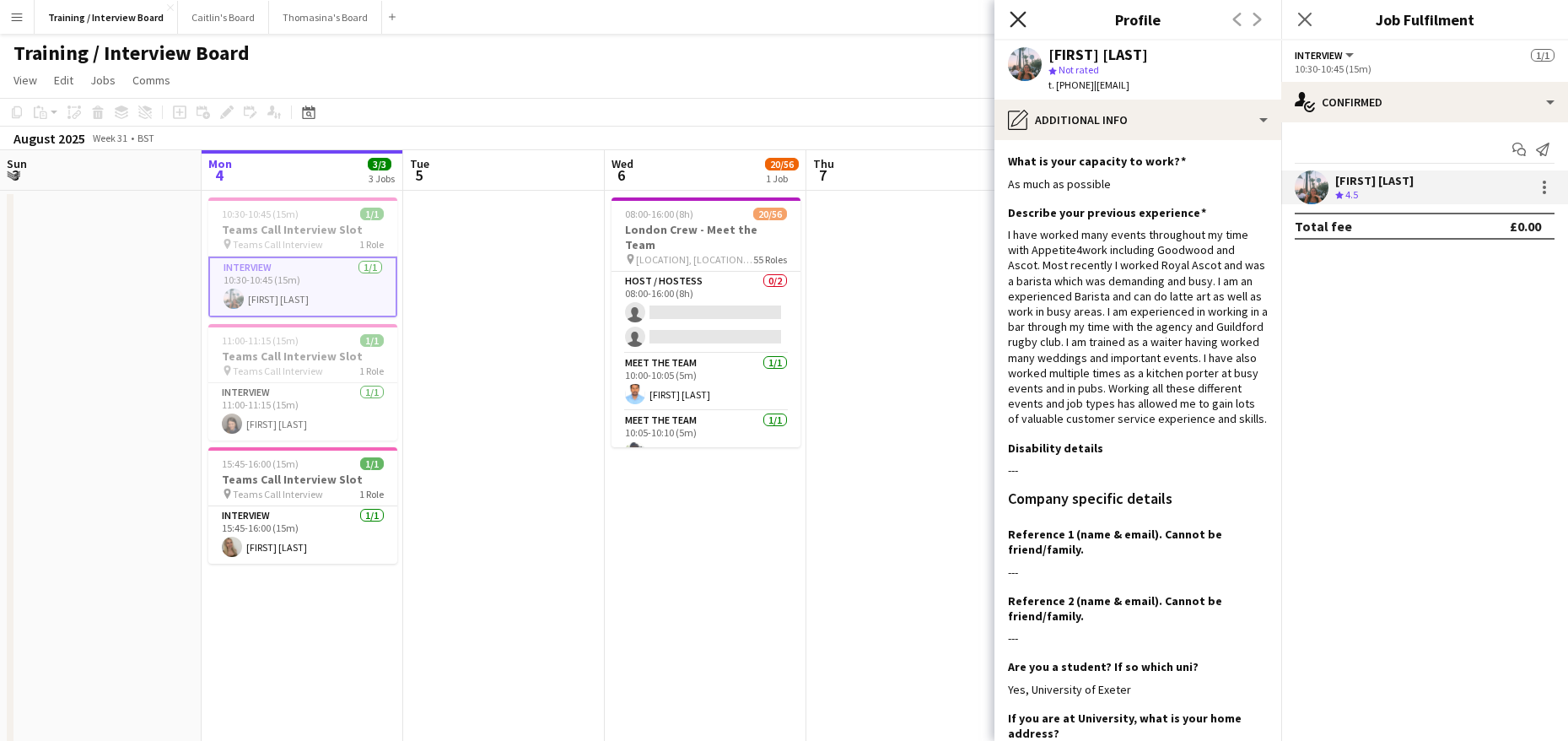 click 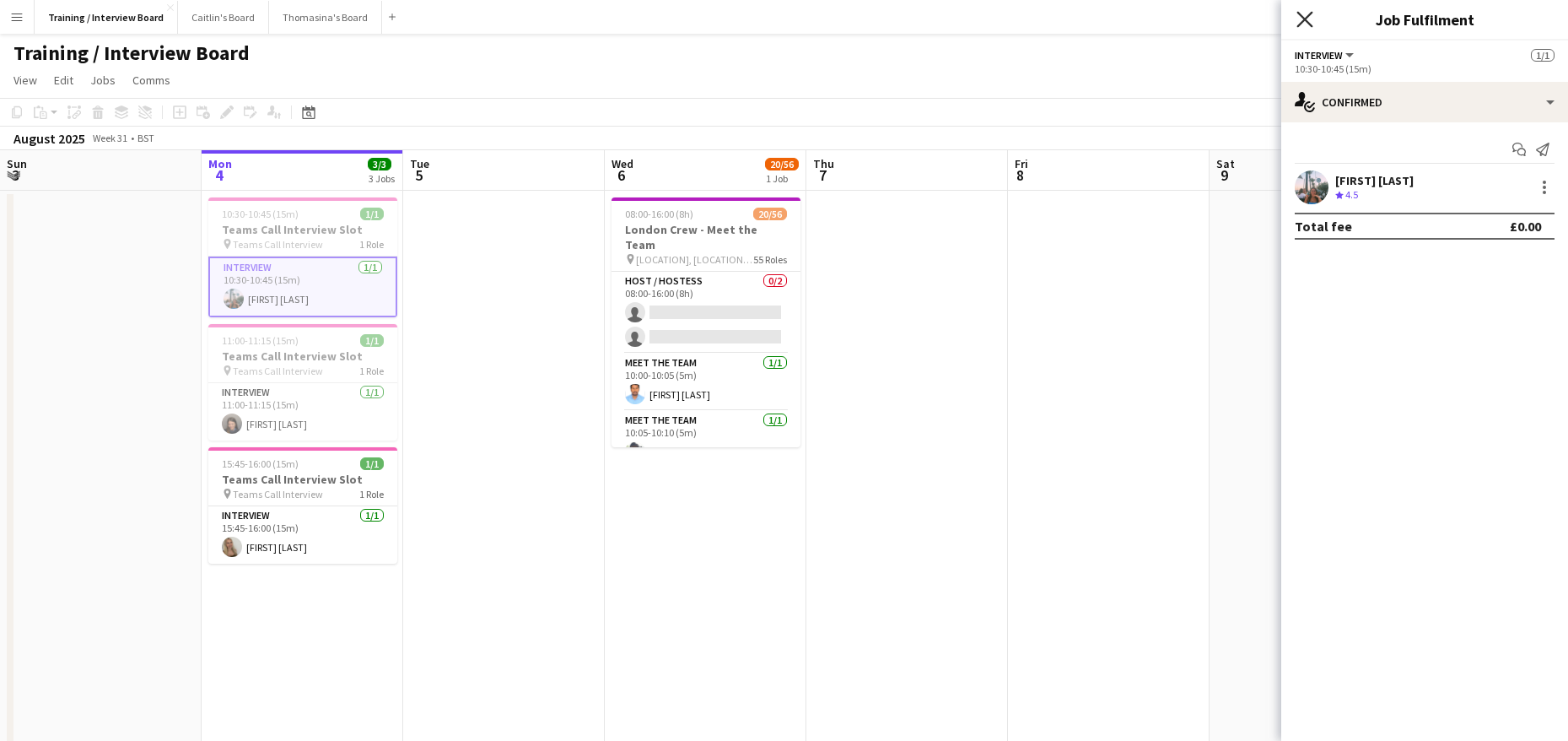 click on "Close pop-in" 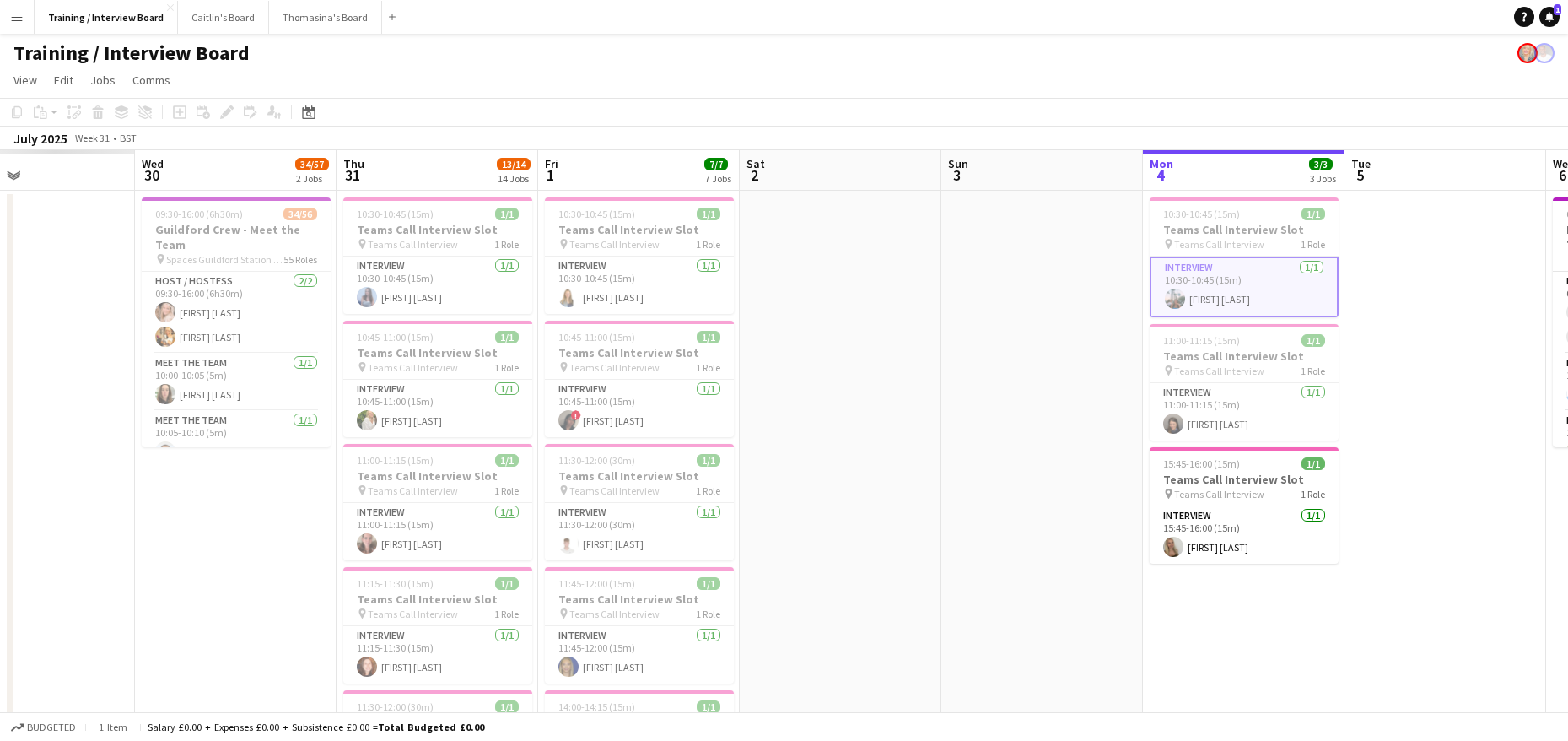 drag, startPoint x: 455, startPoint y: 182, endPoint x: 1210, endPoint y: 224, distance: 756.16731 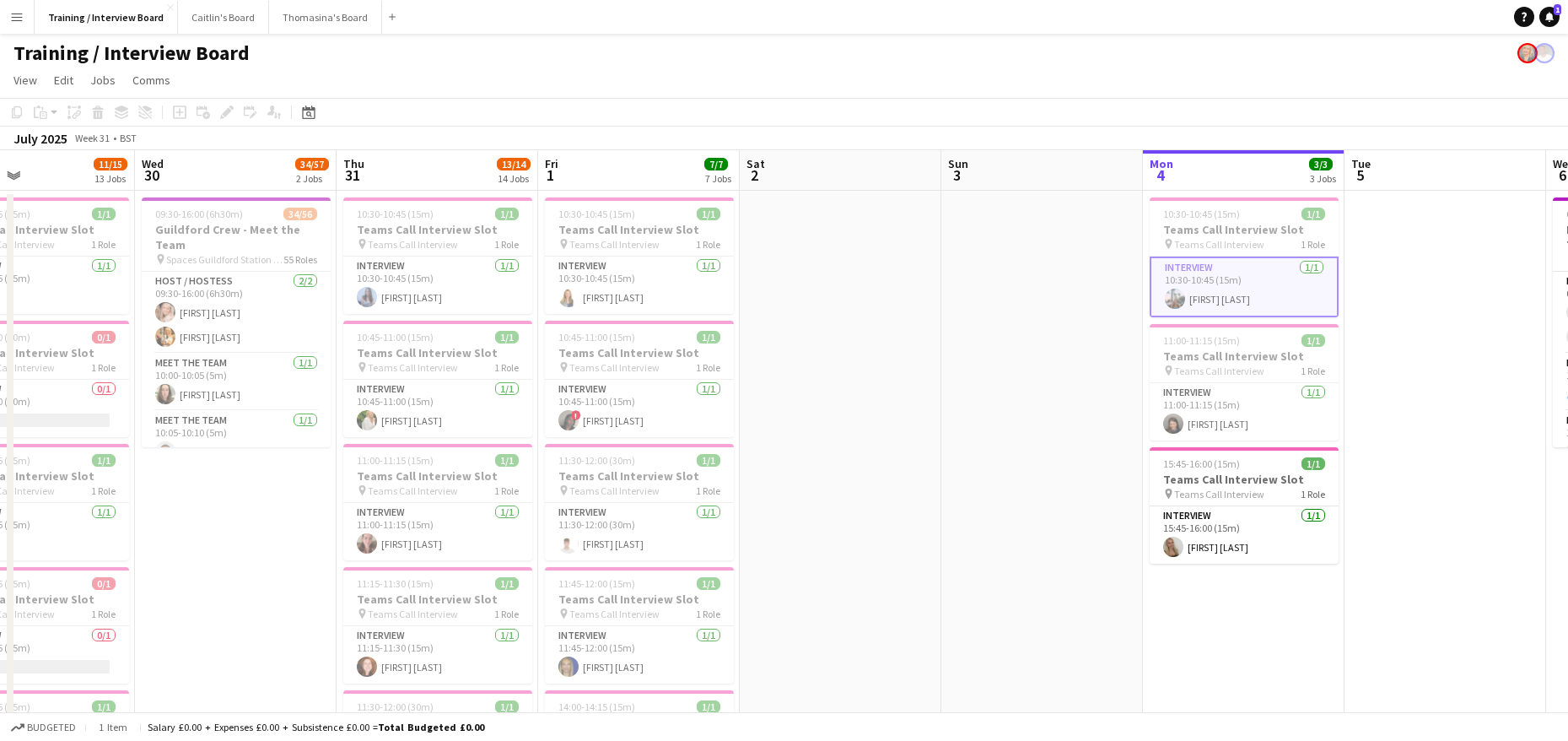 scroll, scrollTop: 0, scrollLeft: 455, axis: horizontal 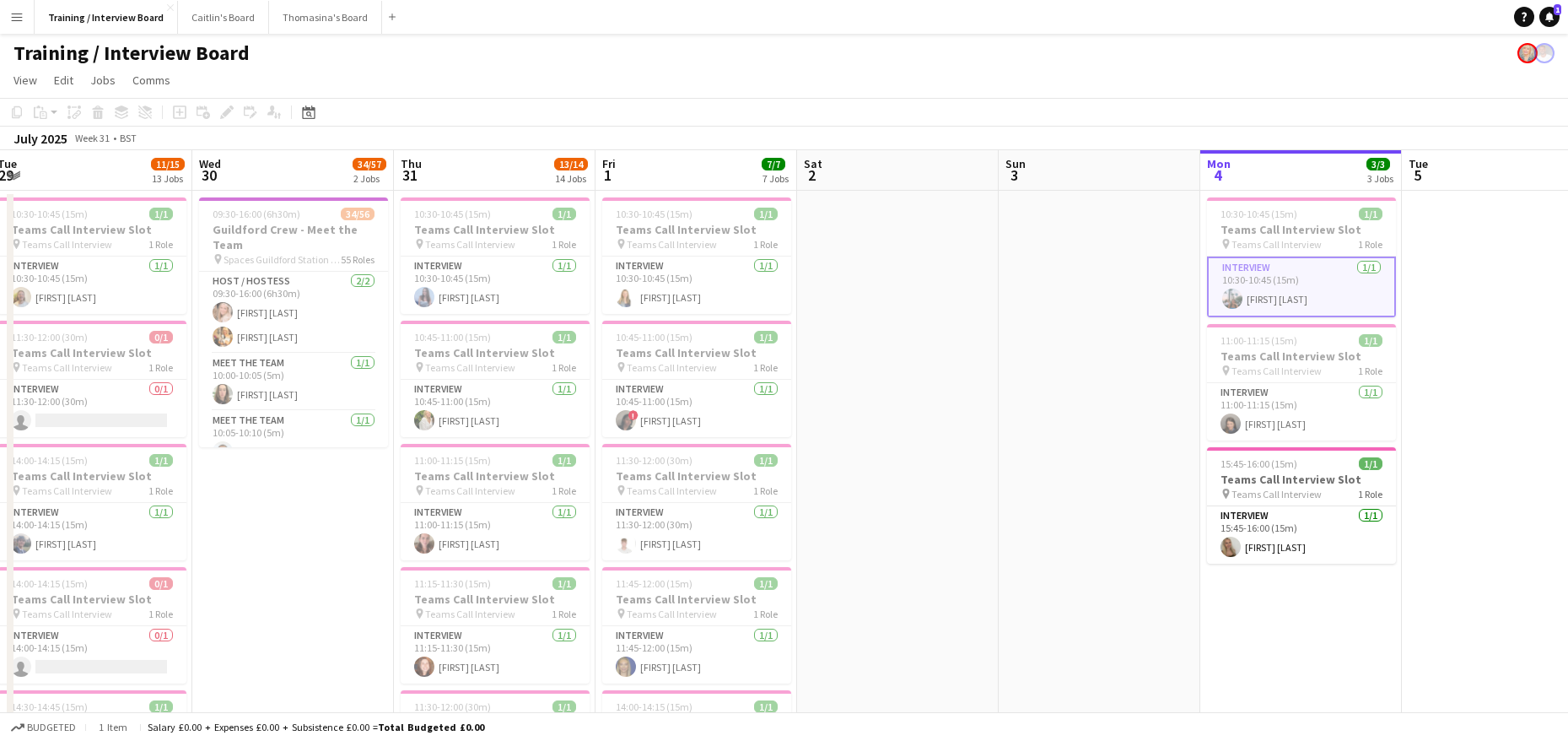 drag, startPoint x: 610, startPoint y: 165, endPoint x: 1055, endPoint y: 169, distance: 445.018 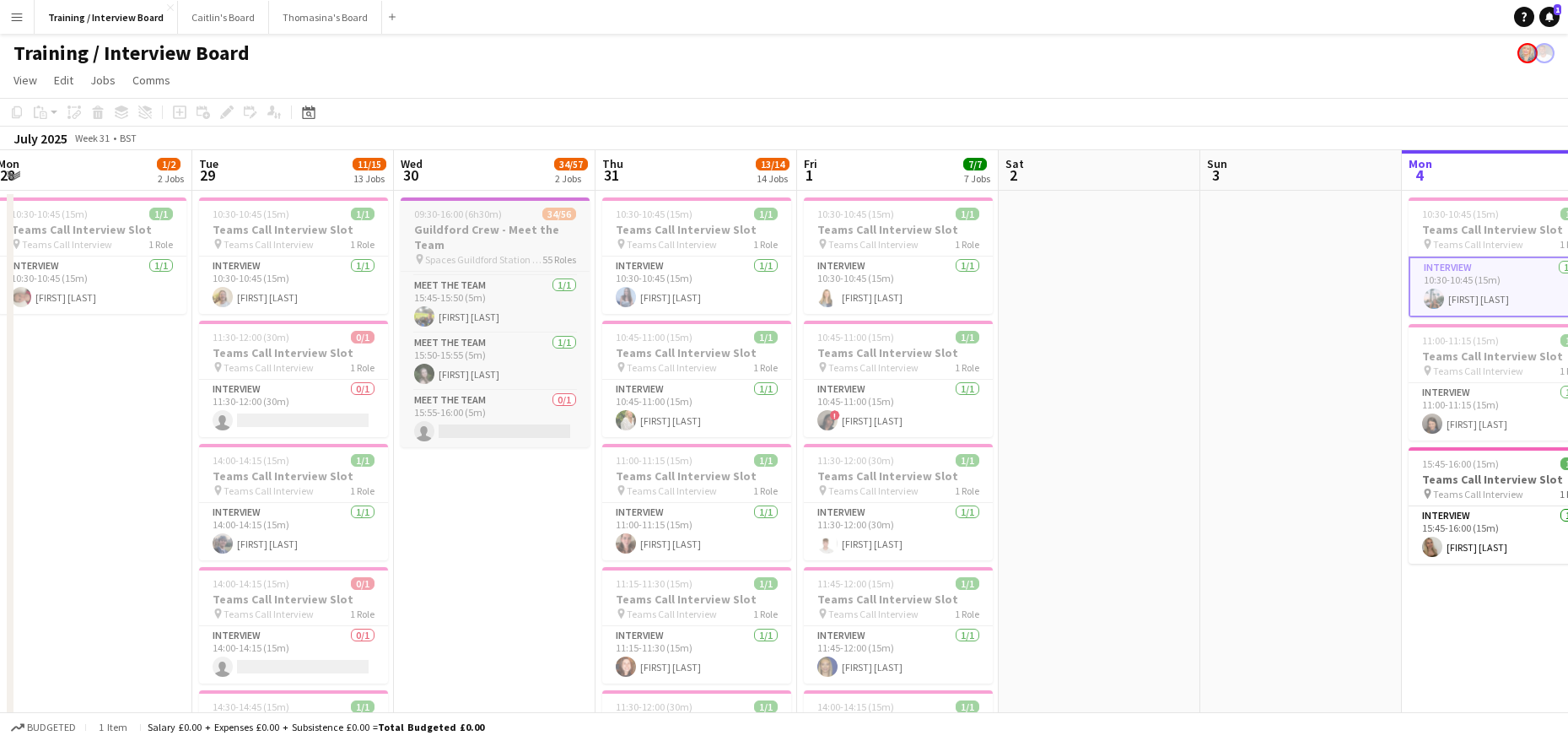 scroll, scrollTop: 3021, scrollLeft: 0, axis: vertical 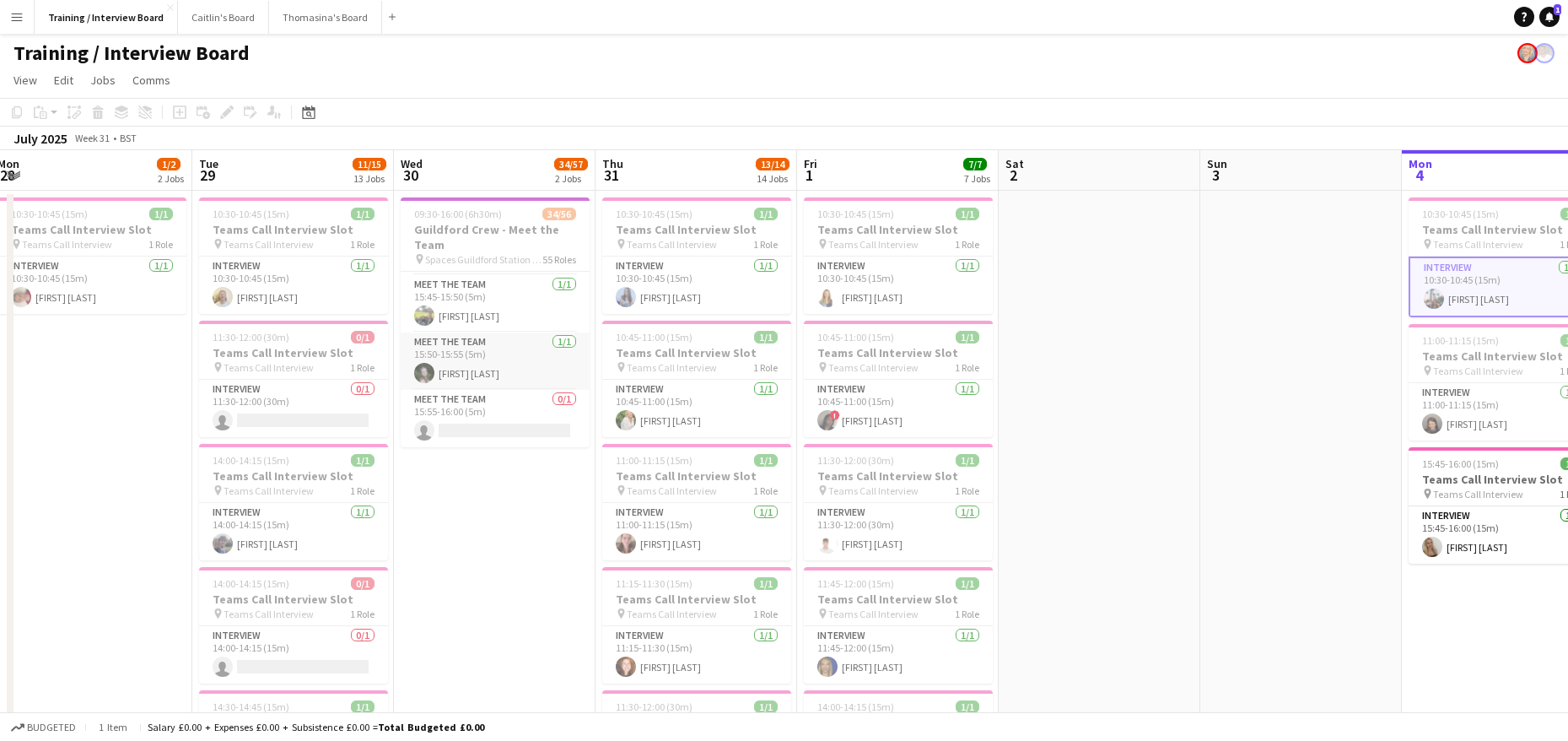click on "Meet The Team   1/1   15:50-15:55 (5m)
Katy Stephens" at bounding box center (495, 361) 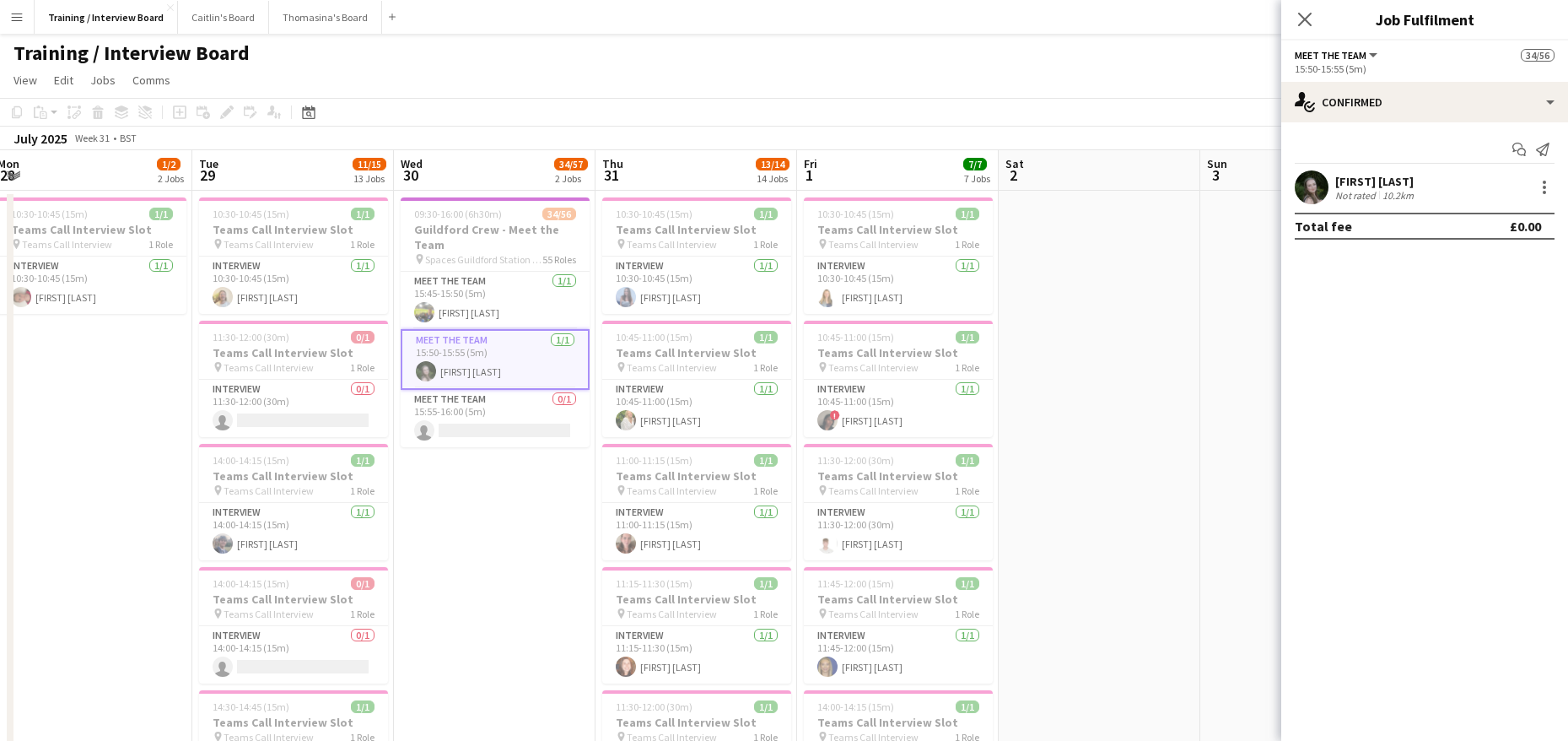 click on "Katy Stephens" at bounding box center [1376, 181] 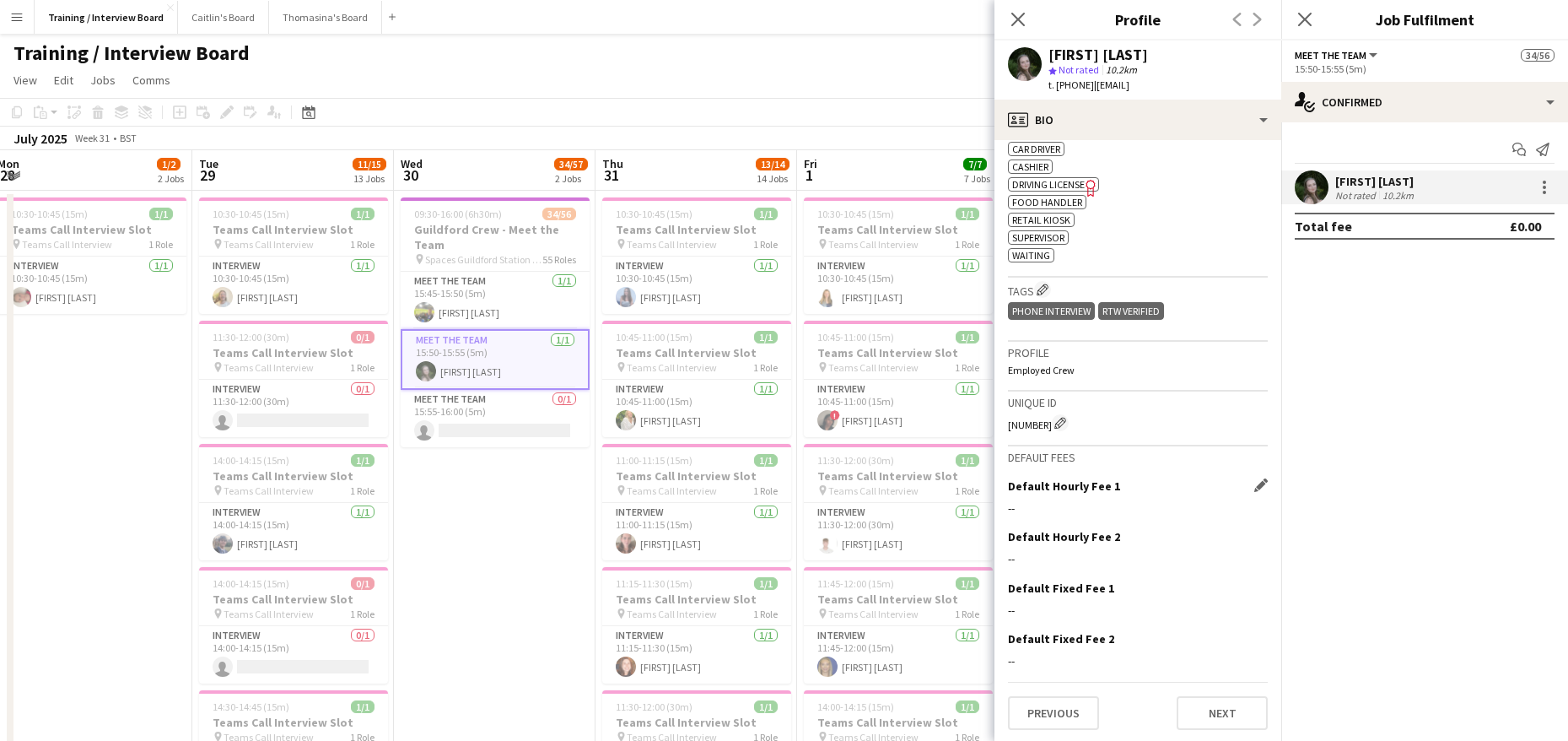 scroll, scrollTop: 602, scrollLeft: 0, axis: vertical 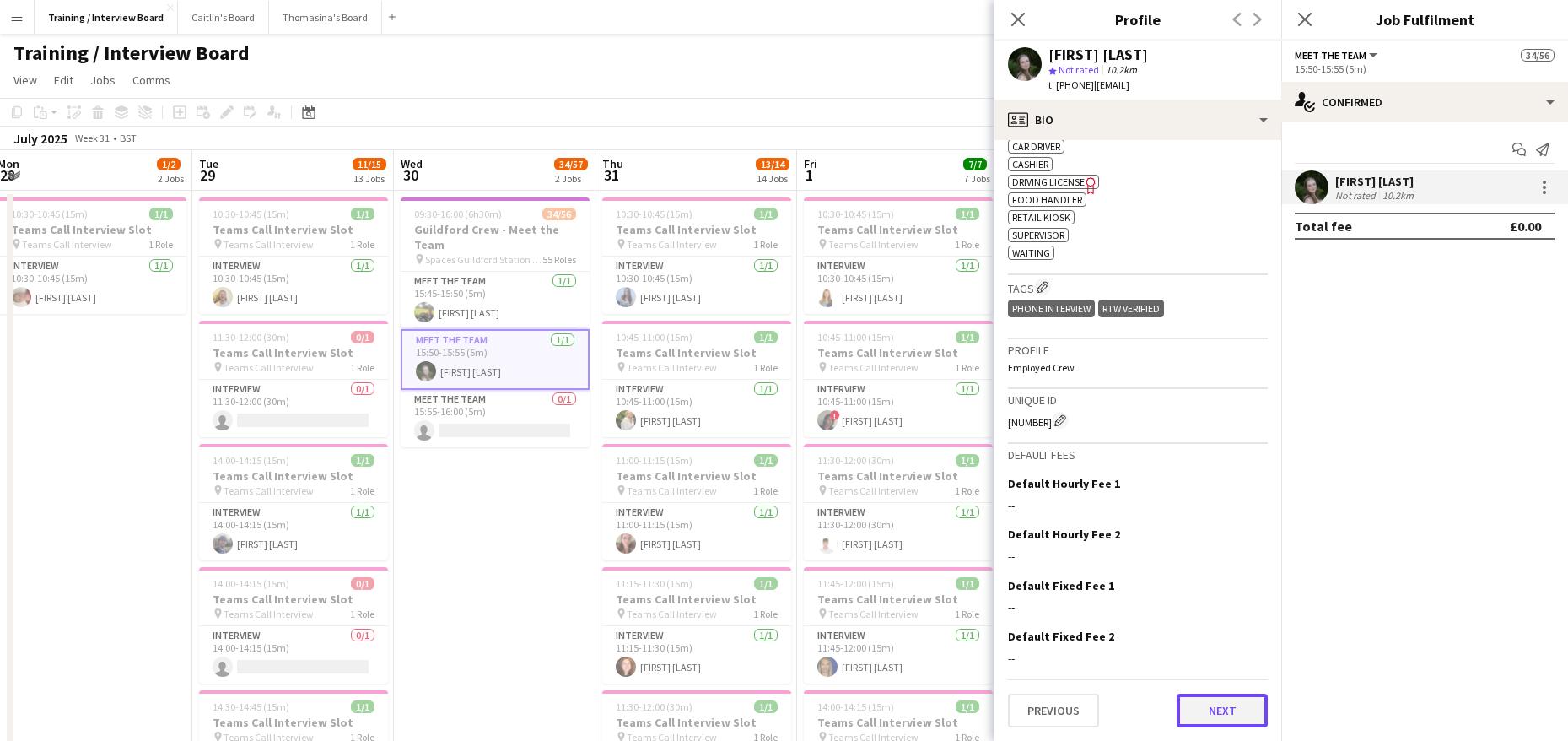 click on "Next" 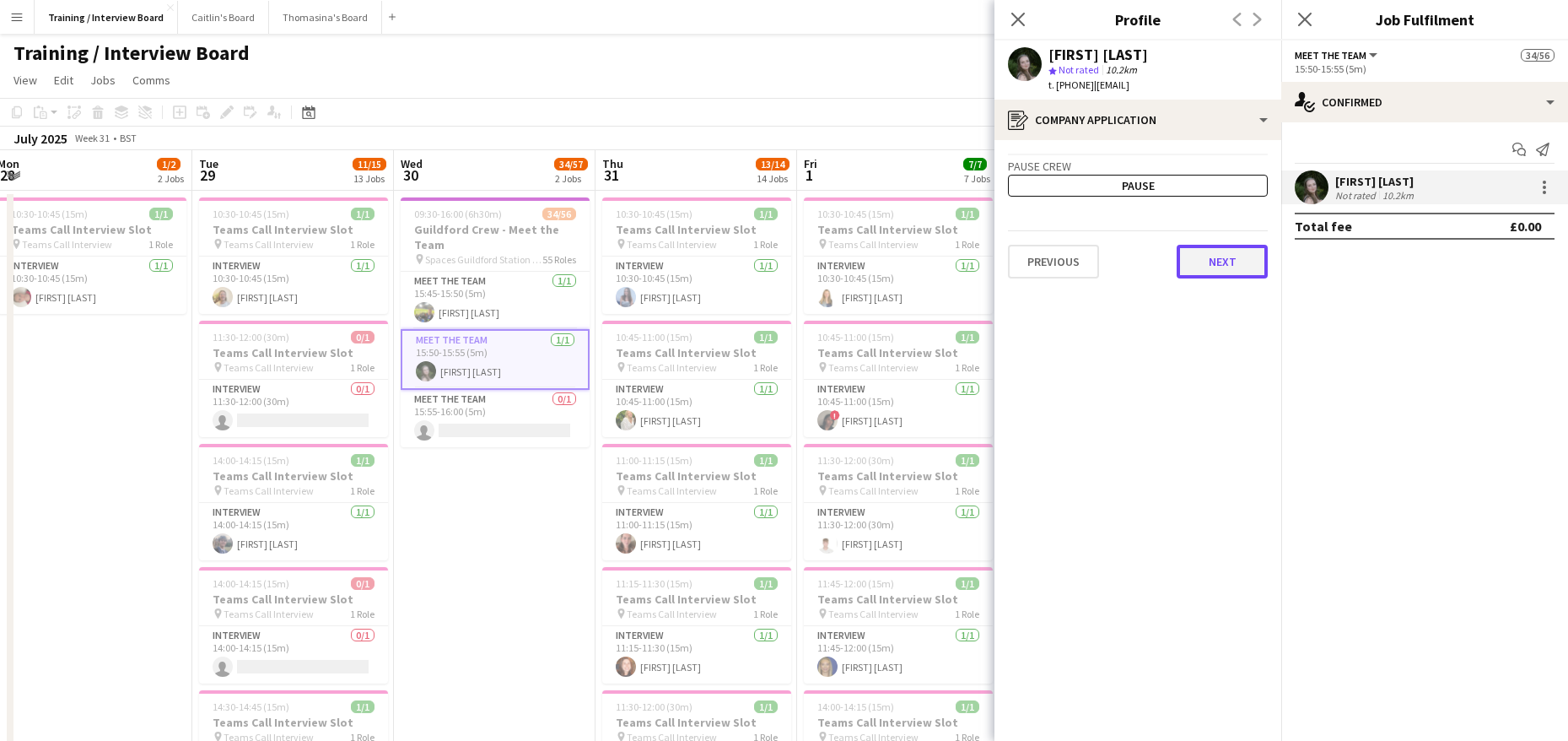 click on "Next" 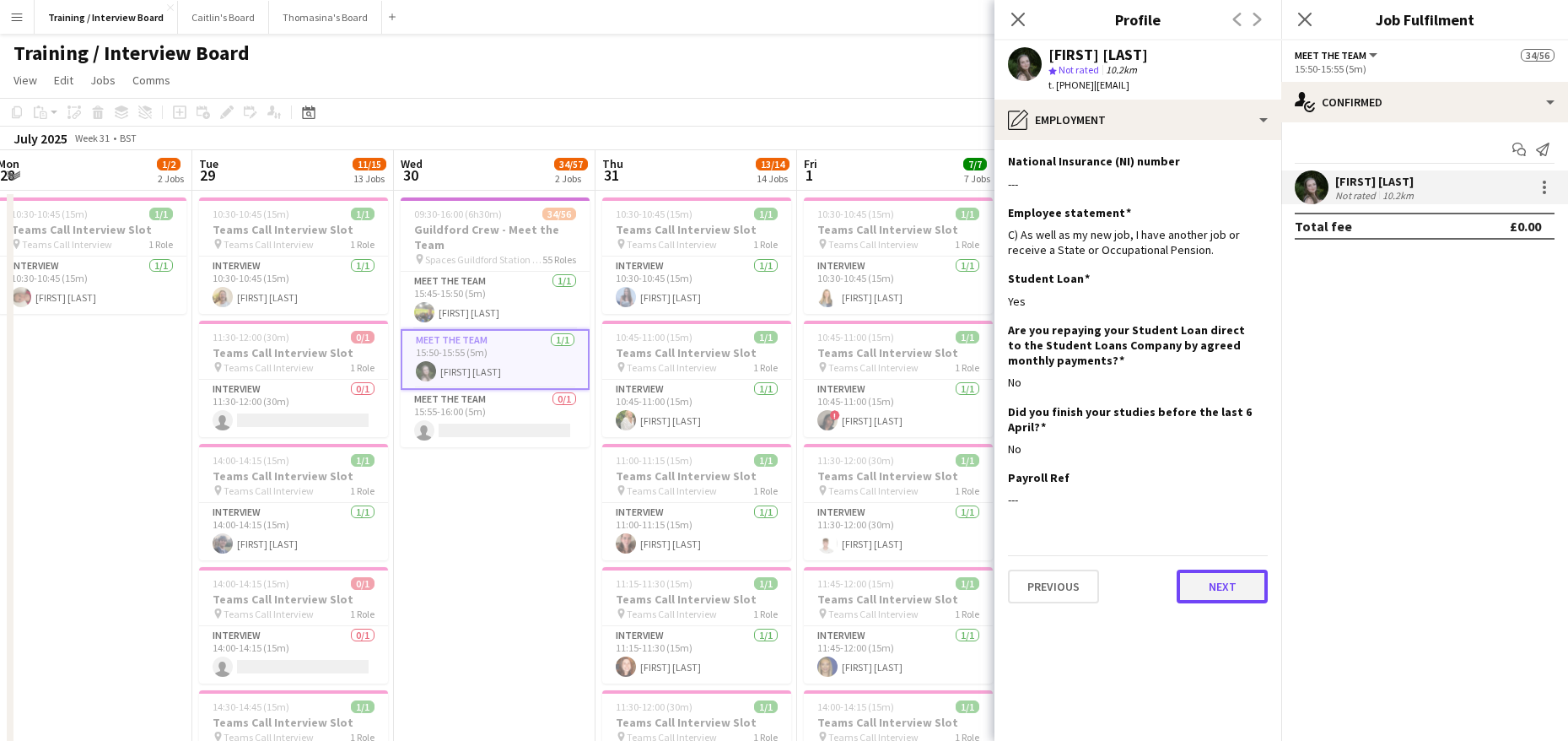 click on "Next" 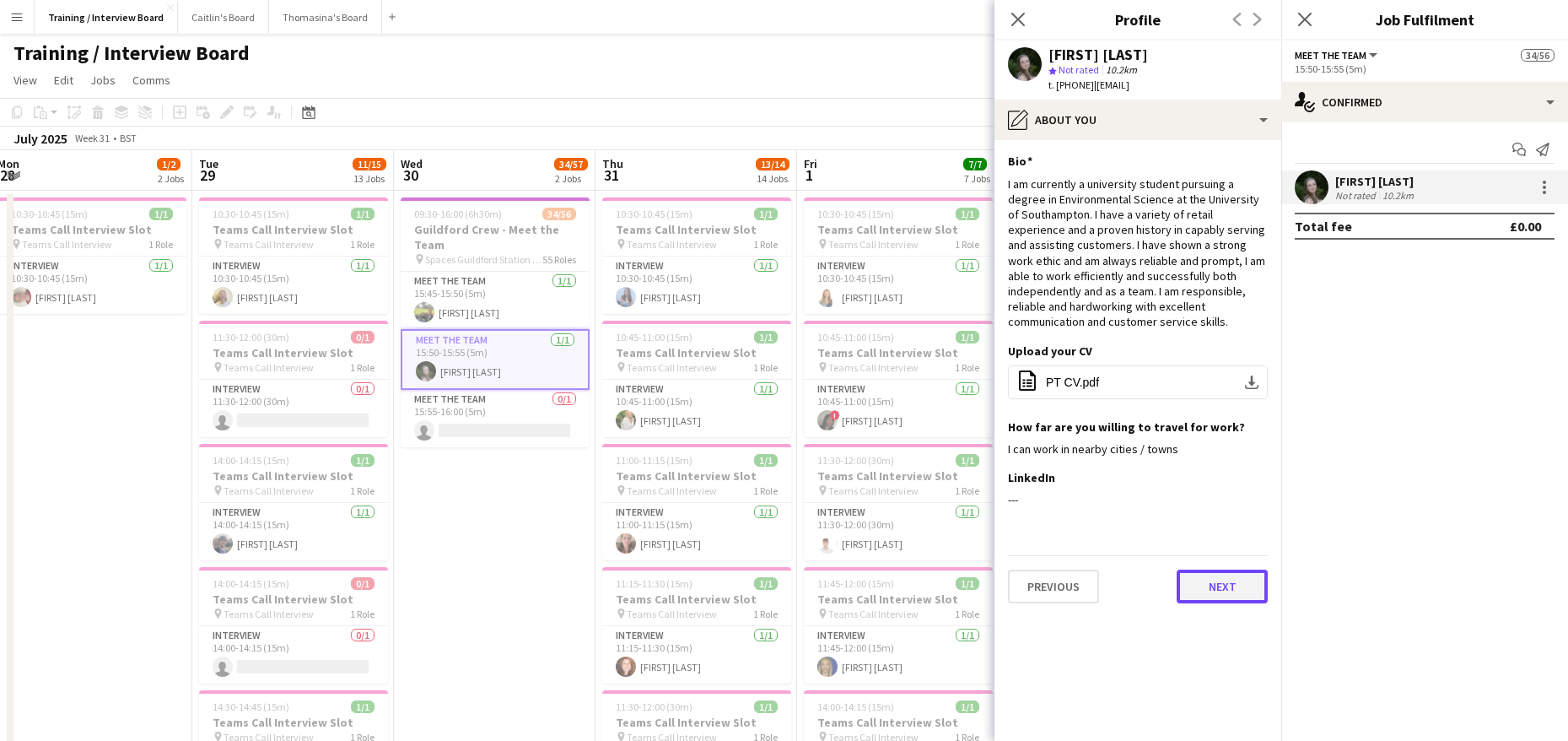 click on "Next" 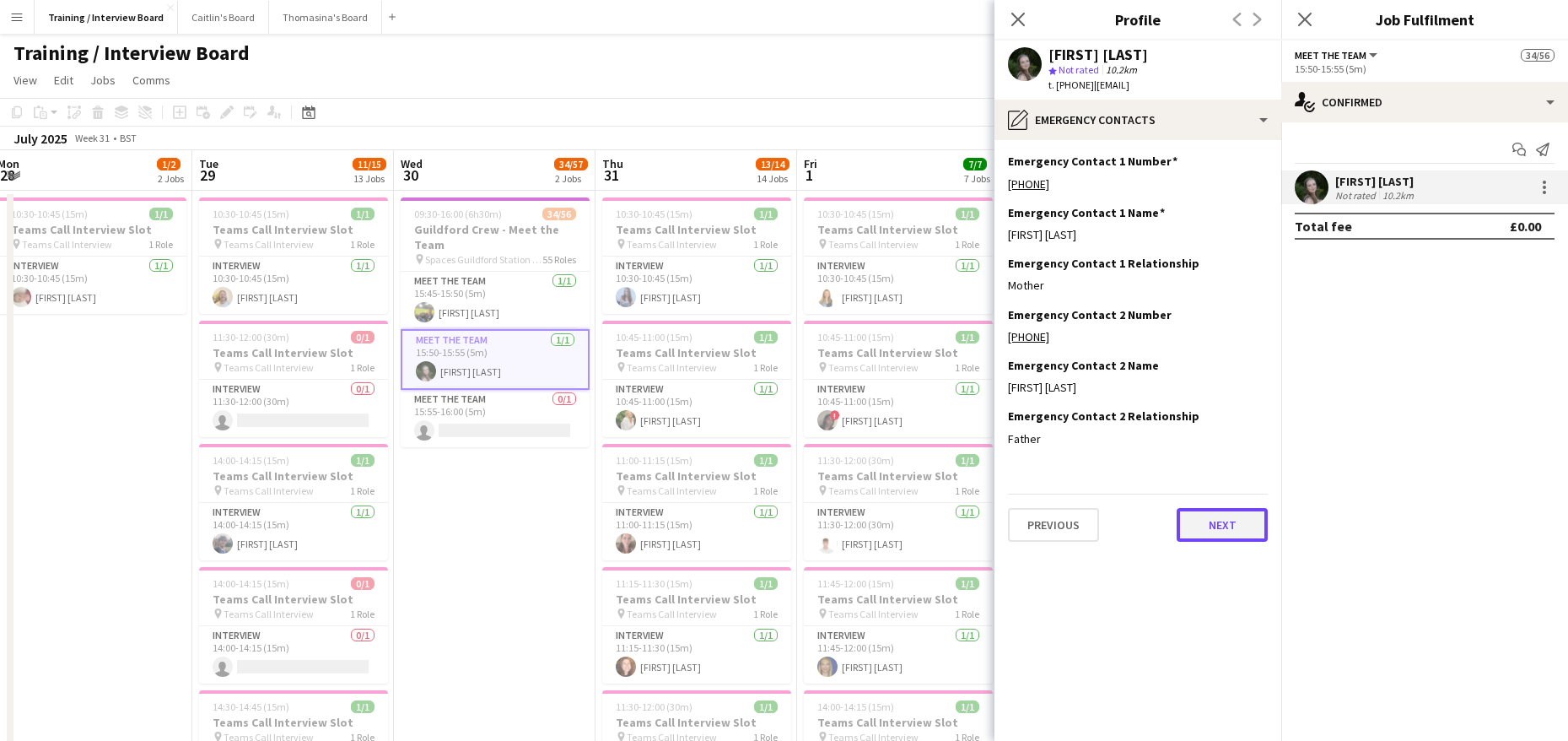 click on "Next" 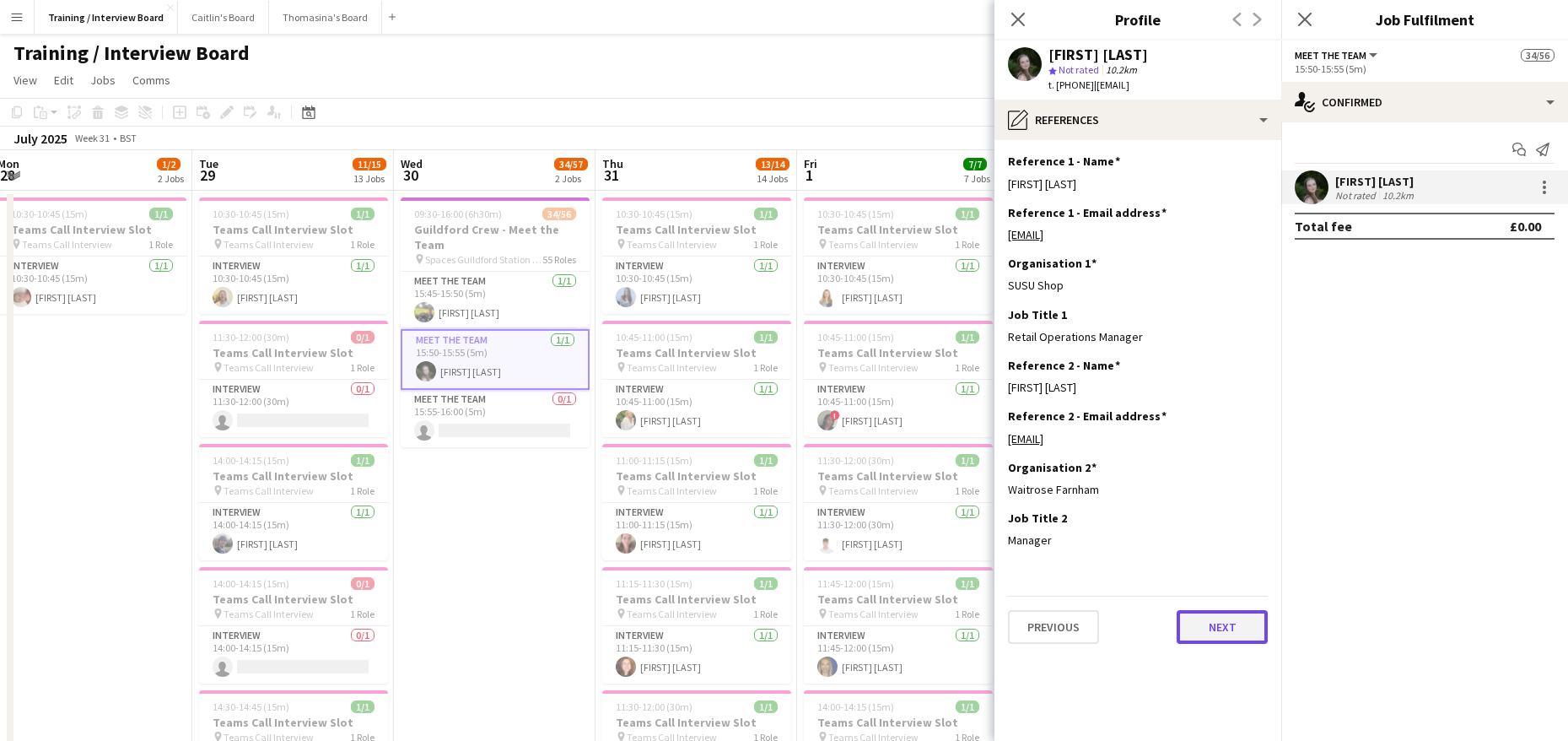 click on "Next" 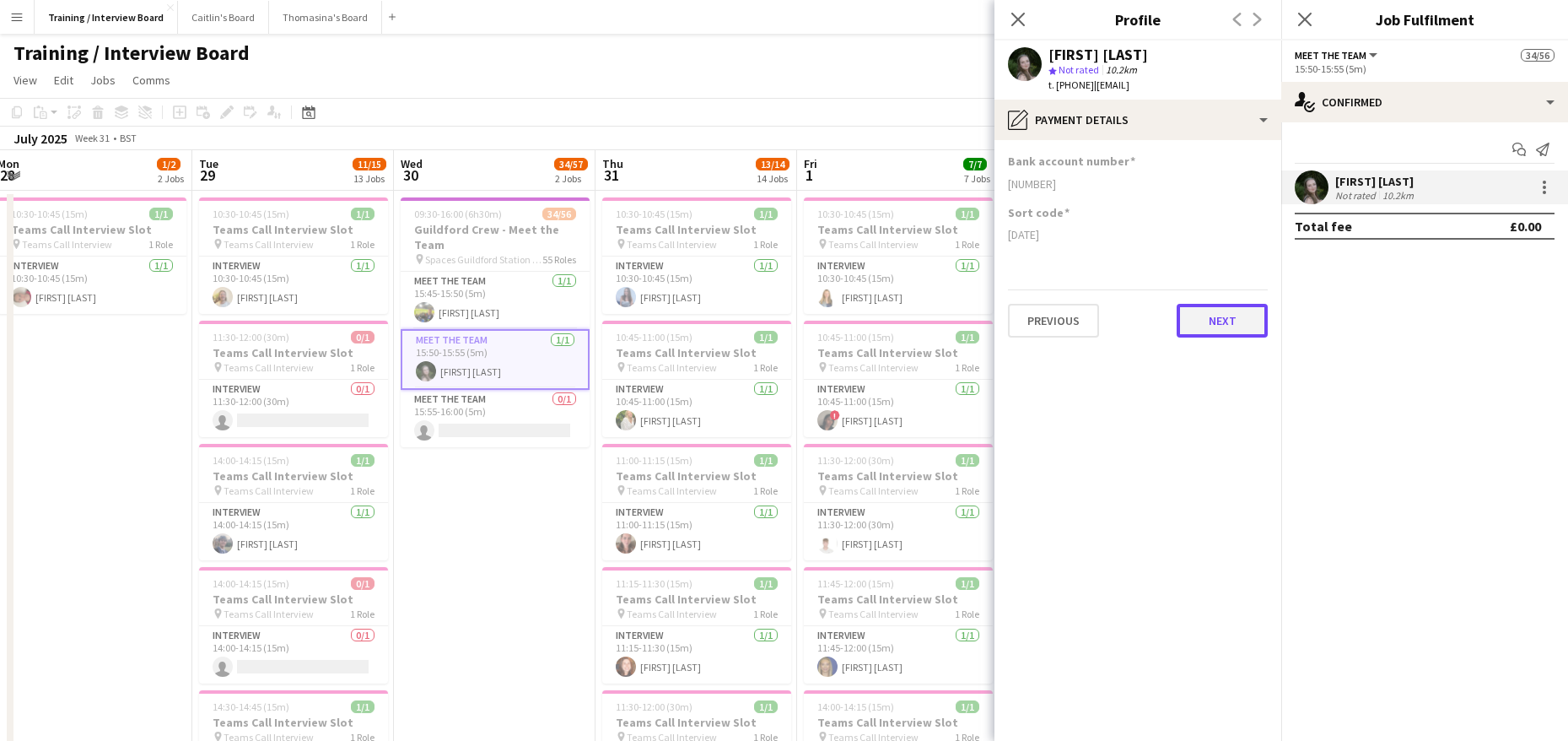 click on "Next" 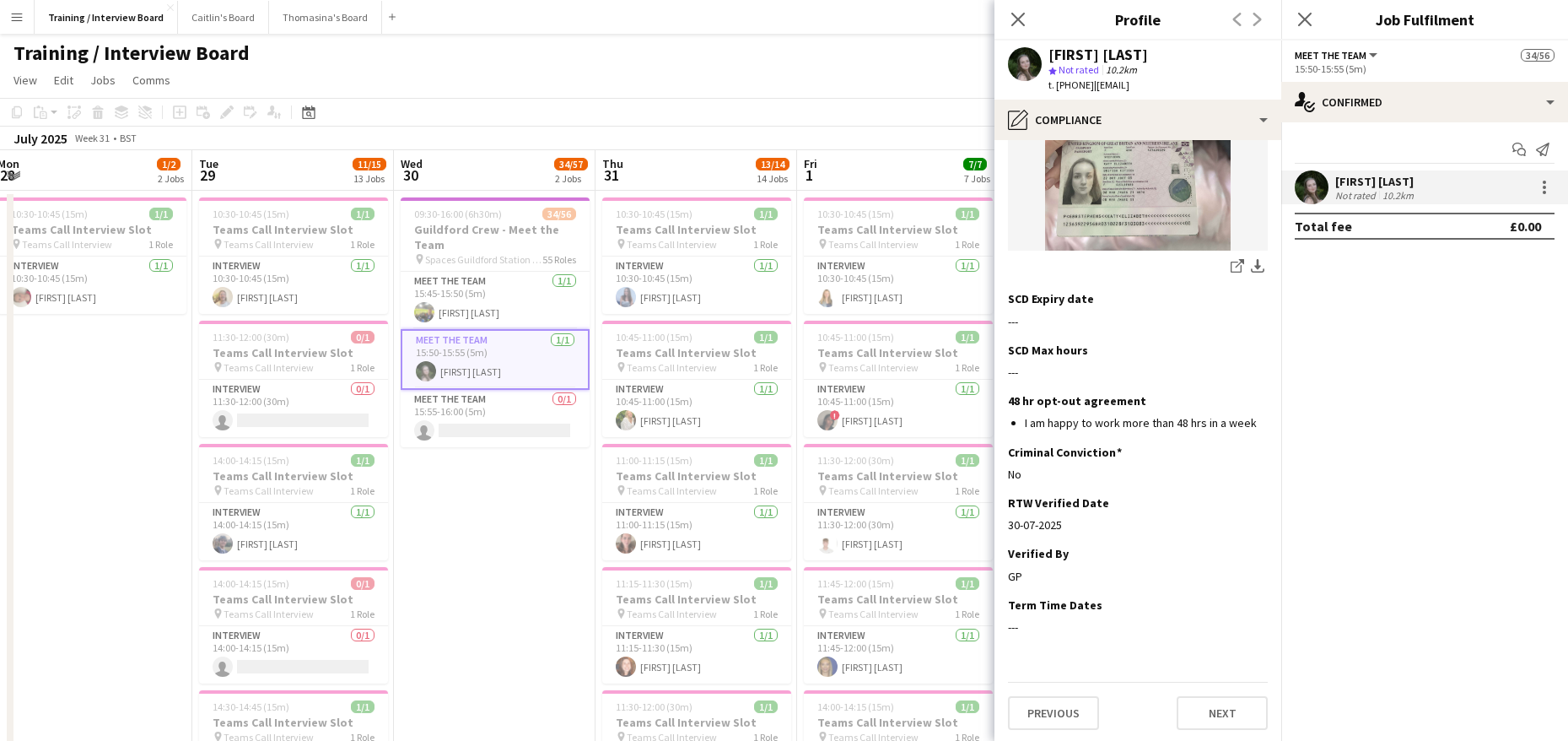 scroll, scrollTop: 328, scrollLeft: 0, axis: vertical 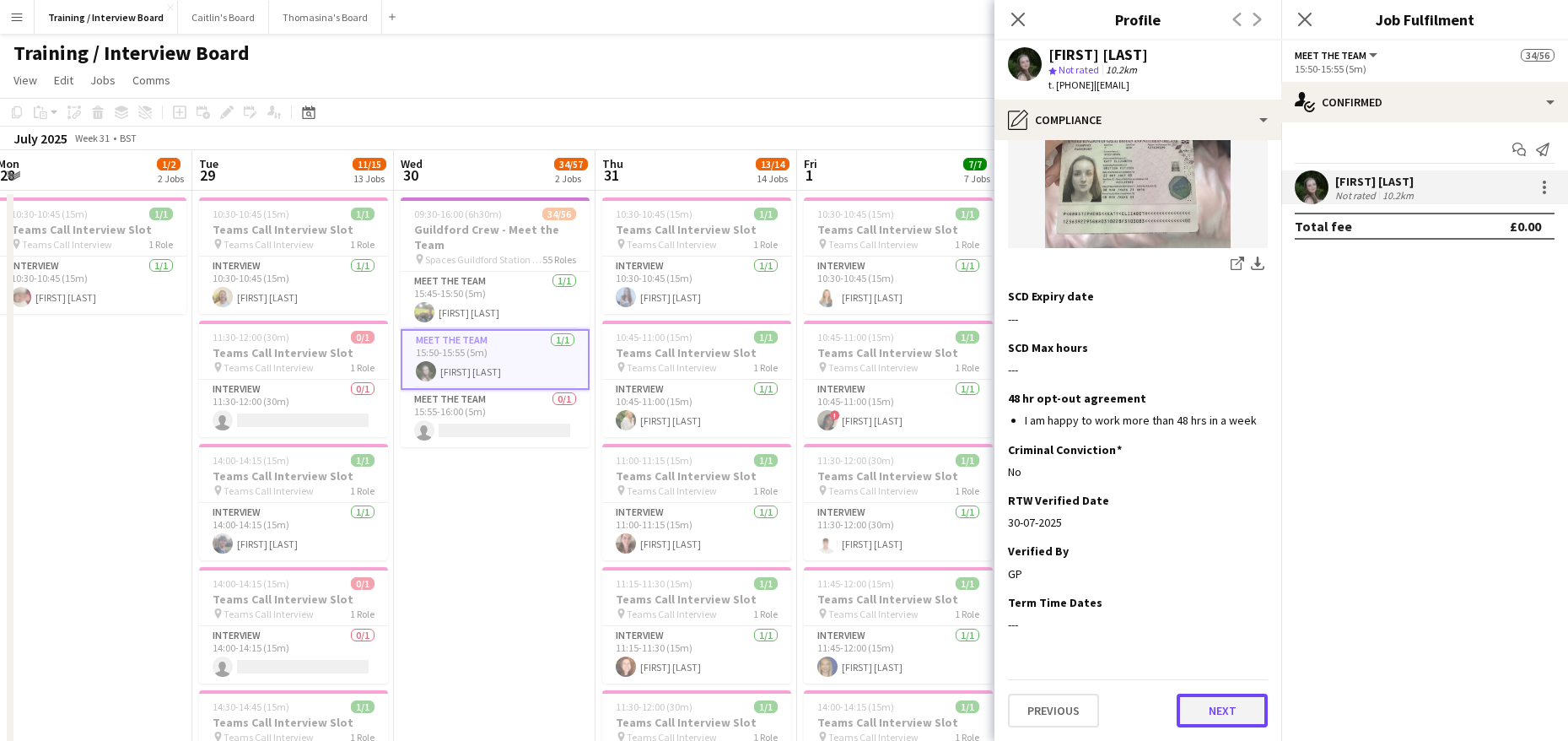 click on "Next" 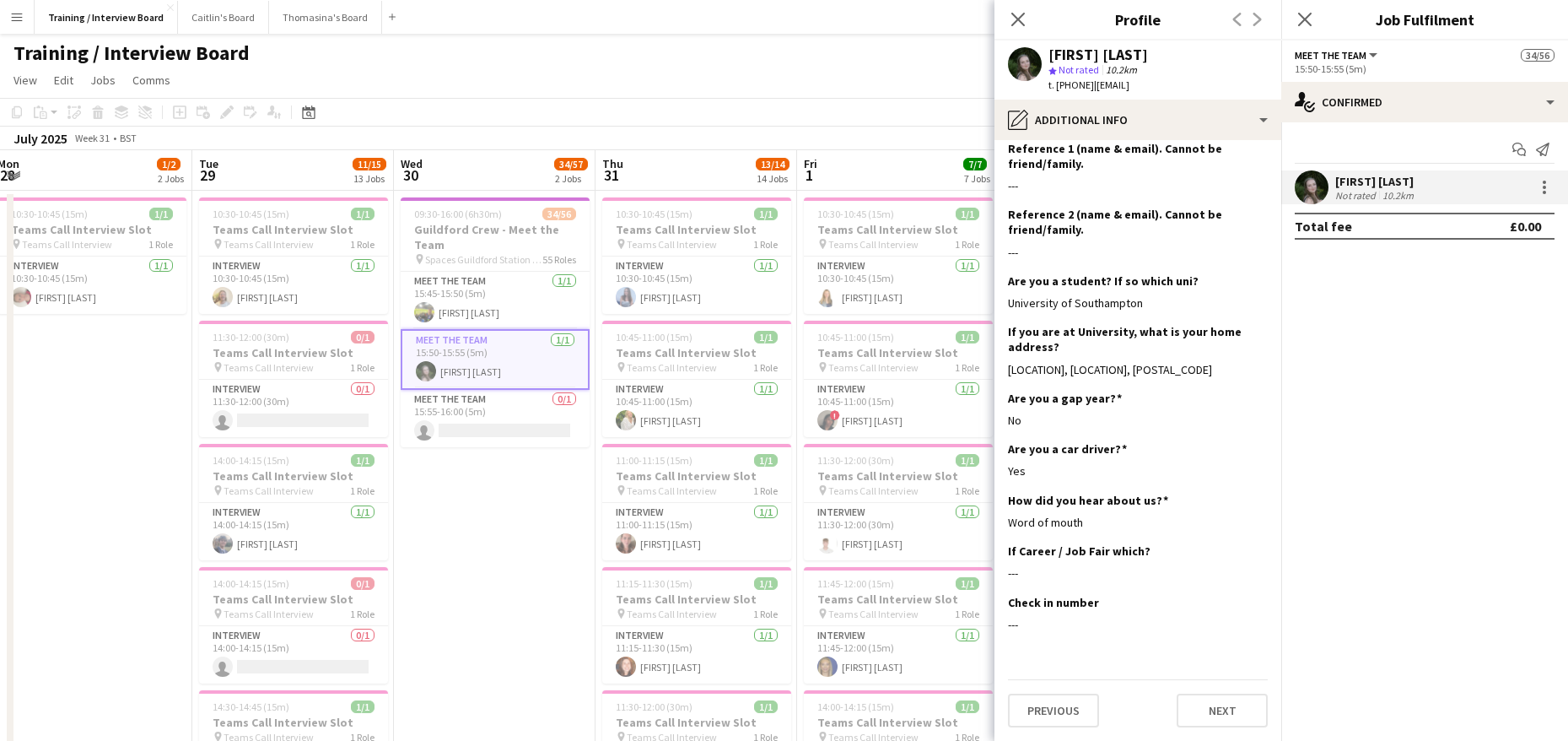 scroll, scrollTop: 279, scrollLeft: 0, axis: vertical 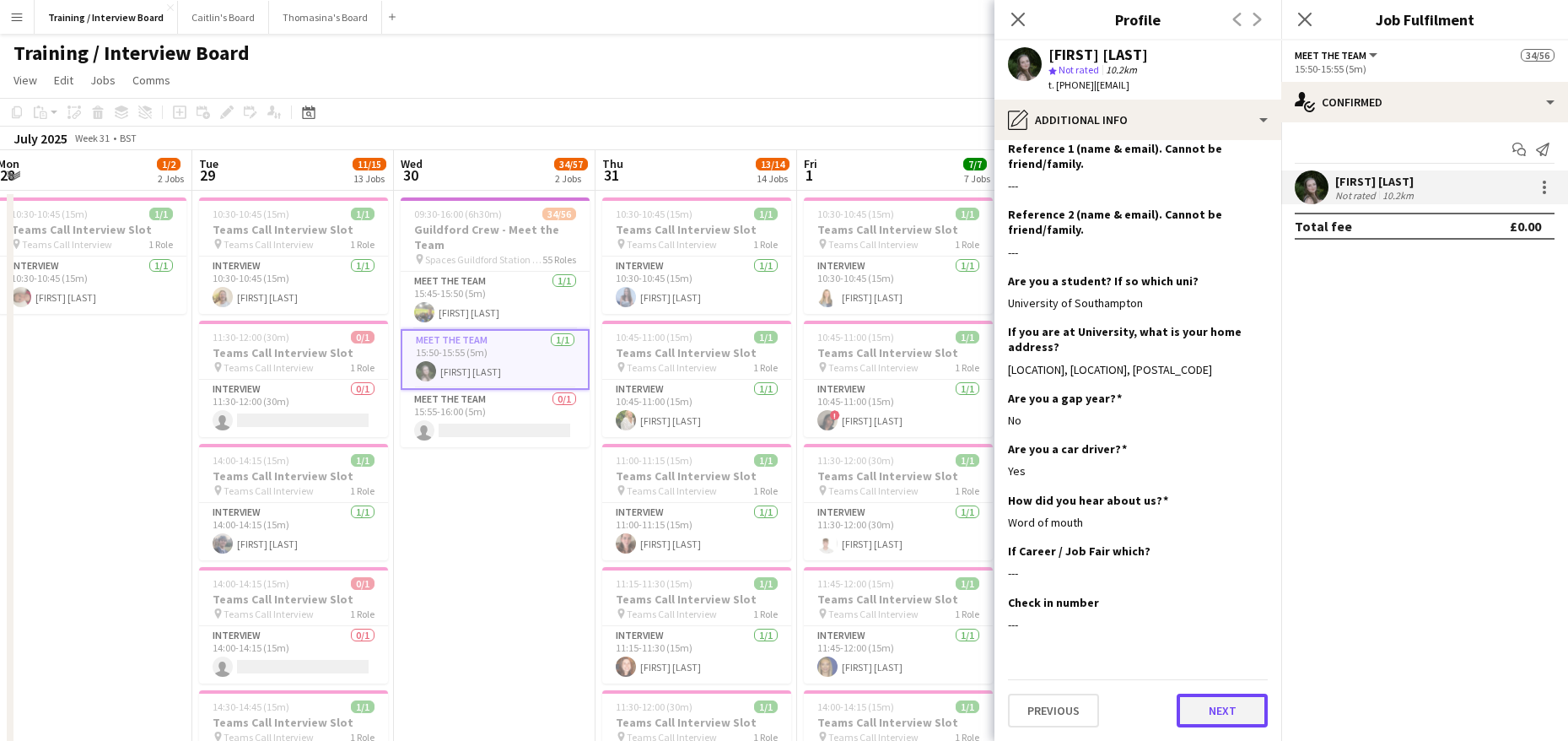 click on "Next" 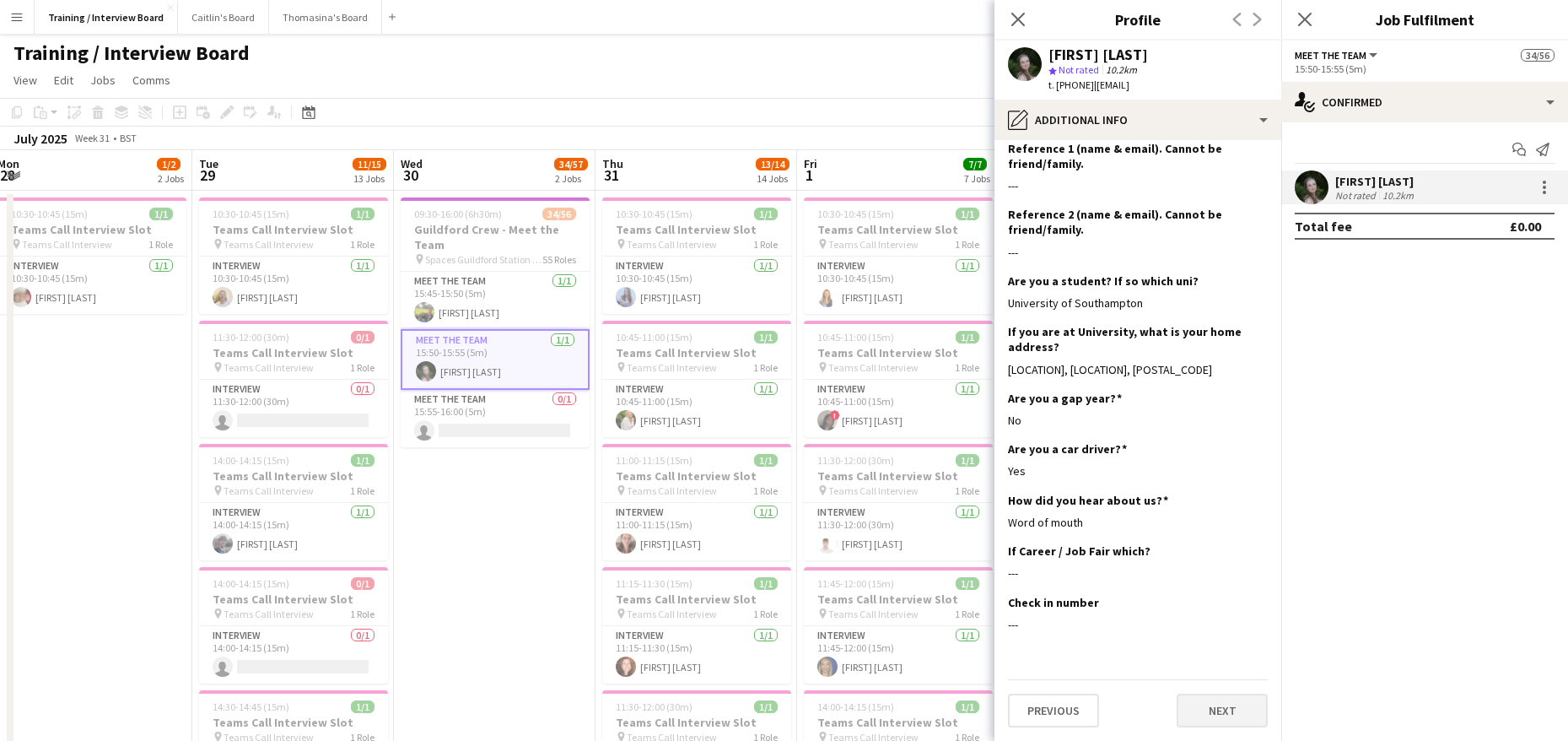 scroll, scrollTop: 0, scrollLeft: 0, axis: both 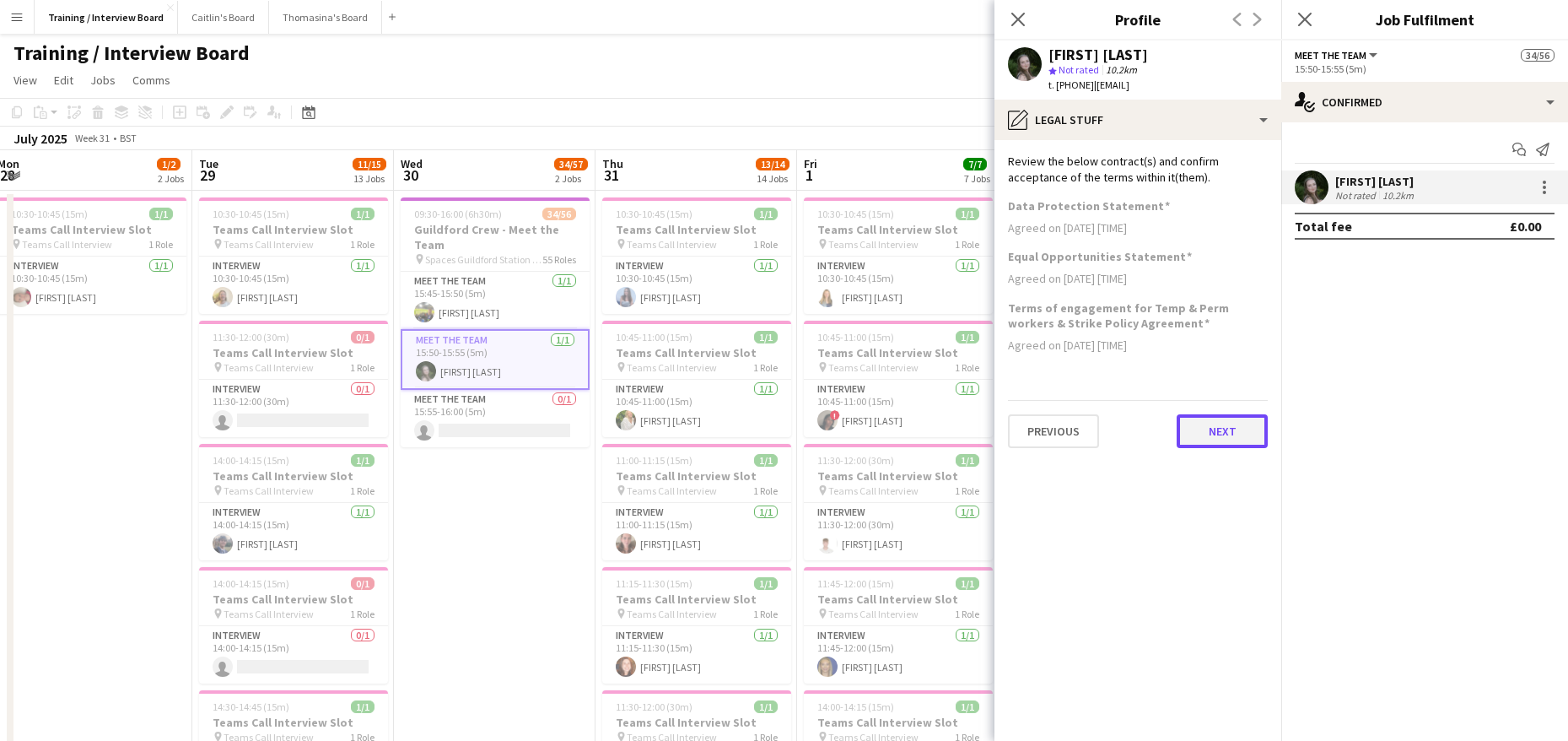 click on "Next" 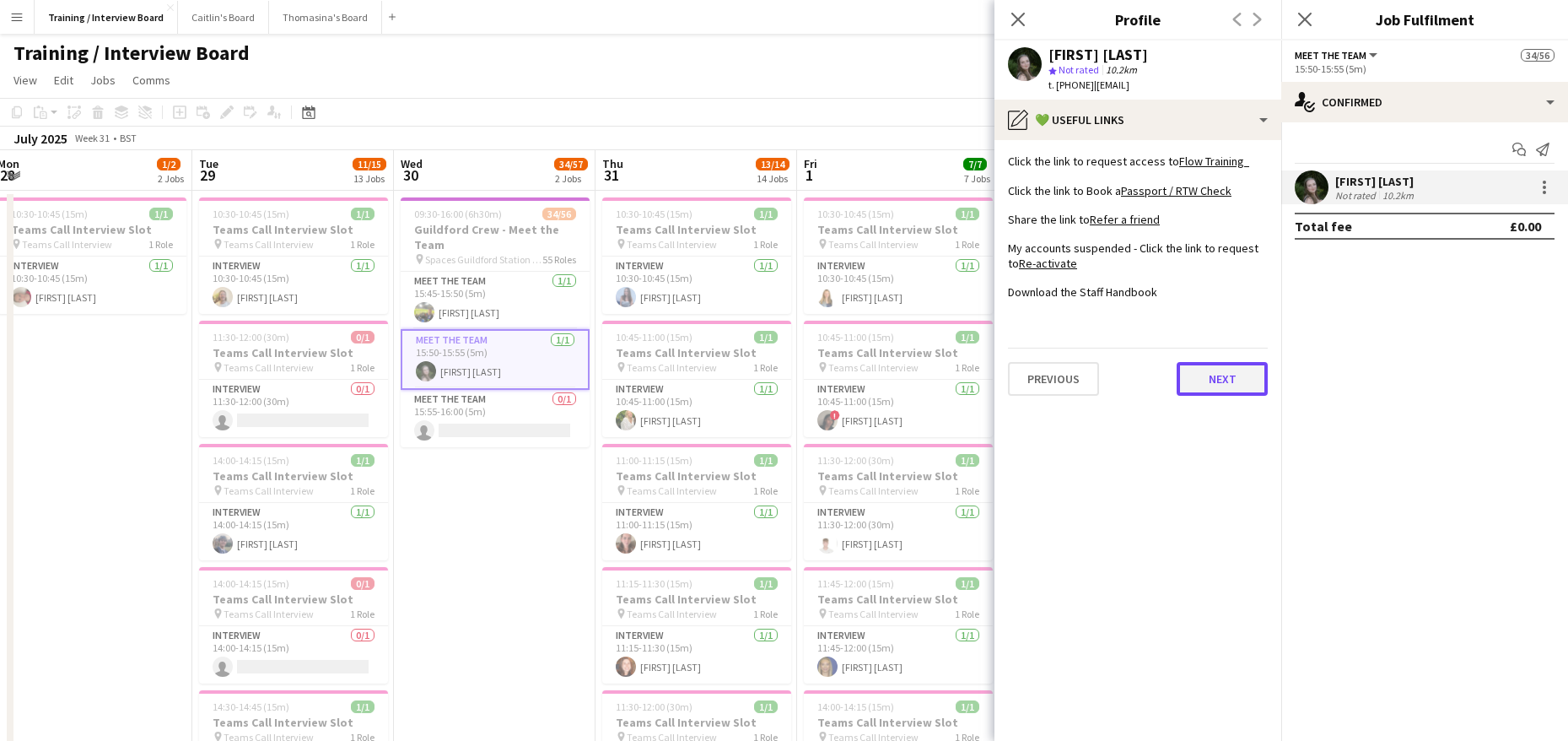 click on "Next" 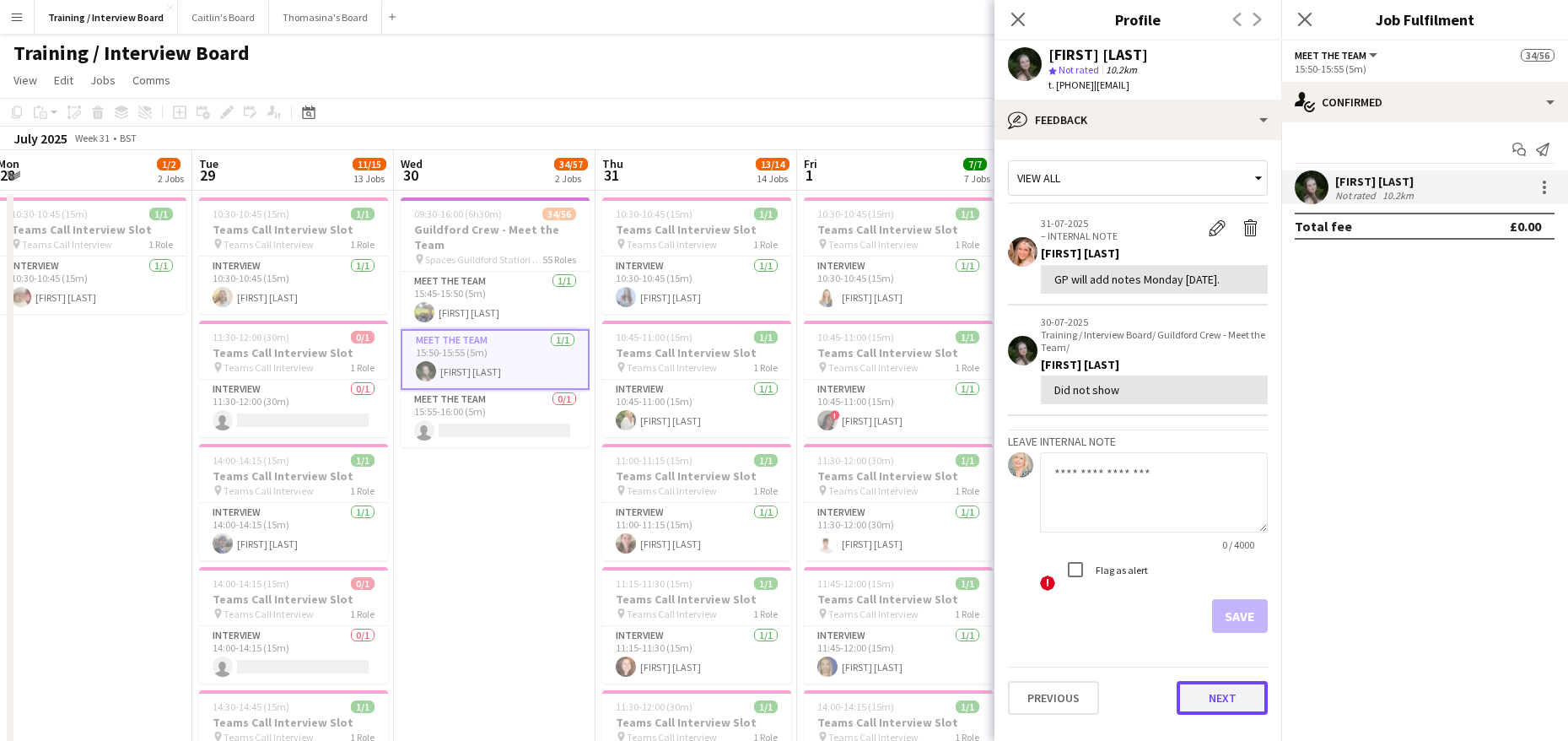 click on "Next" 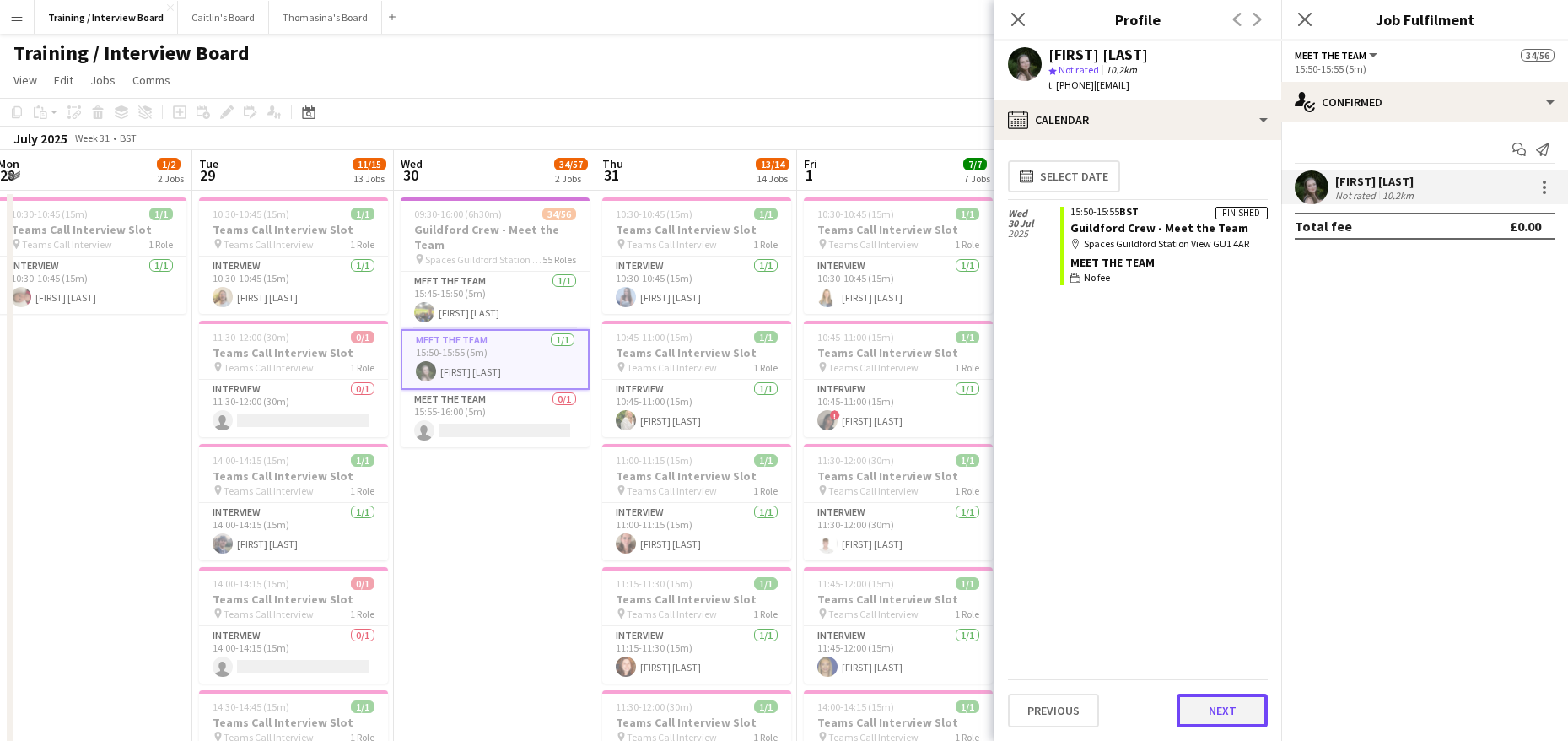 click on "Next" 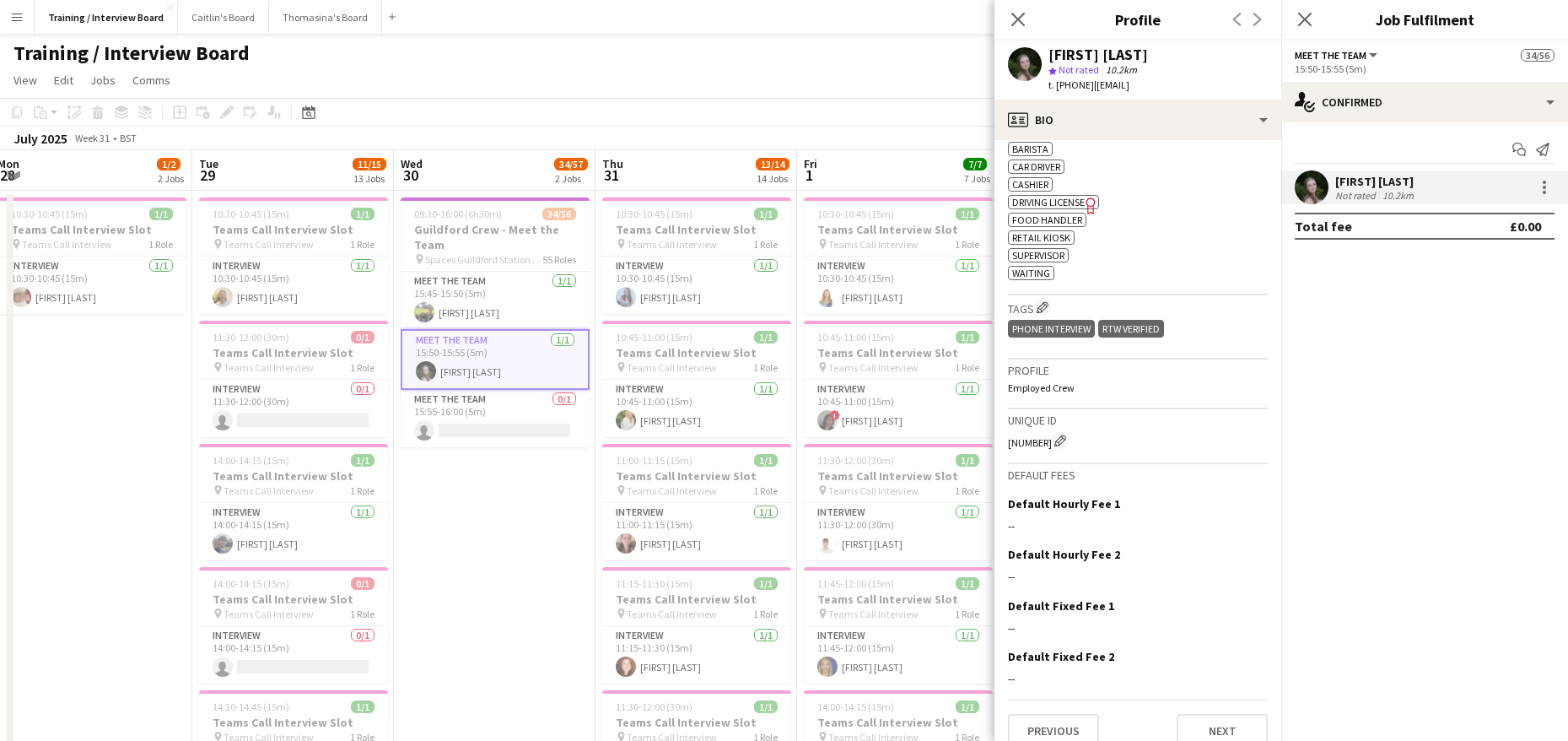 scroll, scrollTop: 602, scrollLeft: 0, axis: vertical 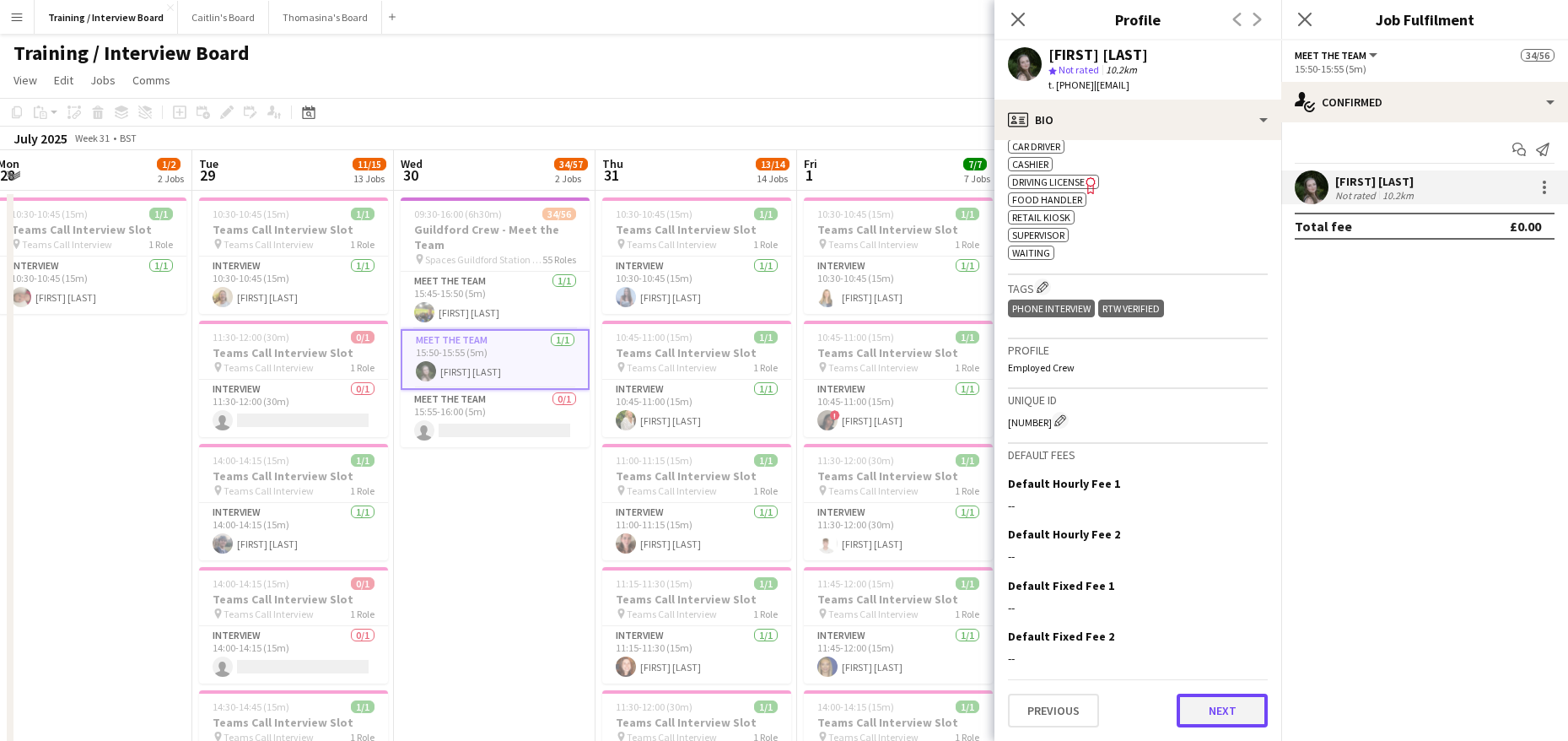 click on "Next" 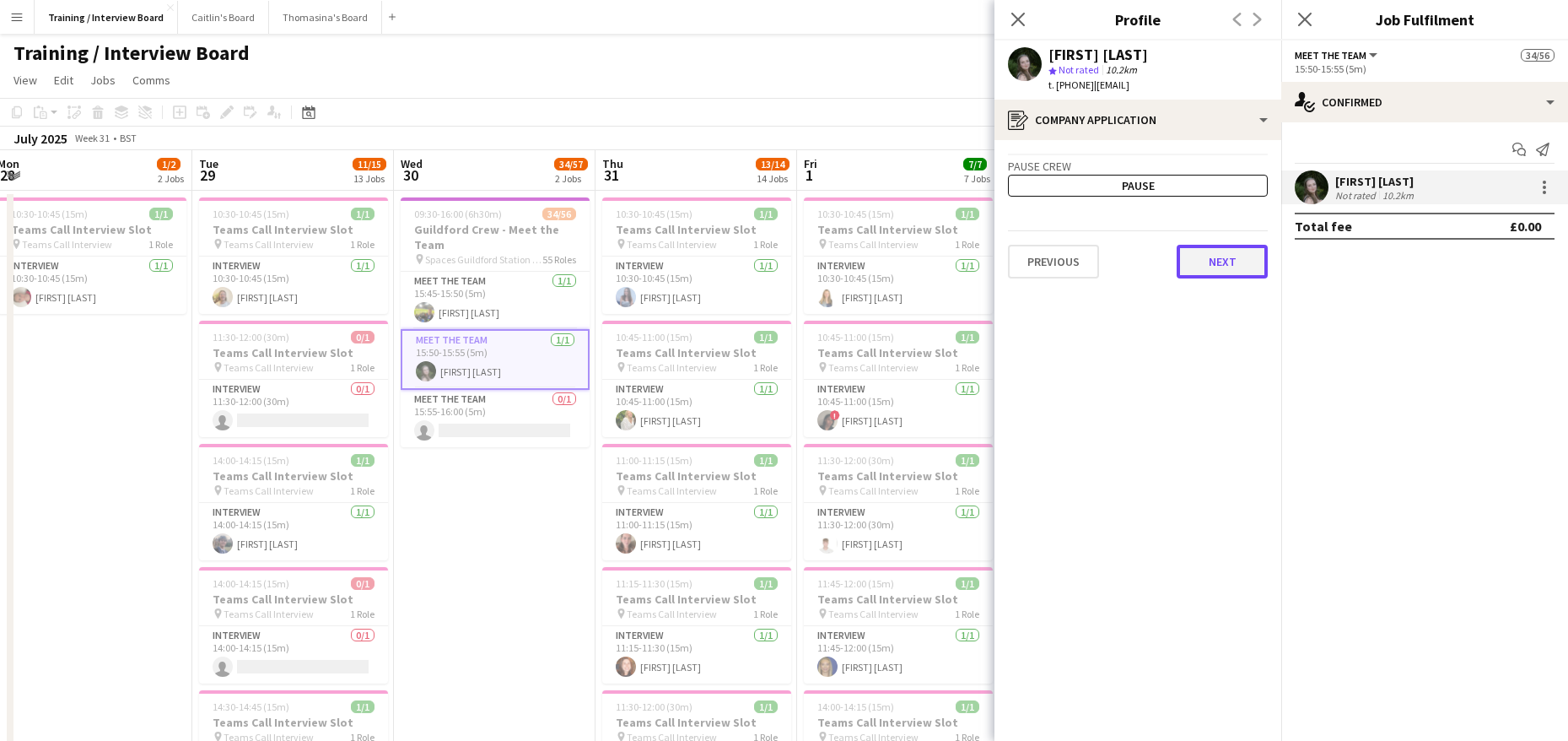 click on "Next" 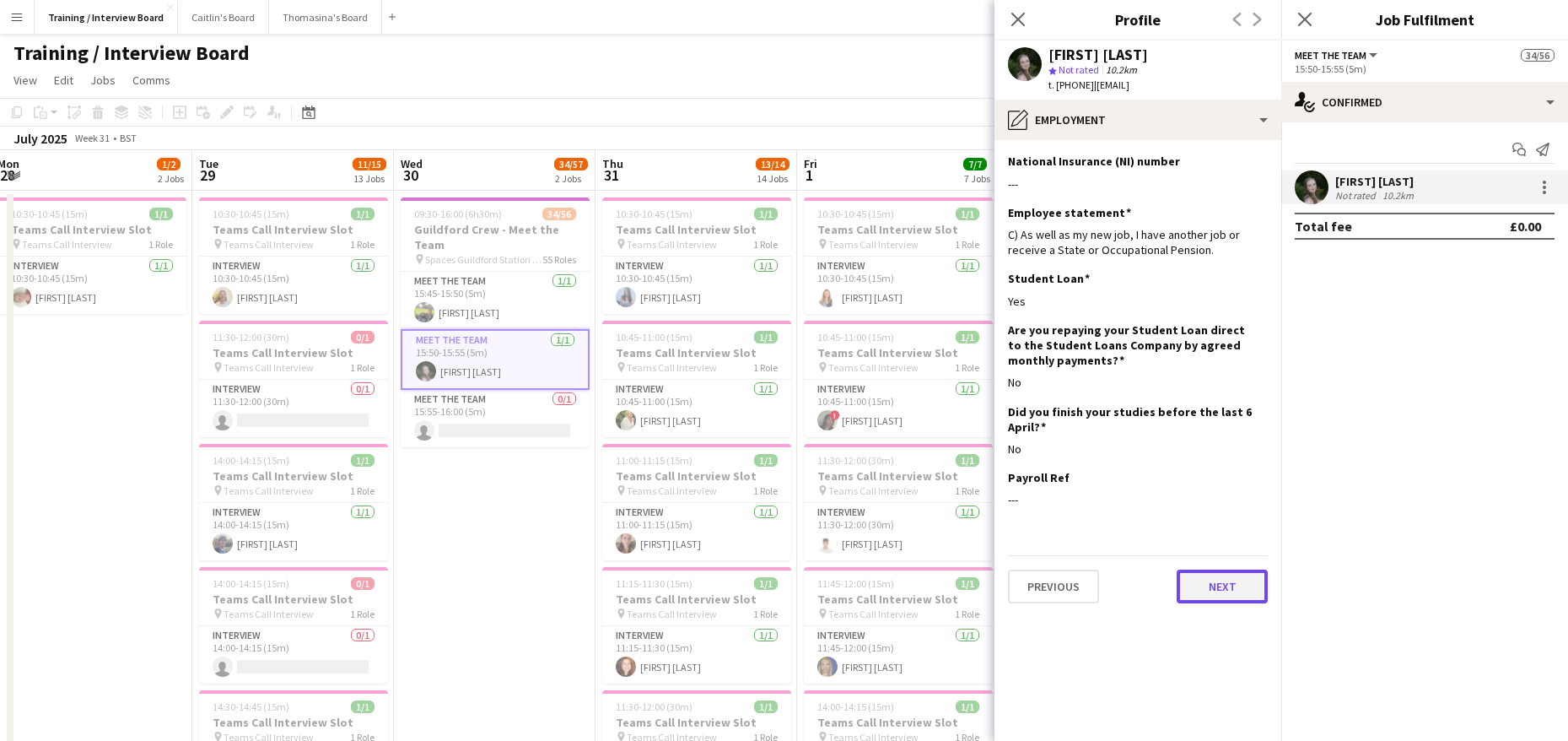 click on "Next" 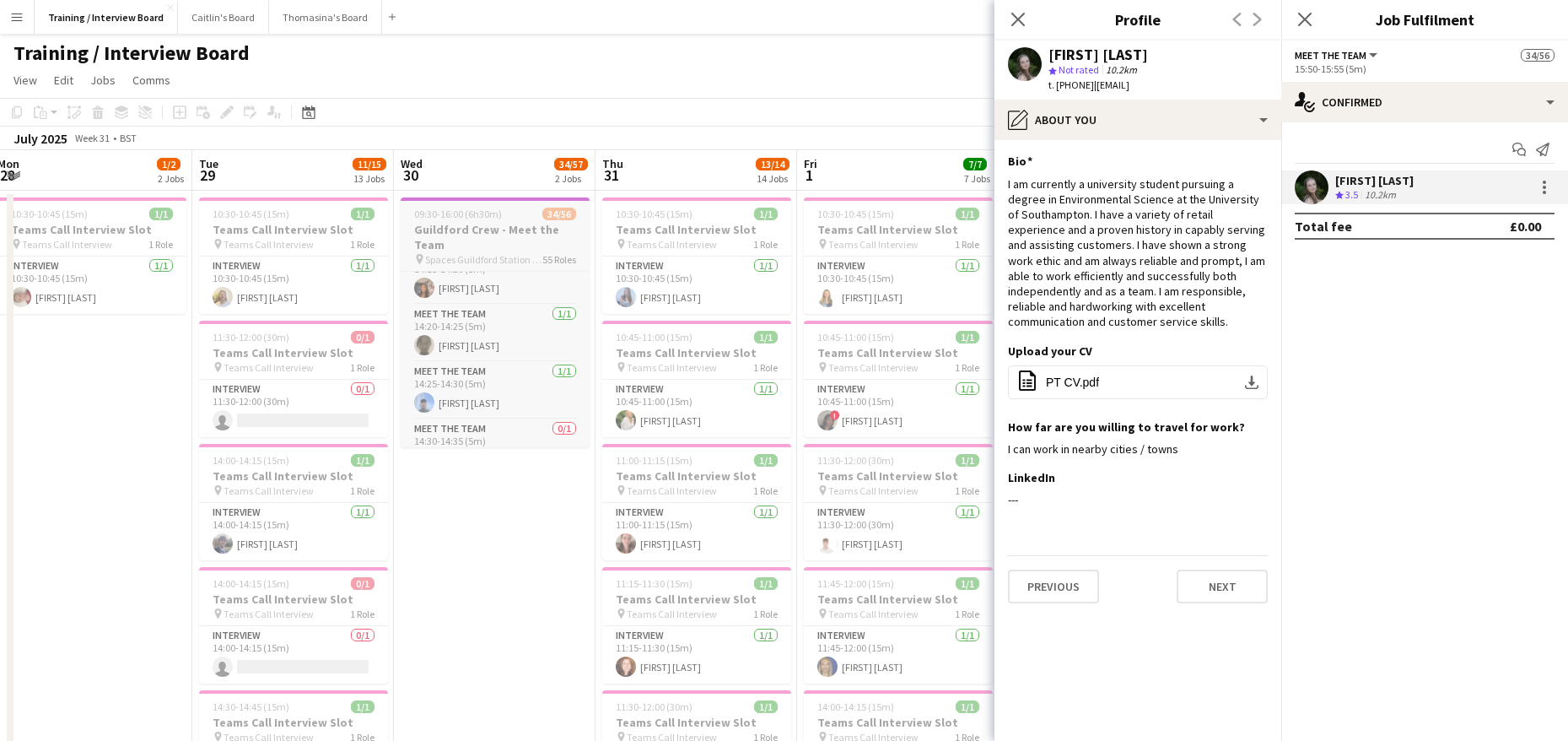 scroll, scrollTop: 2008, scrollLeft: 0, axis: vertical 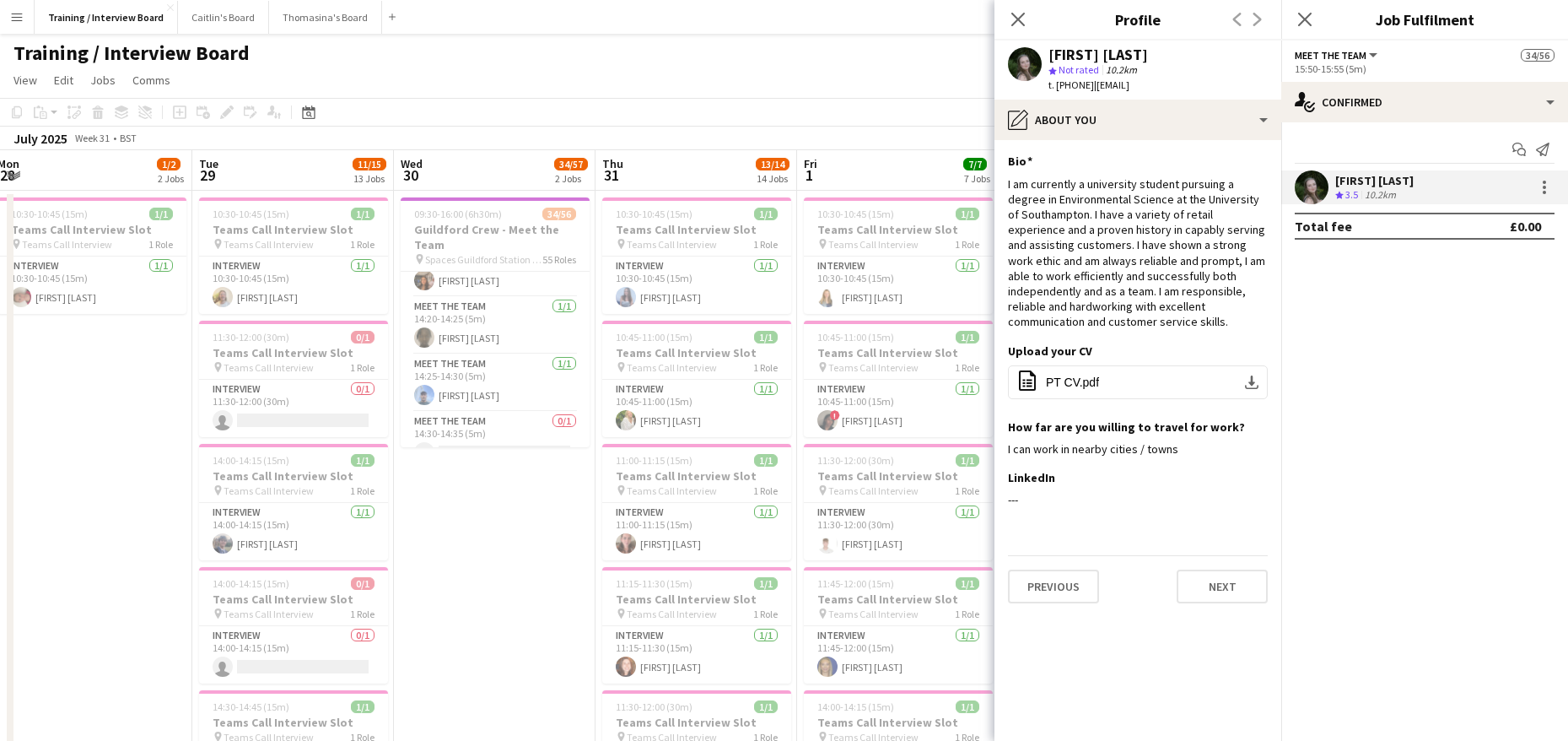 click on "Sat   26   5/6   3 Jobs   Sun   27   5/6   3 Jobs   Mon   28   1/2   2 Jobs   Tue   29   11/15   13 Jobs   Wed   30   34/57   2 Jobs   Thu   31   13/14   14 Jobs   Fri   1   7/7   7 Jobs   Sat   2   Sun   3   Mon   4   3/3   3 Jobs   Tue   5   Wed   6   20/56   1 Job   Thu   7      10:30-10:45 (15m)    1/1   Teams Call Interview Slot
pin
Teams Call Interview   1 Role   Interview   1/1   10:30-10:45 (15m)
Kim Monkman     10:30-10:45 (15m)    1/1   Teams Call Interview Slot
pin
Teams Call Interview   1 Role   Interview   1/1   10:30-10:45 (15m)
Luke Warren     11:30-12:00 (30m)    0/1   Teams Call Interview Slot
pin
Teams Call Interview   1 Role   Interview   0/1   11:30-12:00 (30m)
single-neutral-actions
14:00-14:15 (15m)    1/1   Teams Call Interview Slot
pin
Teams Call Interview   1 Role   Interview   1/1" at bounding box center (784, 1463) 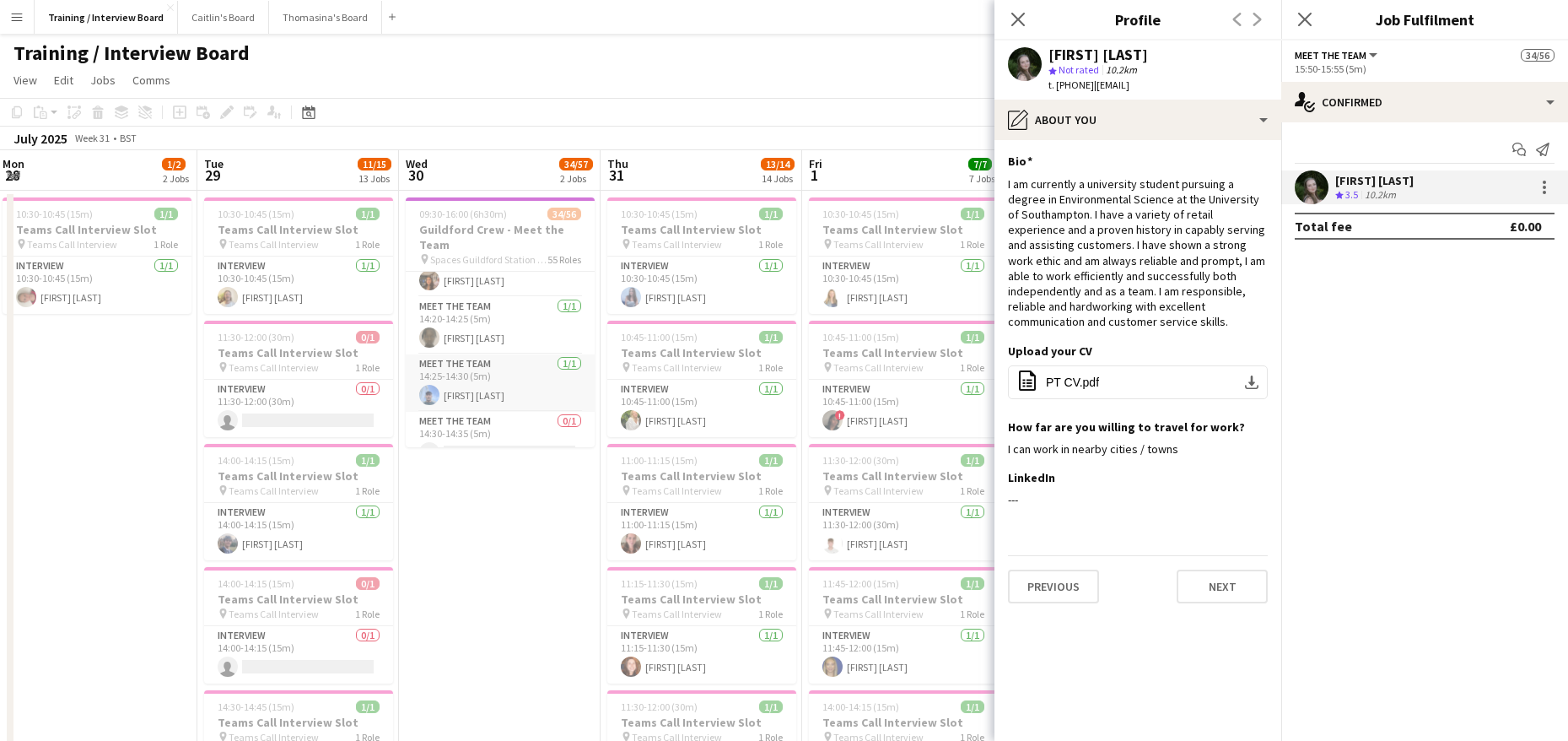 click on "Meet The Team   1/1   14:25-14:30 (5m)
Bilal Manzoor" at bounding box center [500, 383] 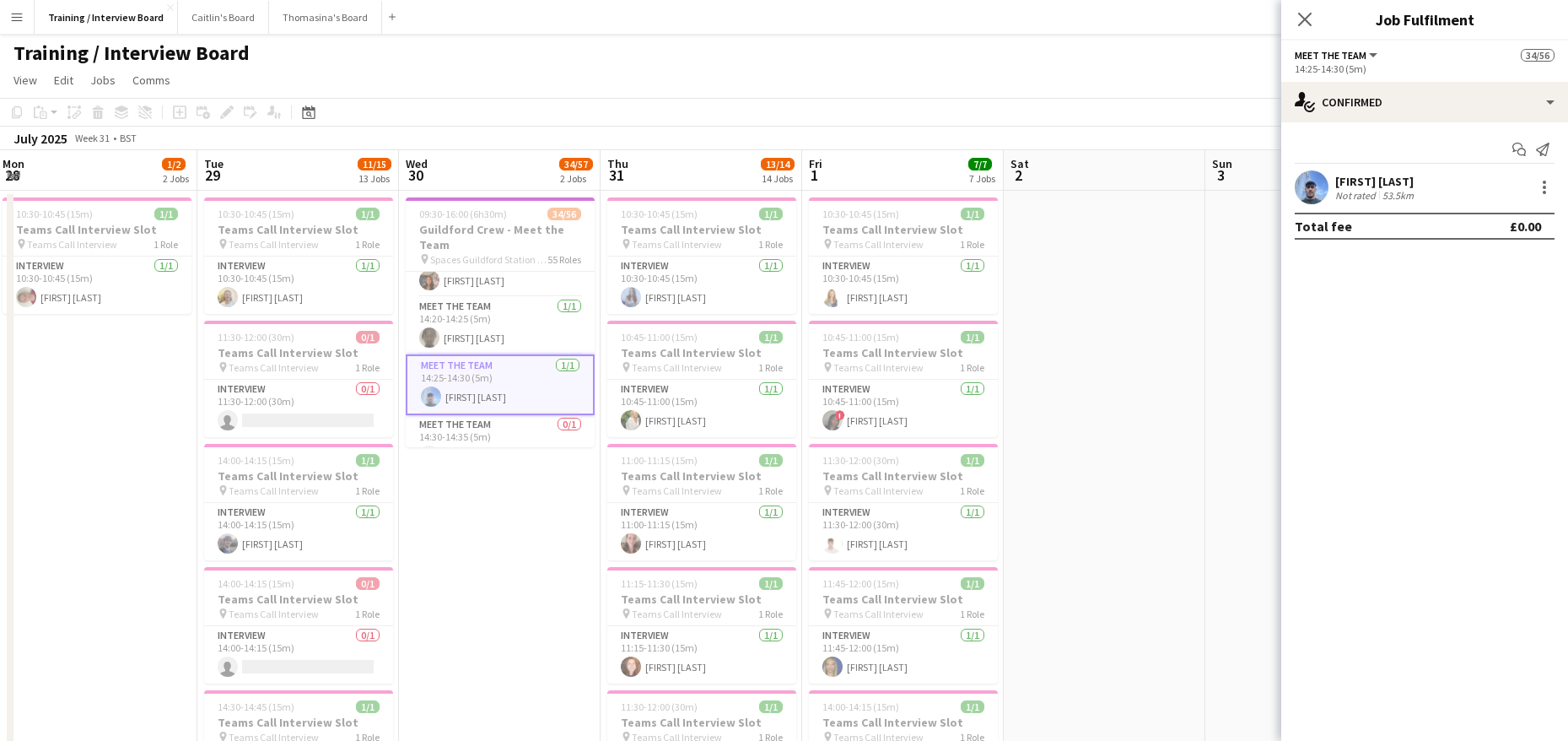 click on "Bilal Manzoor" at bounding box center [1376, 181] 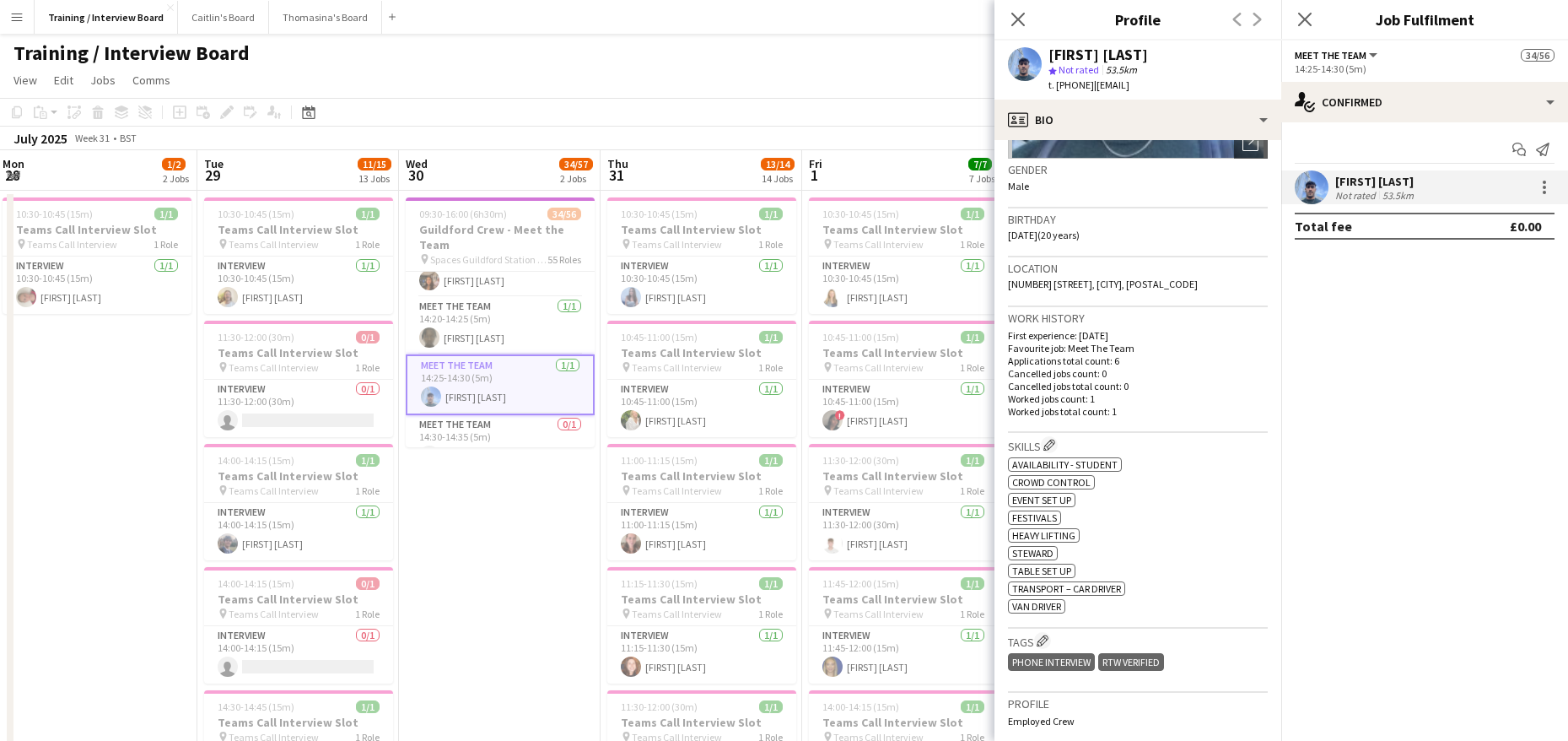 scroll, scrollTop: 270, scrollLeft: 0, axis: vertical 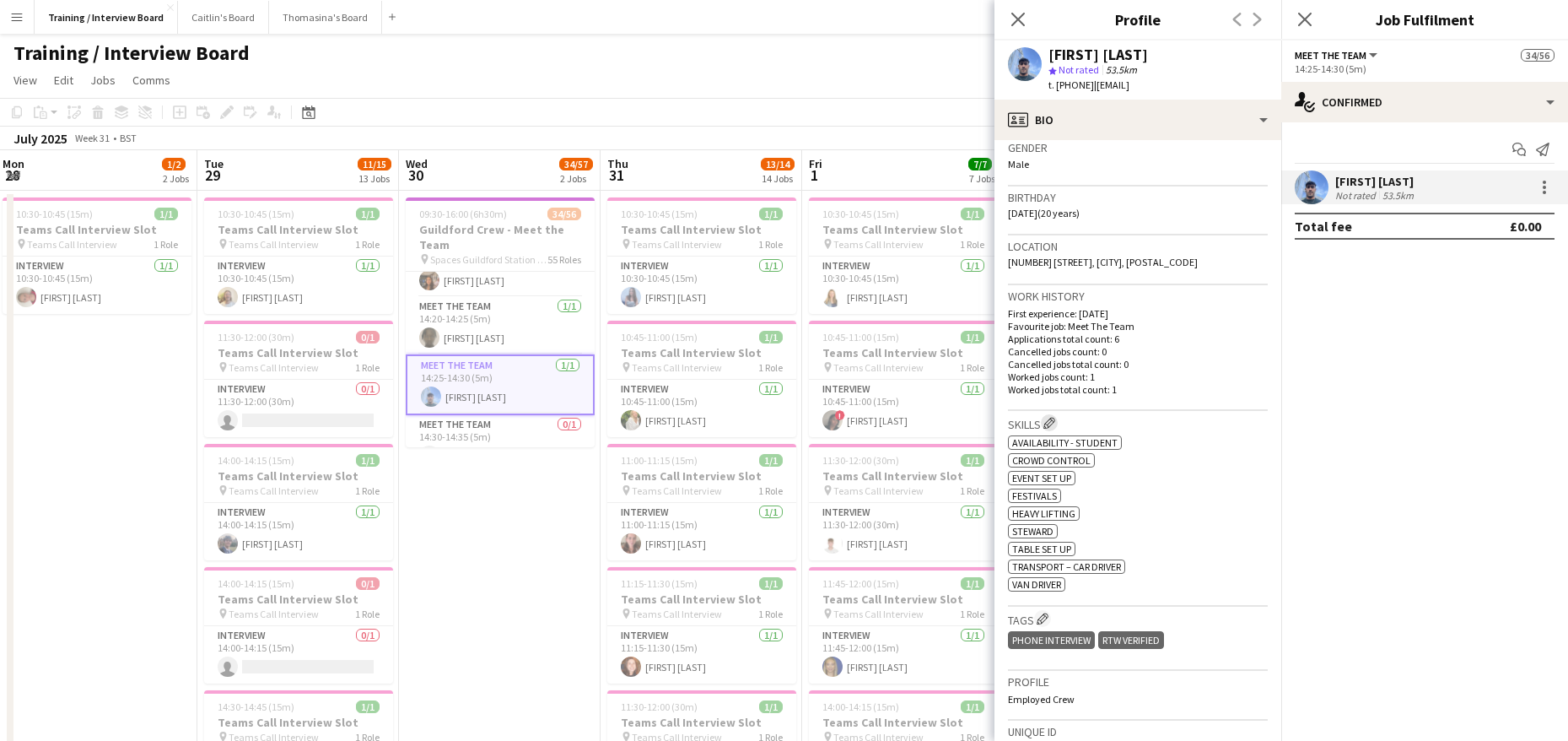 click on "Edit crew company skills" 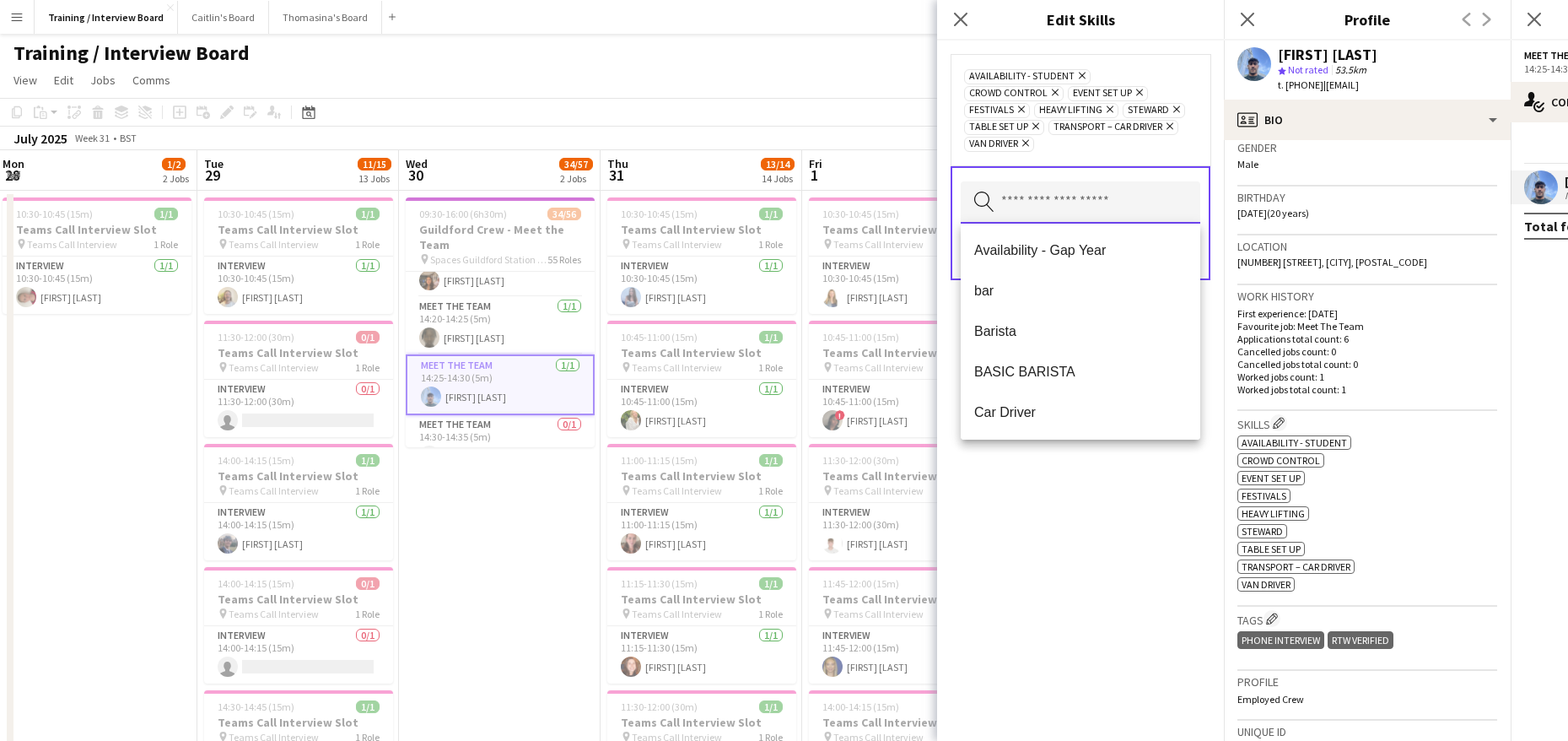 click at bounding box center [1080, 203] 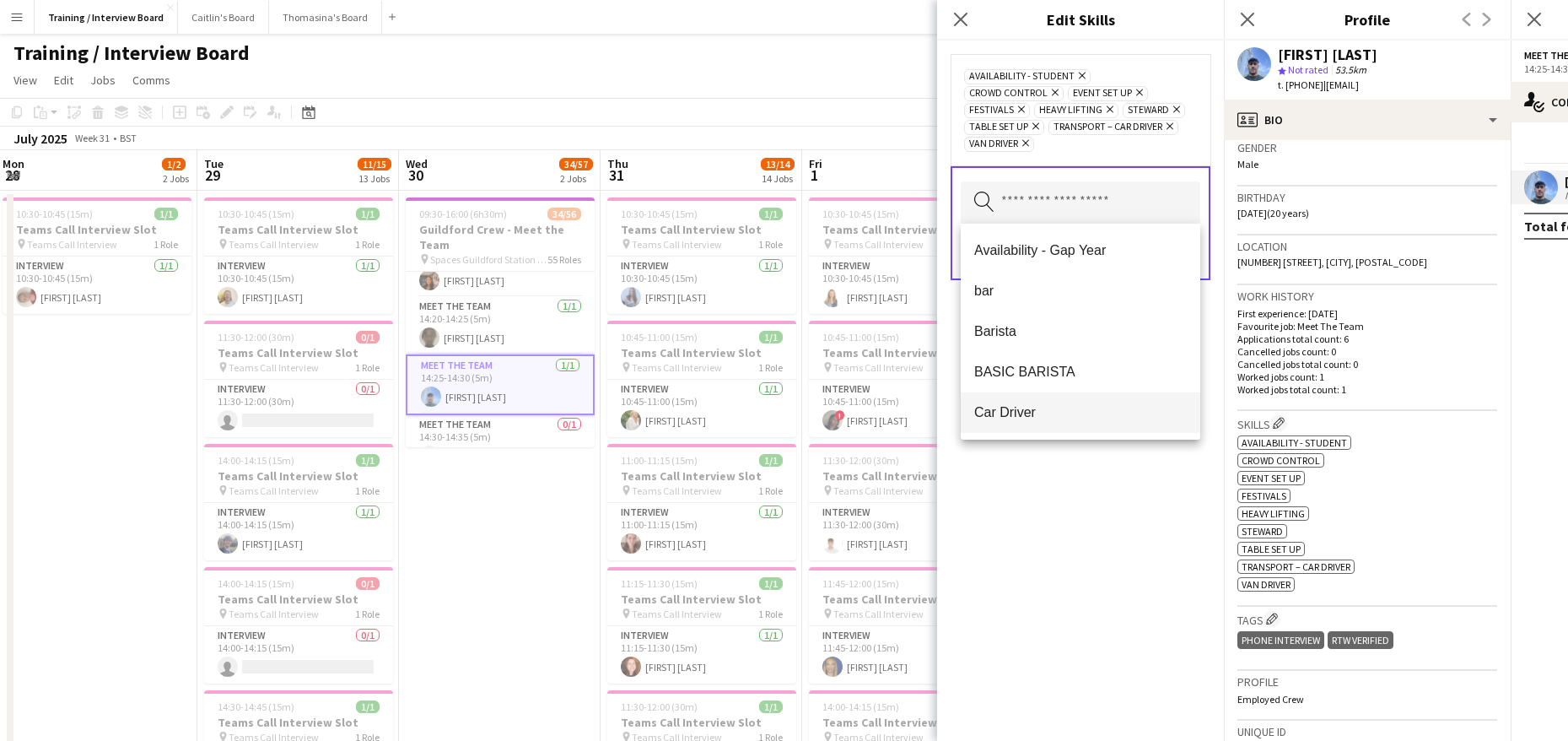 click on "Car Driver" at bounding box center (1080, 412) 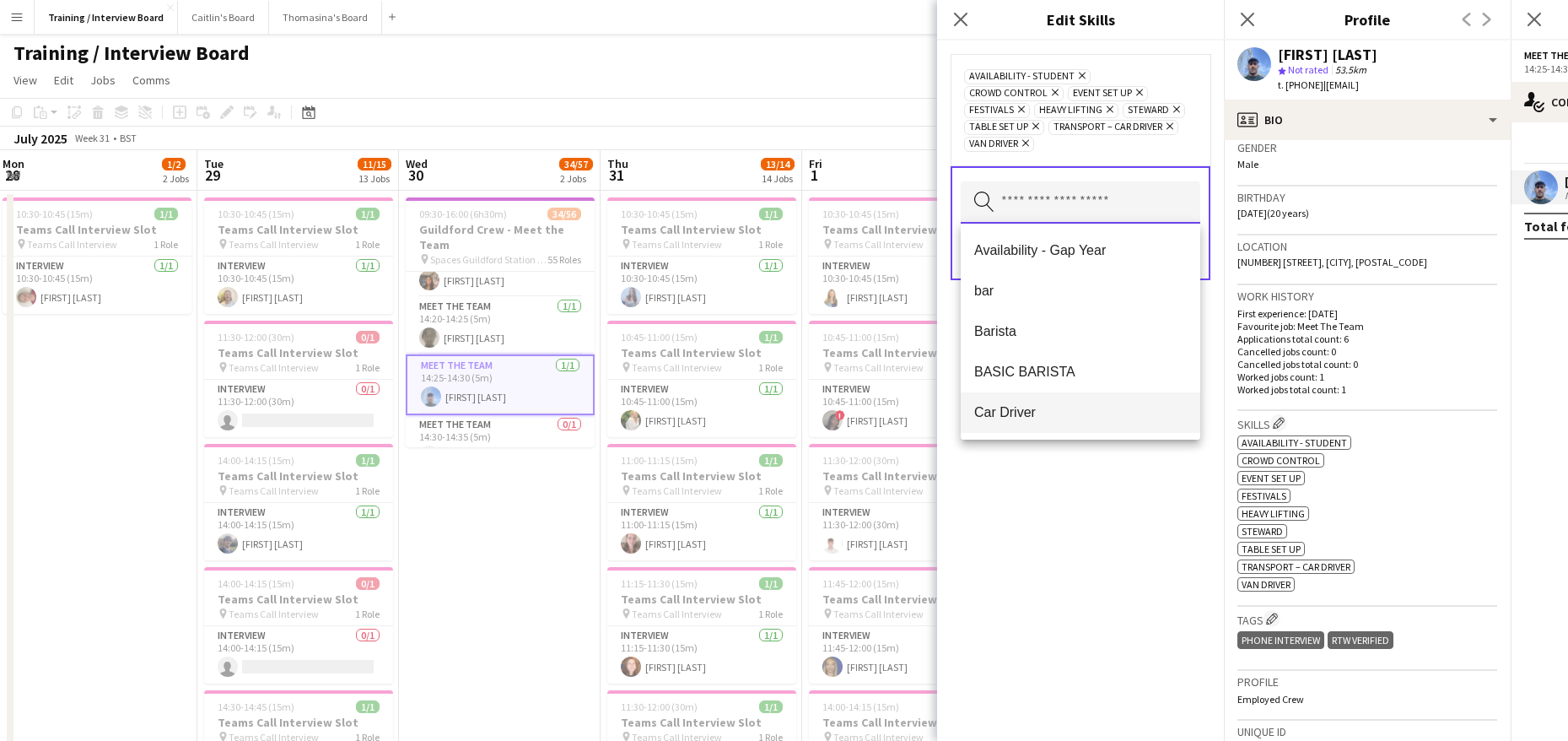 type 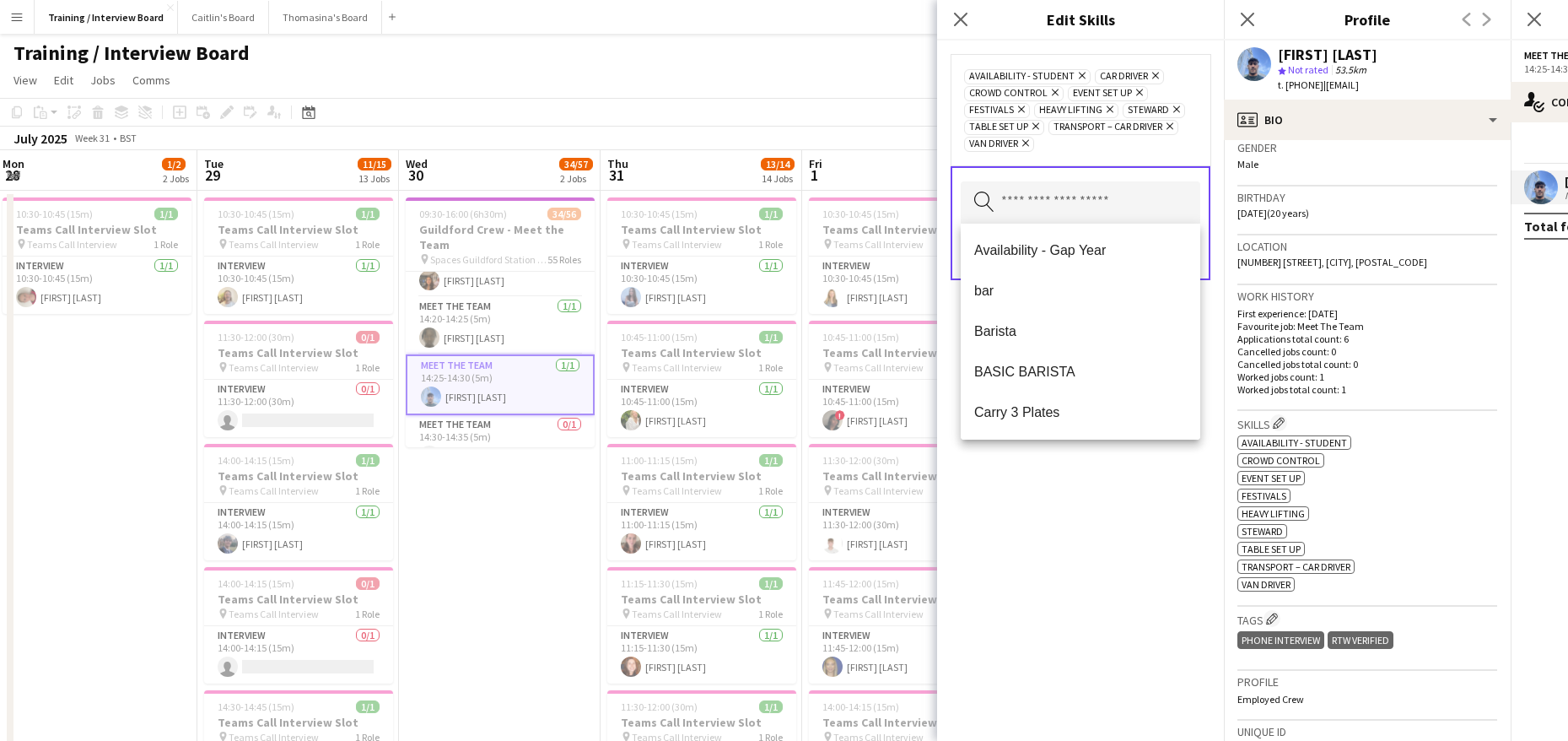 click on "Availability - Student
Remove
Car Driver
Remove
Crowd Control
Remove
Event Set Up
Remove
Festivals
Remove
Heavy Lifting
Remove
Steward
Remove
Table Set Up
Remove
Transport – Car Driver
Remove
Van Driver
Remove
Search by skill name
Save" 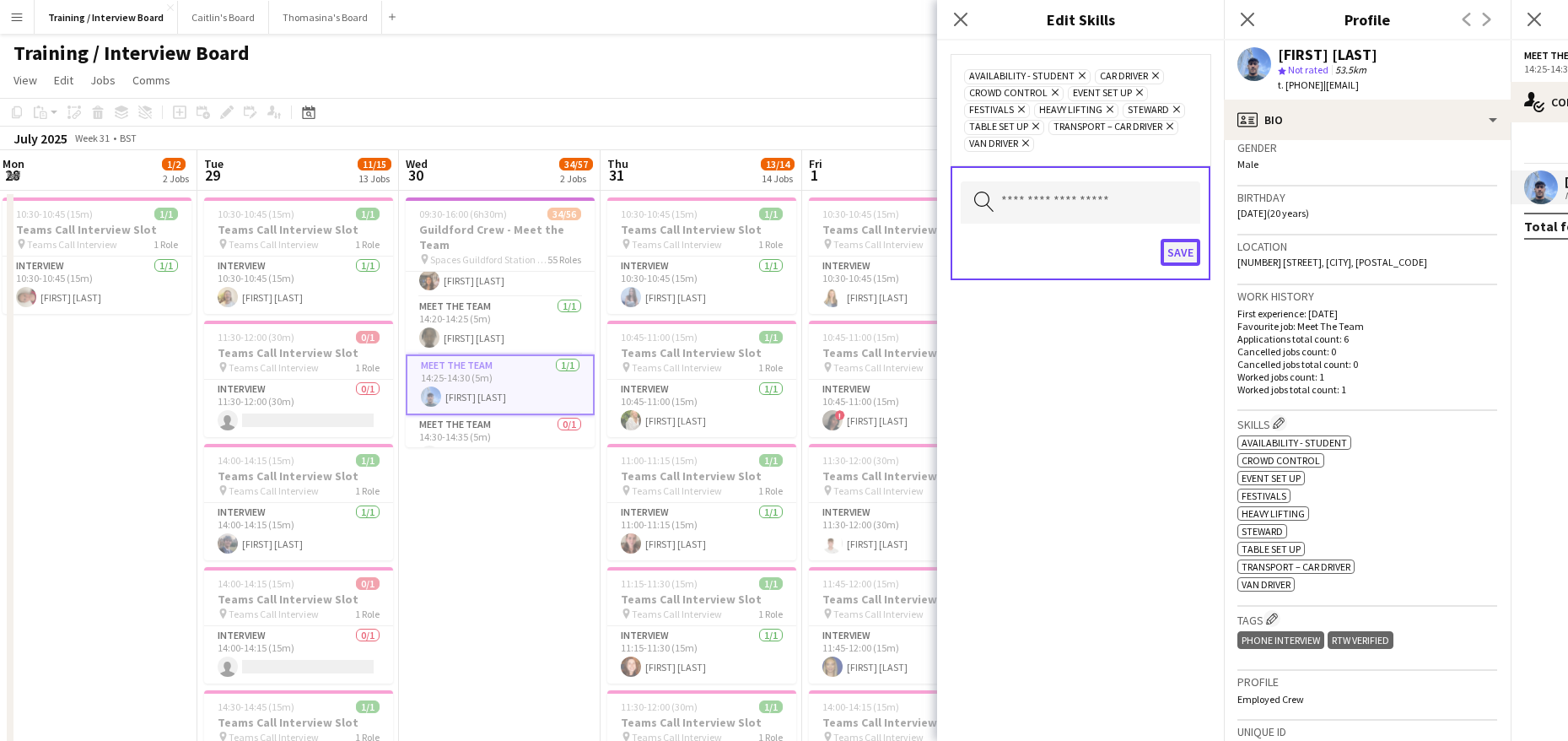click on "Save" 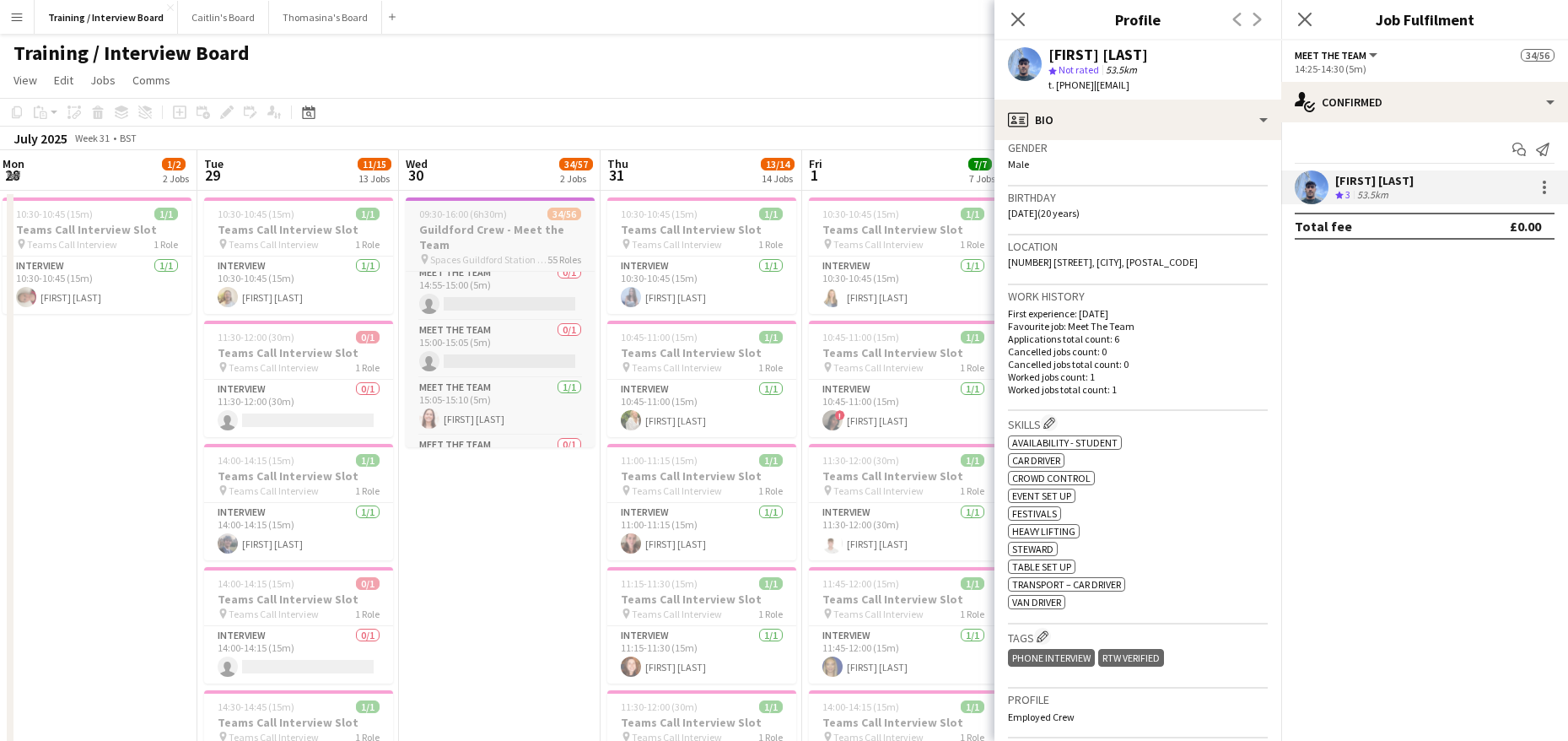 scroll, scrollTop: 2480, scrollLeft: 0, axis: vertical 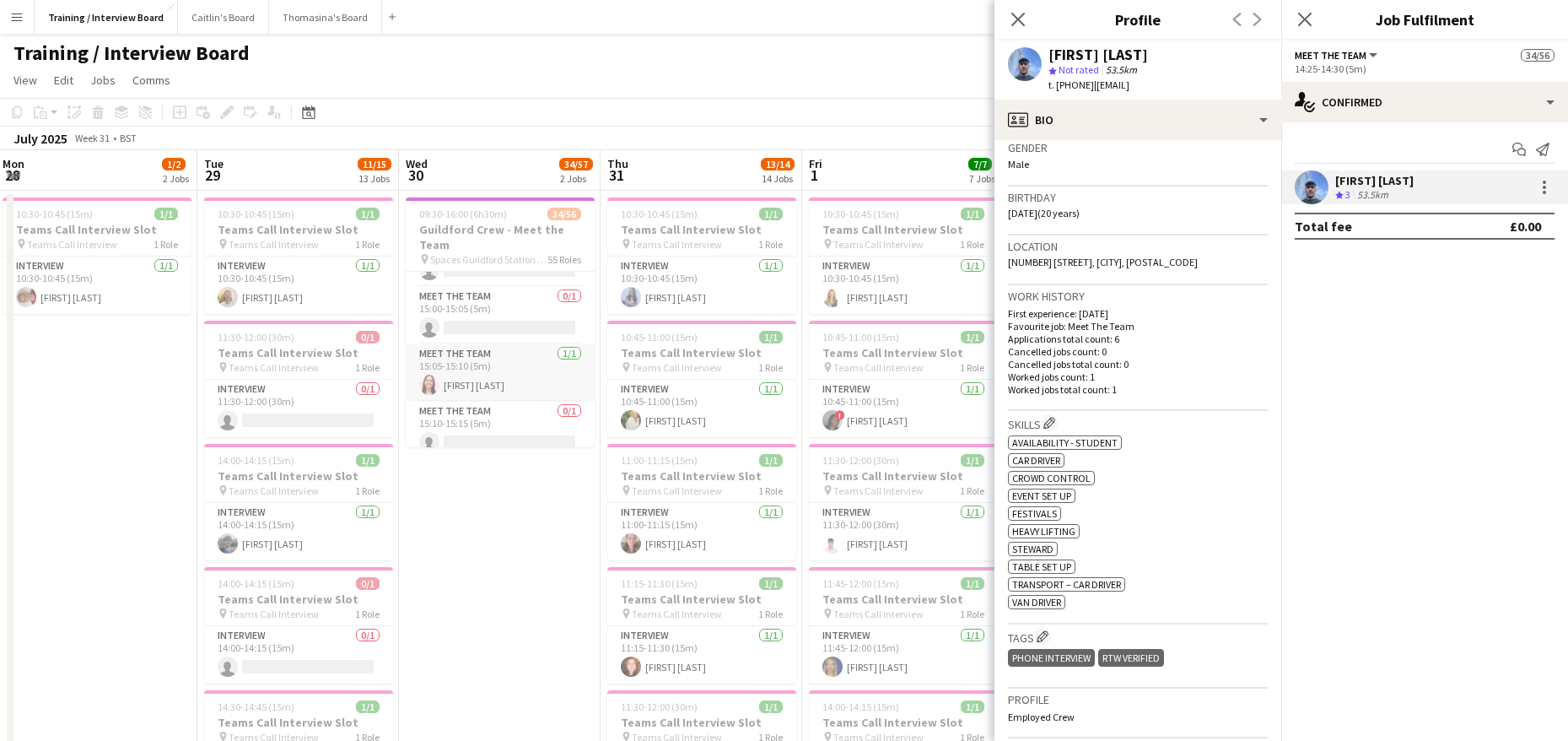 click on "Meet The Team   1/1   15:05-15:10 (5m)
Lynette Egelie" at bounding box center [500, 373] 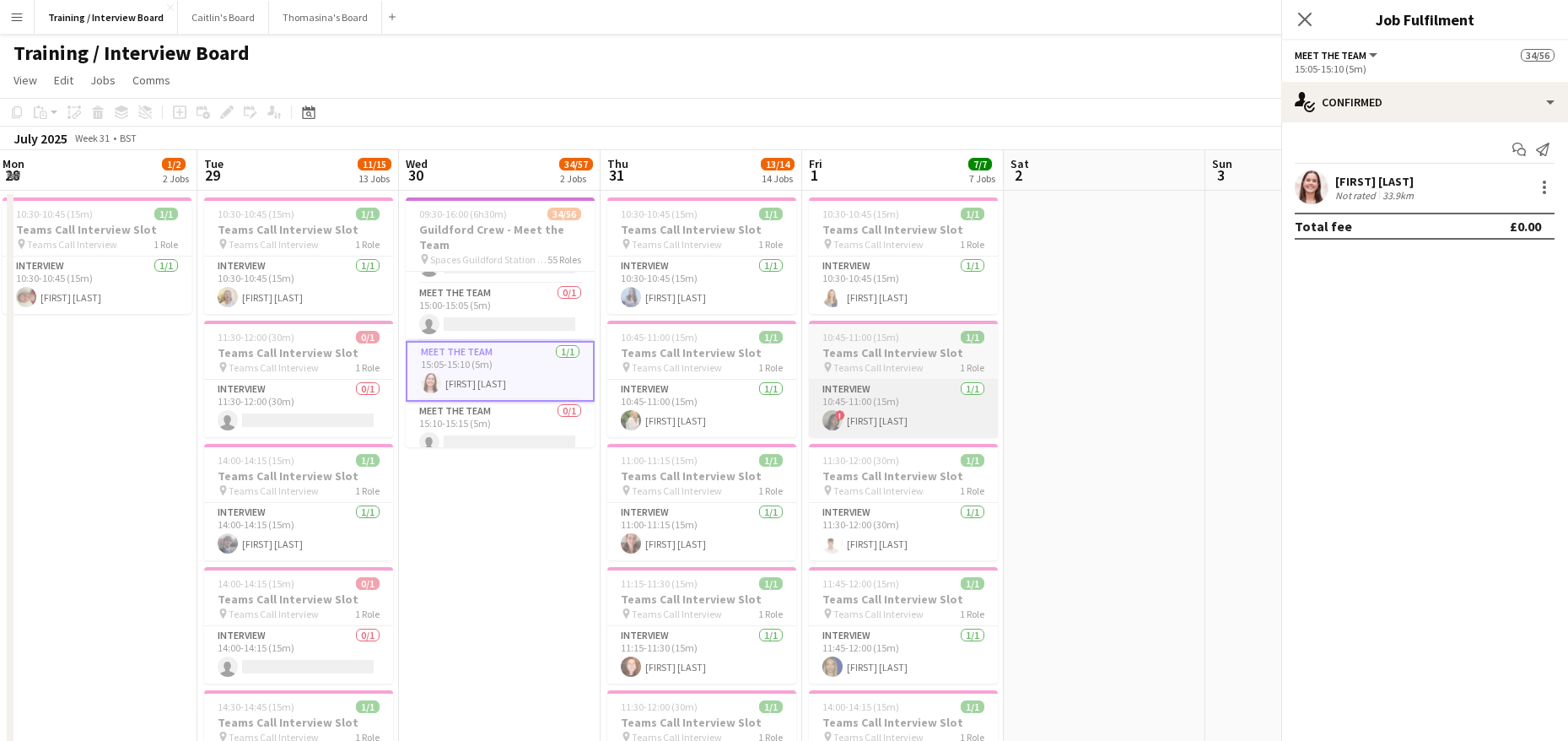scroll, scrollTop: 2477, scrollLeft: 0, axis: vertical 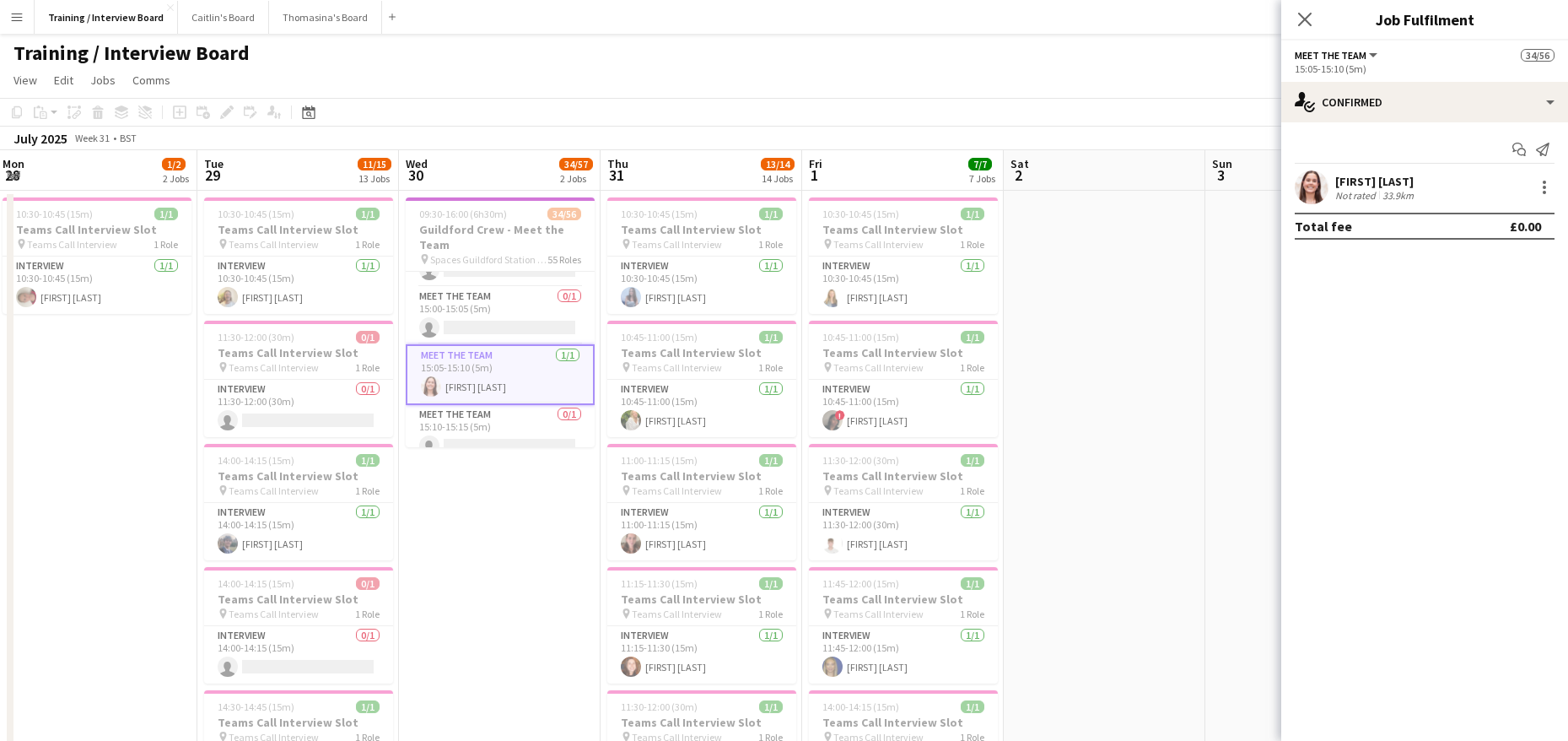 click on "Lynette Egelie" at bounding box center (1376, 181) 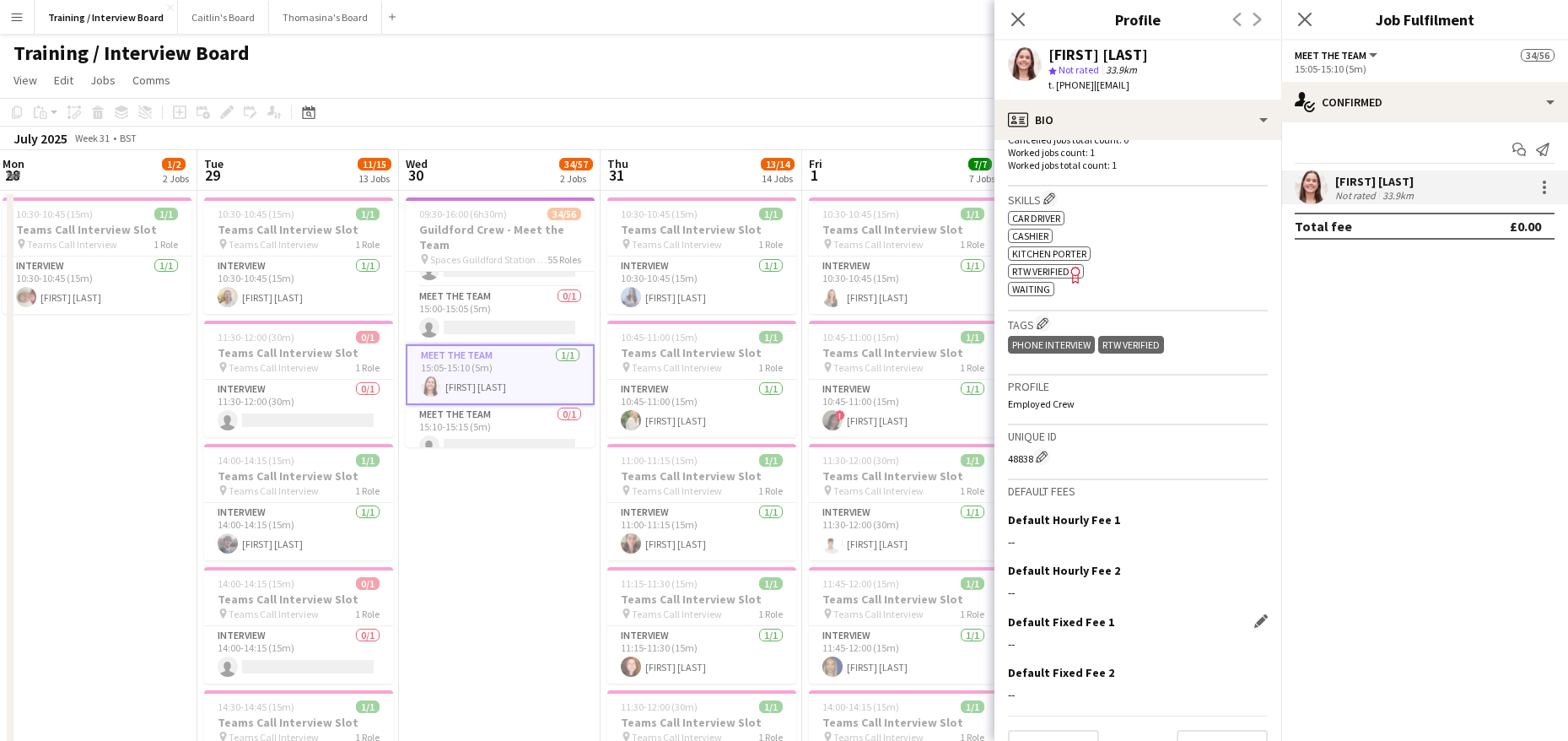 scroll, scrollTop: 506, scrollLeft: 0, axis: vertical 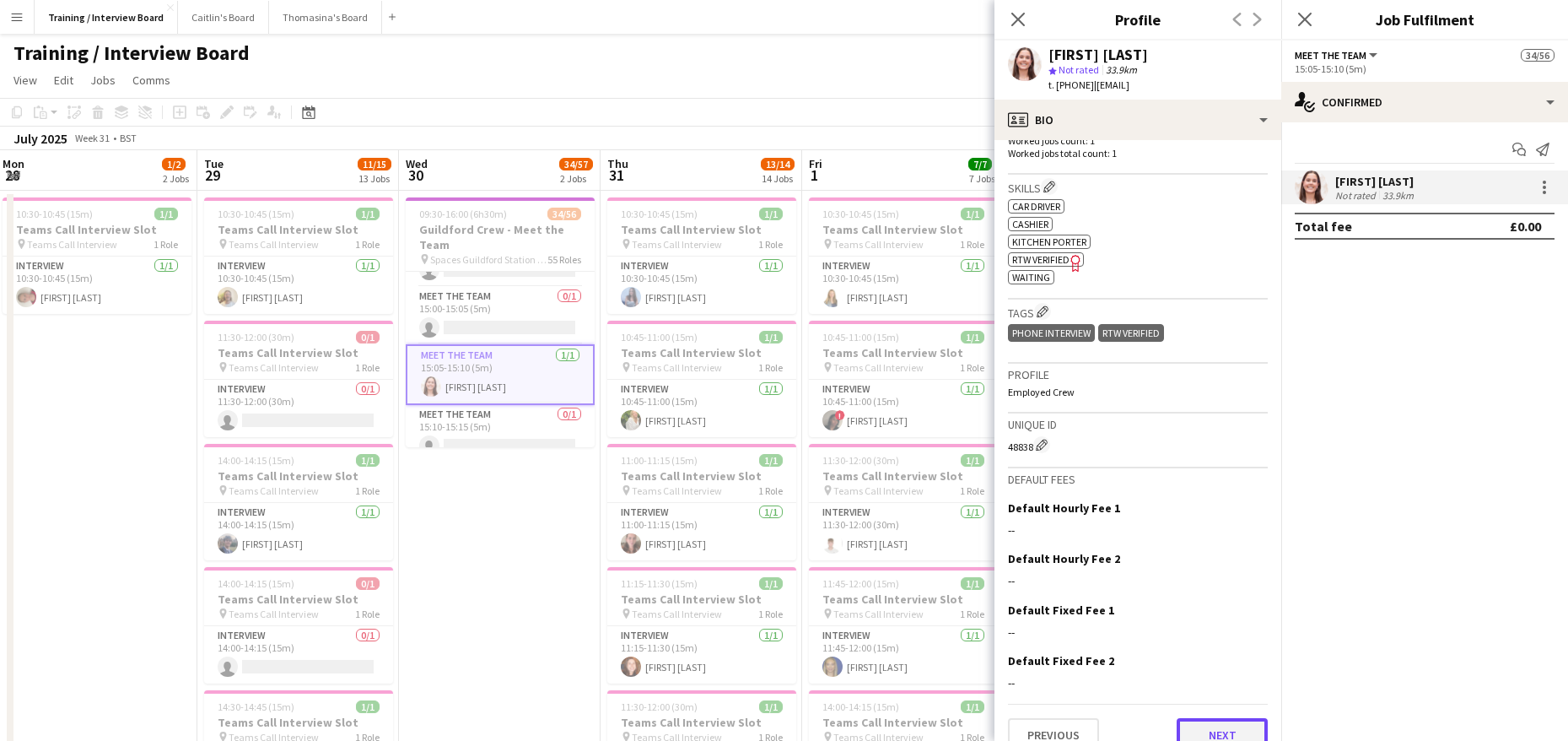 click on "Next" 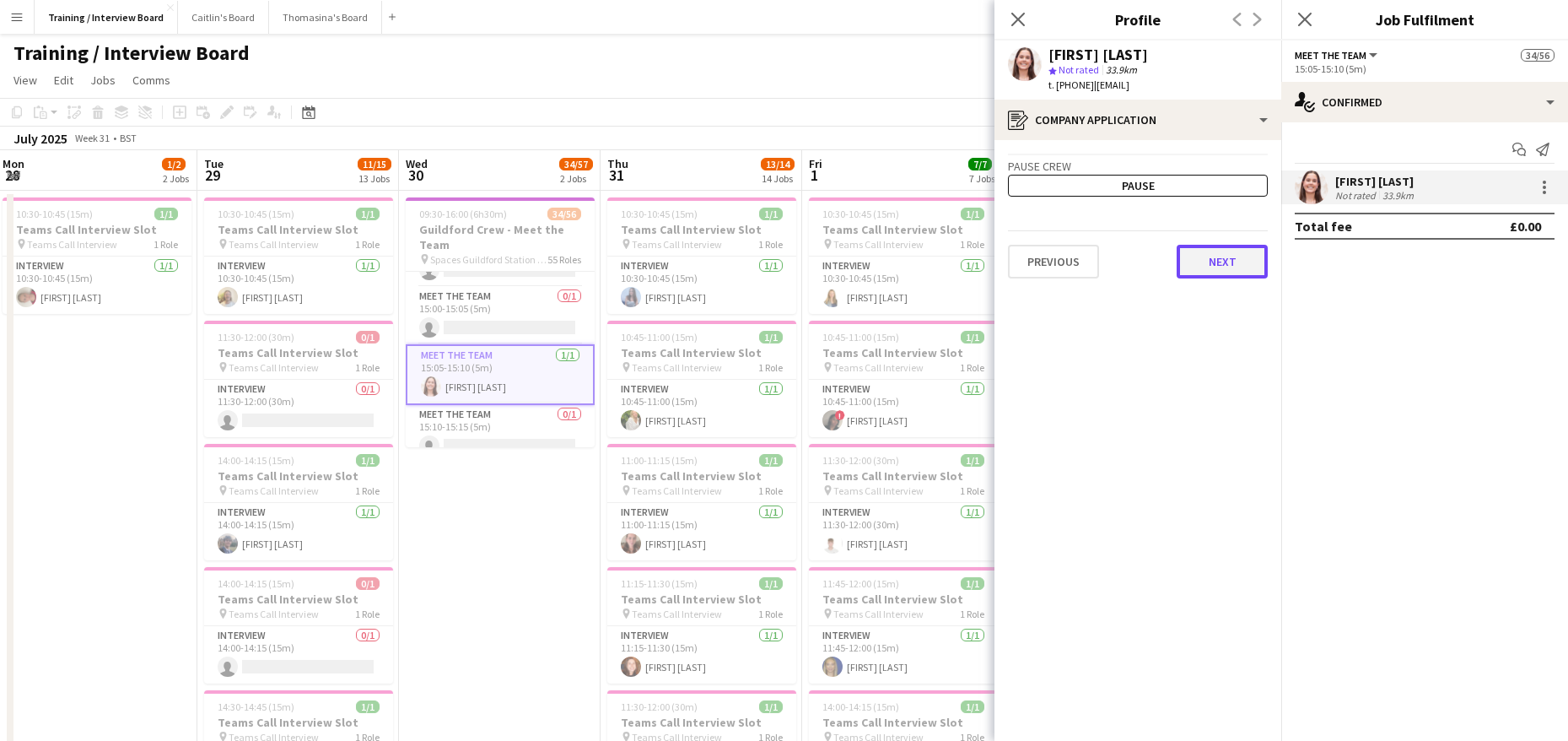 click on "Next" 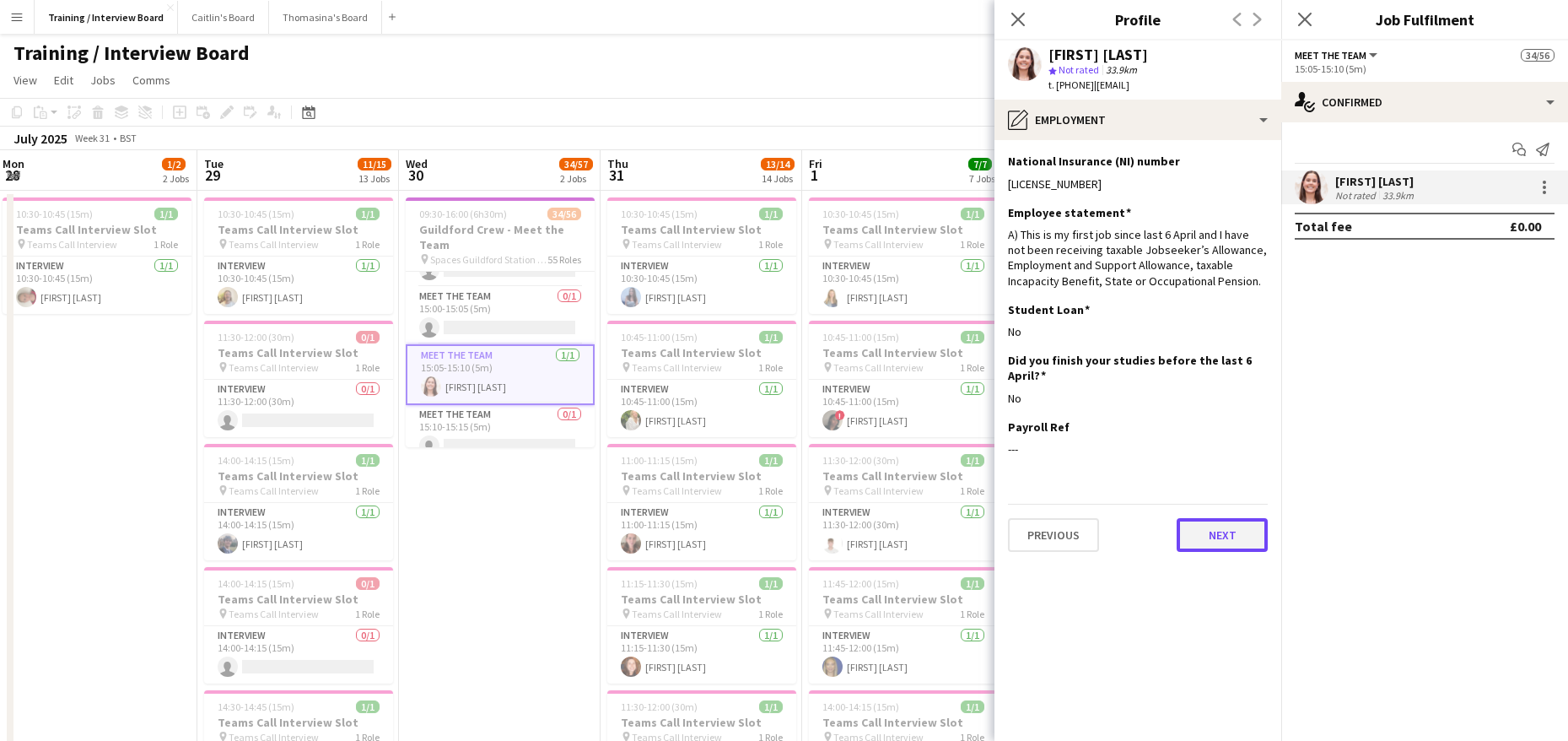 click on "Next" 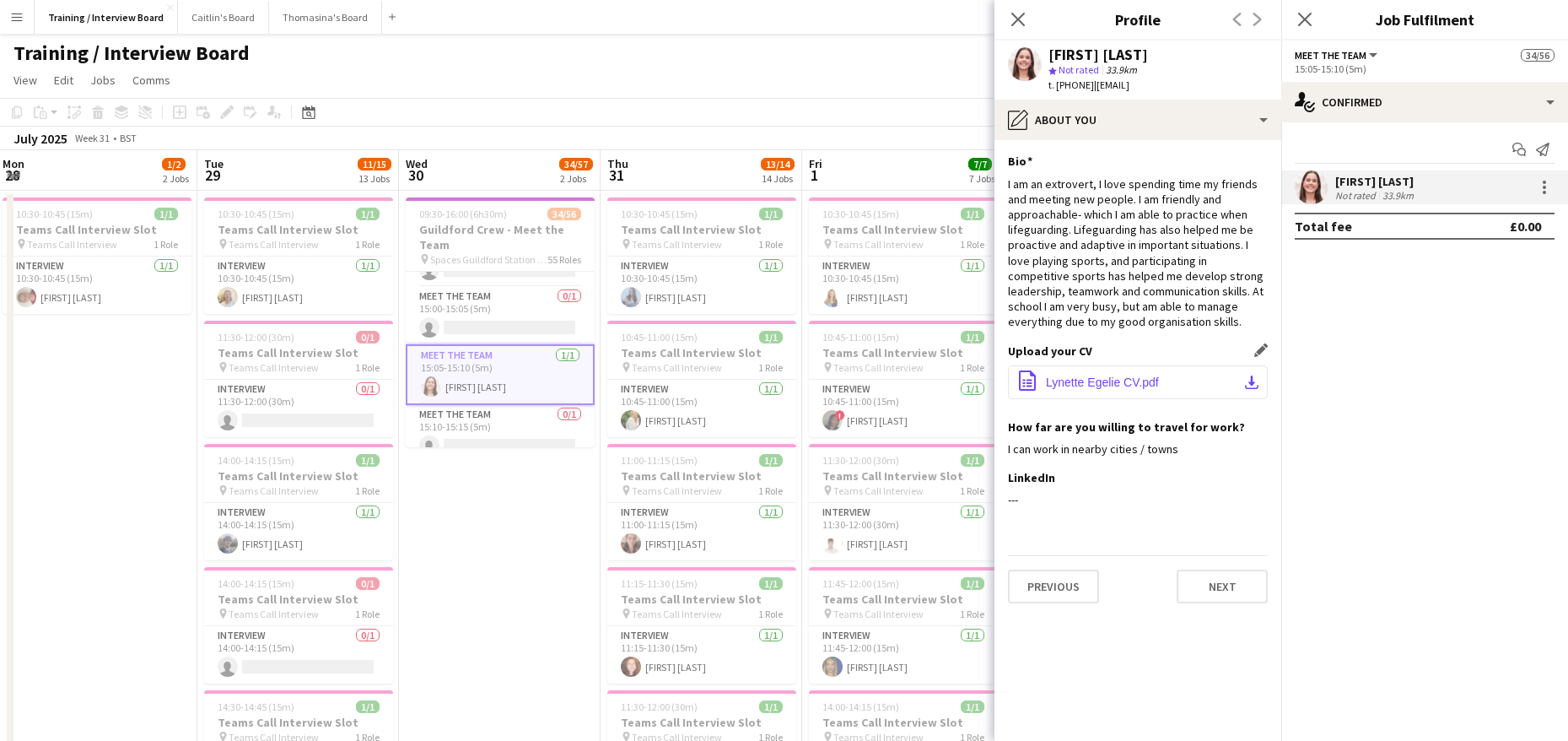 click on "download-bottom" 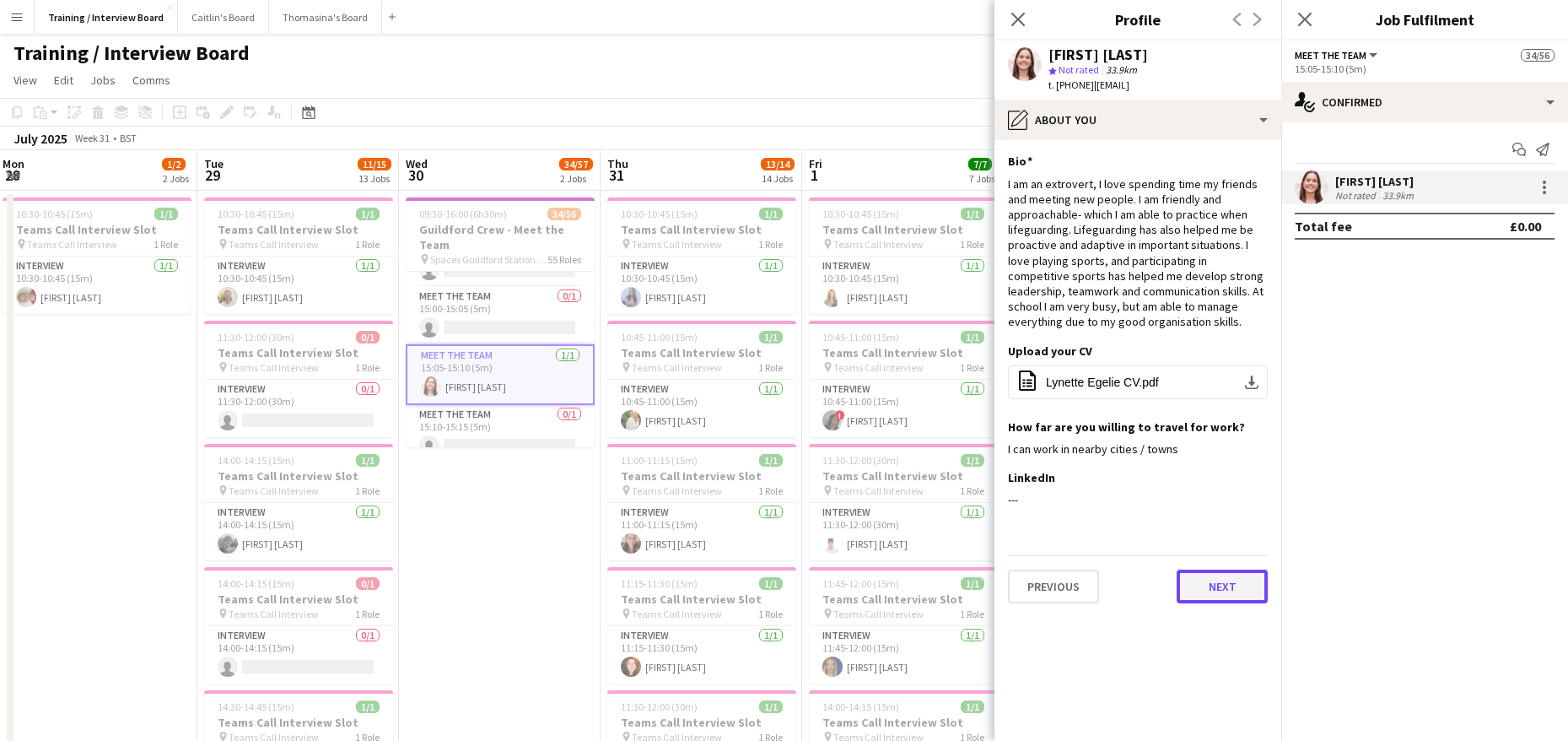 click on "Next" 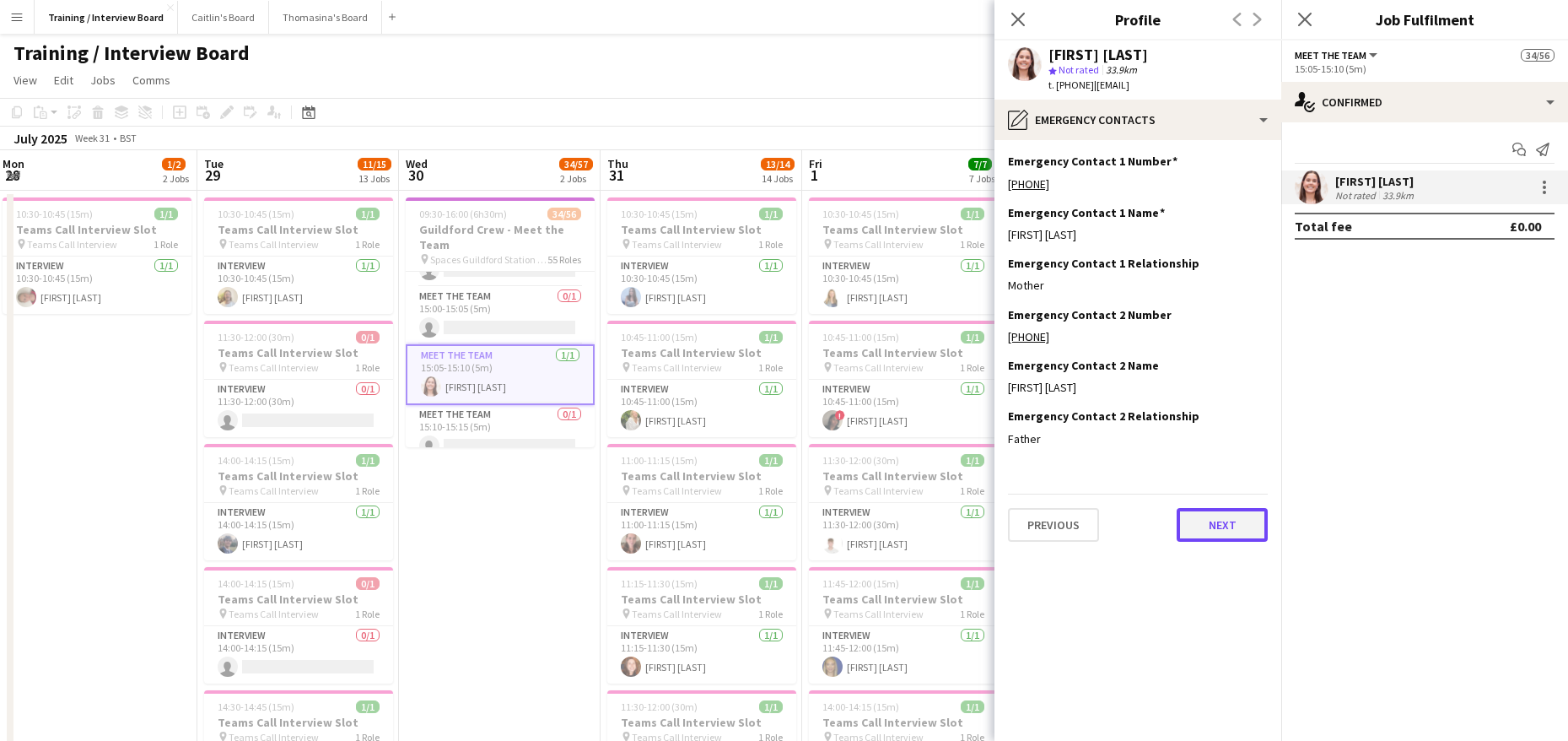 click on "Next" 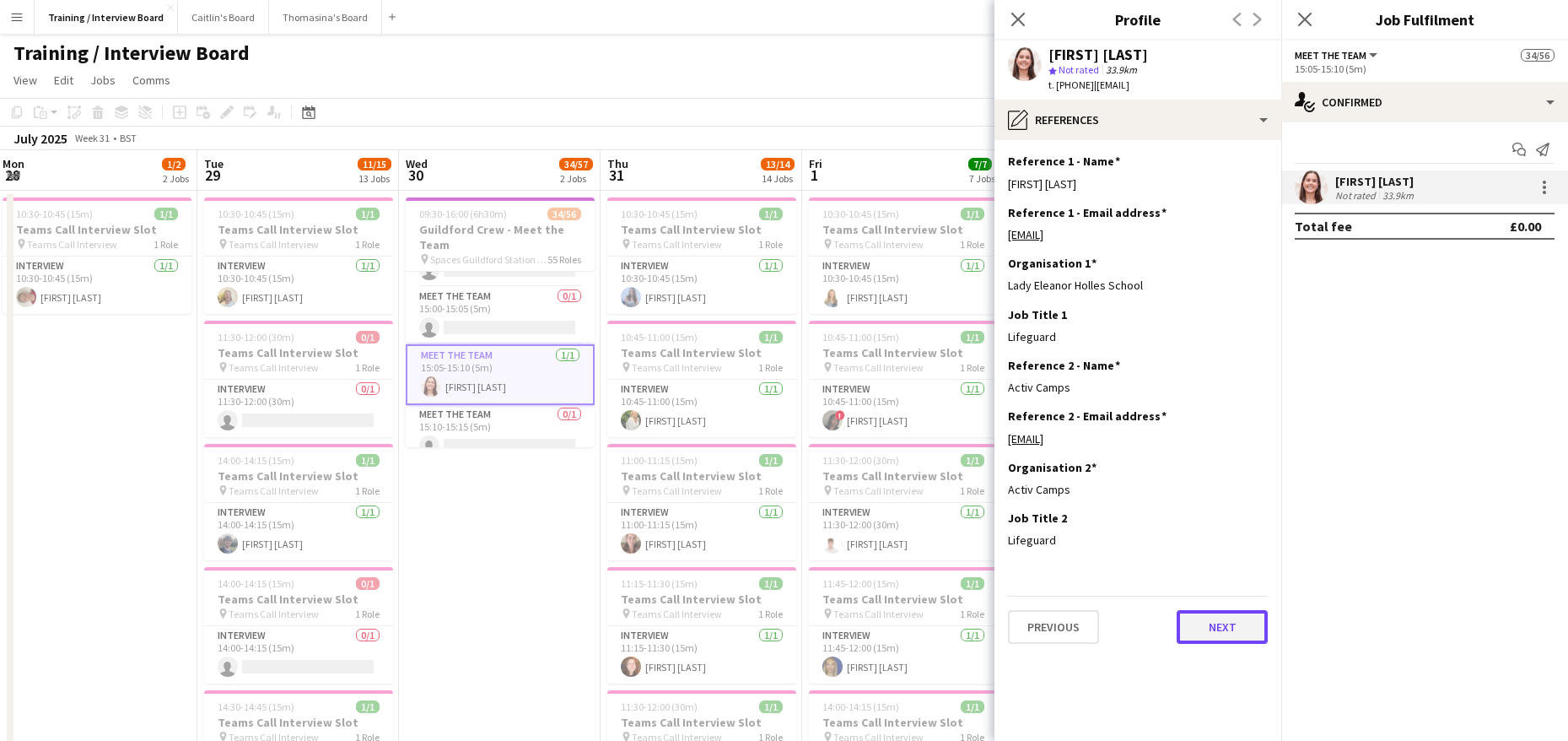 click on "Next" 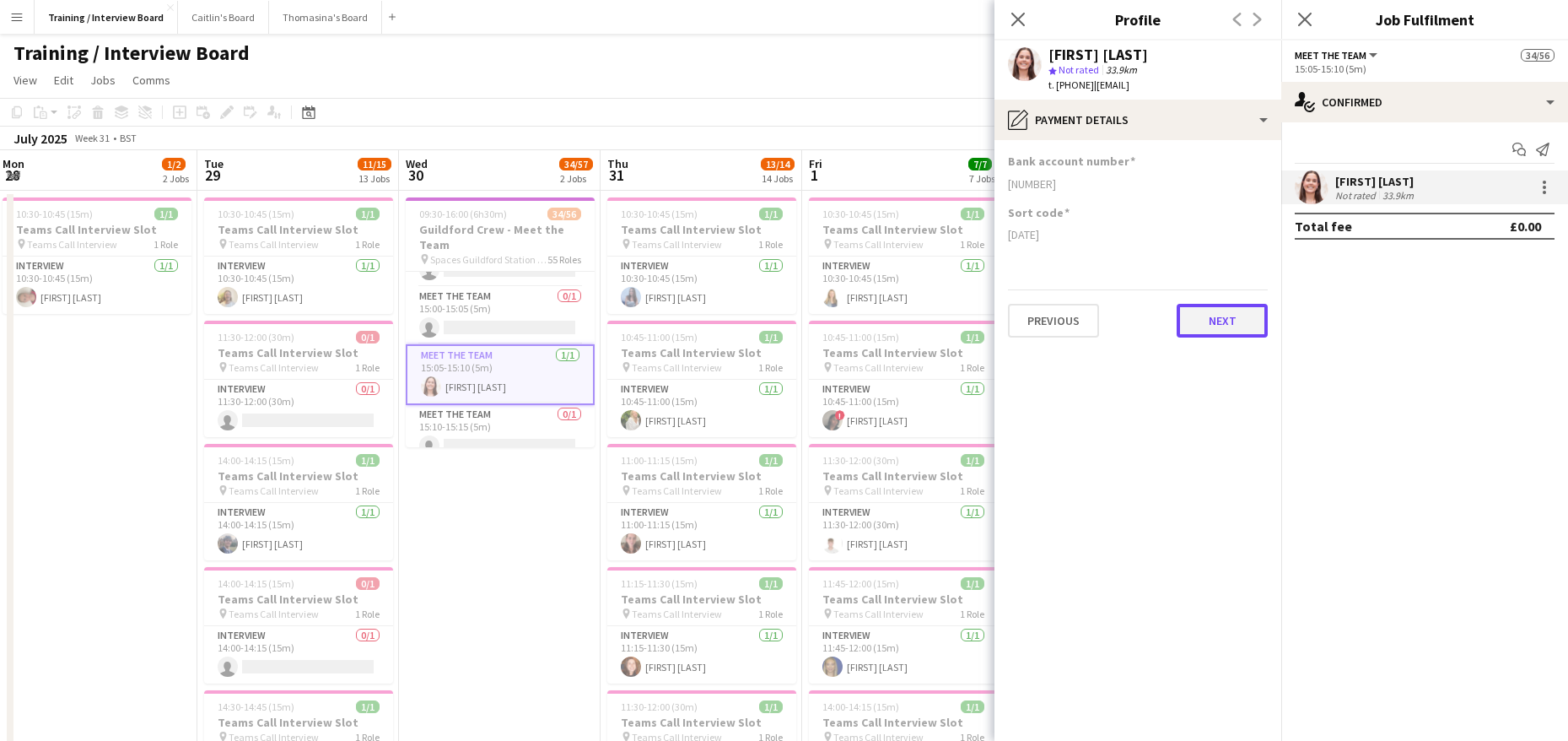 click on "Next" 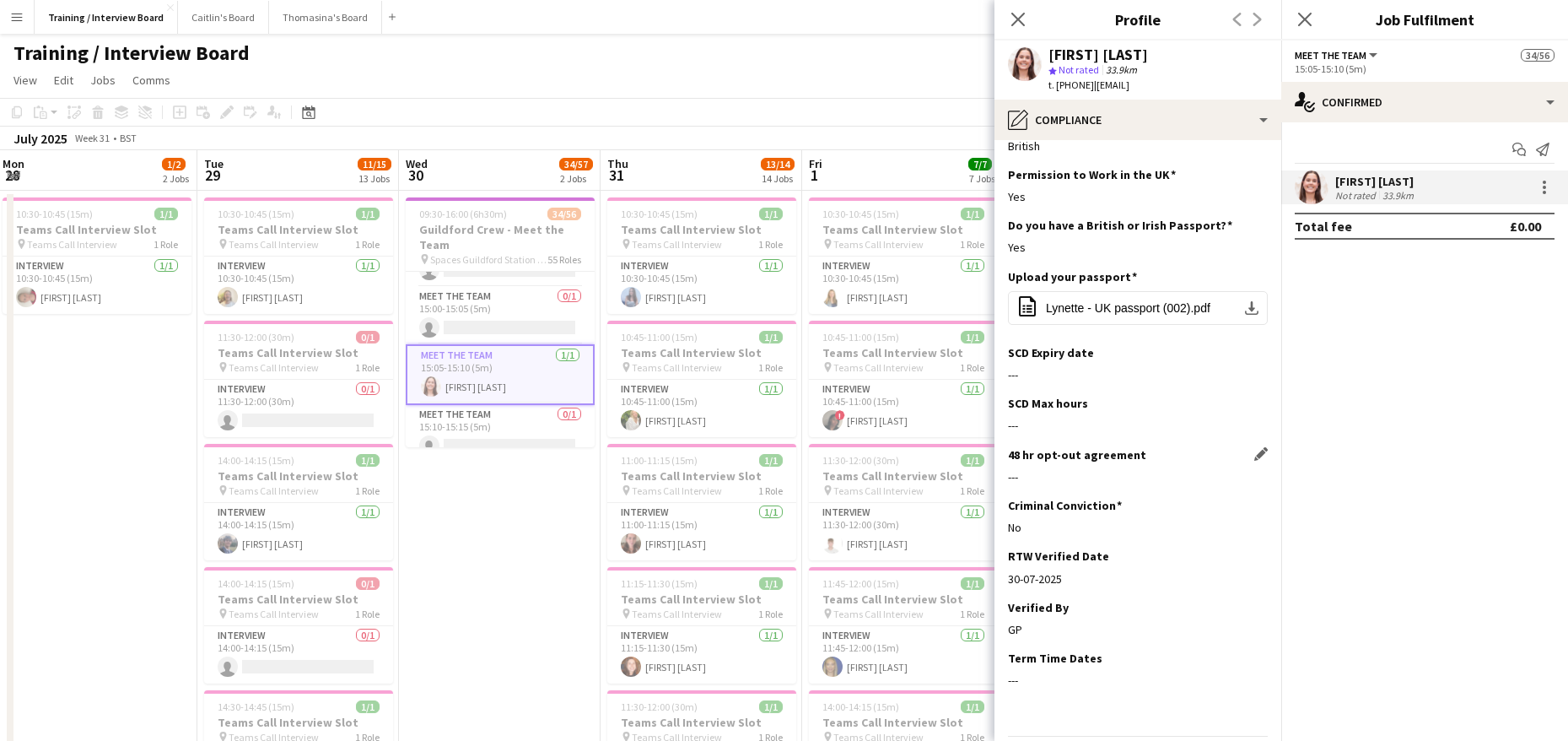 scroll, scrollTop: 94, scrollLeft: 0, axis: vertical 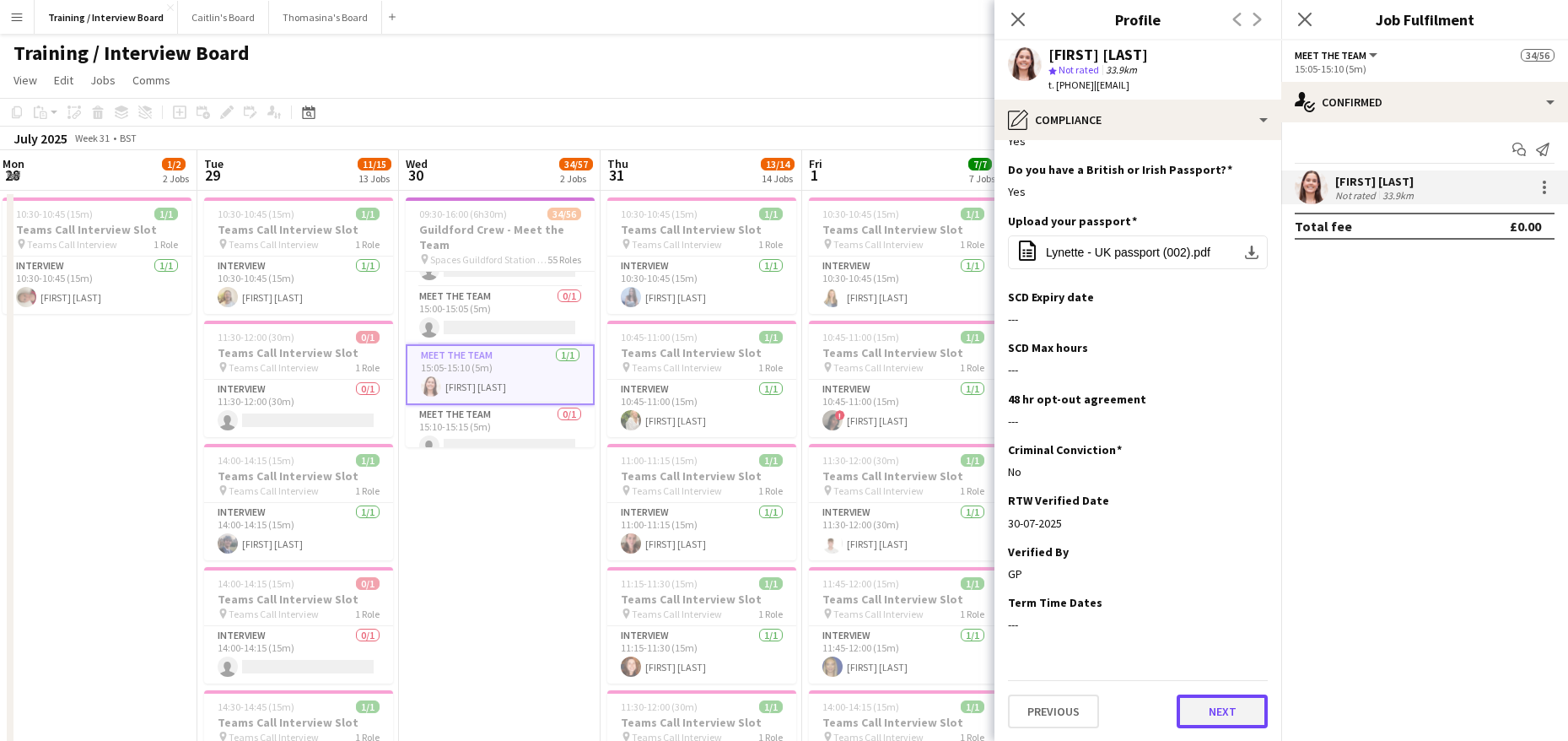 click on "Next" 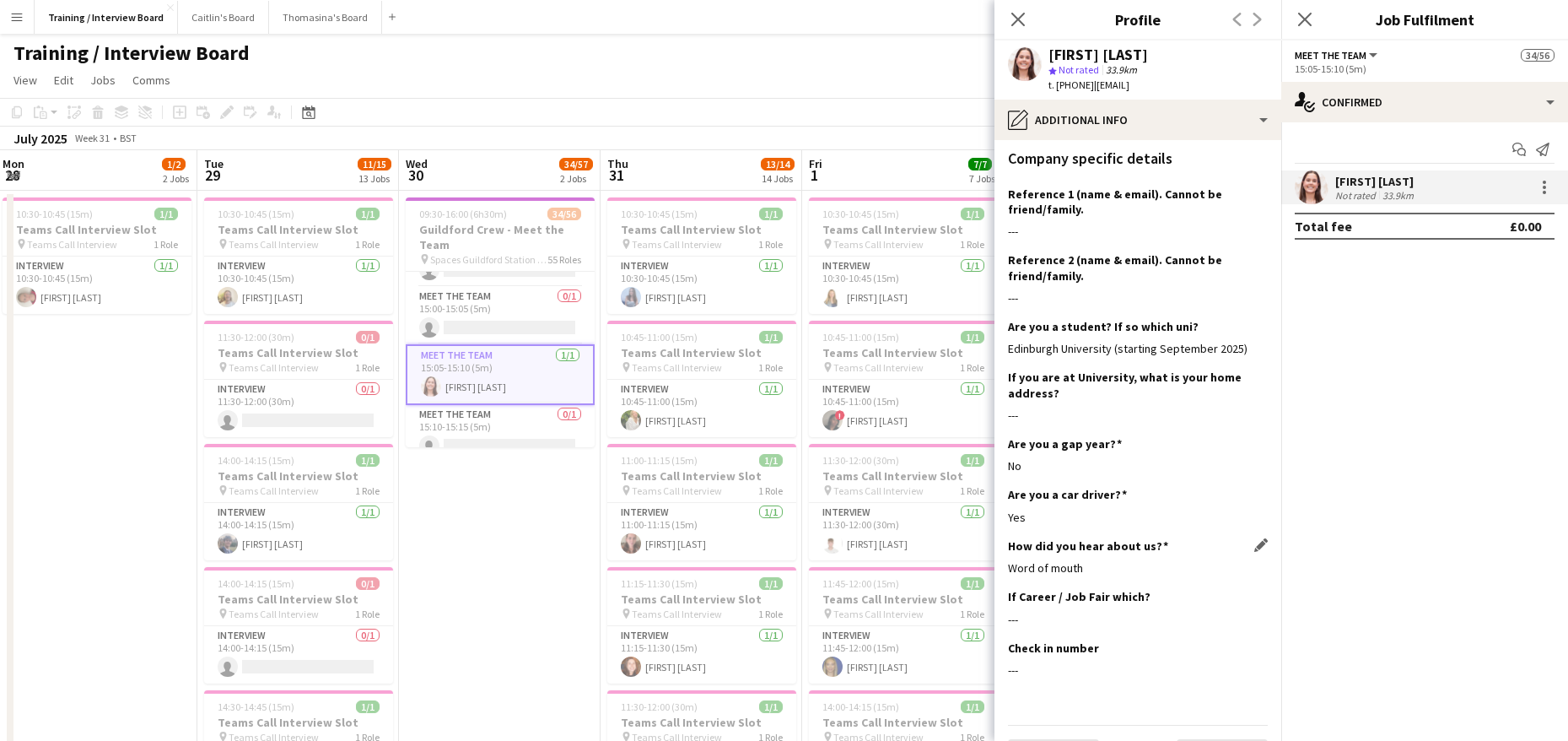 scroll, scrollTop: 279, scrollLeft: 0, axis: vertical 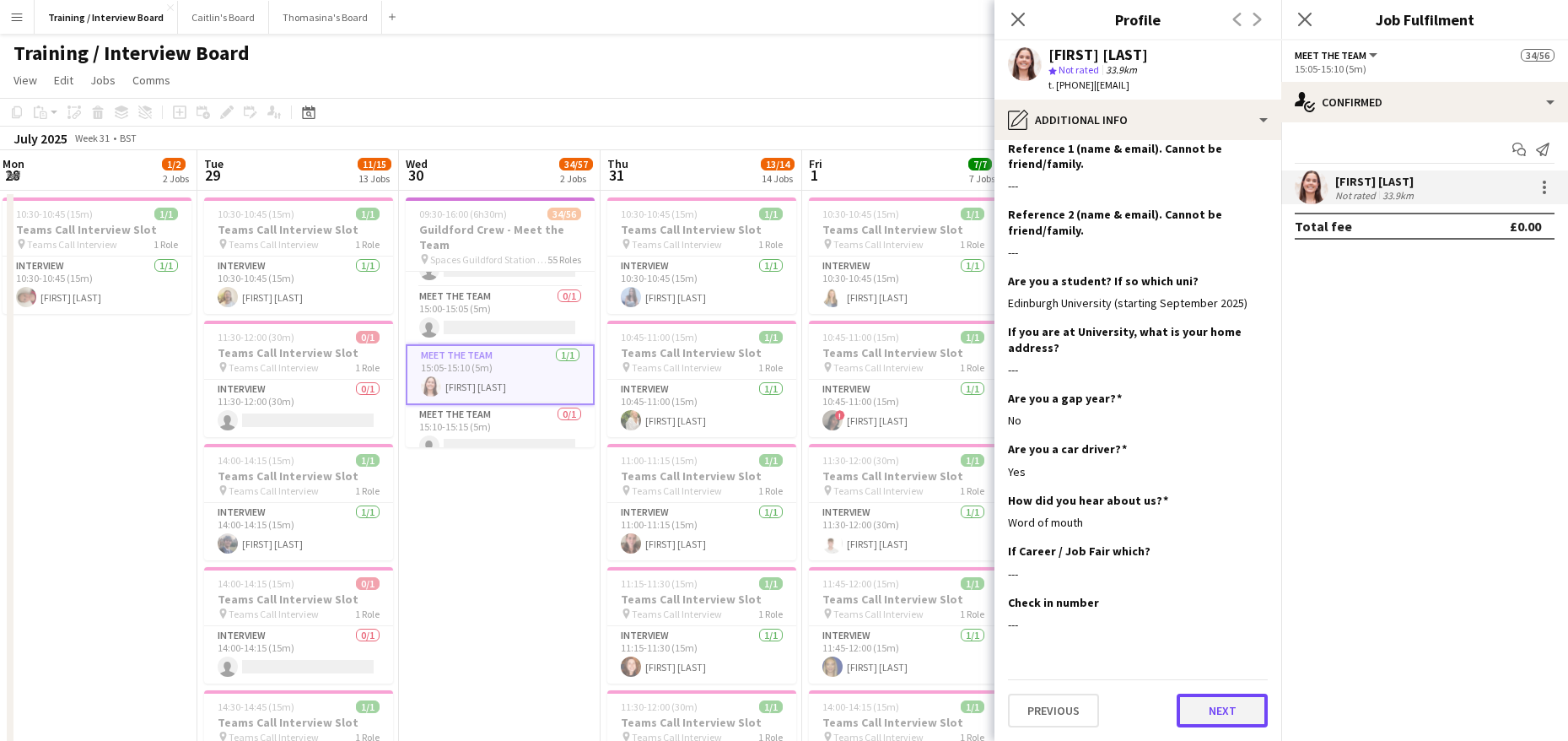 click on "Next" 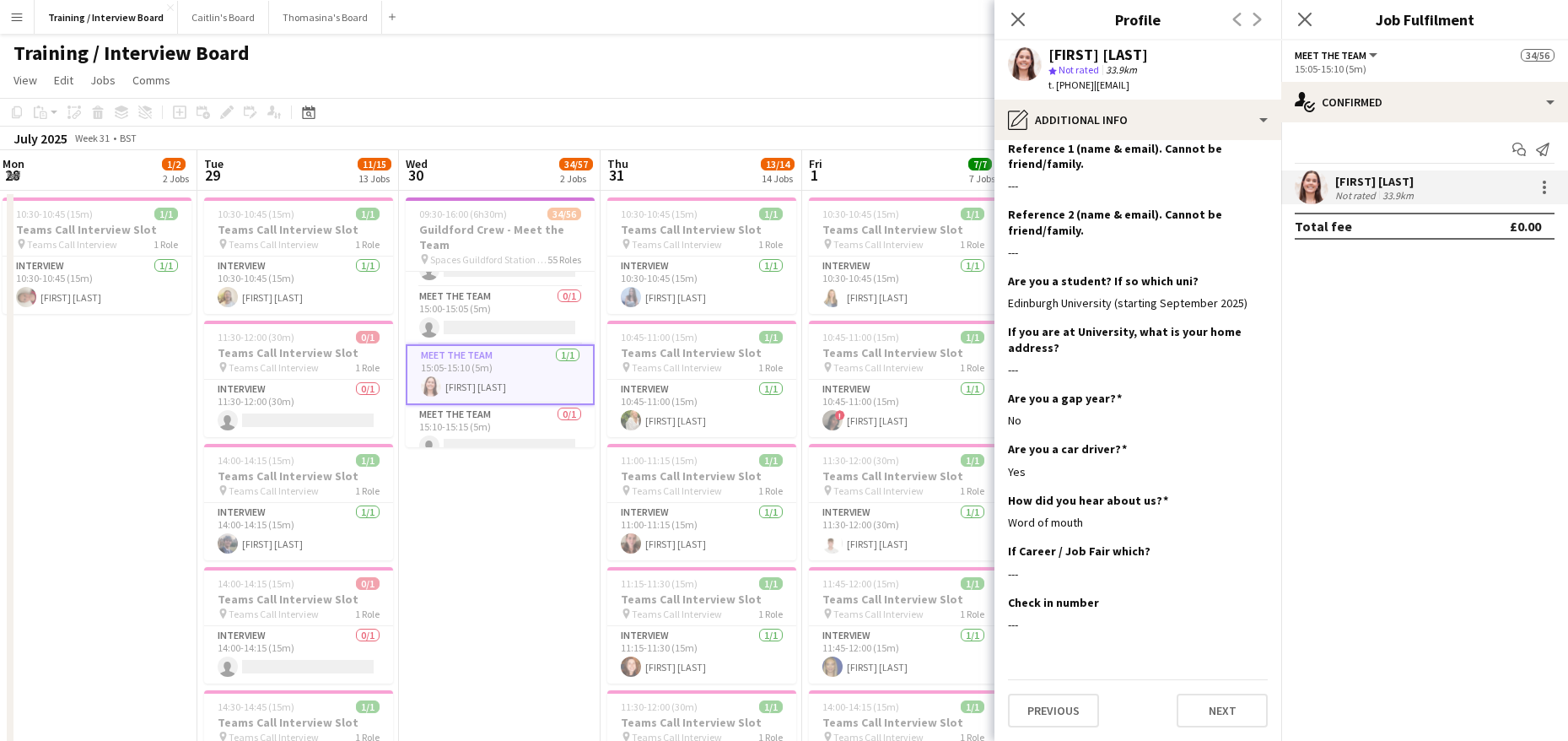 scroll, scrollTop: 0, scrollLeft: 0, axis: both 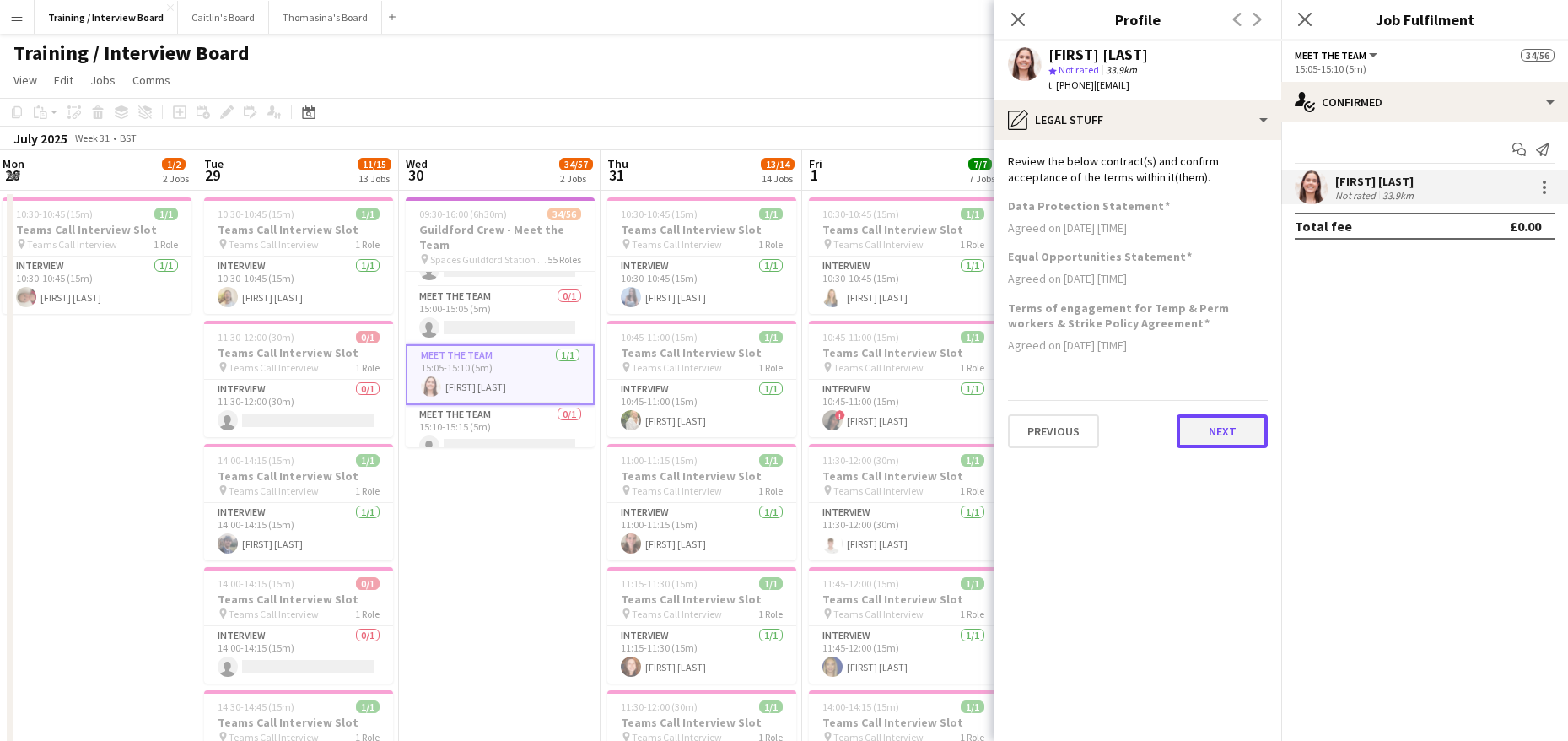 click on "Next" 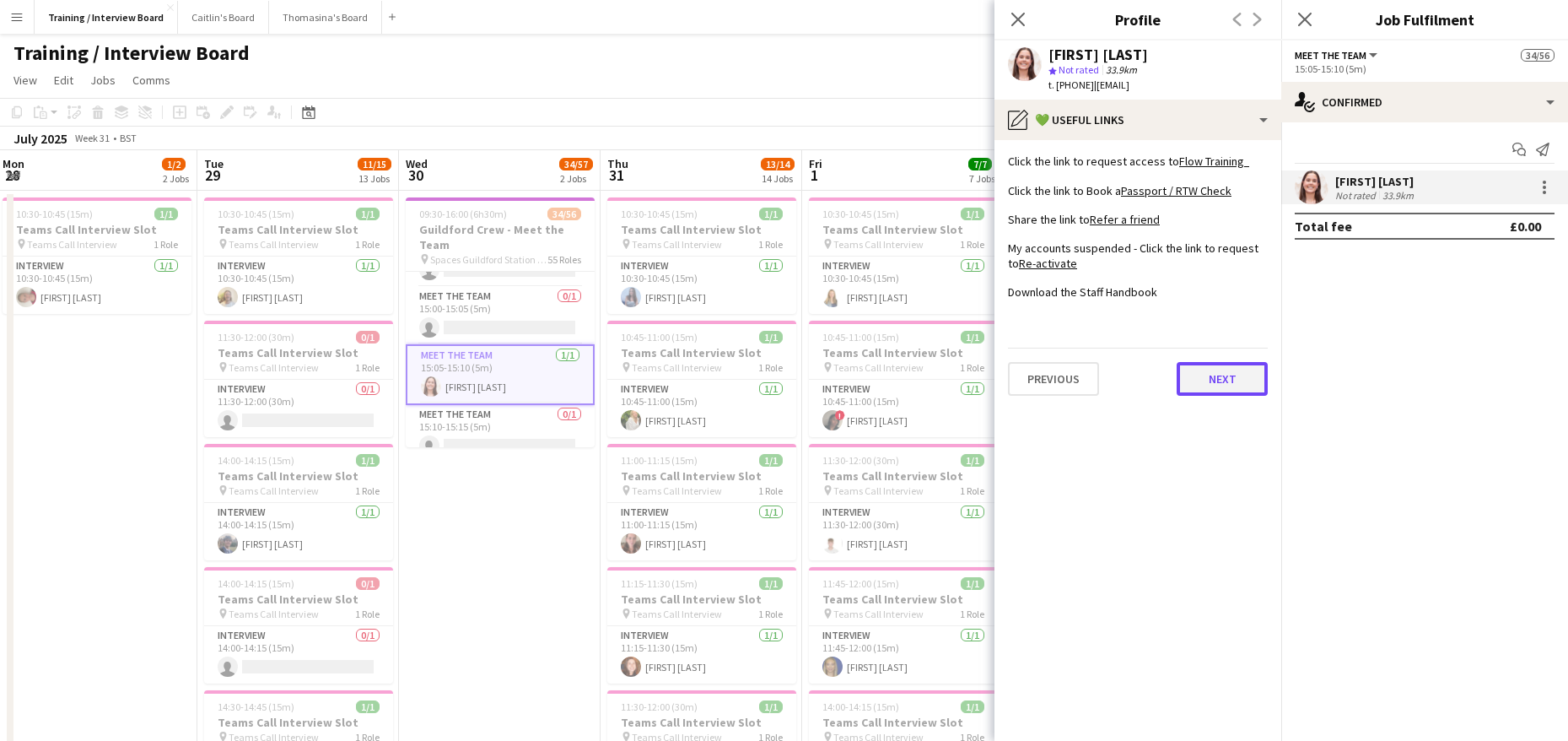 click on "Next" 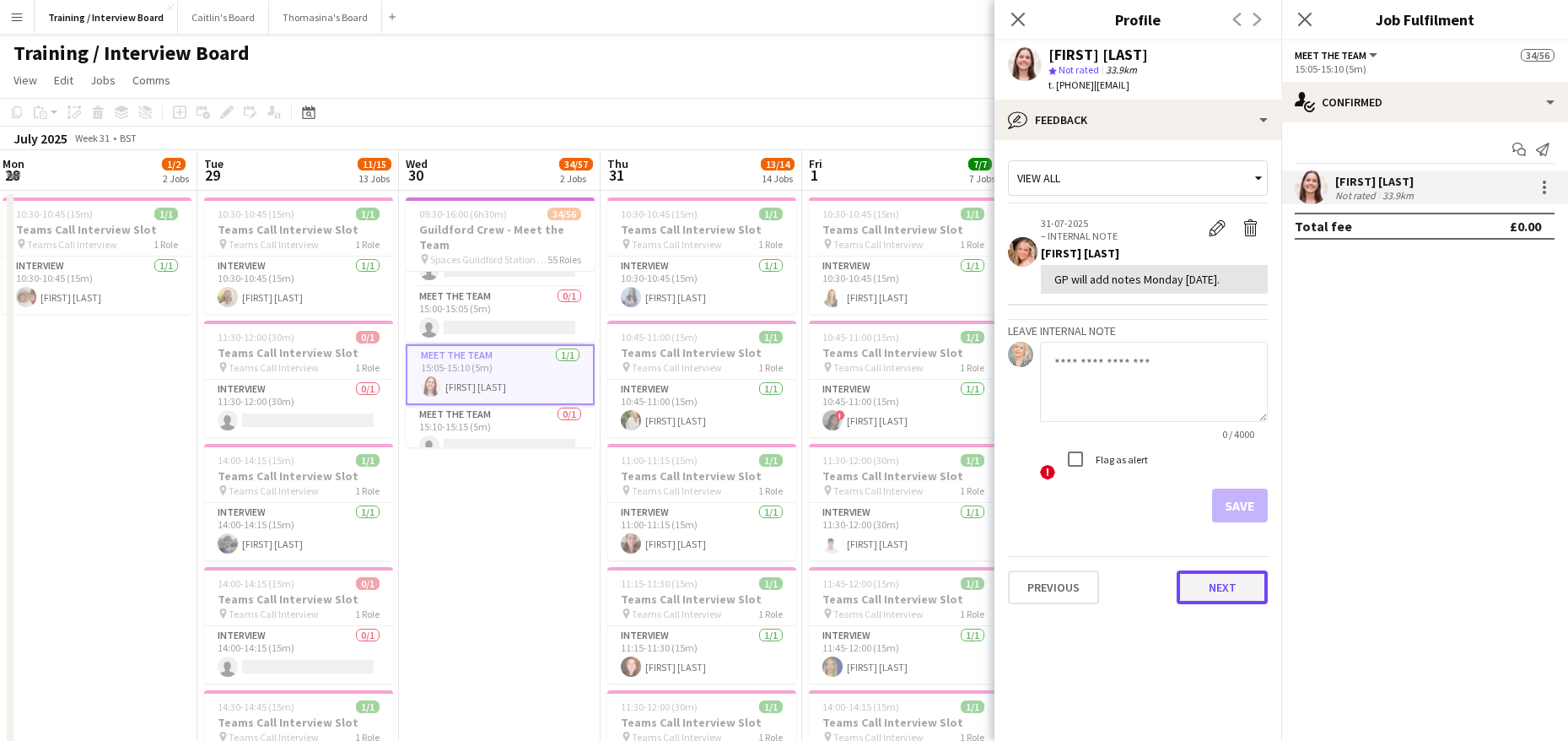 click on "Next" 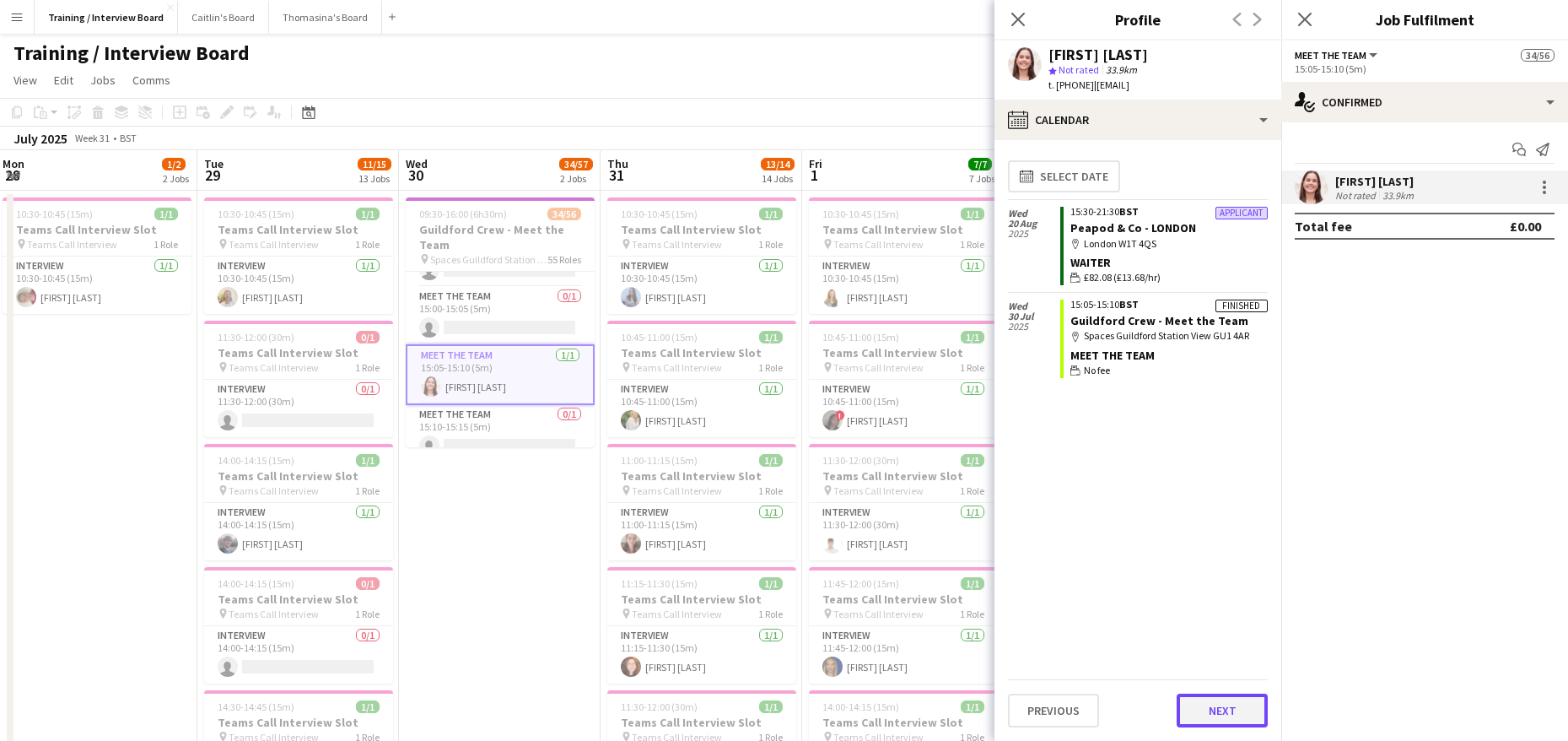 click on "Next" 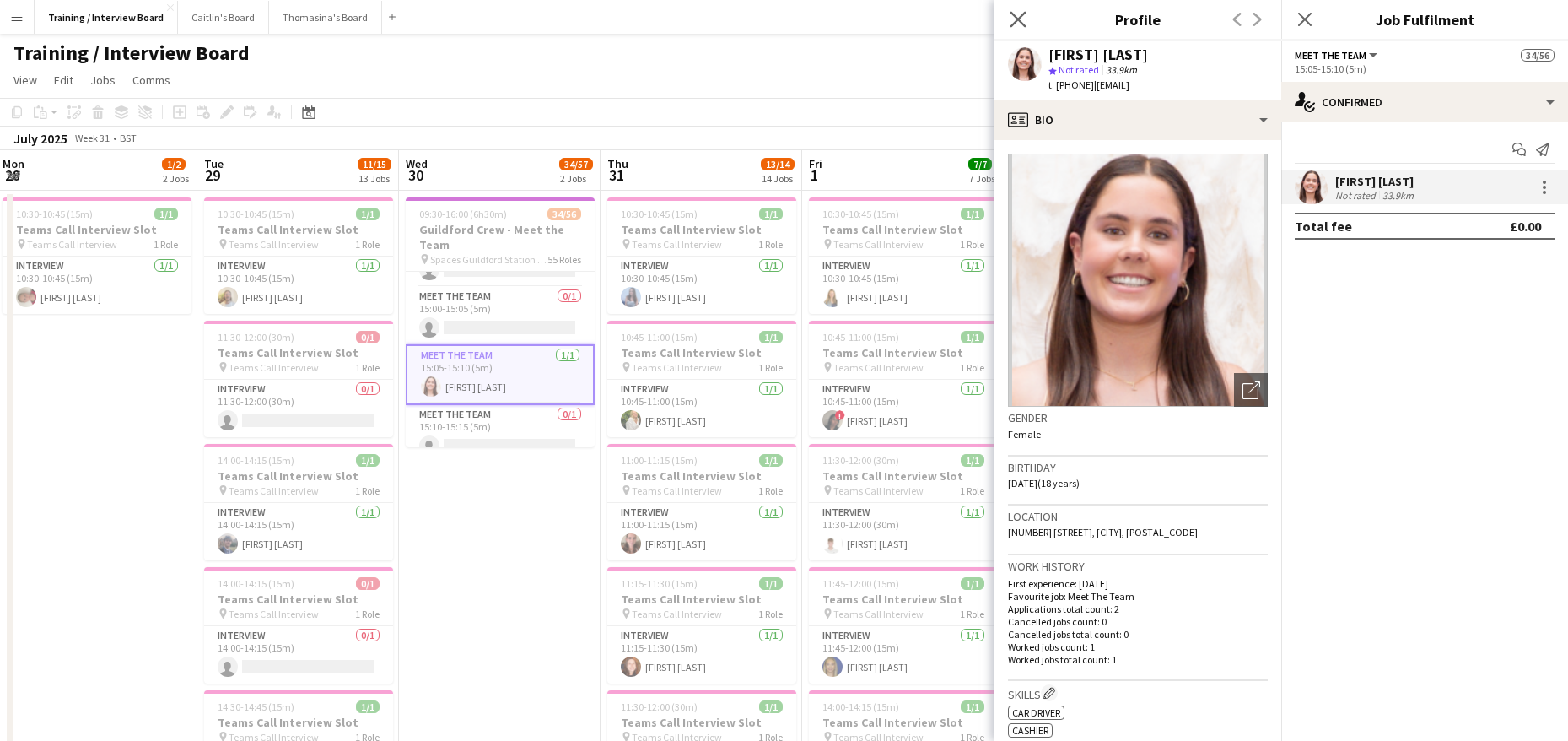 click on "Close pop-in" 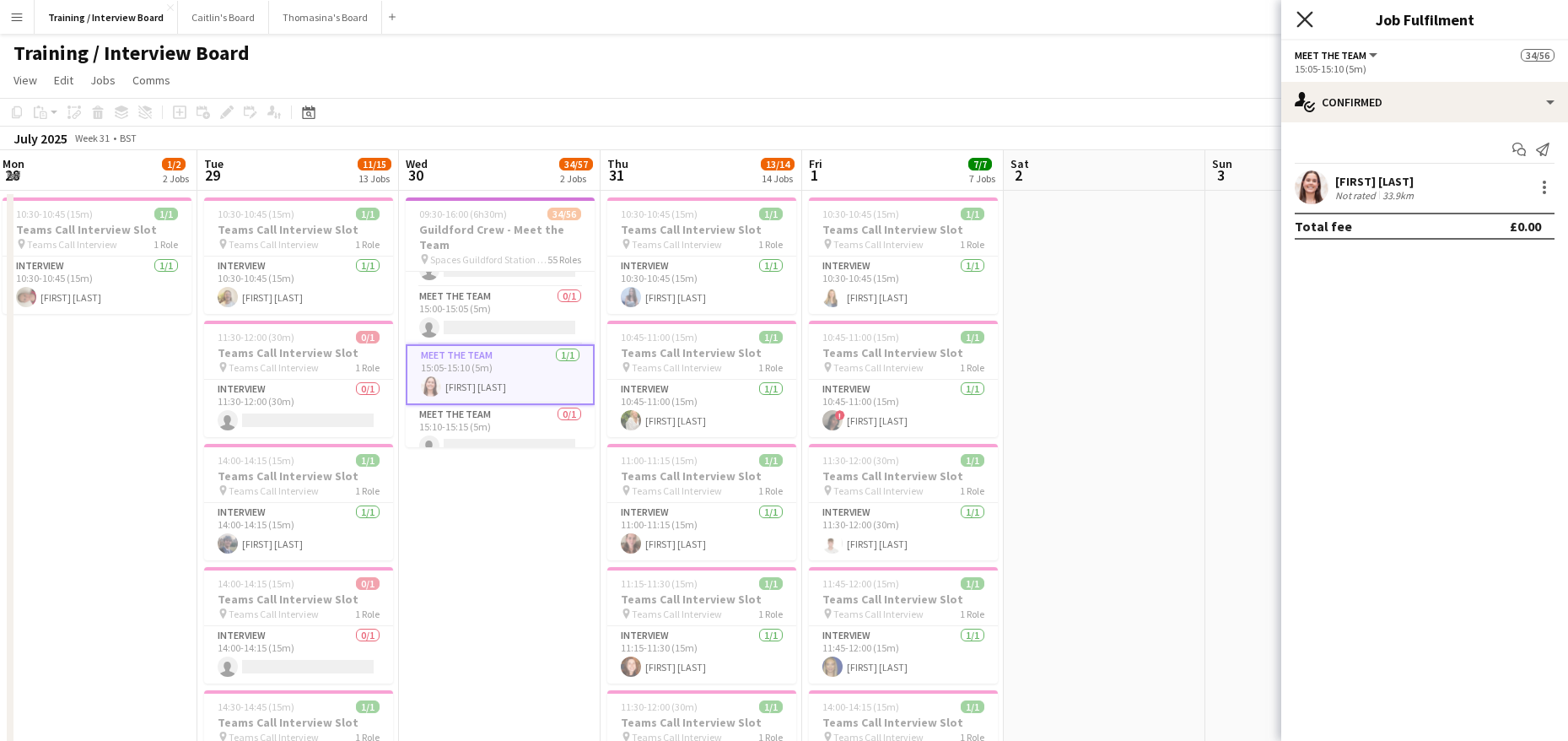 click 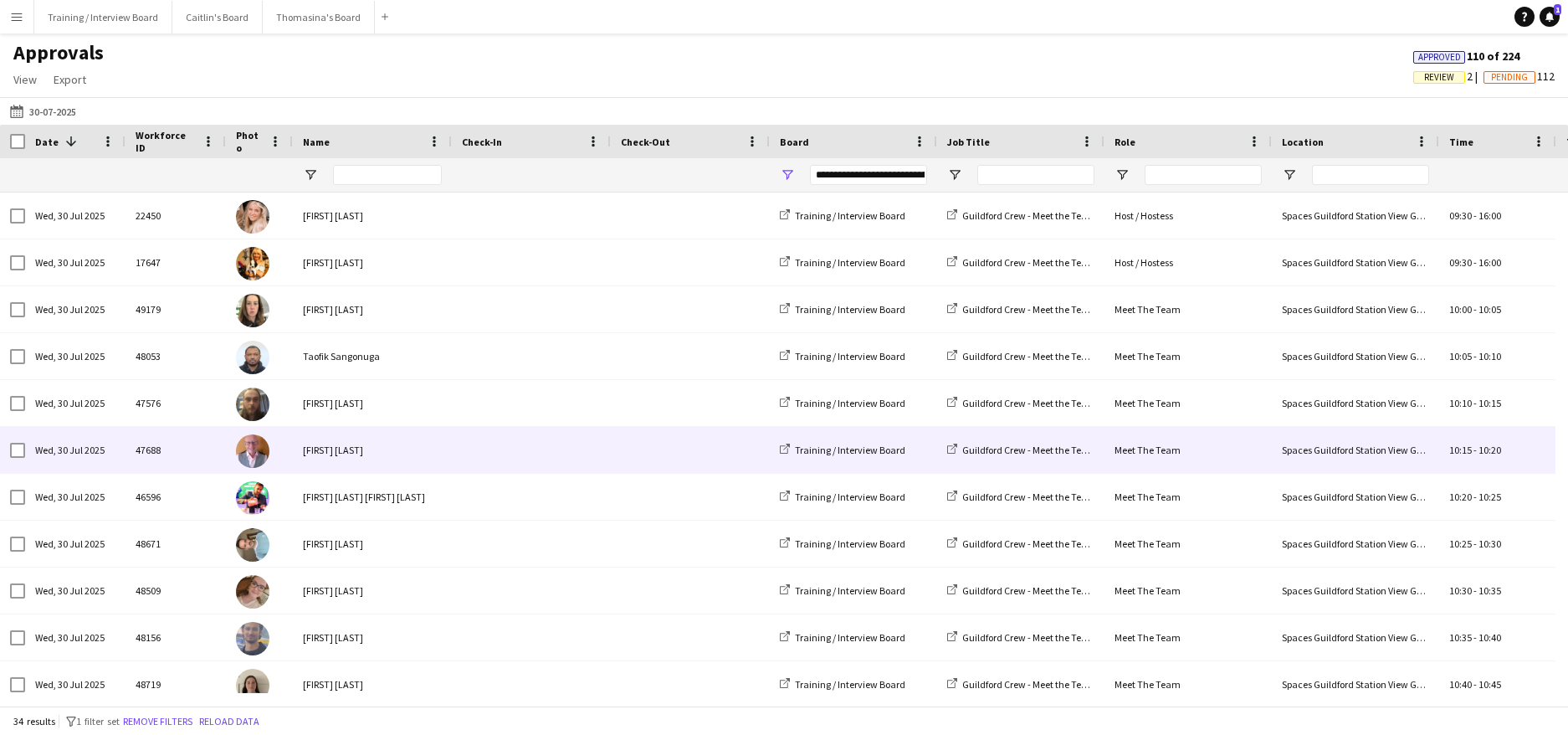 scroll, scrollTop: 0, scrollLeft: 0, axis: both 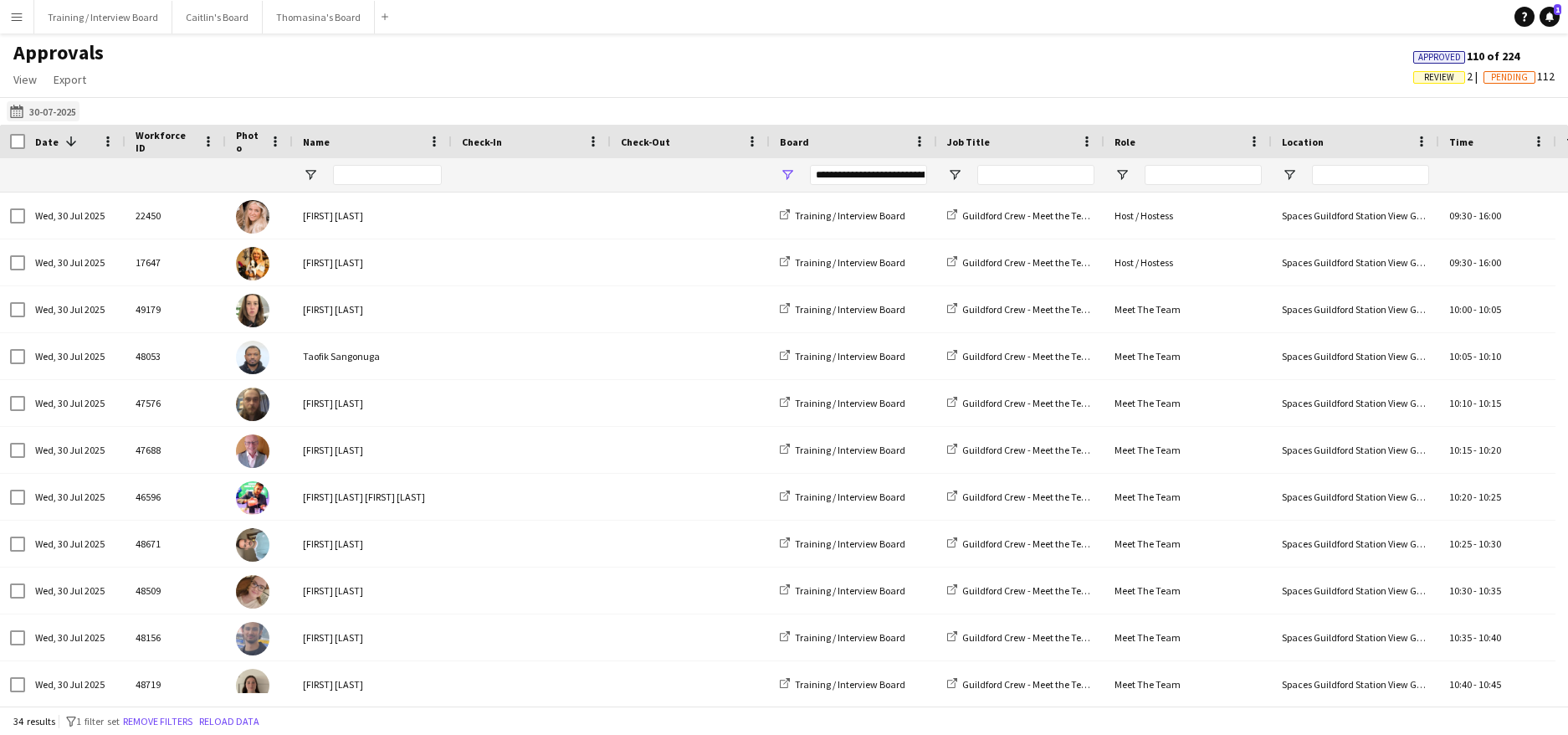 click on "30-07-2025" 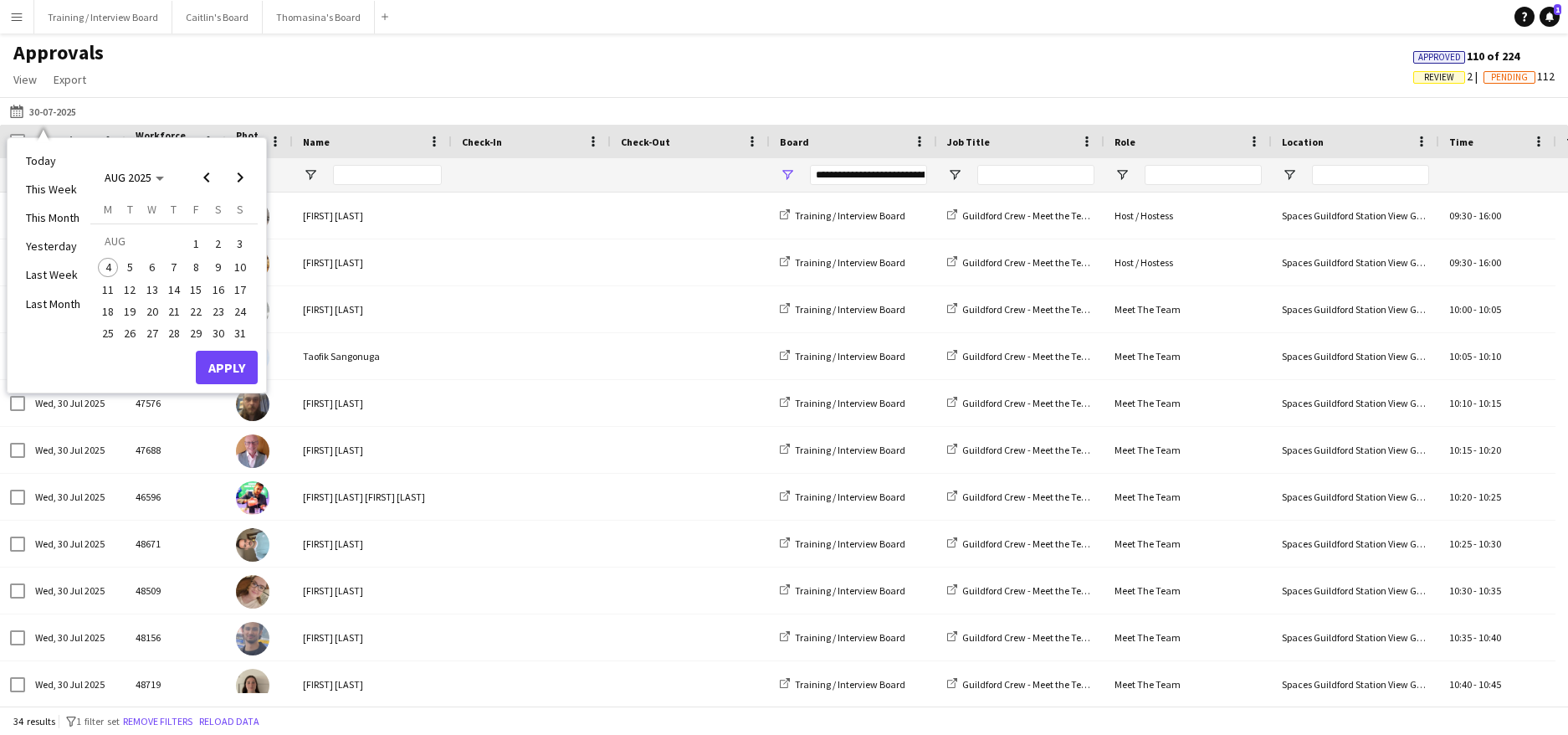 click on "4" at bounding box center (108, 268) 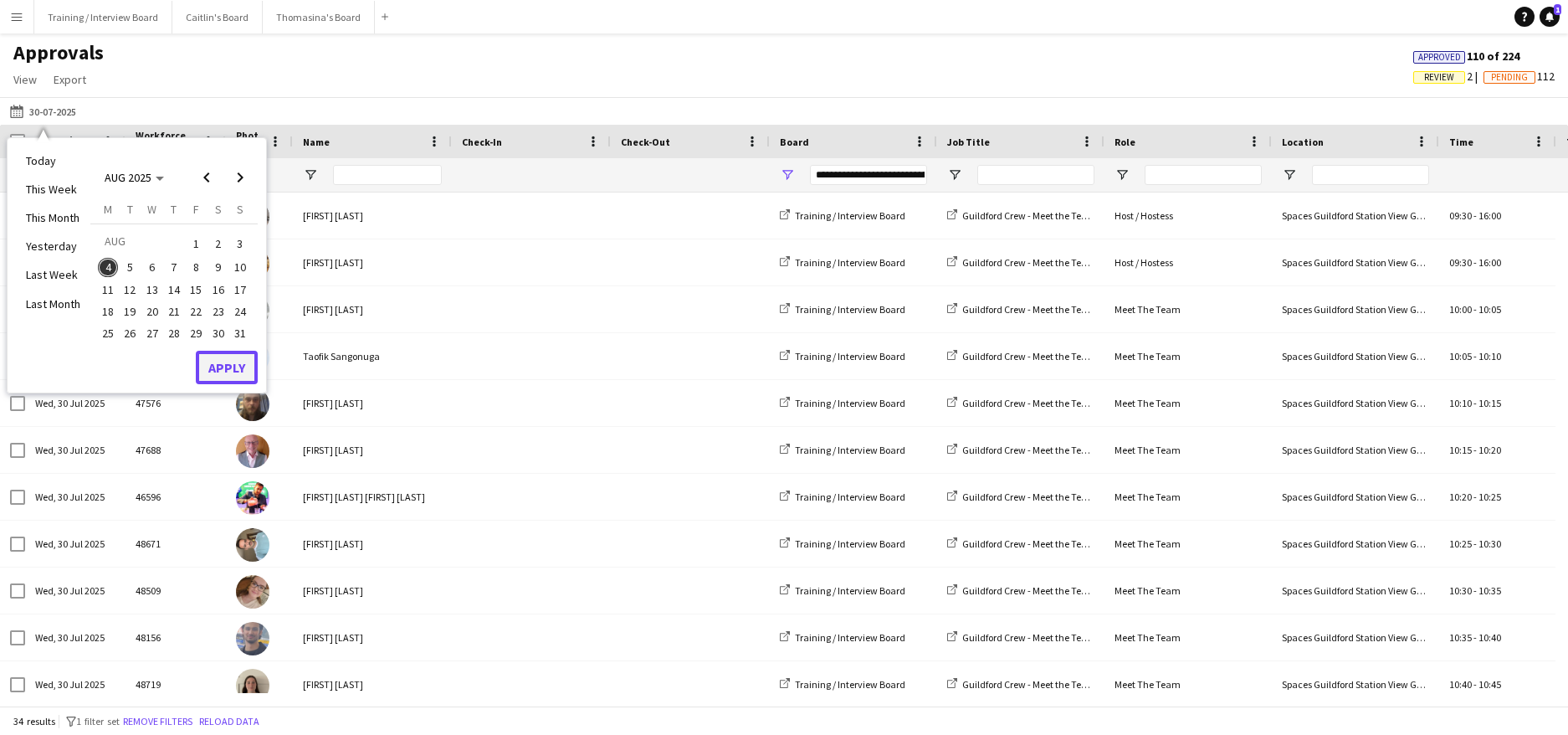 click on "Apply" at bounding box center [227, 368] 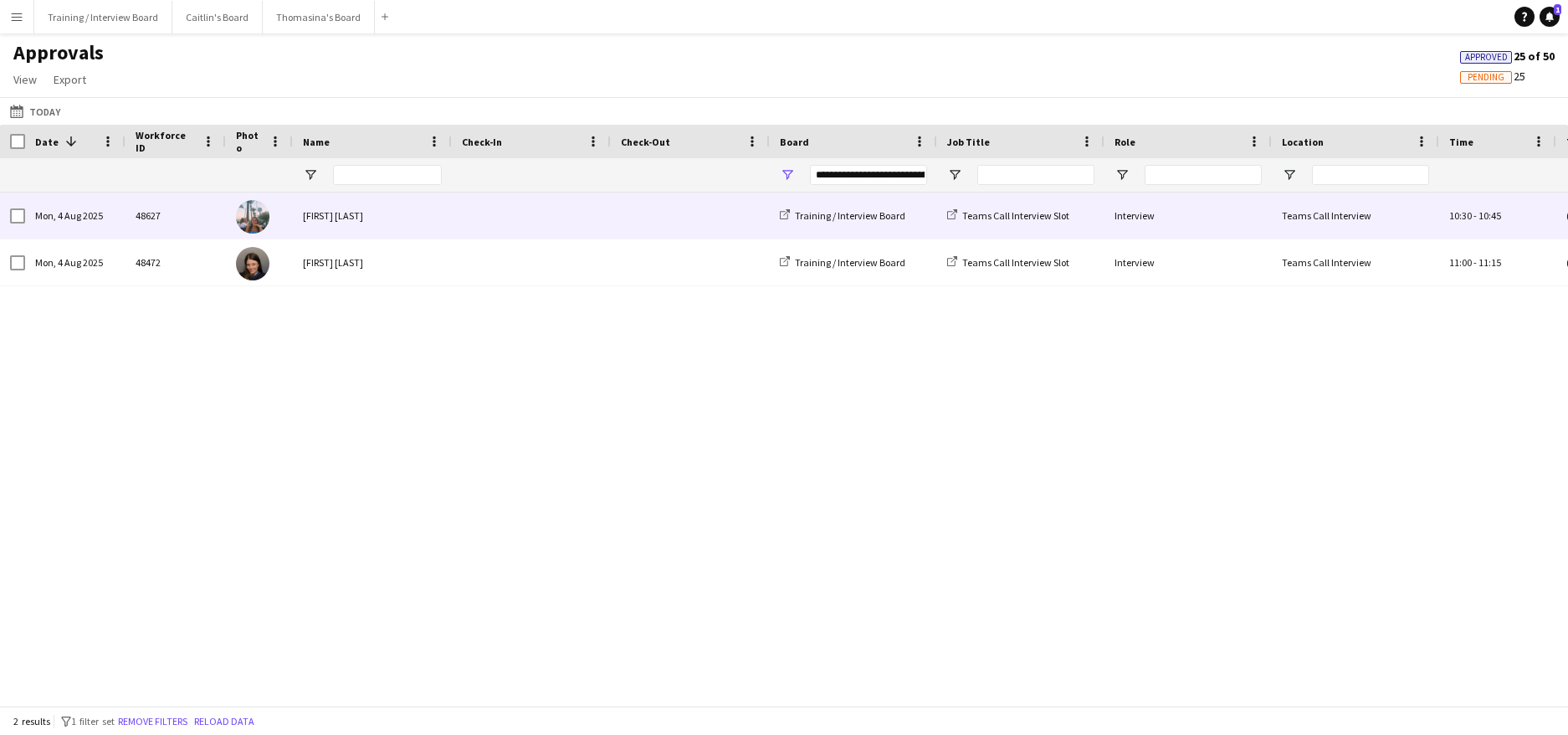 click on "48627" at bounding box center (176, 215) 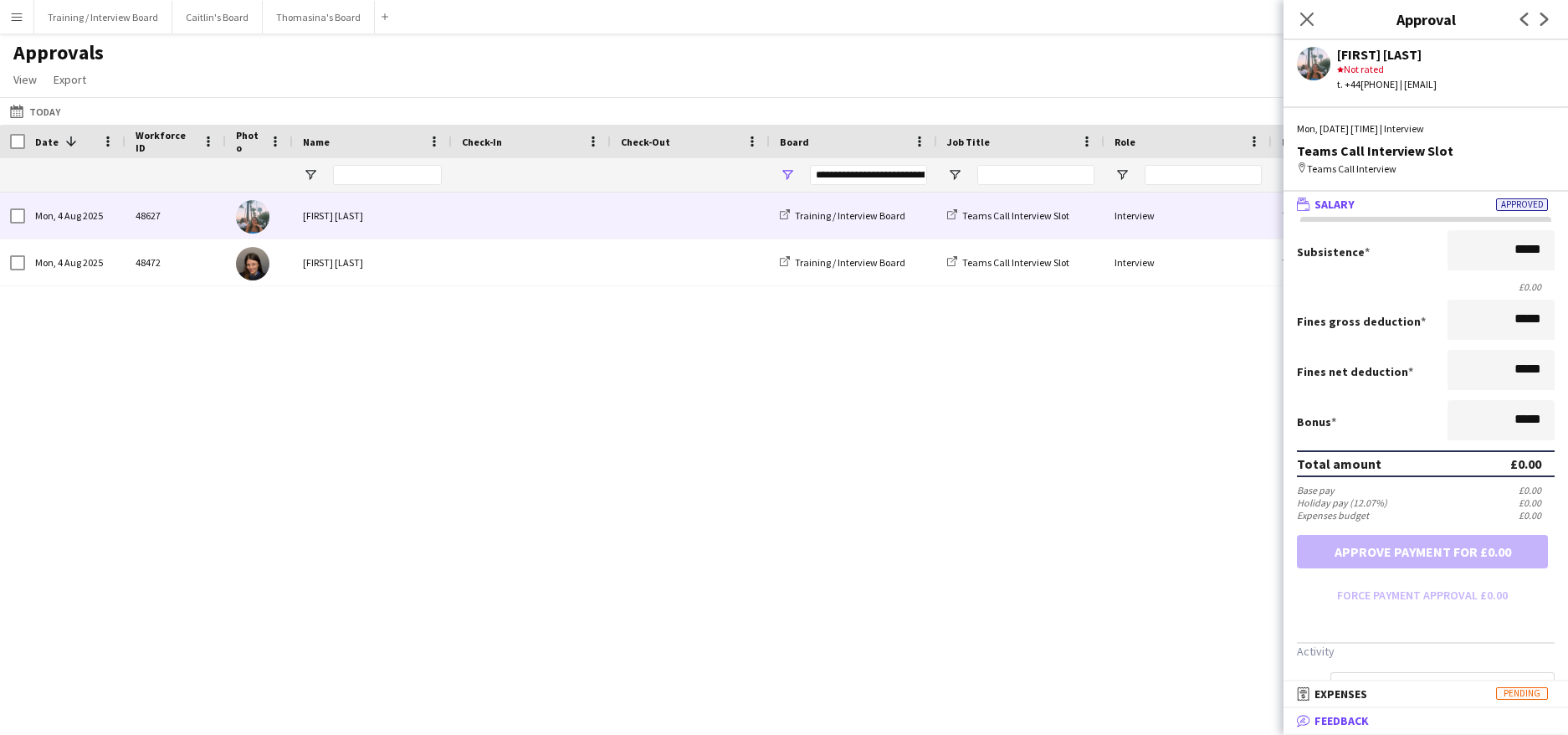 click on "Feedback" at bounding box center [1341, 721] 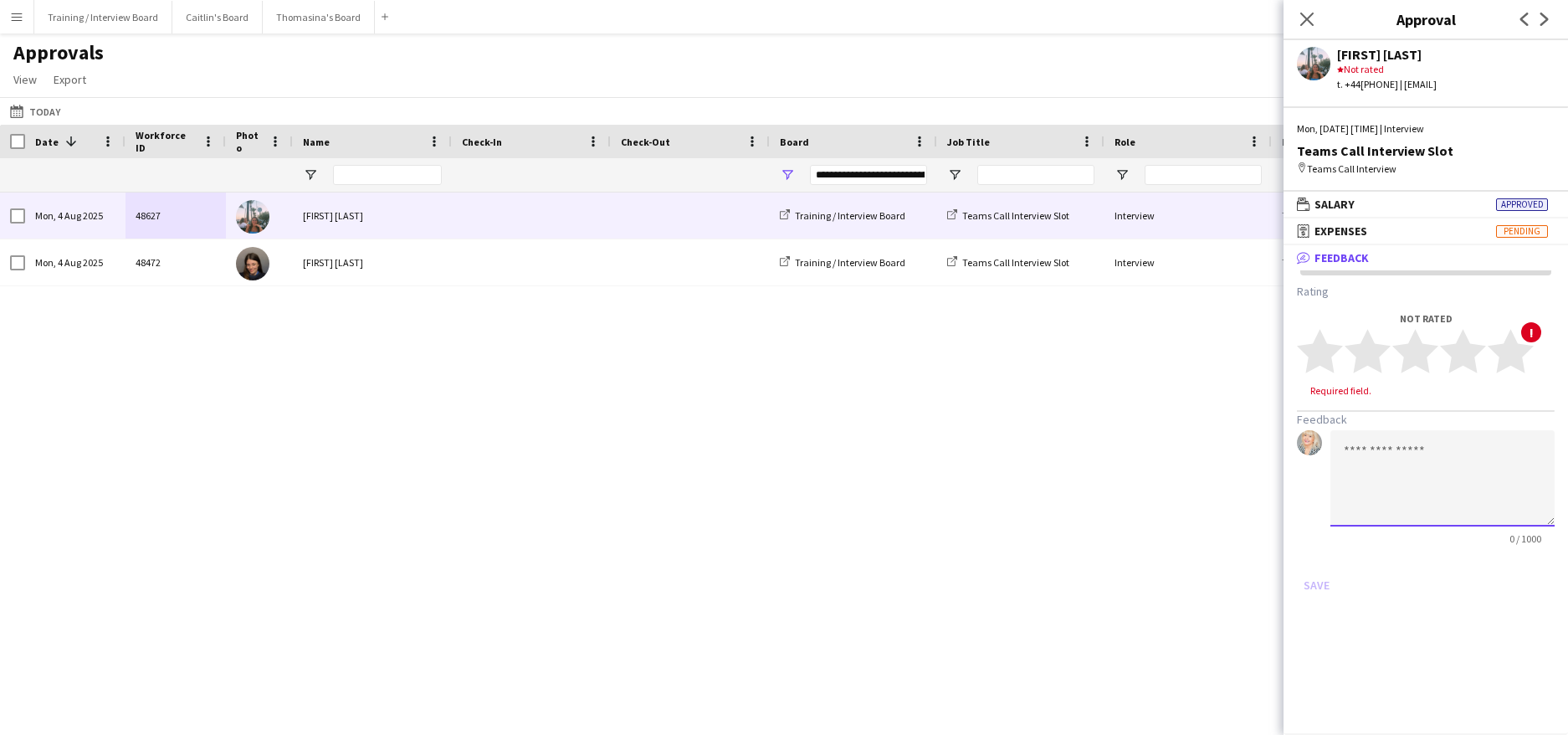 click 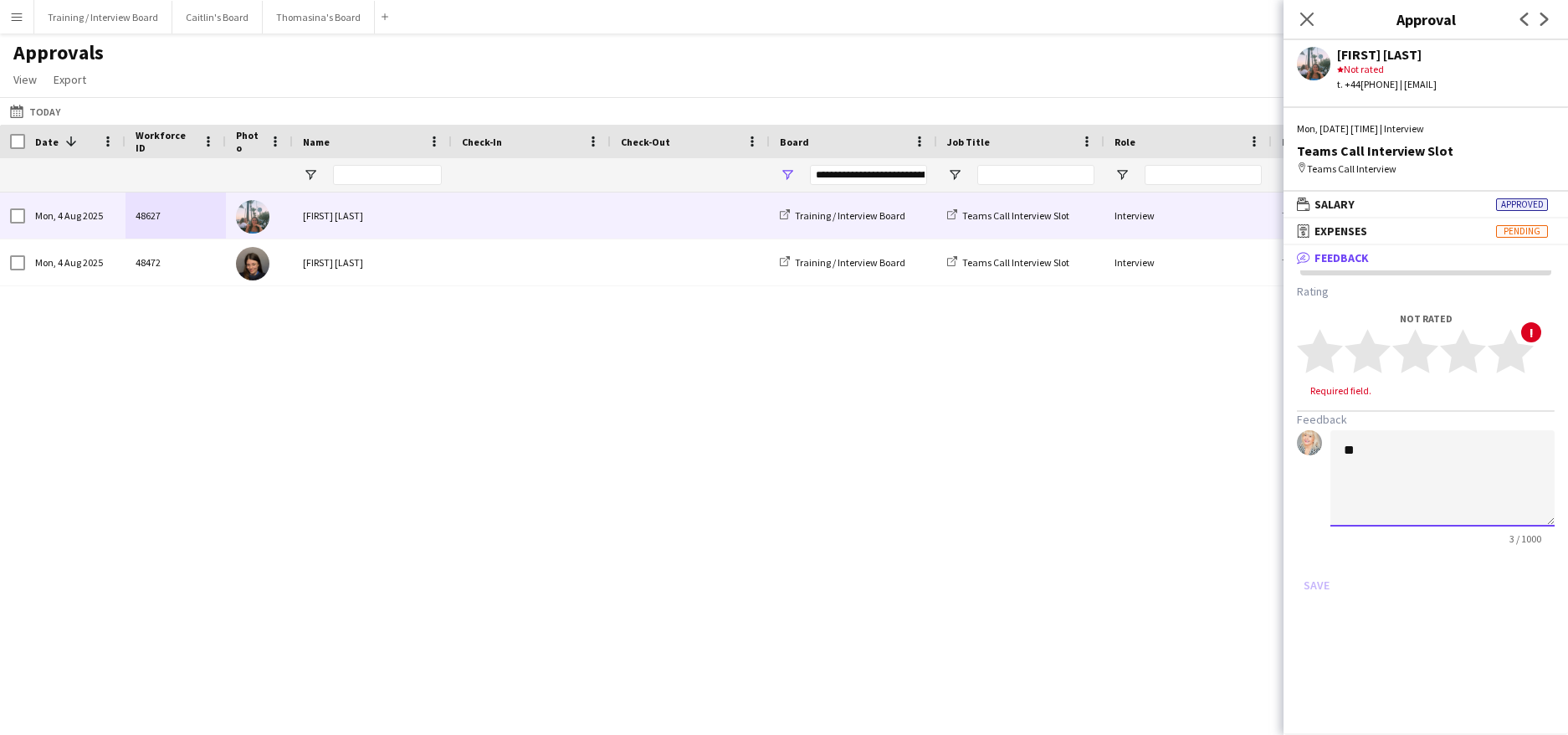 type on "*" 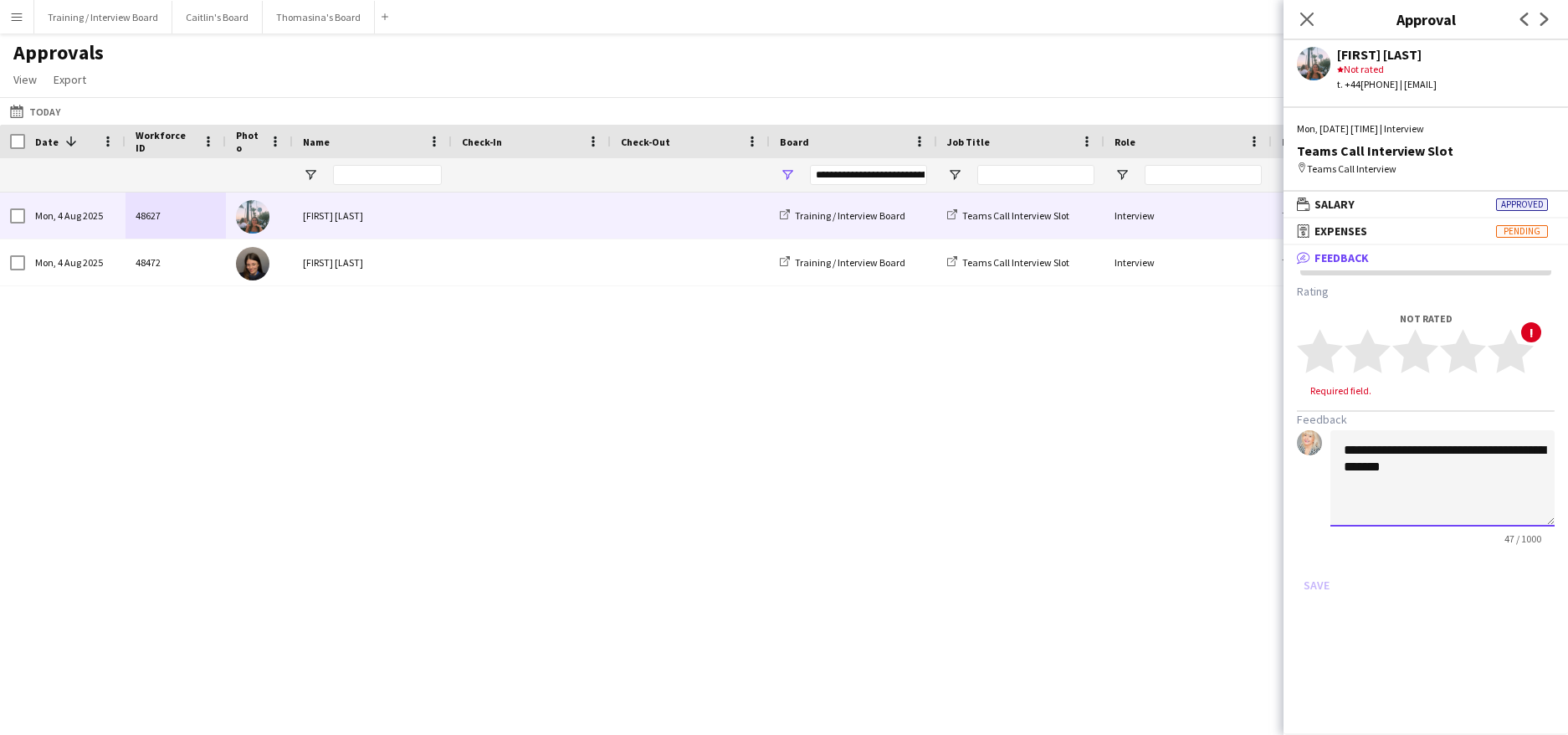click on "**********" 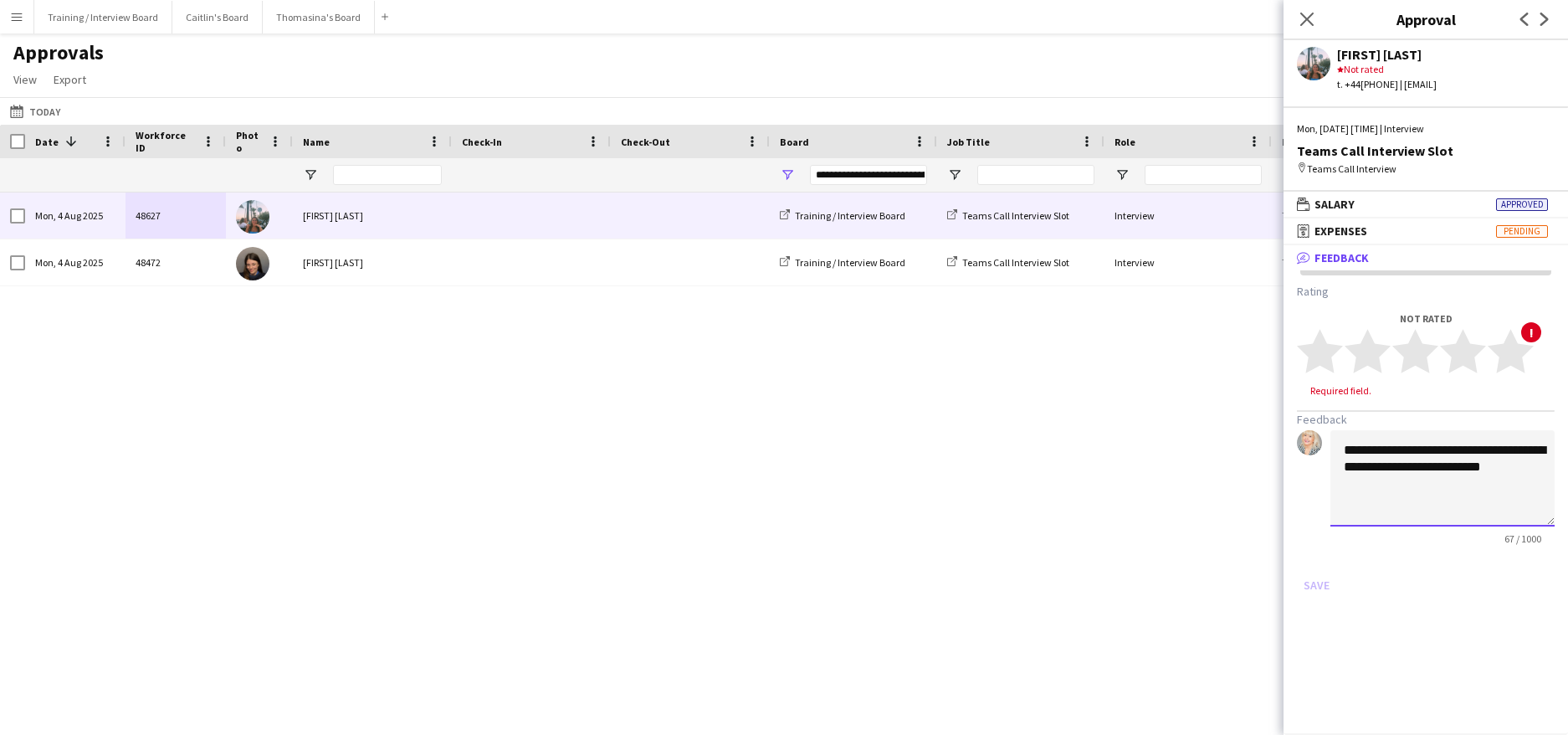 click on "**********" 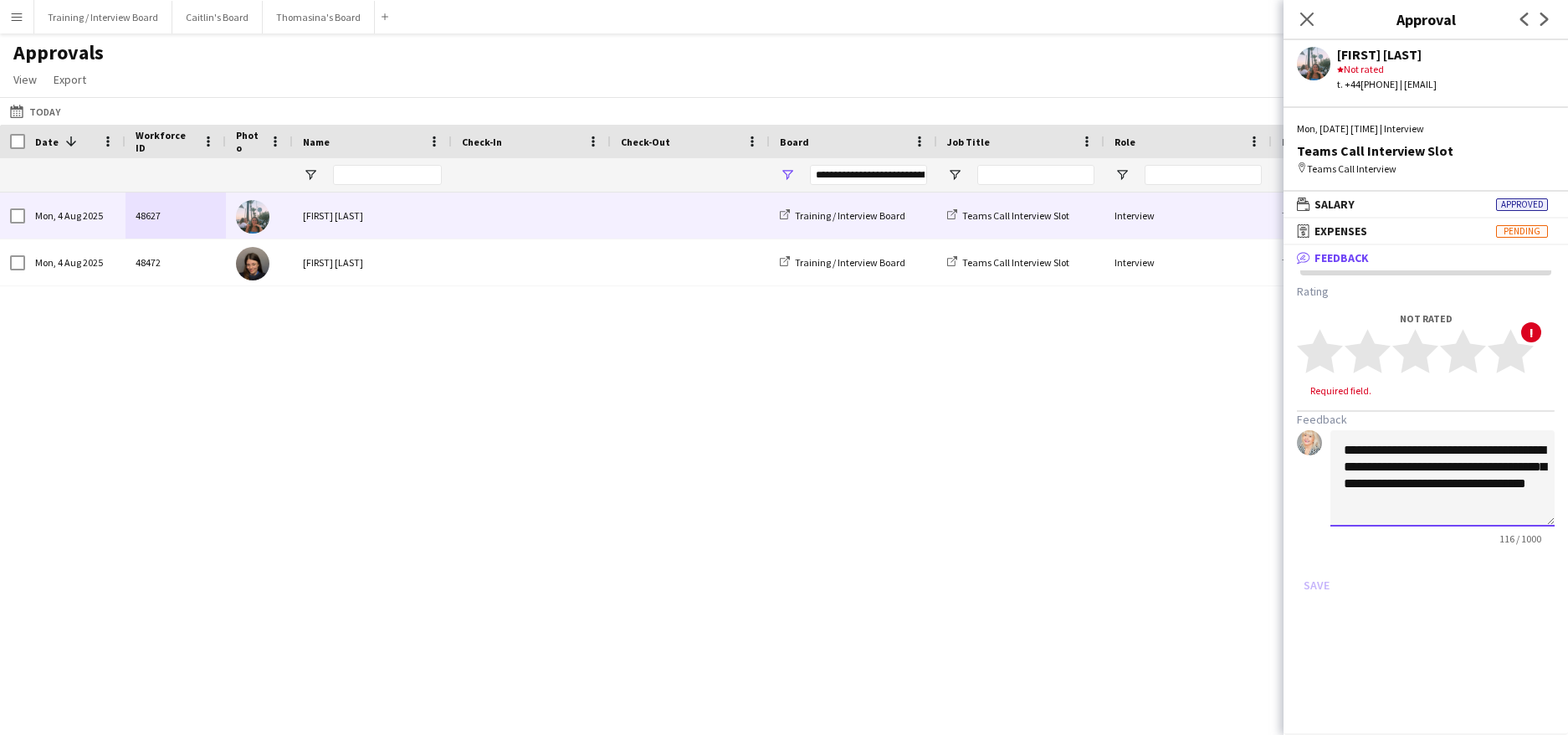 click on "**********" 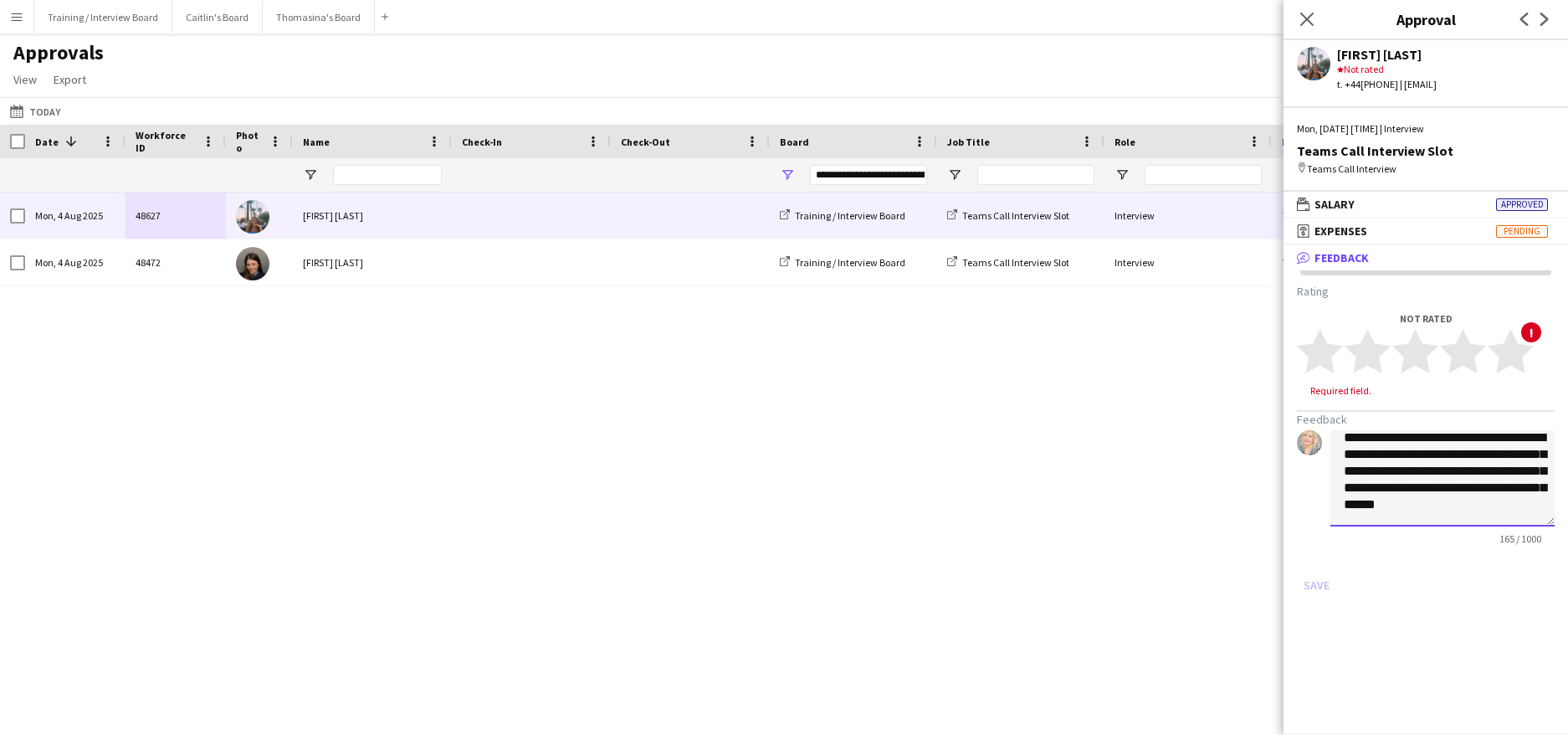 scroll, scrollTop: 35, scrollLeft: 0, axis: vertical 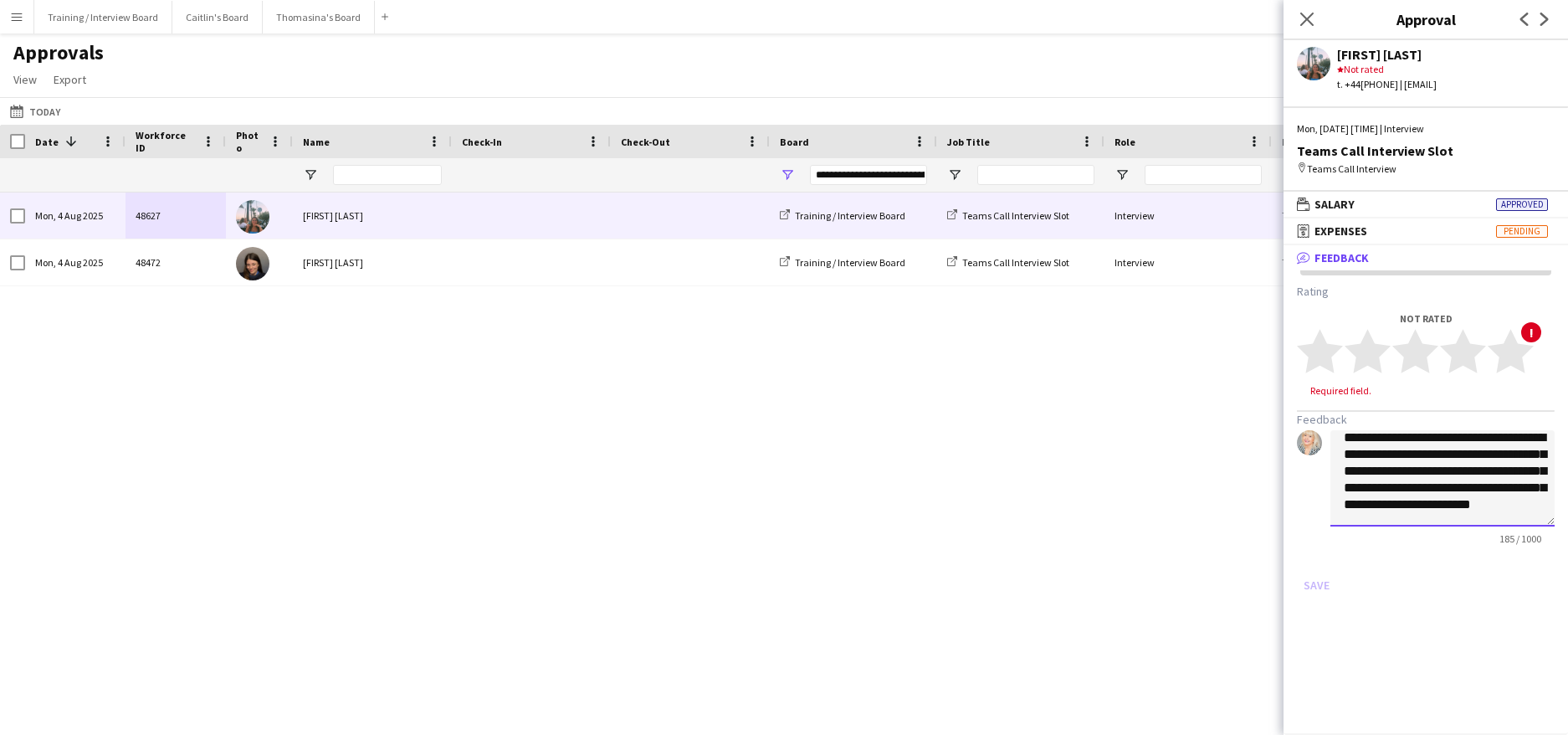 click on "**********" 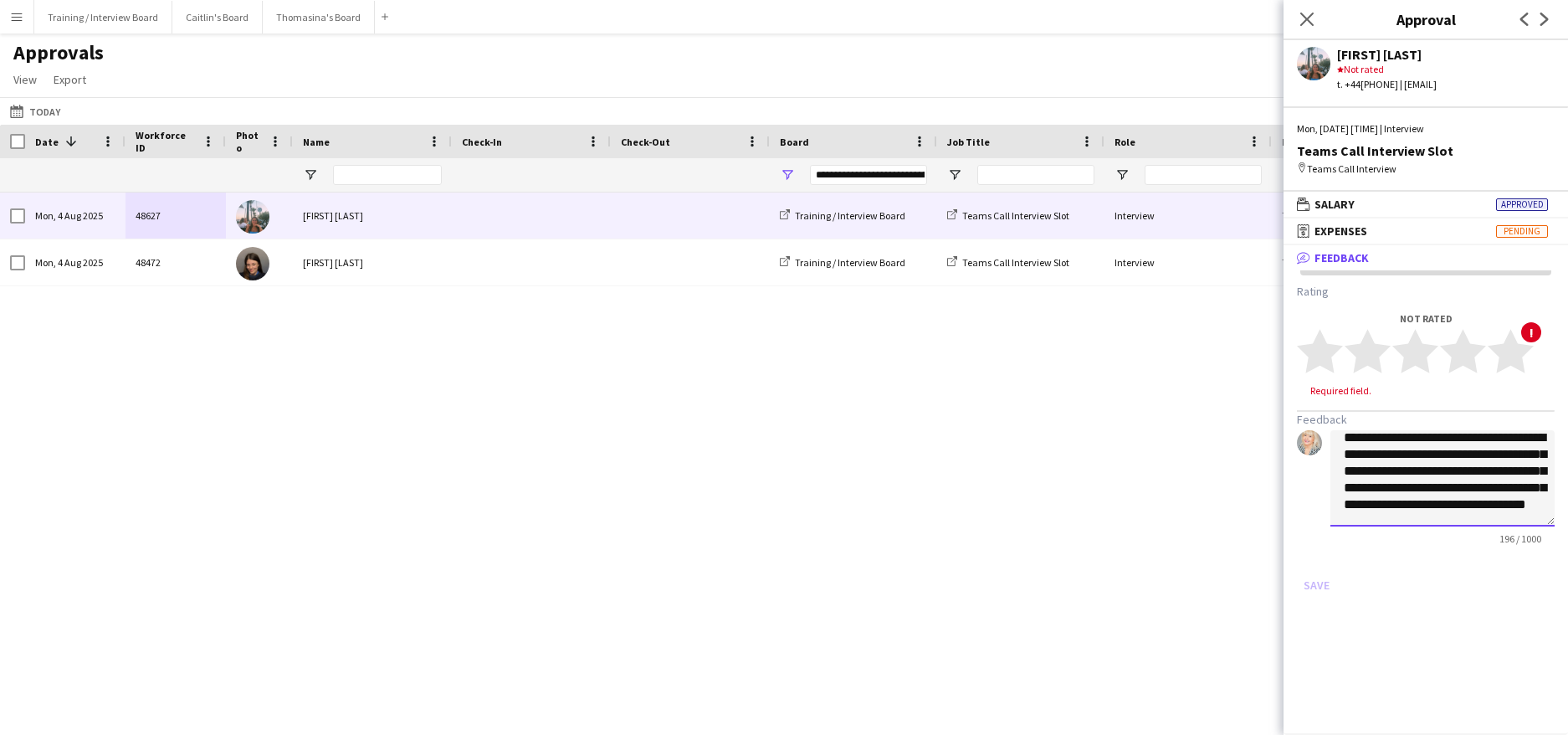 scroll, scrollTop: 52, scrollLeft: 0, axis: vertical 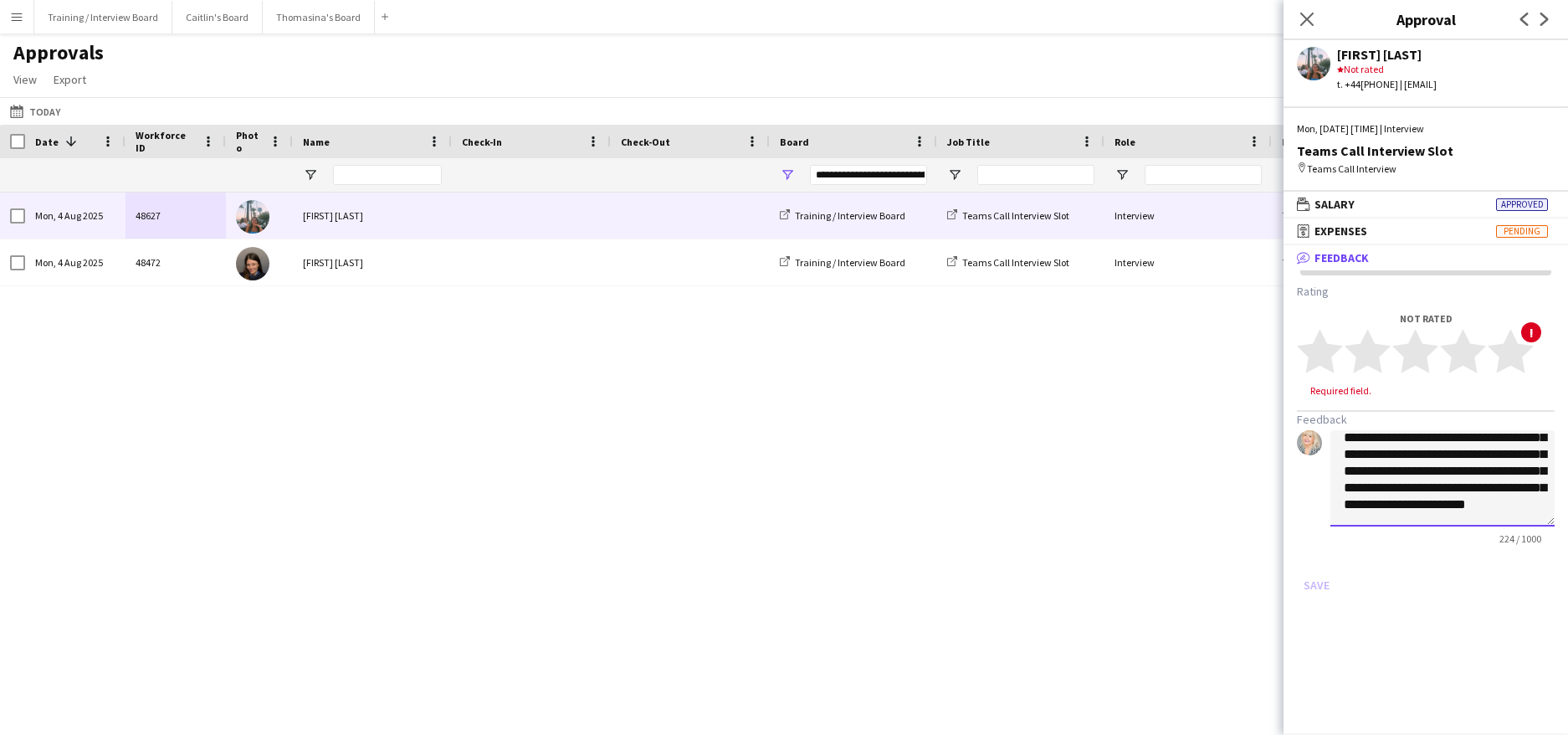 click on "**********" 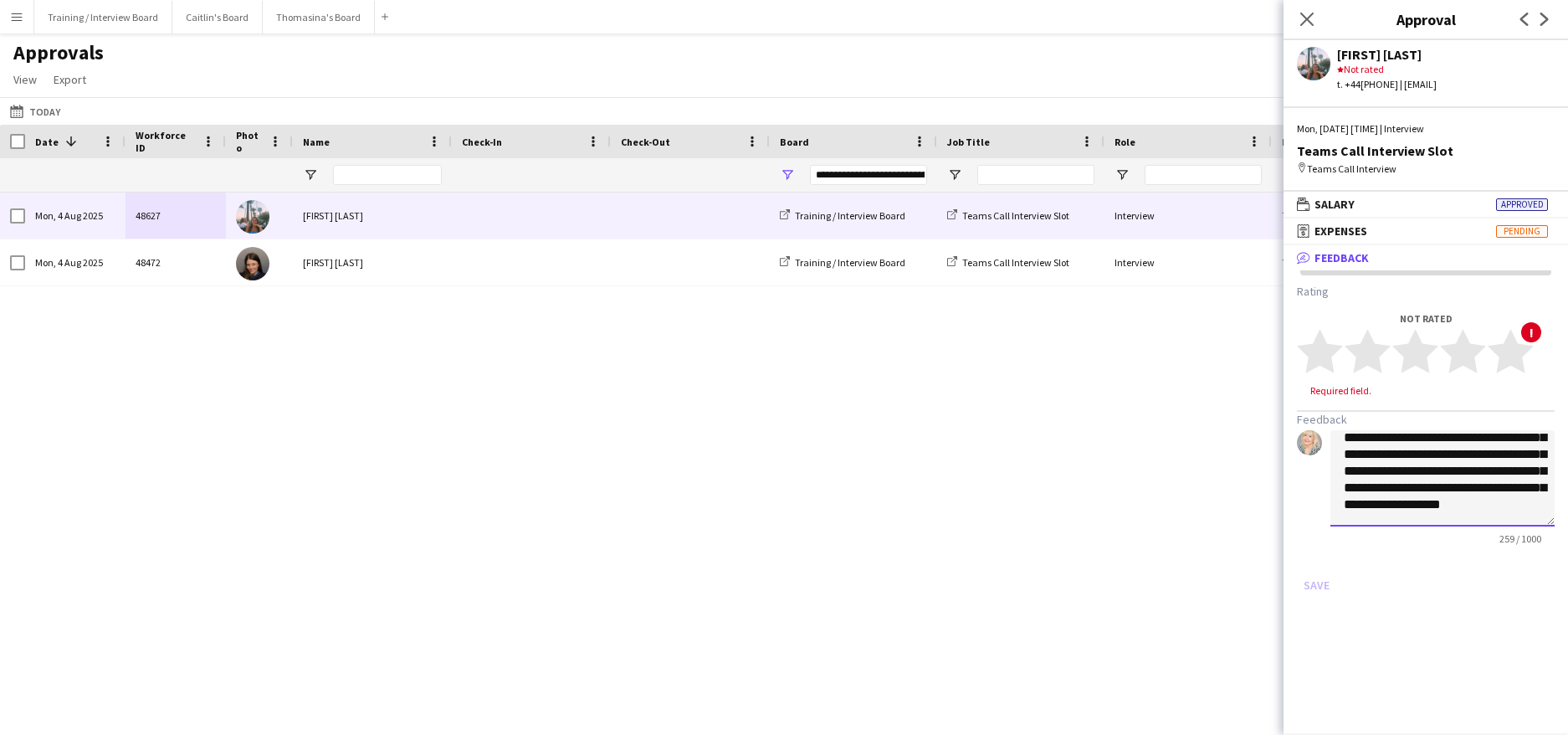click on "**********" 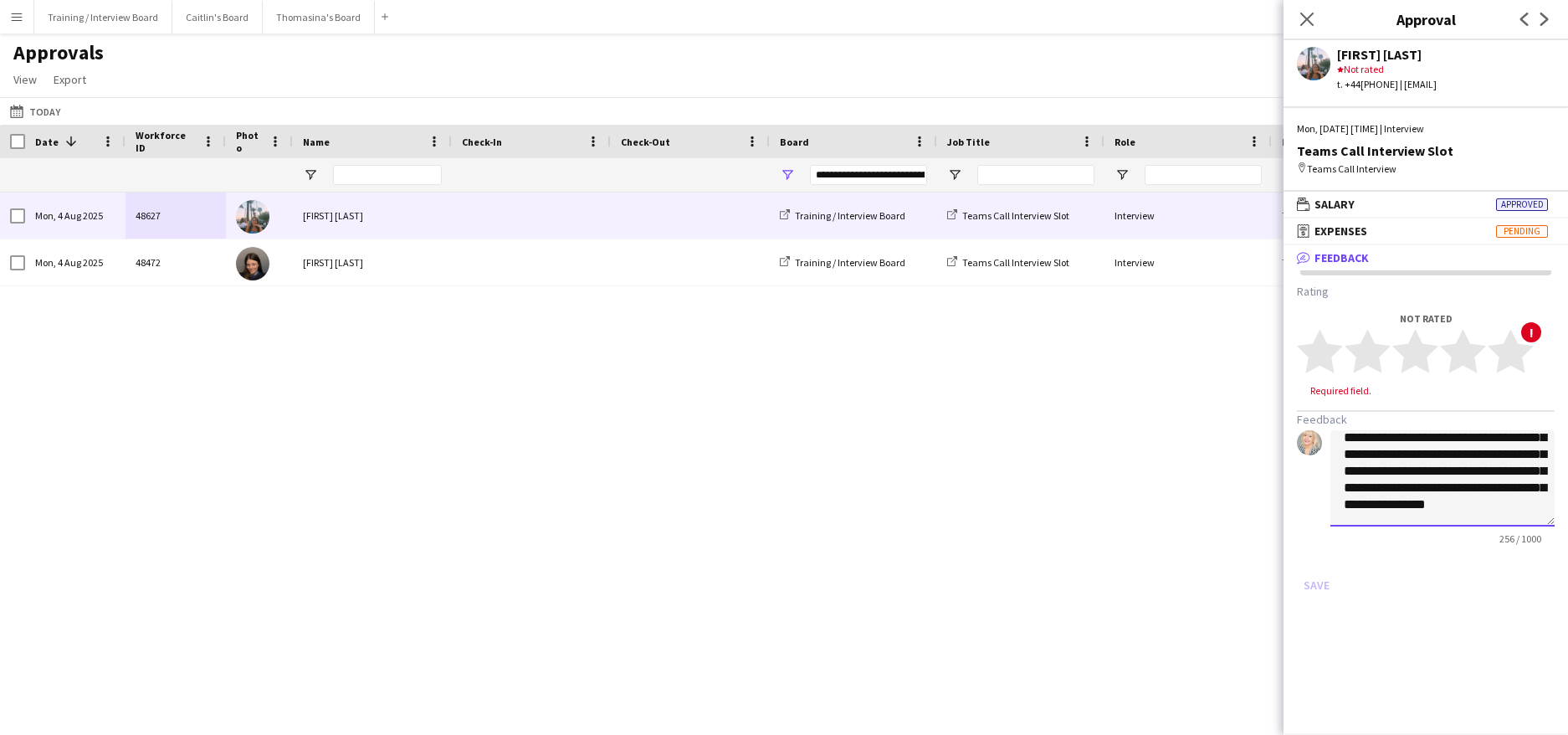 scroll, scrollTop: 80, scrollLeft: 0, axis: vertical 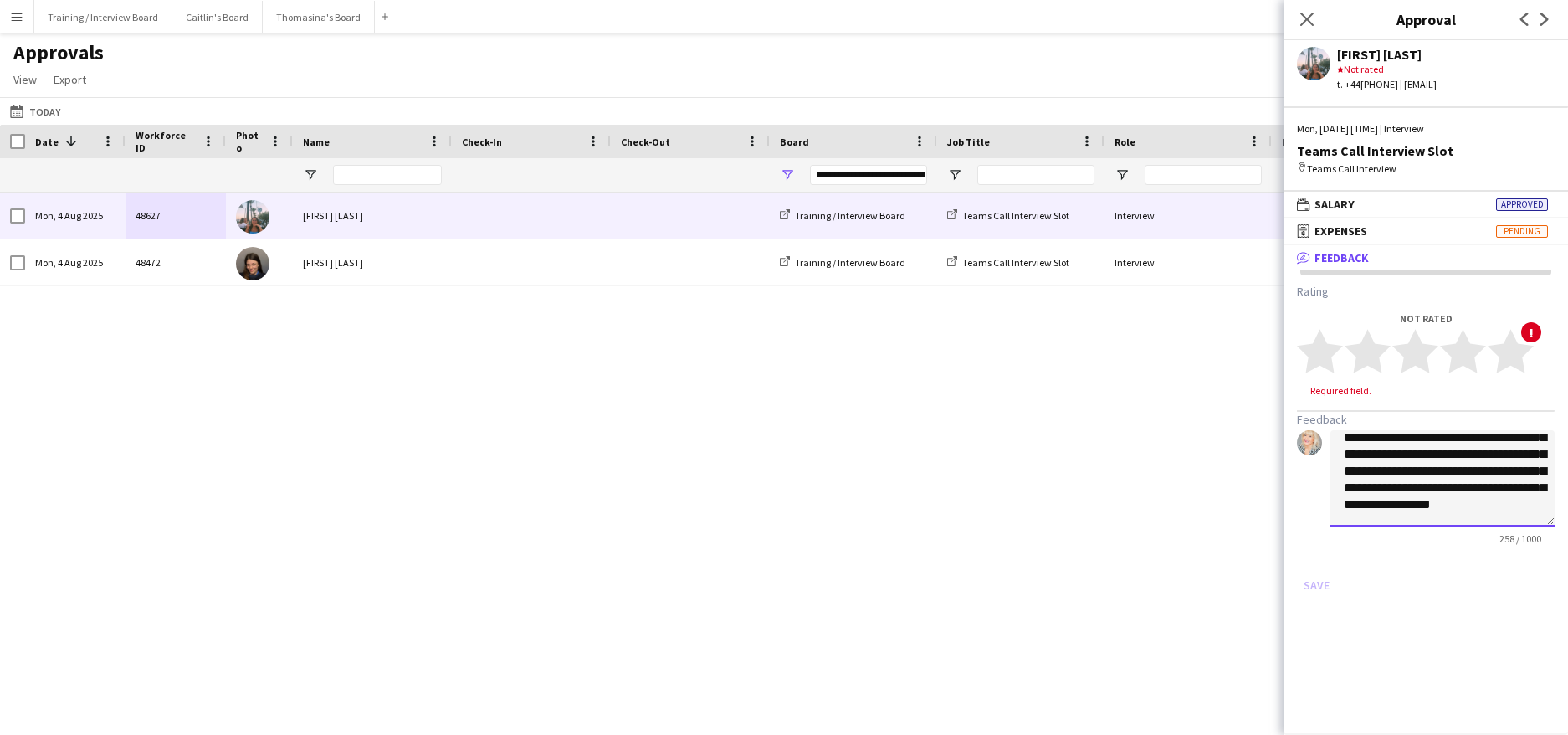 click on "**********" 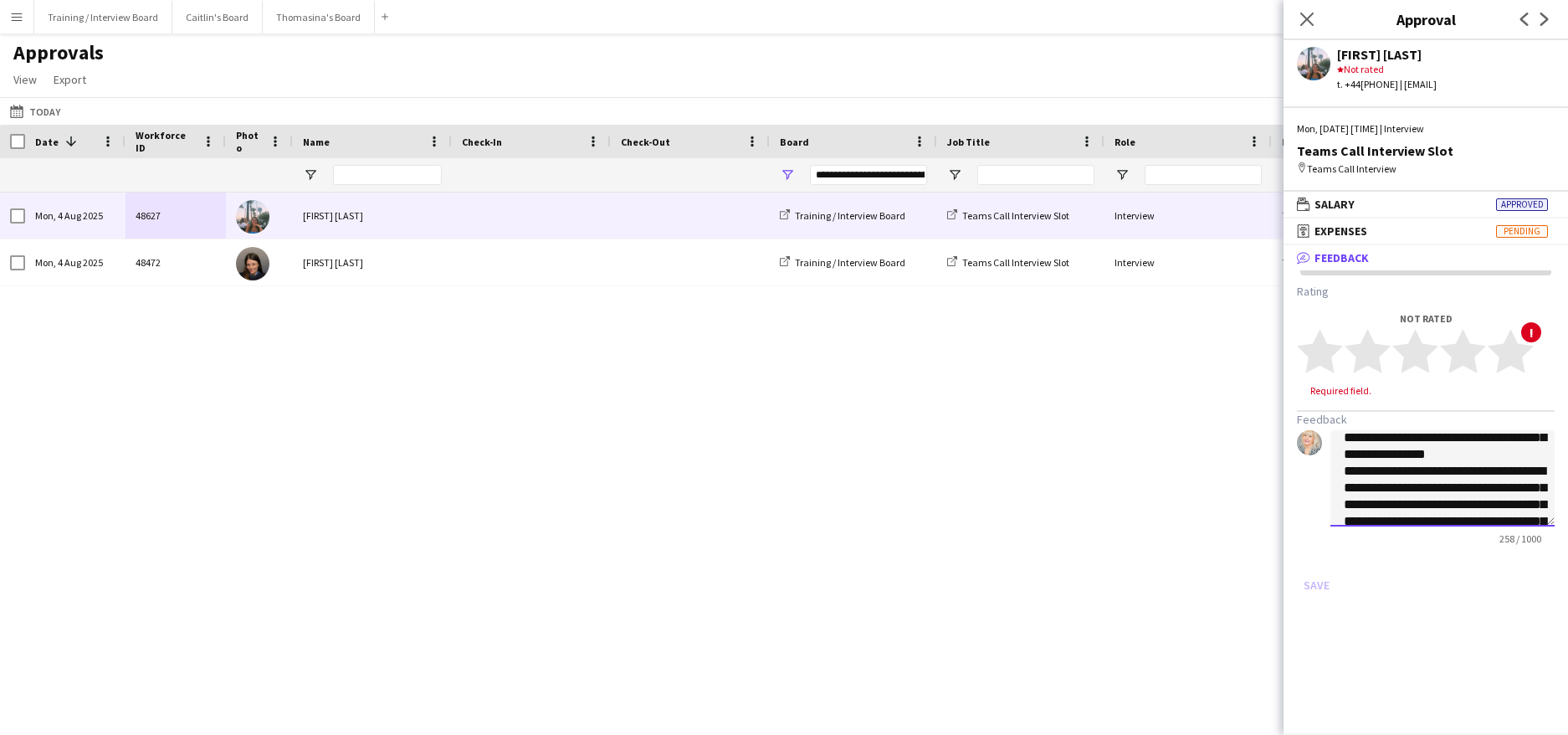 scroll, scrollTop: 454, scrollLeft: 0, axis: vertical 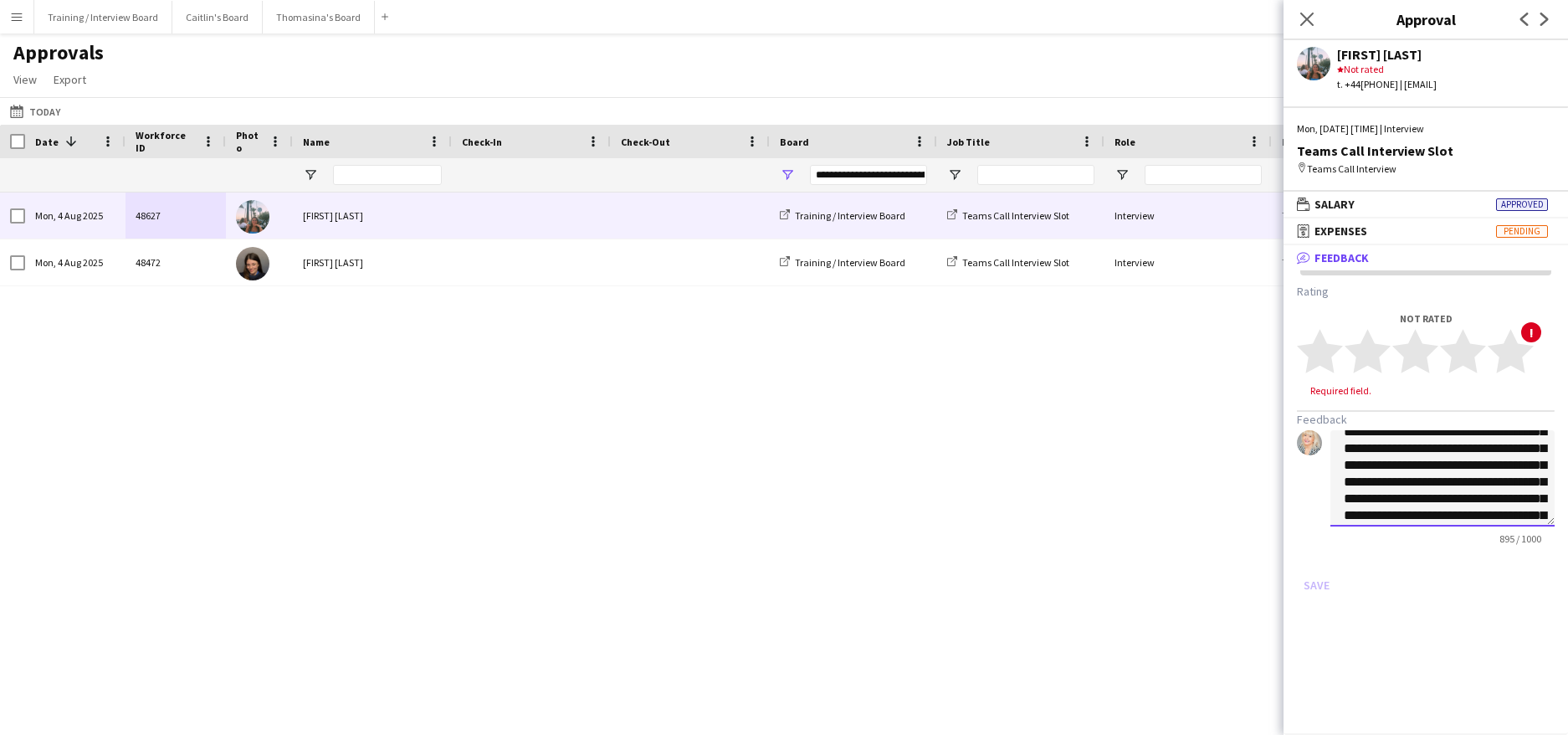 click on "**********" 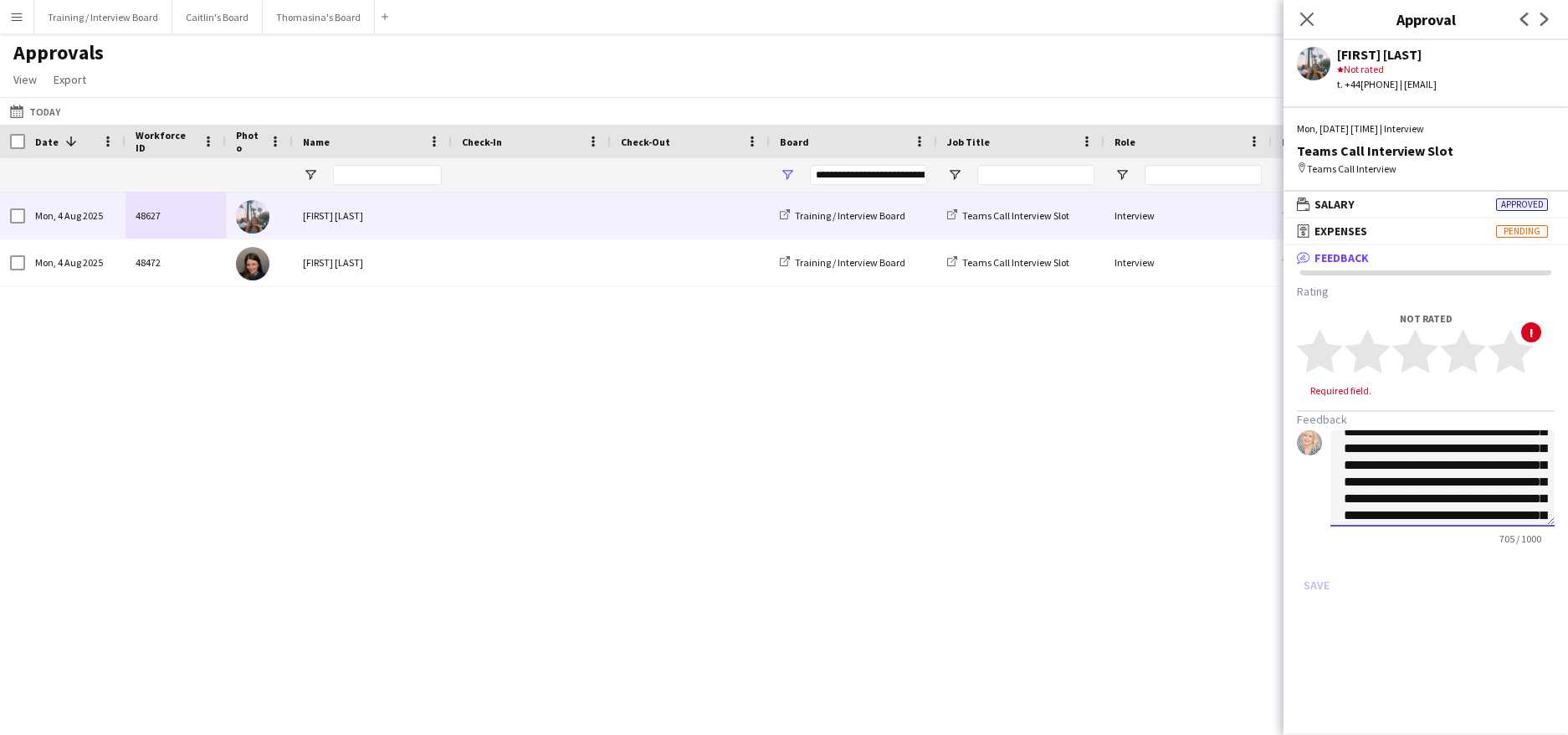 scroll, scrollTop: 136, scrollLeft: 0, axis: vertical 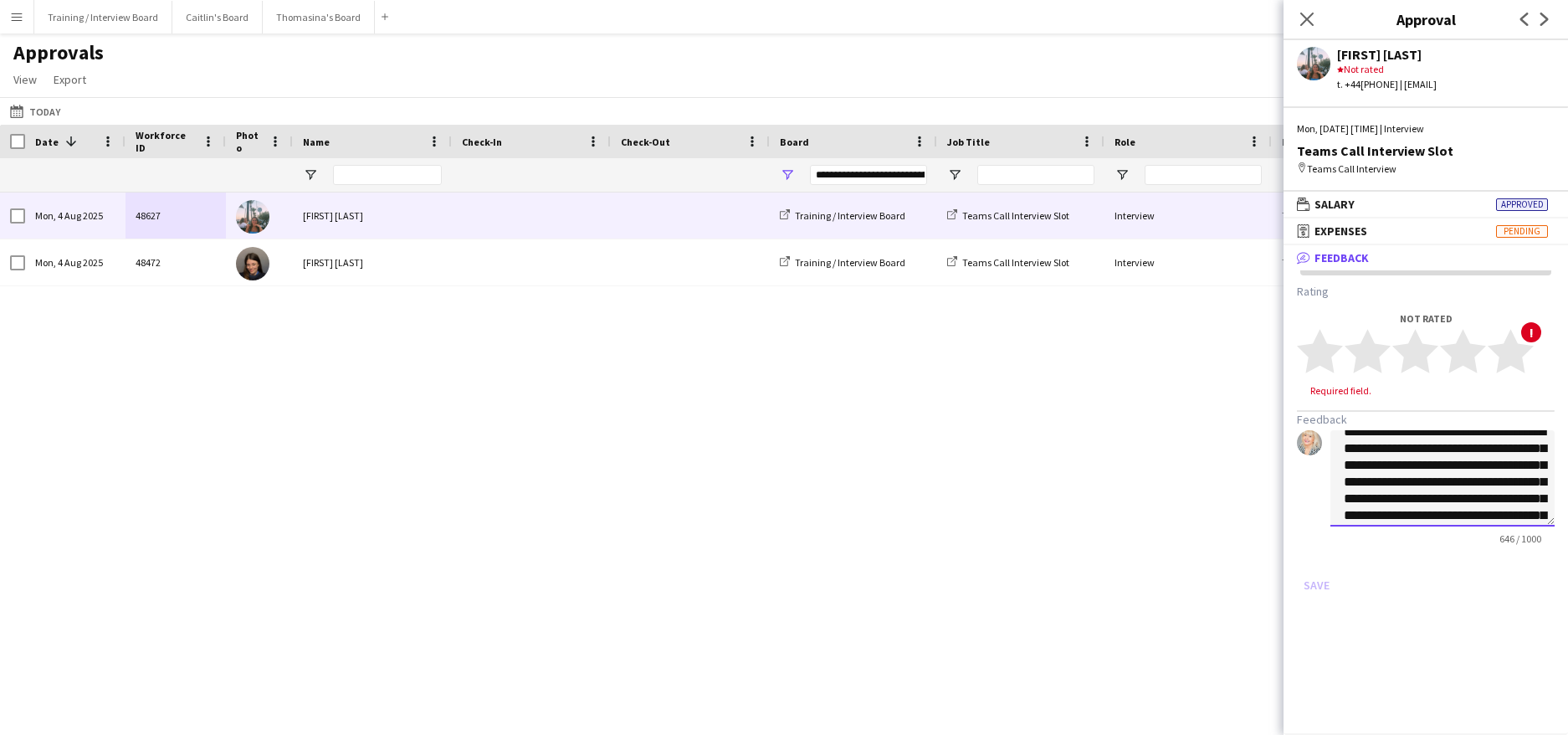 click on "**********" 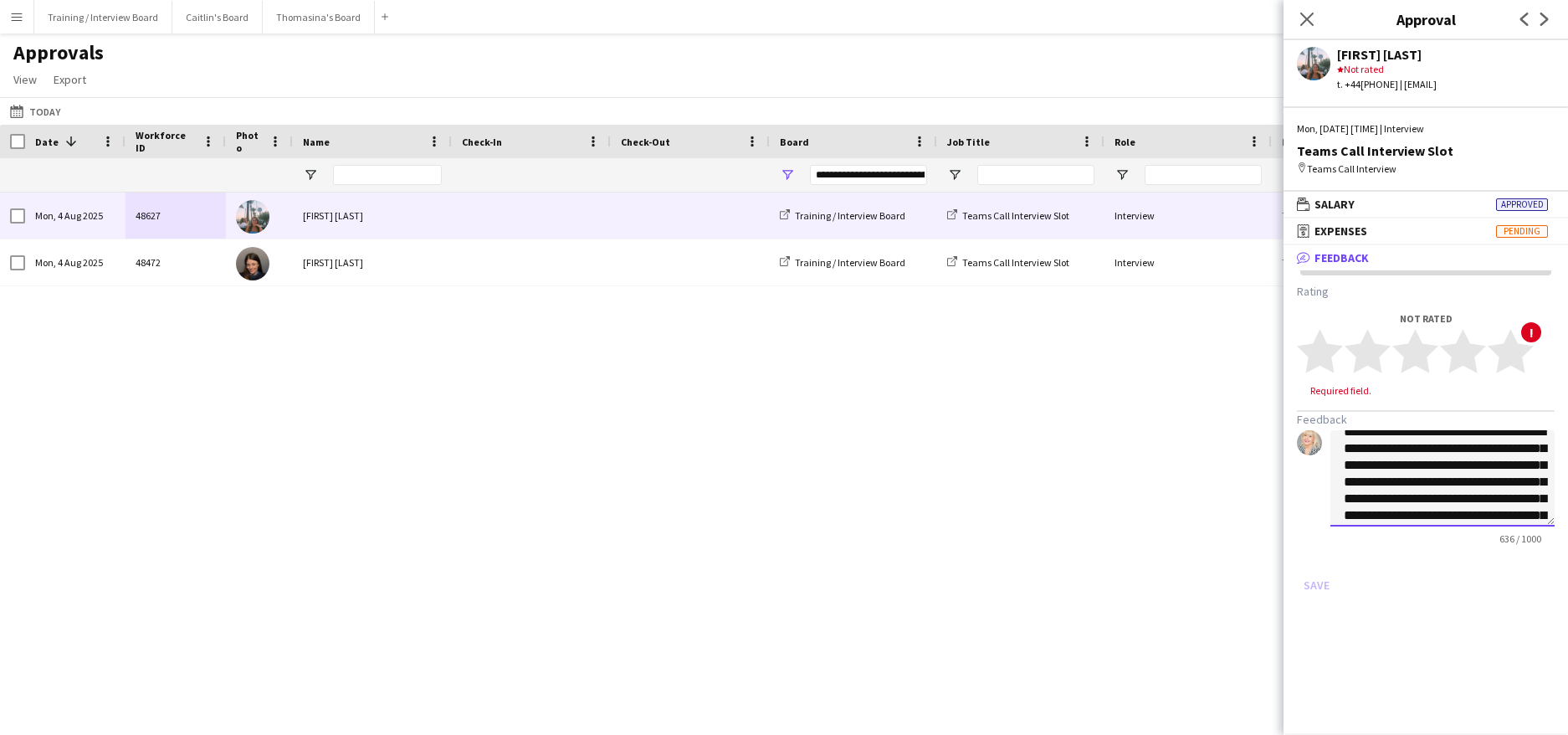 click on "**********" 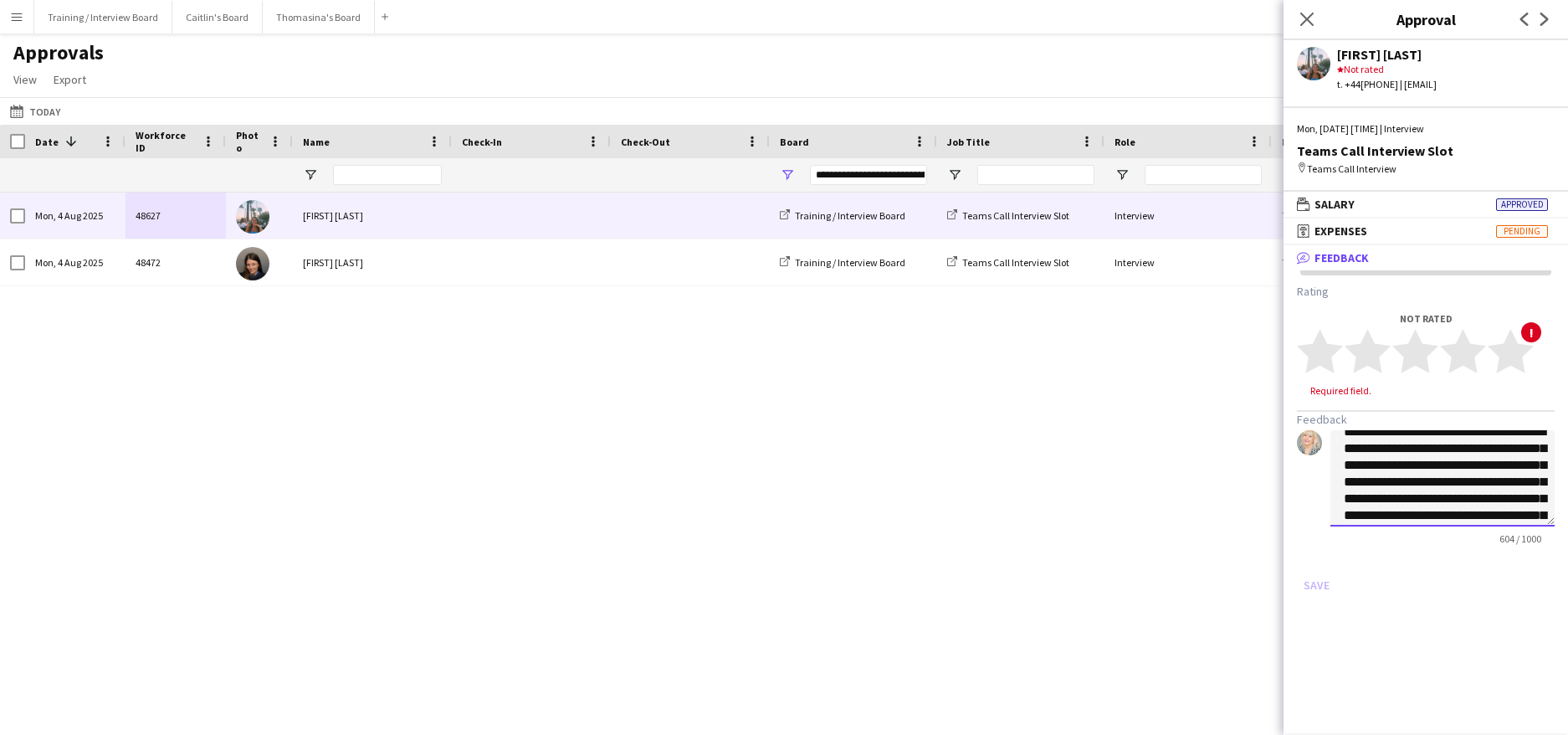 click on "**********" 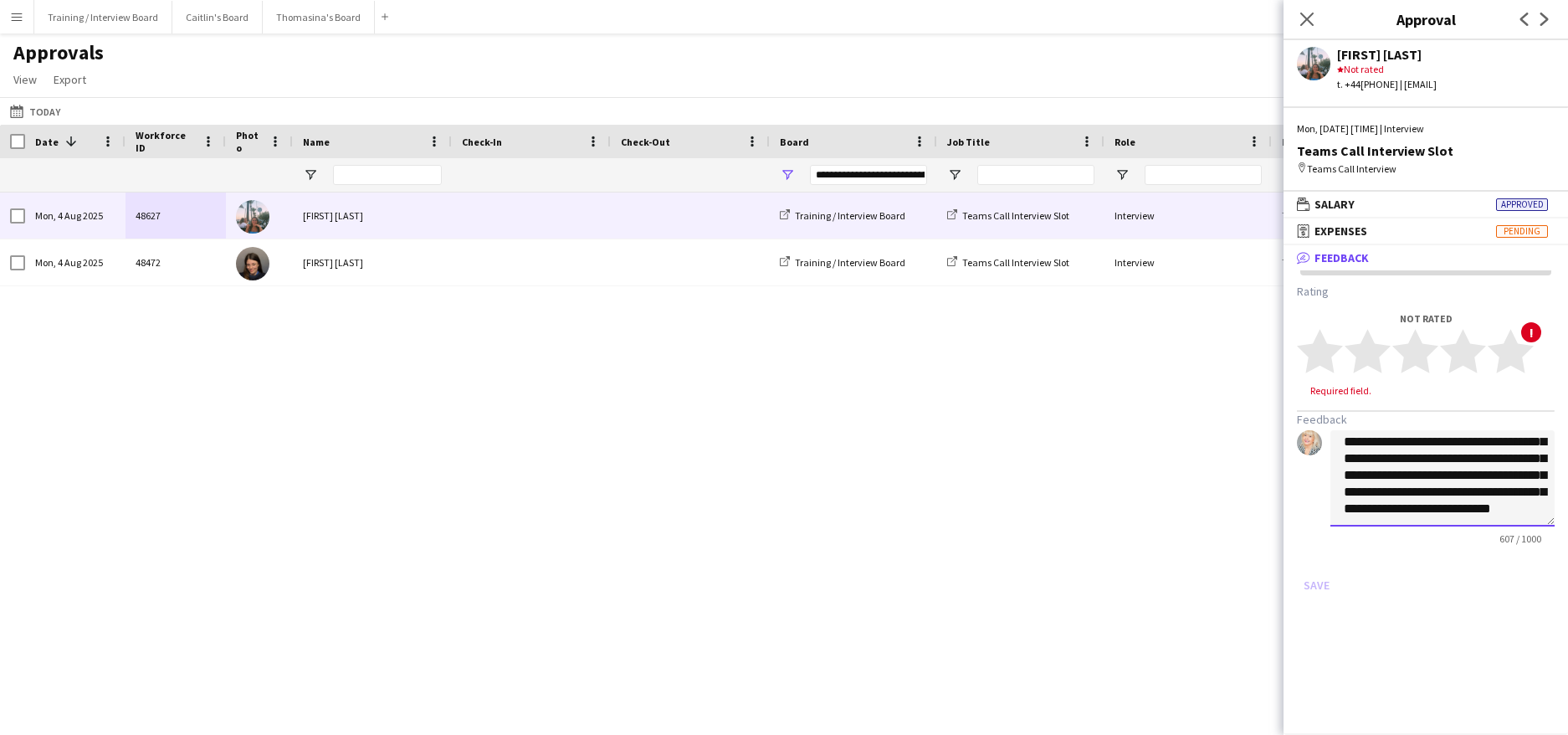 scroll, scrollTop: 203, scrollLeft: 0, axis: vertical 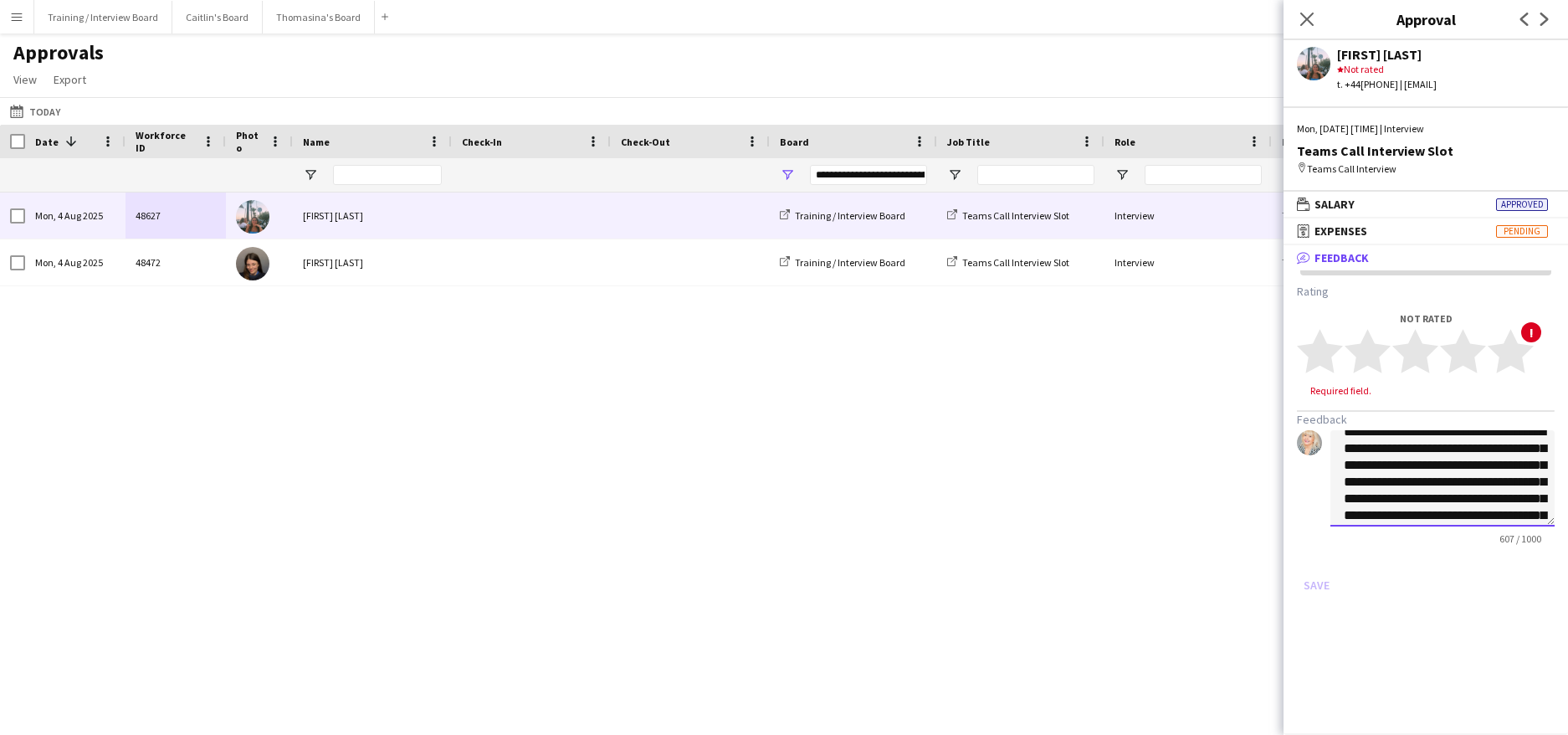 click on "**********" 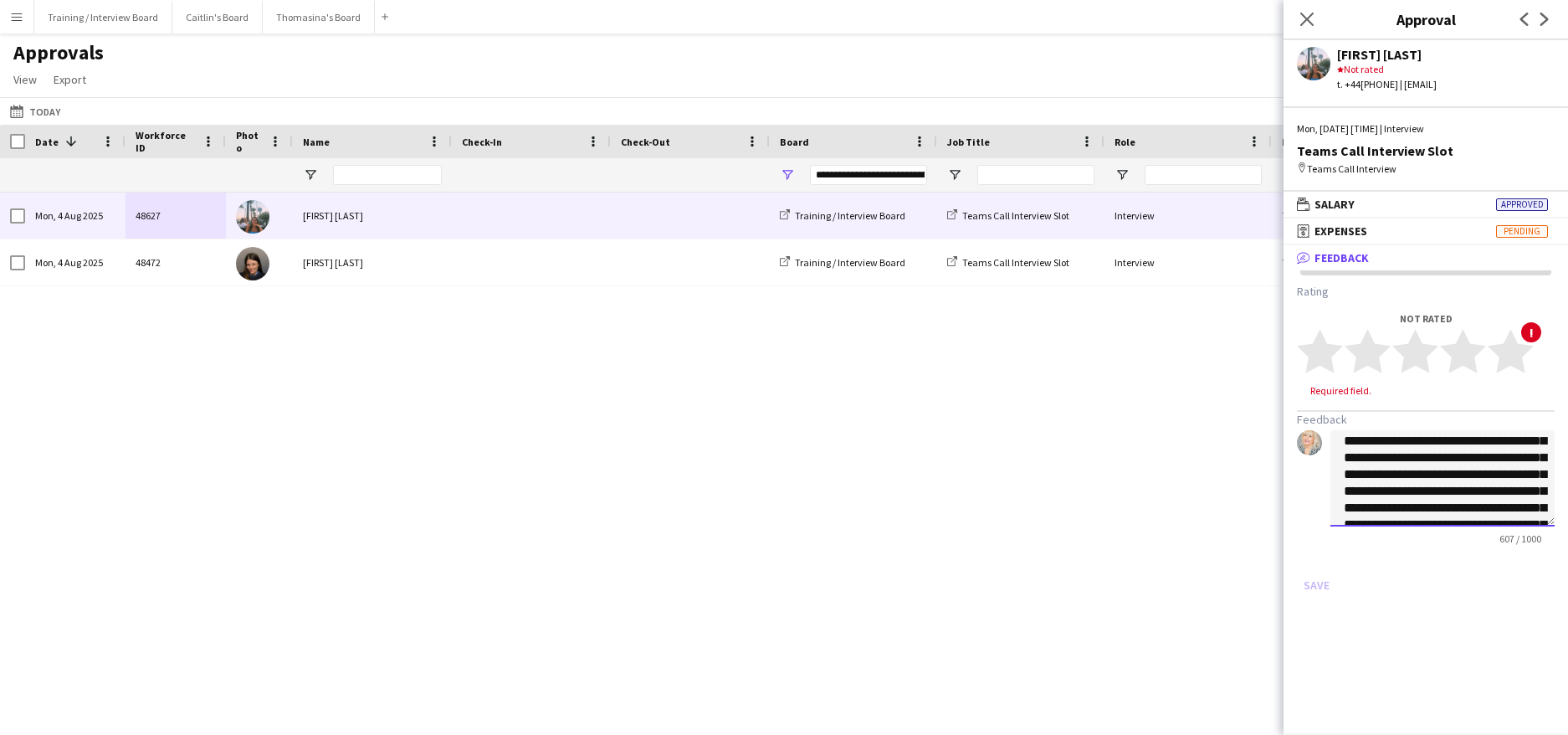 scroll, scrollTop: 169, scrollLeft: 0, axis: vertical 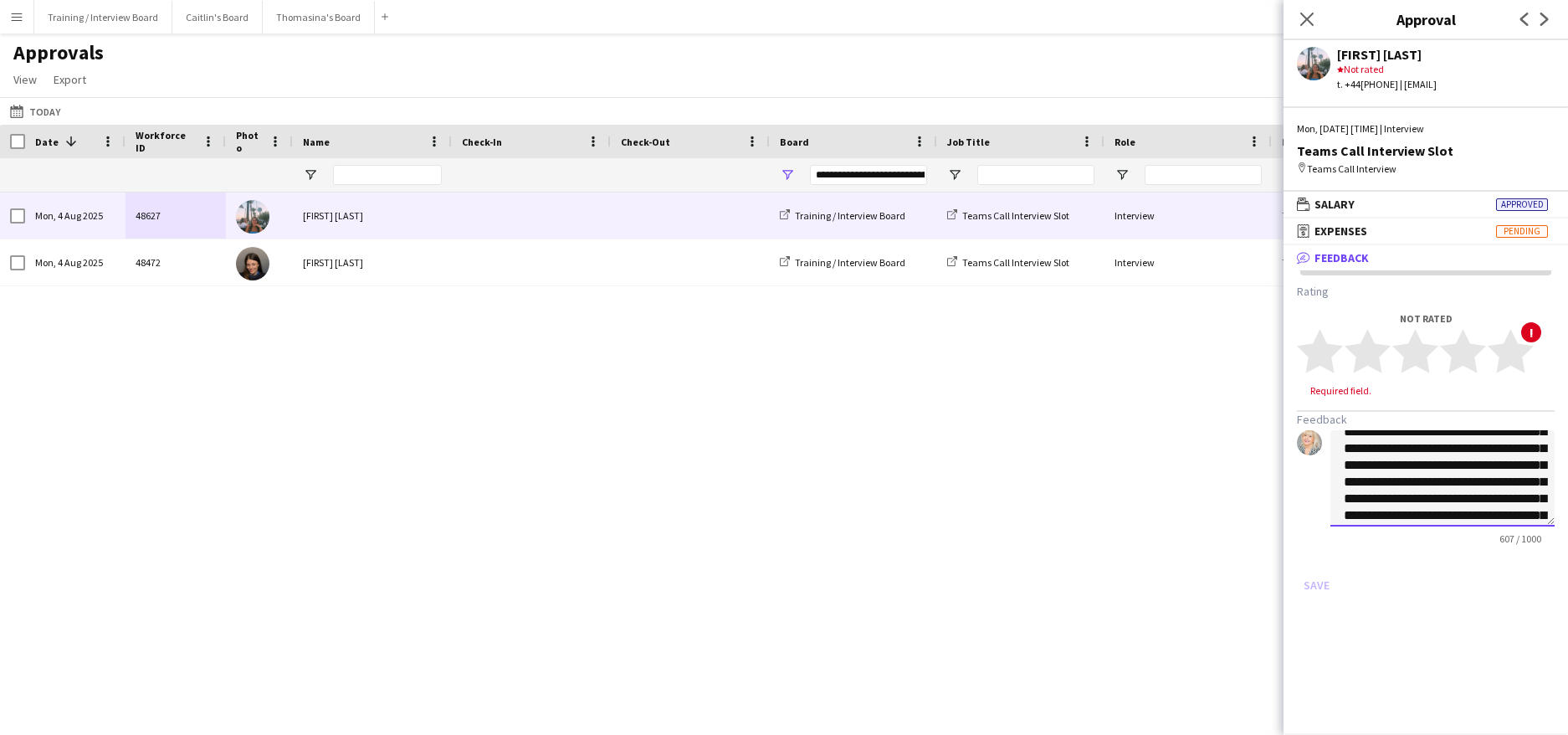 click on "**********" 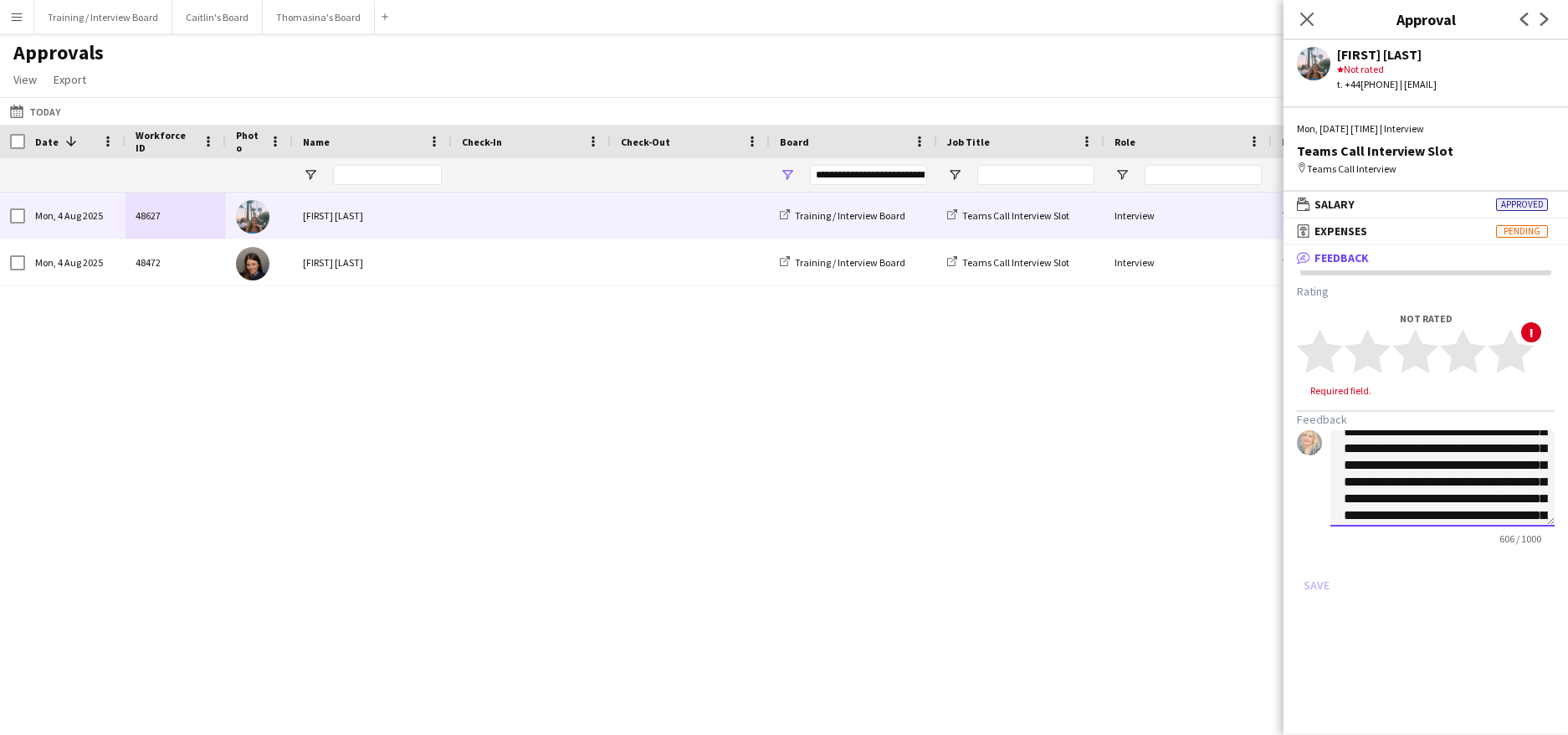 click on "**********" 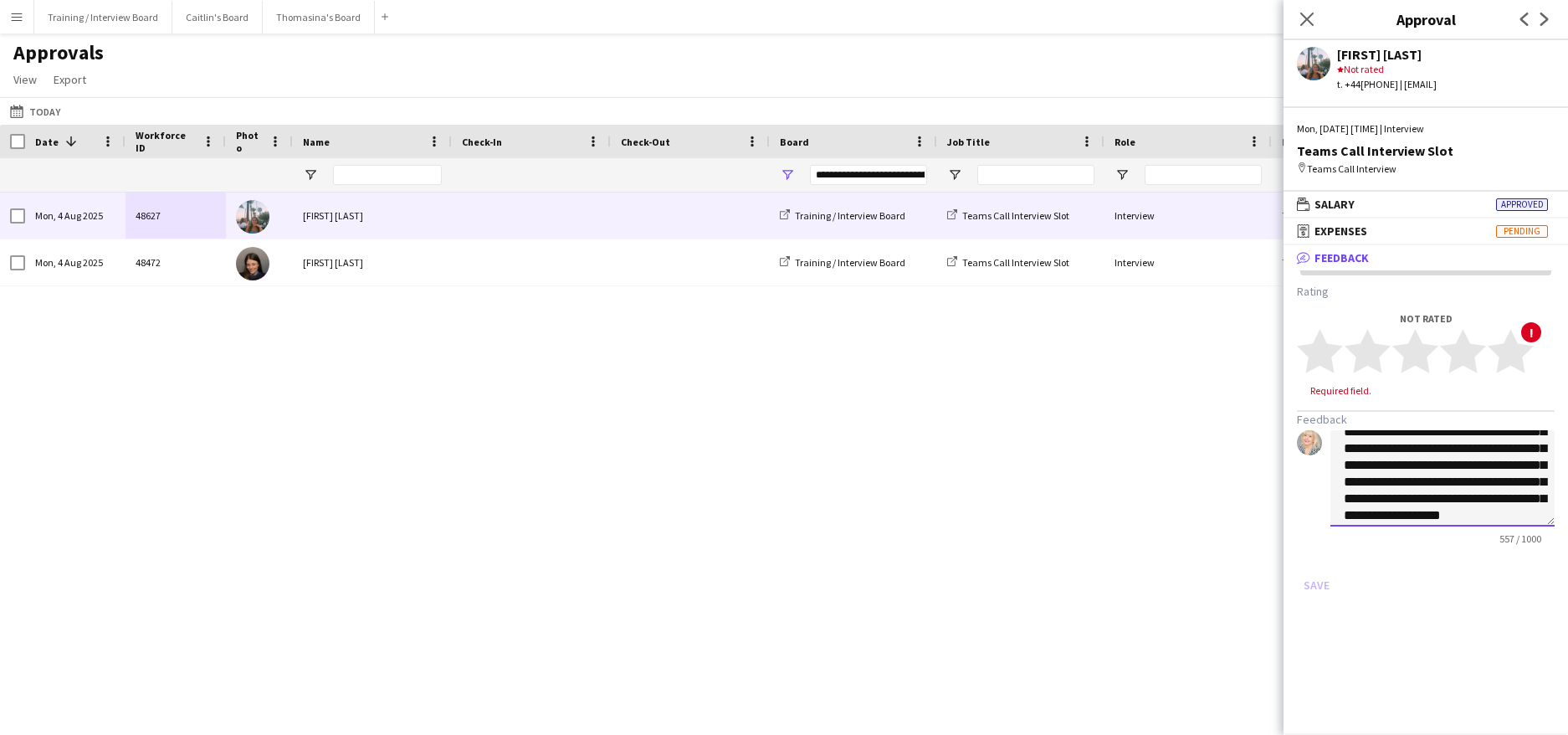 click on "**********" 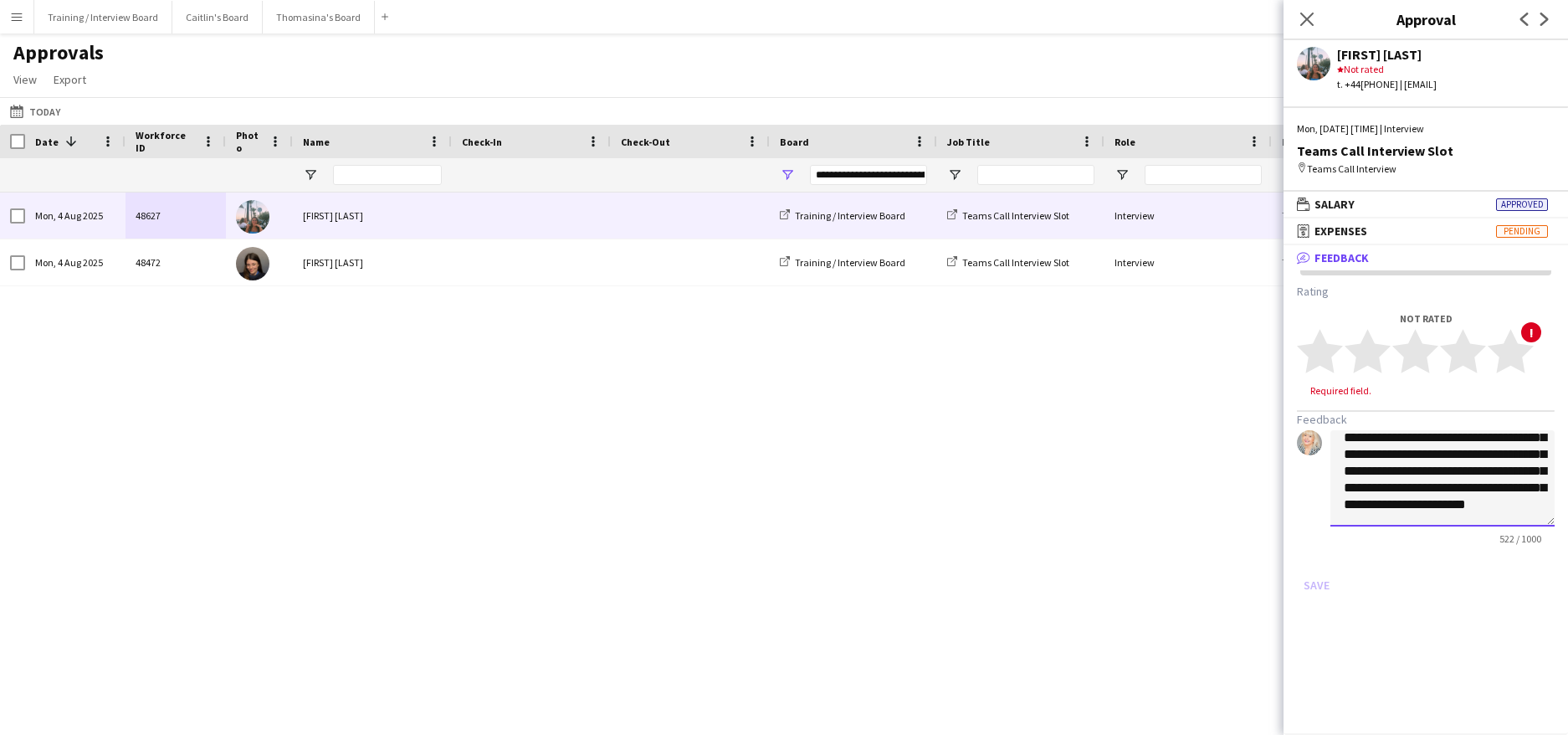 click on "**********" 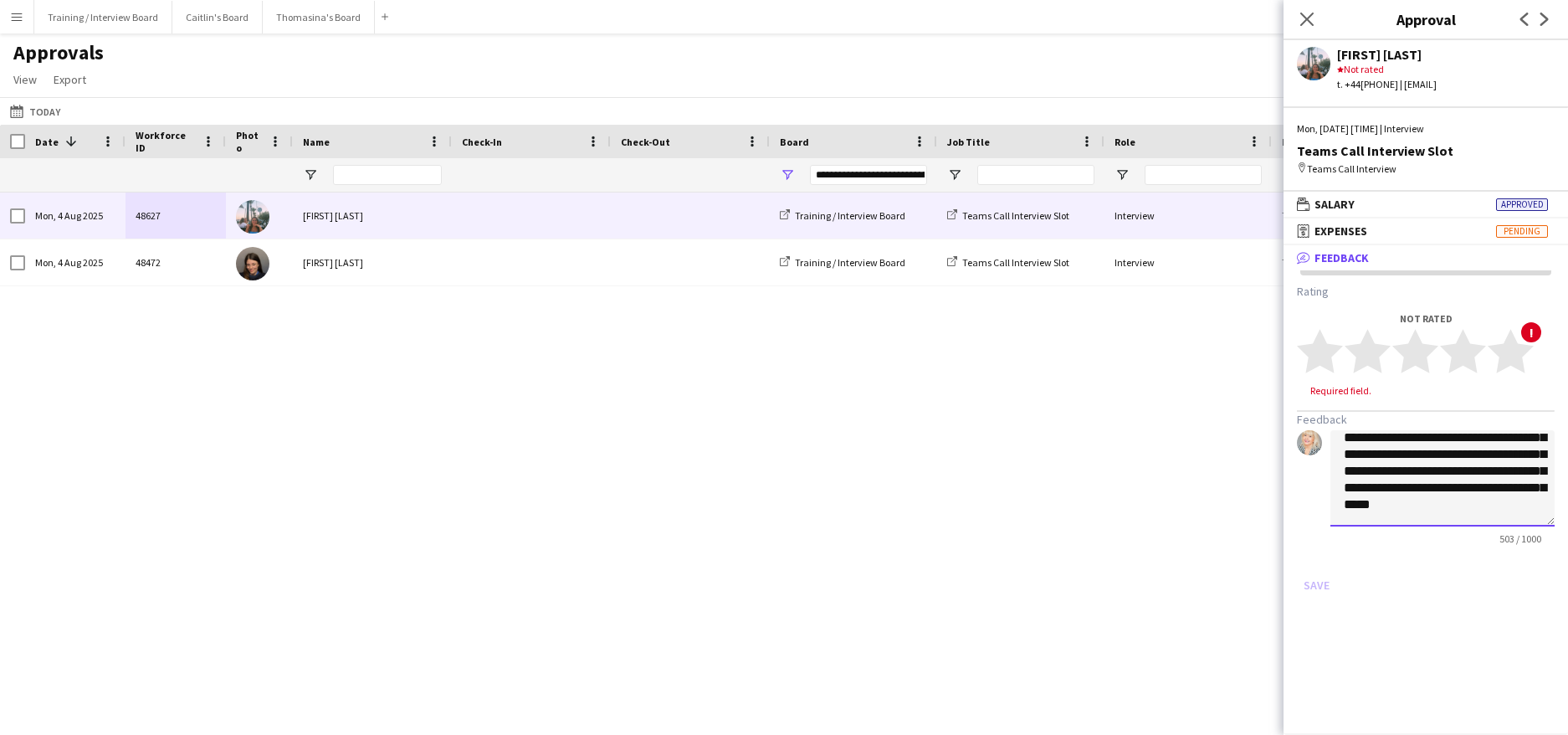 scroll, scrollTop: 203, scrollLeft: 0, axis: vertical 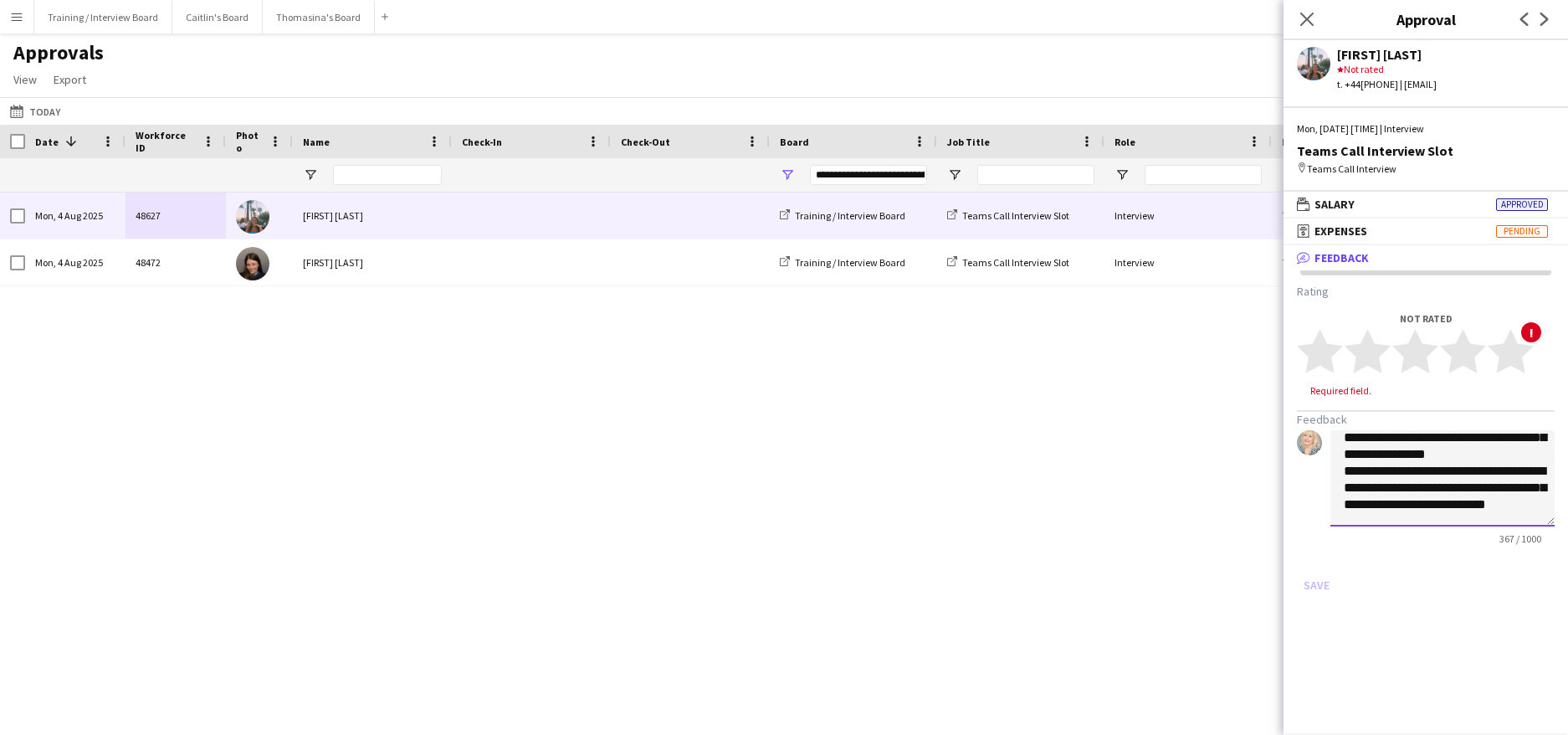 click on "**********" 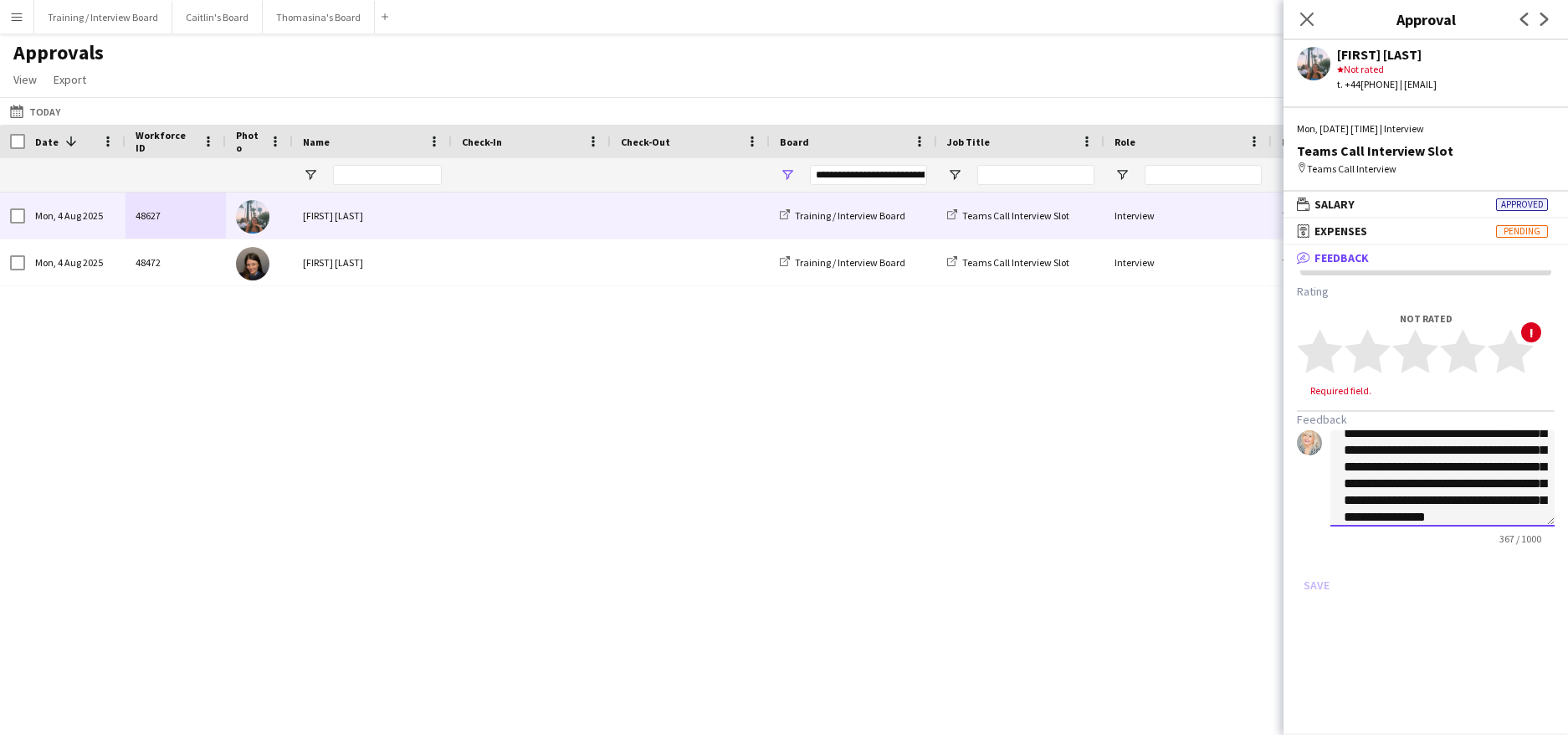 scroll, scrollTop: 67, scrollLeft: 0, axis: vertical 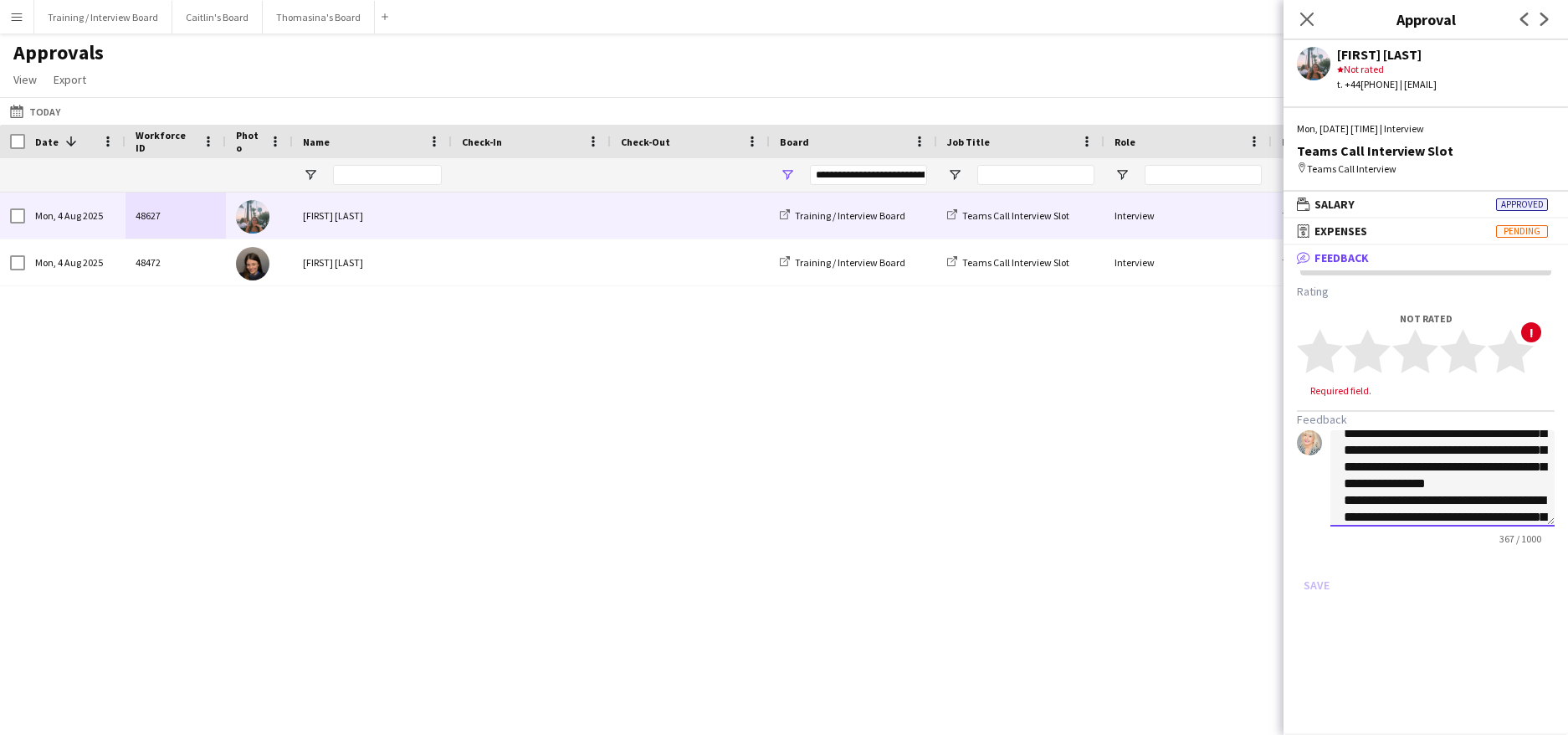 click on "**********" 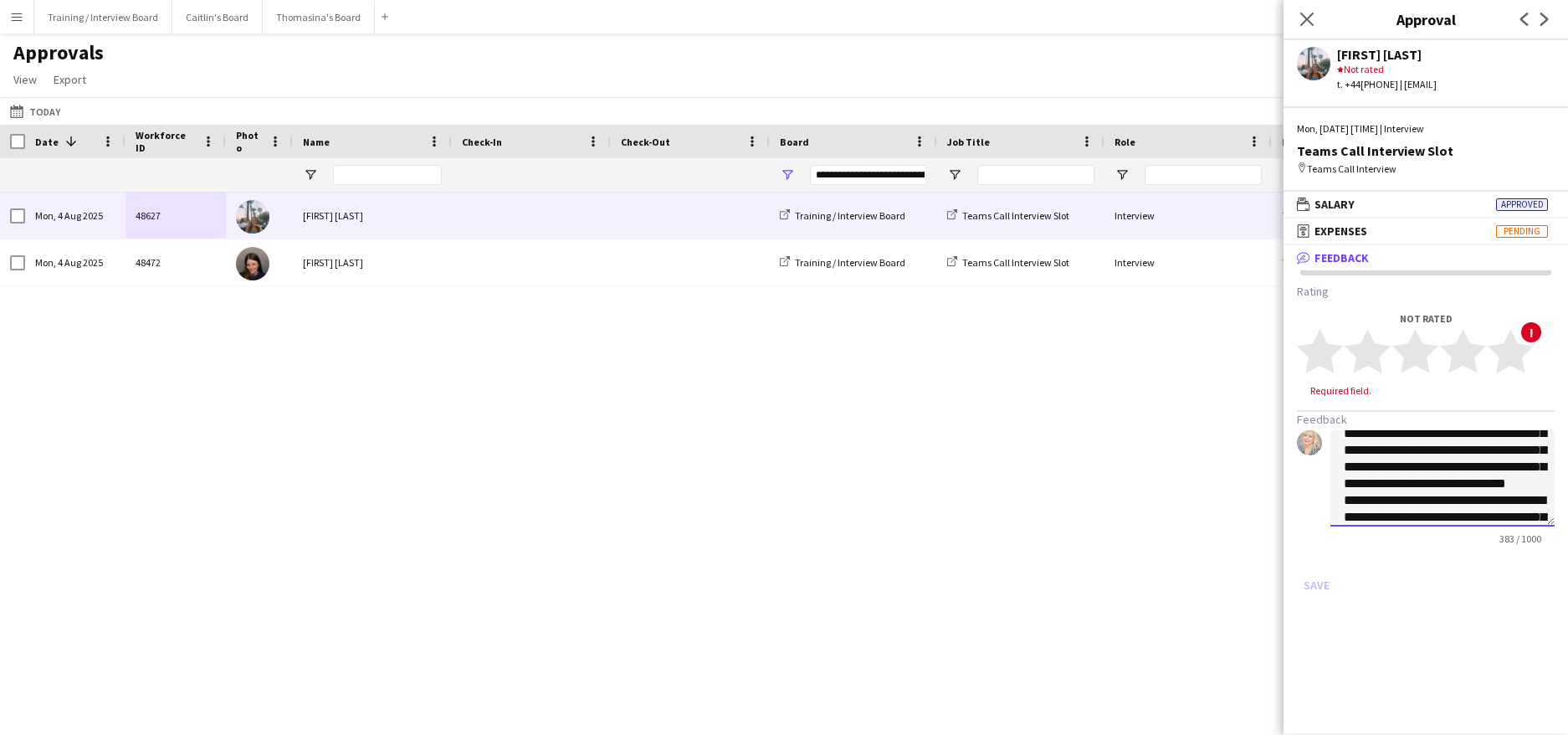 click on "**********" 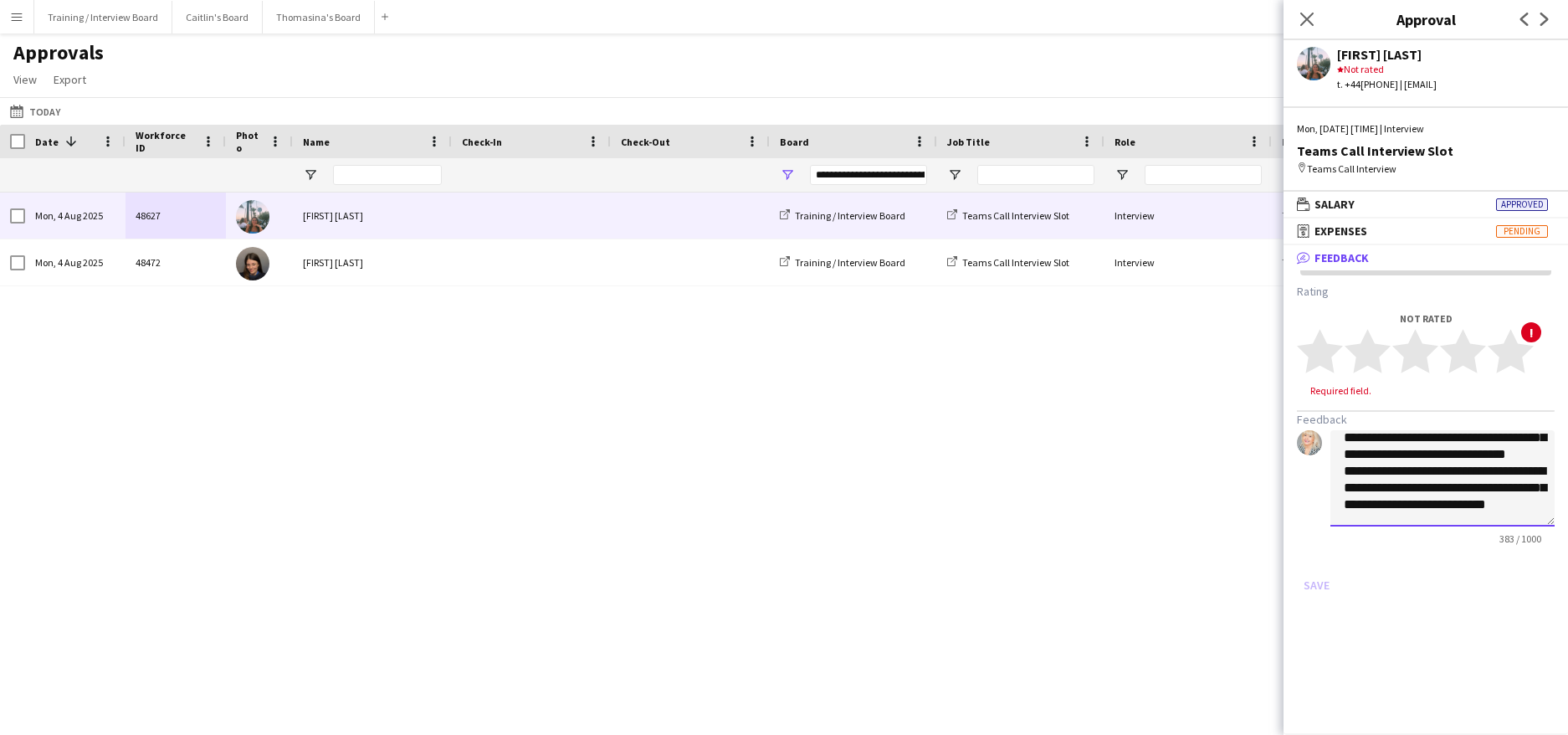 scroll, scrollTop: 134, scrollLeft: 0, axis: vertical 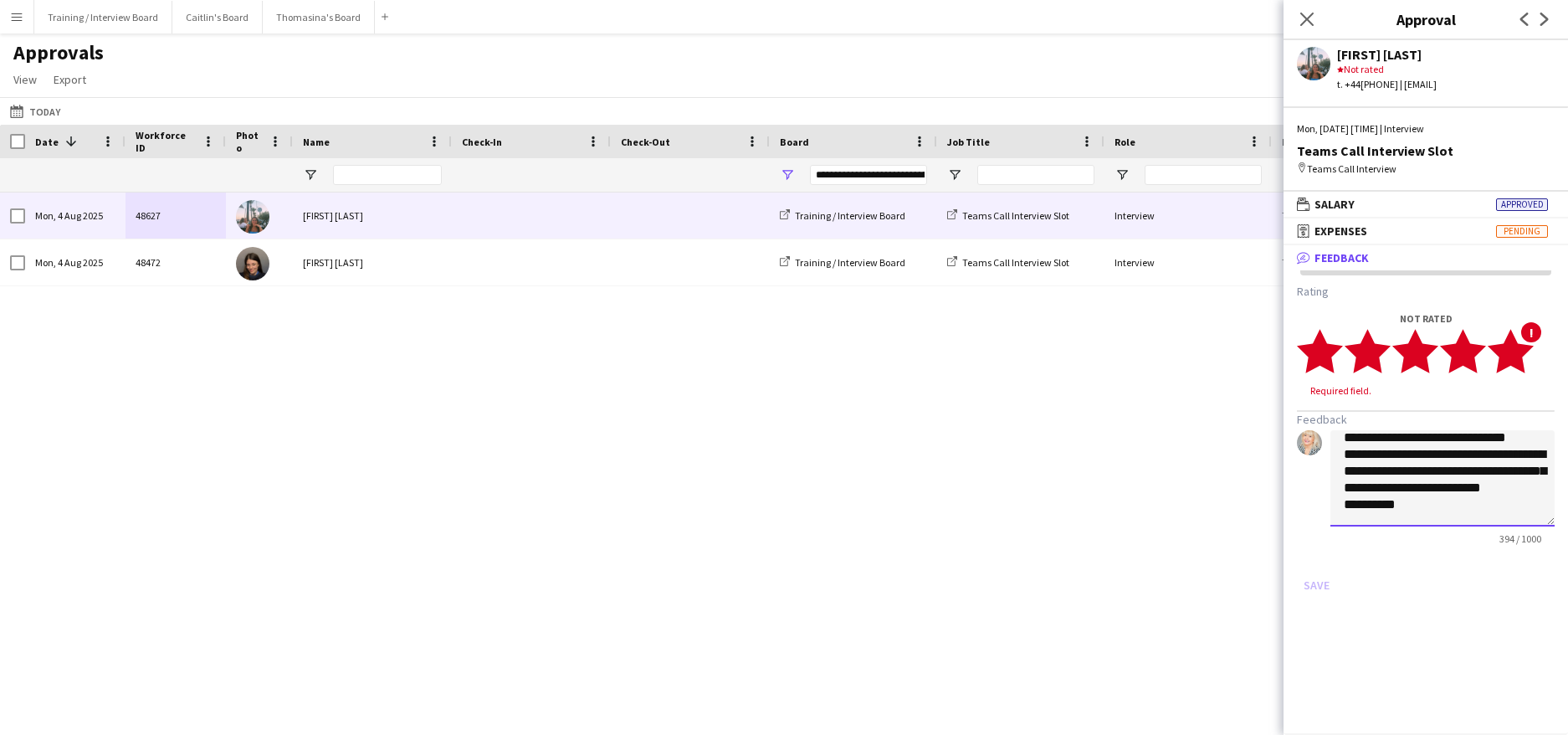 type on "**********" 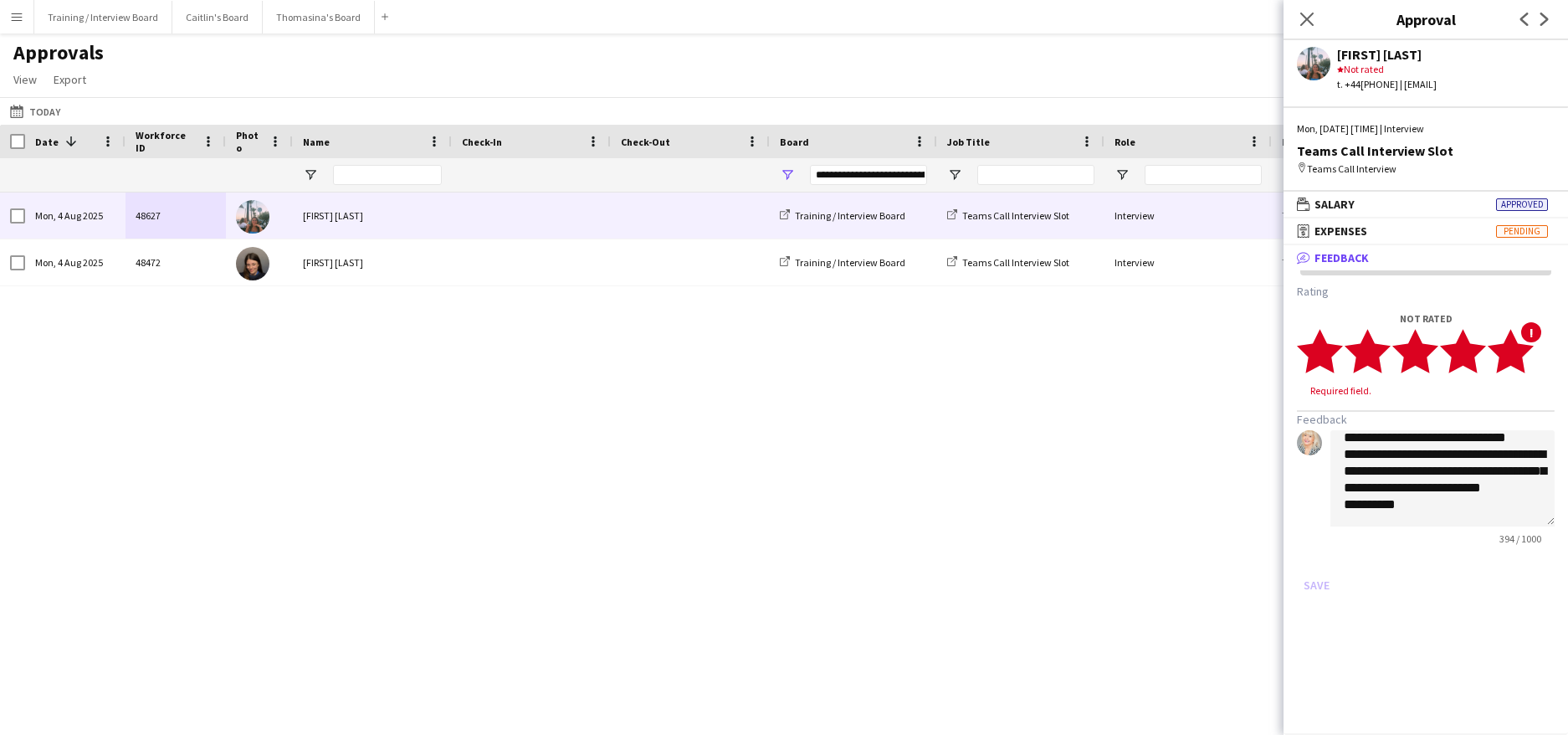 click 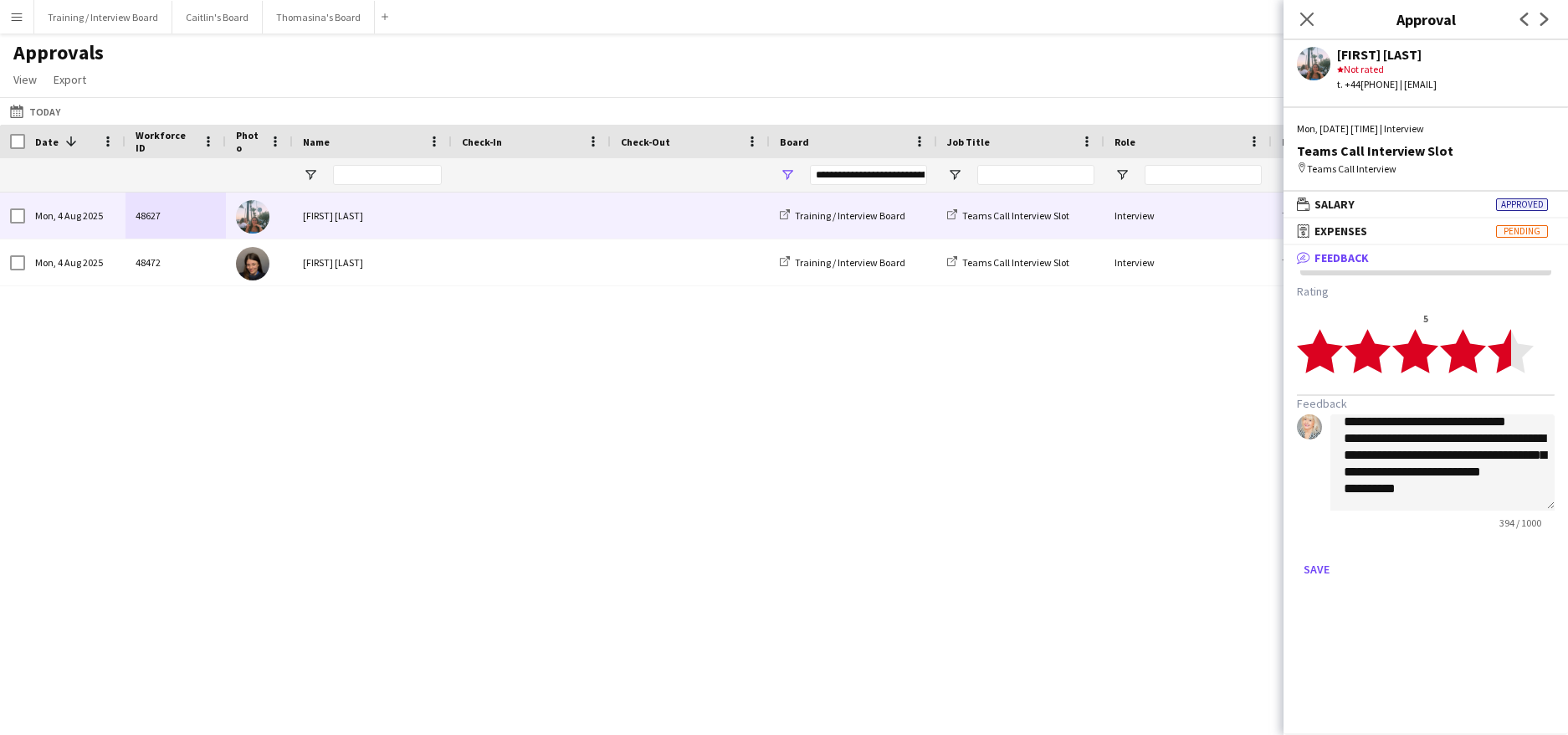 click 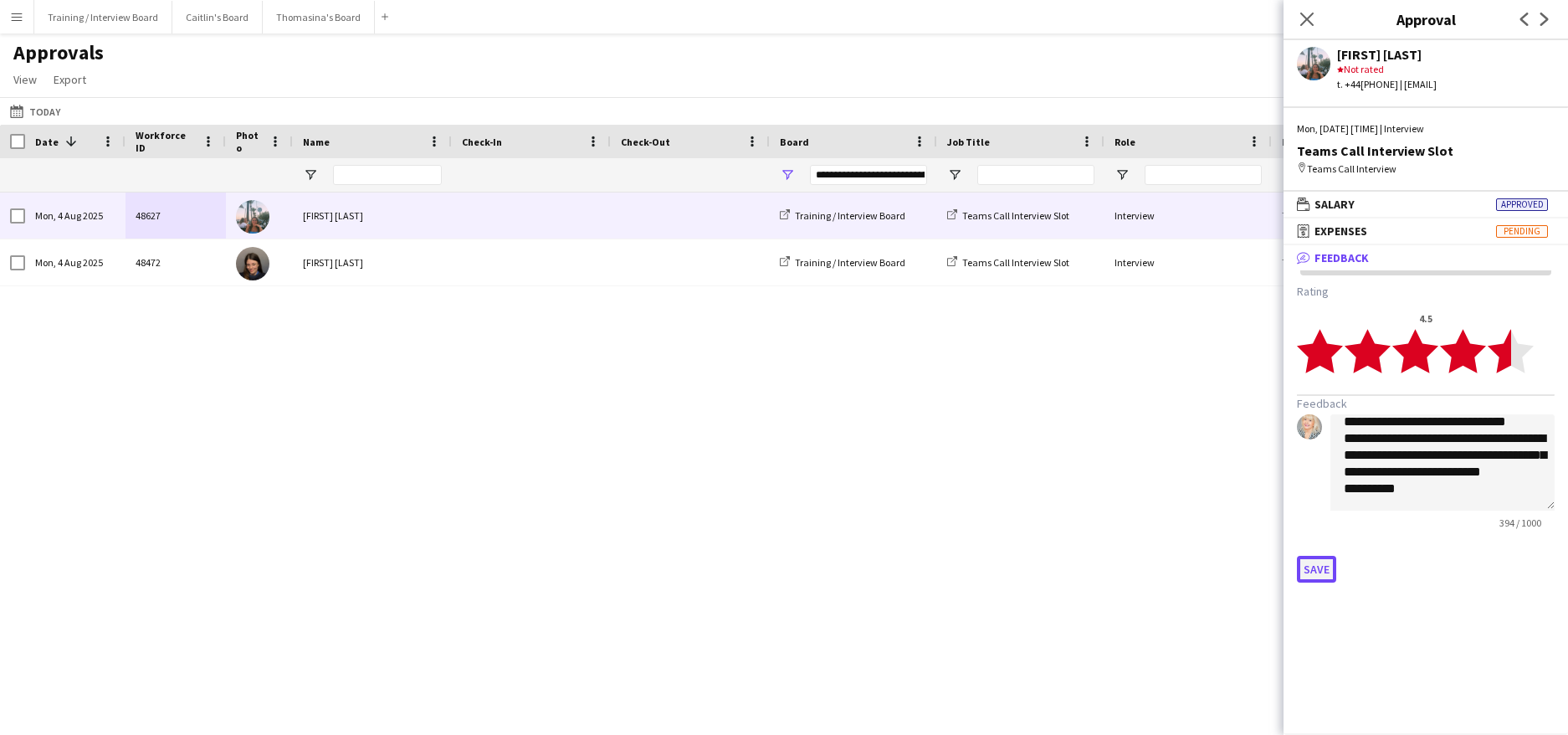 click on "Save" at bounding box center (1316, 569) 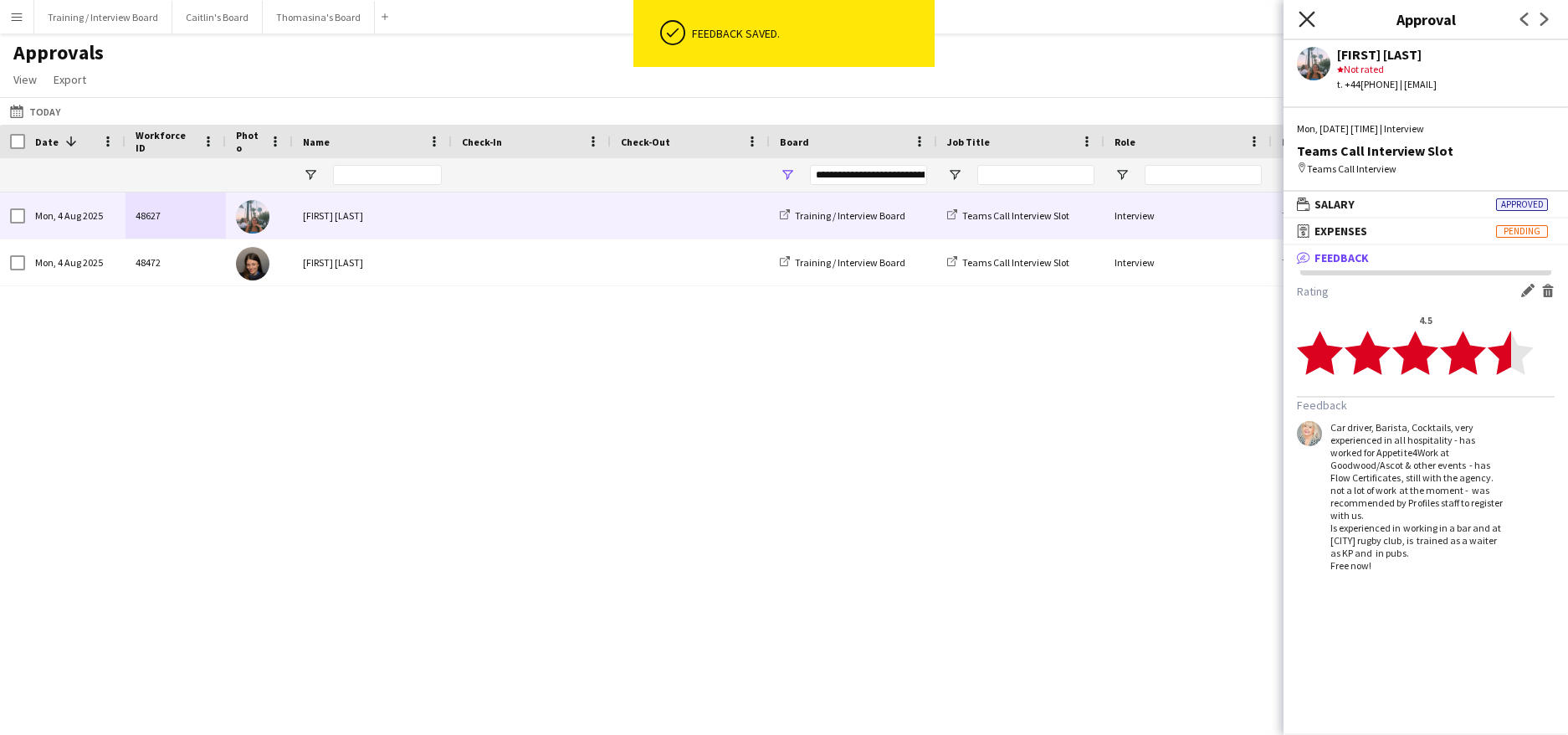 click on "Close pop-in" 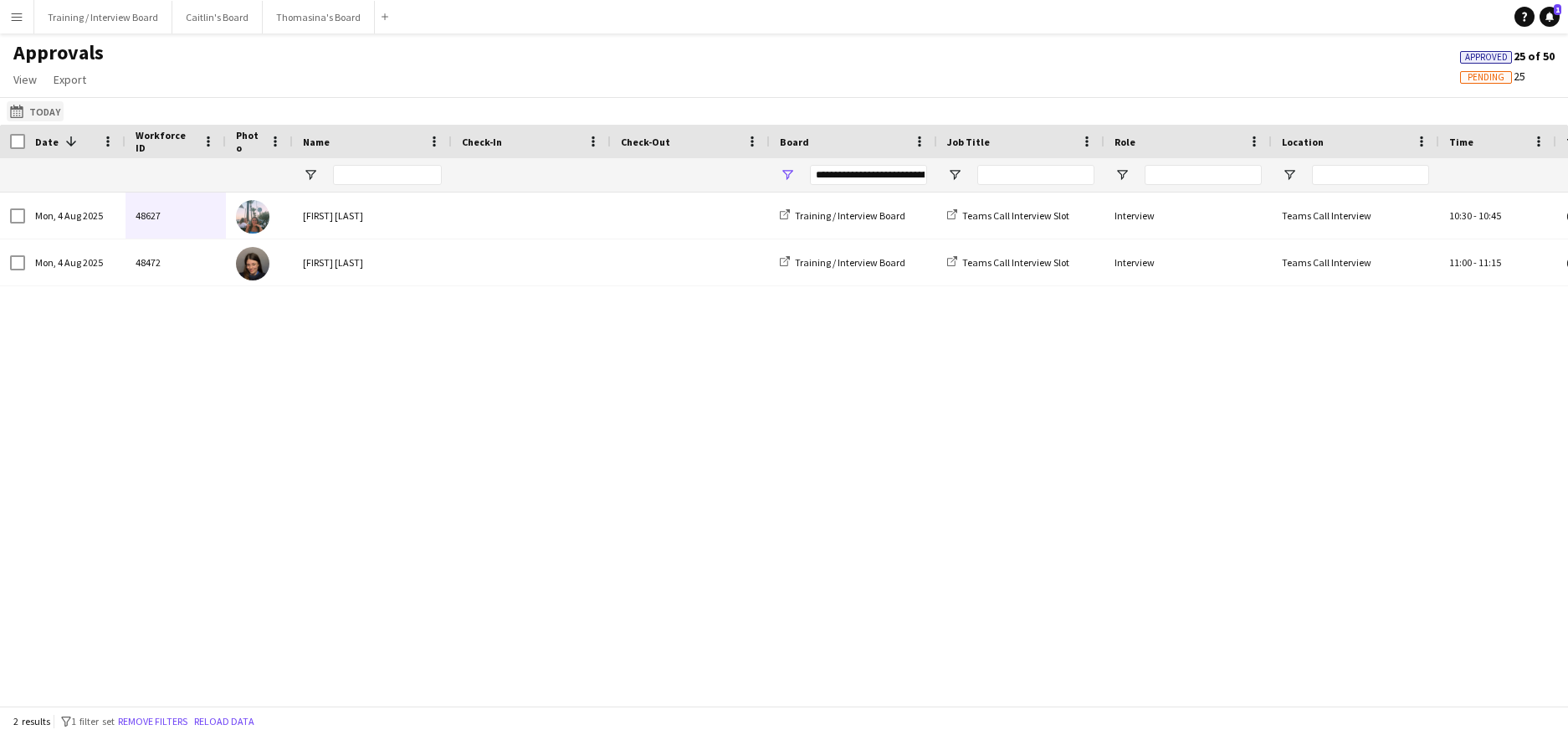 click on "30-07-2025" 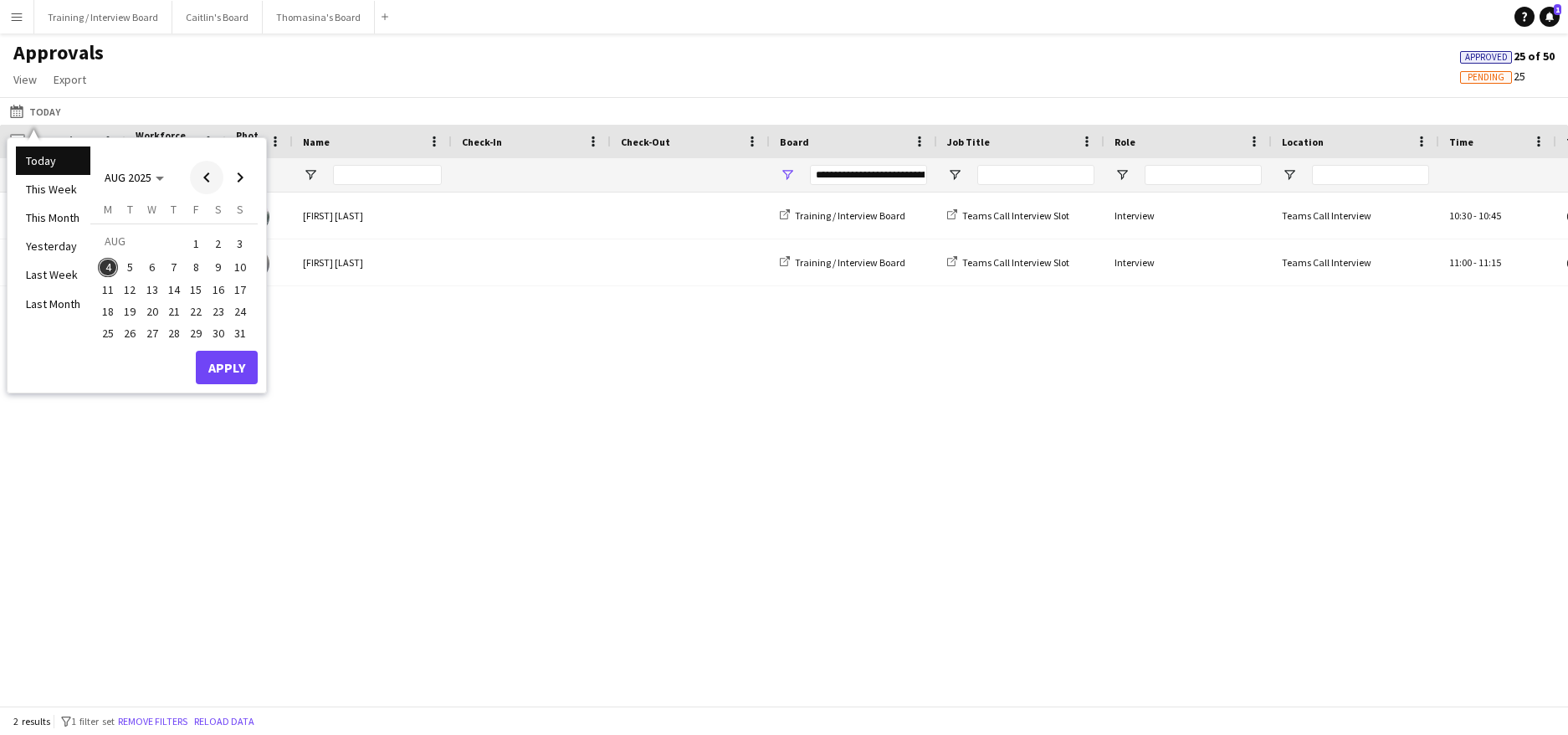 click at bounding box center [207, 177] 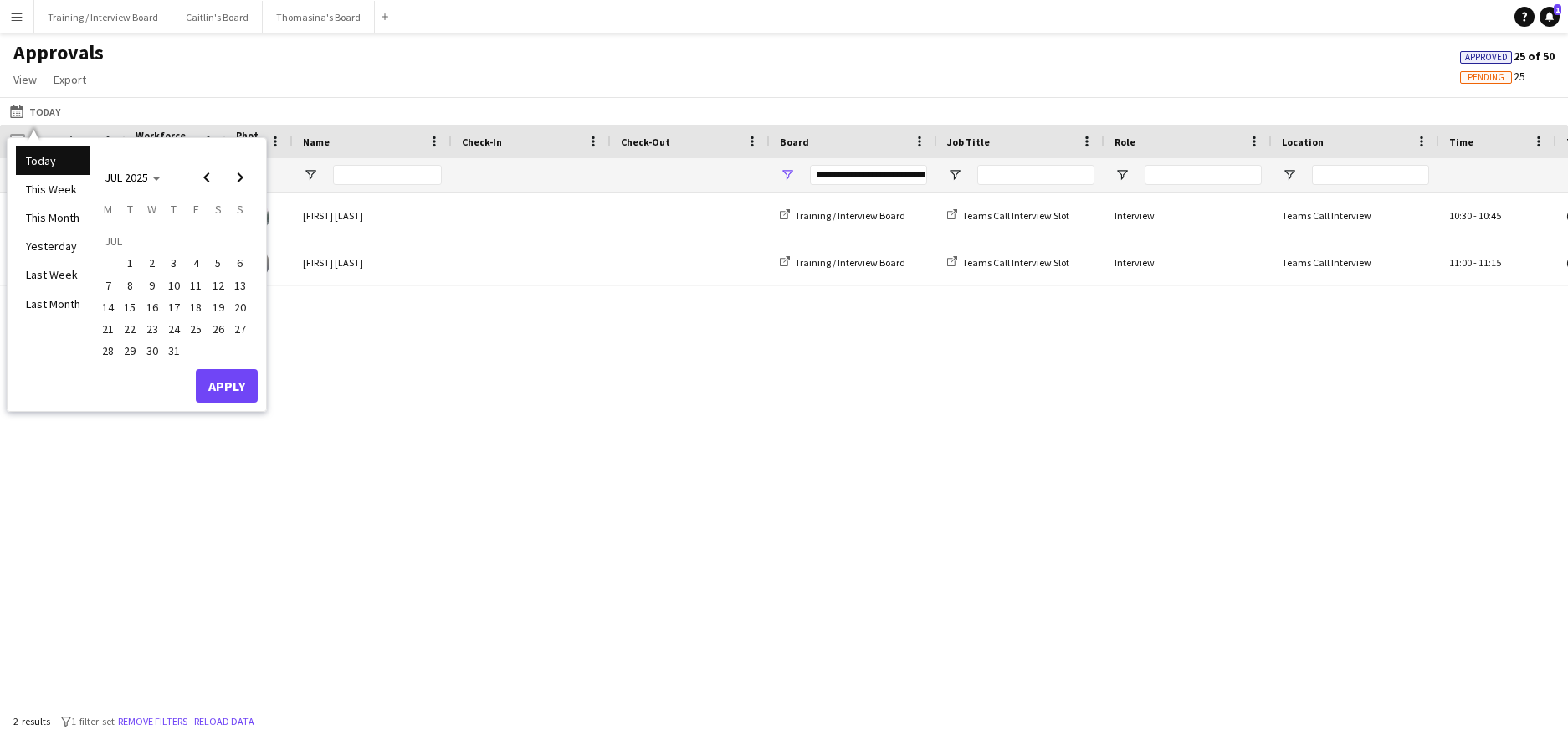 click on "30" at bounding box center [152, 352] 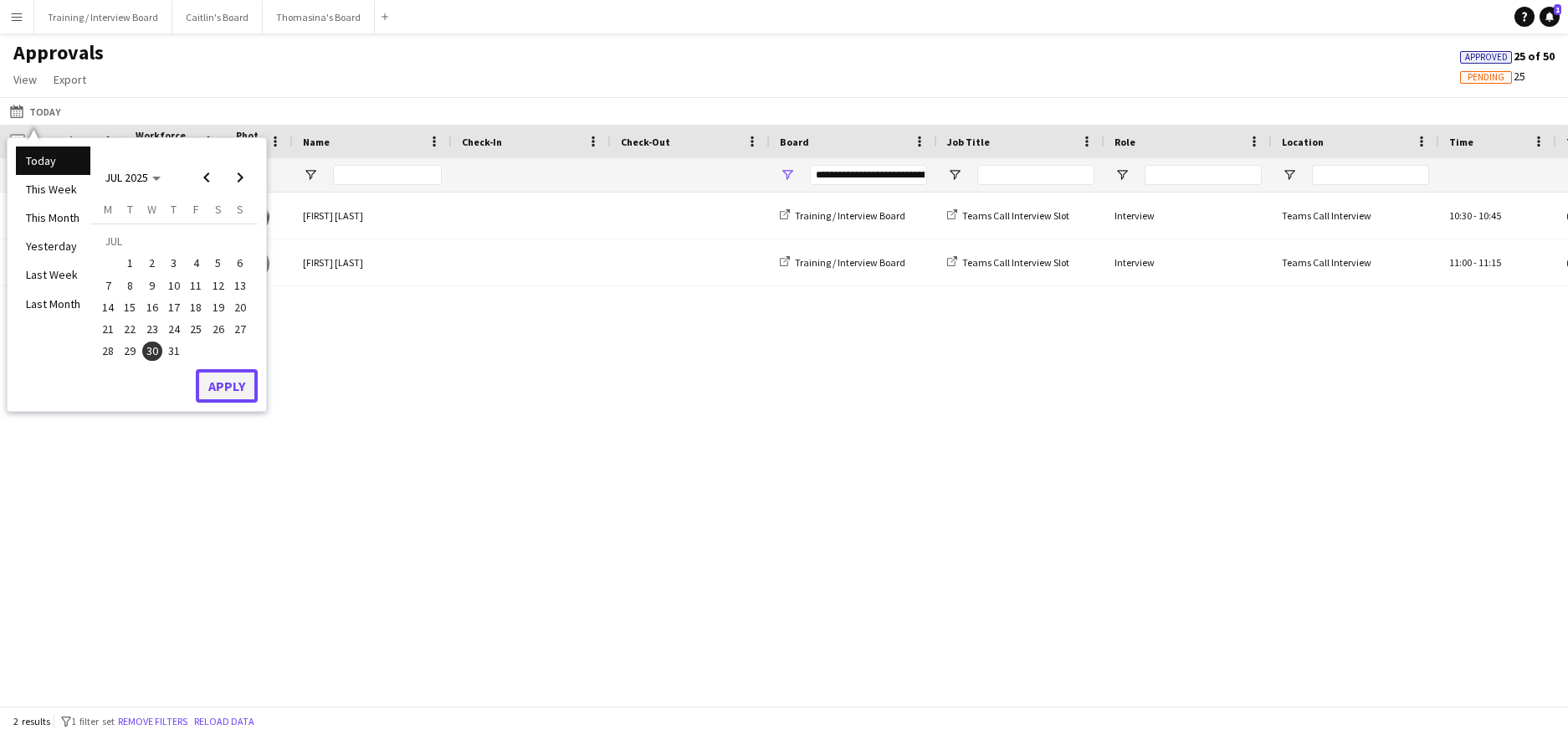 click on "Apply" at bounding box center [227, 386] 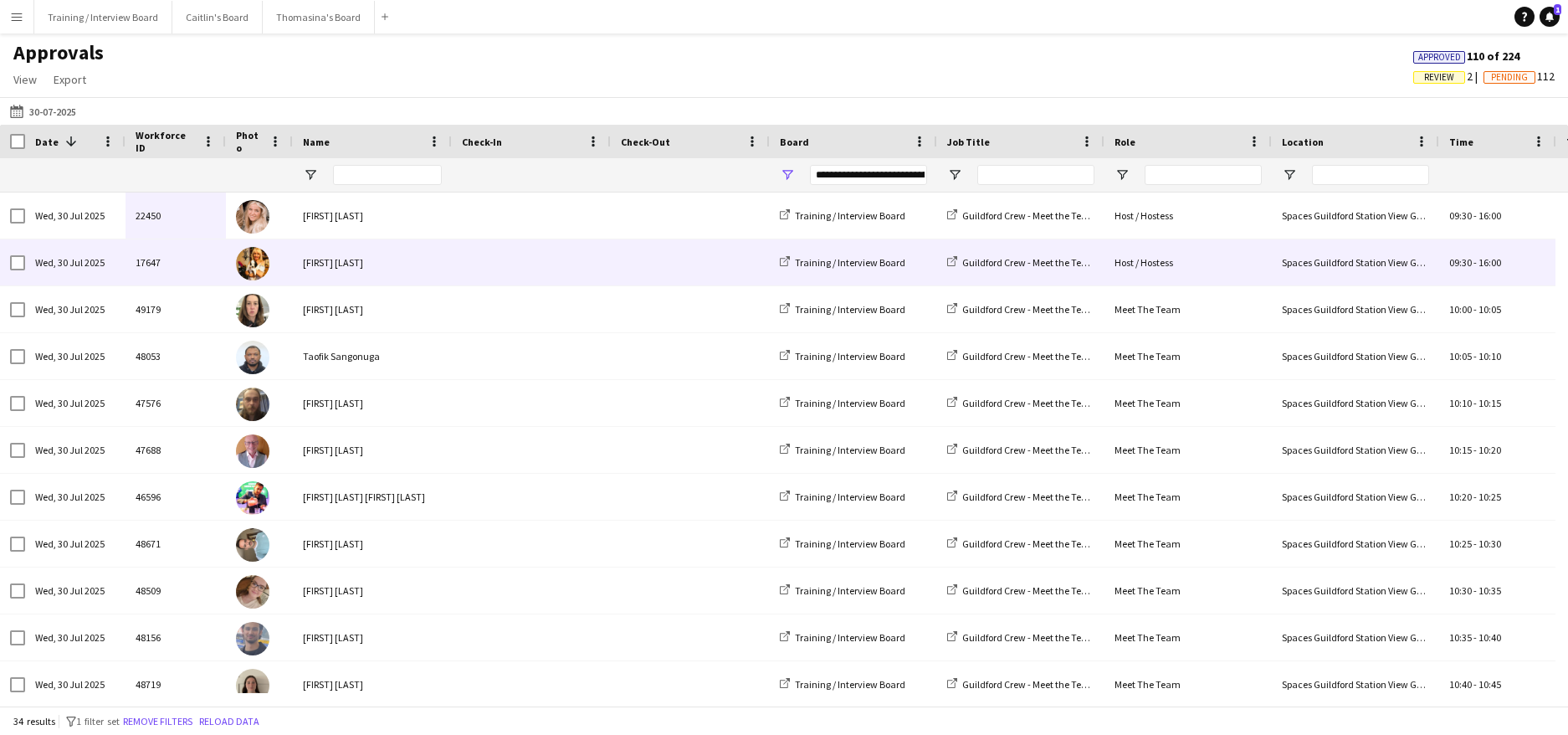 scroll, scrollTop: 72, scrollLeft: 0, axis: vertical 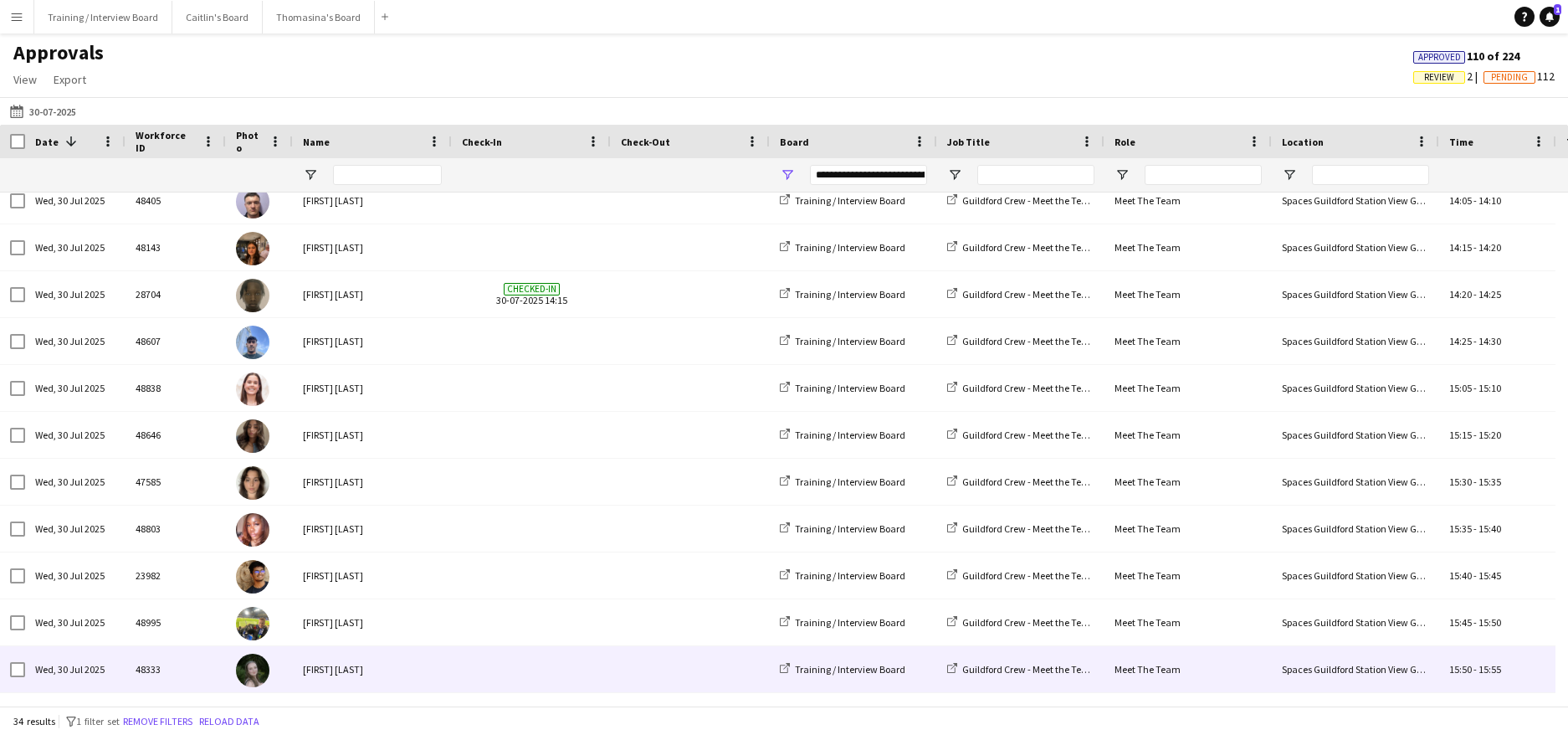 click on "Katy Stephens" at bounding box center (372, 669) 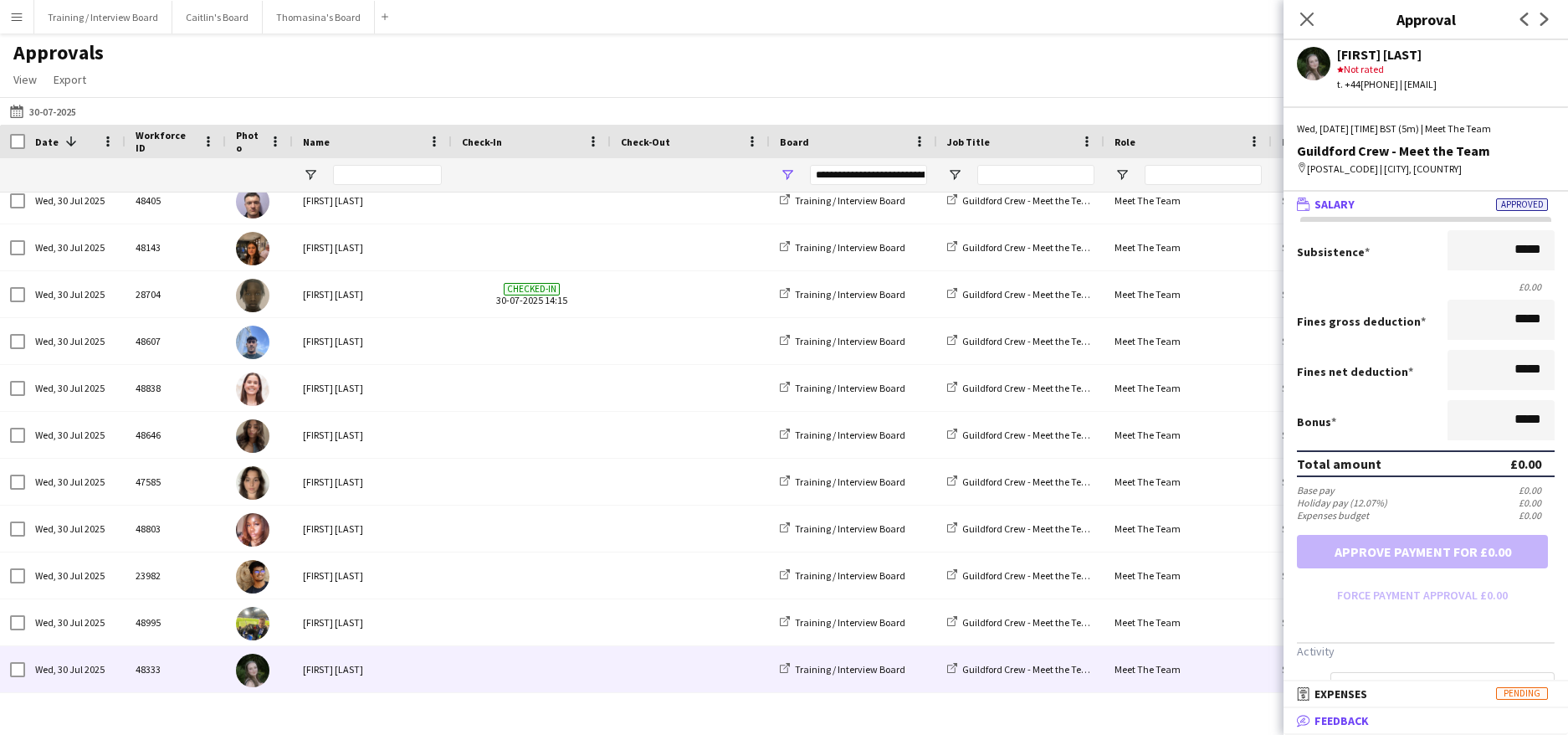 click on "Feedback" at bounding box center [1341, 721] 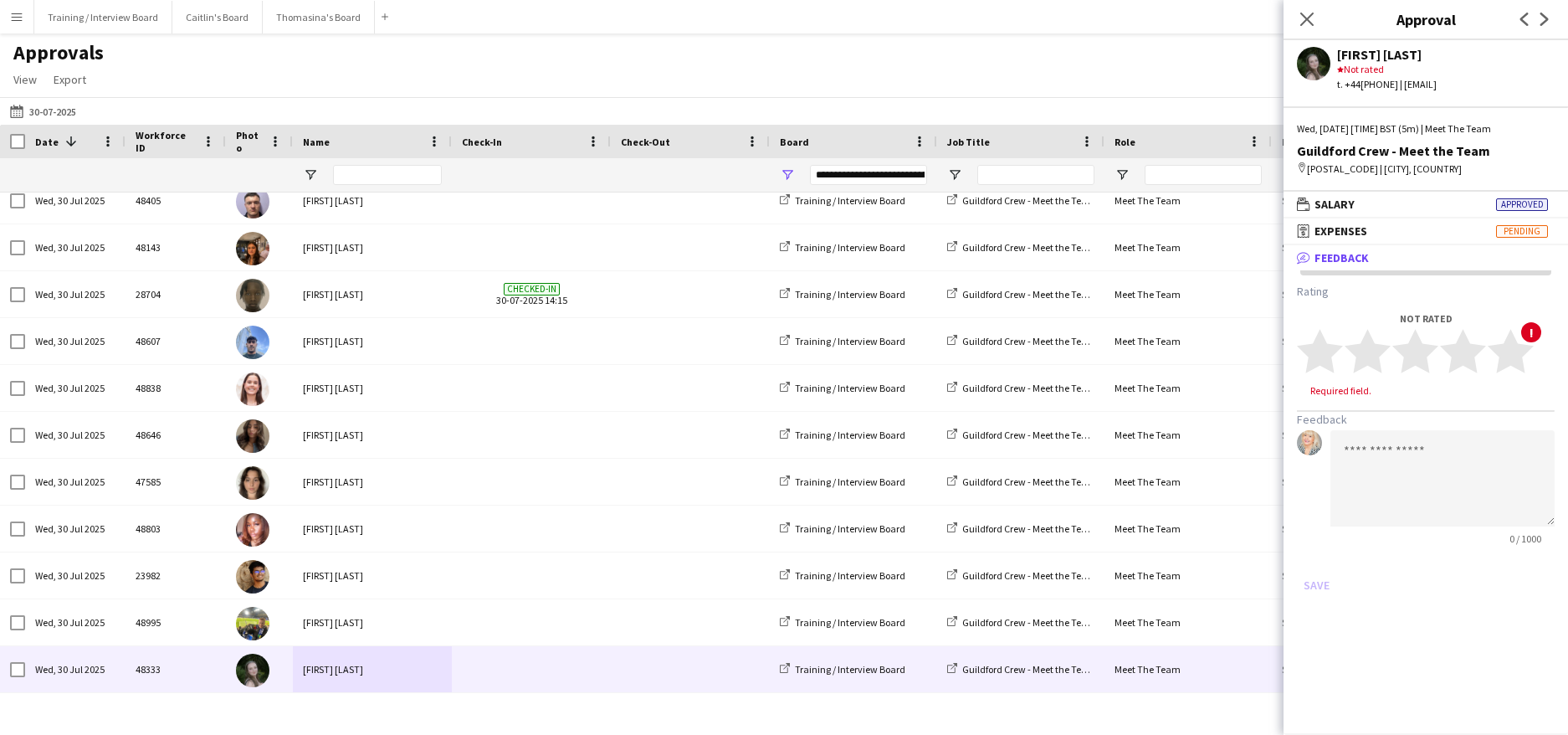 click on "Feedback" at bounding box center (1426, 419) 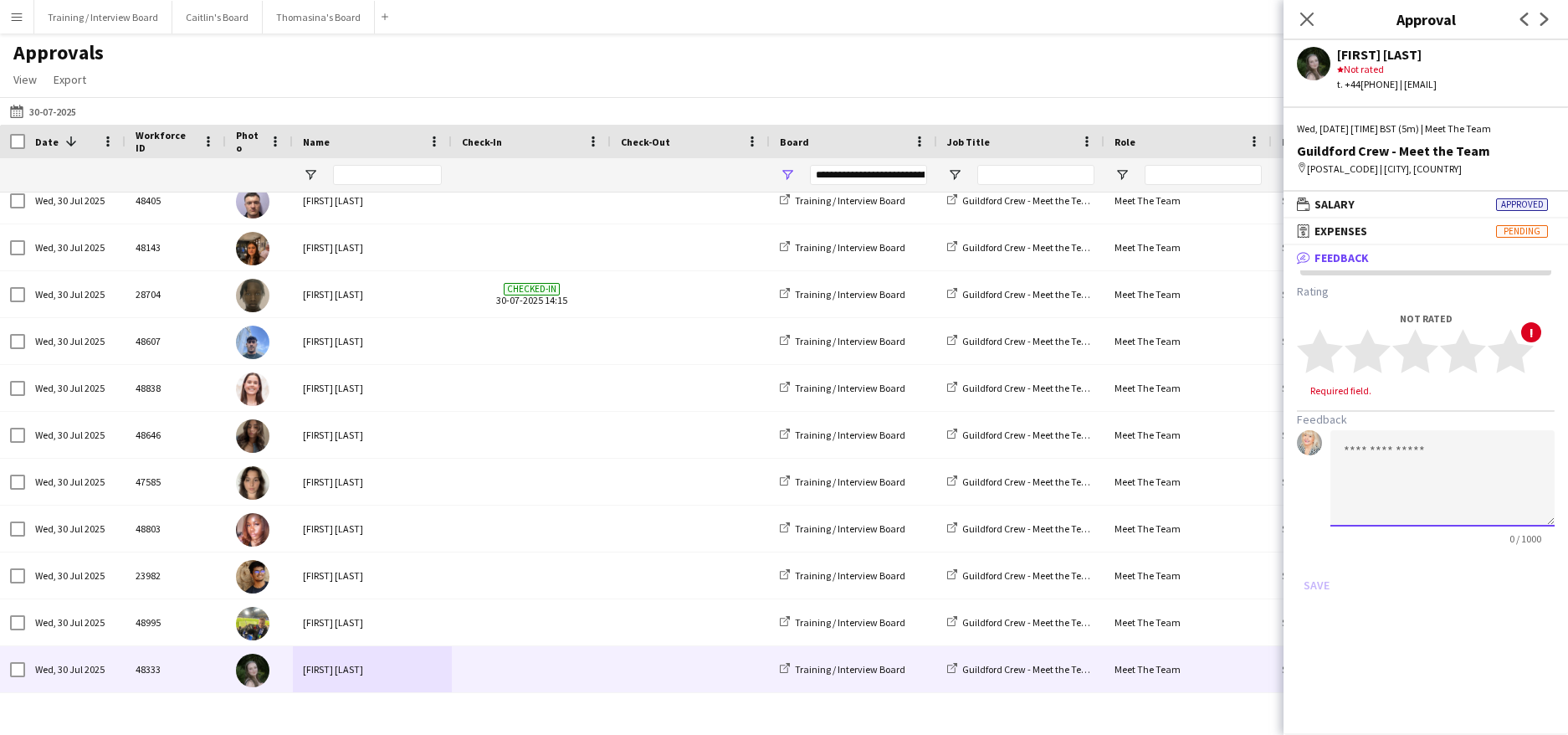 click 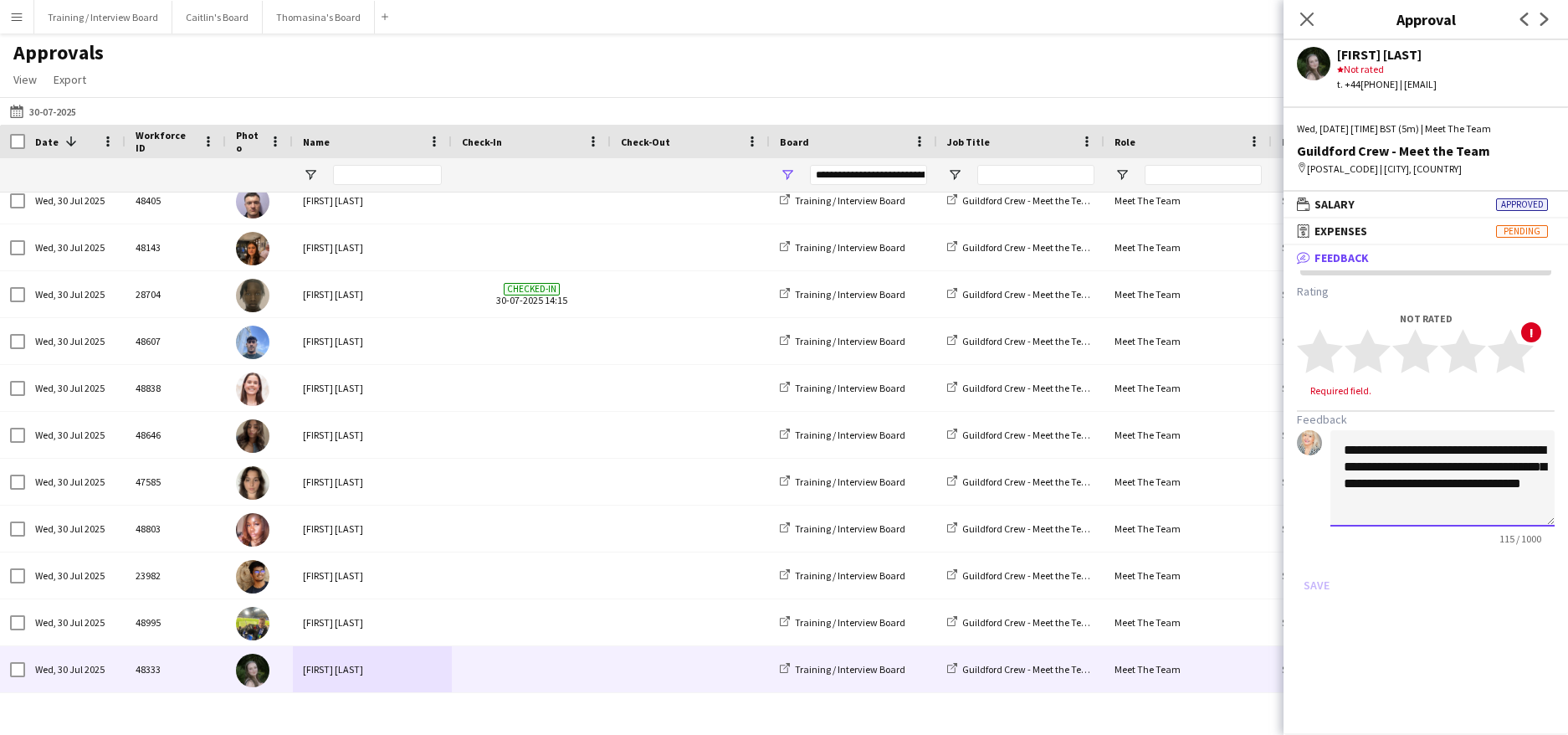 click on "**********" 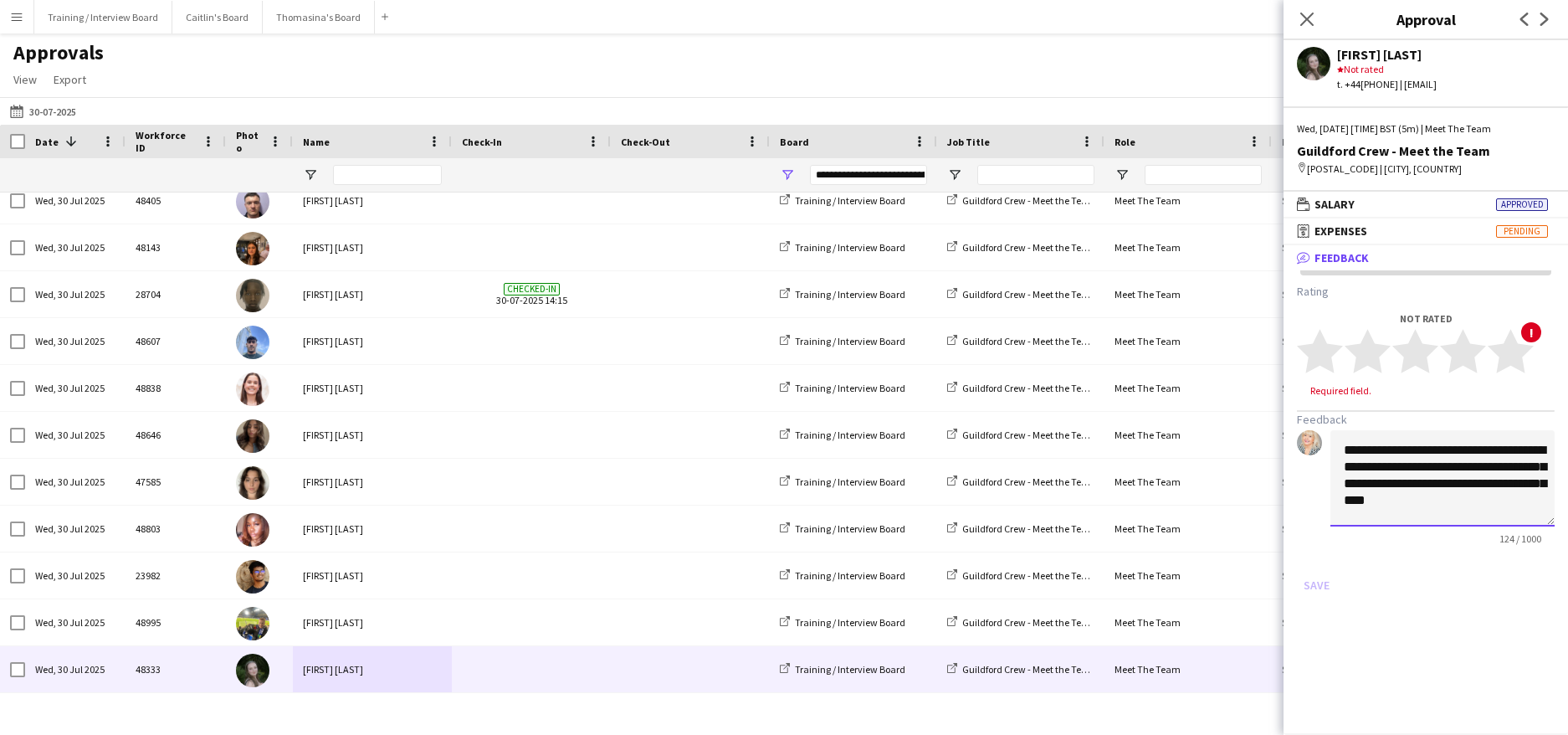 click on "**********" 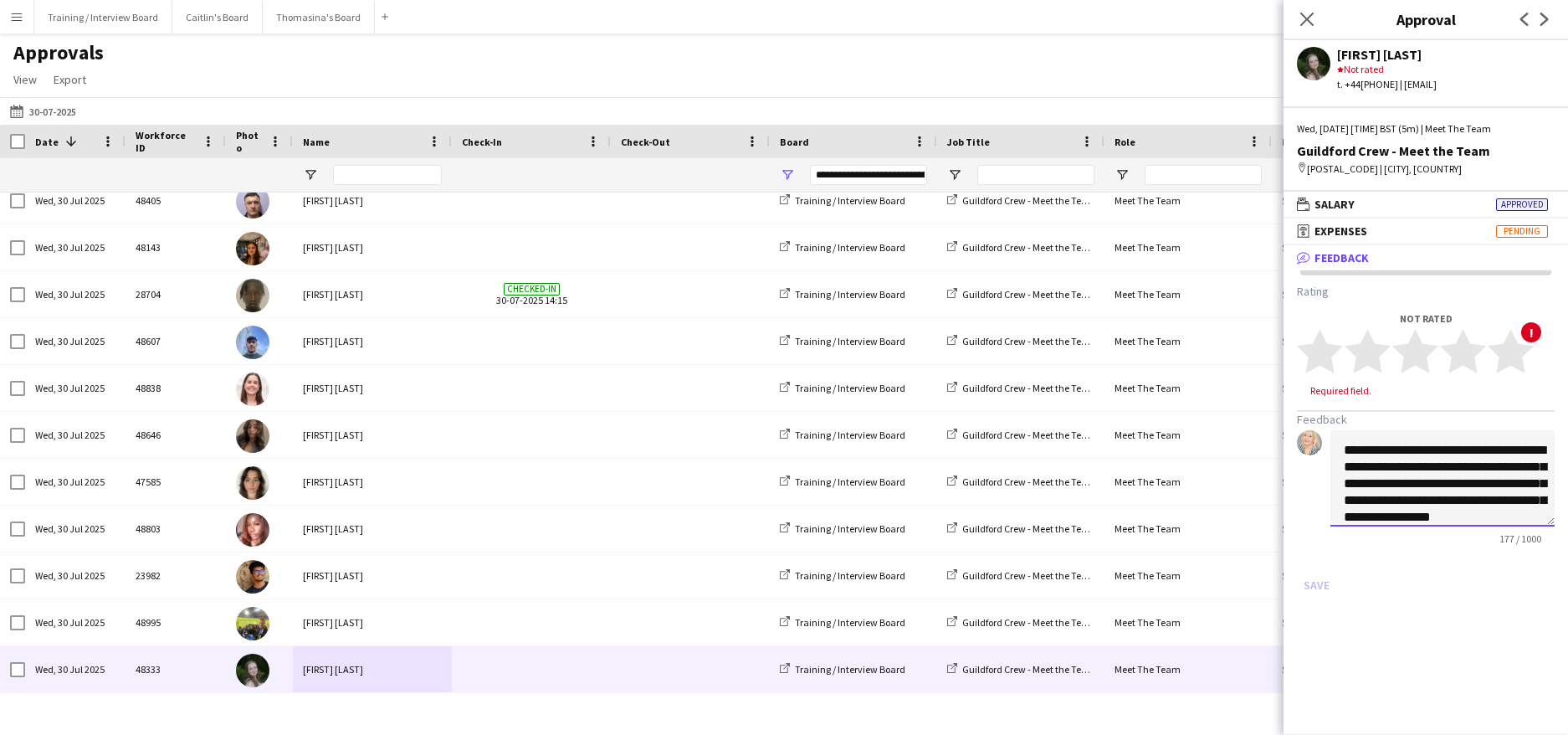 click on "**********" 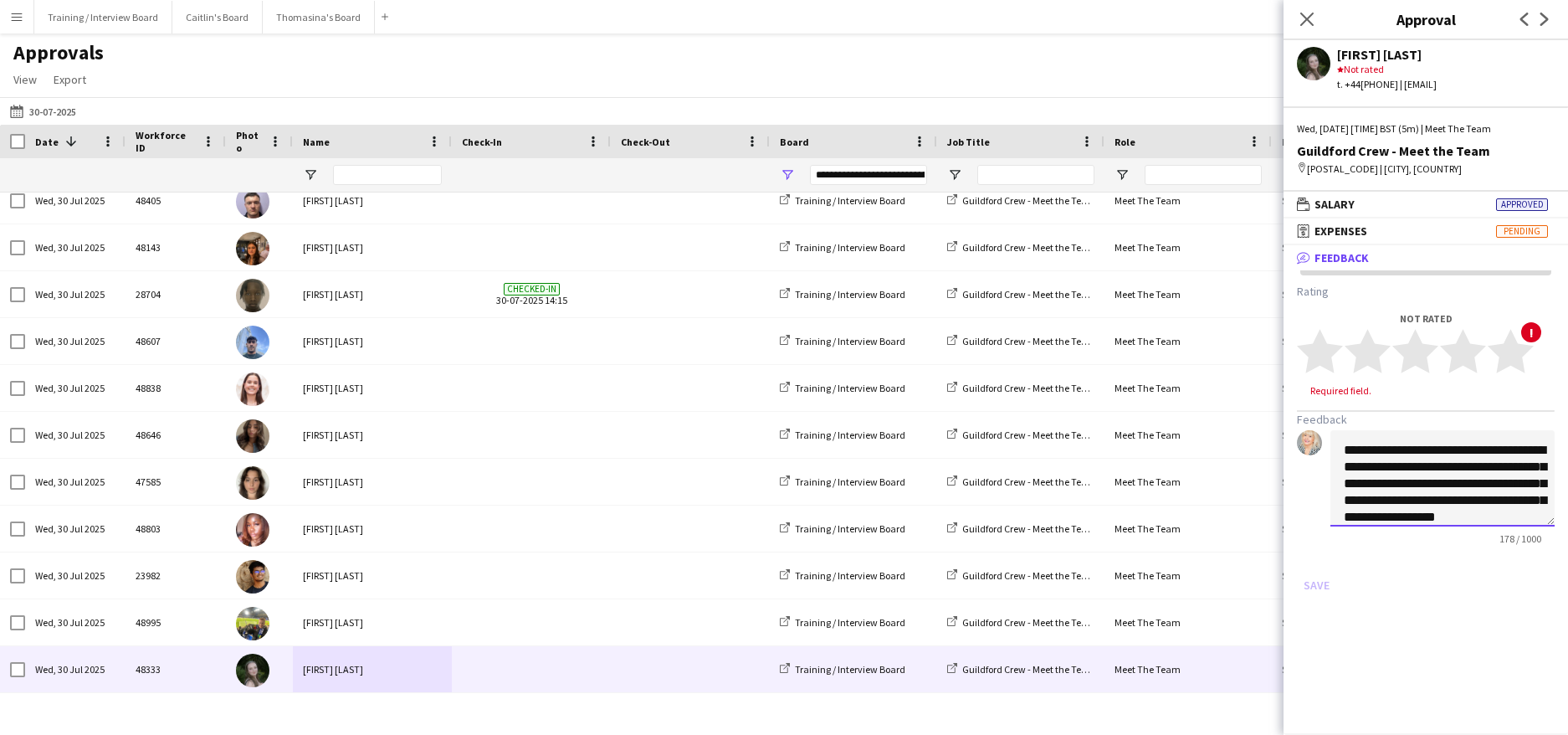 click on "**********" 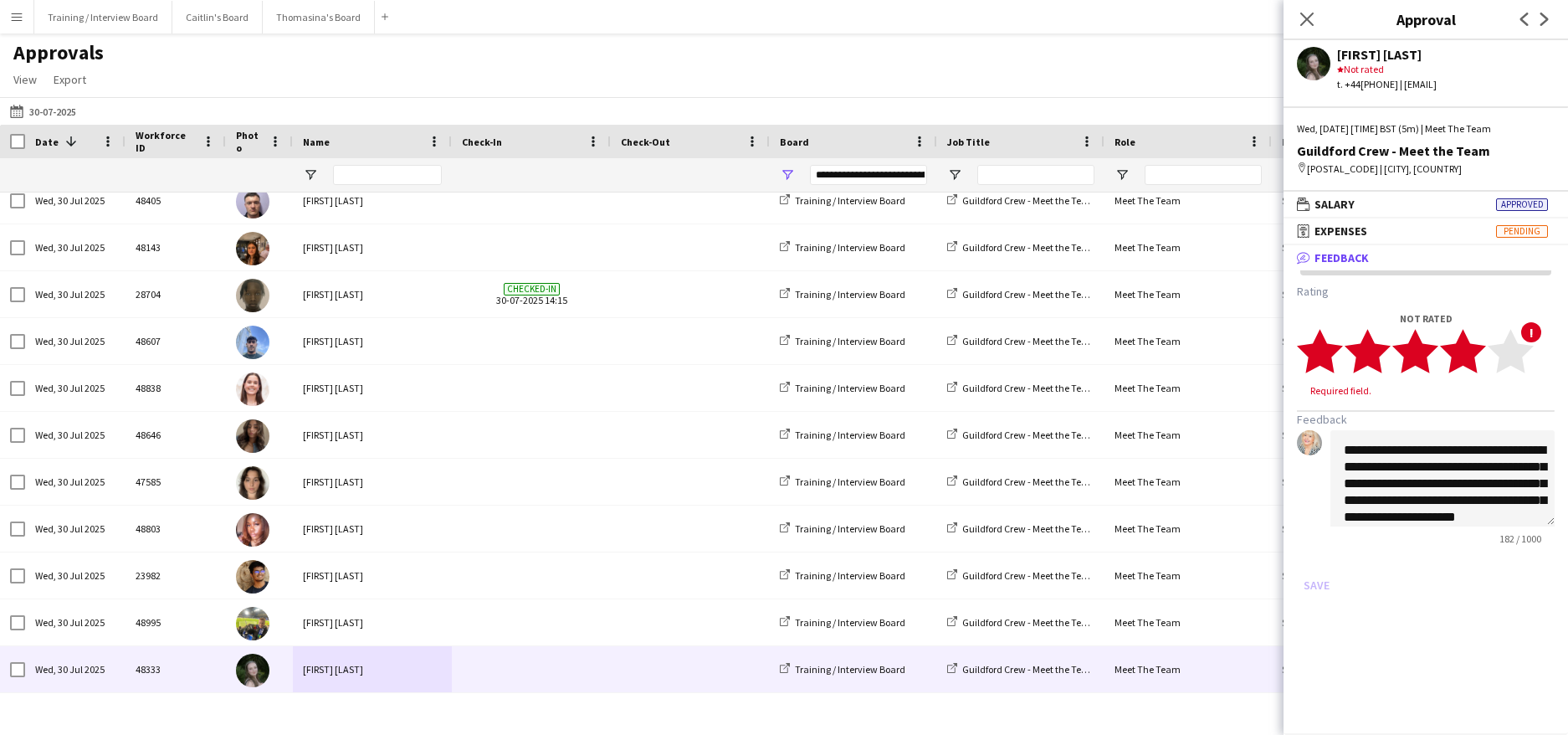 click 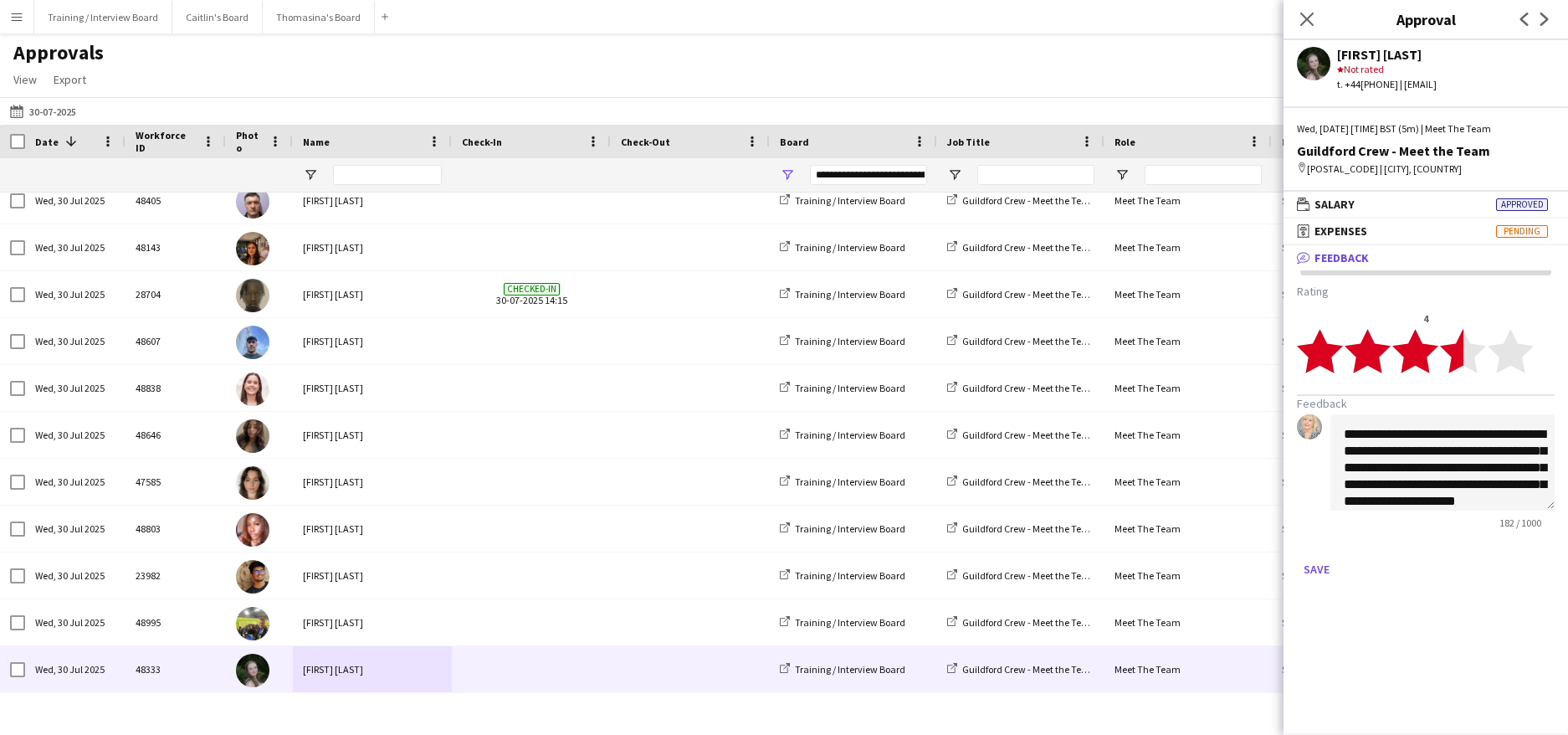 click 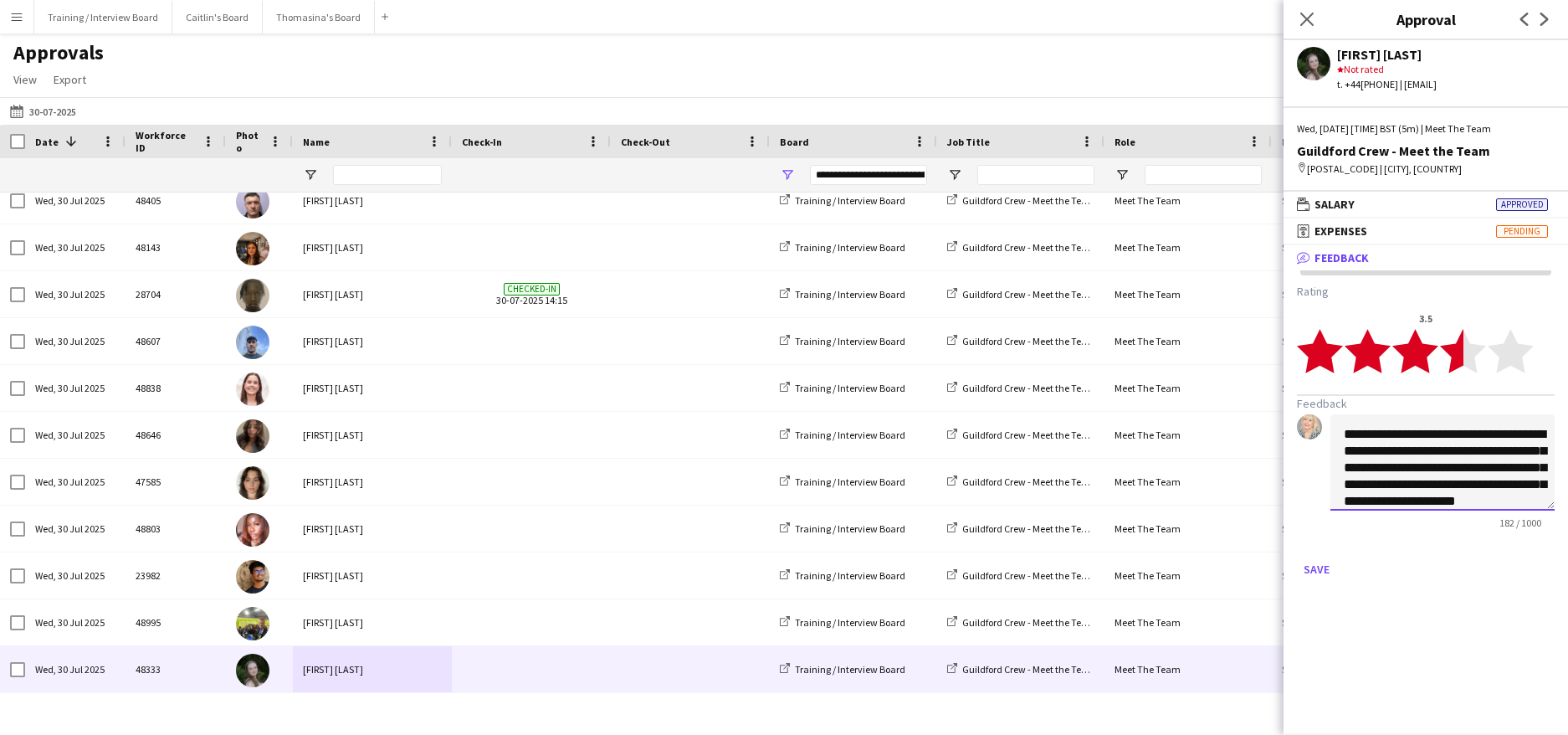 scroll, scrollTop: 29, scrollLeft: 0, axis: vertical 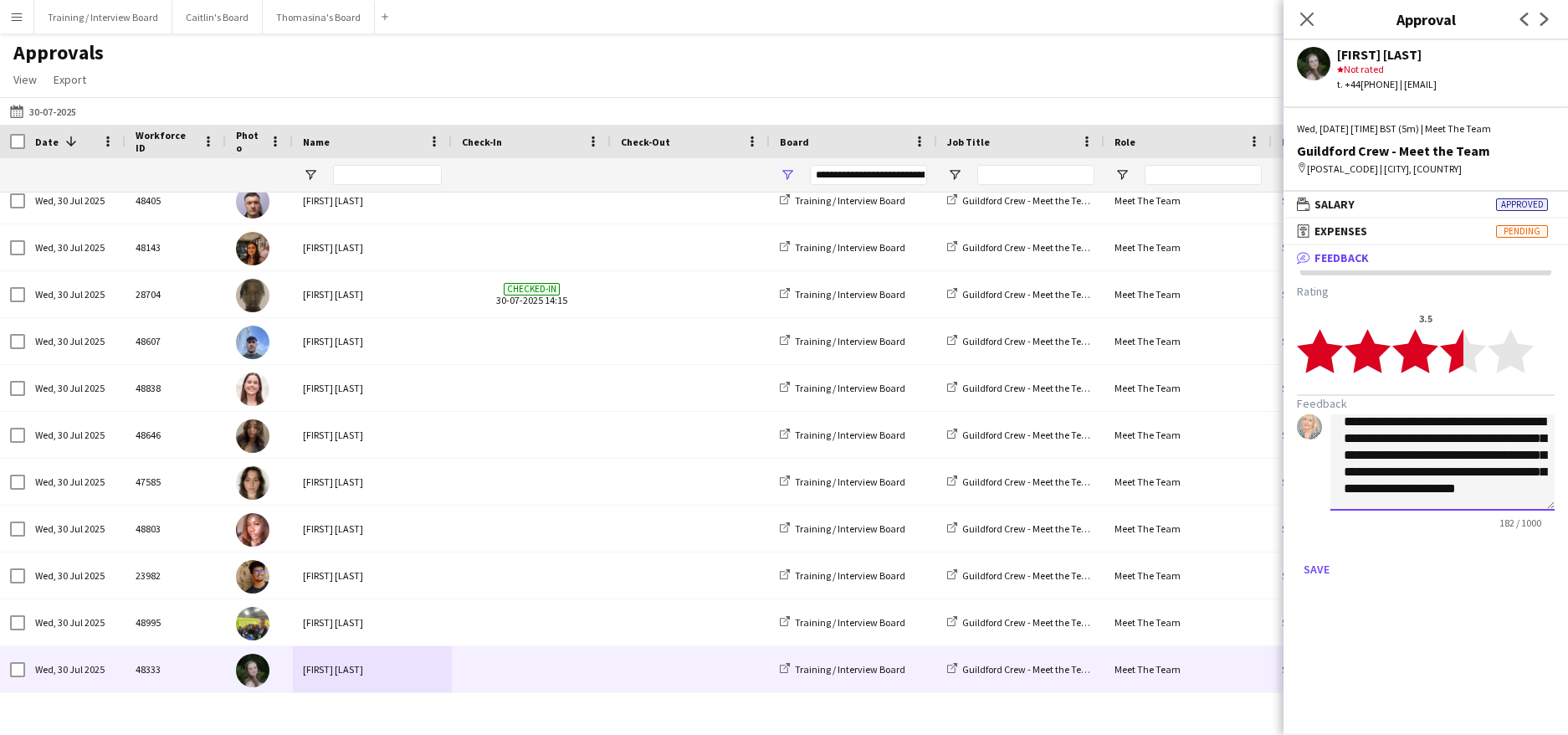 click on "**********" 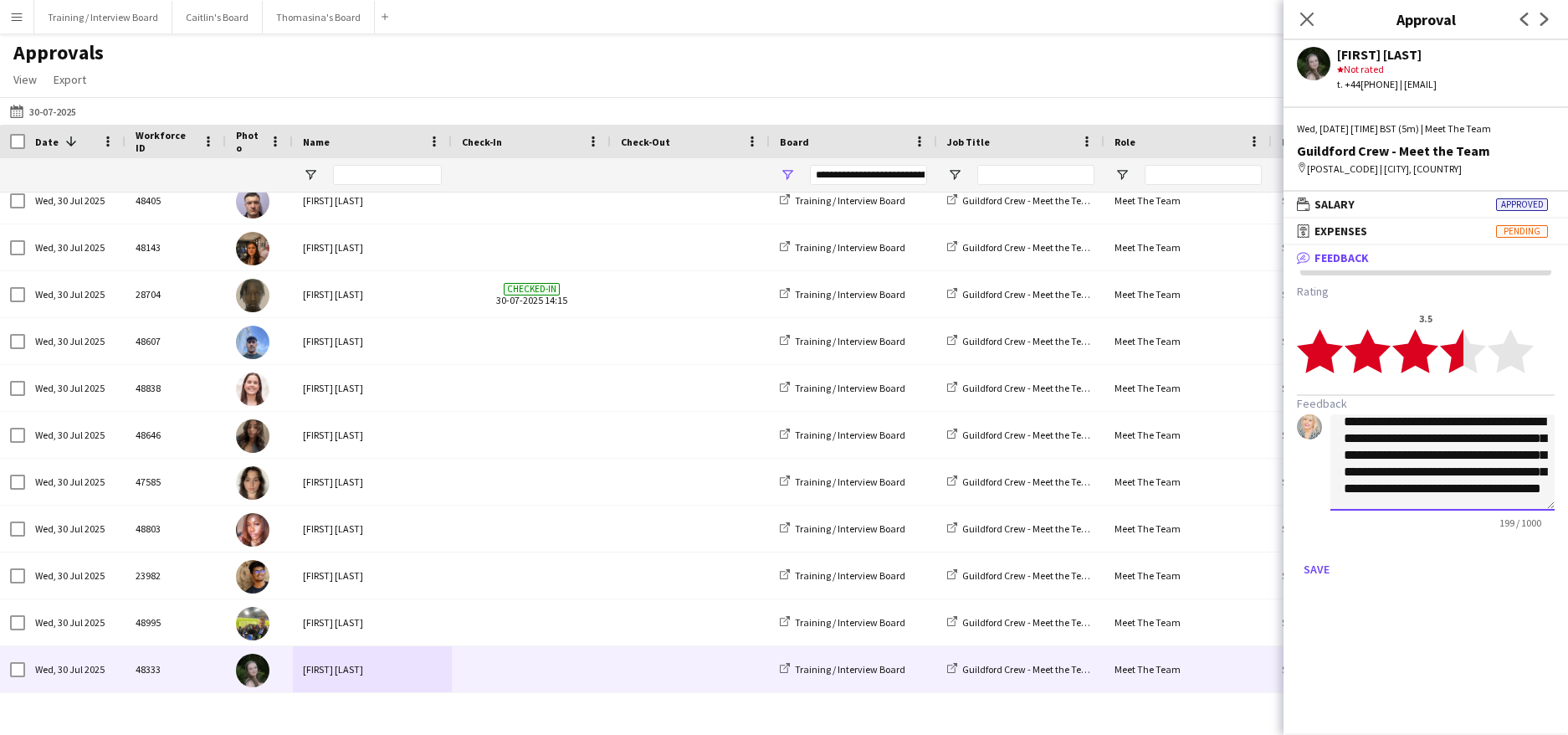 scroll, scrollTop: 35, scrollLeft: 0, axis: vertical 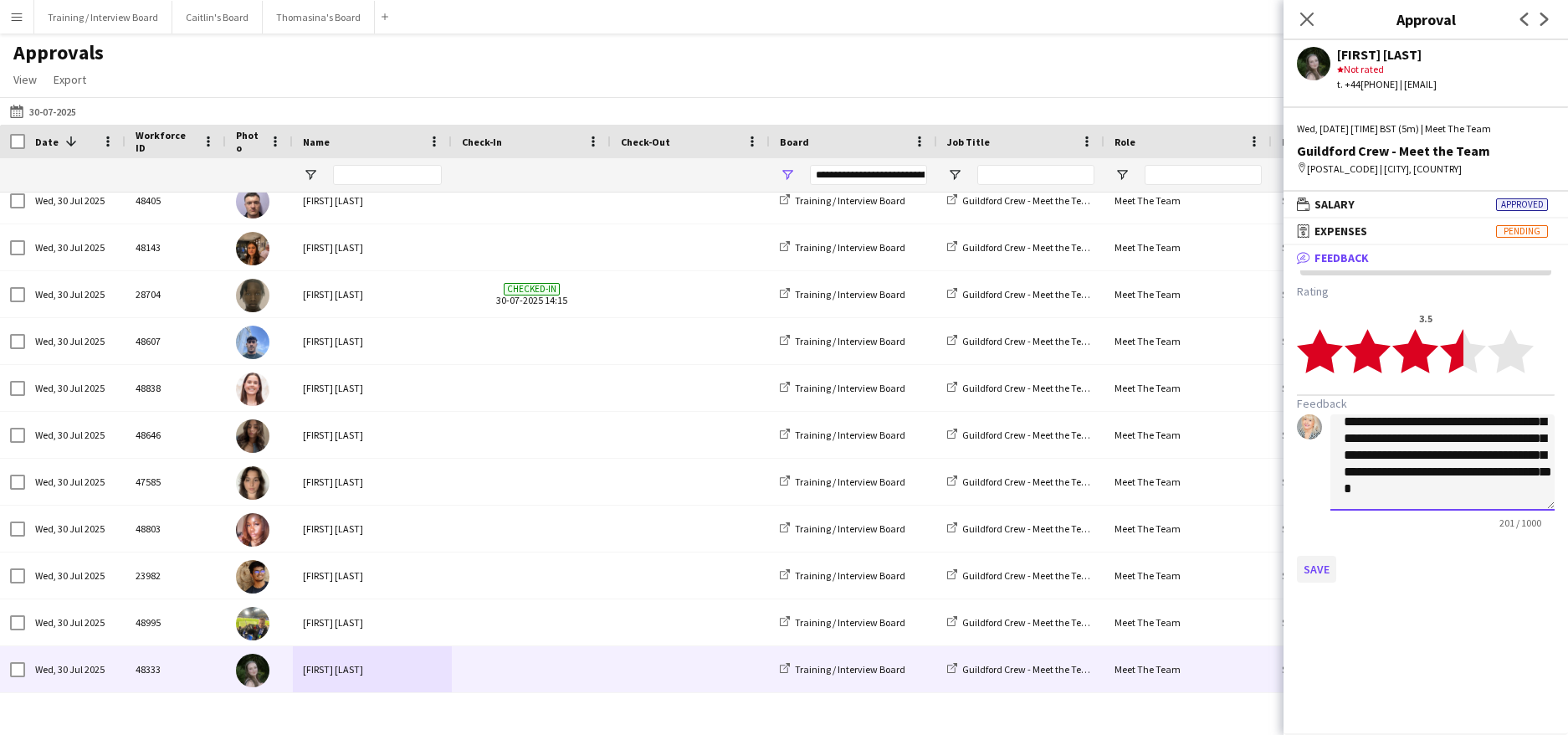 type on "**********" 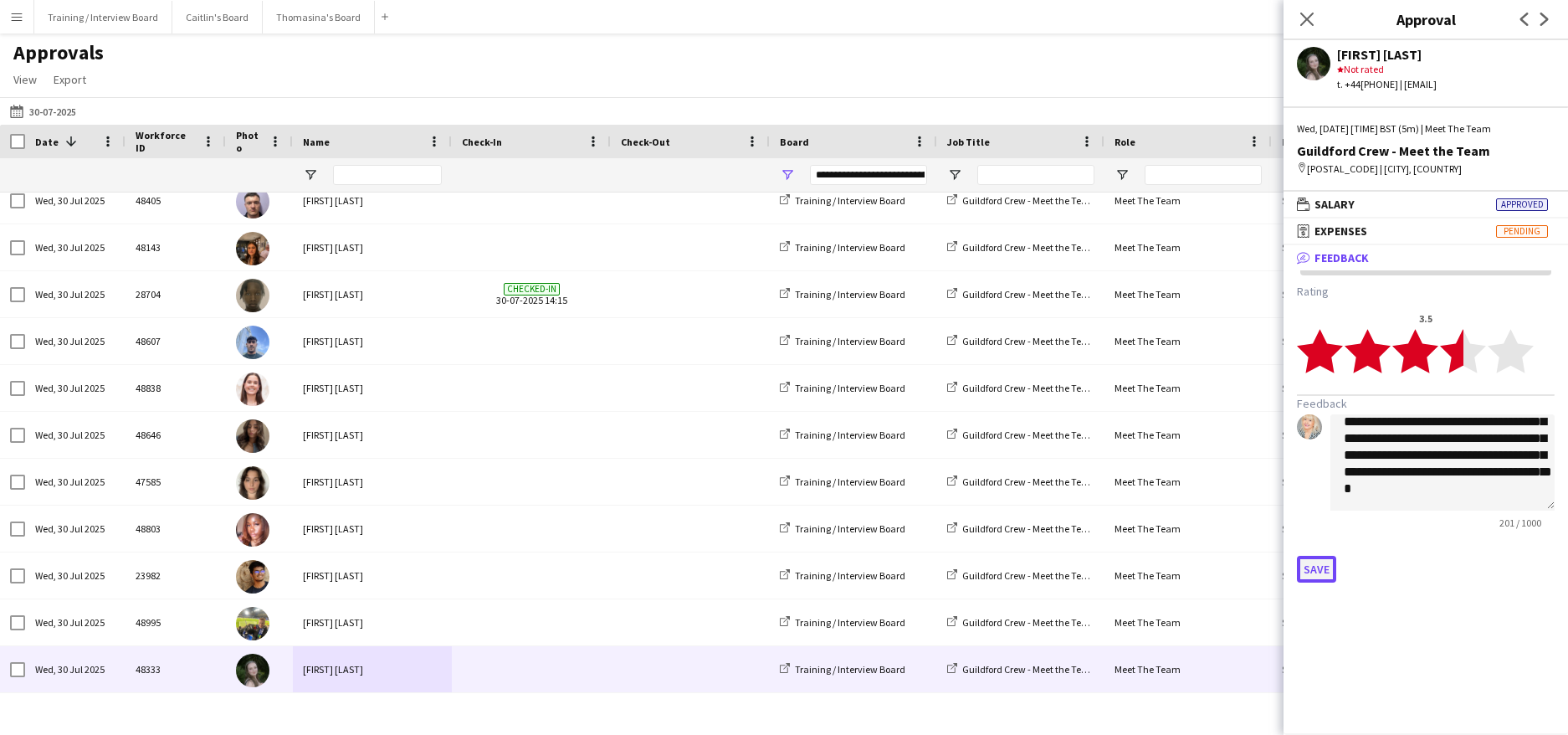 click on "Save" at bounding box center [1316, 569] 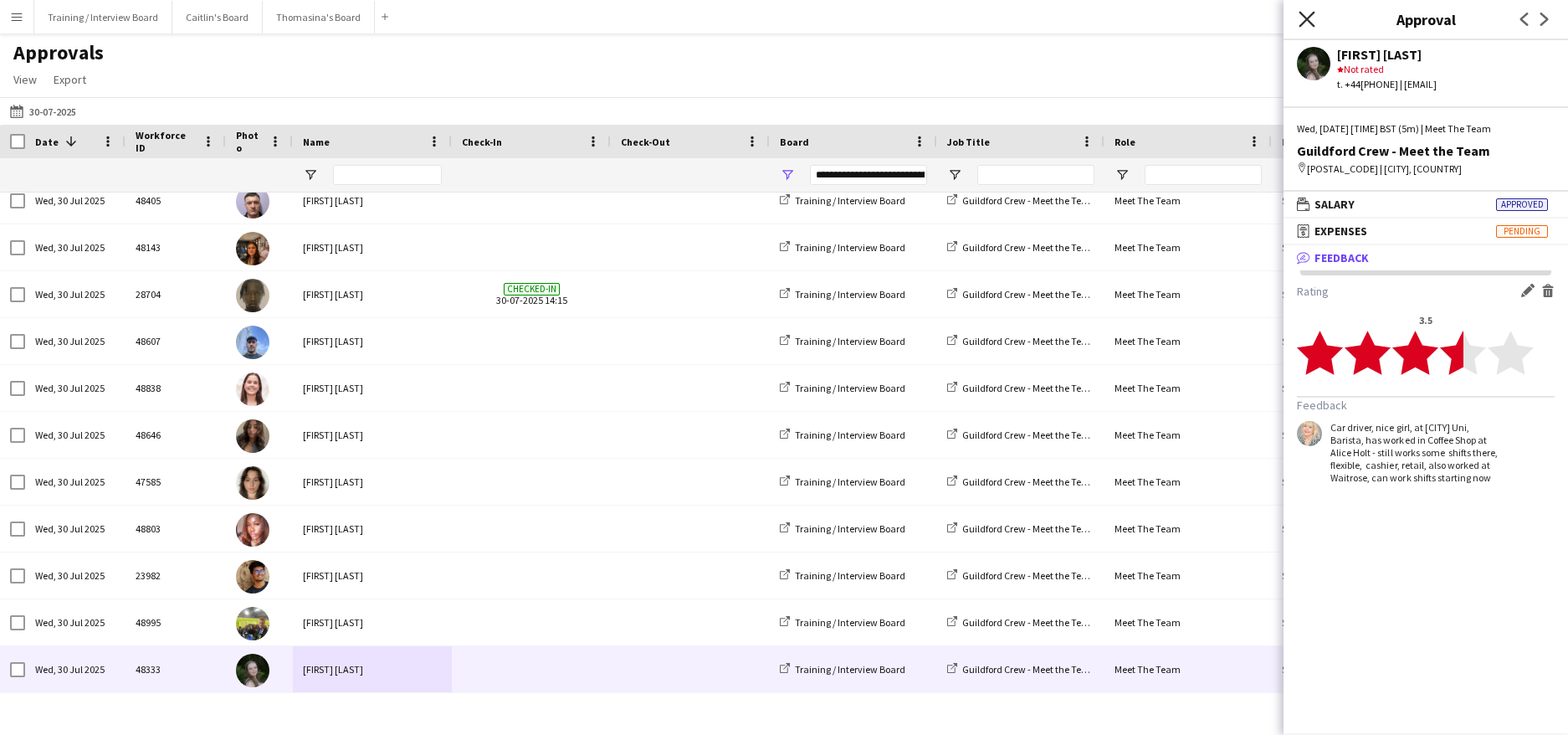 click 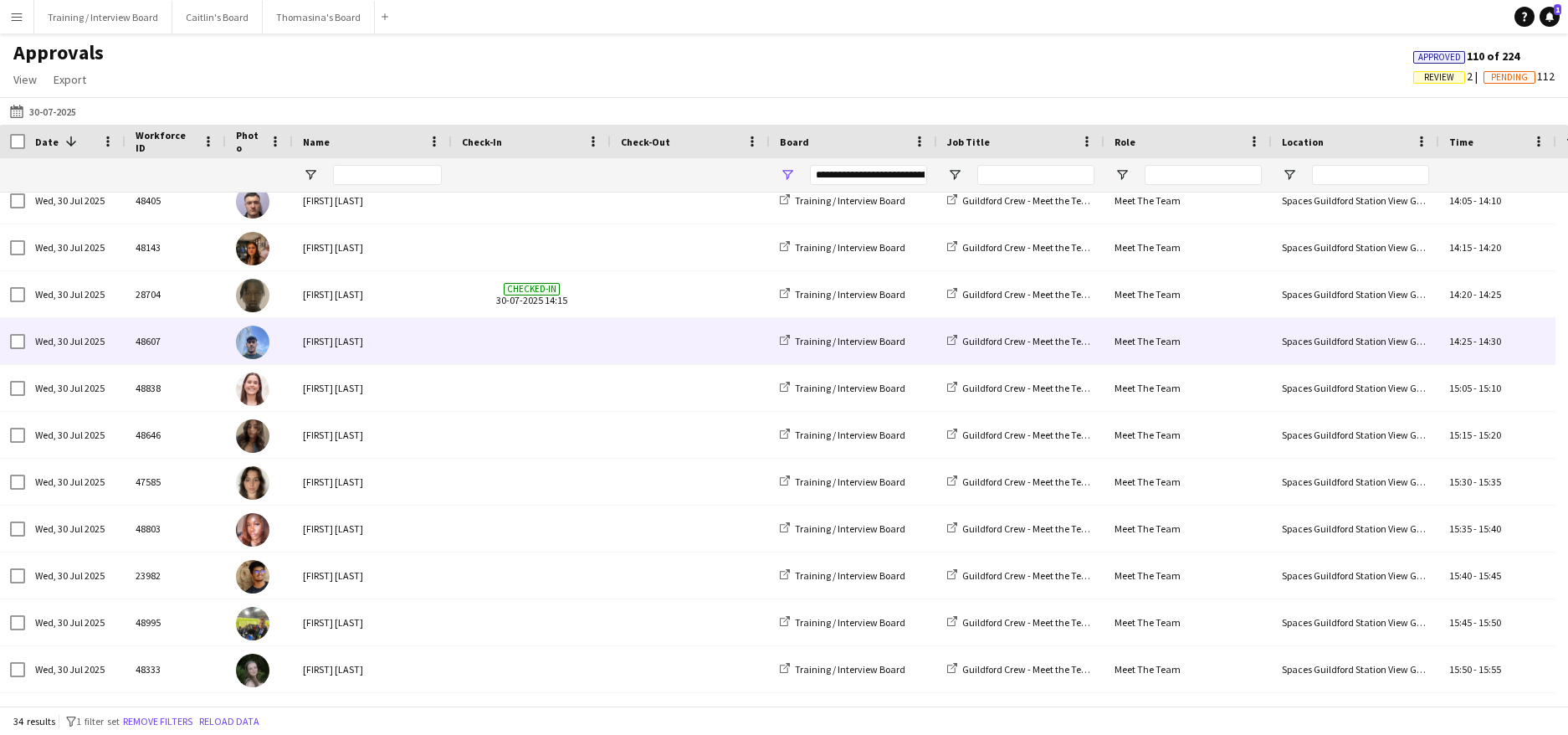 click on "Bilal Manzoor" at bounding box center [372, 341] 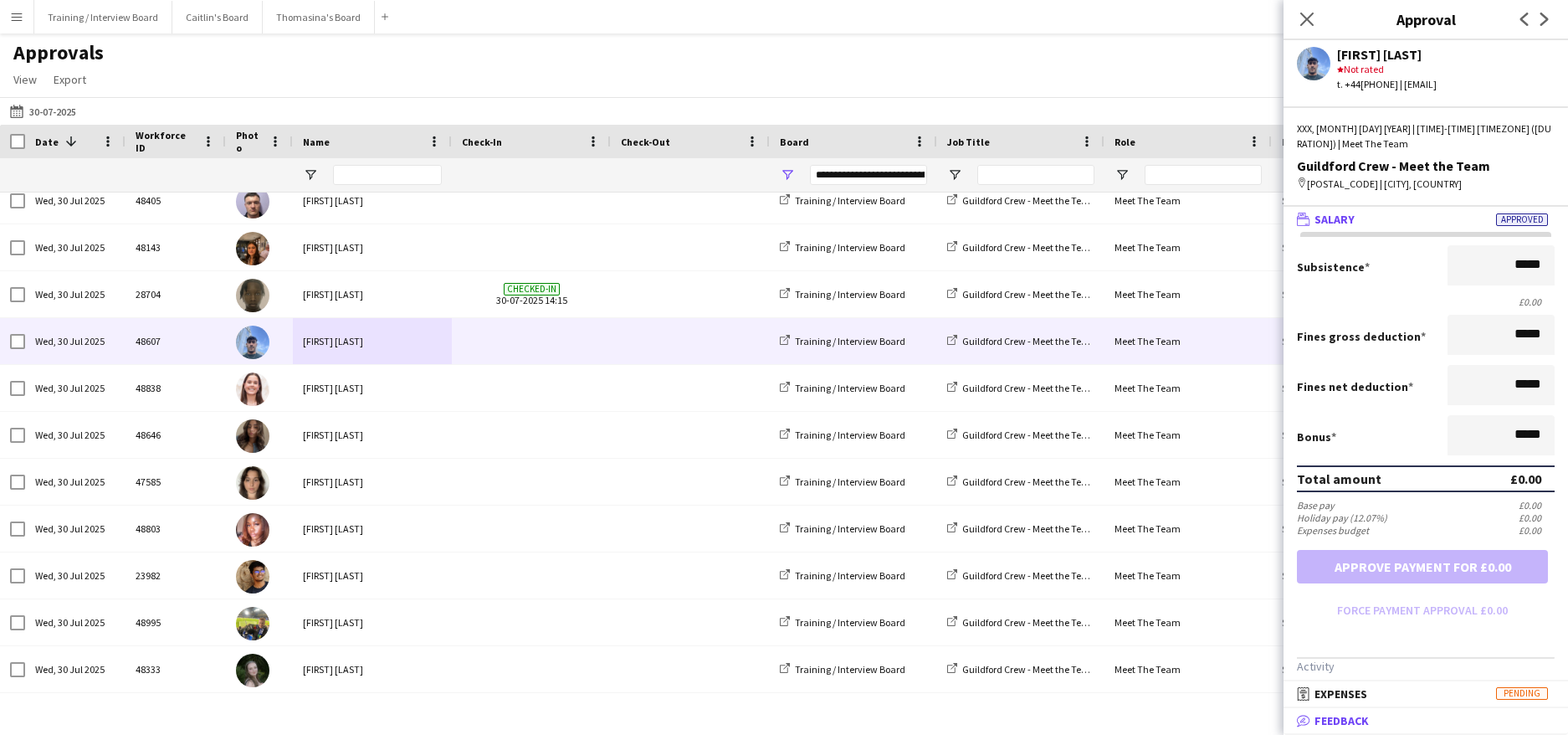 click on "Feedback" at bounding box center (1341, 721) 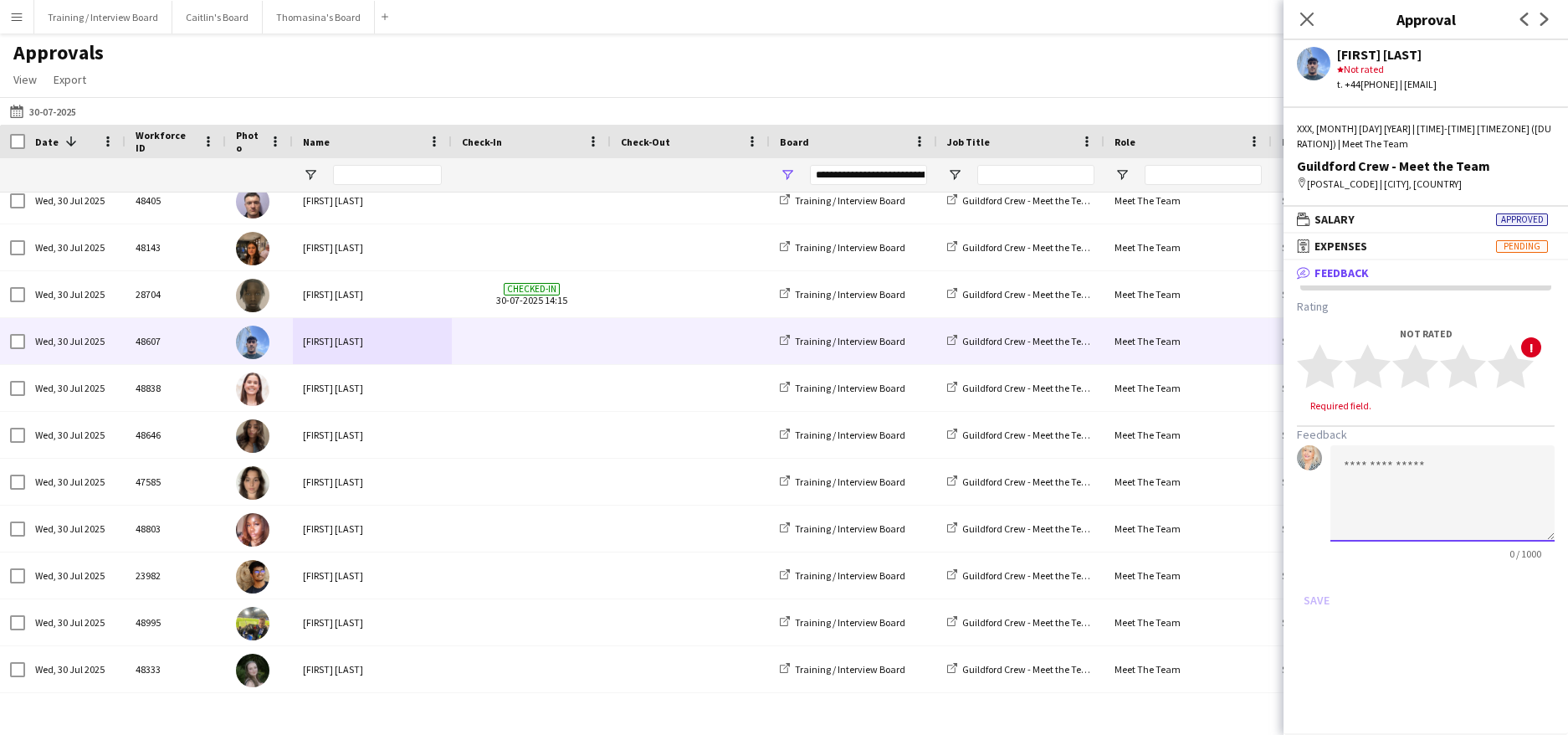 click 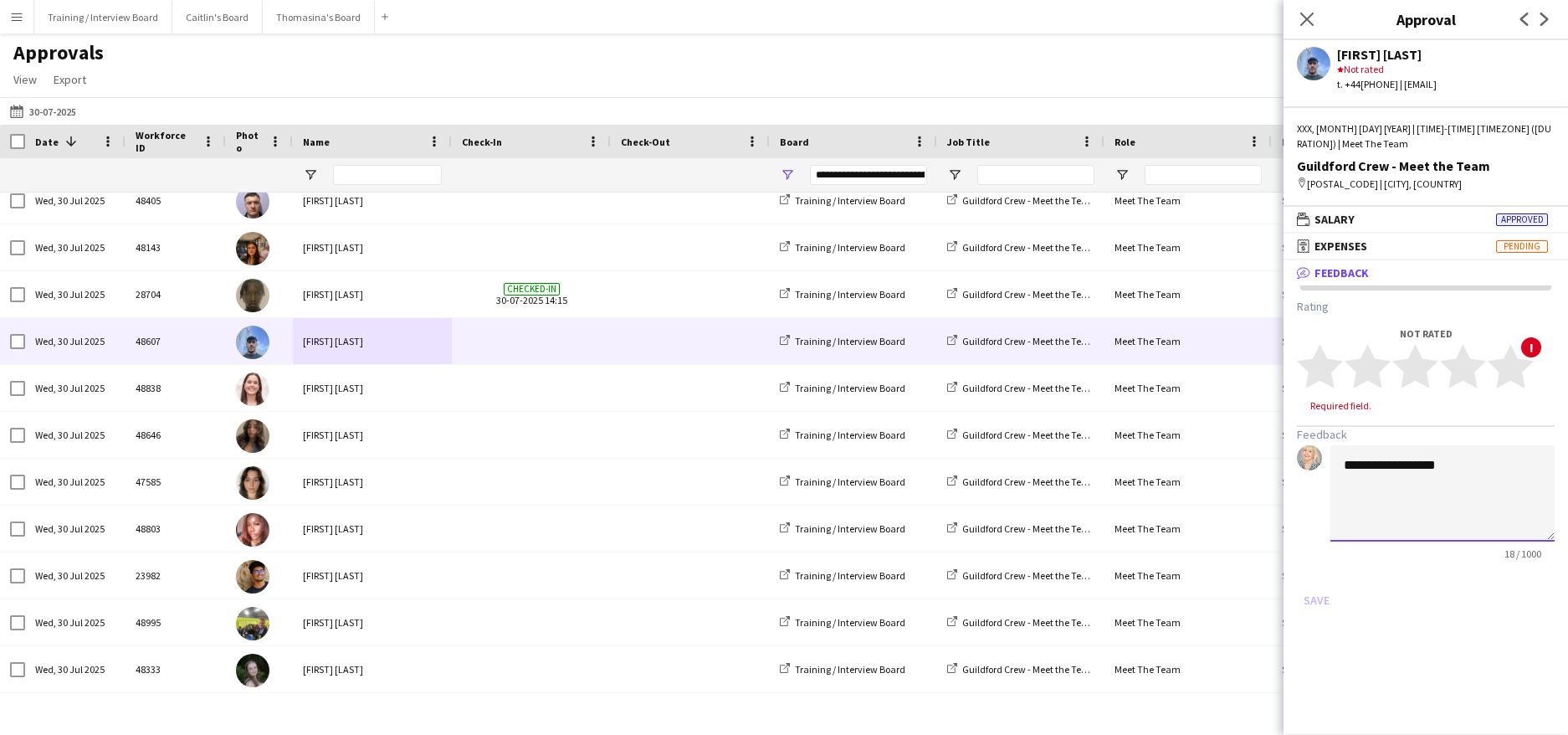 click on "**********" 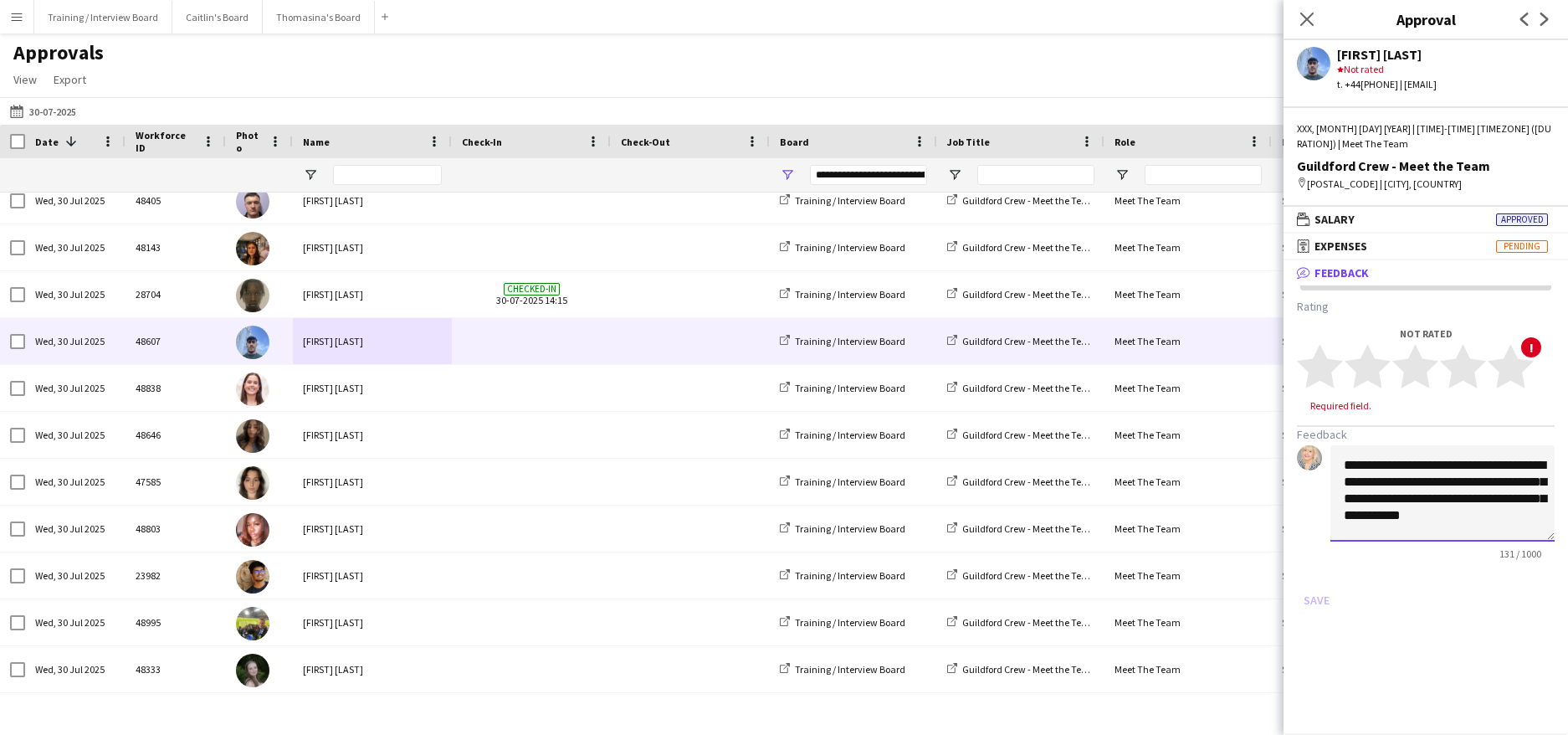 scroll, scrollTop: 2, scrollLeft: 0, axis: vertical 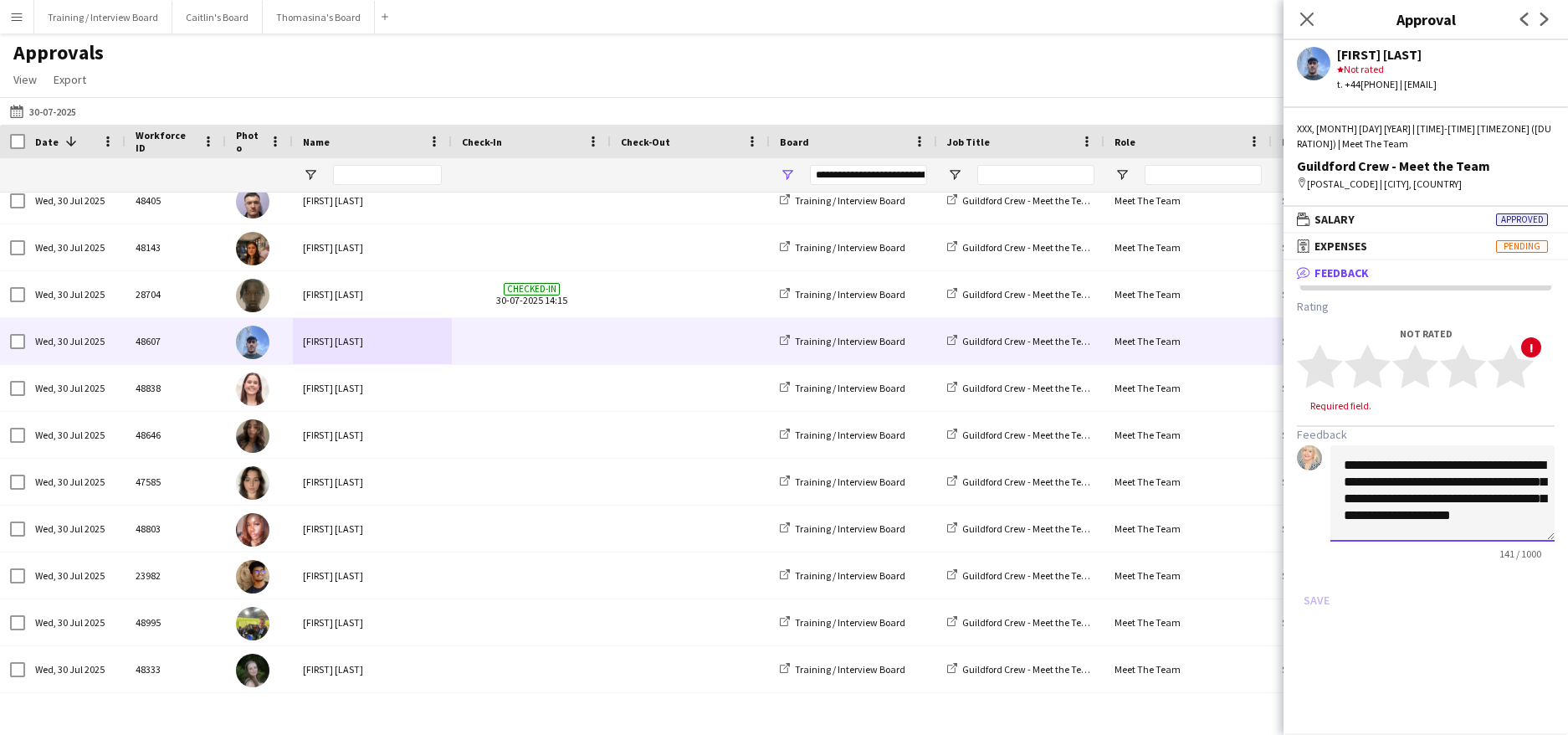 click on "**********" 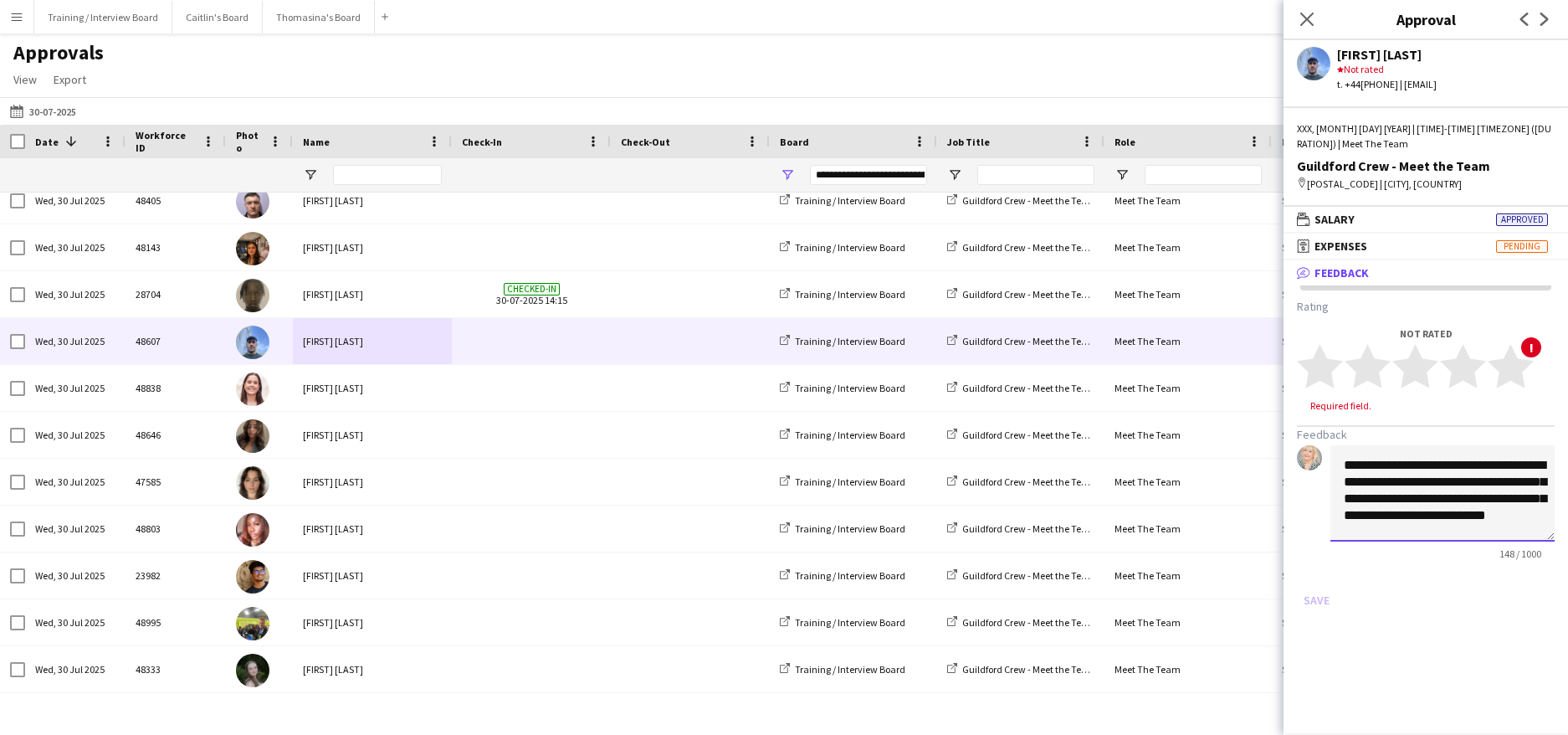 click on "**********" 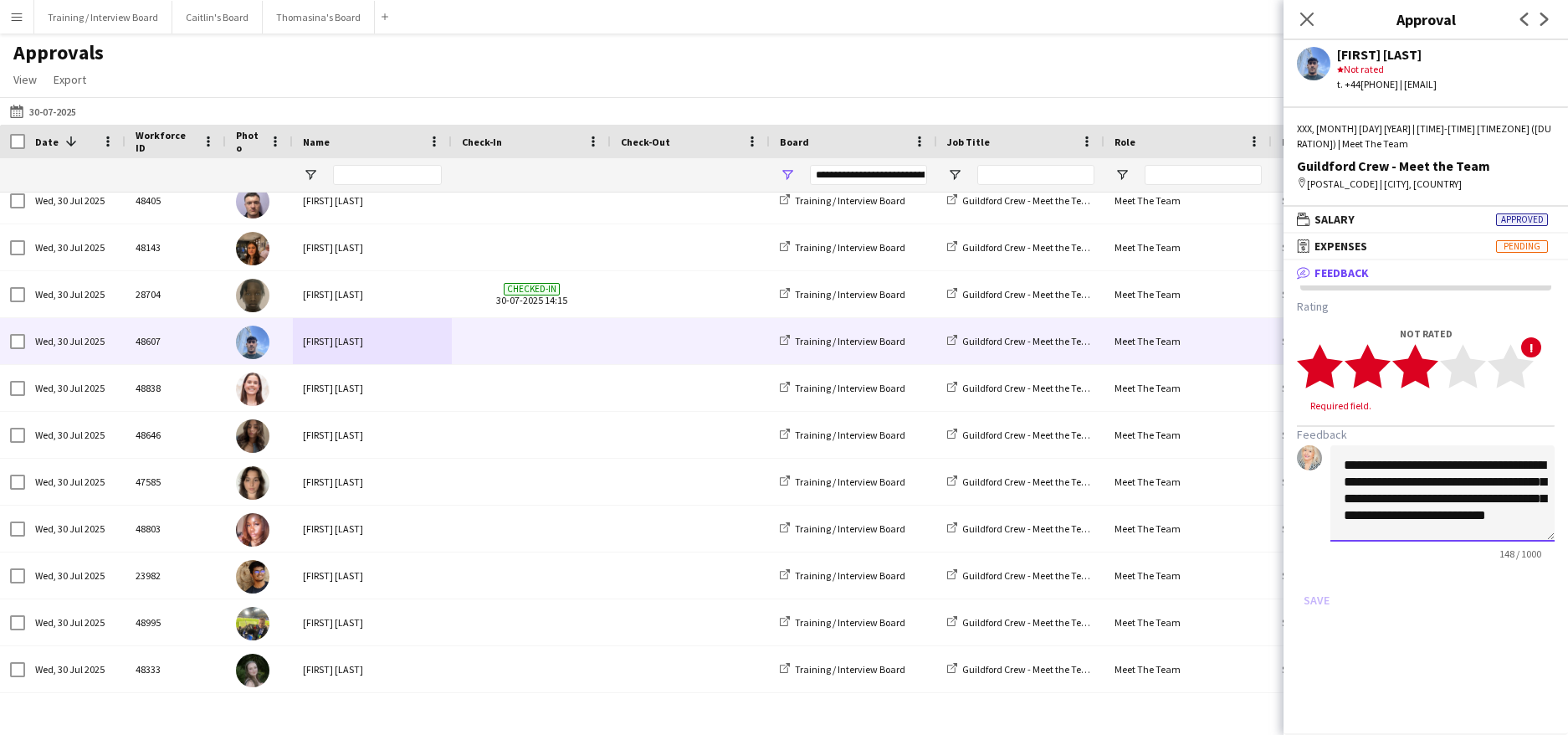 type on "**********" 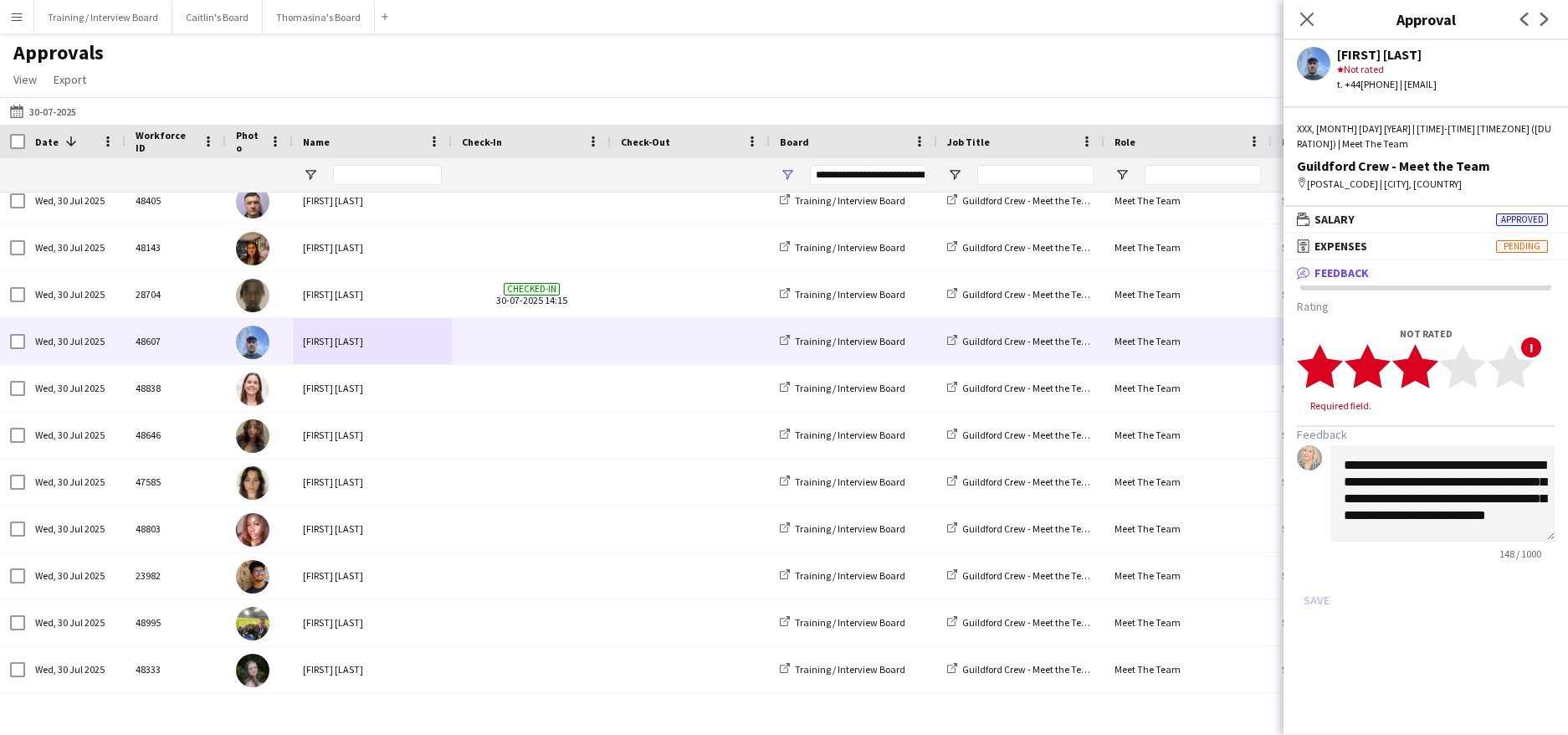 click 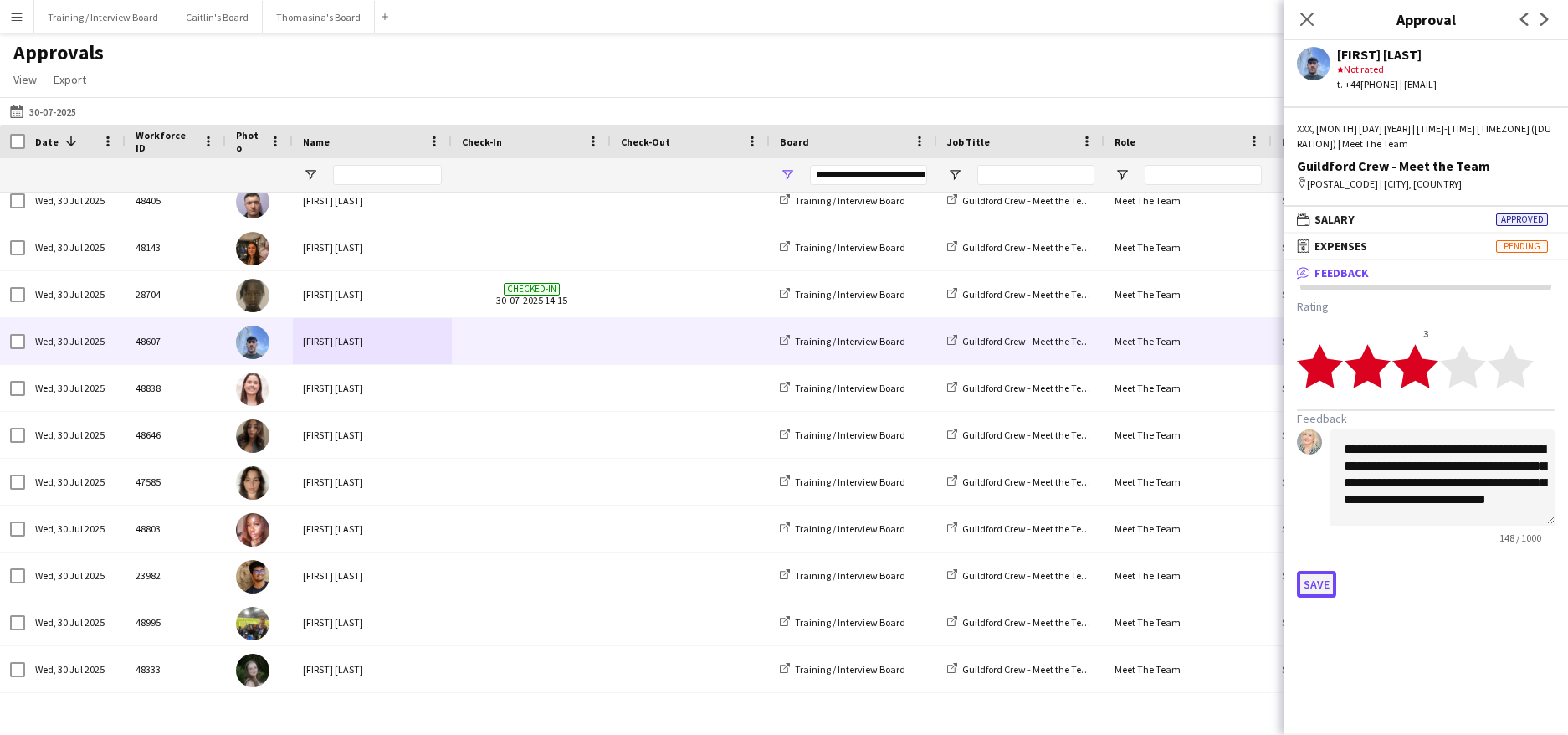 click on "Save" at bounding box center (1316, 584) 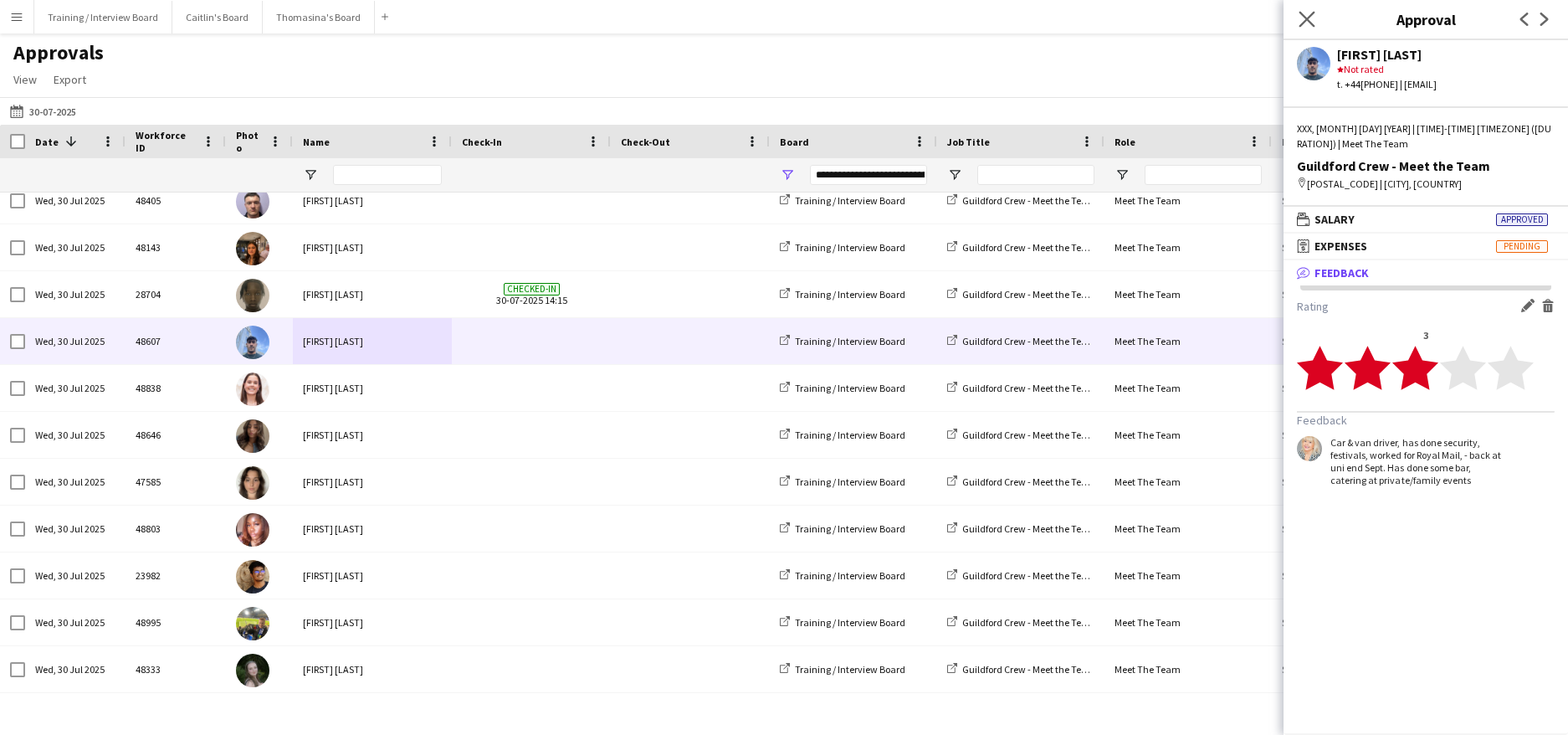 click on "Close pop-in" 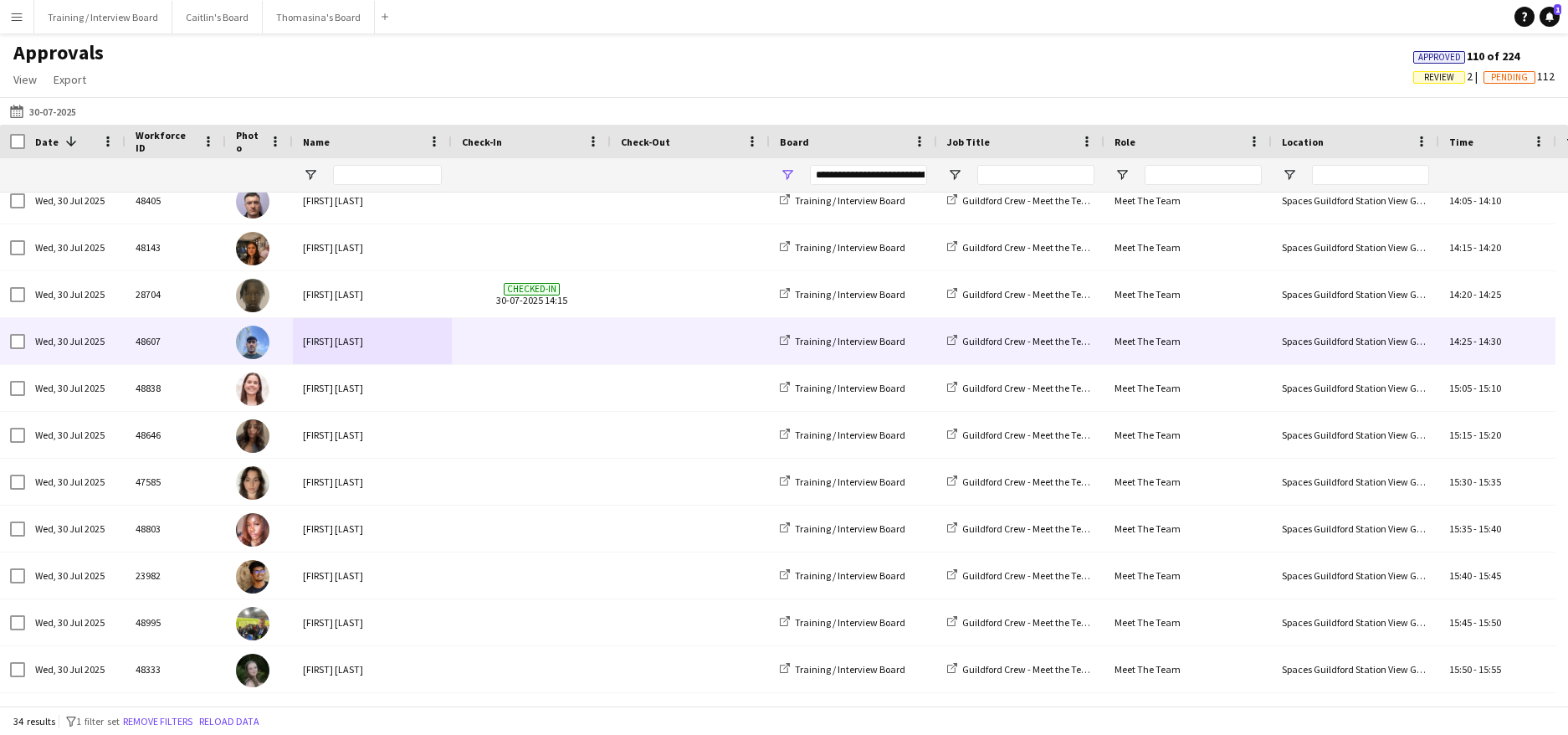 click on "[FIRST] [LAST]" at bounding box center [372, 341] 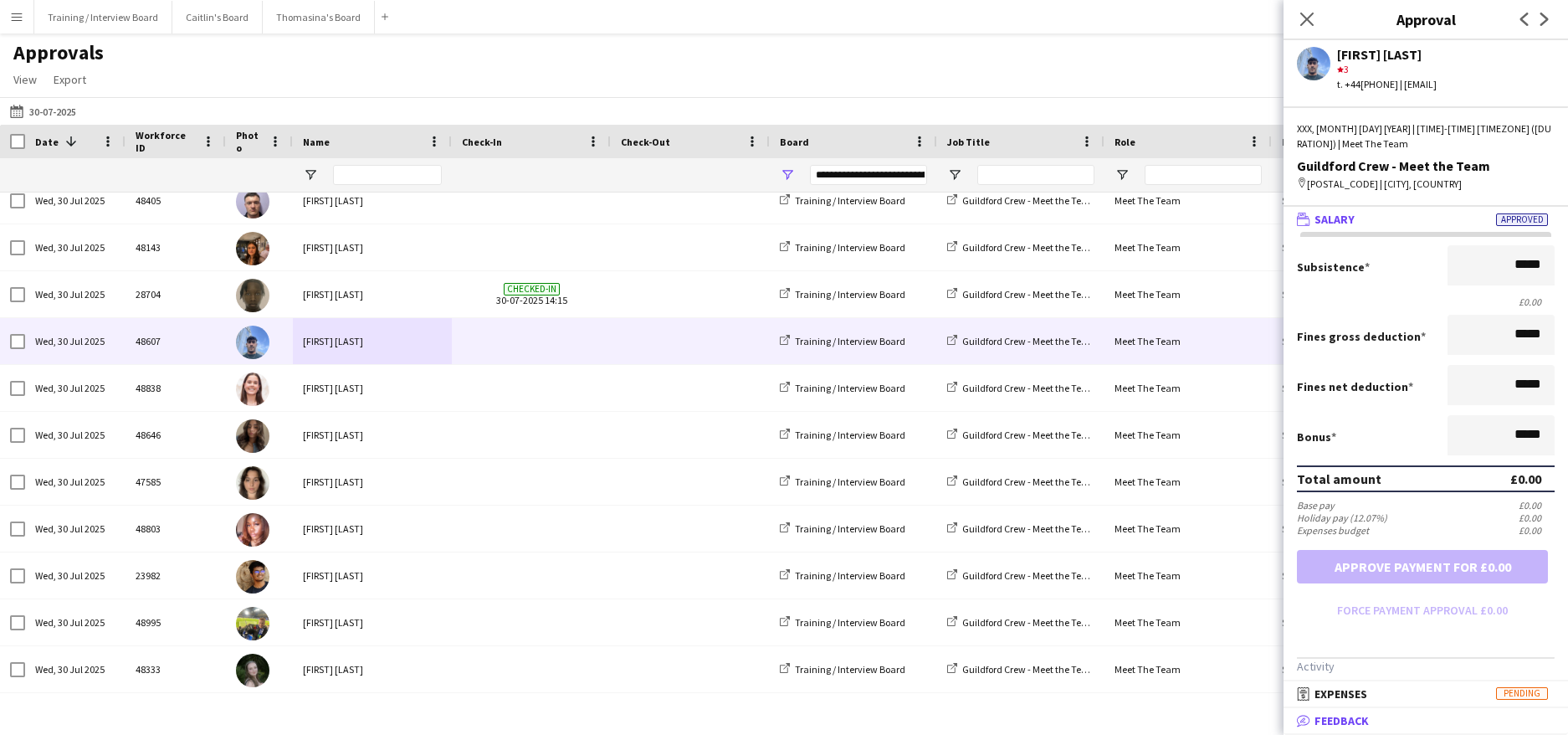 click on "bubble-pencil
Feedback" at bounding box center [1426, 721] 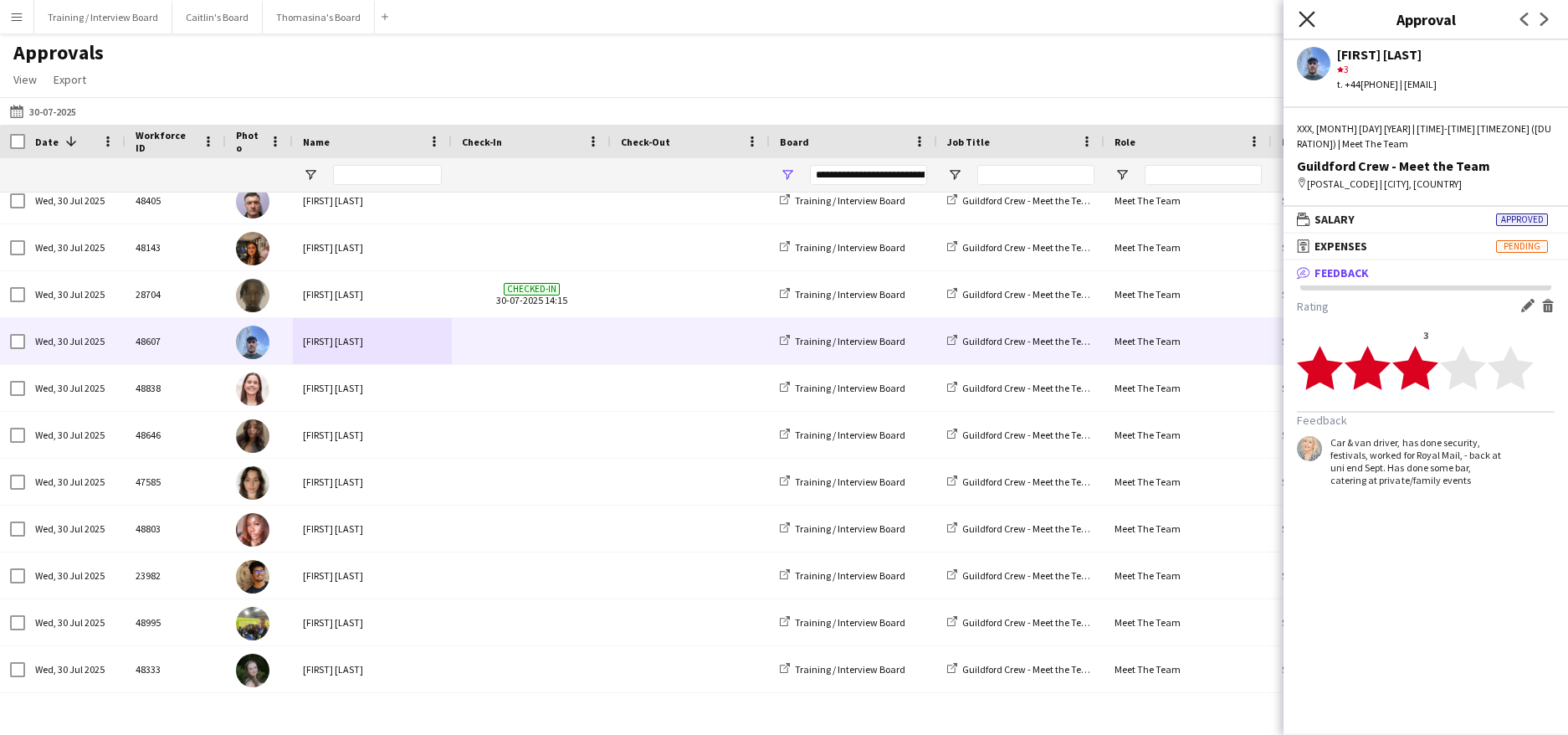 click on "Close pop-in" 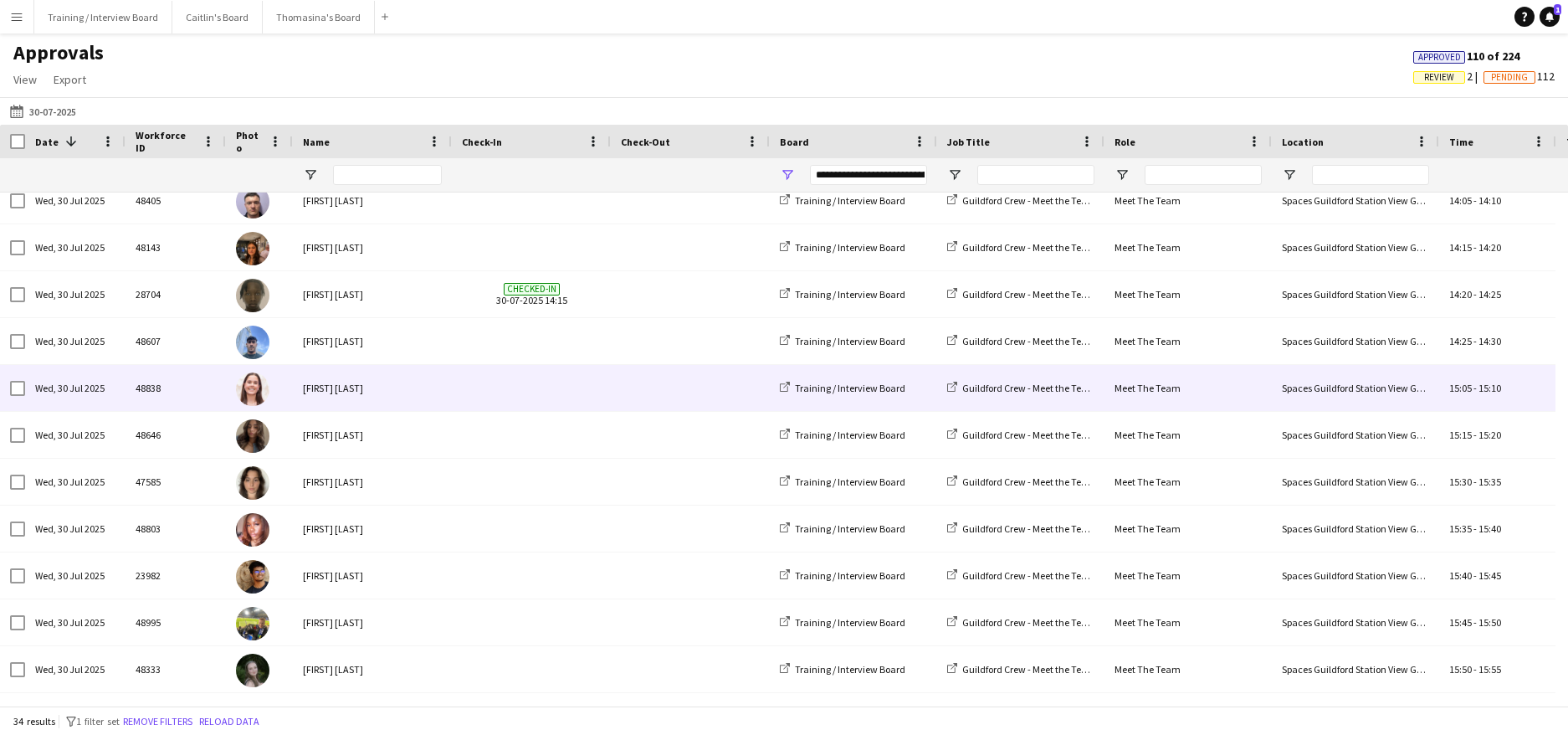 click on "[FIRST] [LAST]" at bounding box center [372, 388] 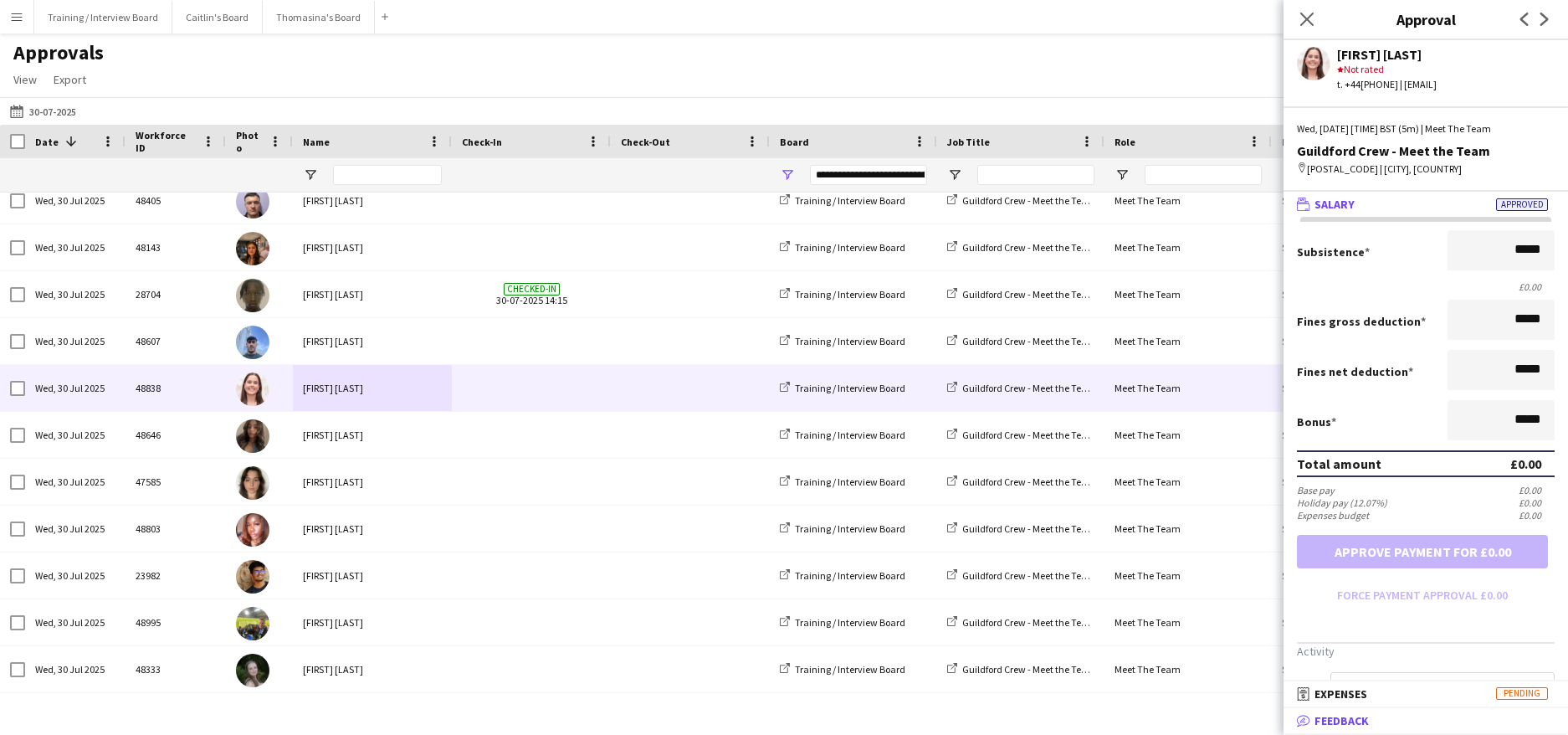 click on "Feedback" at bounding box center [1341, 721] 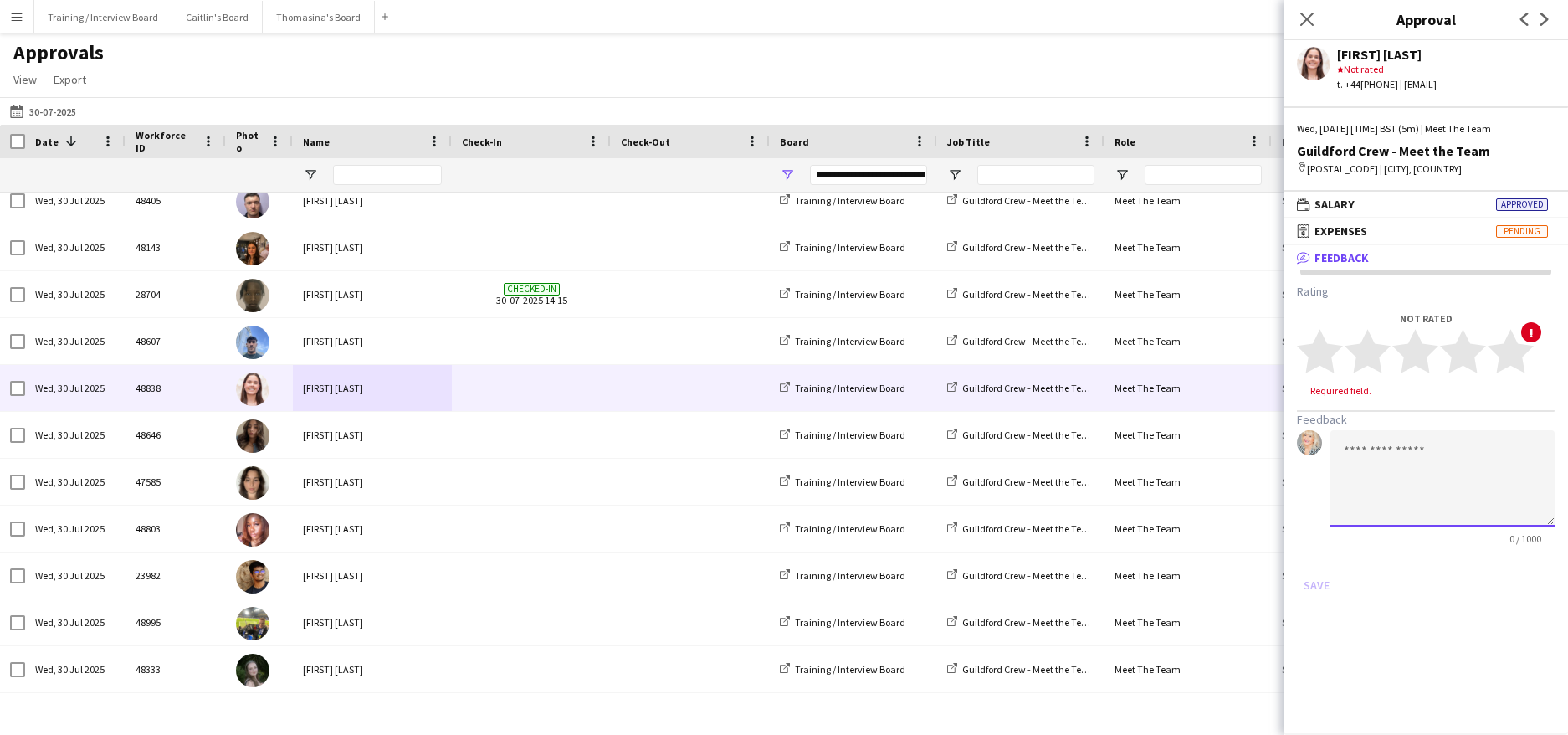 click 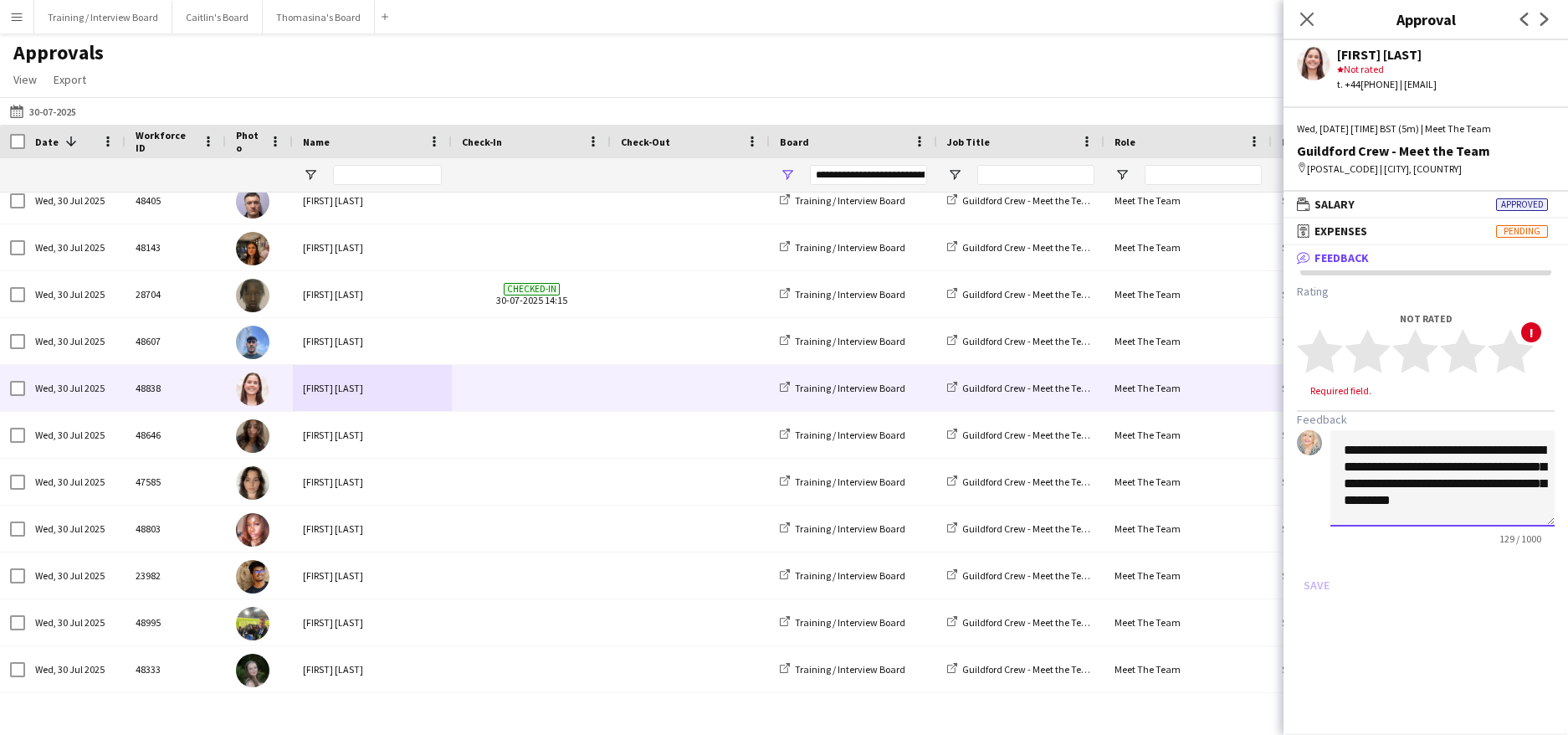 click on "**********" 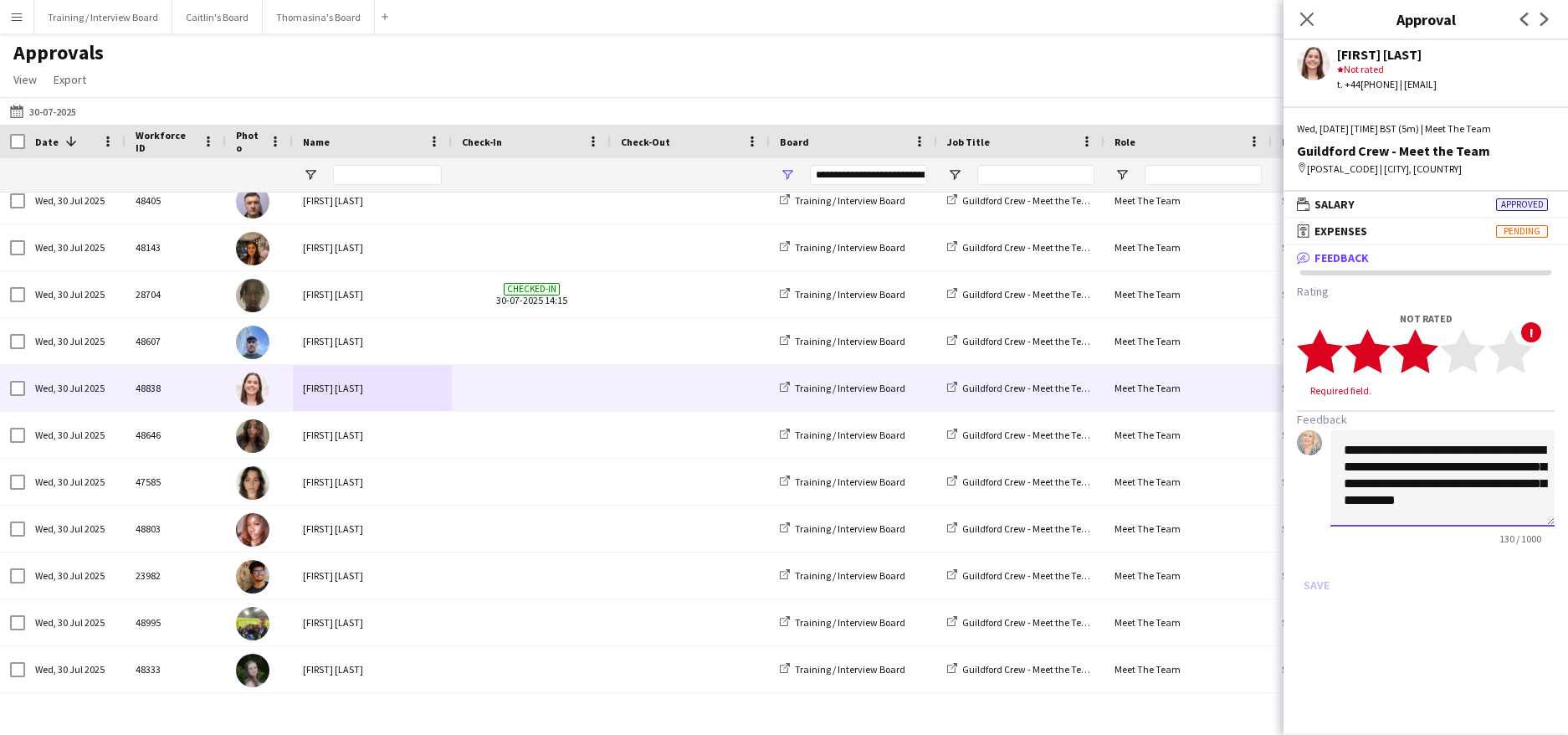 type on "**********" 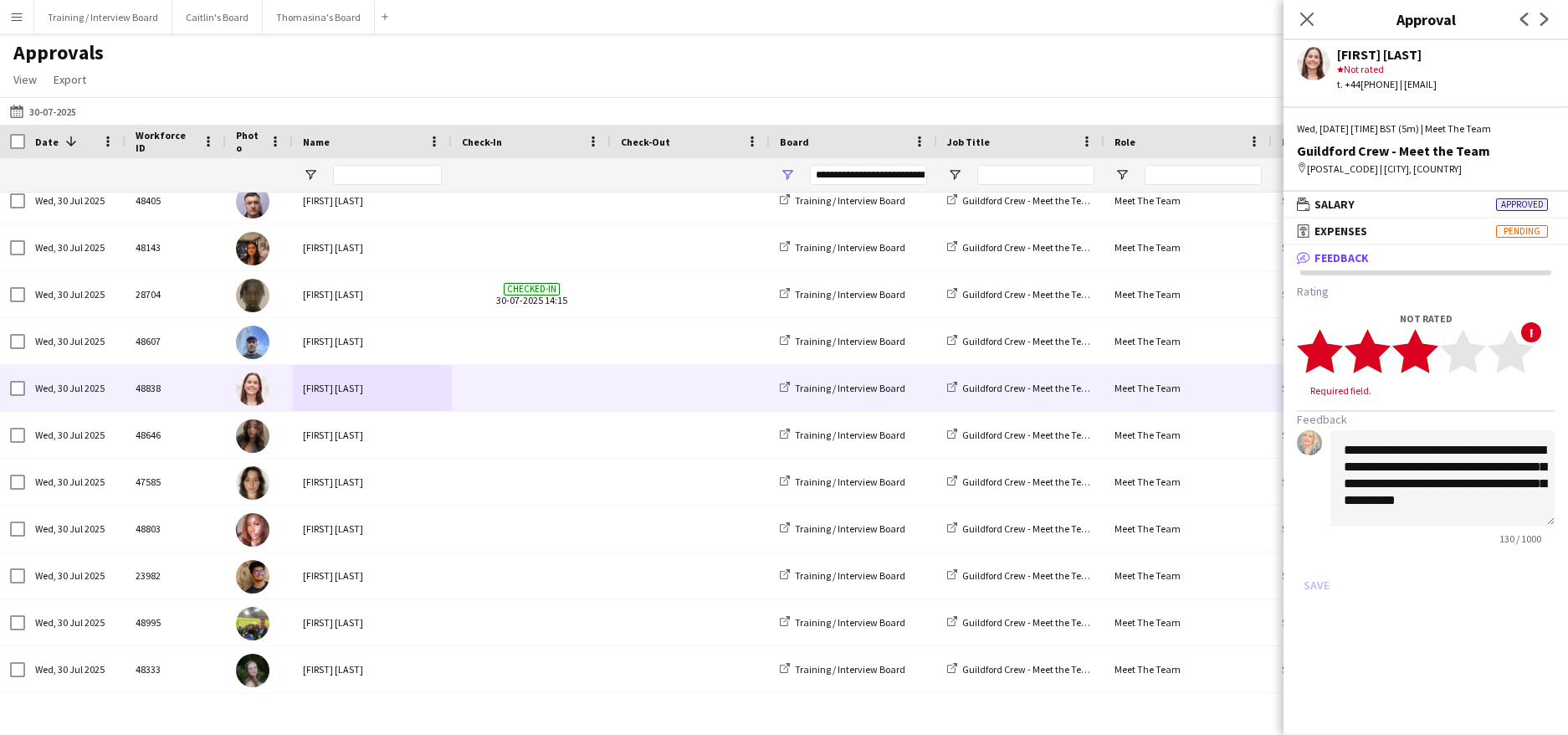 click 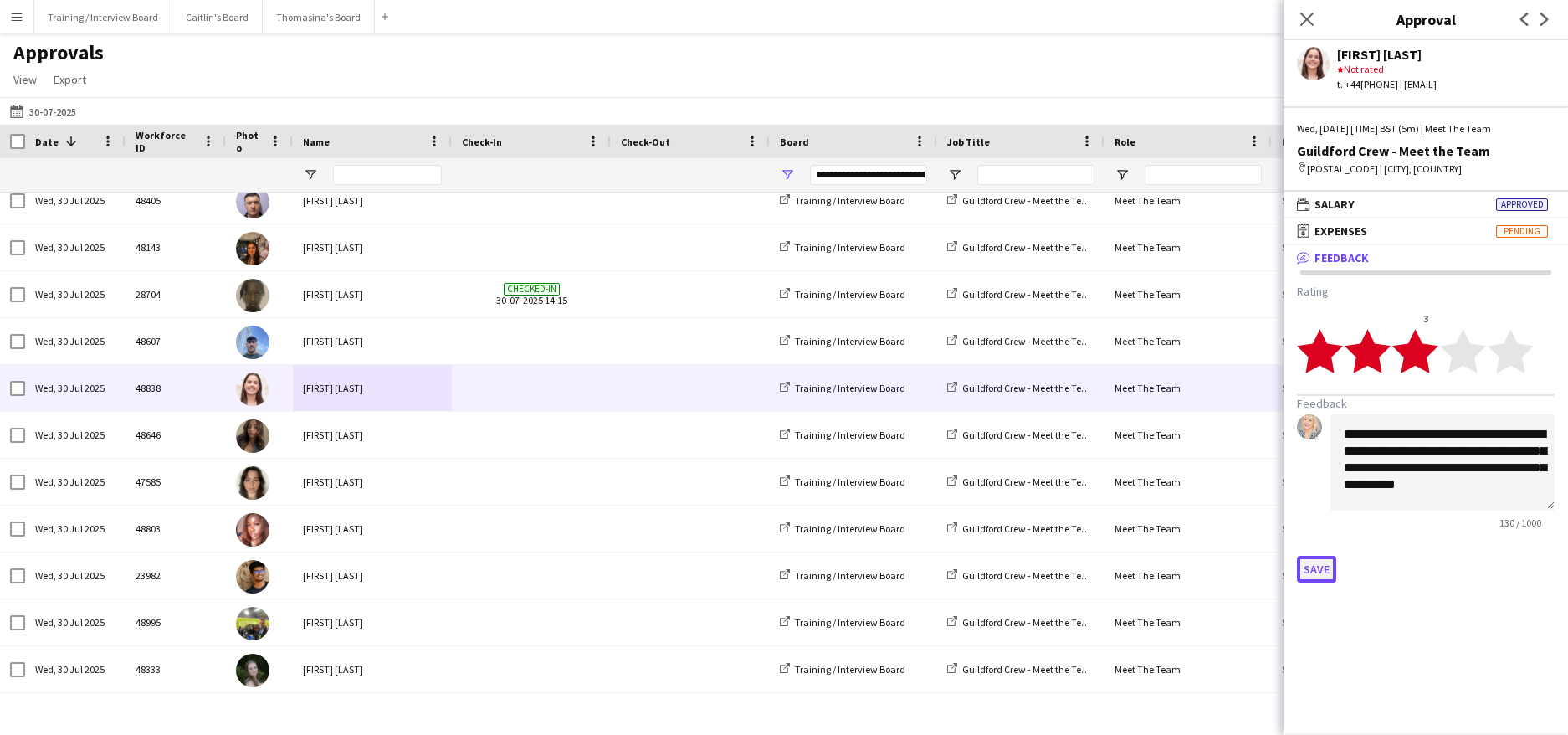 click on "Save" at bounding box center [1316, 569] 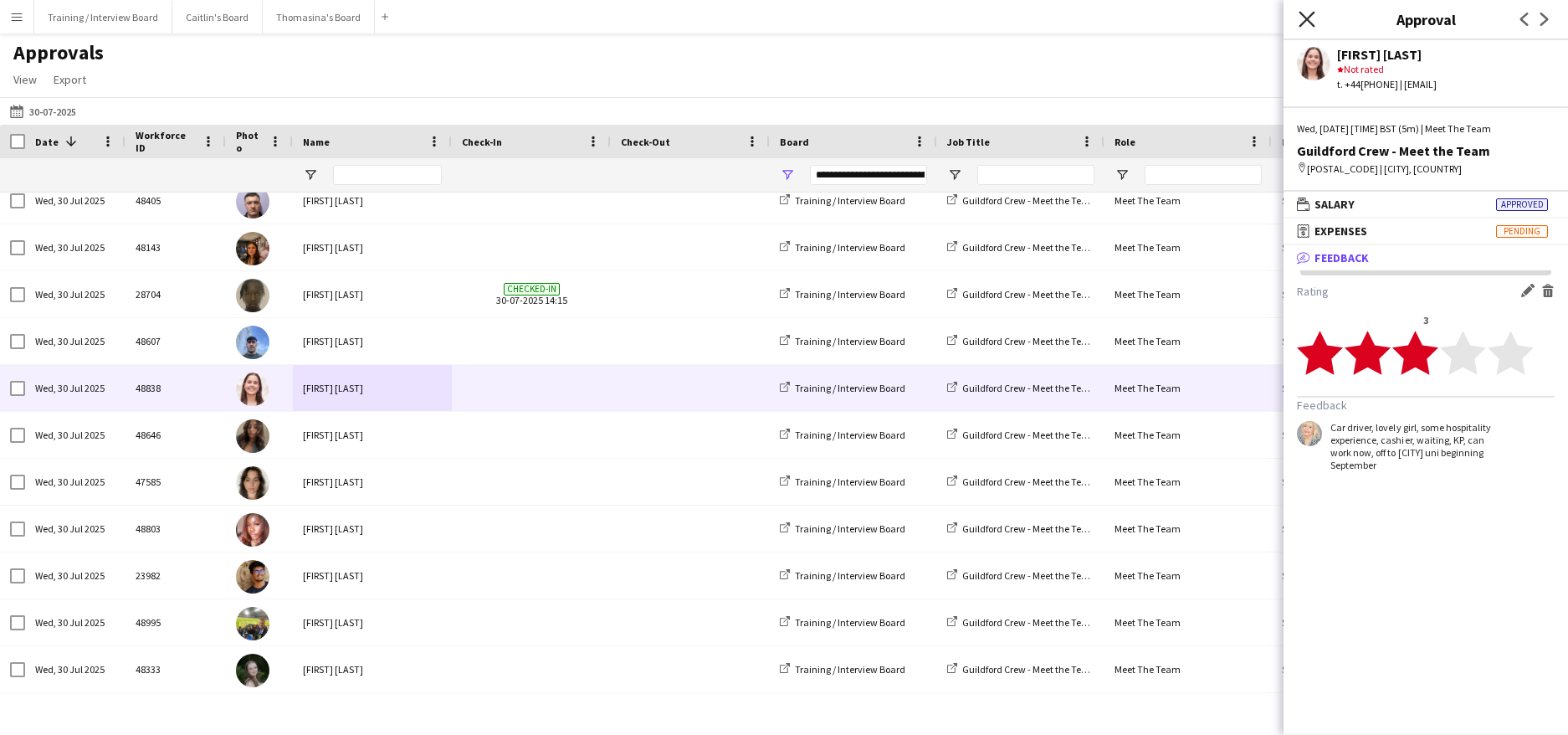 click on "Close pop-in" 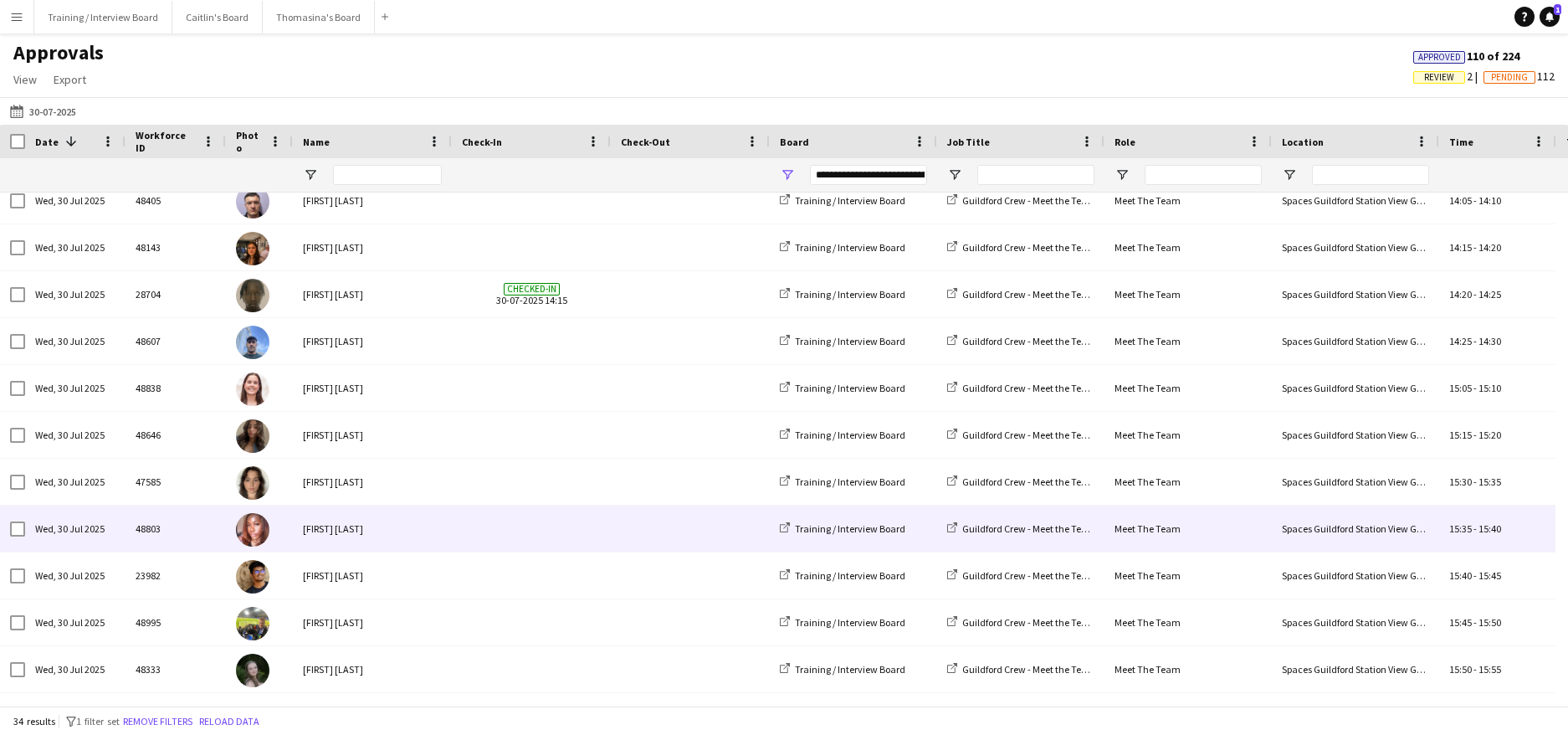 click on "[FIRST] [LAST]" at bounding box center (372, 528) 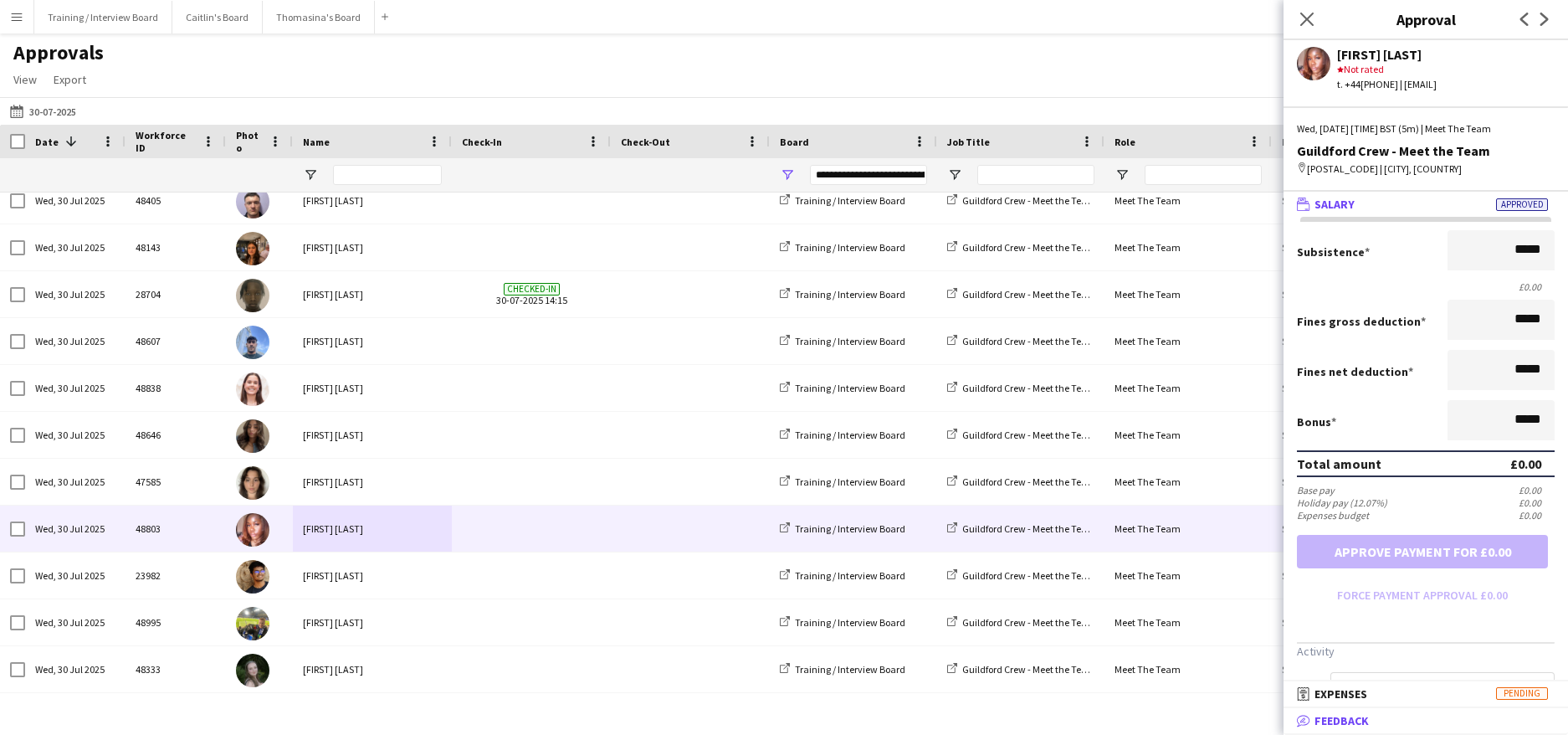 click on "Feedback" at bounding box center (1341, 721) 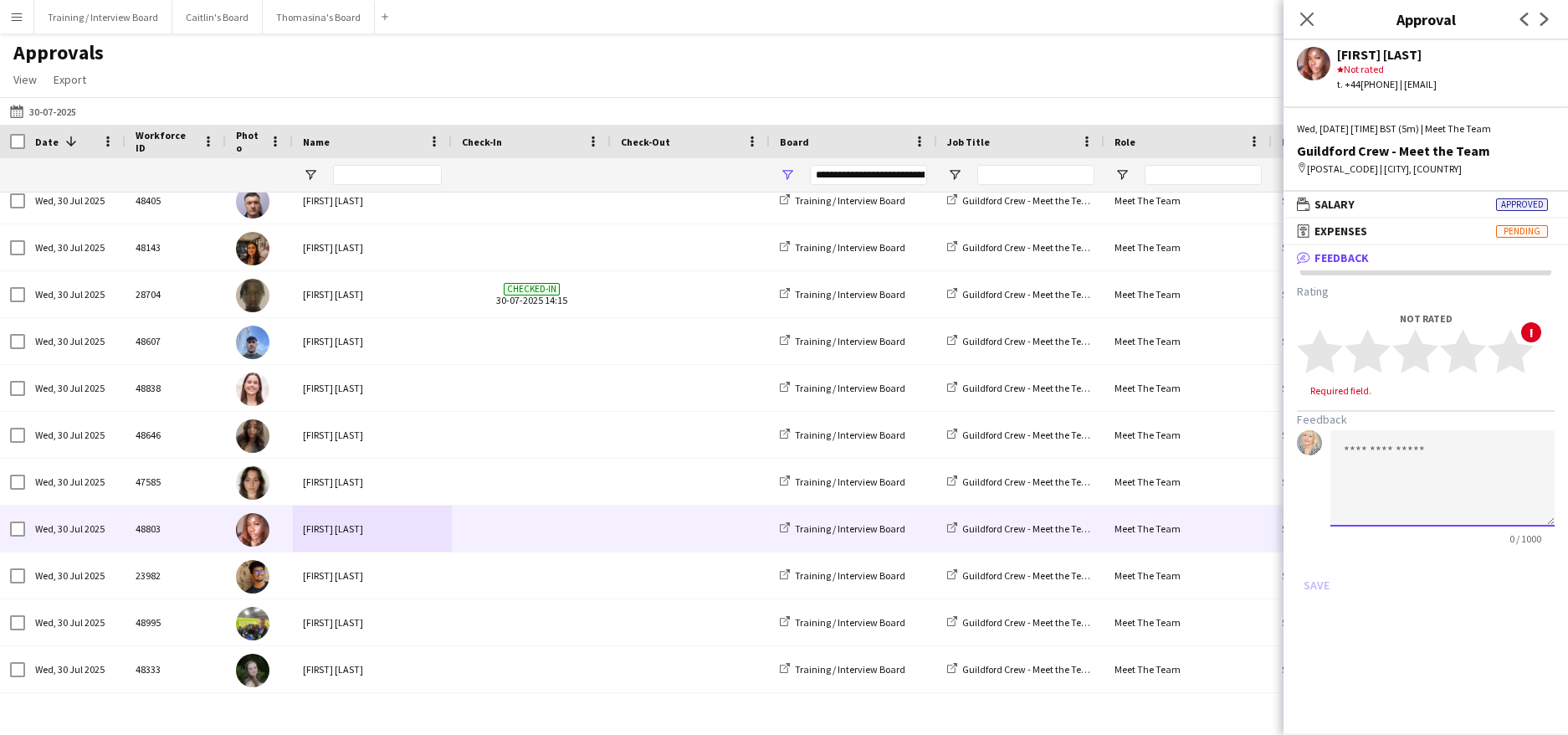 click 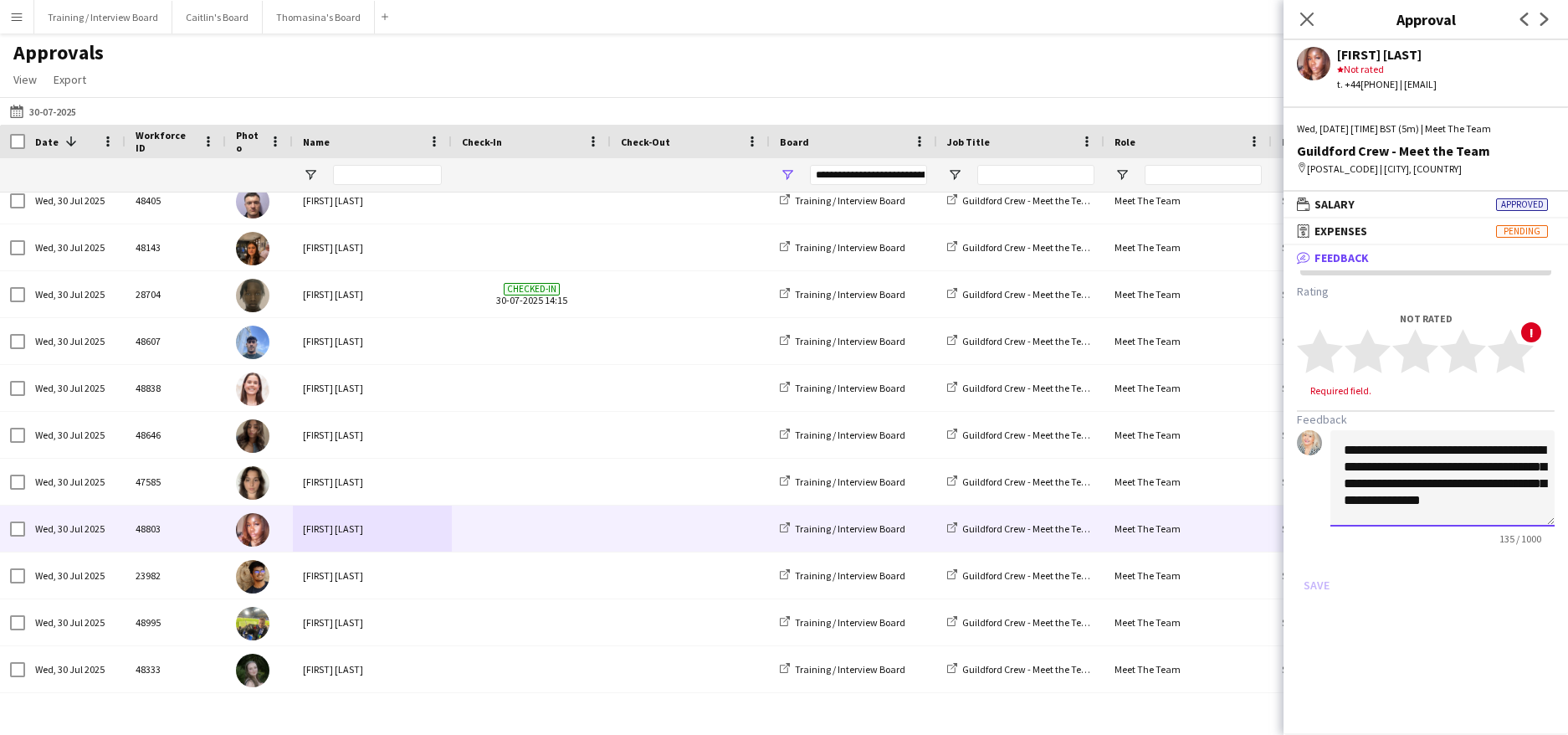 scroll, scrollTop: 2, scrollLeft: 0, axis: vertical 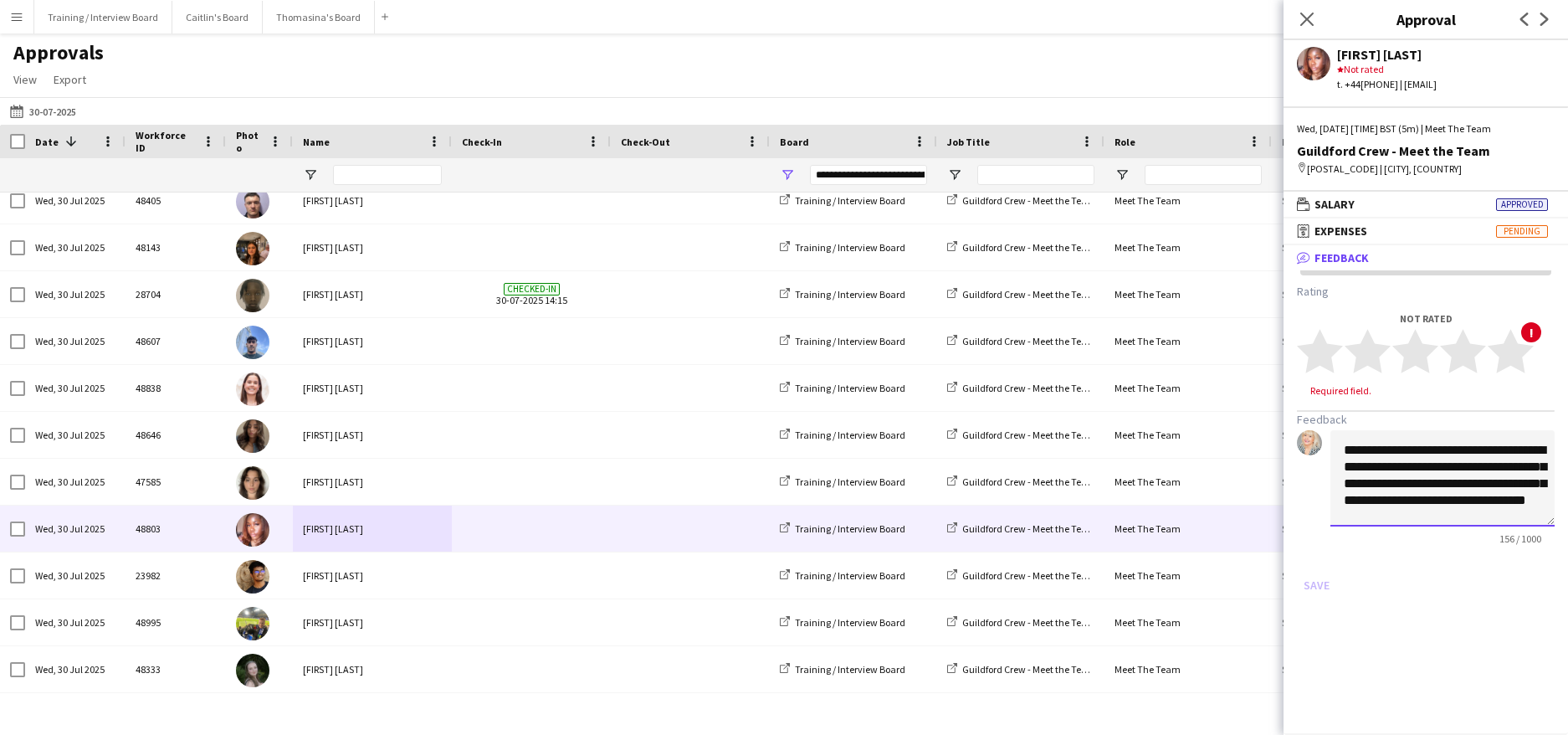 click on "**********" 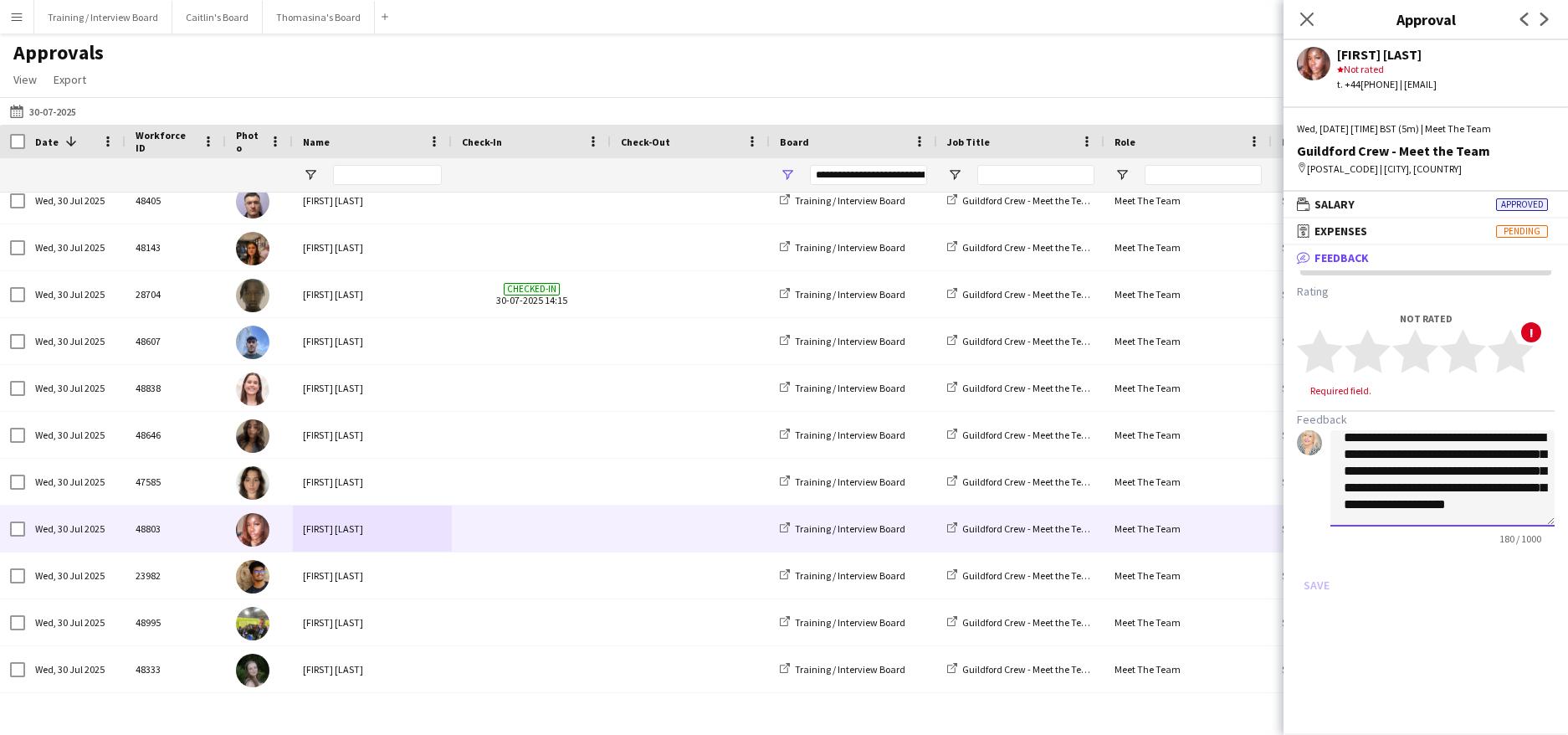 scroll, scrollTop: 29, scrollLeft: 0, axis: vertical 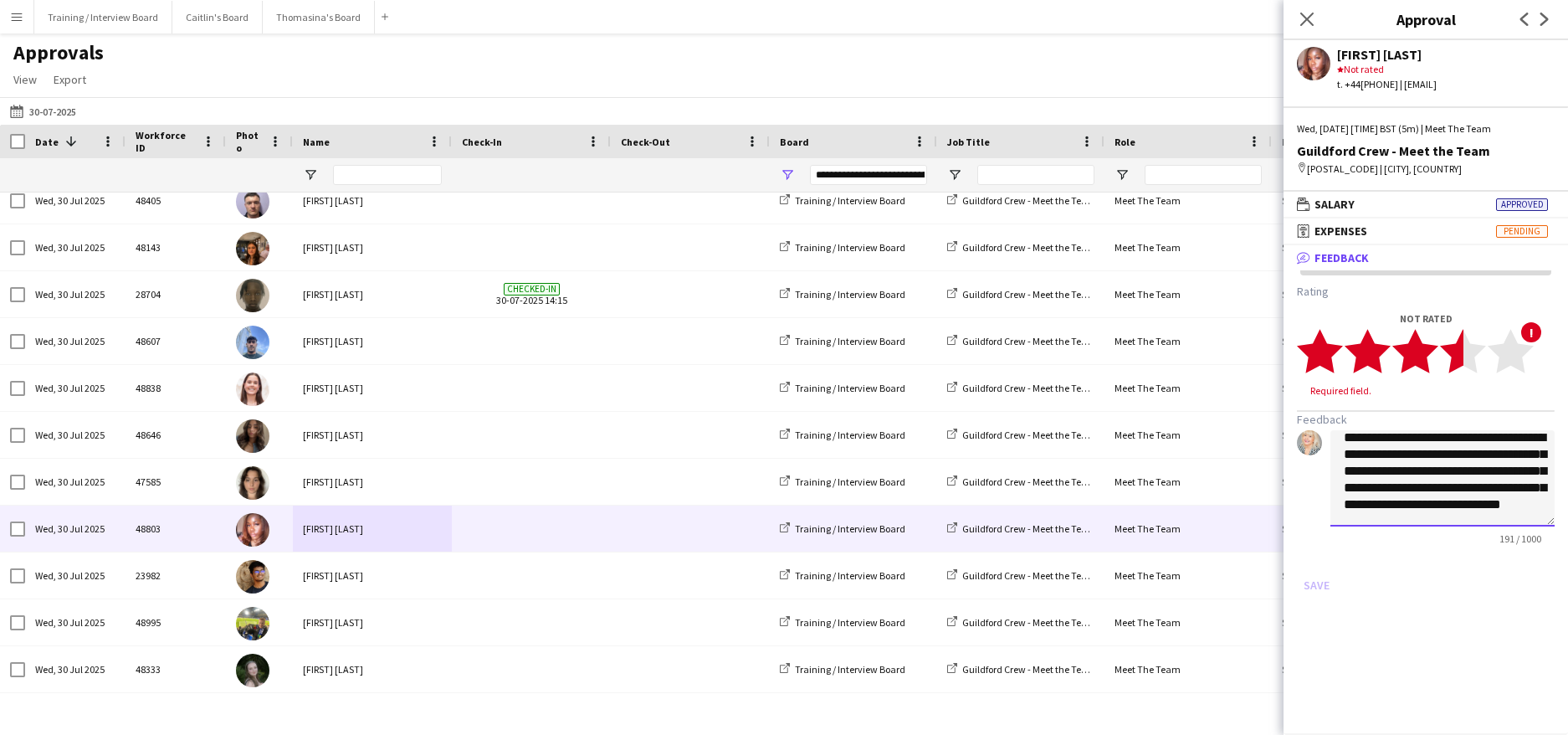 type on "**********" 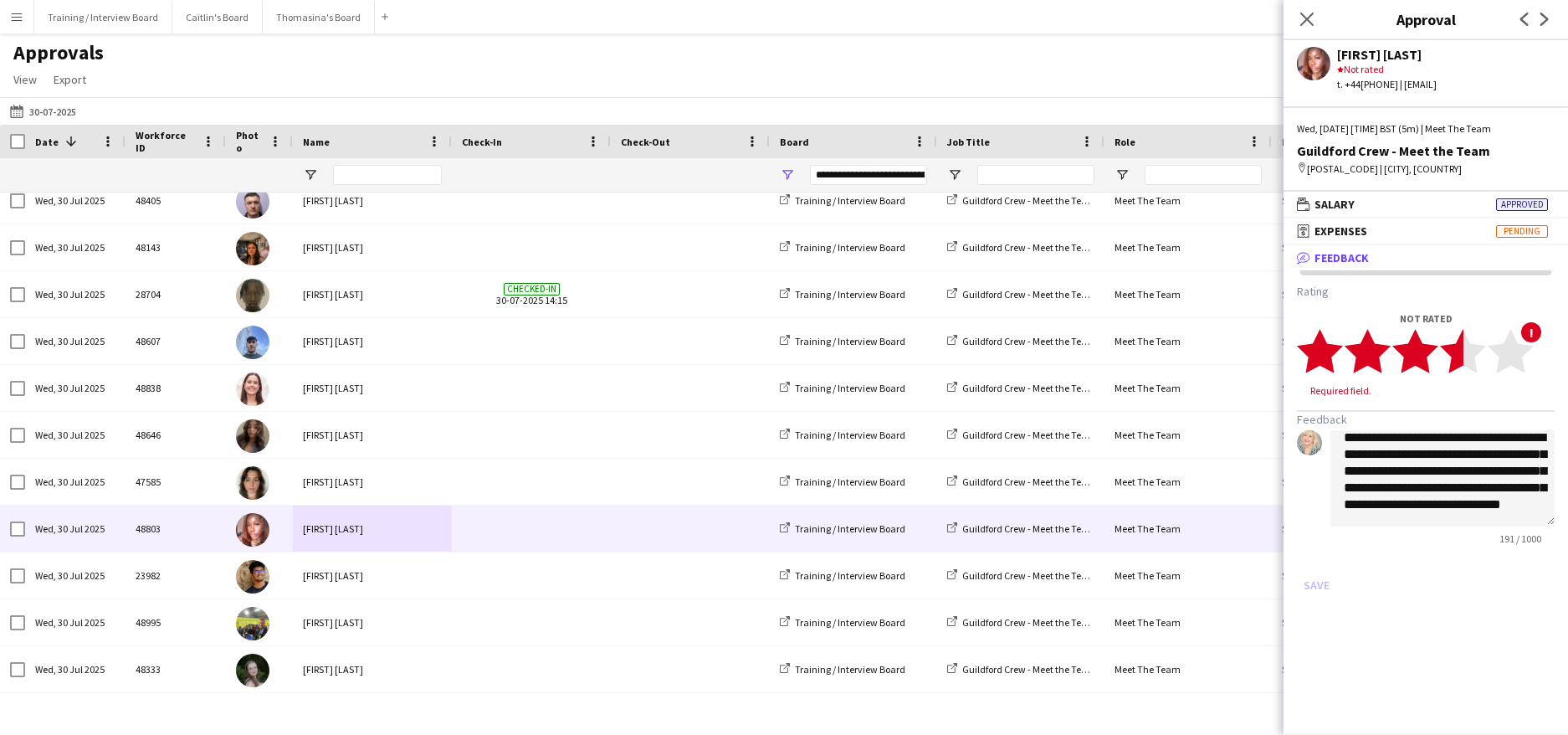 click 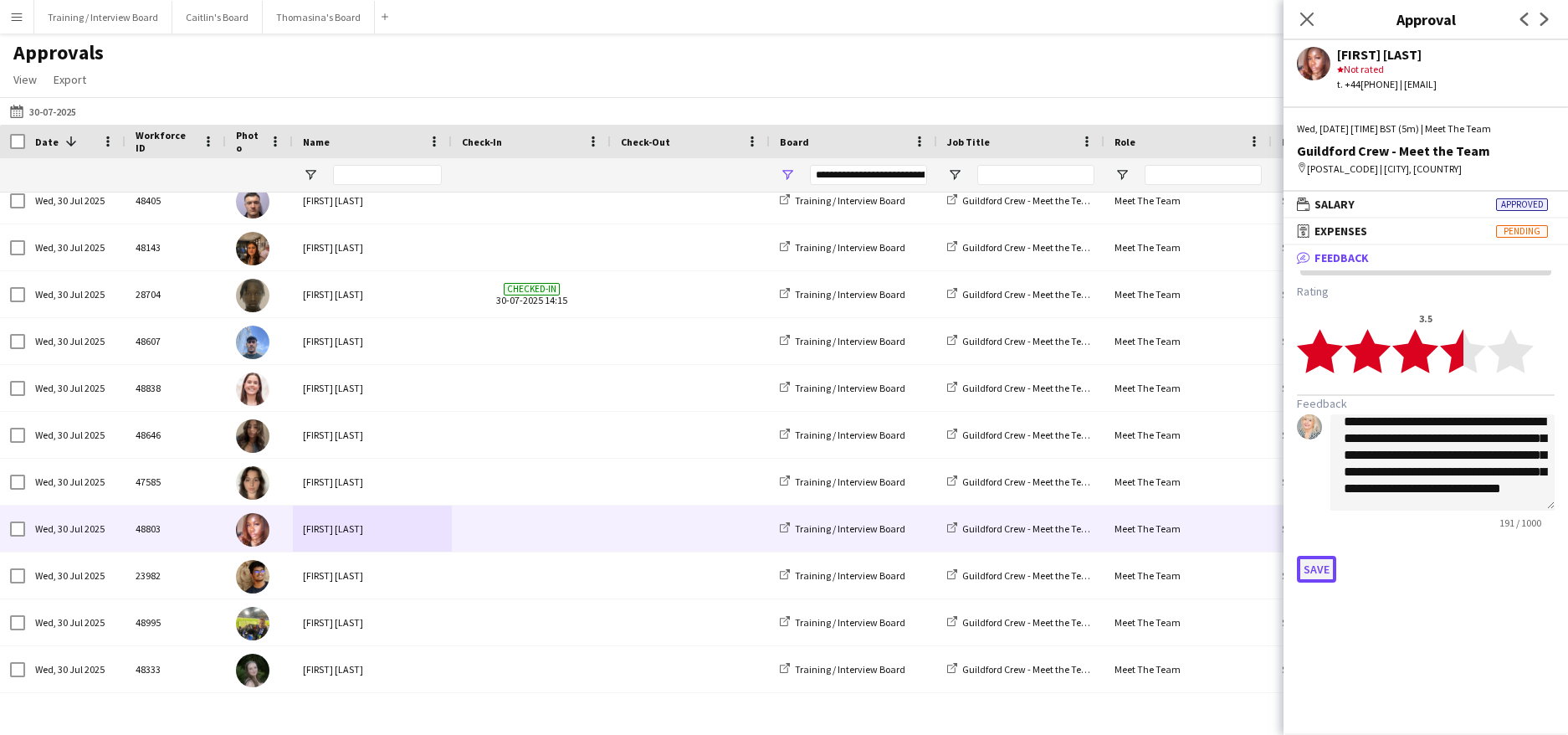 click on "Save" at bounding box center [1316, 569] 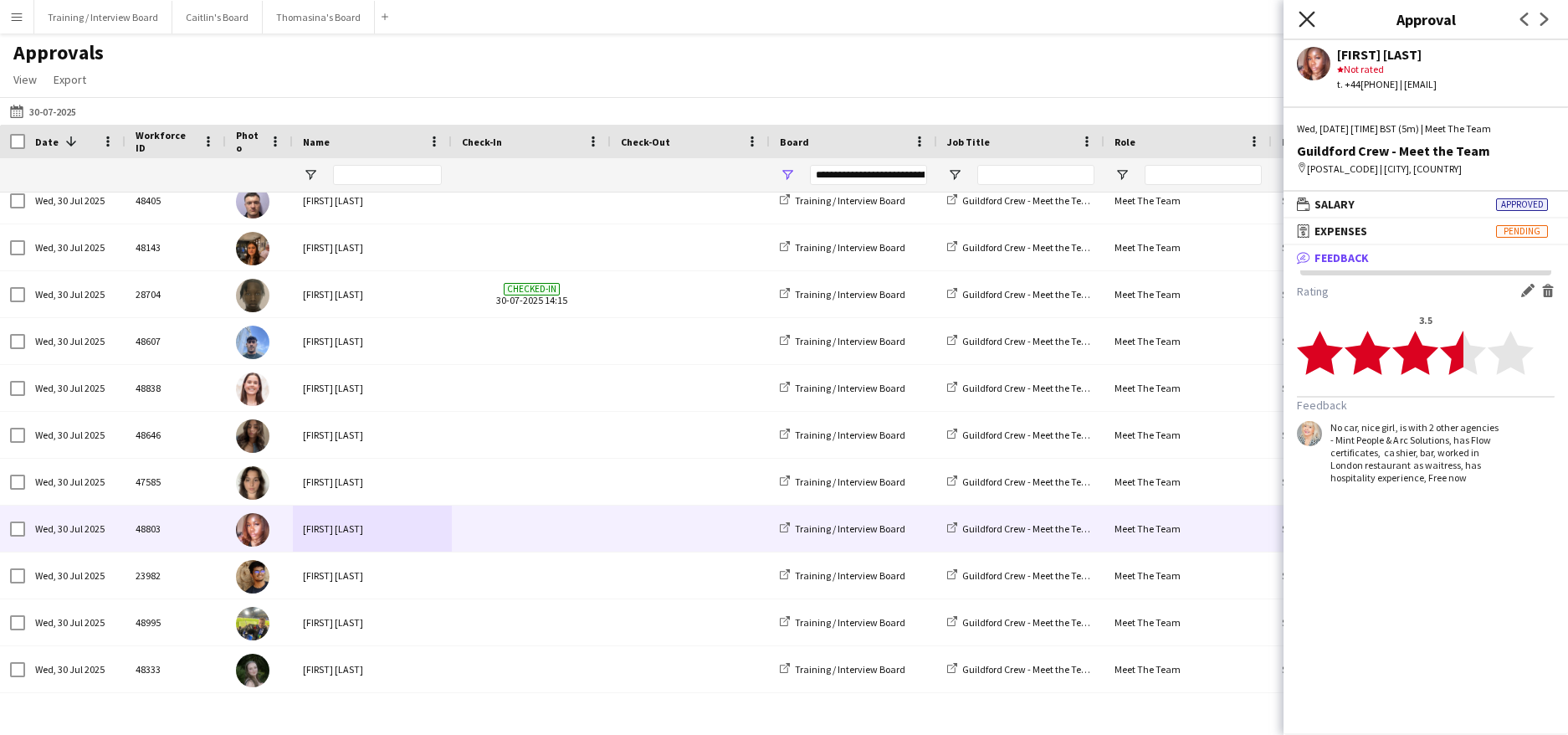click on "Close pop-in" 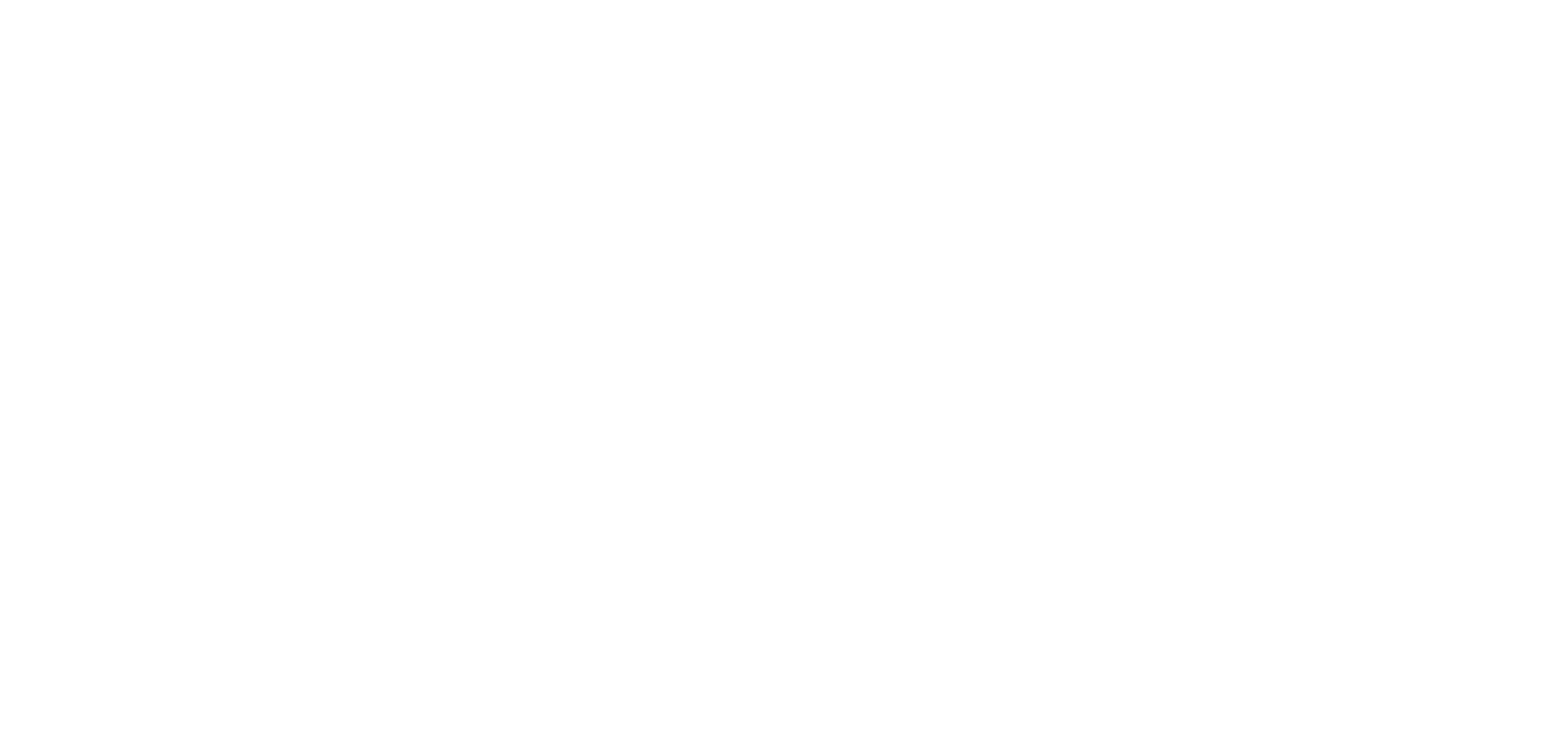 scroll, scrollTop: 0, scrollLeft: 0, axis: both 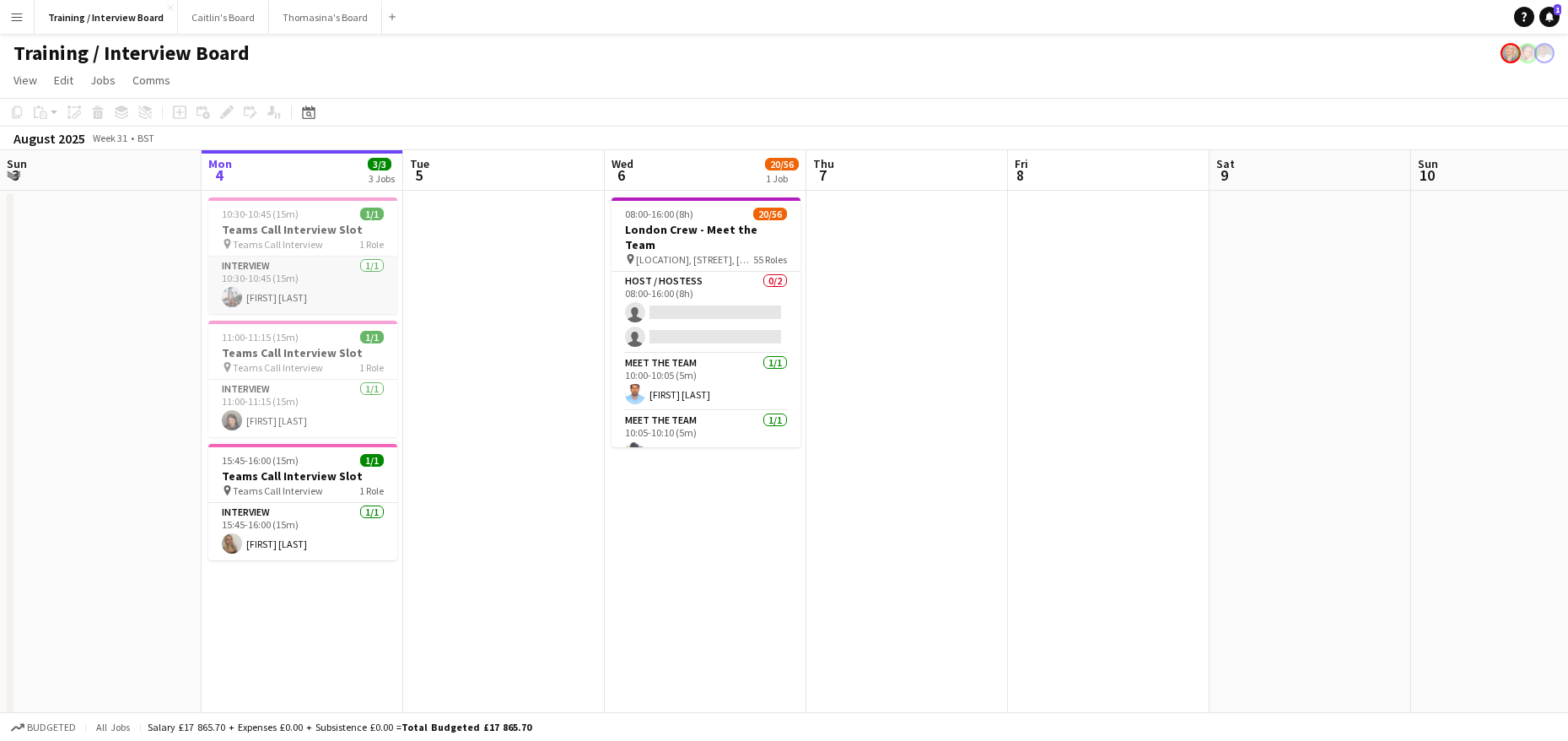 click on "Interview   1/1   10:30-10:45 (15m)
[FIRST] [LAST]" at bounding box center [303, 285] 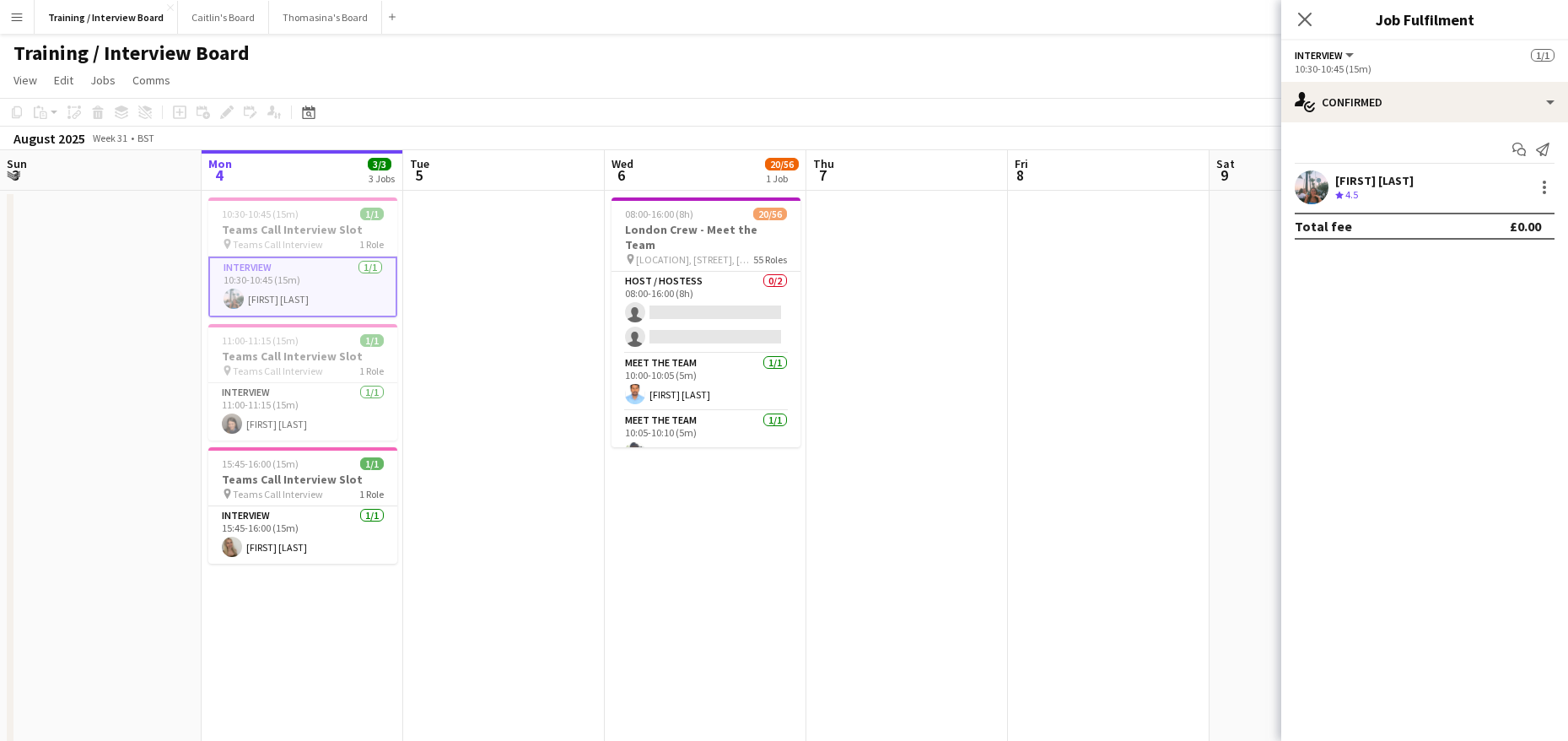 click on "[FIRST] [LAST]" at bounding box center [1374, 181] 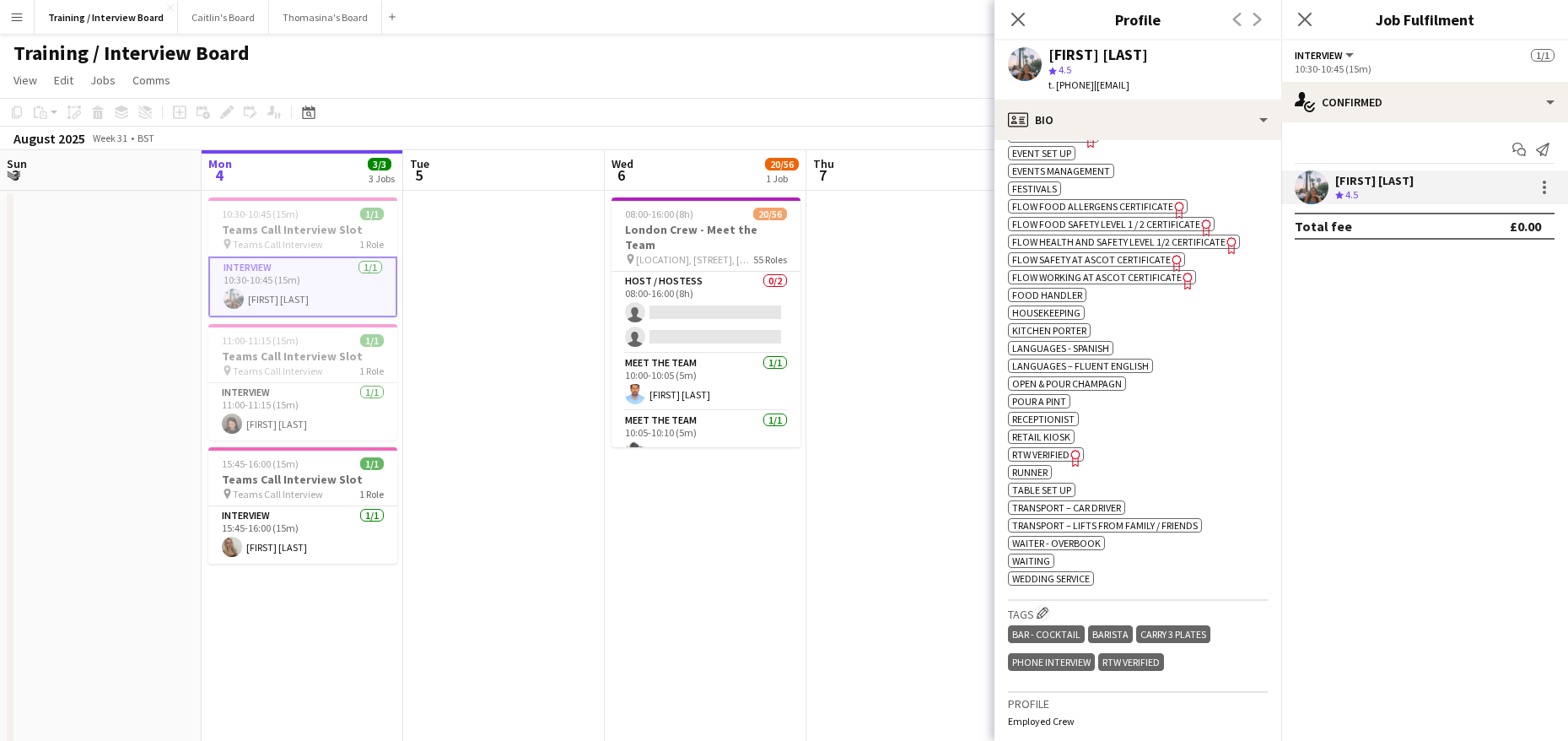 scroll, scrollTop: 844, scrollLeft: 0, axis: vertical 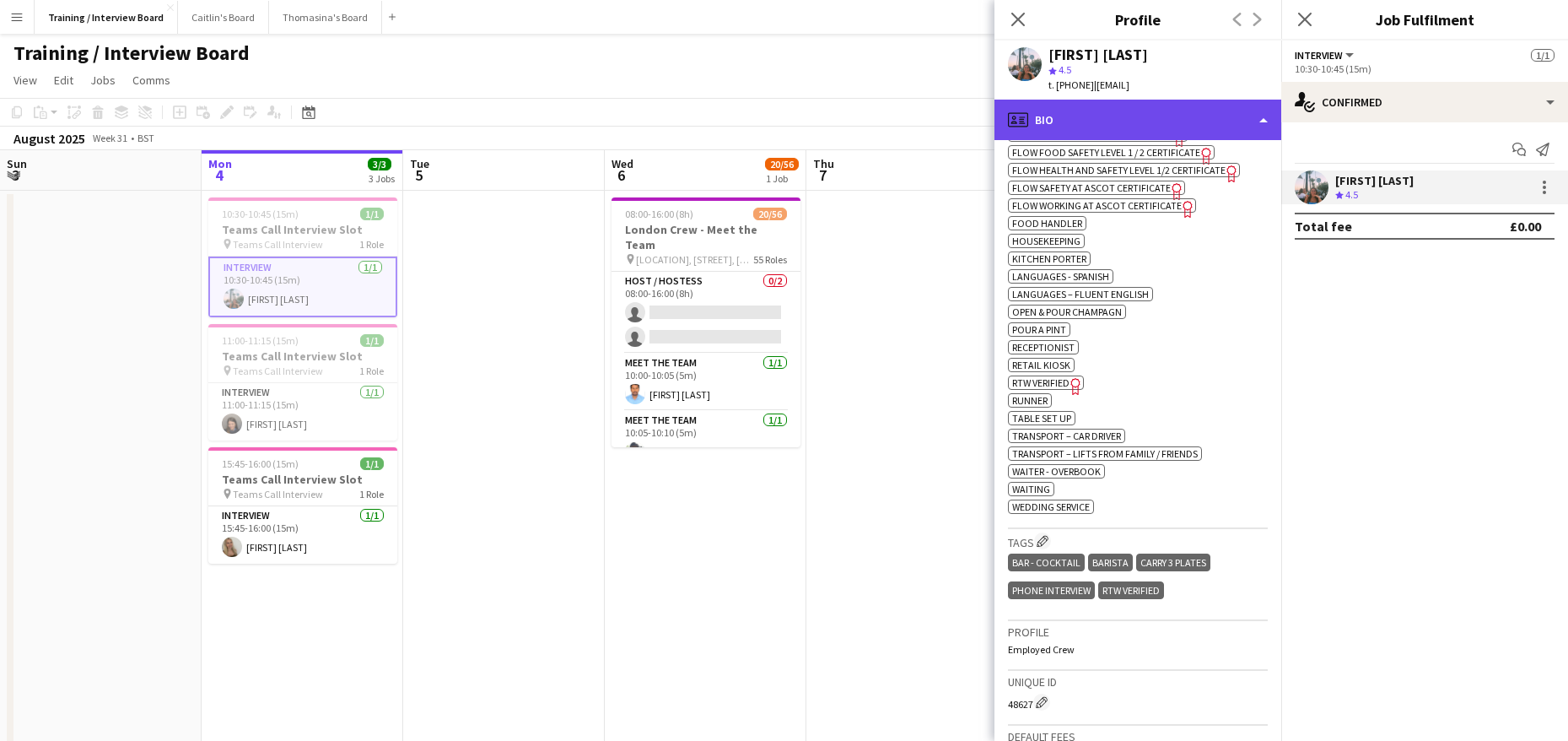 click on "profile
Bio" 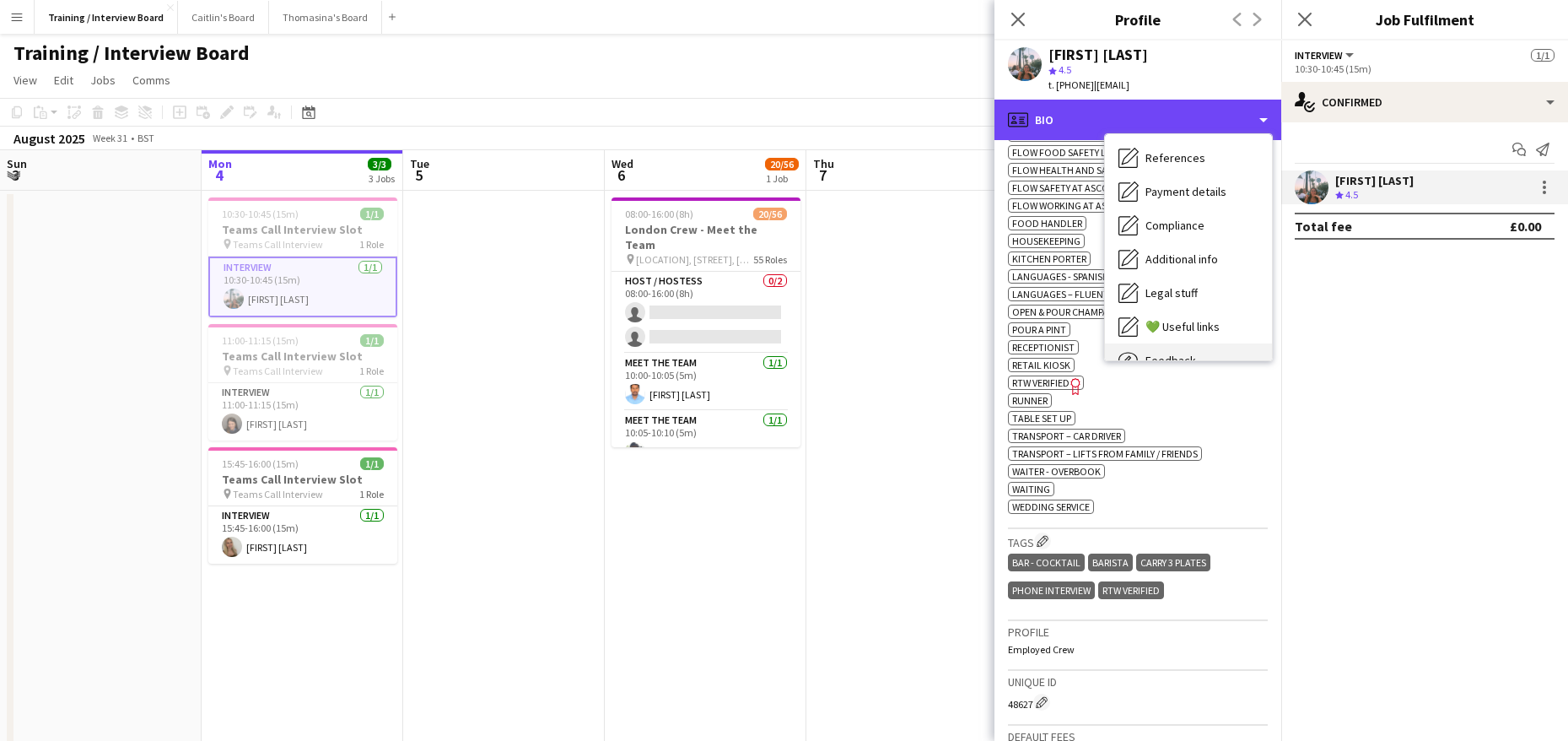 scroll, scrollTop: 226, scrollLeft: 0, axis: vertical 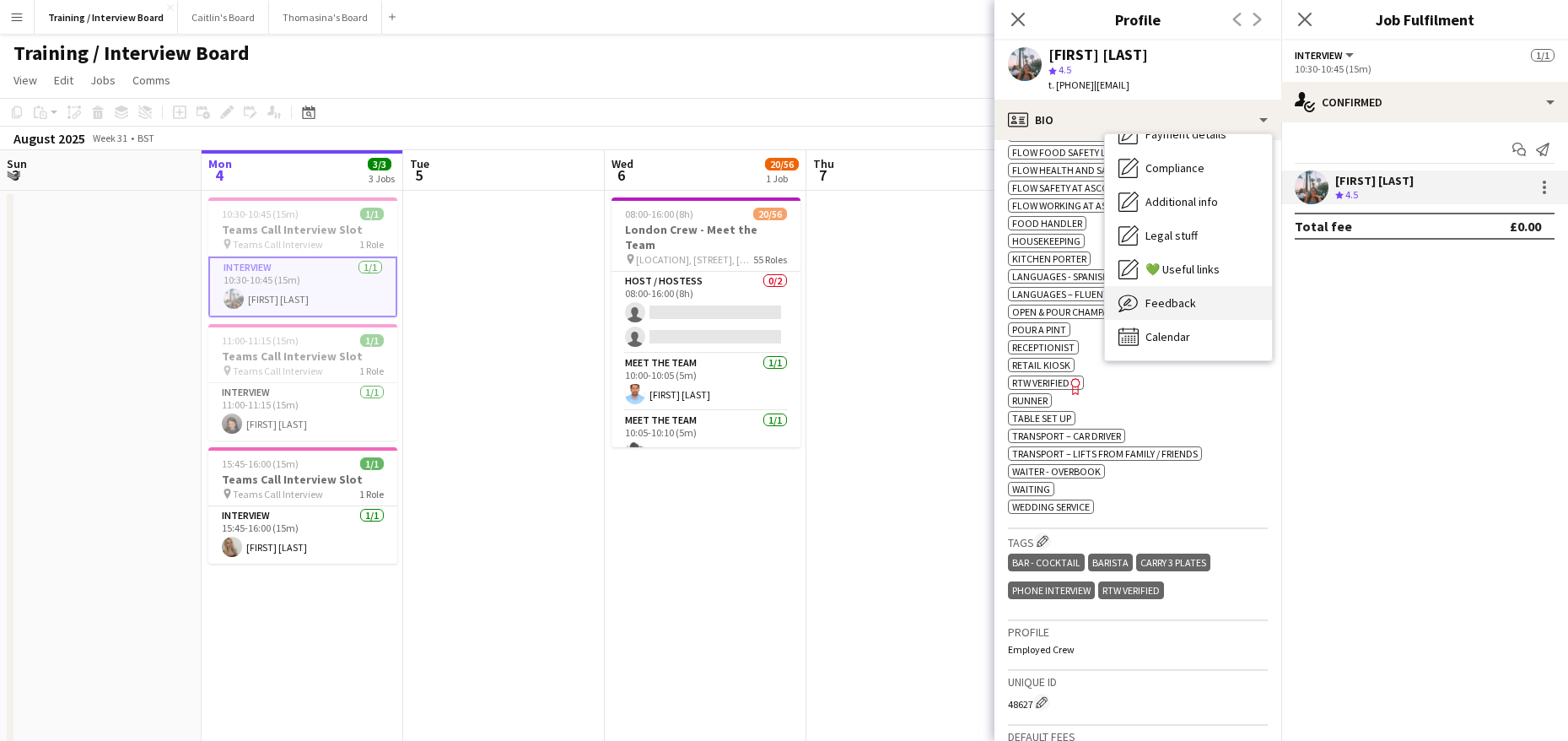 click on "Feedback
Feedback" at bounding box center (1188, 303) 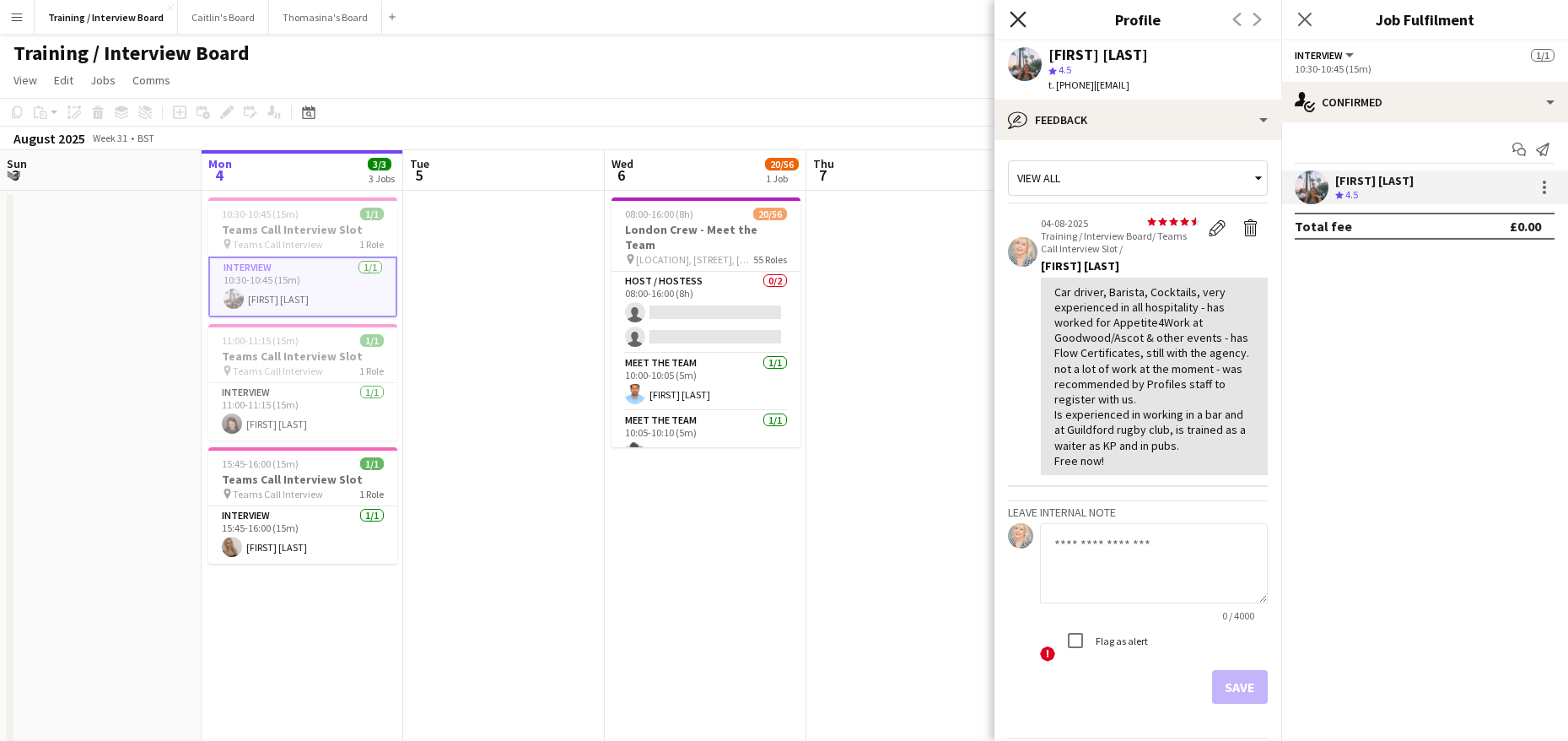 click 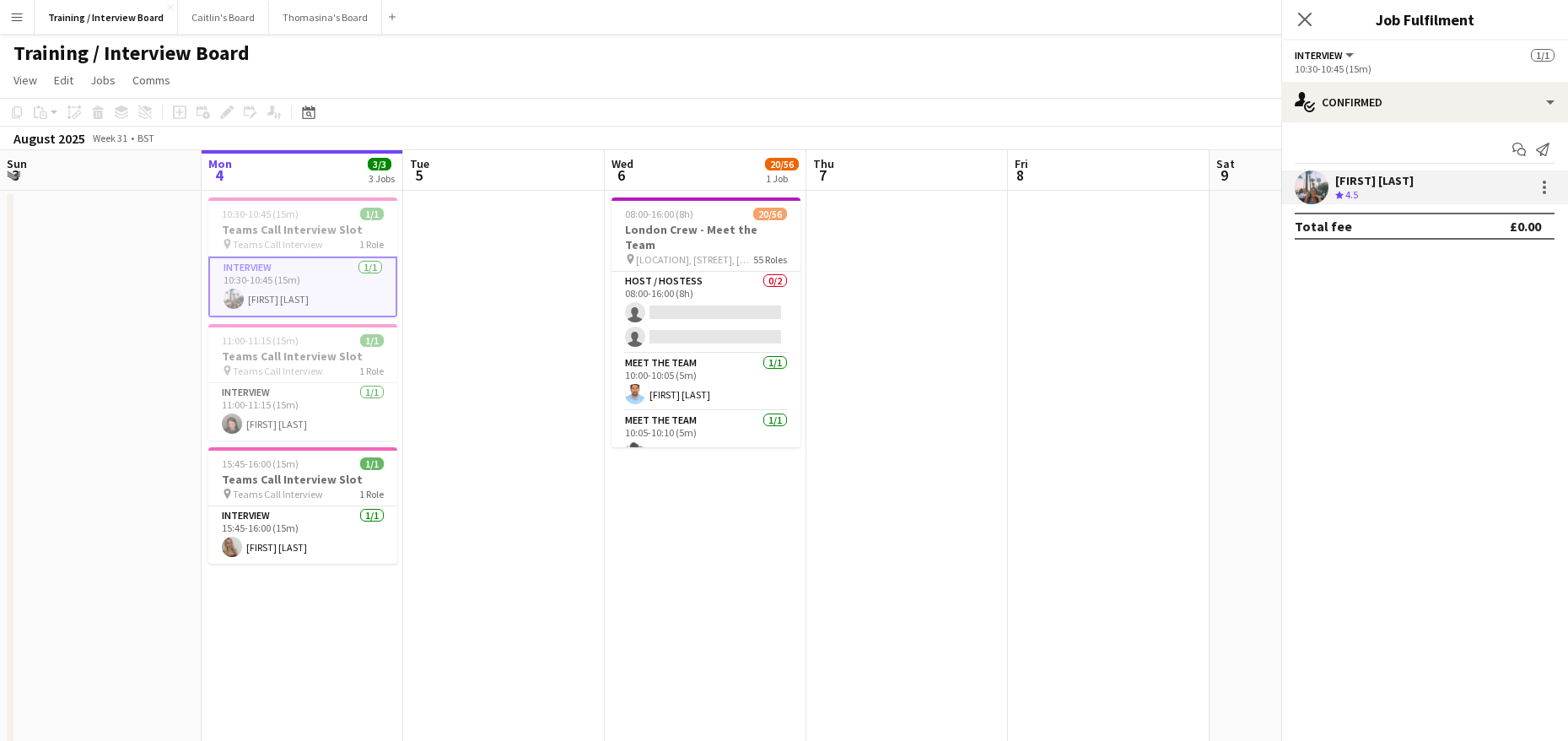 click on "Menu
Boards
Boards   Boards   All jobs   Status
Workforce
Workforce   My Workforce   Recruiting
Comms
Comms
Pay
Pay   Approvals   Payments   Reports
Platform Settings
Platform Settings   App settings   Your settings   Profiles
Training Academy
Training Academy
Knowledge Base
Knowledge Base
Product Updates
Product Updates   Log Out   Privacy   Training / Interview Board
Close
[FIRST]'s Board
Close
[FIRST]'s Board
Close
Add
Help
Notifications
1   Training / Interview Board   View  Day view expanded  Edit" at bounding box center (784, 762) 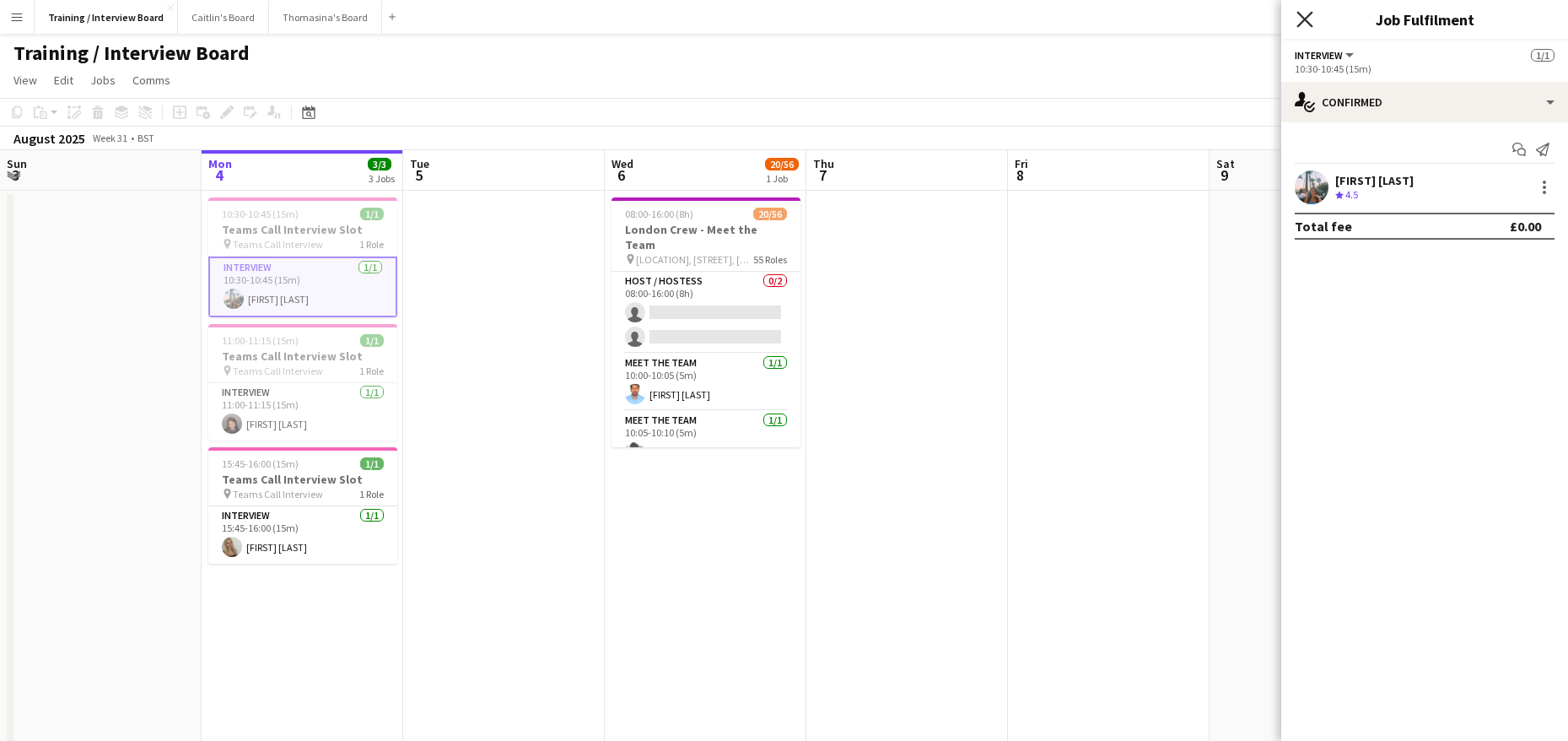click on "Close pop-in" 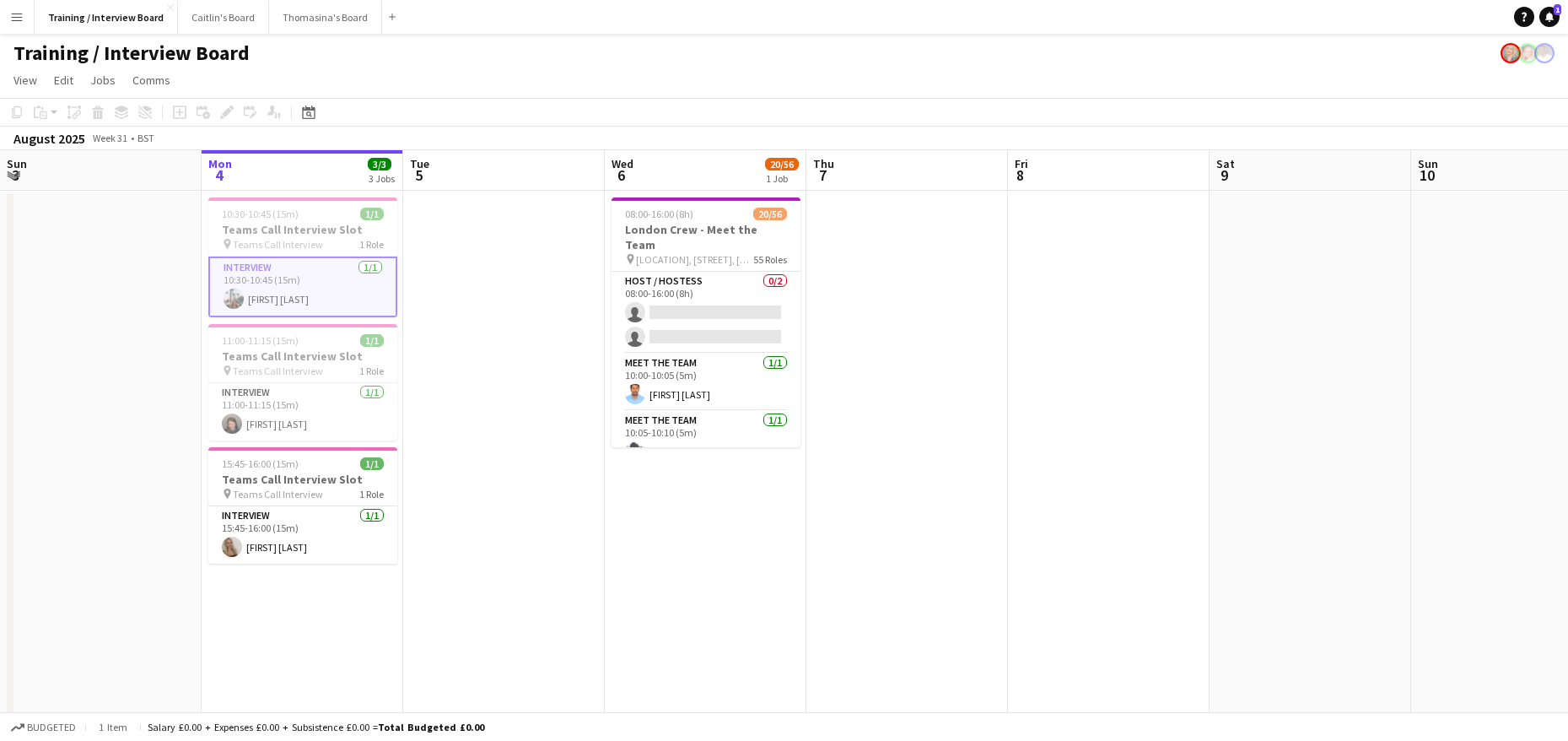 drag, startPoint x: 453, startPoint y: 187, endPoint x: 464, endPoint y: 184, distance: 11.401754 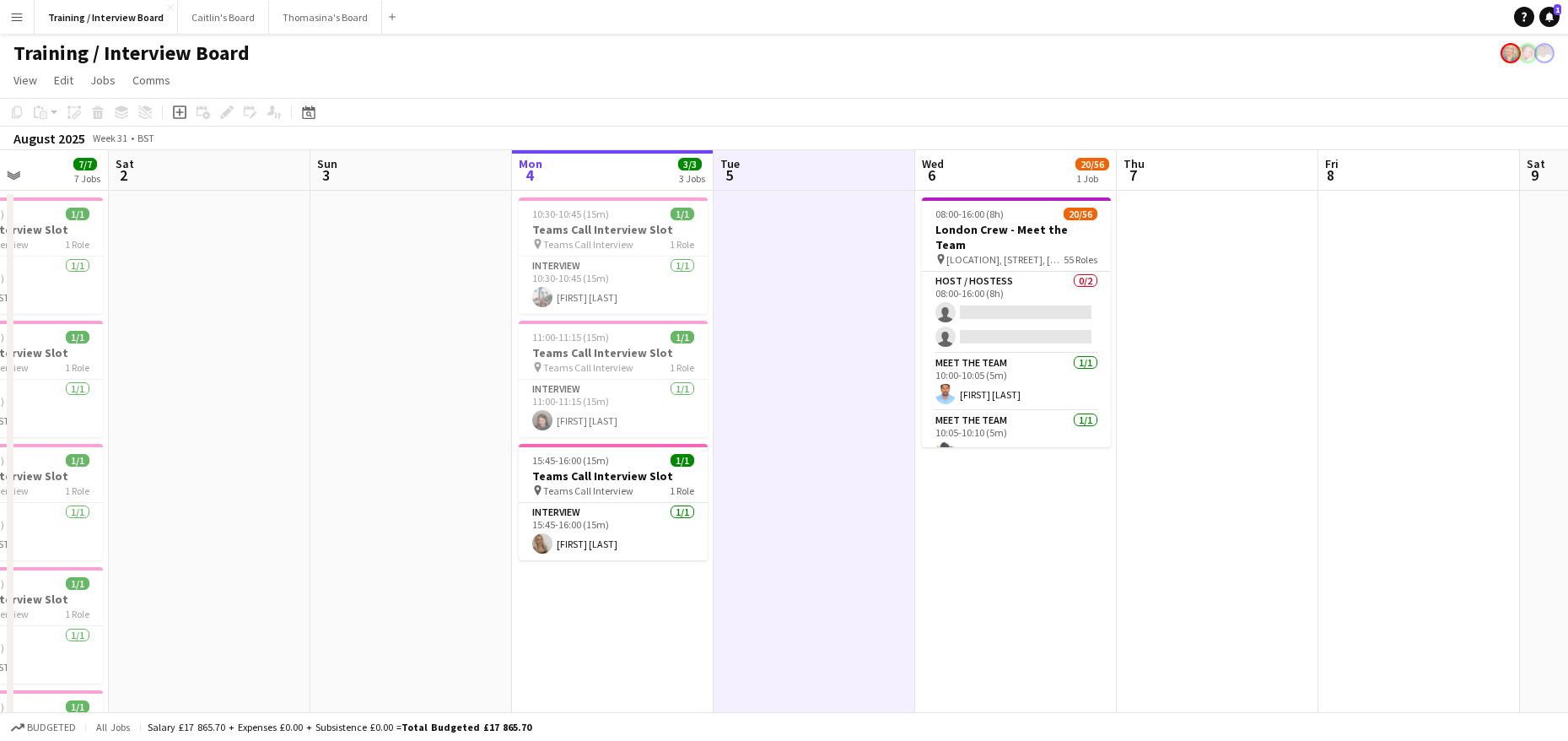 drag, startPoint x: 464, startPoint y: 184, endPoint x: 995, endPoint y: 174, distance: 531.09415 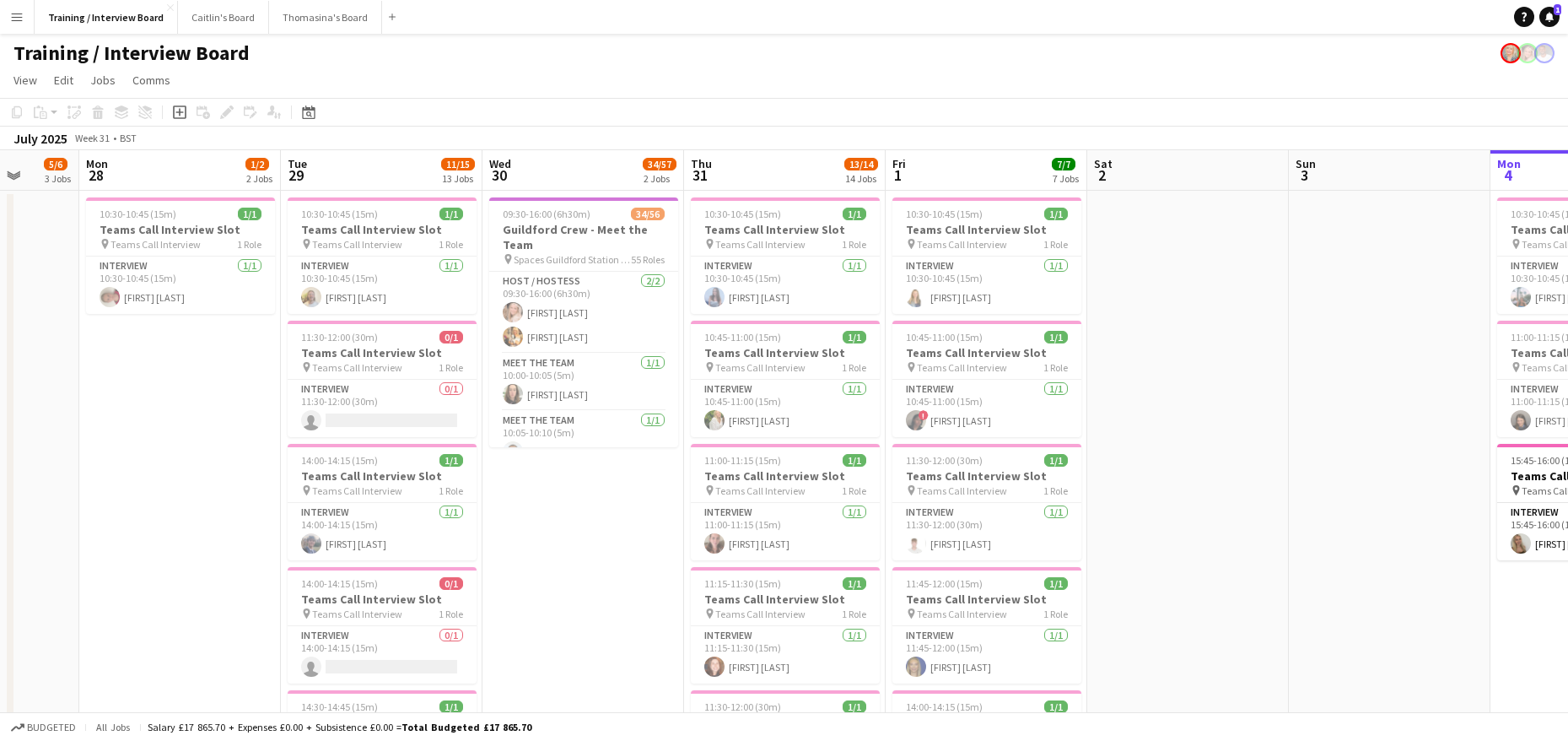scroll, scrollTop: 0, scrollLeft: 425, axis: horizontal 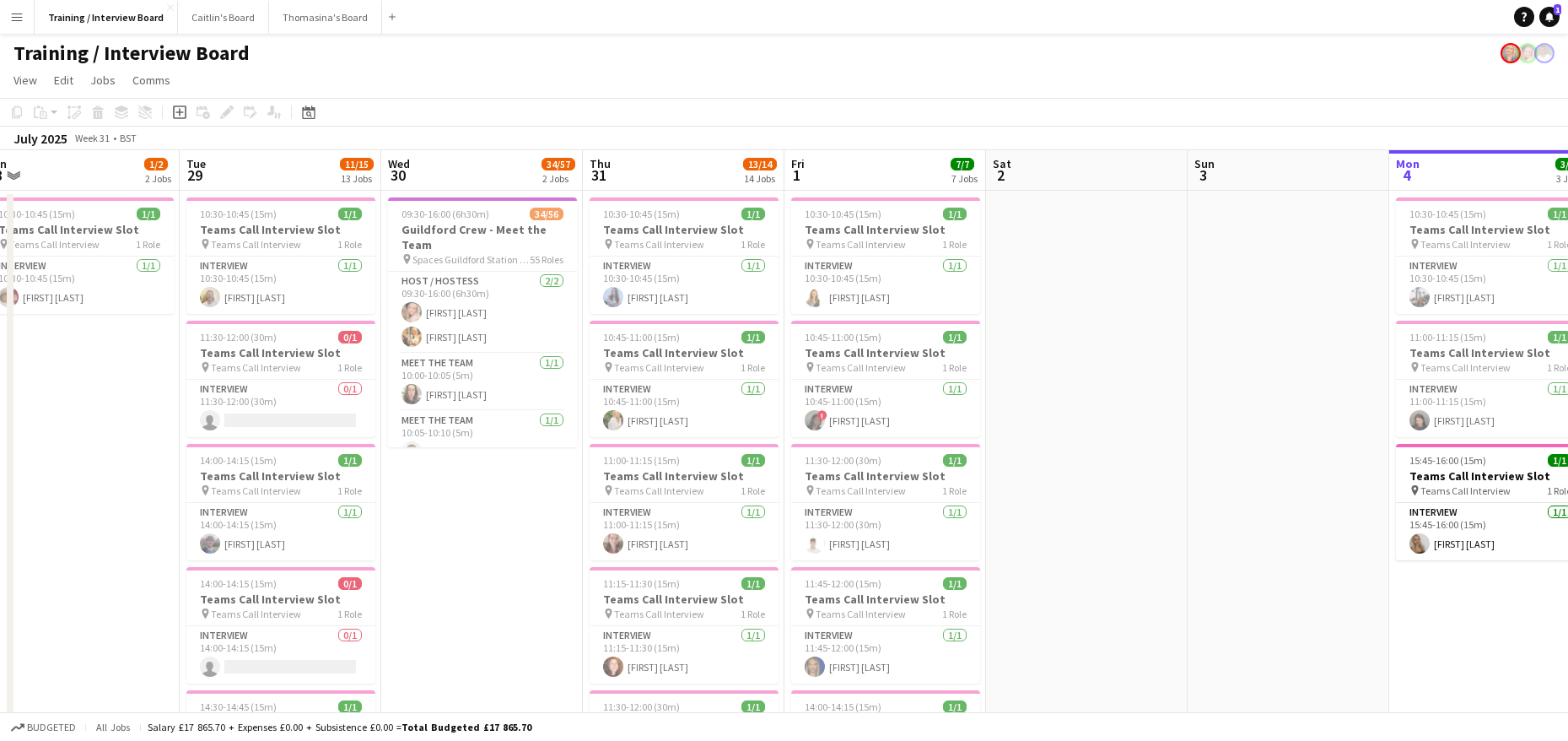 drag, startPoint x: 524, startPoint y: 168, endPoint x: 1150, endPoint y: 170, distance: 626.0032 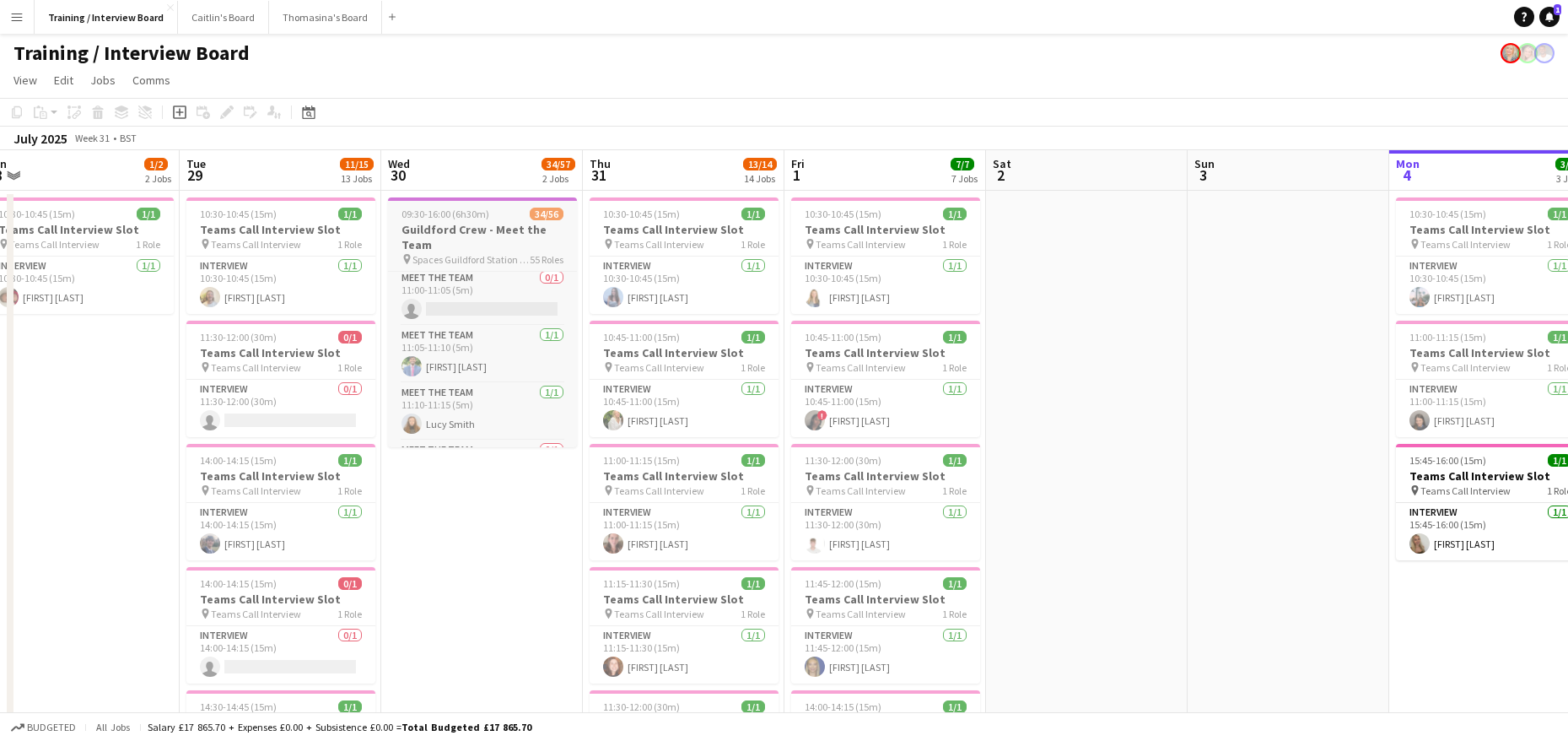scroll, scrollTop: 776, scrollLeft: 0, axis: vertical 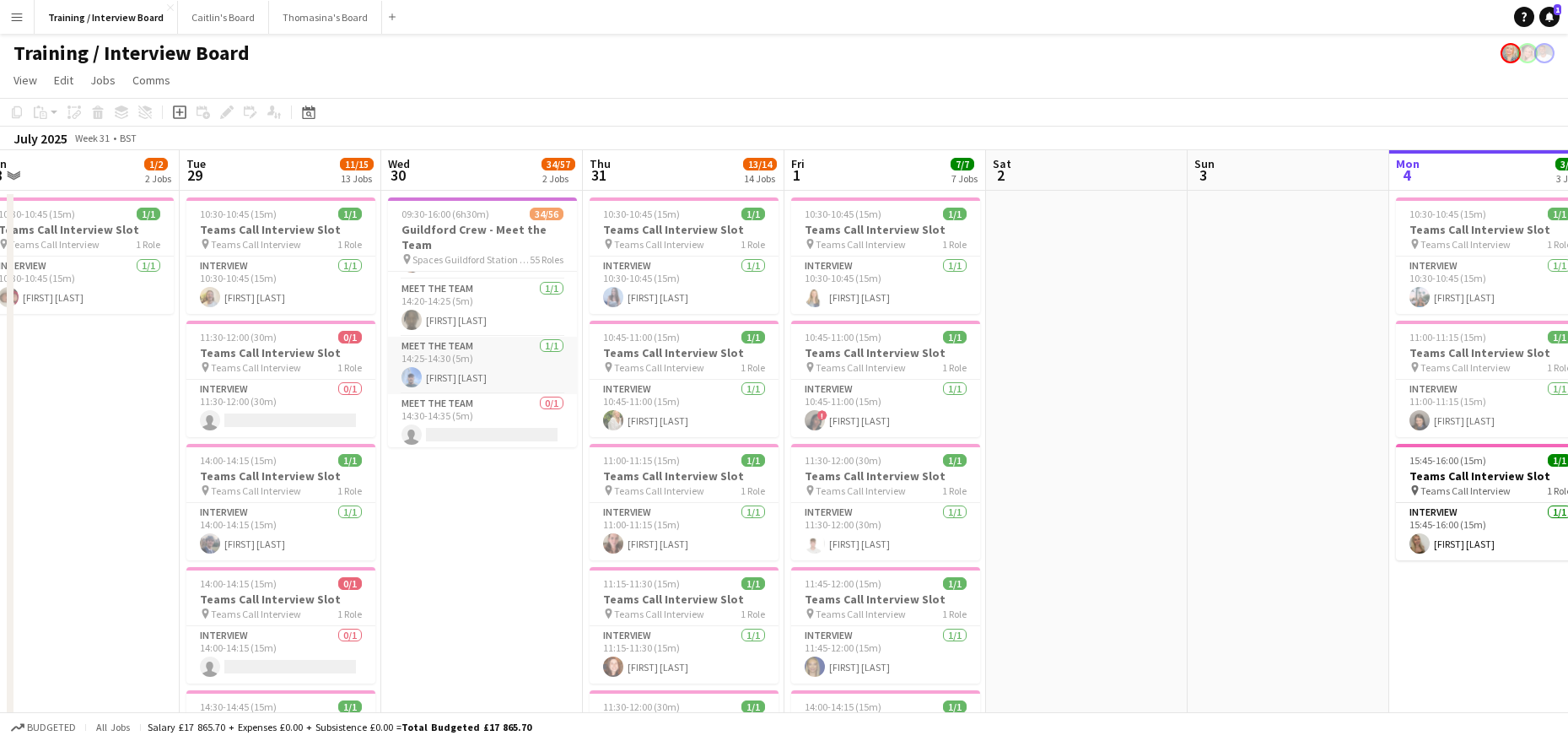 click on "Meet The Team   1/1   14:25-14:30 (5m)
Bilal Manzoor" at bounding box center [482, 365] 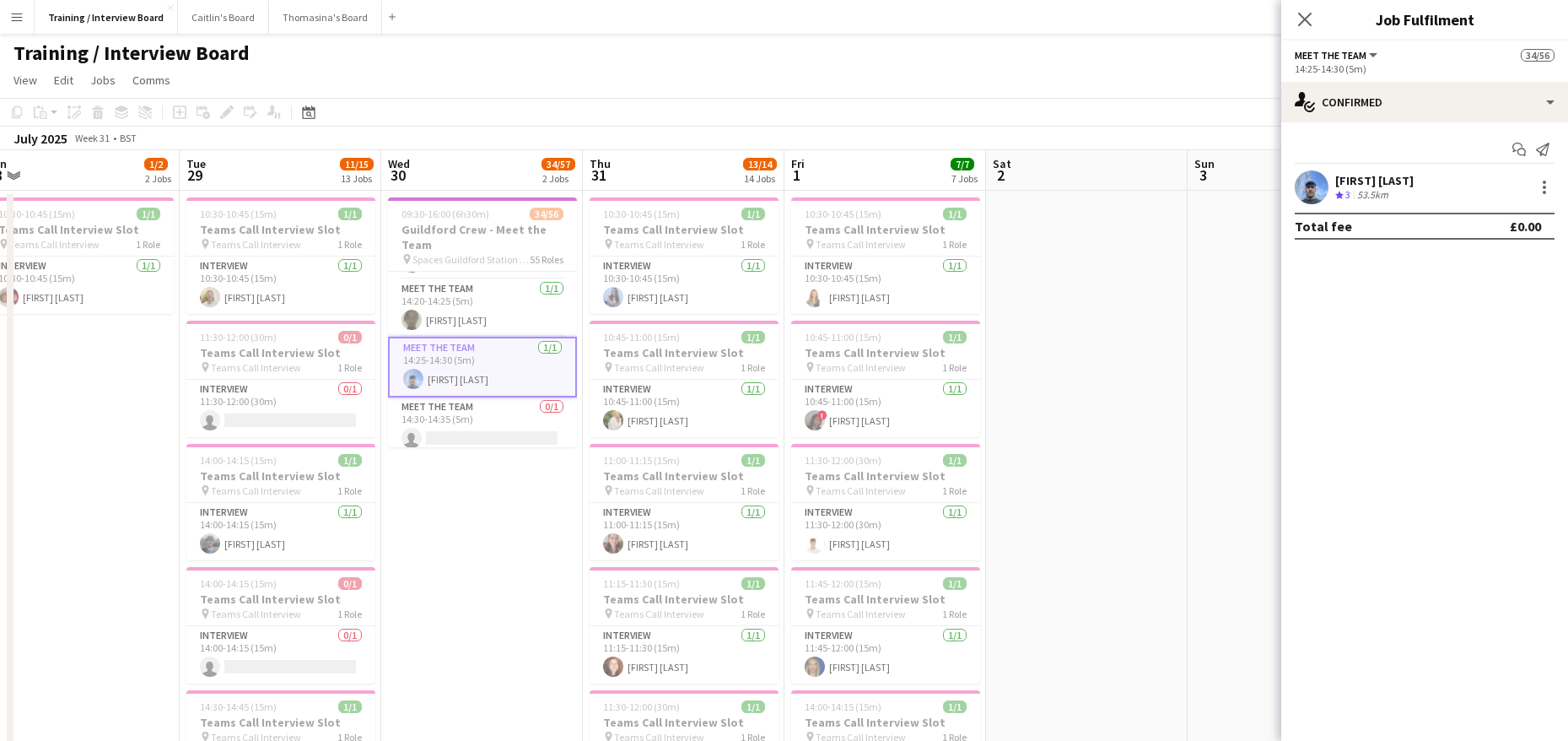 click on "Bilal Manzoor" at bounding box center [1374, 181] 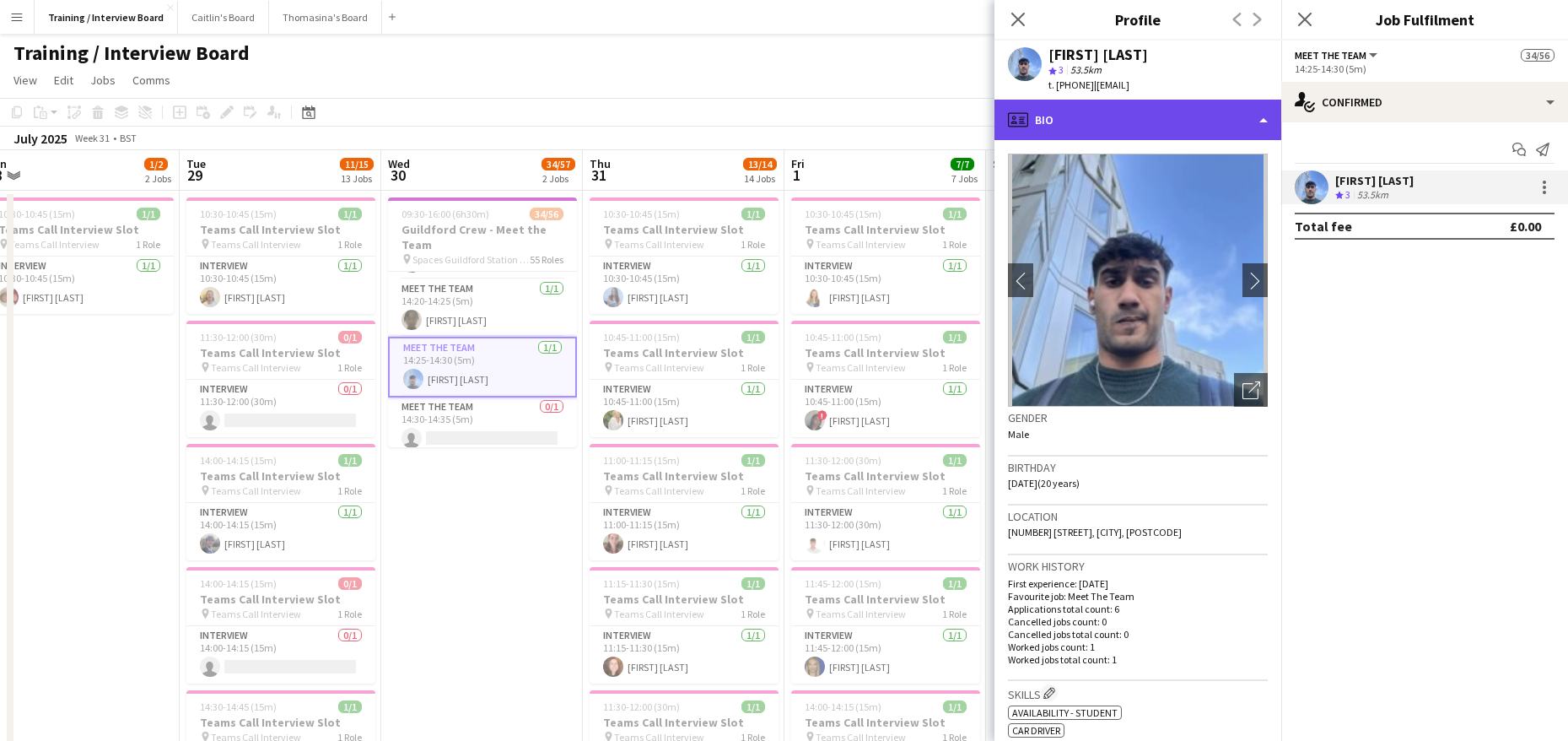 click on "profile
Bio" 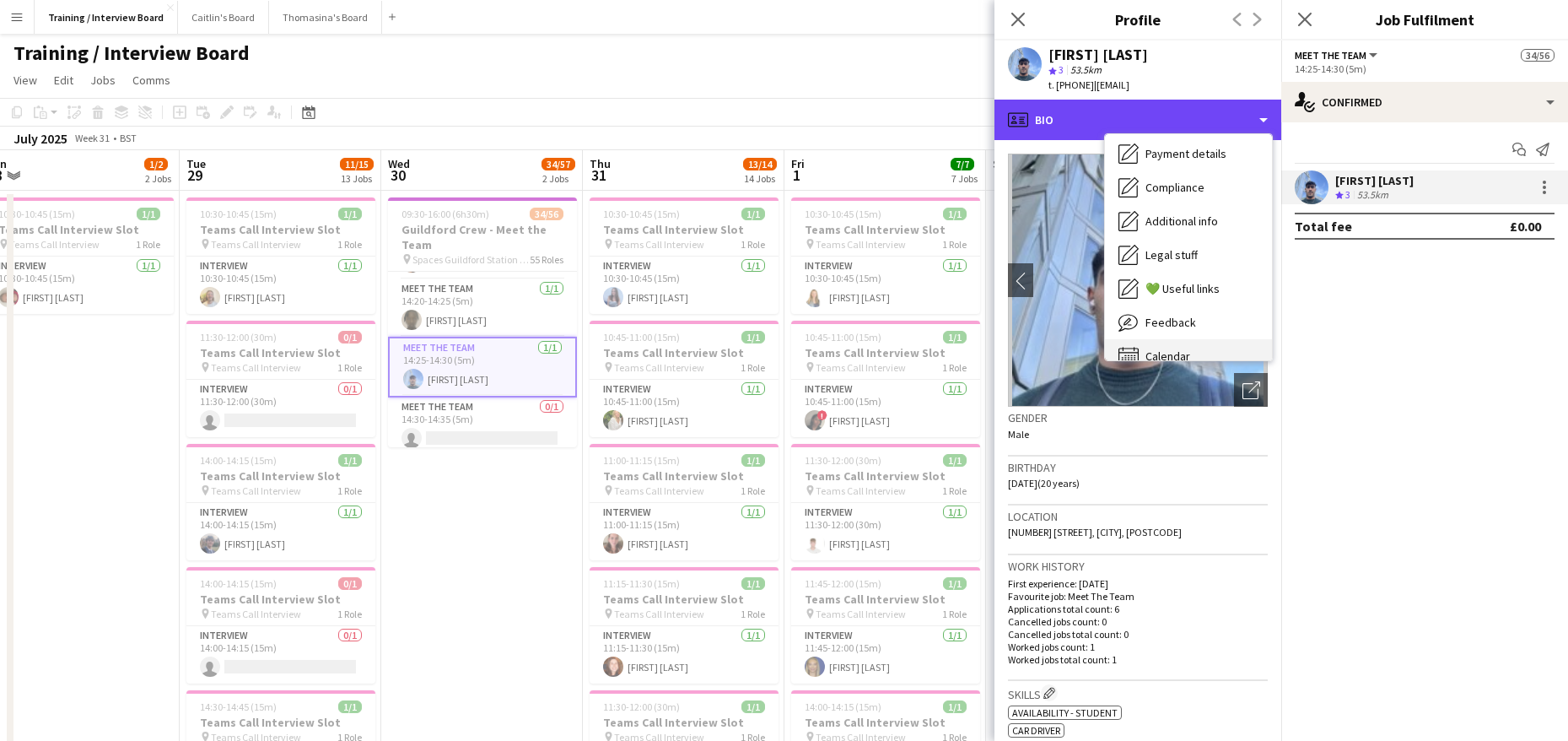 scroll, scrollTop: 226, scrollLeft: 0, axis: vertical 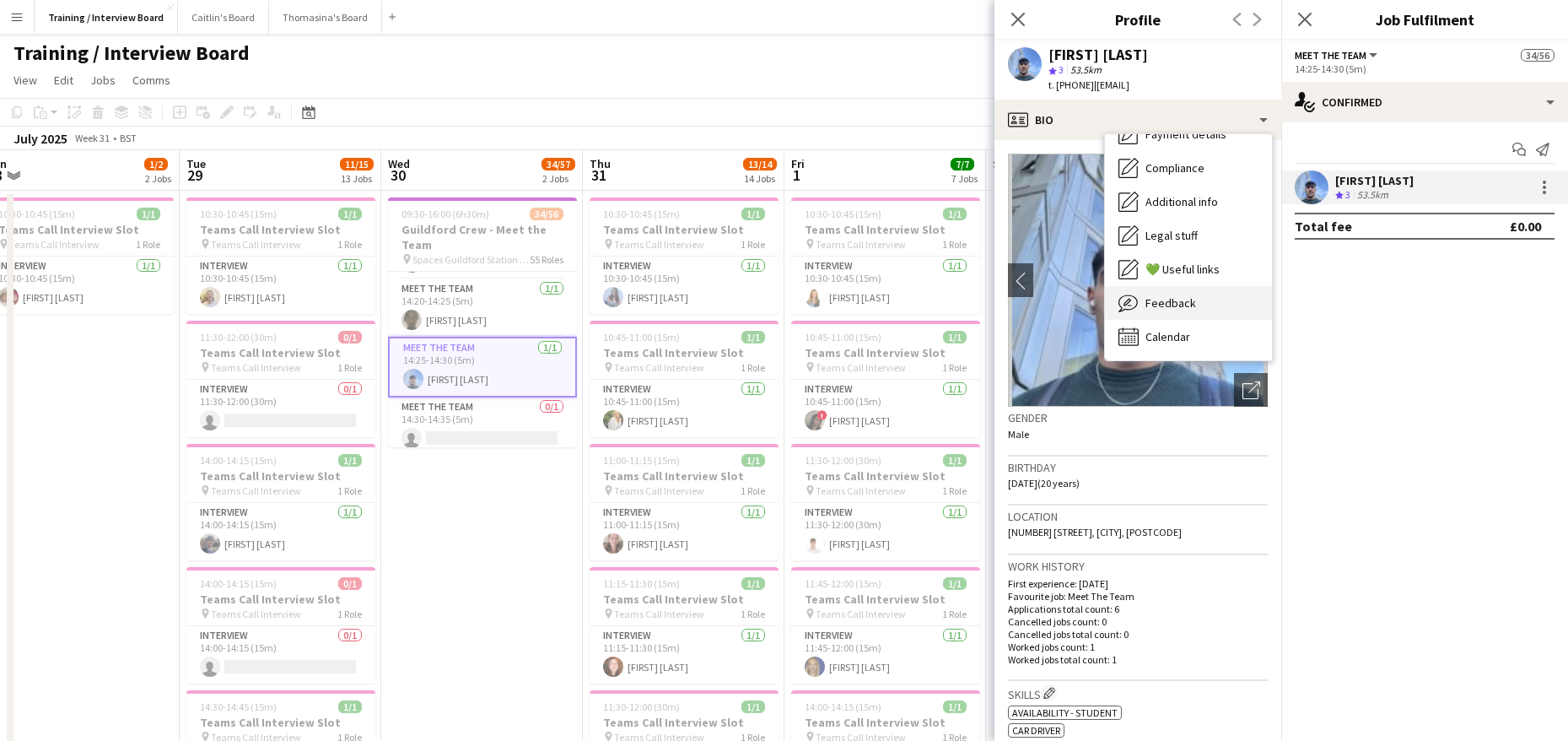 click on "Feedback" at bounding box center (1171, 303) 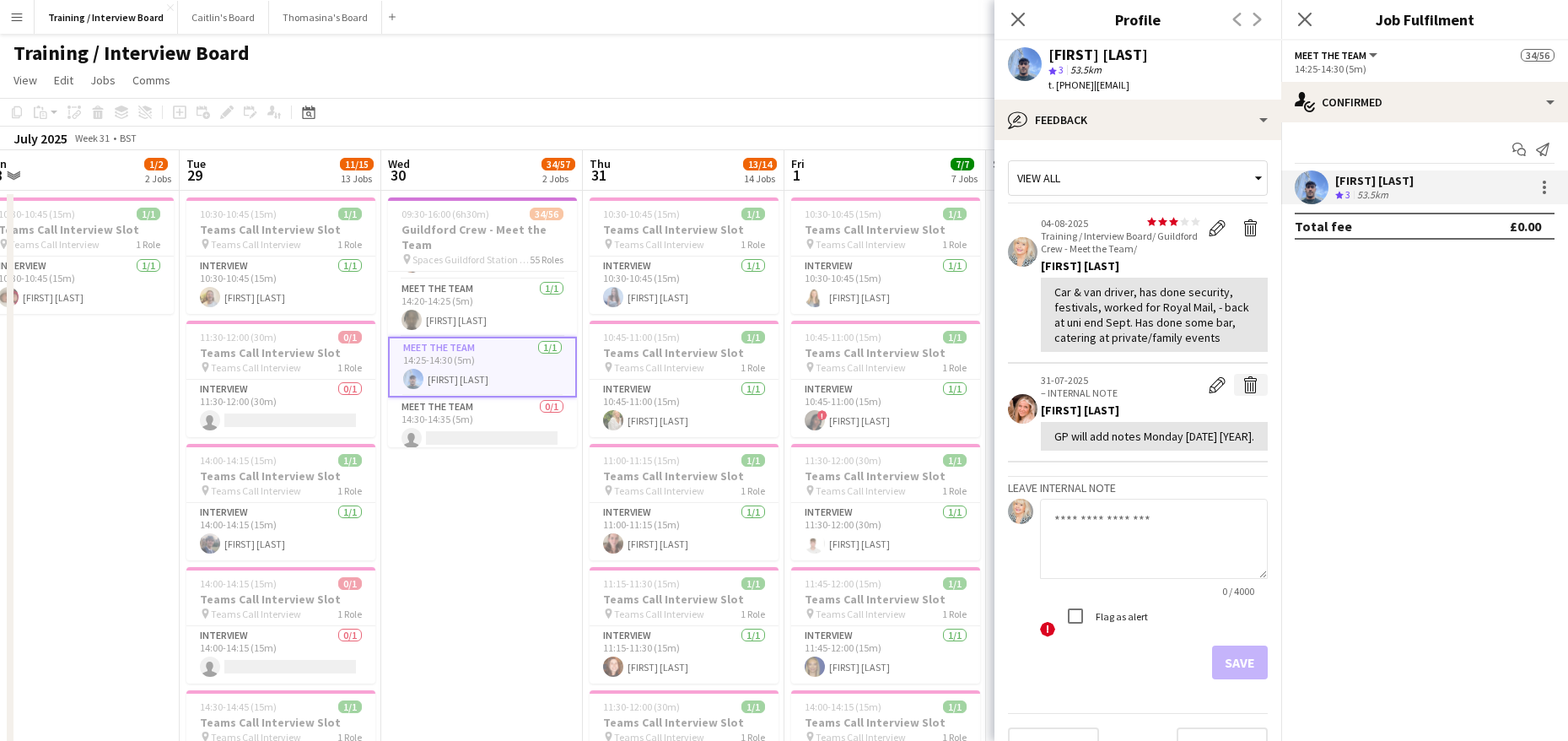 click on "Delete internal note" 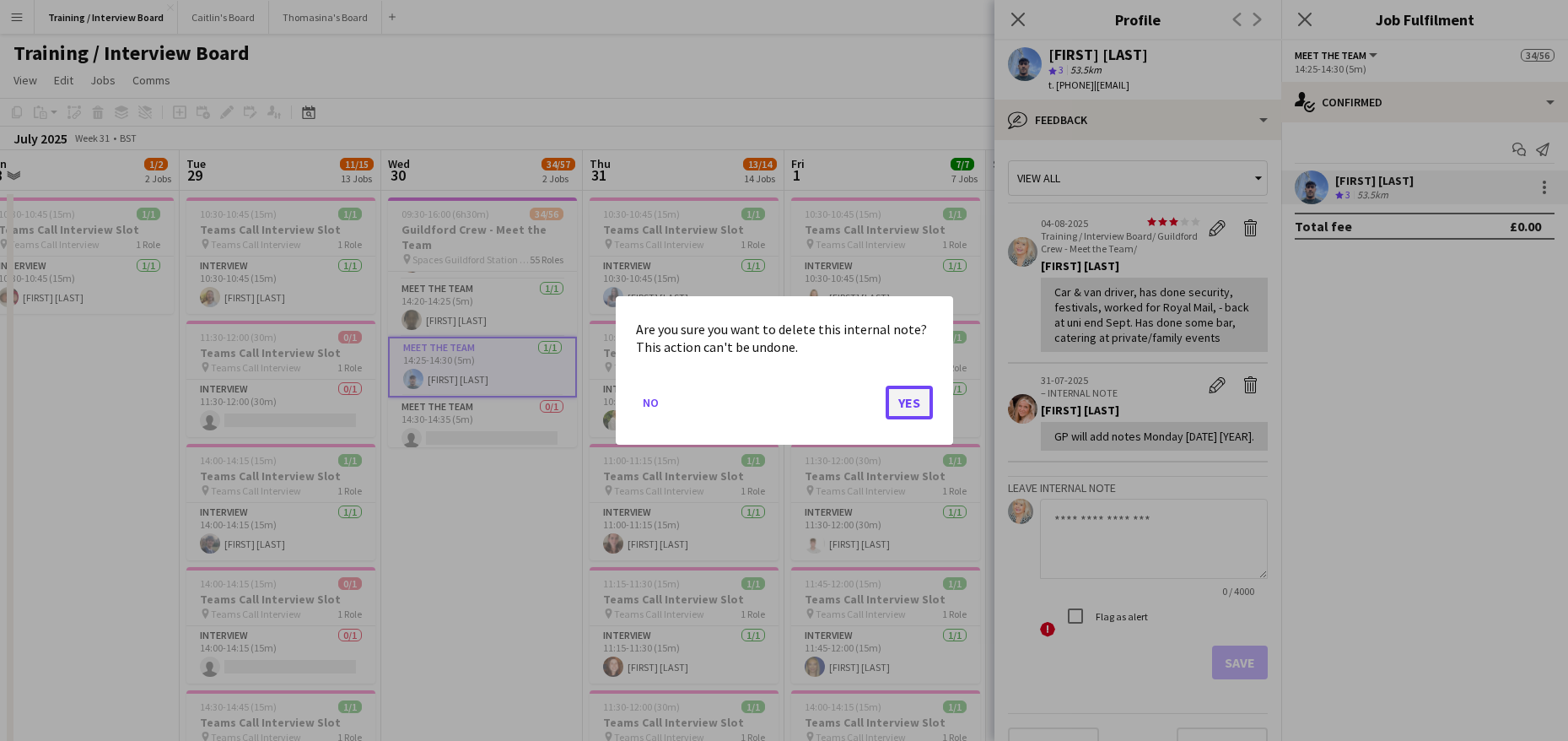 click on "Yes" 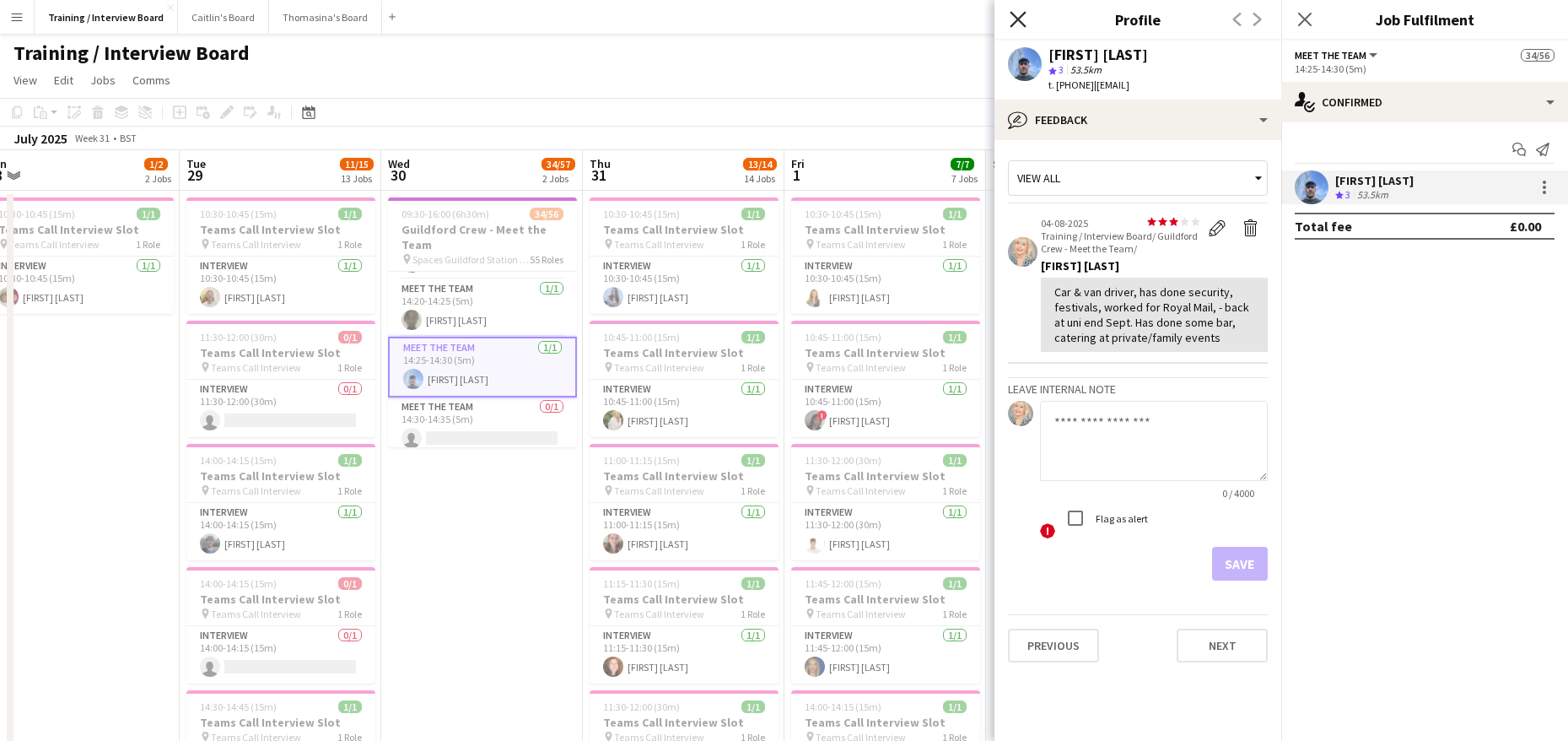 click on "Close pop-in" 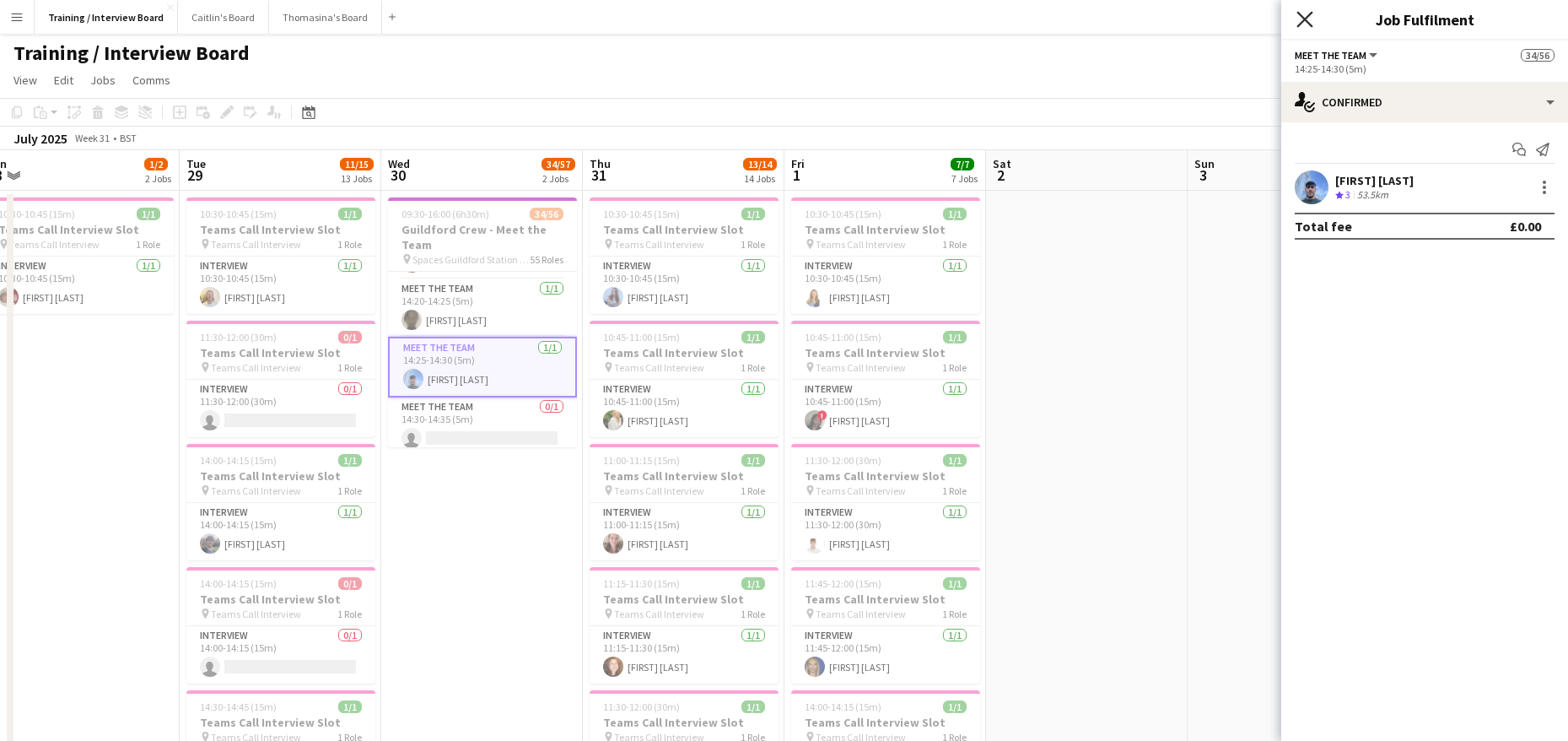 click 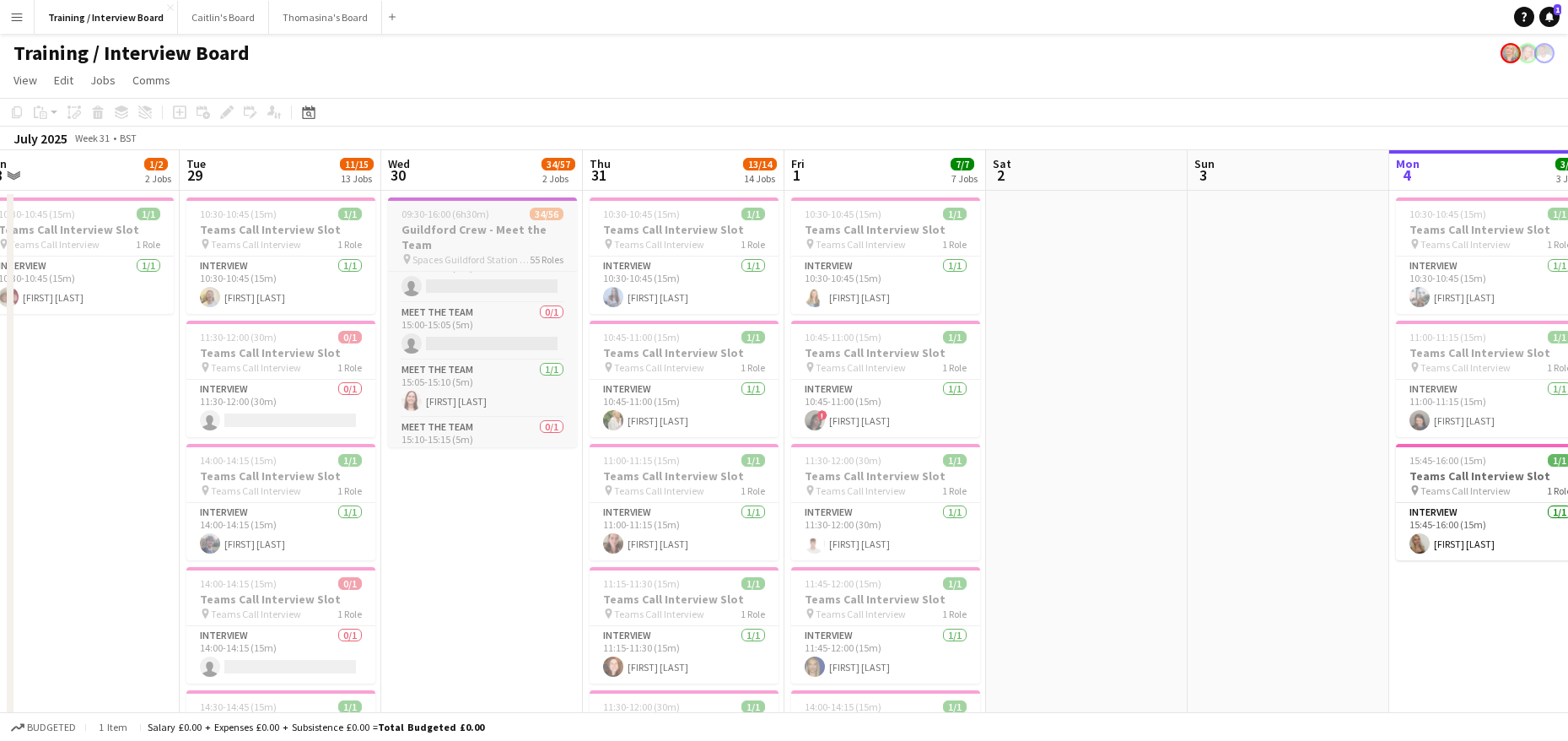 scroll, scrollTop: 2498, scrollLeft: 0, axis: vertical 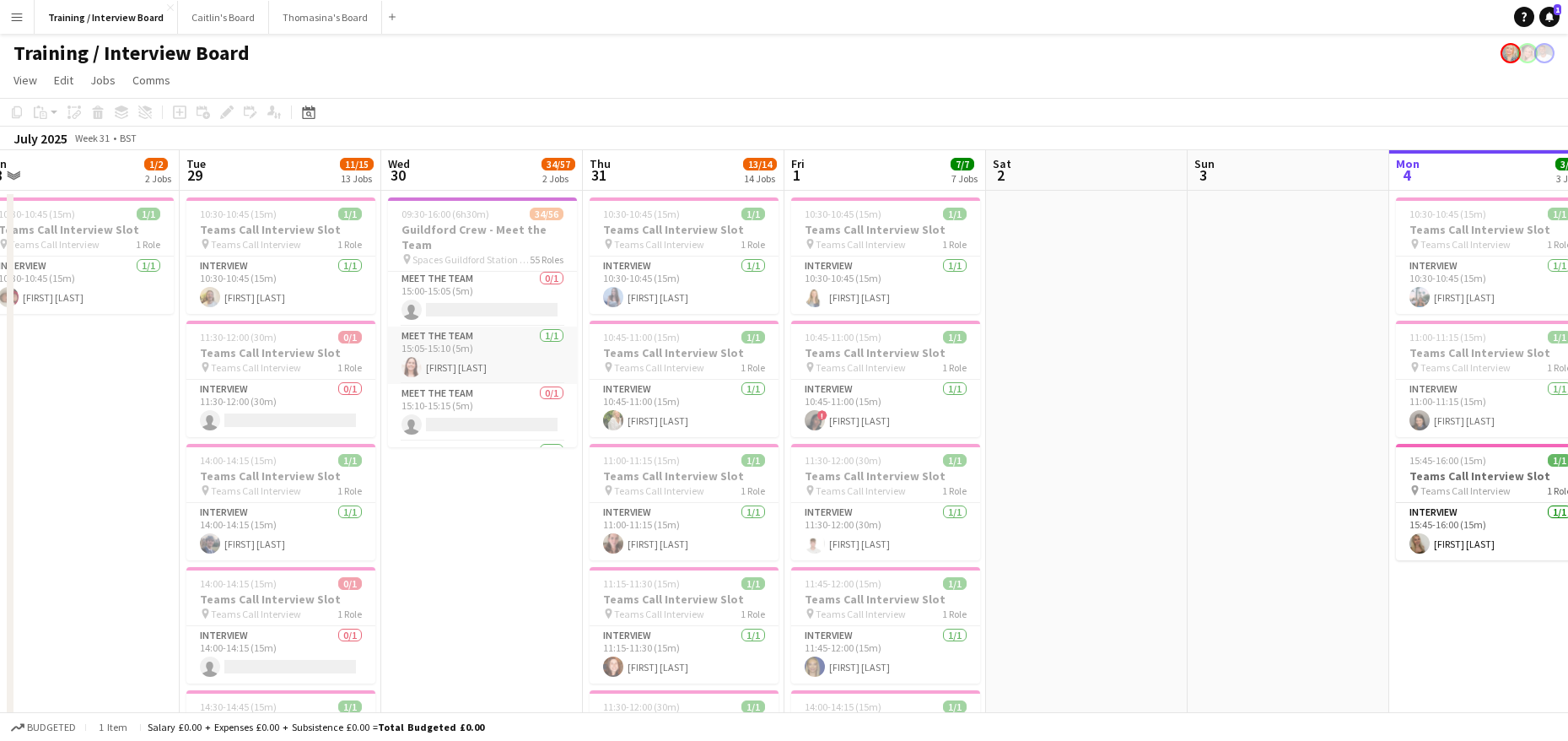 click on "Meet The Team   1/1   15:05-15:10 (5m)
Lynette Egelie" at bounding box center (482, 355) 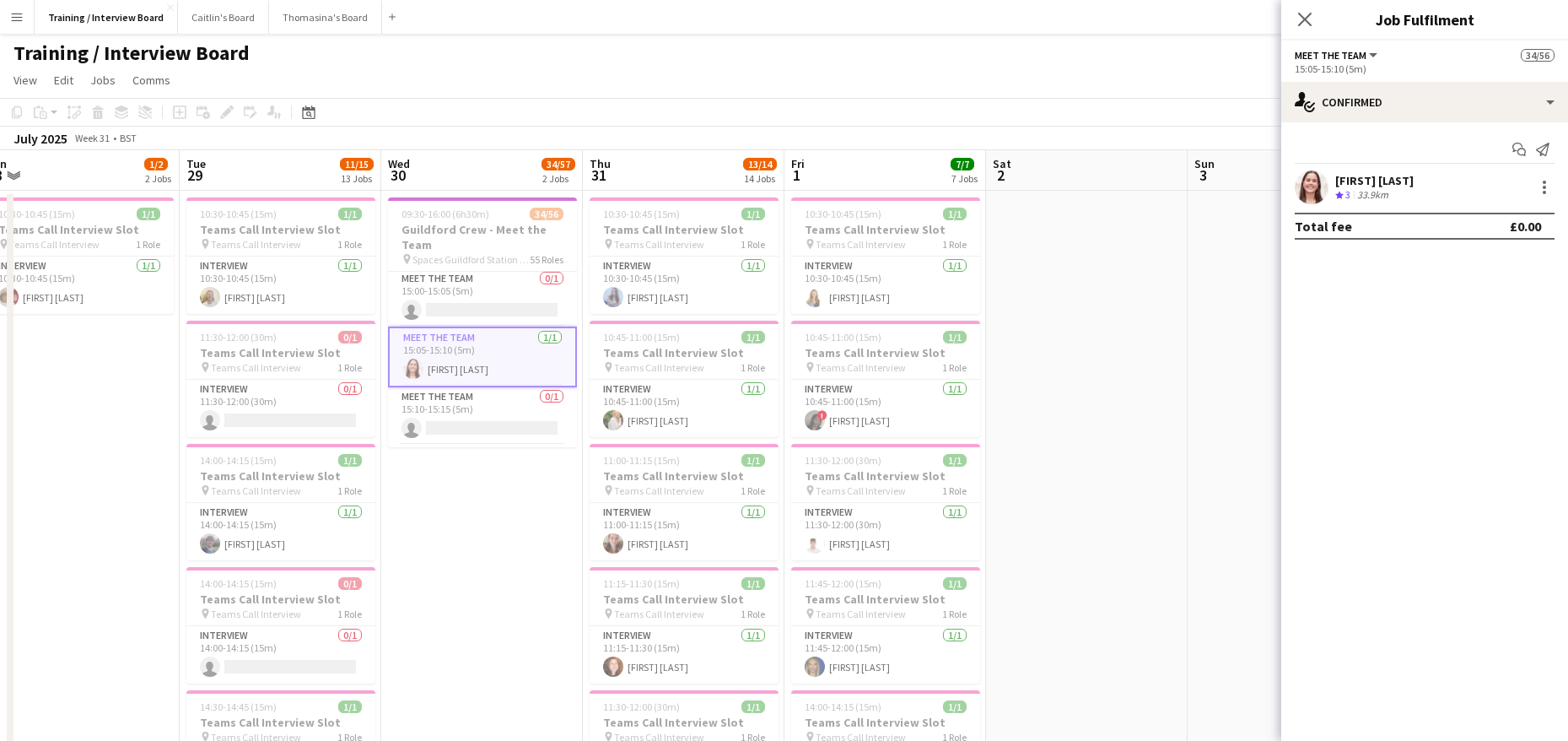 click on "Lynette Egelie
Crew rating
3   33.9km" at bounding box center [1425, 187] 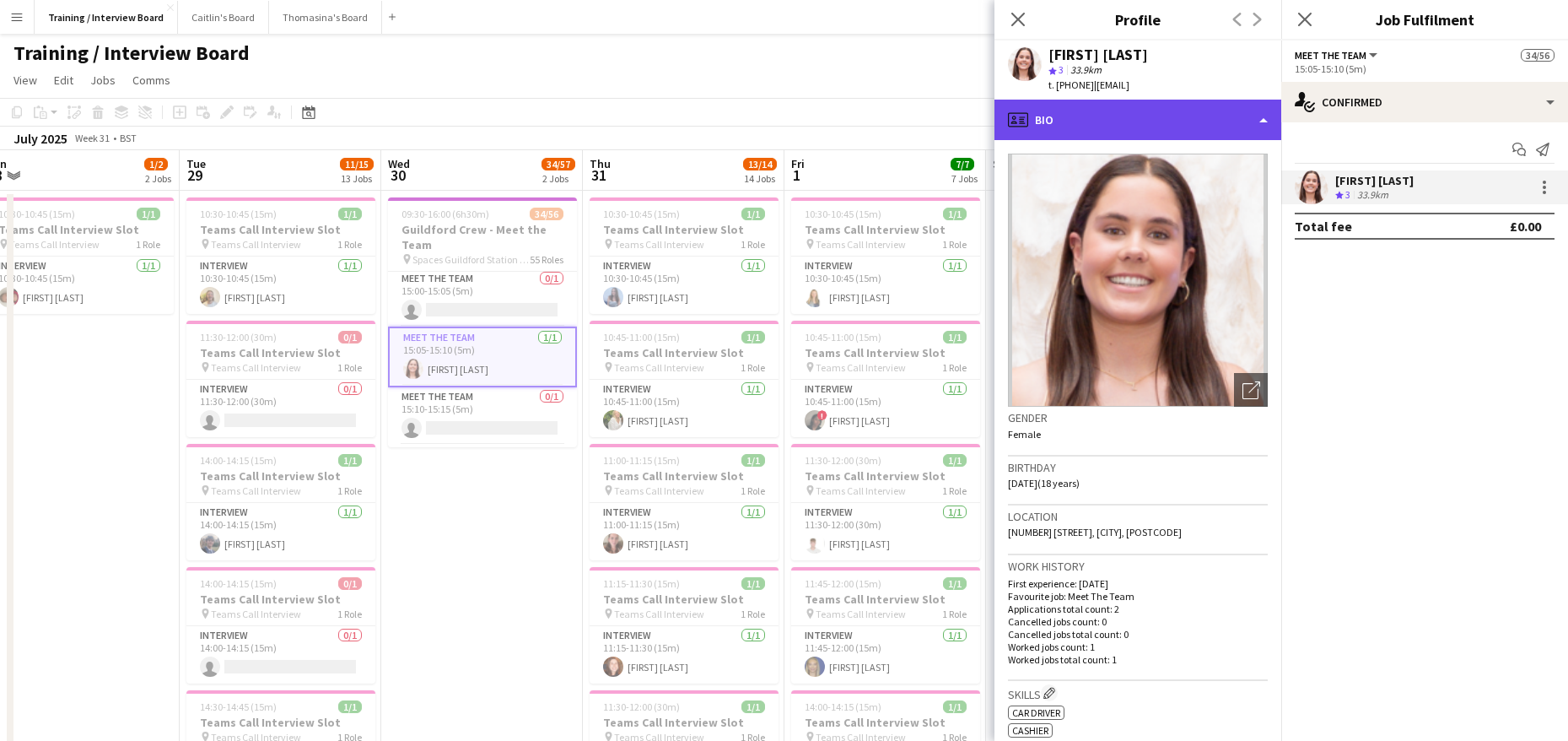 click on "profile
Bio" 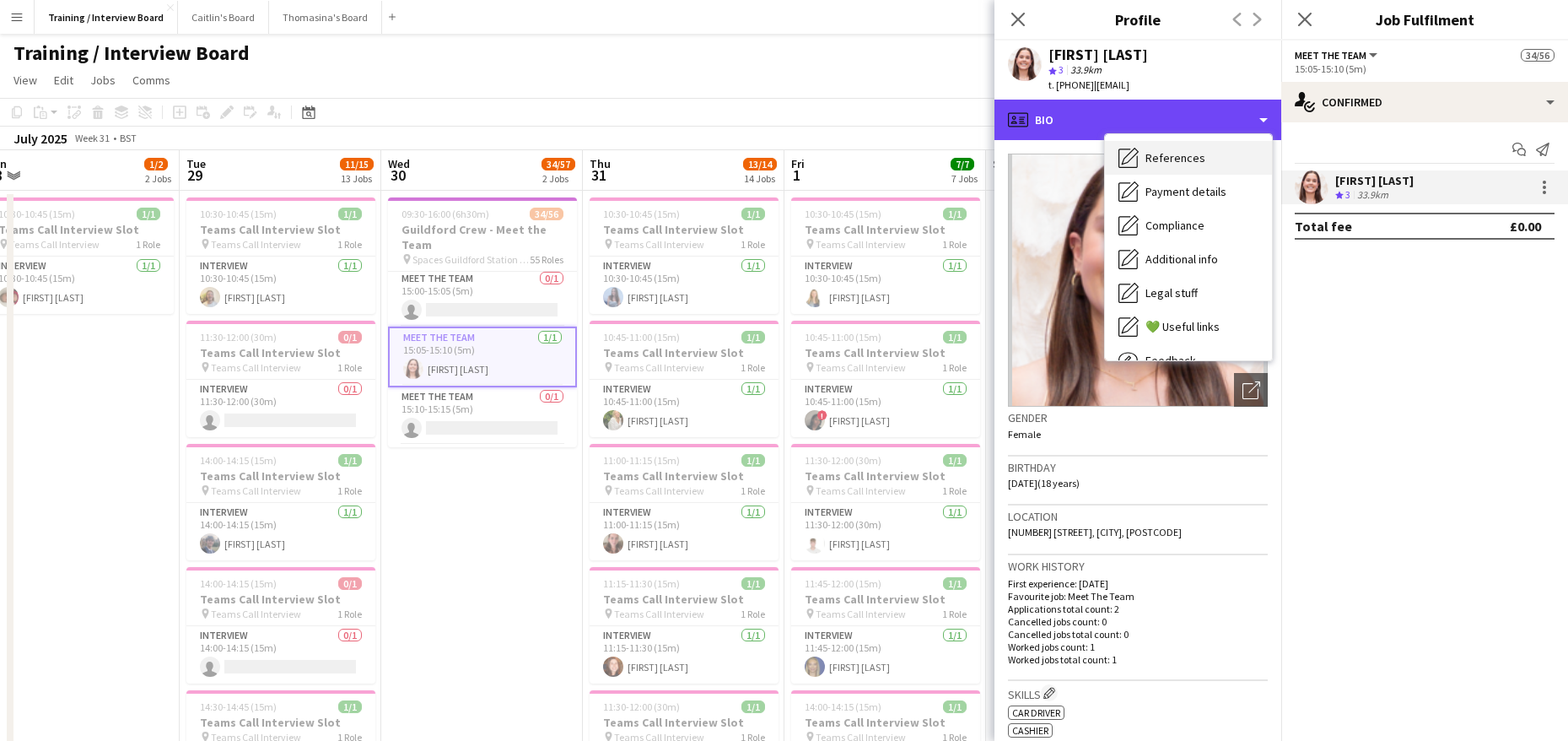 scroll, scrollTop: 226, scrollLeft: 0, axis: vertical 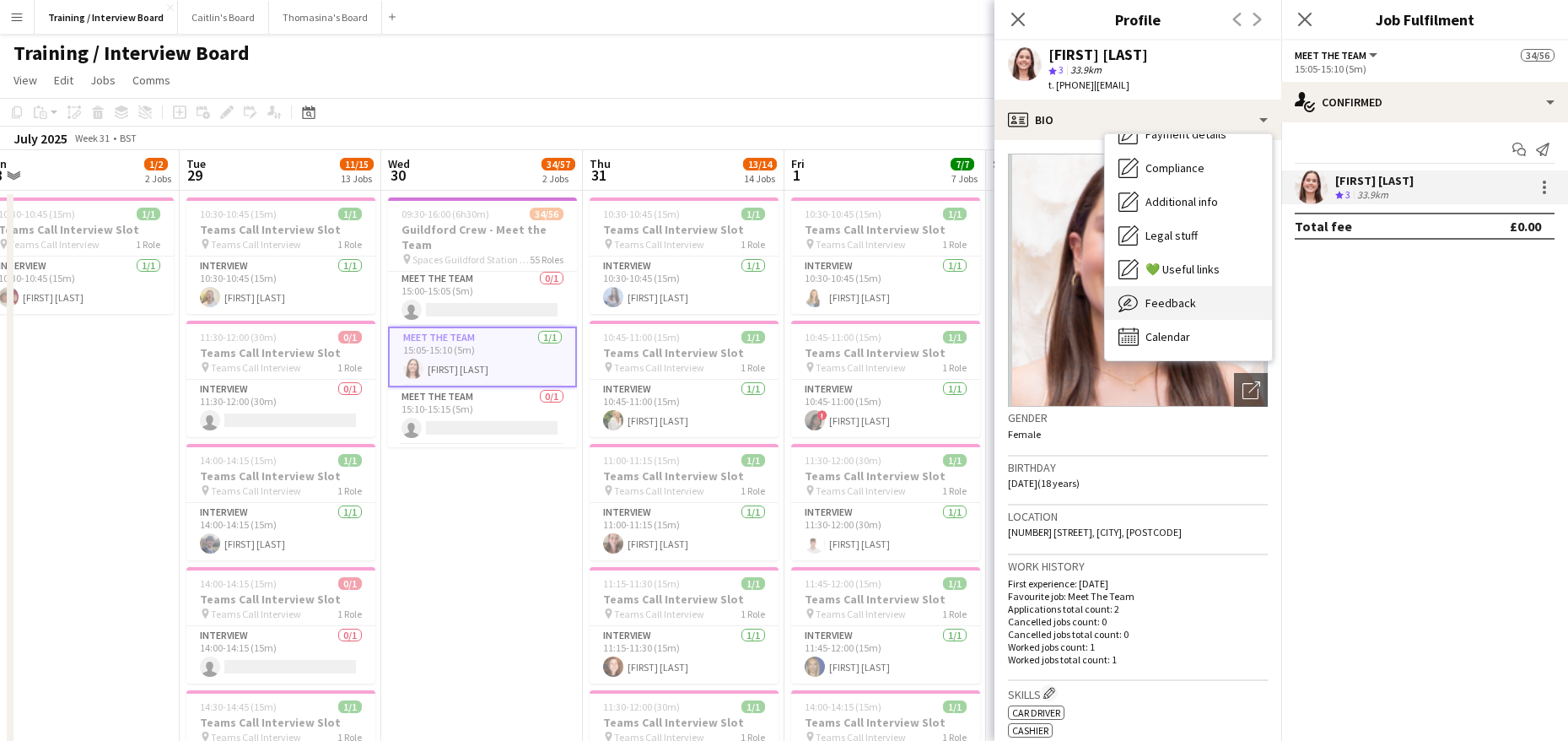 click on "Feedback" at bounding box center [1171, 303] 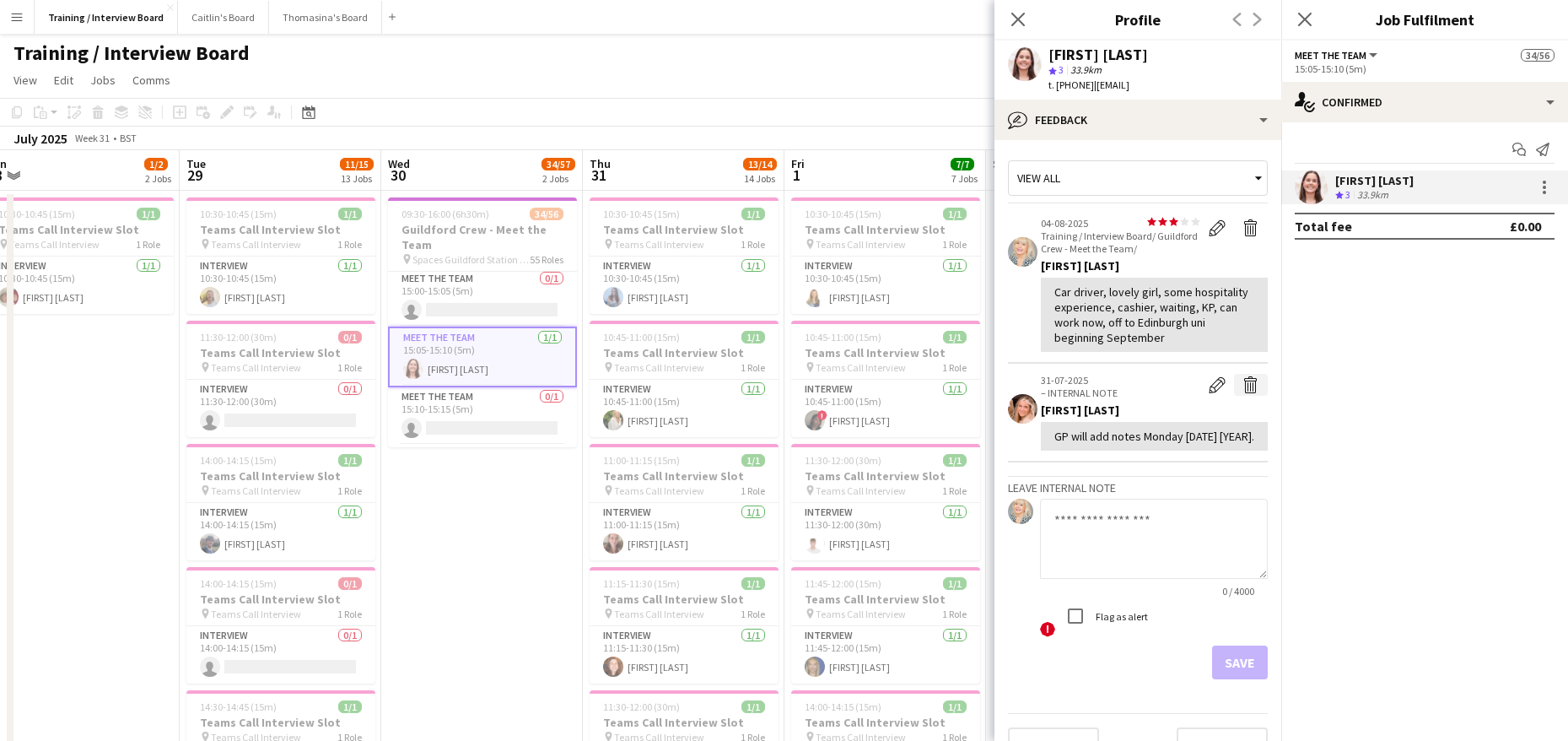 click on "Delete internal note" 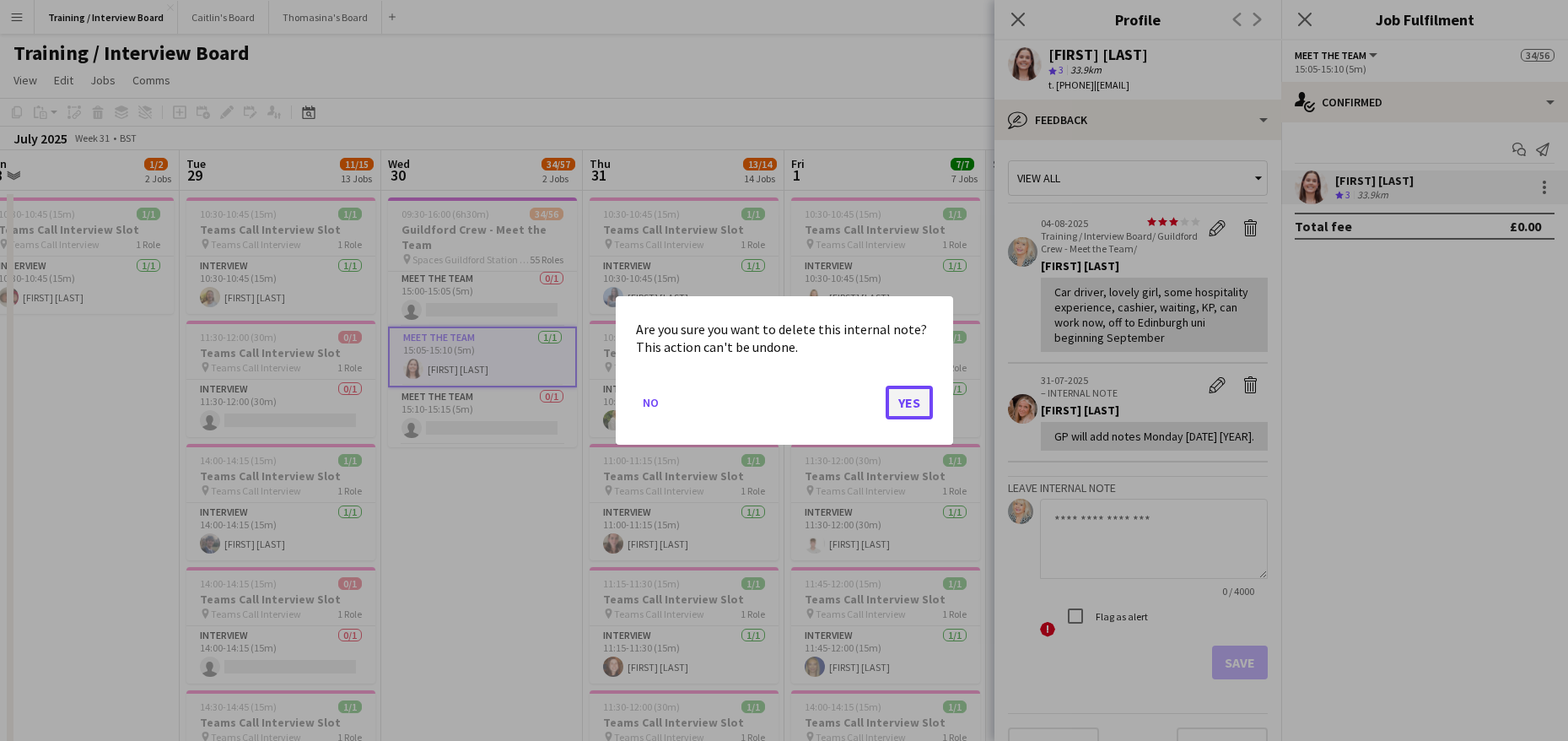 click on "Yes" 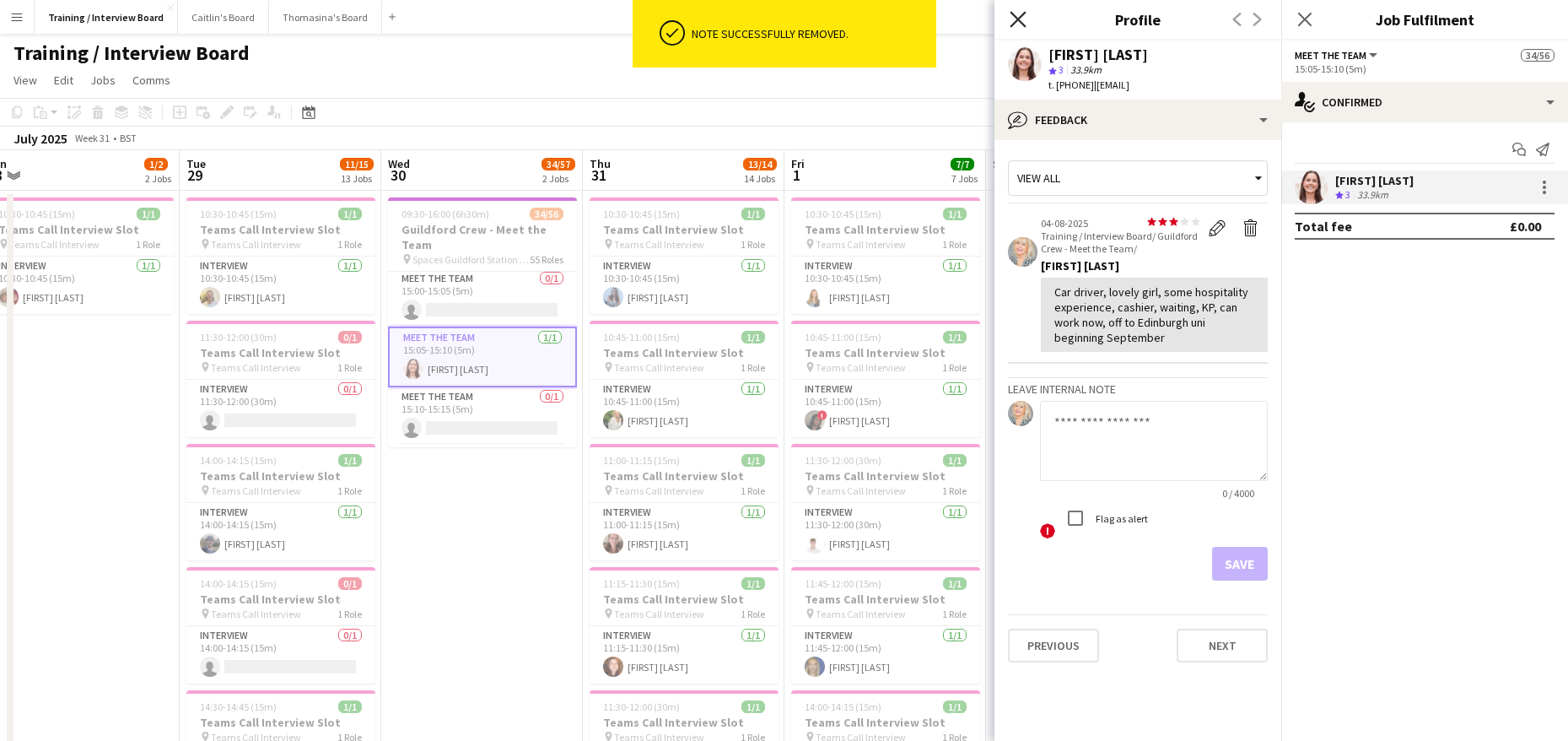 click on "Close pop-in" 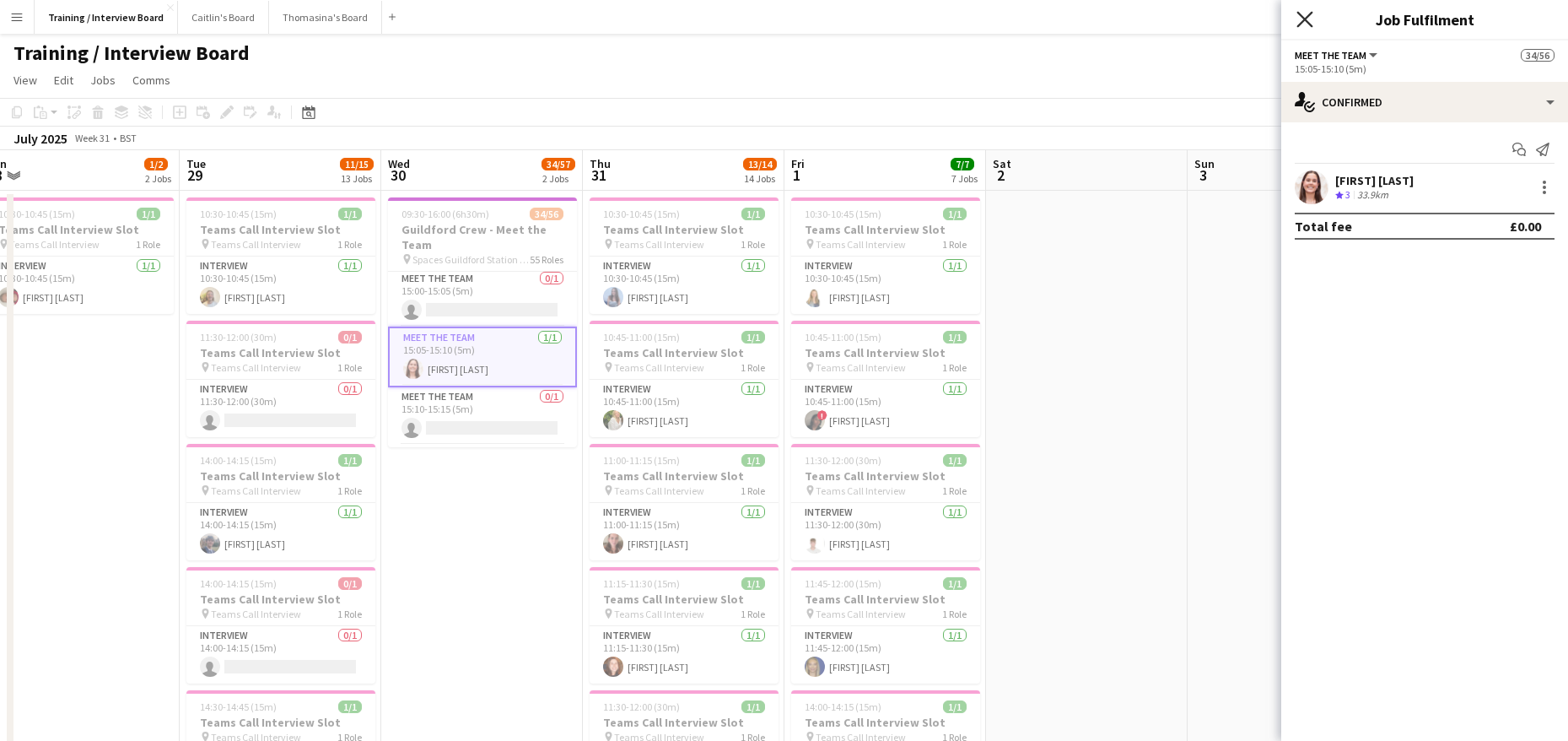 click 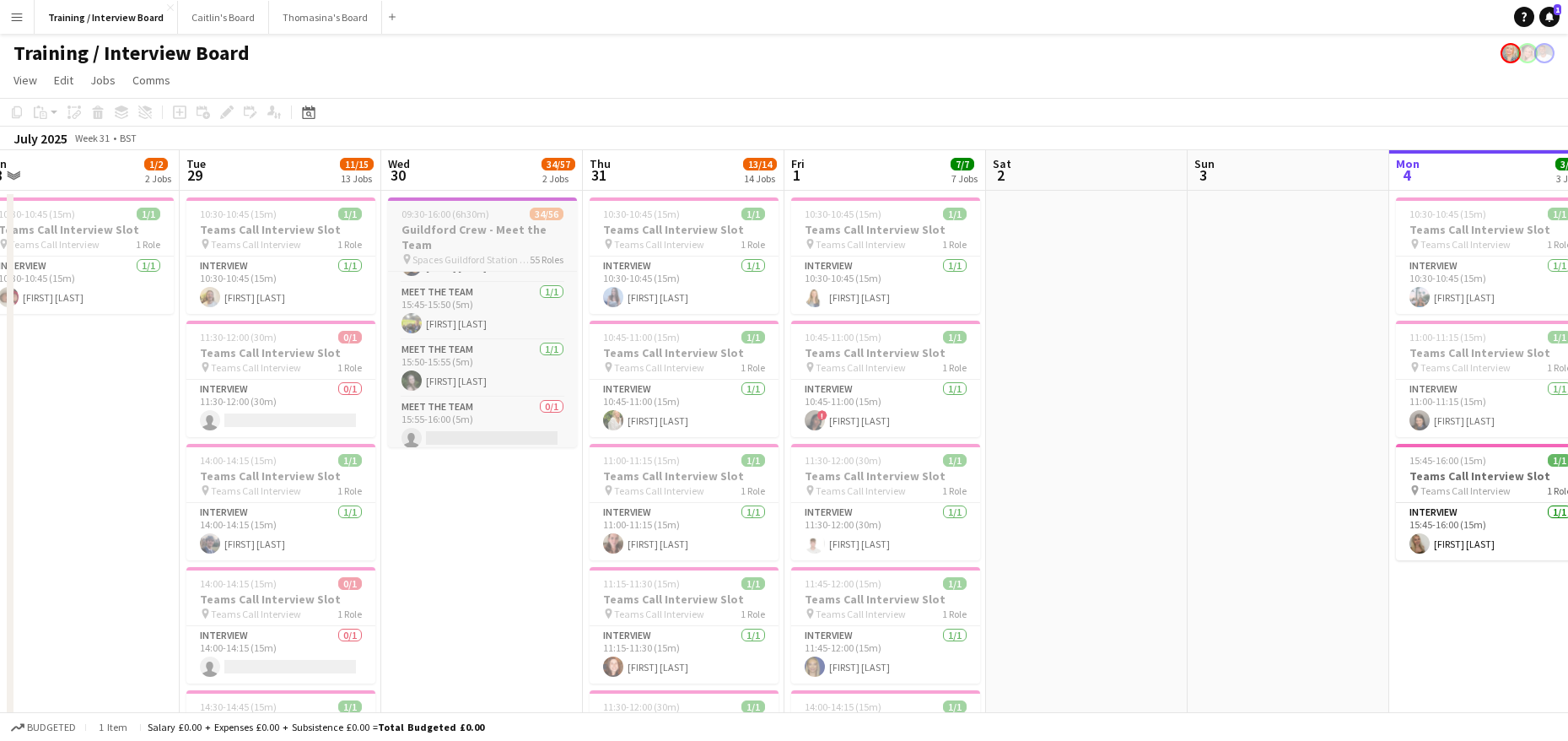 scroll, scrollTop: 3024, scrollLeft: 0, axis: vertical 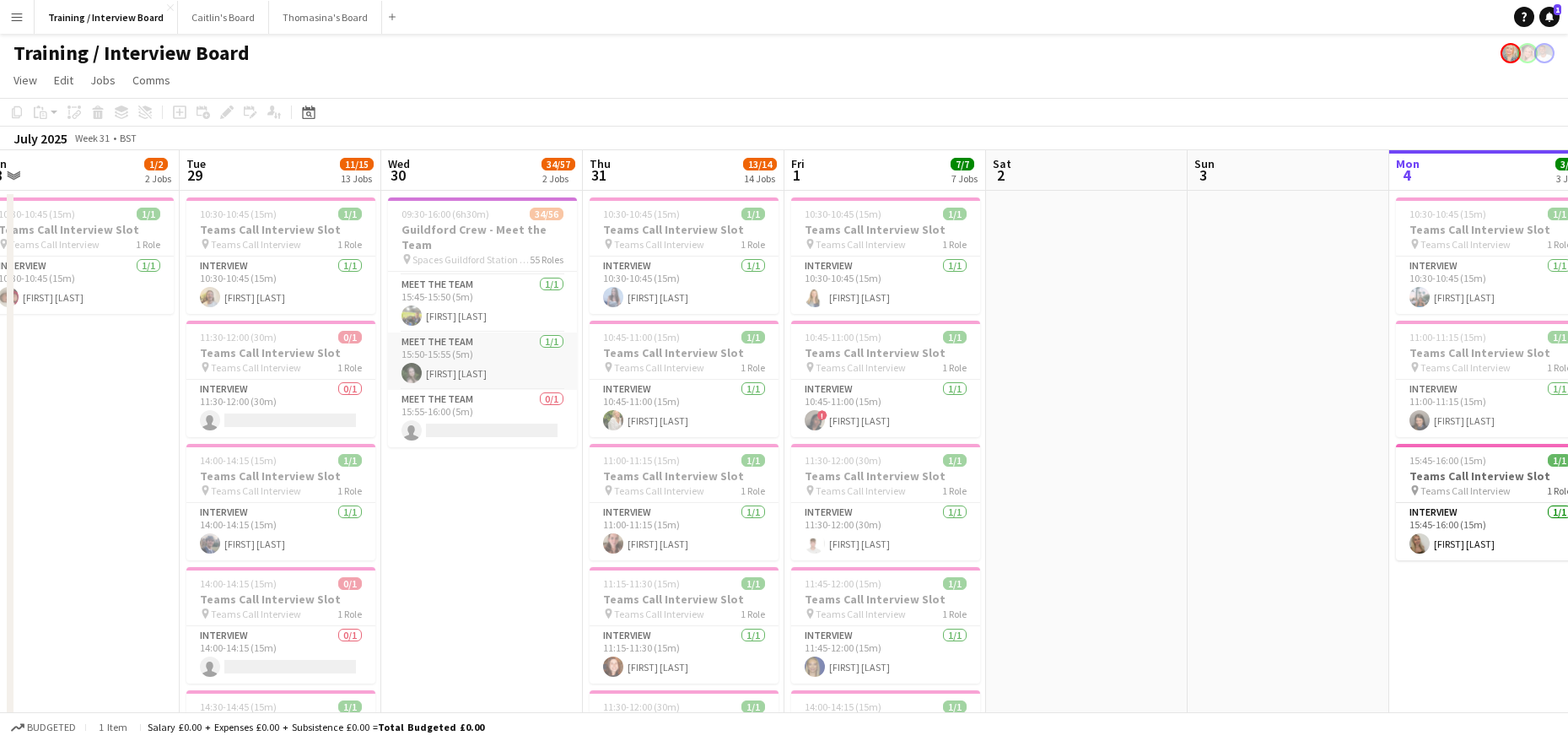 click on "Meet The Team   1/1   15:50-15:55 (5m)
Katy Stephens" at bounding box center (482, 361) 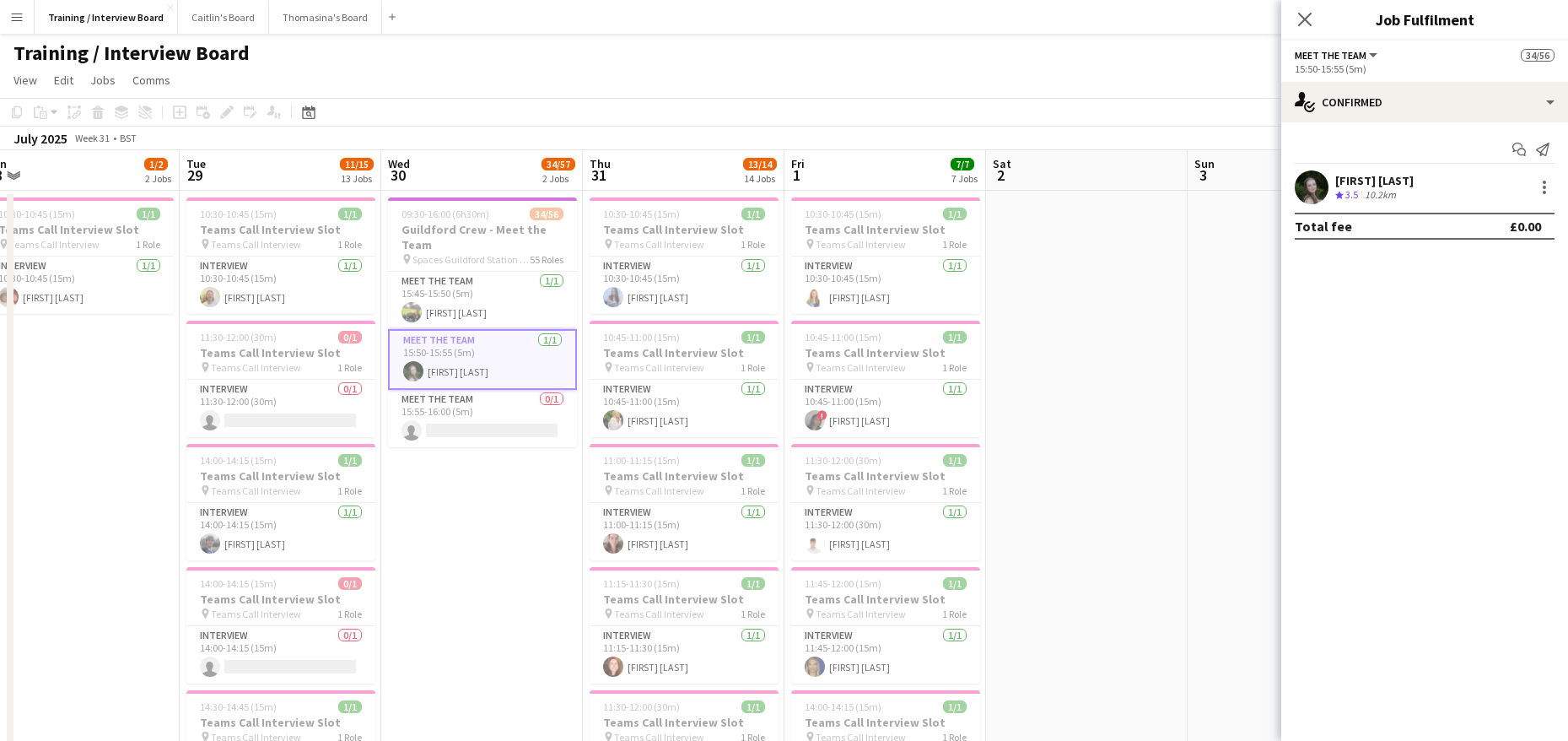 scroll, scrollTop: 3021, scrollLeft: 0, axis: vertical 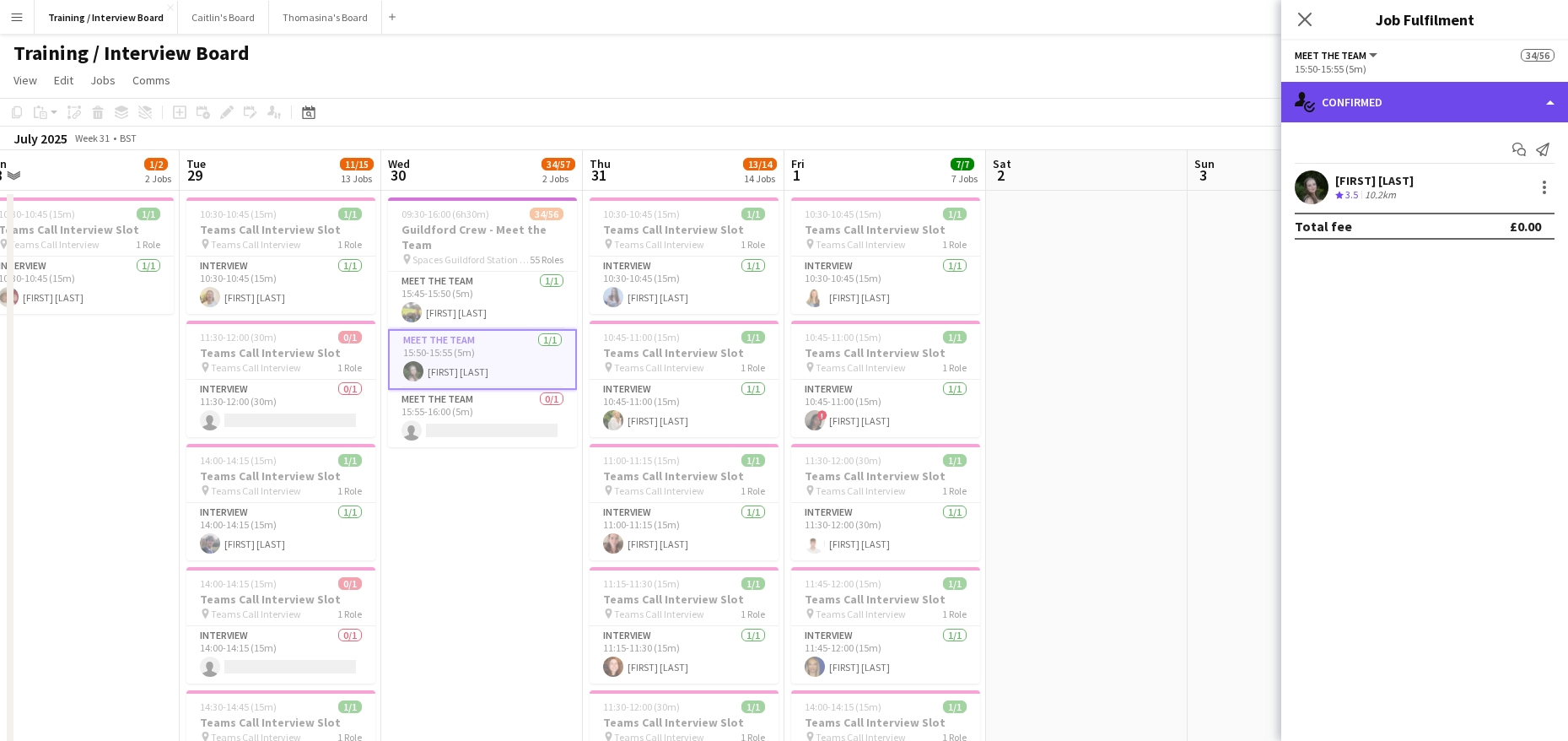 click on "single-neutral-actions-check-2
Confirmed" 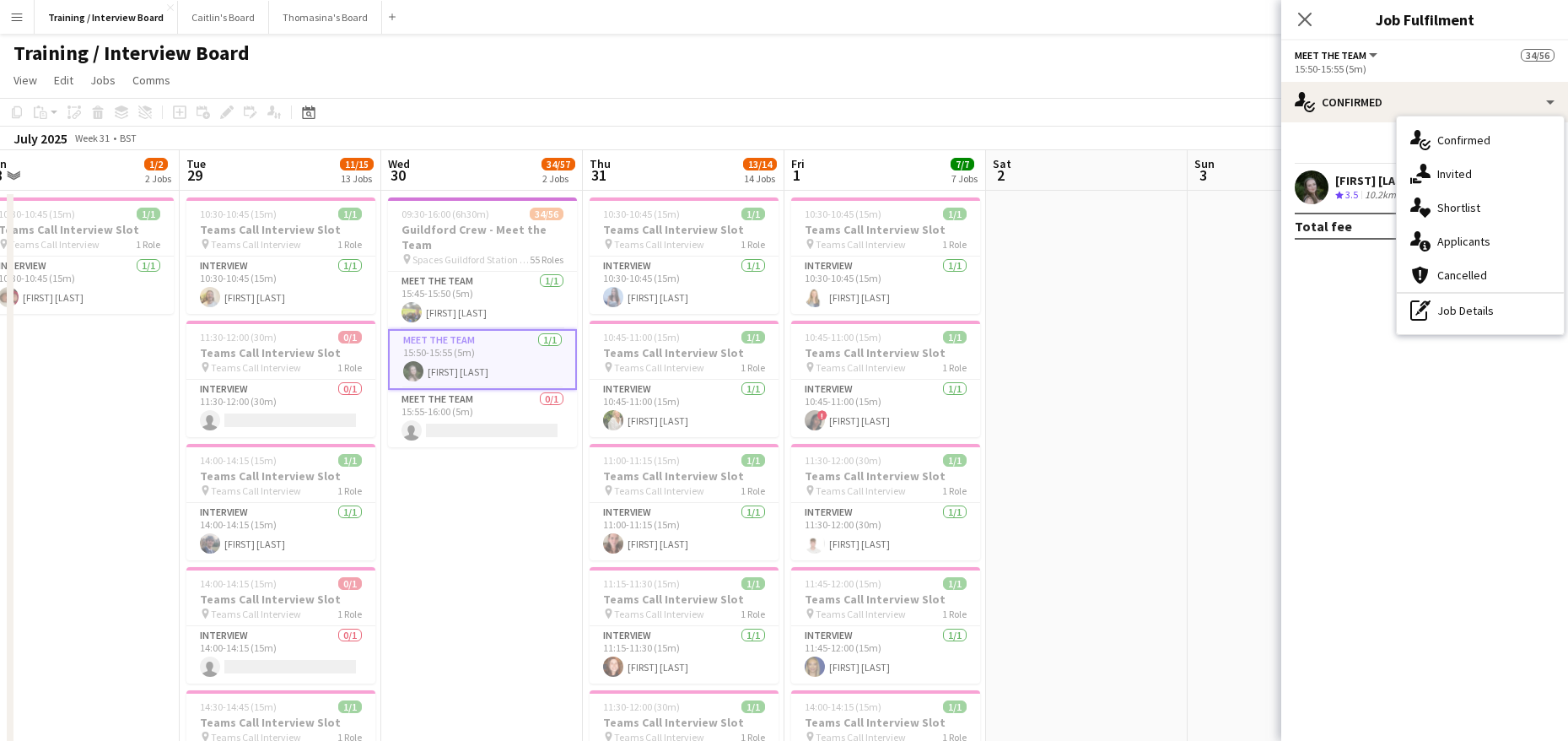 click on "Start chat
Send notification" at bounding box center [1425, 149] 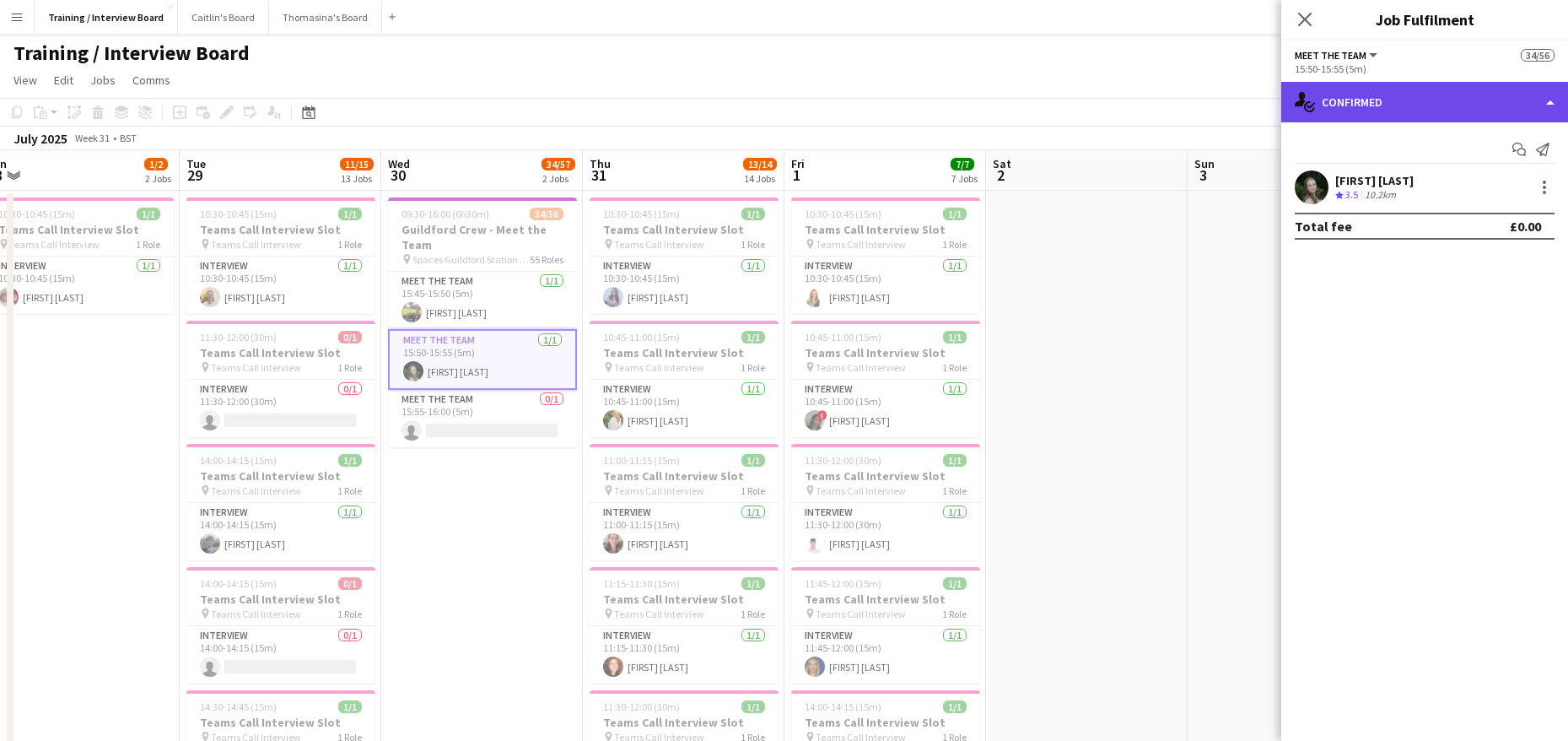 click on "single-neutral-actions-check-2
Confirmed" 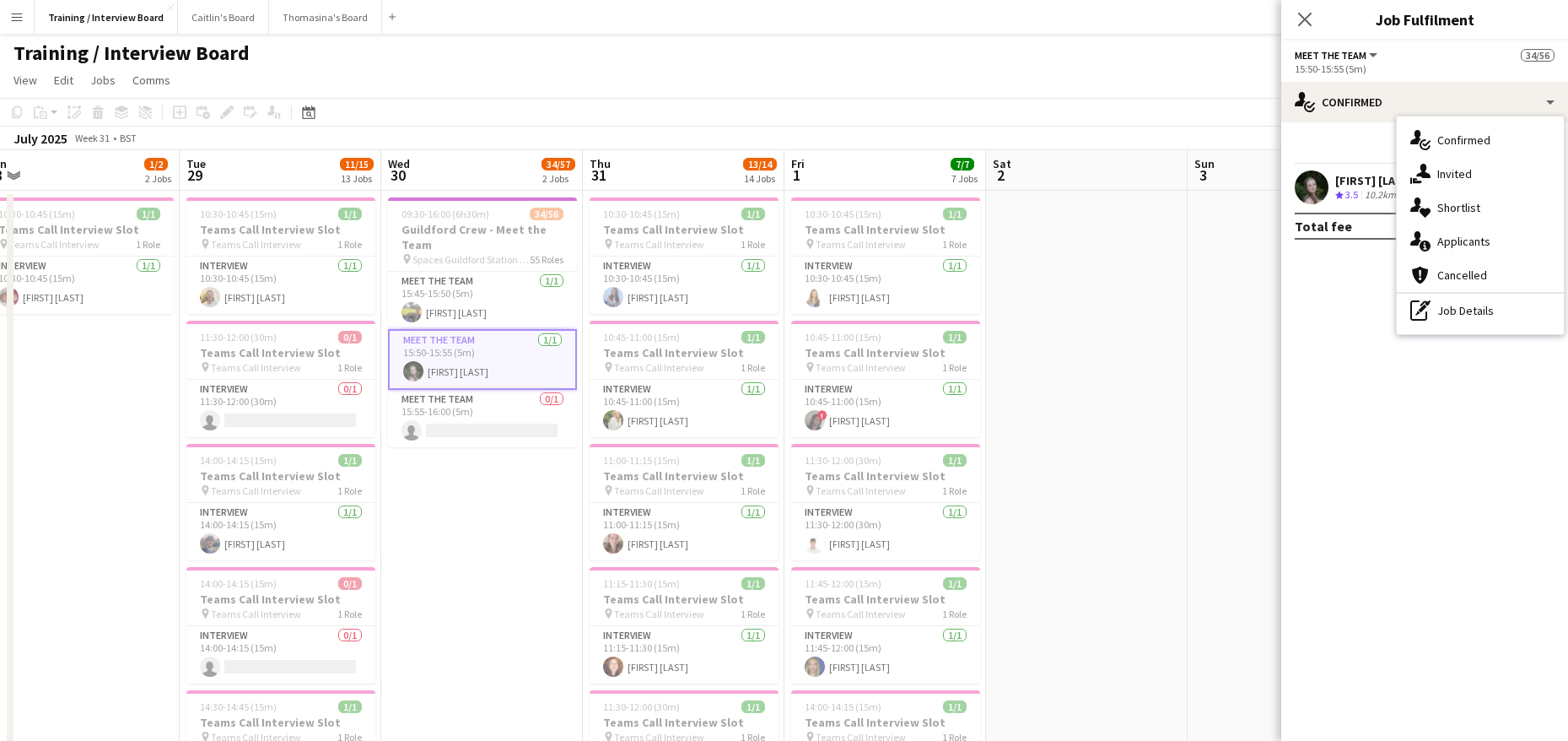 click on "Start chat
Send notification
Katy Stephens
Crew rating
3.5   10.2km   Total fee   £0.00" at bounding box center (1425, 187) 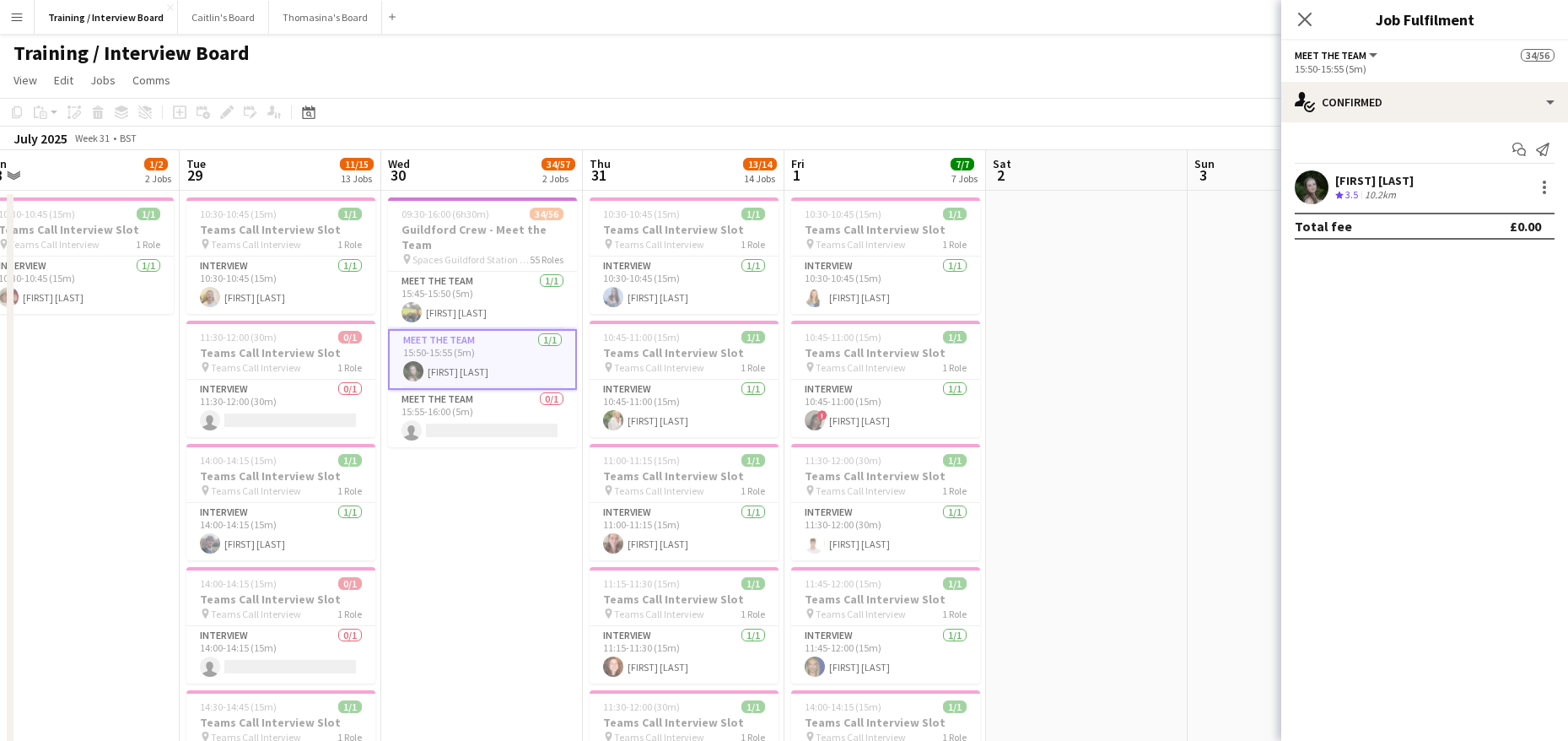 click on "Katy Stephens" at bounding box center [1374, 181] 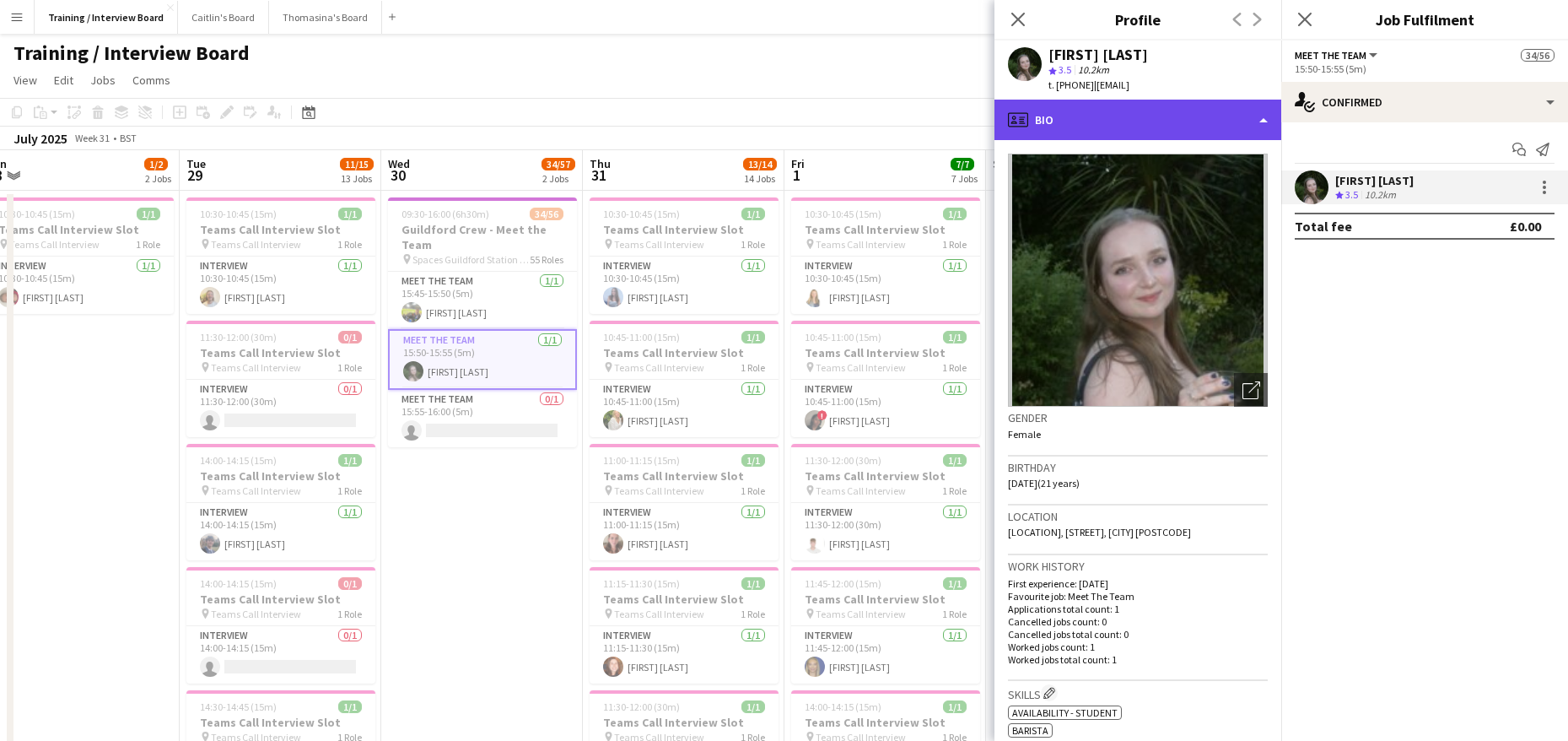 click on "profile
Bio" 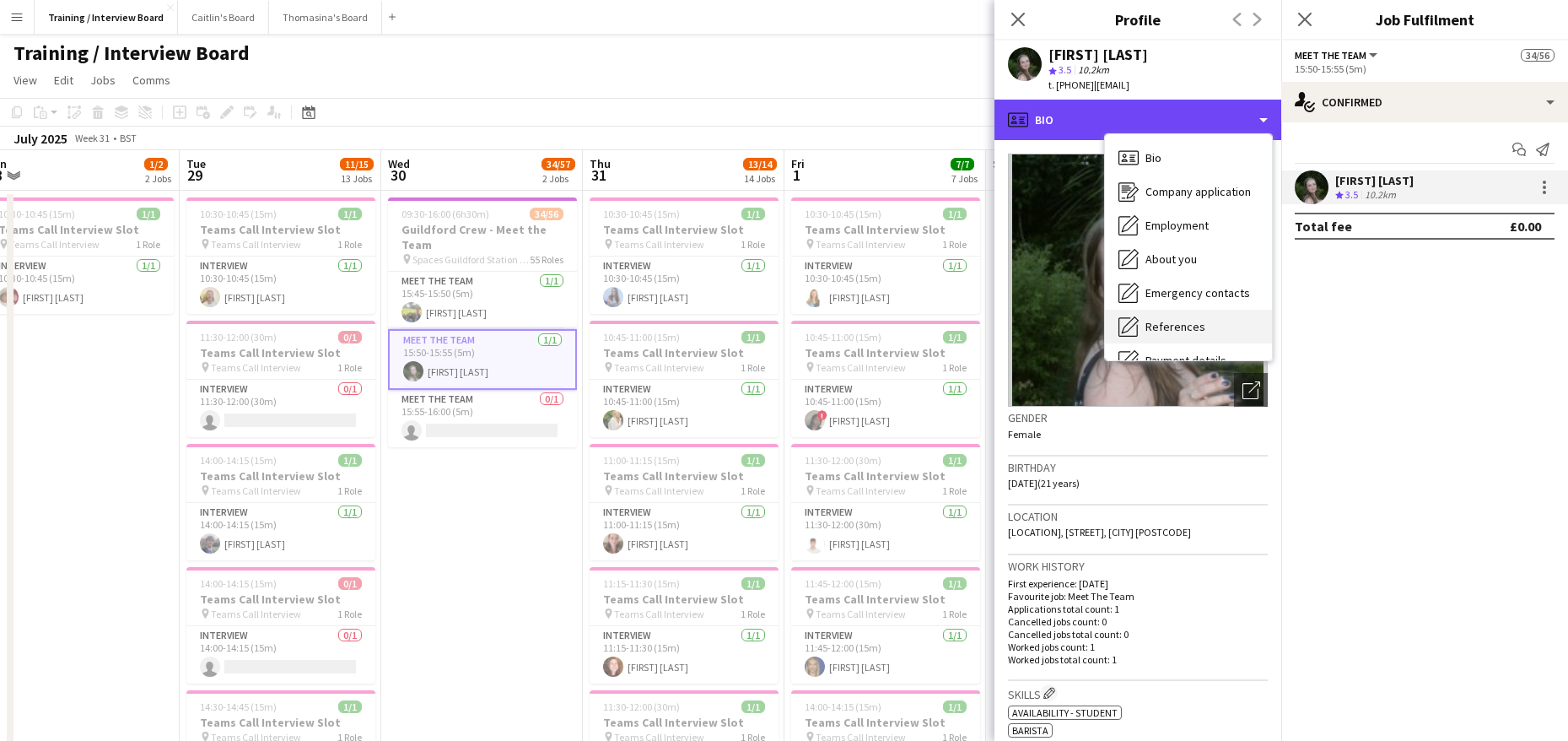 scroll, scrollTop: 226, scrollLeft: 0, axis: vertical 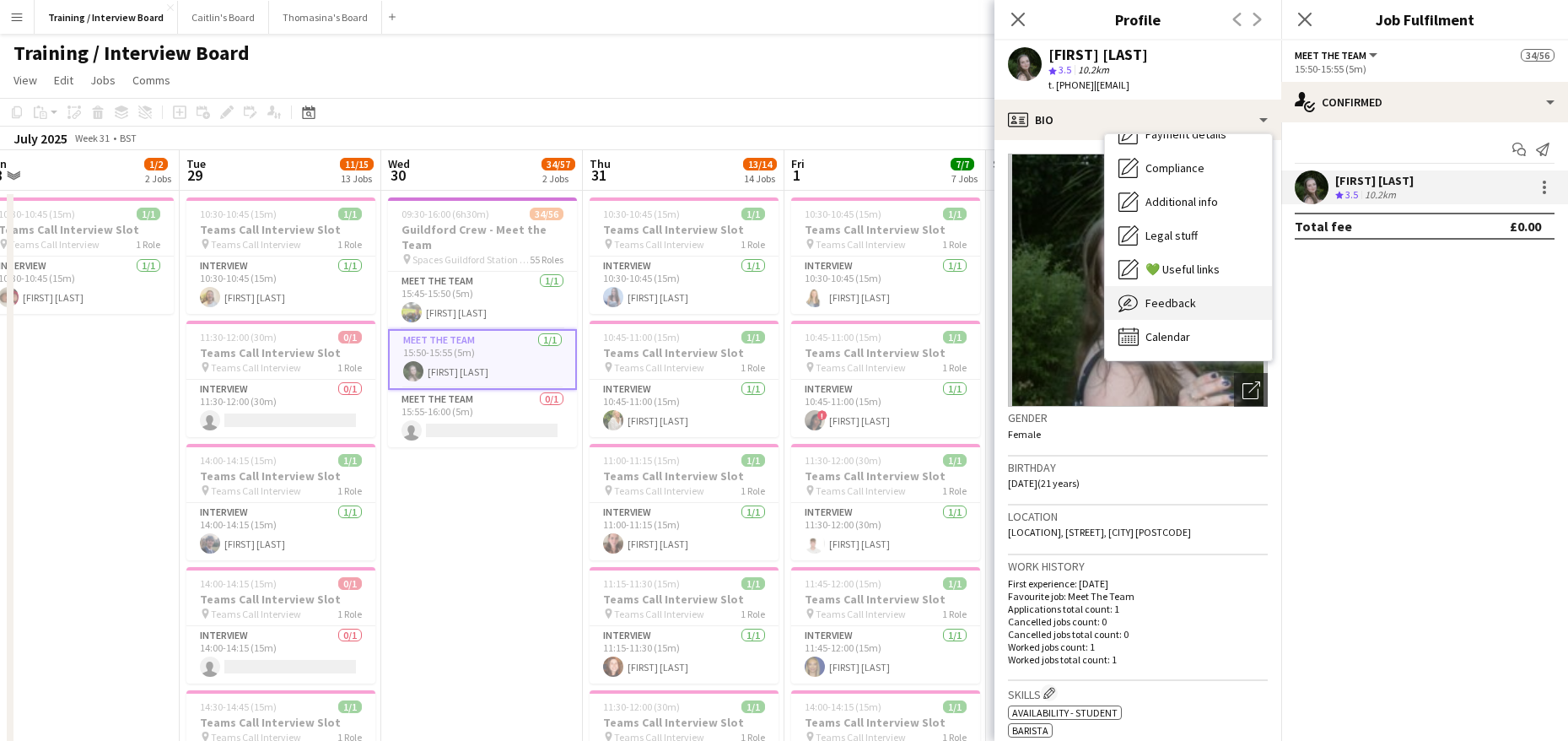 click on "Feedback" at bounding box center [1171, 303] 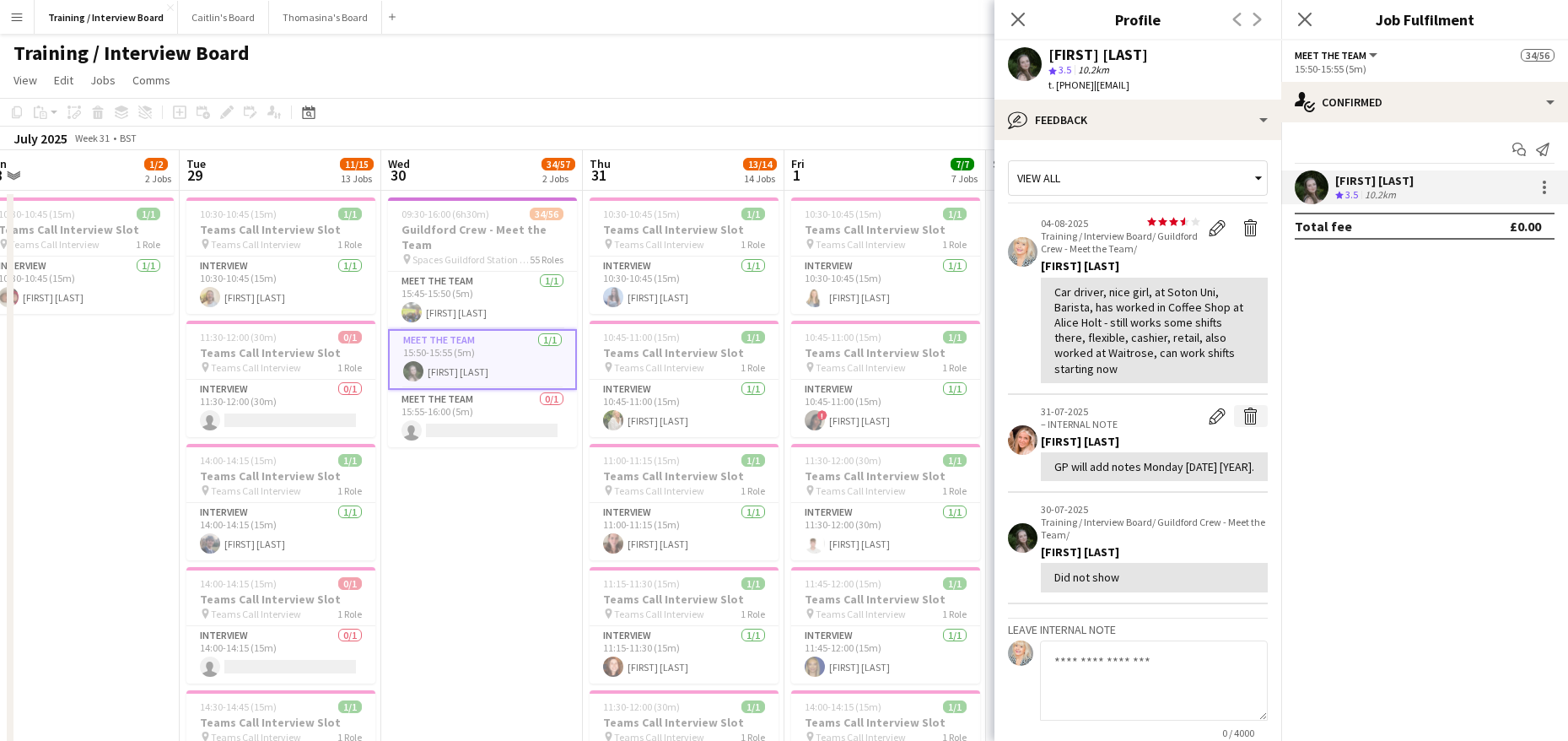 click on "Delete internal note" 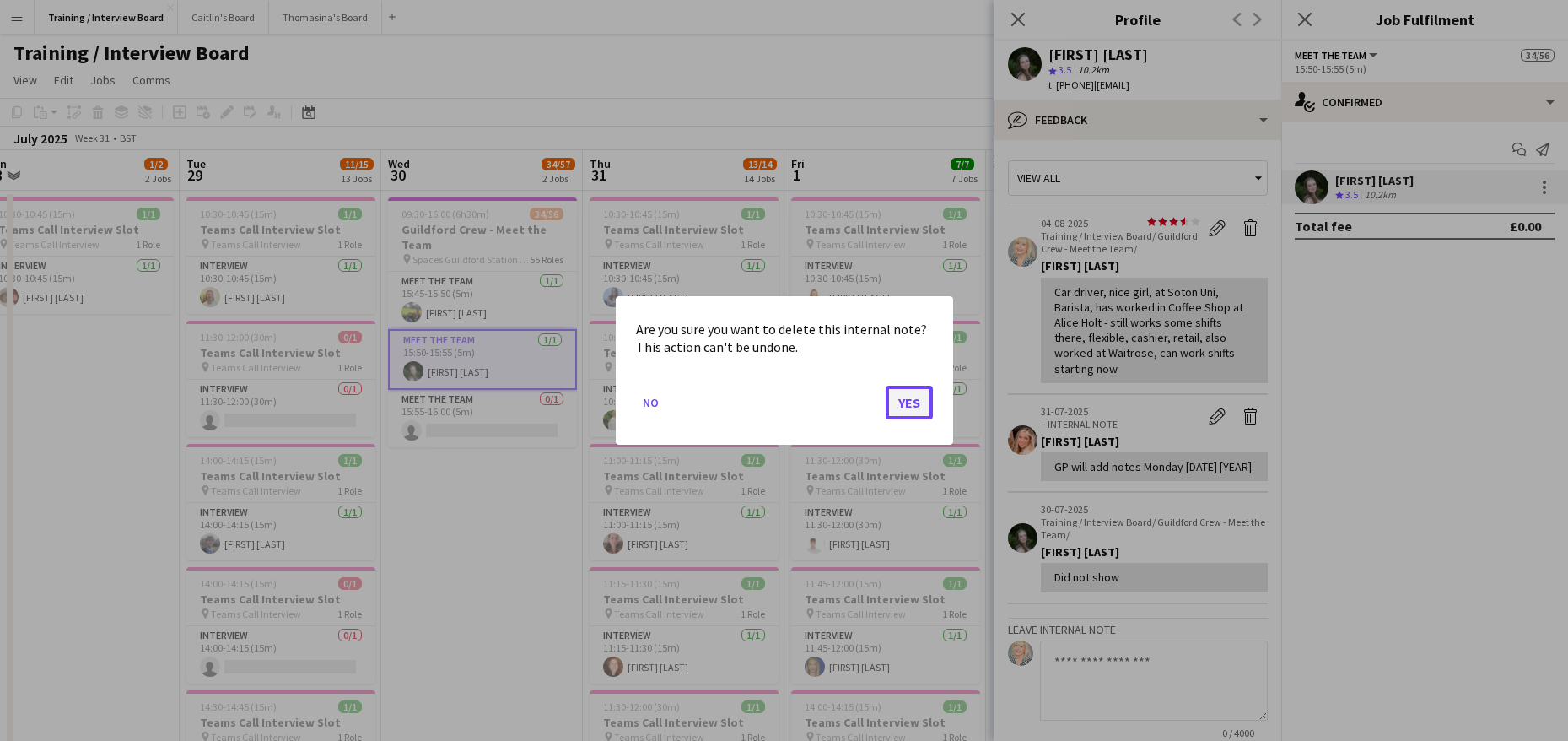 click on "Yes" 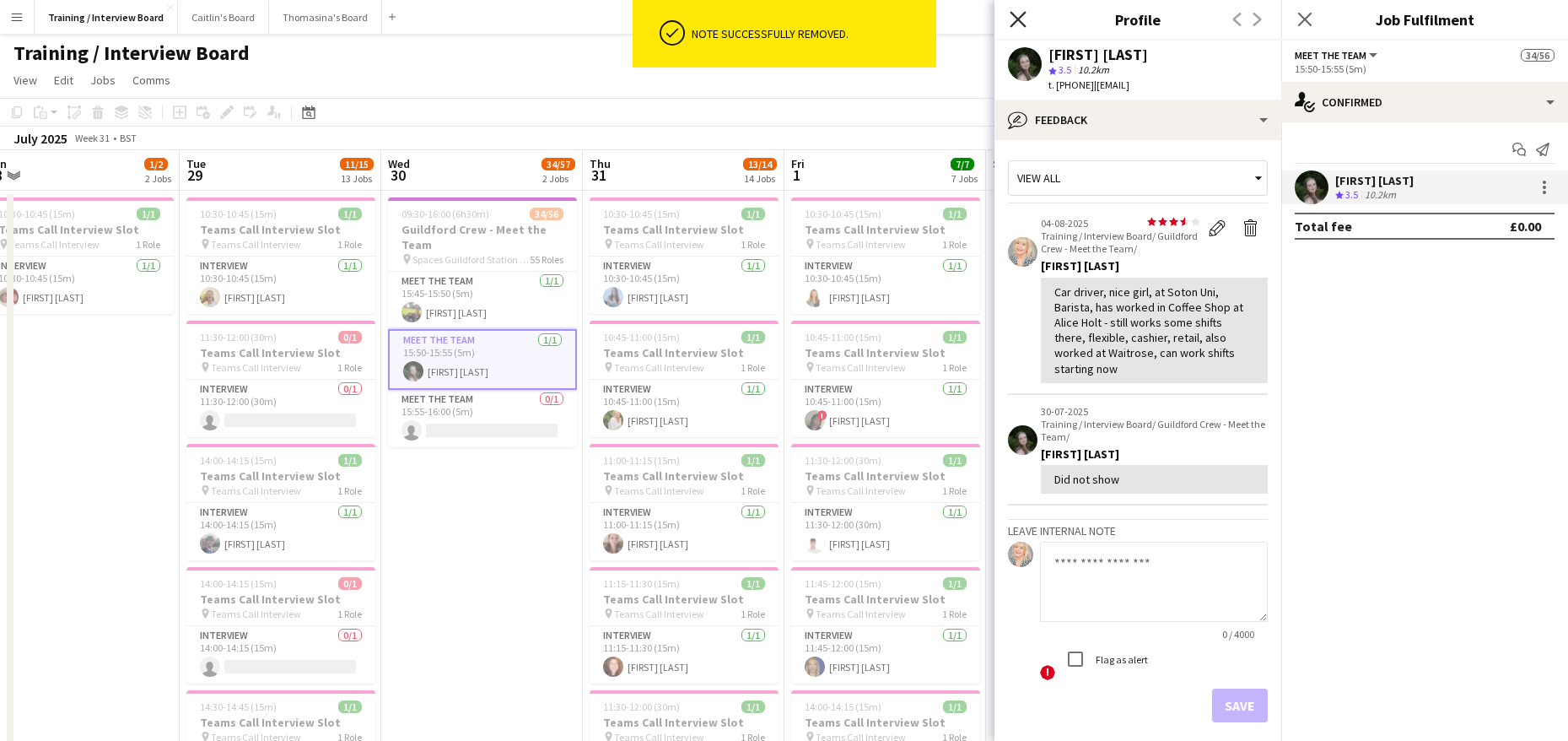 click on "Close pop-in" 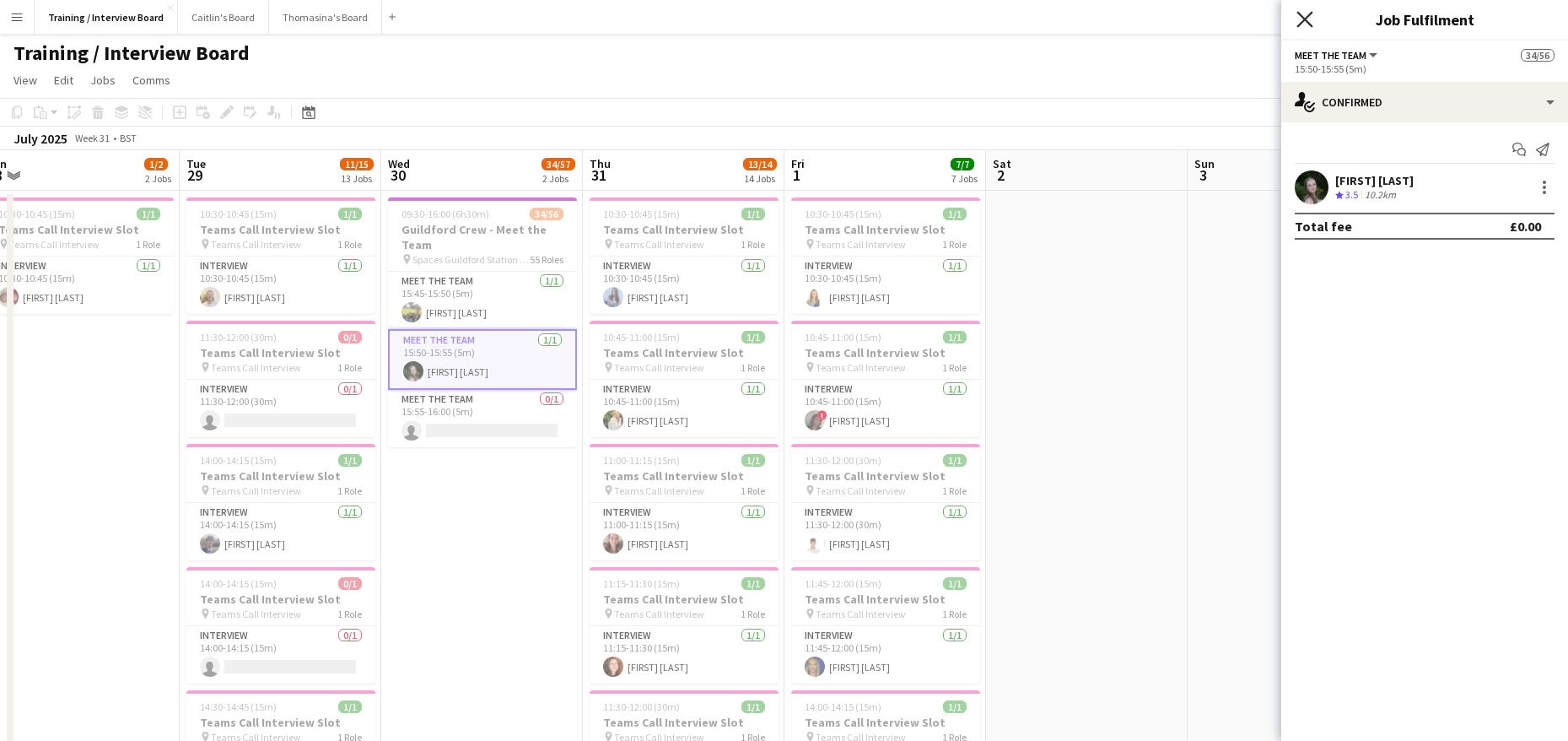 click 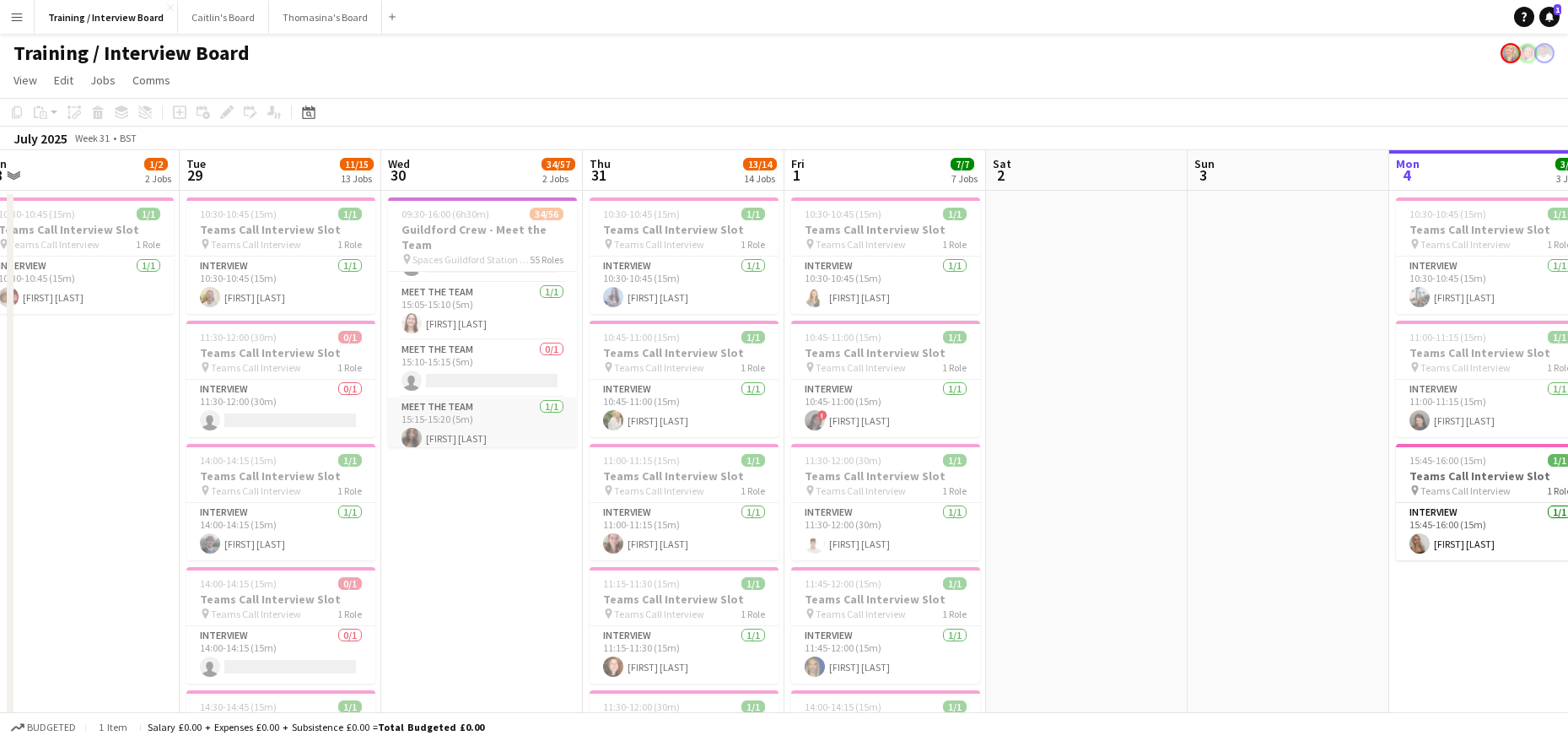 scroll, scrollTop: 2514, scrollLeft: 0, axis: vertical 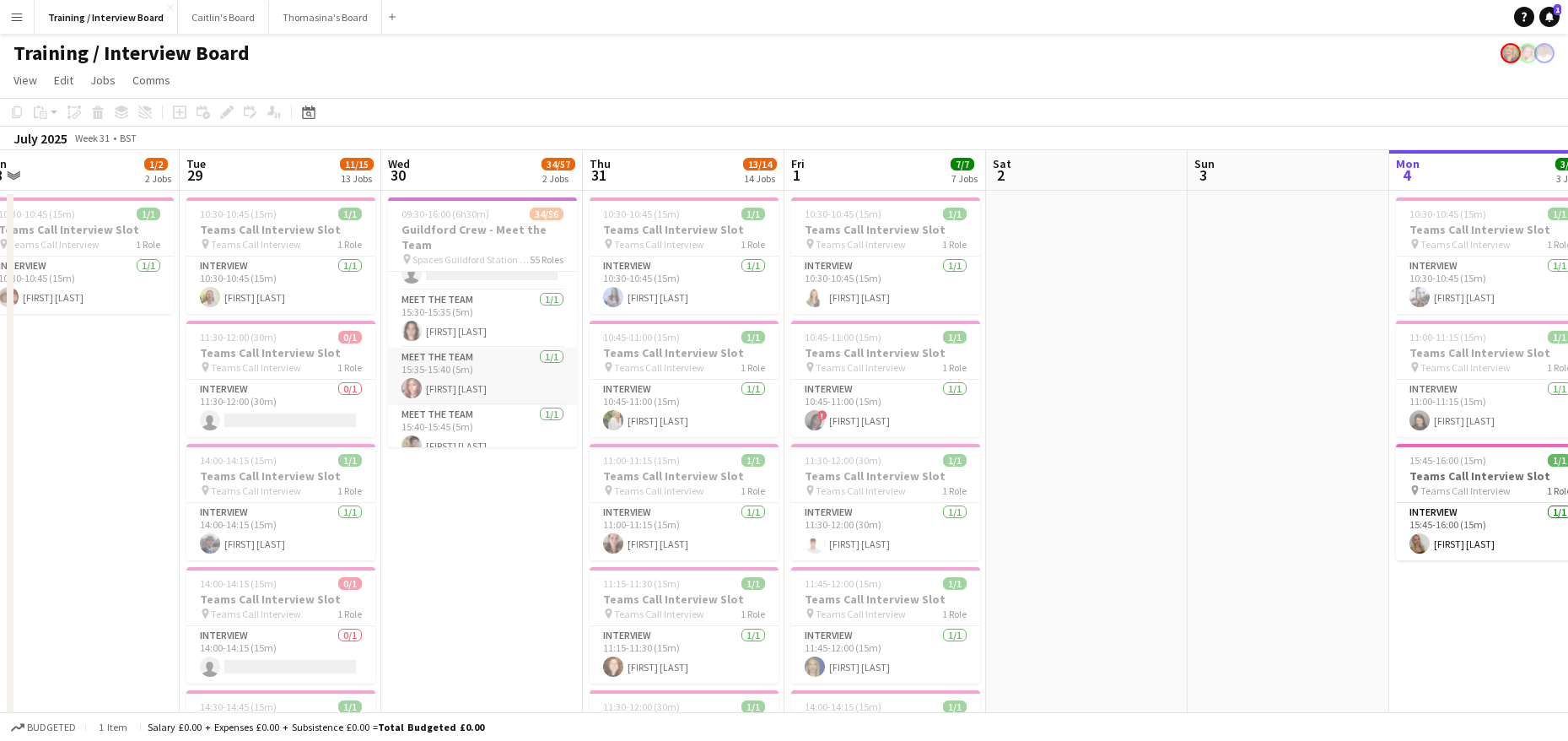 click on "Meet The Team   1/1   15:35-15:40 (5m)
Judith Marquez" at bounding box center [482, 376] 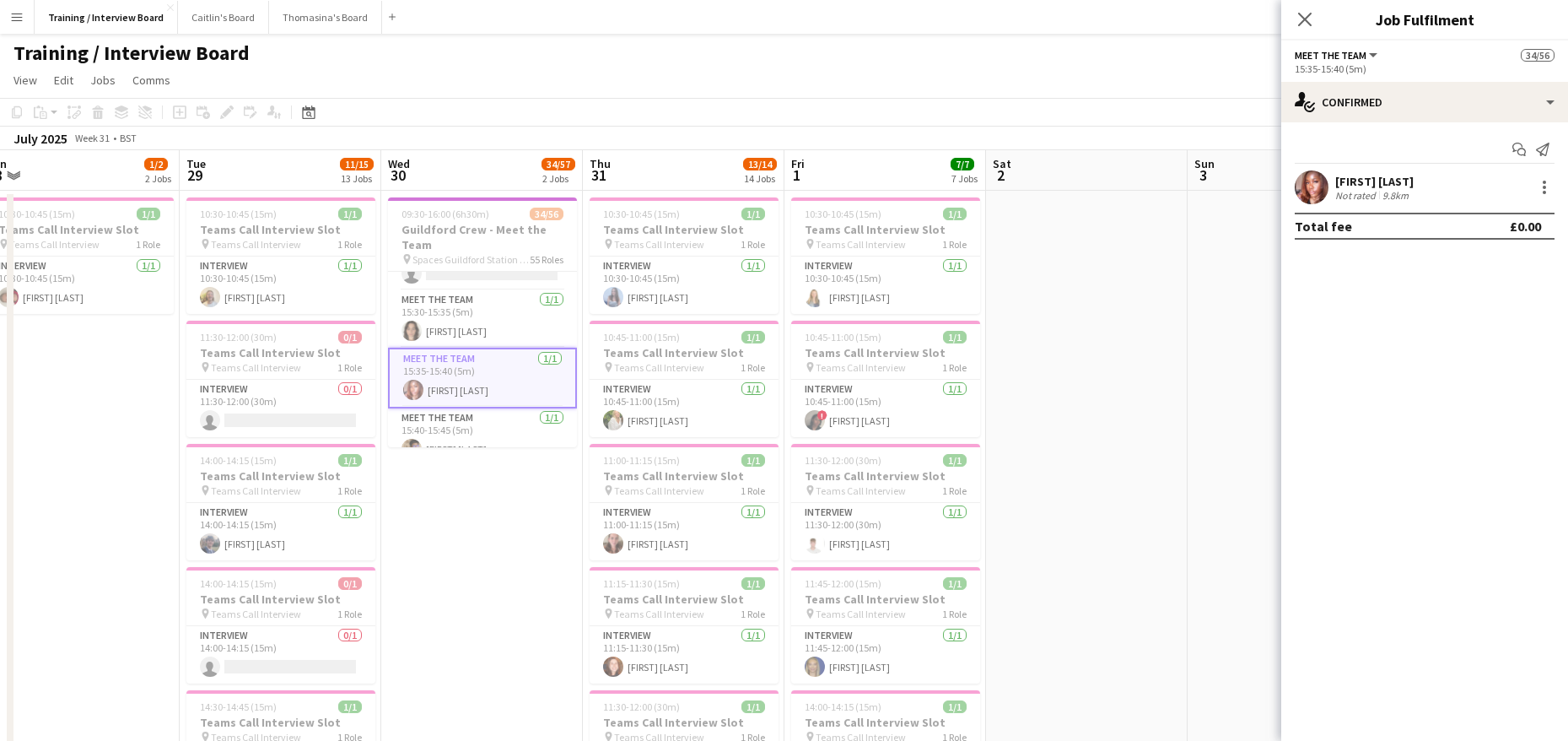 click on "[FIRST] [LAST]" at bounding box center (1374, 181) 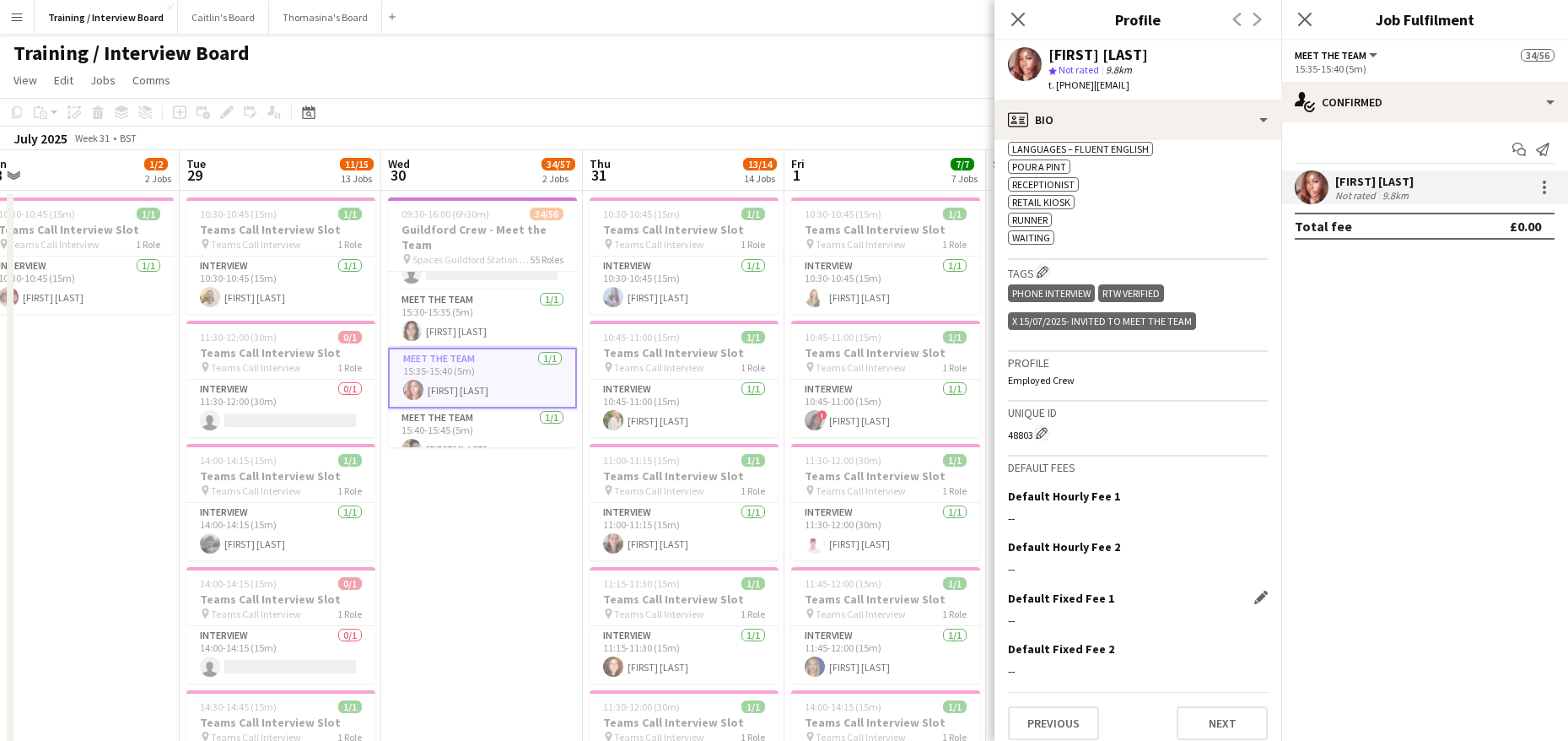 scroll, scrollTop: 718, scrollLeft: 0, axis: vertical 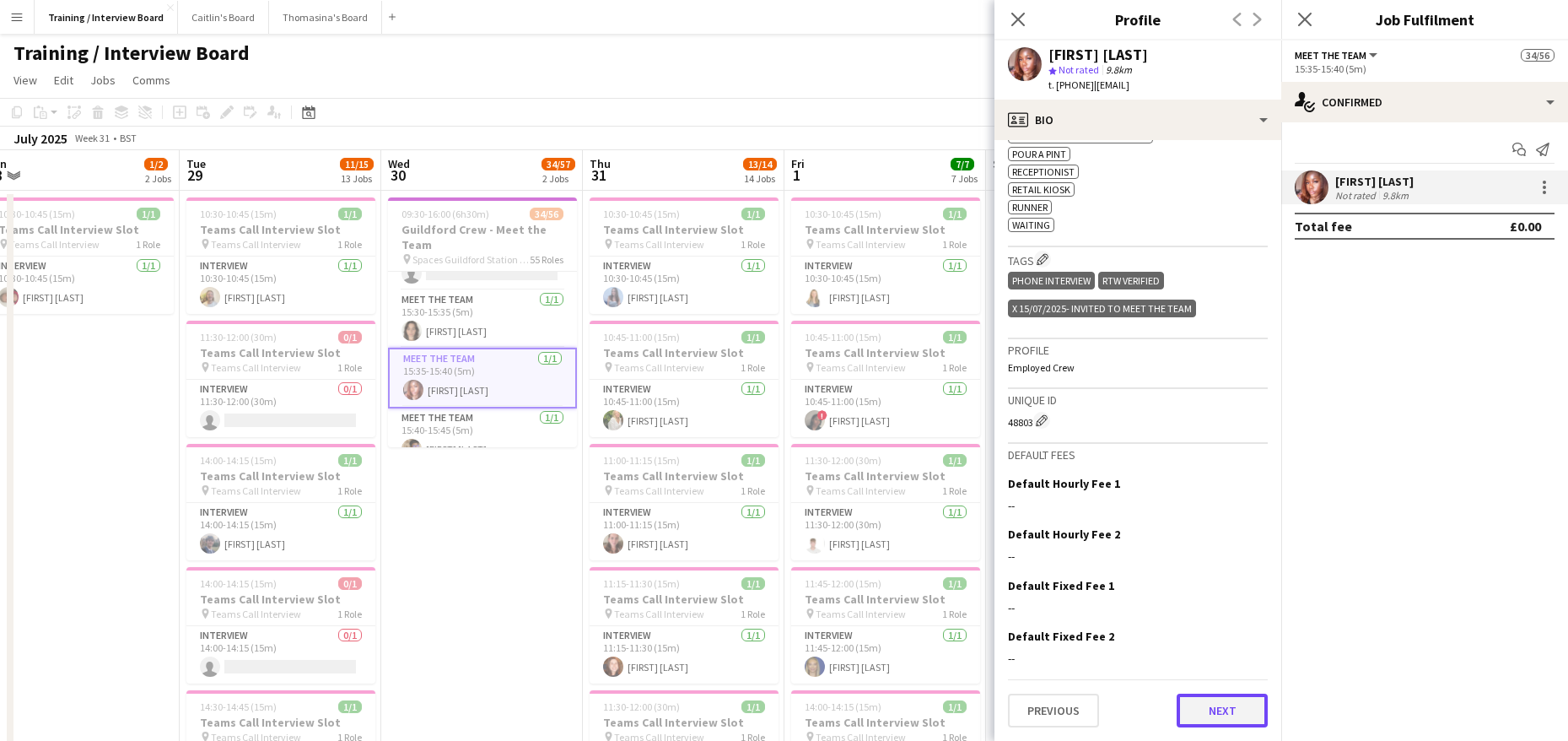click on "Next" 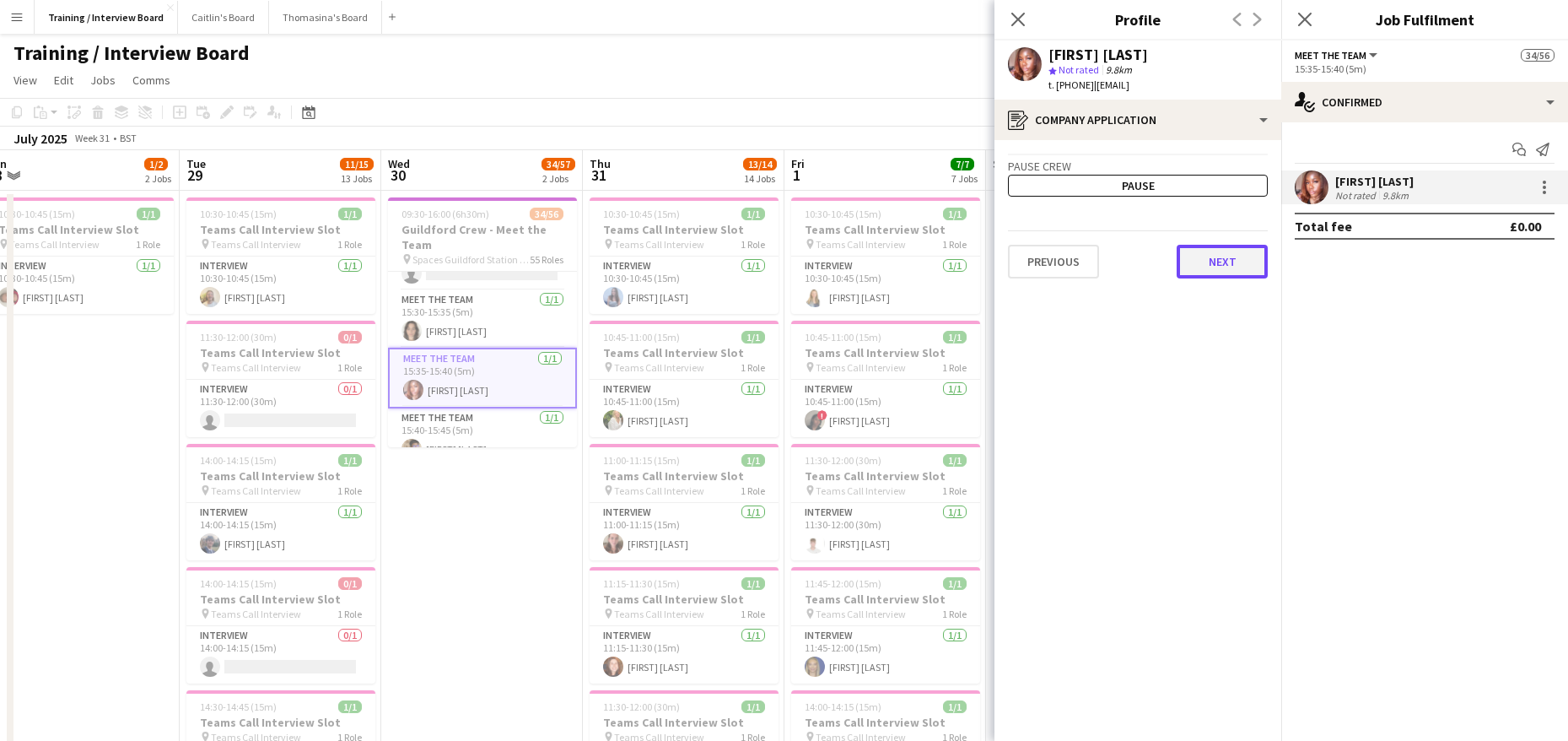 click on "Next" 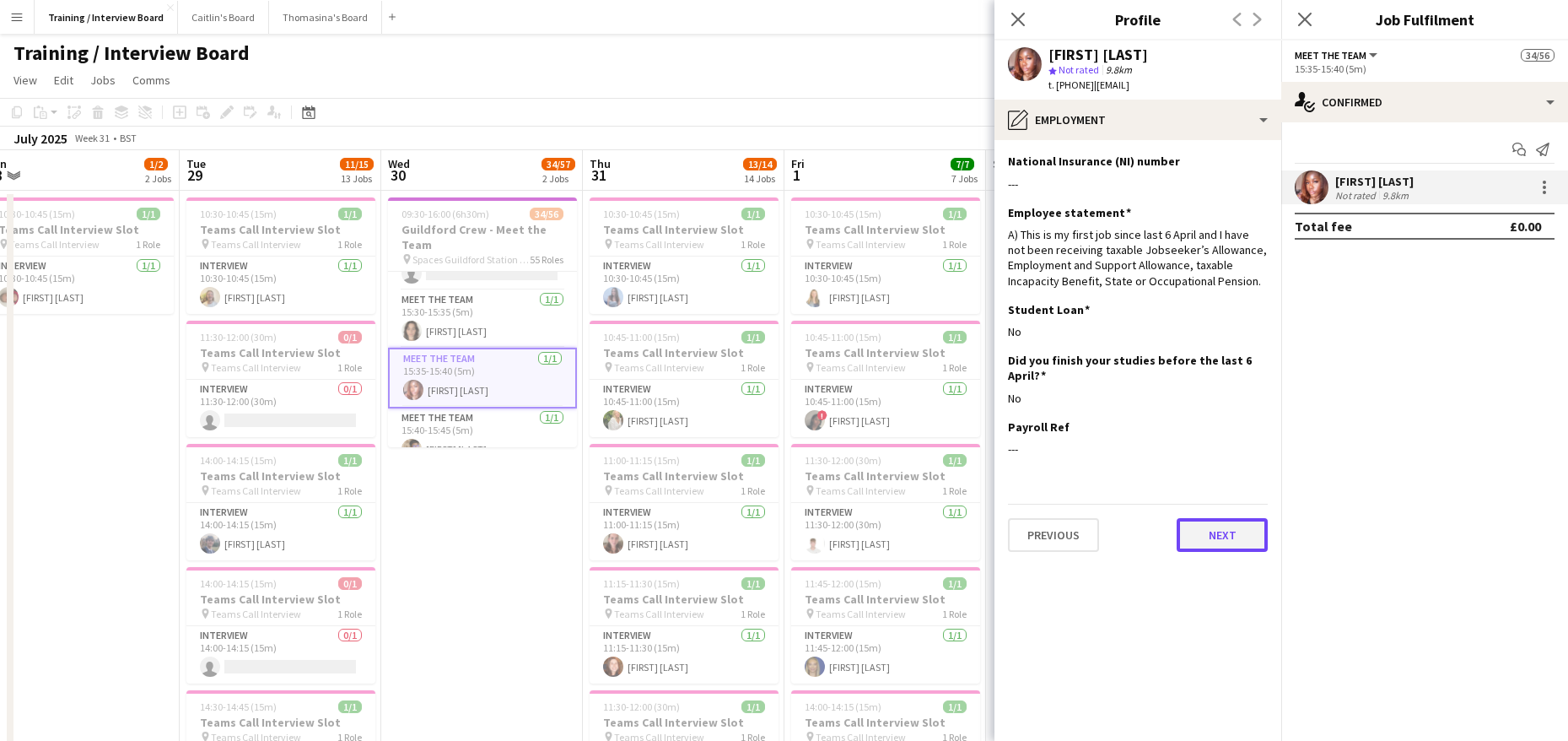 click on "Next" 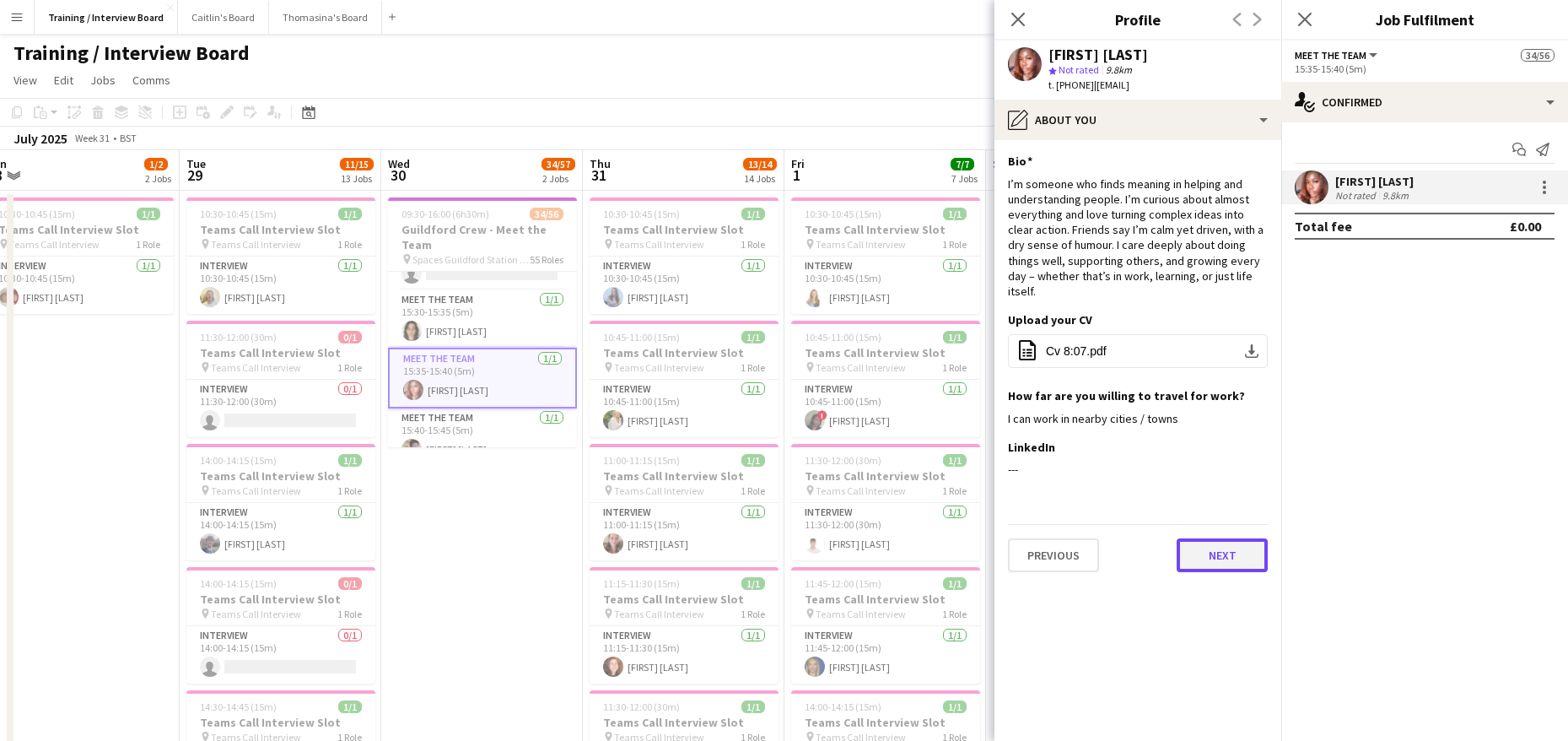 click on "Next" 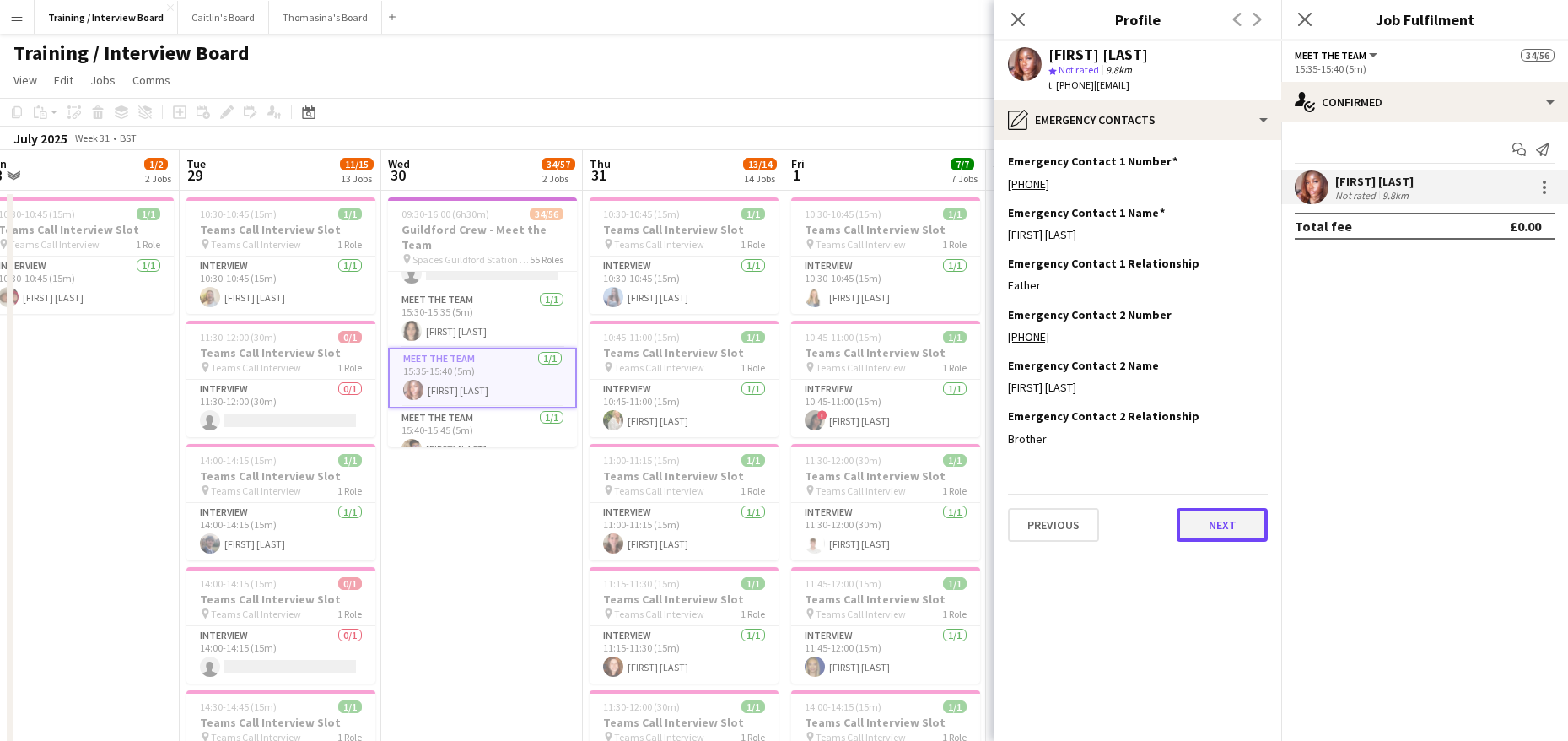 click on "Next" 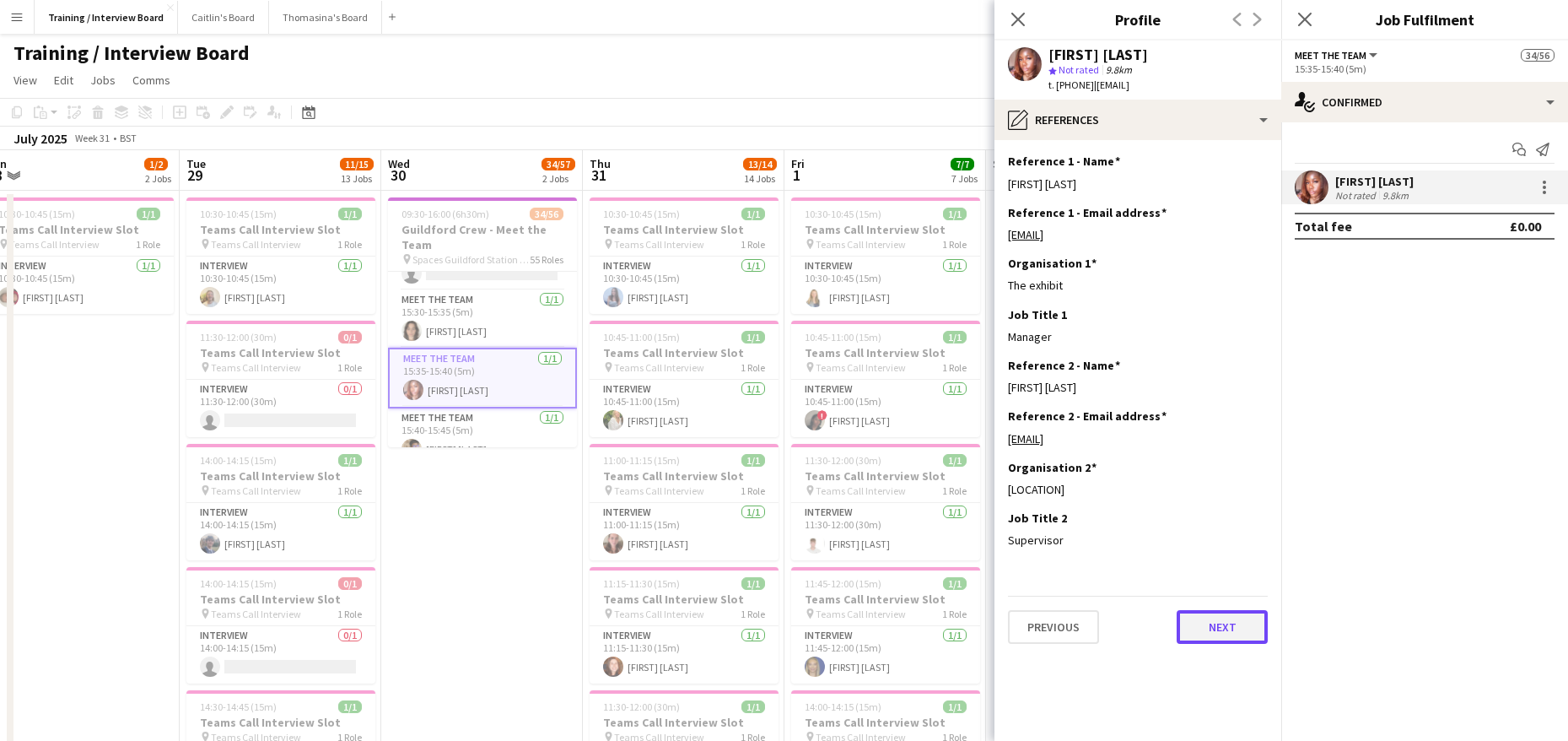 click on "Next" 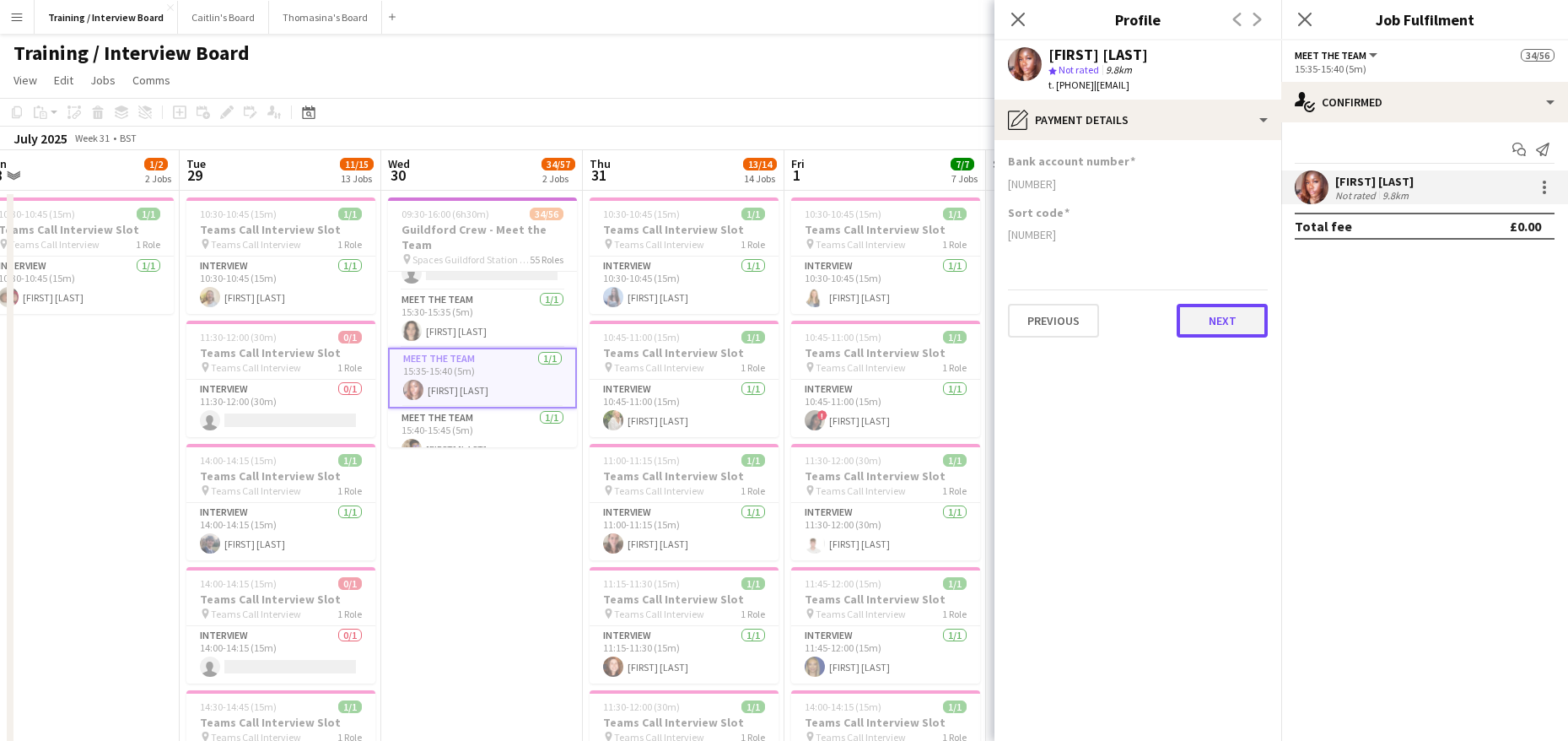 click on "Next" 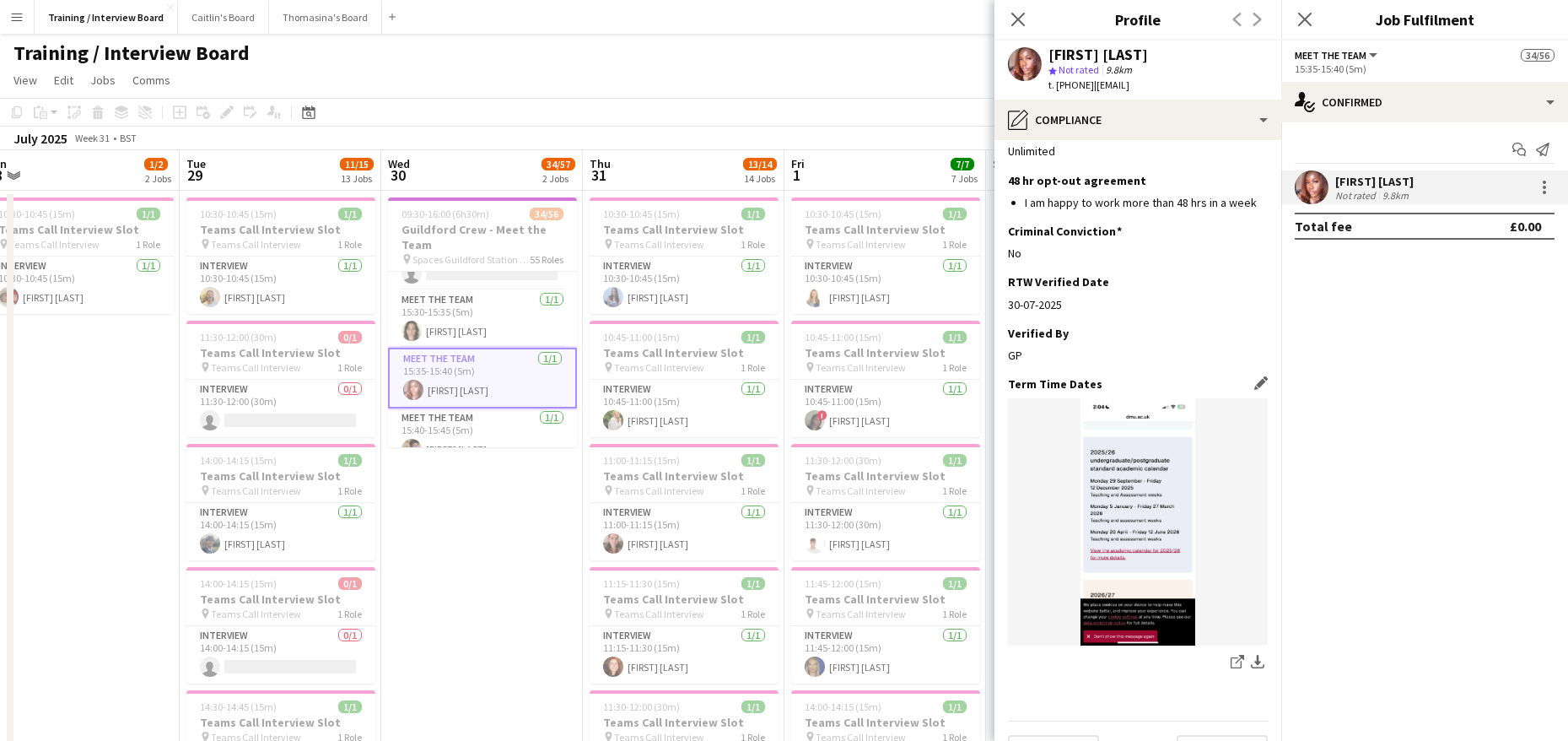 scroll, scrollTop: 693, scrollLeft: 0, axis: vertical 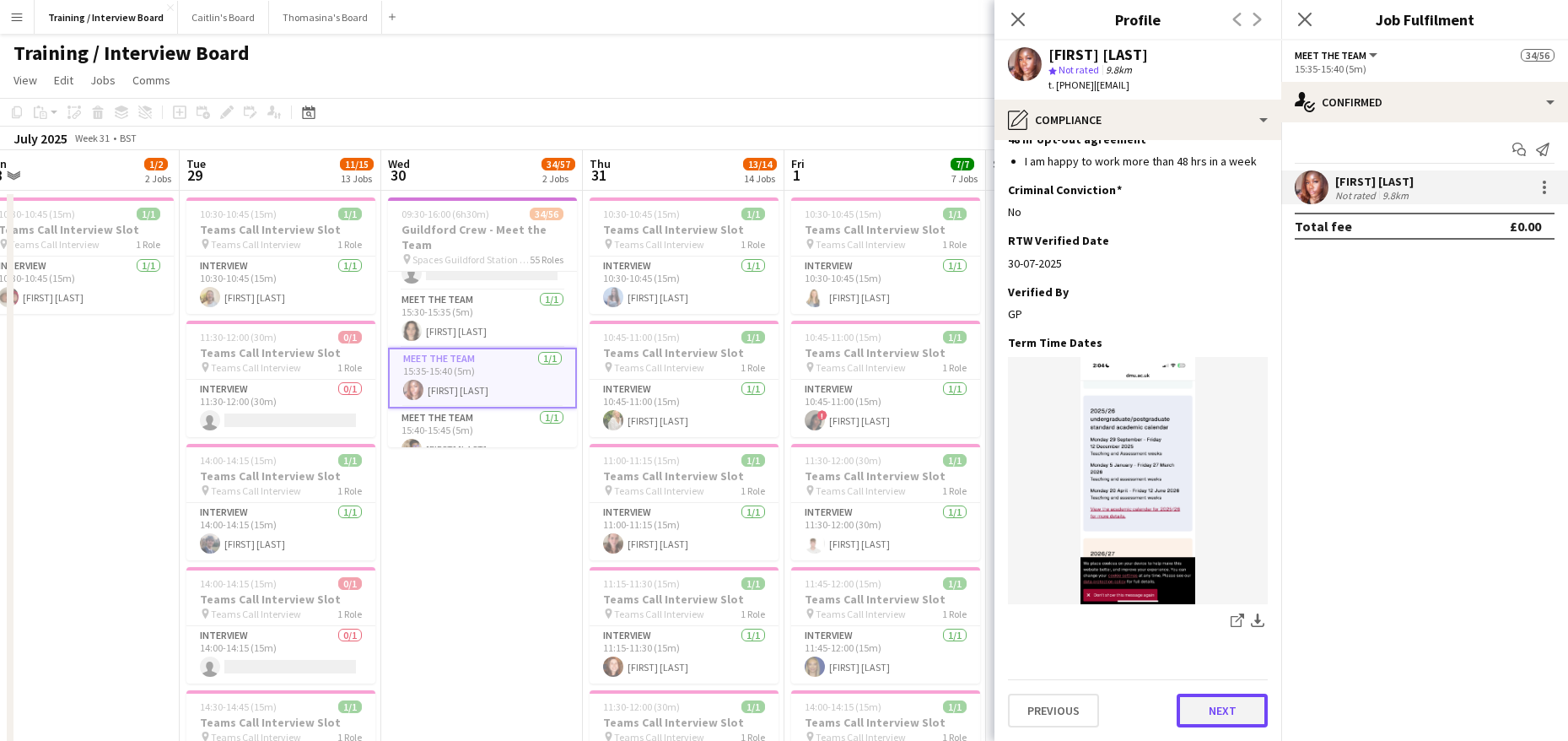 click on "Next" 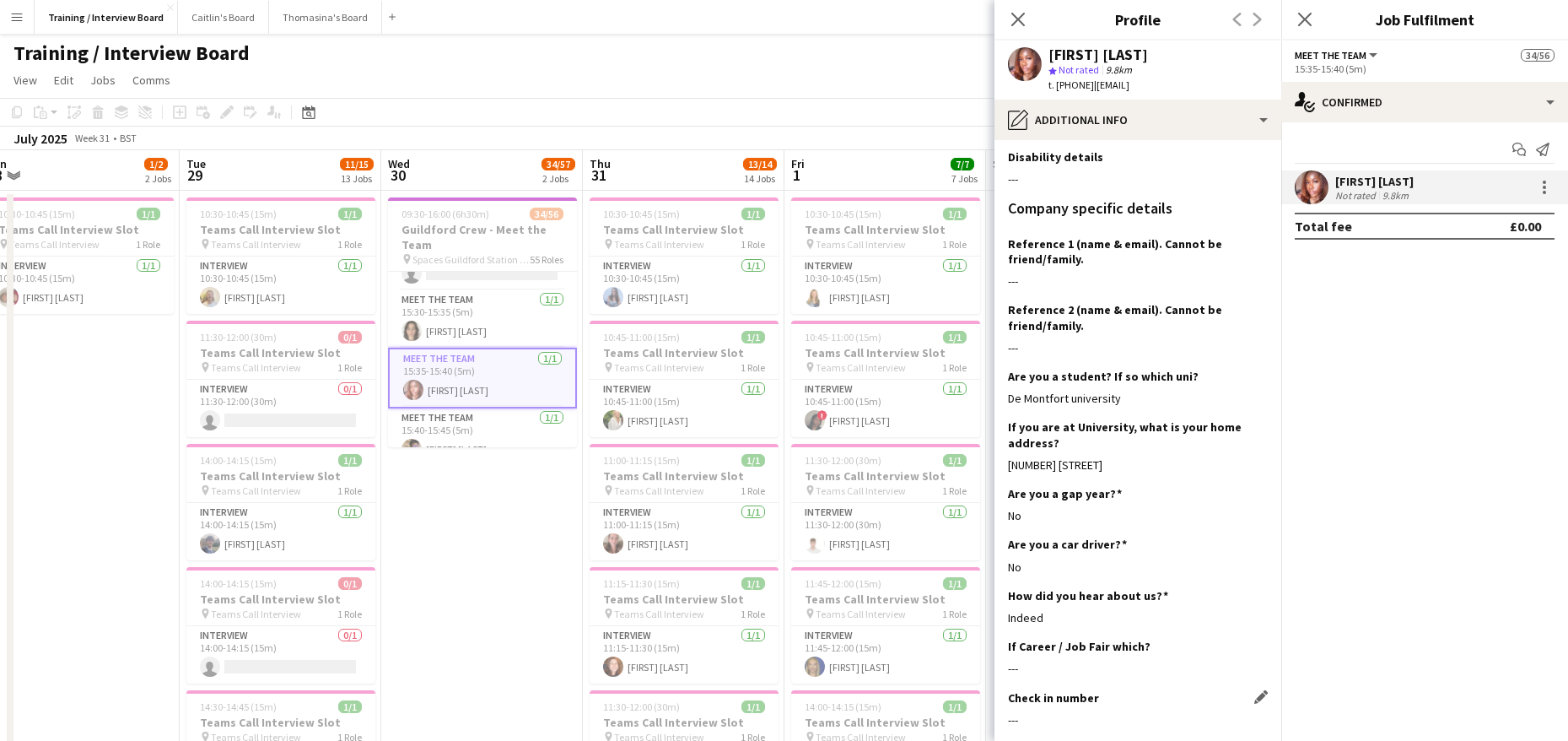 scroll, scrollTop: 202, scrollLeft: 0, axis: vertical 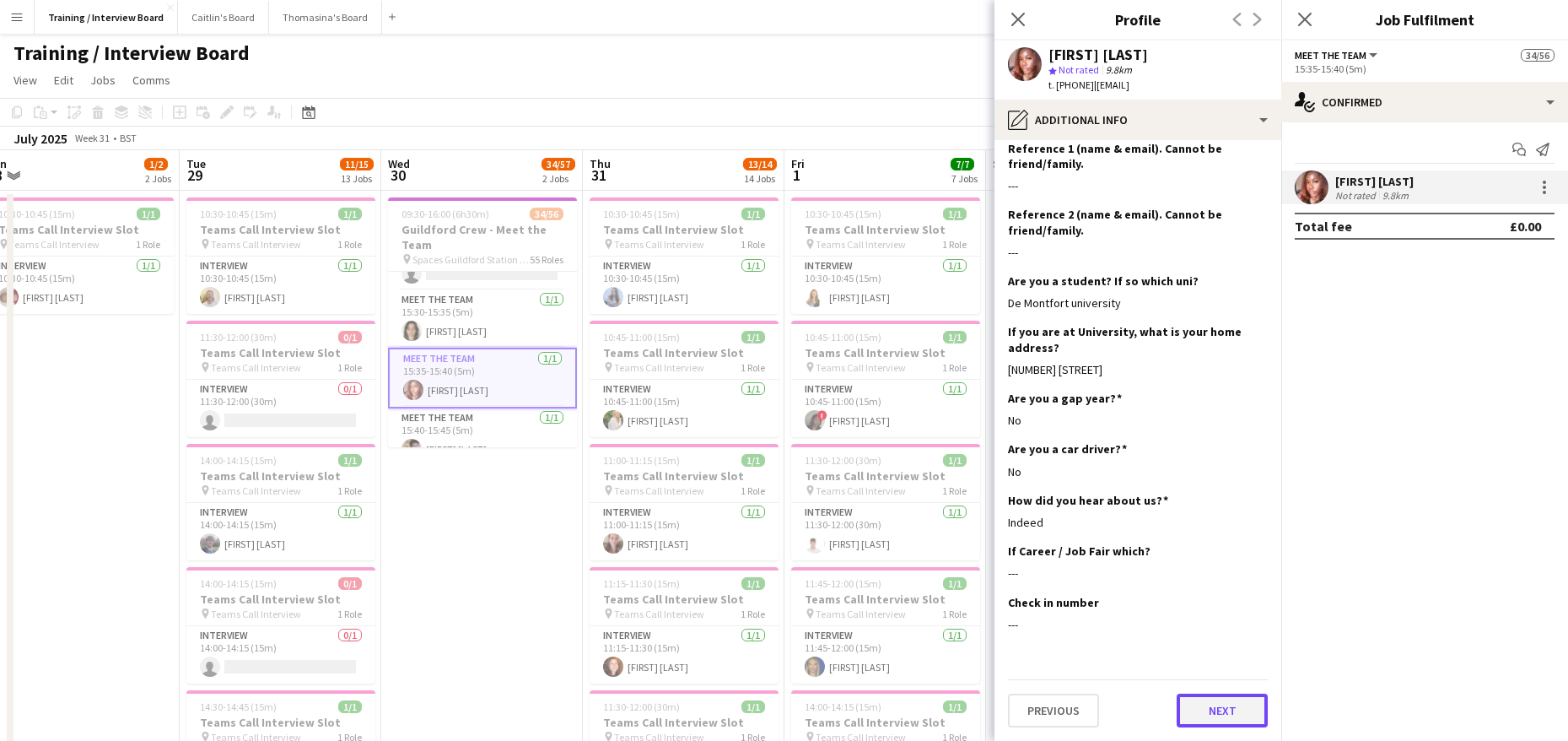 click on "Next" 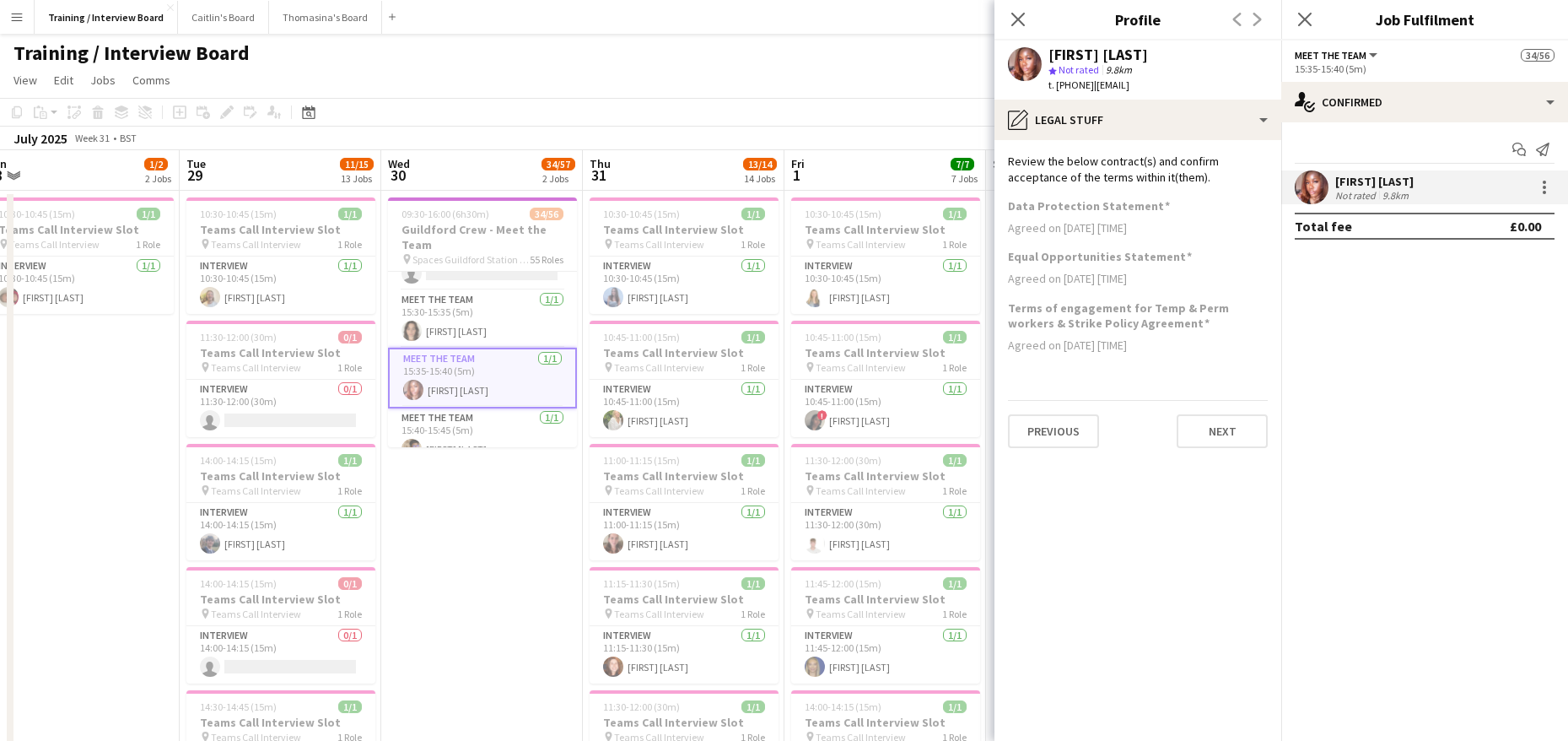 scroll, scrollTop: 0, scrollLeft: 0, axis: both 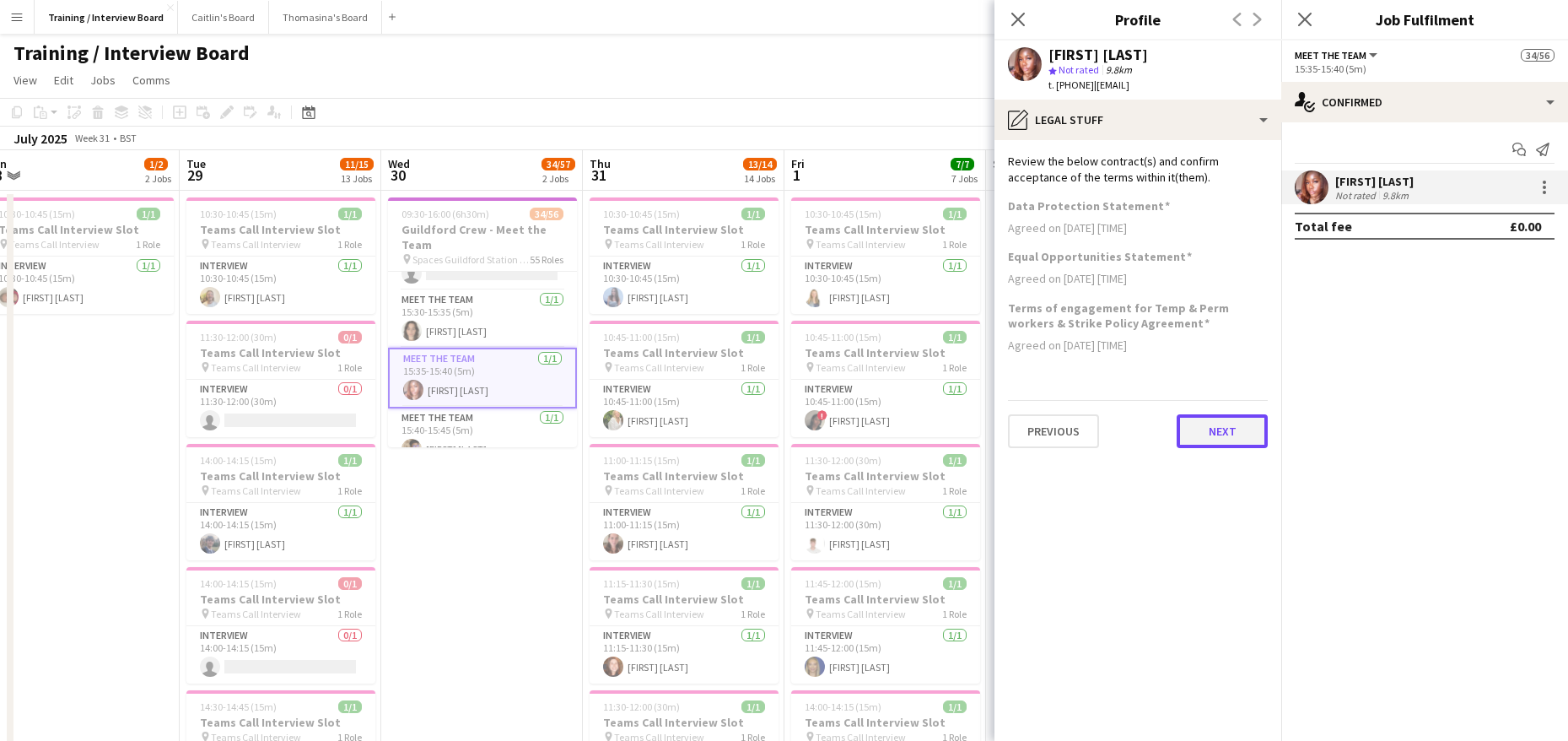 click on "Next" 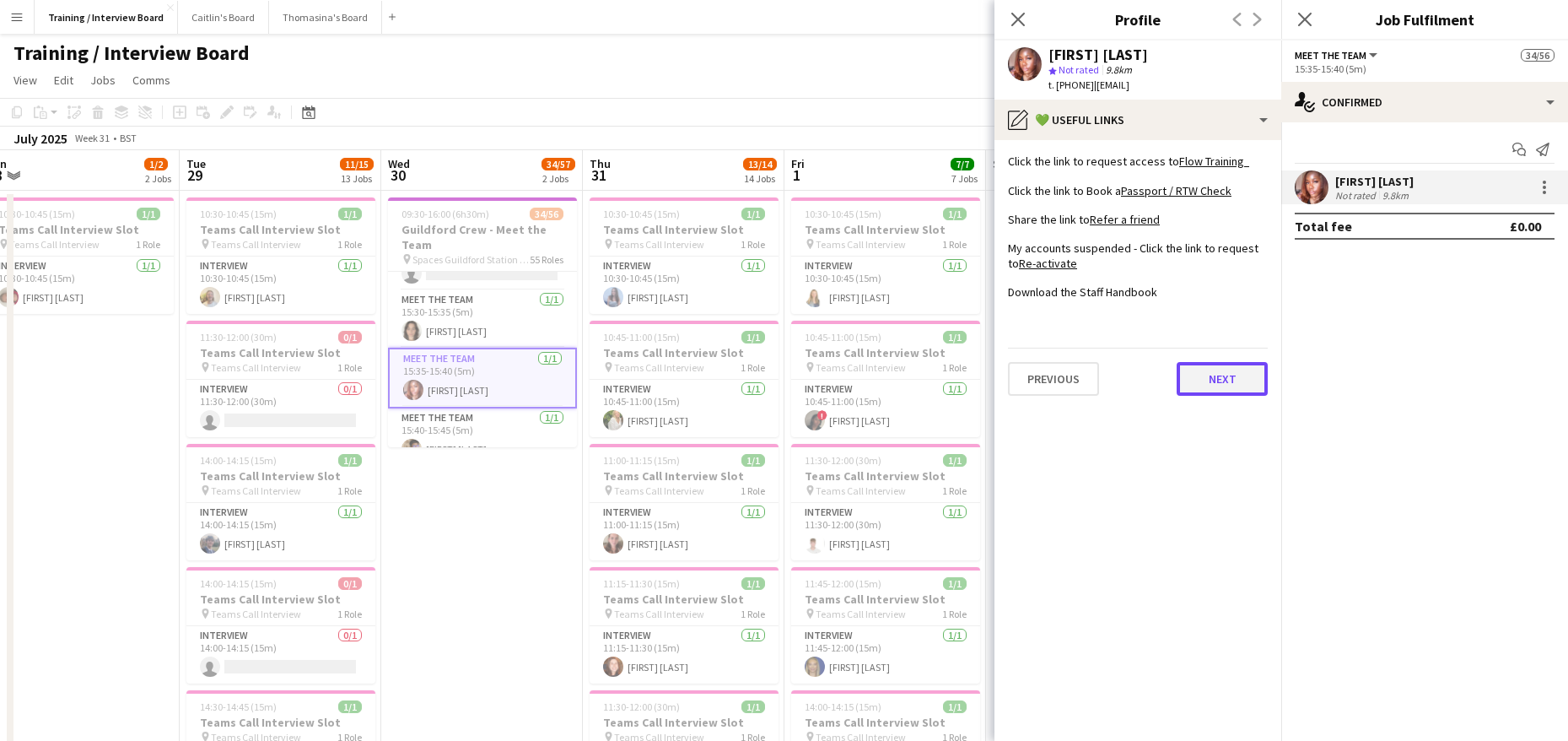 click on "Next" 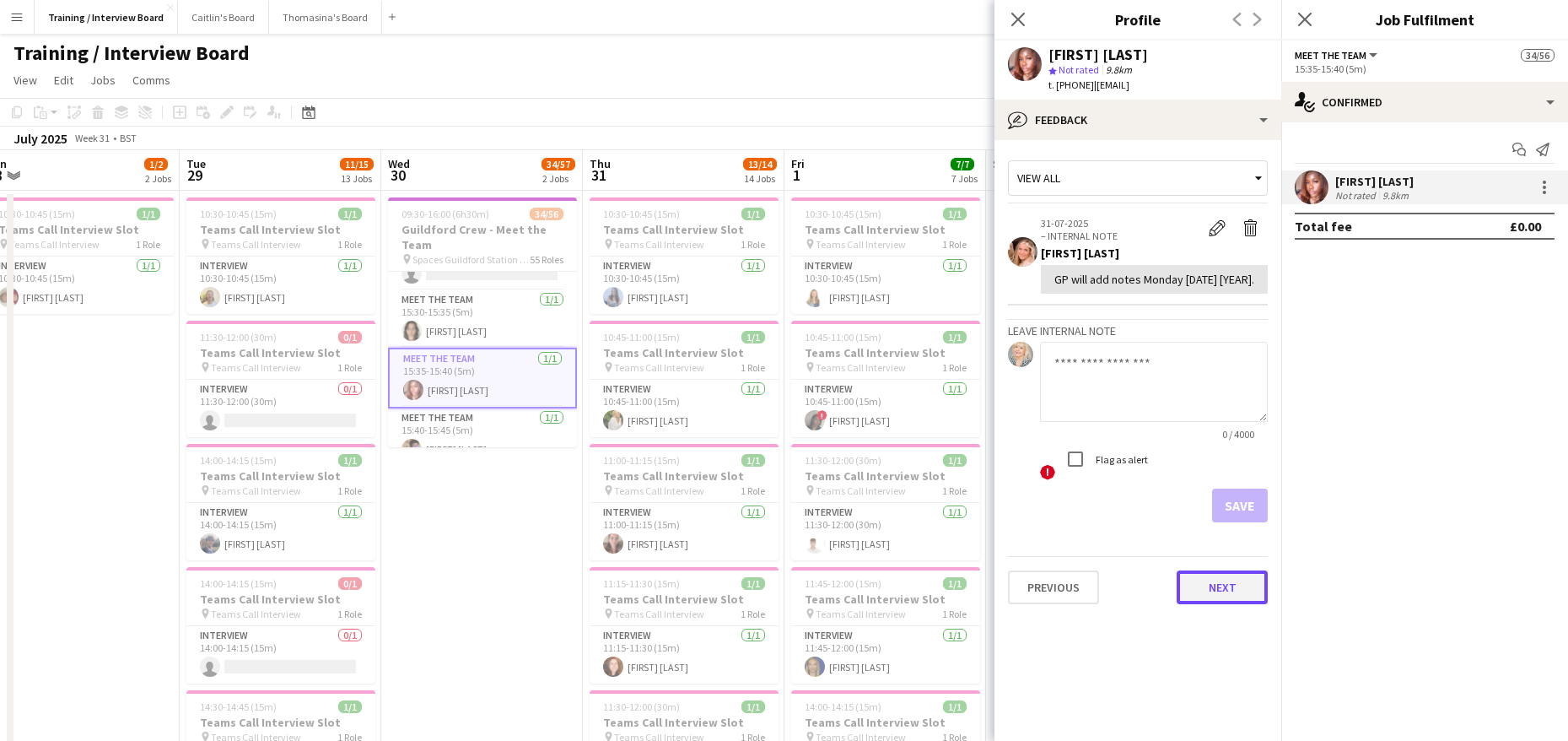 click on "Next" 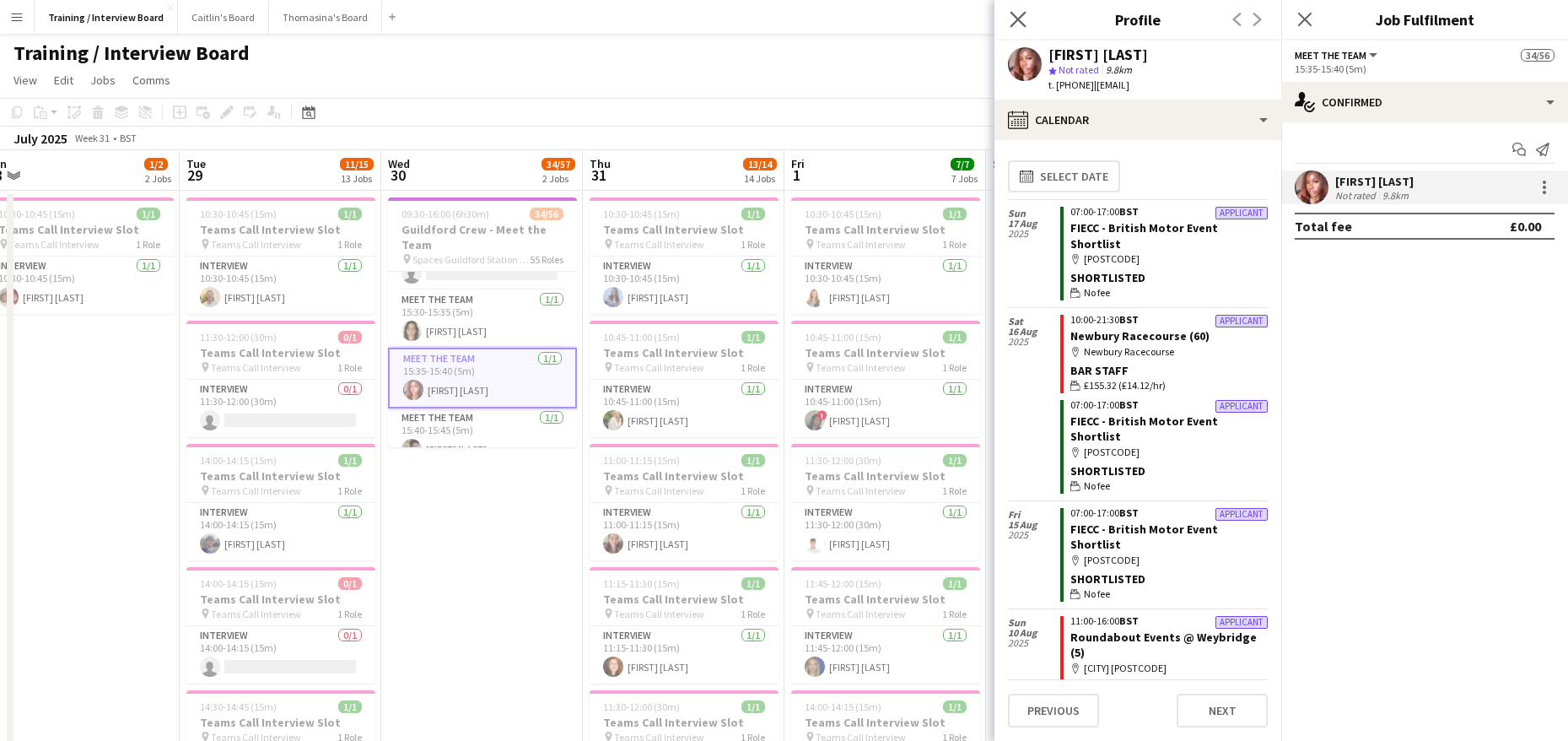click on "Close pop-in" 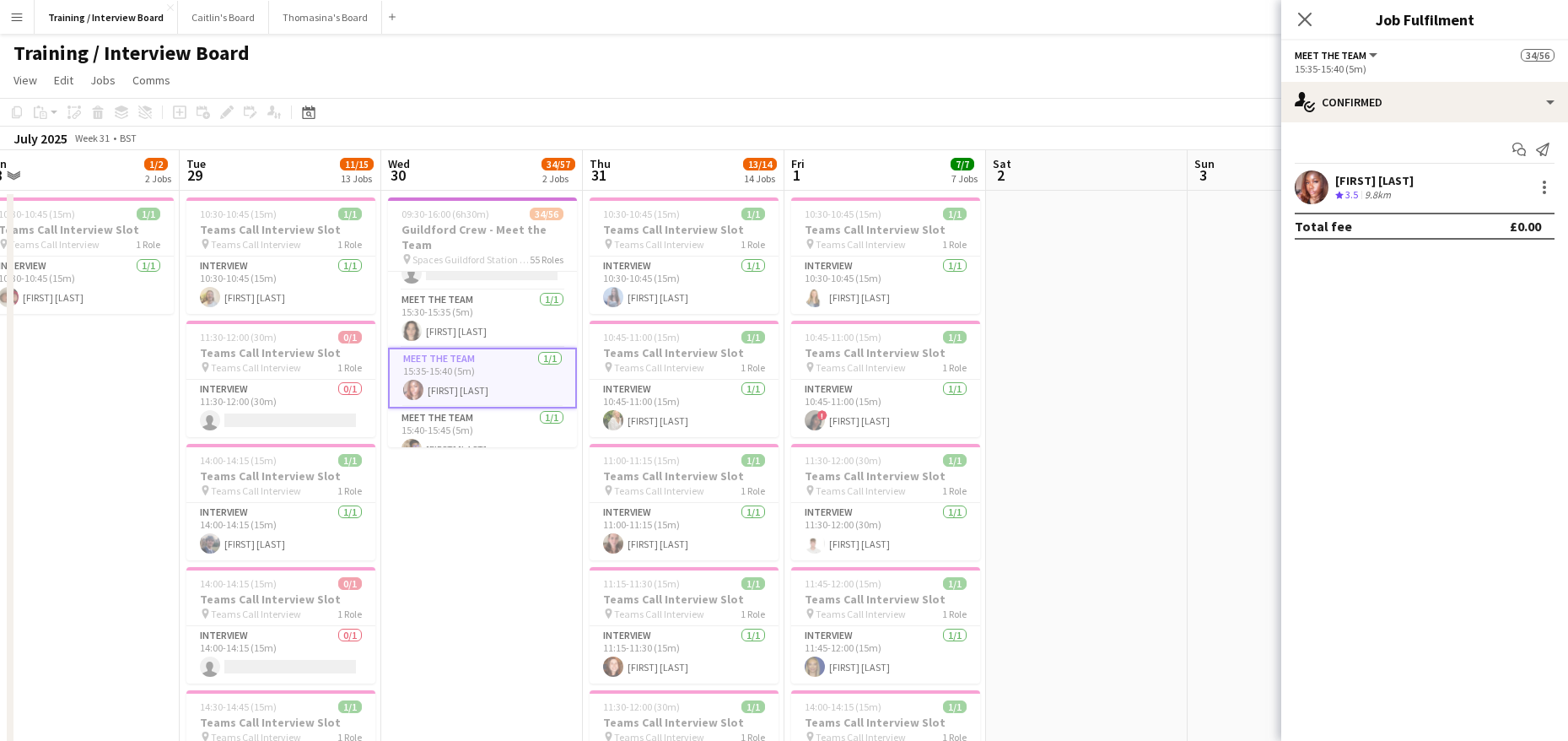 click on "Judith Marquez" at bounding box center [1374, 181] 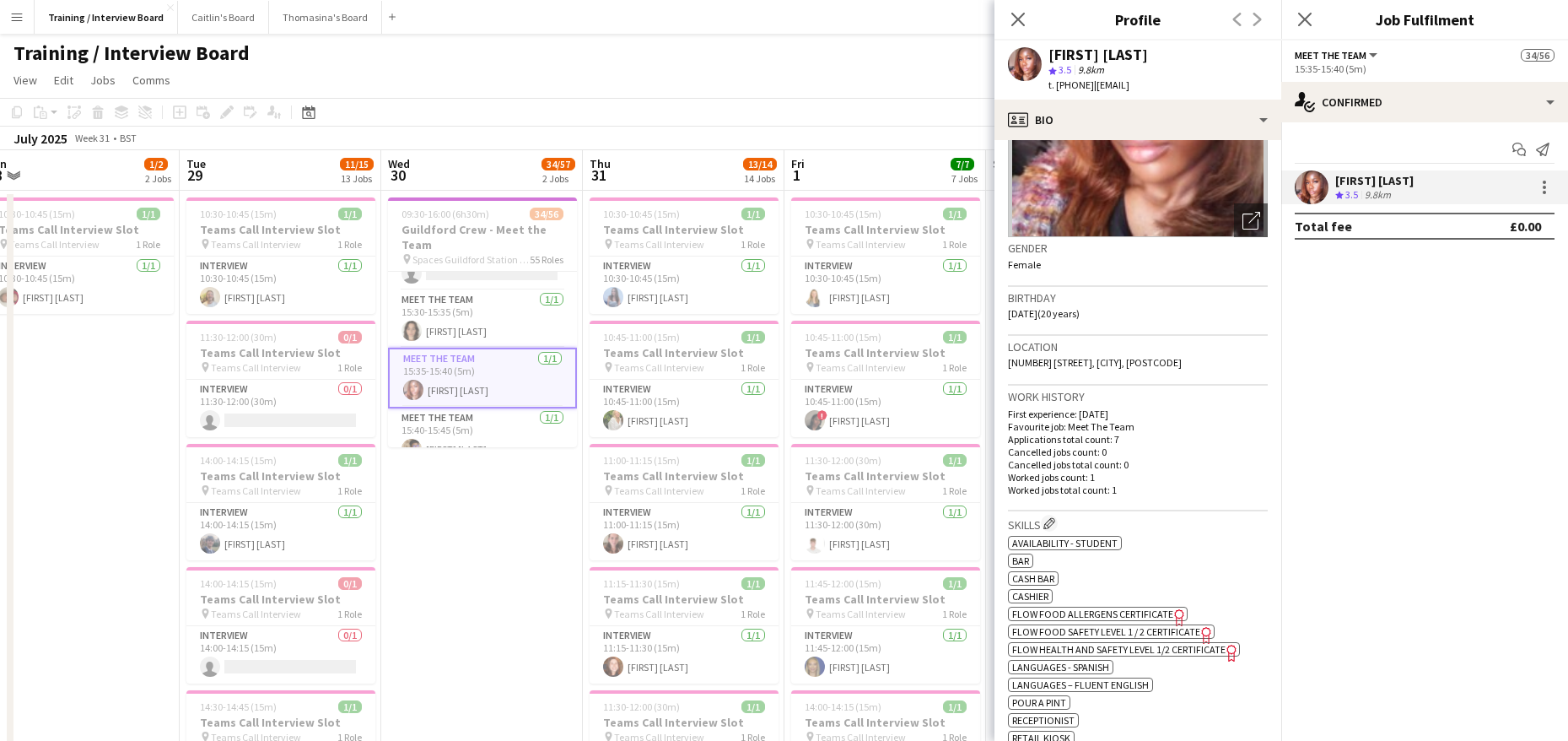 scroll, scrollTop: 338, scrollLeft: 0, axis: vertical 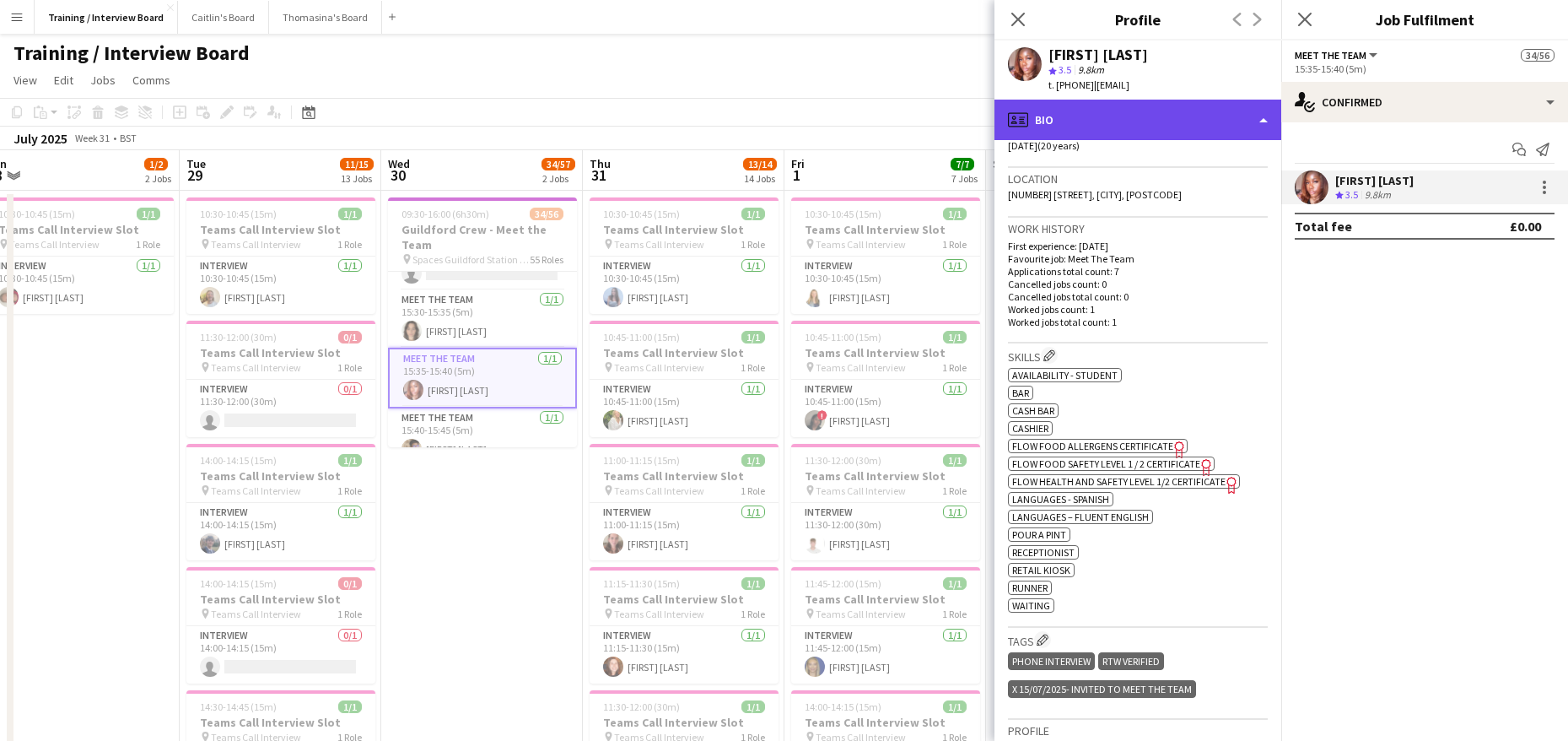 click on "profile
Bio" 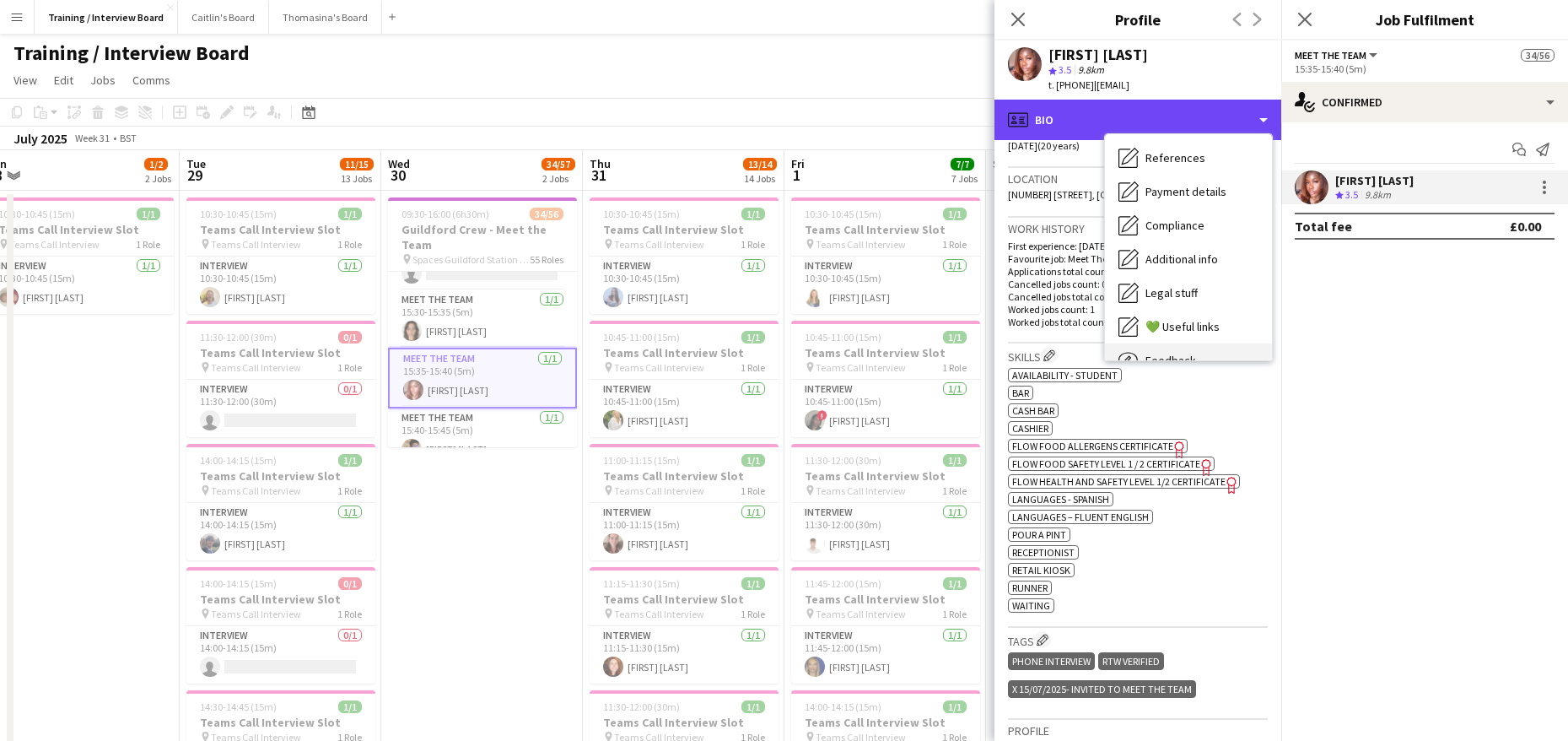 scroll, scrollTop: 226, scrollLeft: 0, axis: vertical 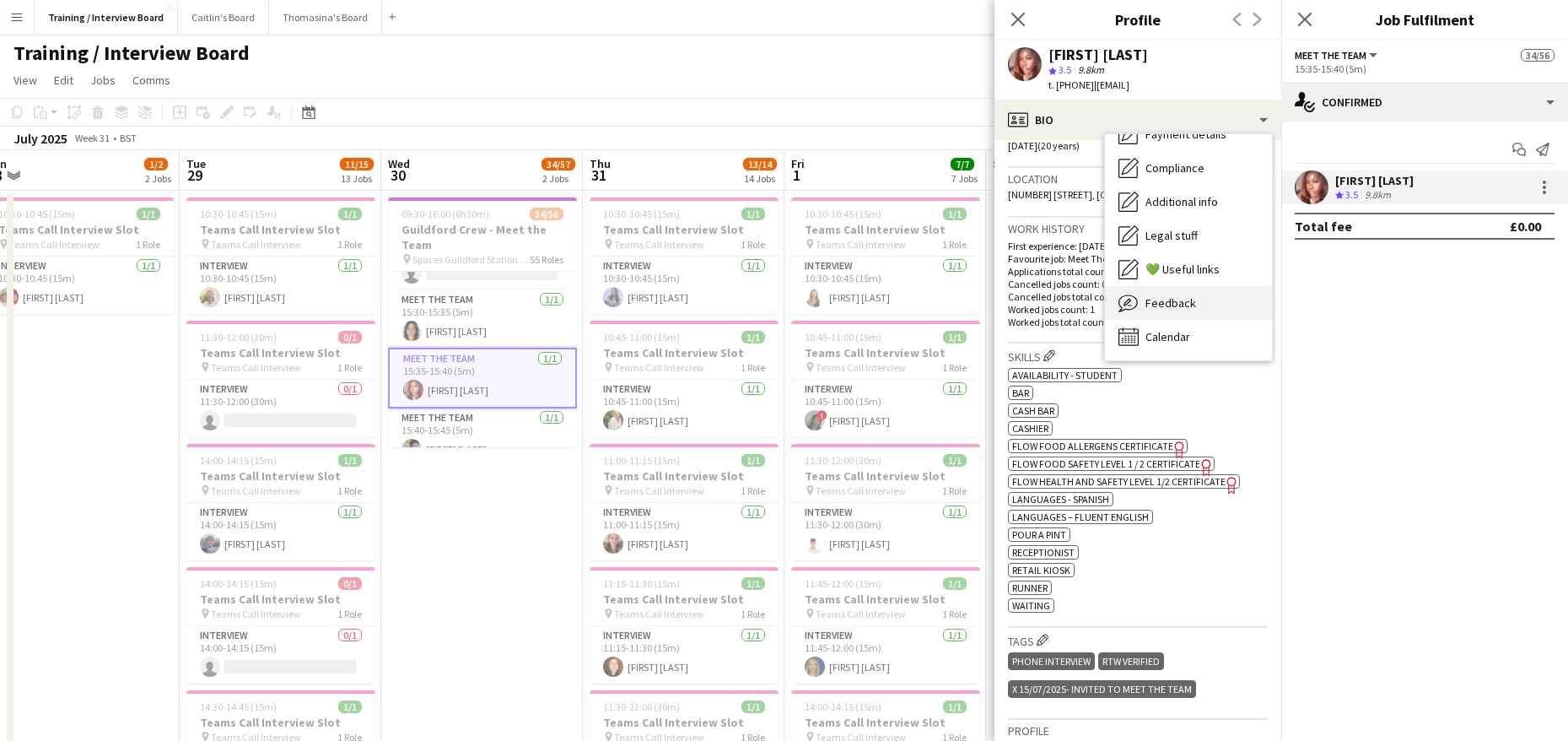 click on "Feedback" at bounding box center (1171, 303) 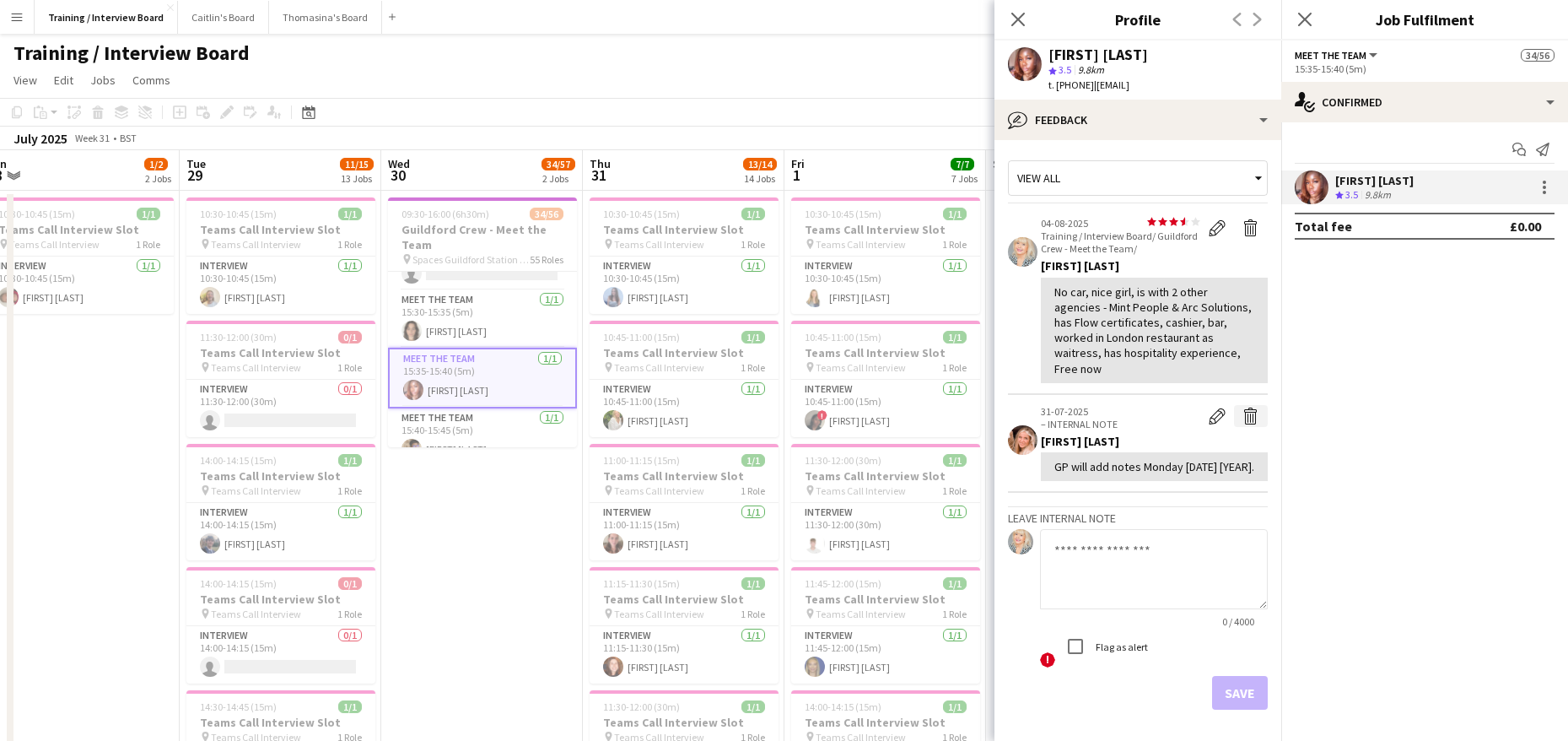 click on "Delete internal note" 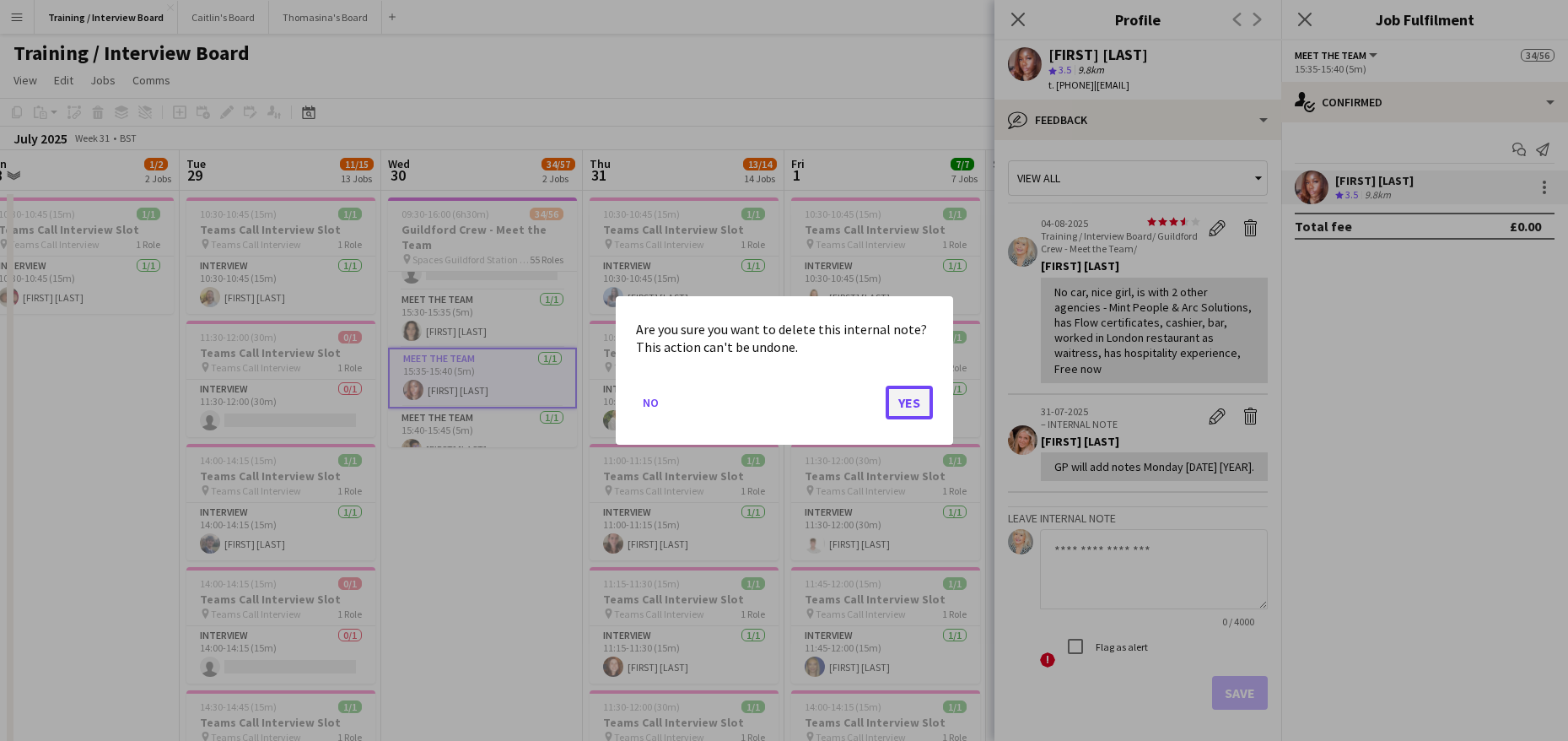 click on "Yes" 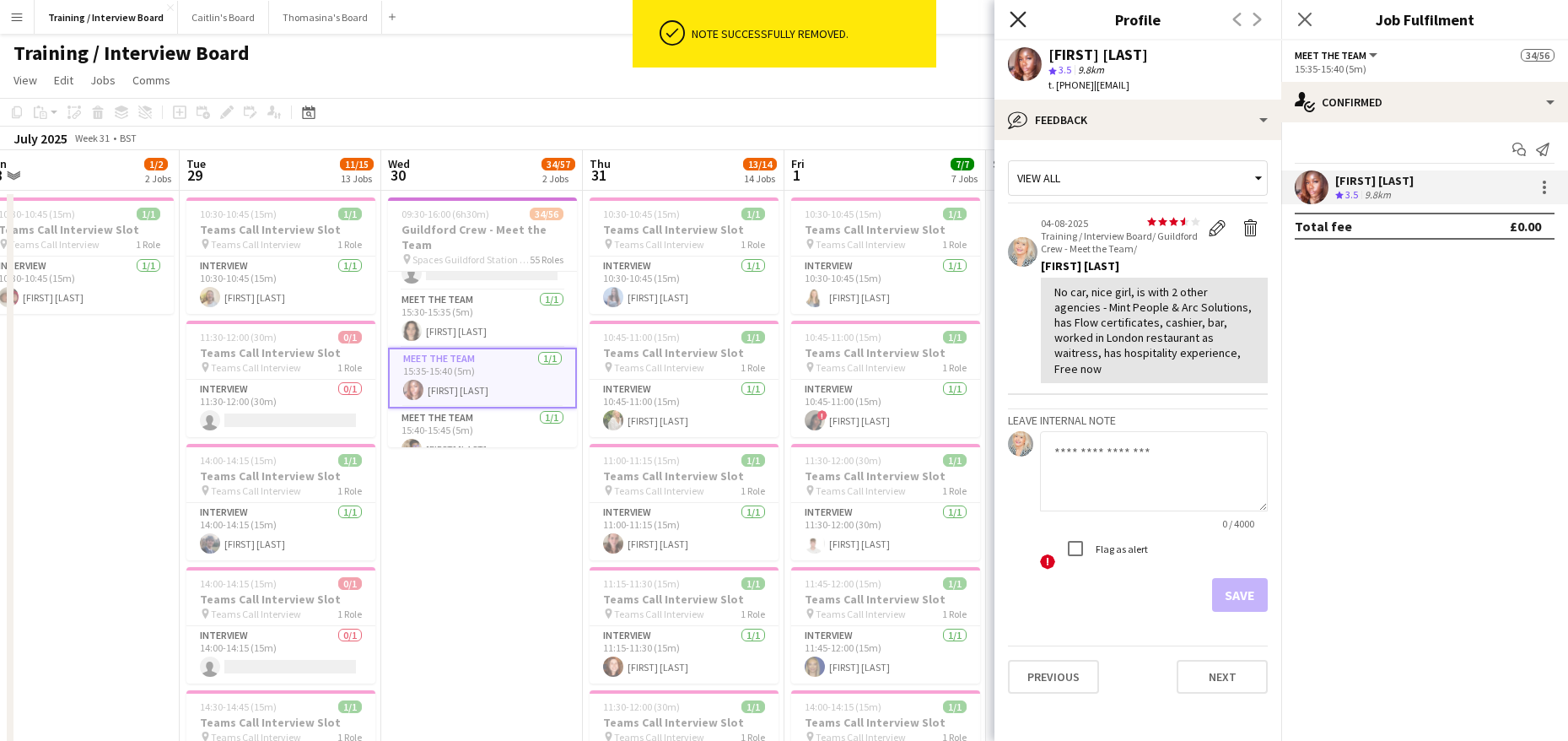 click on "Close pop-in" 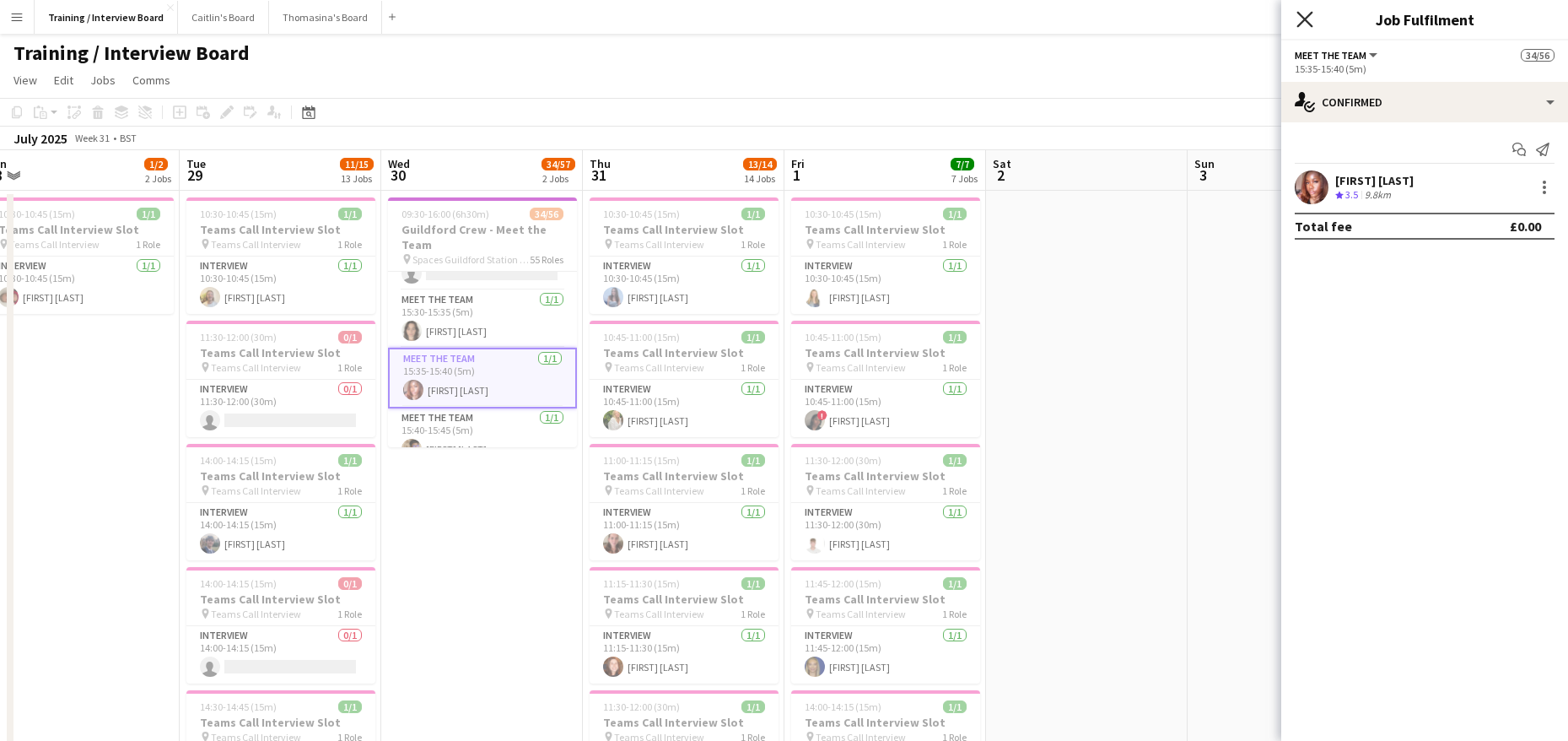 click on "Close pop-in" 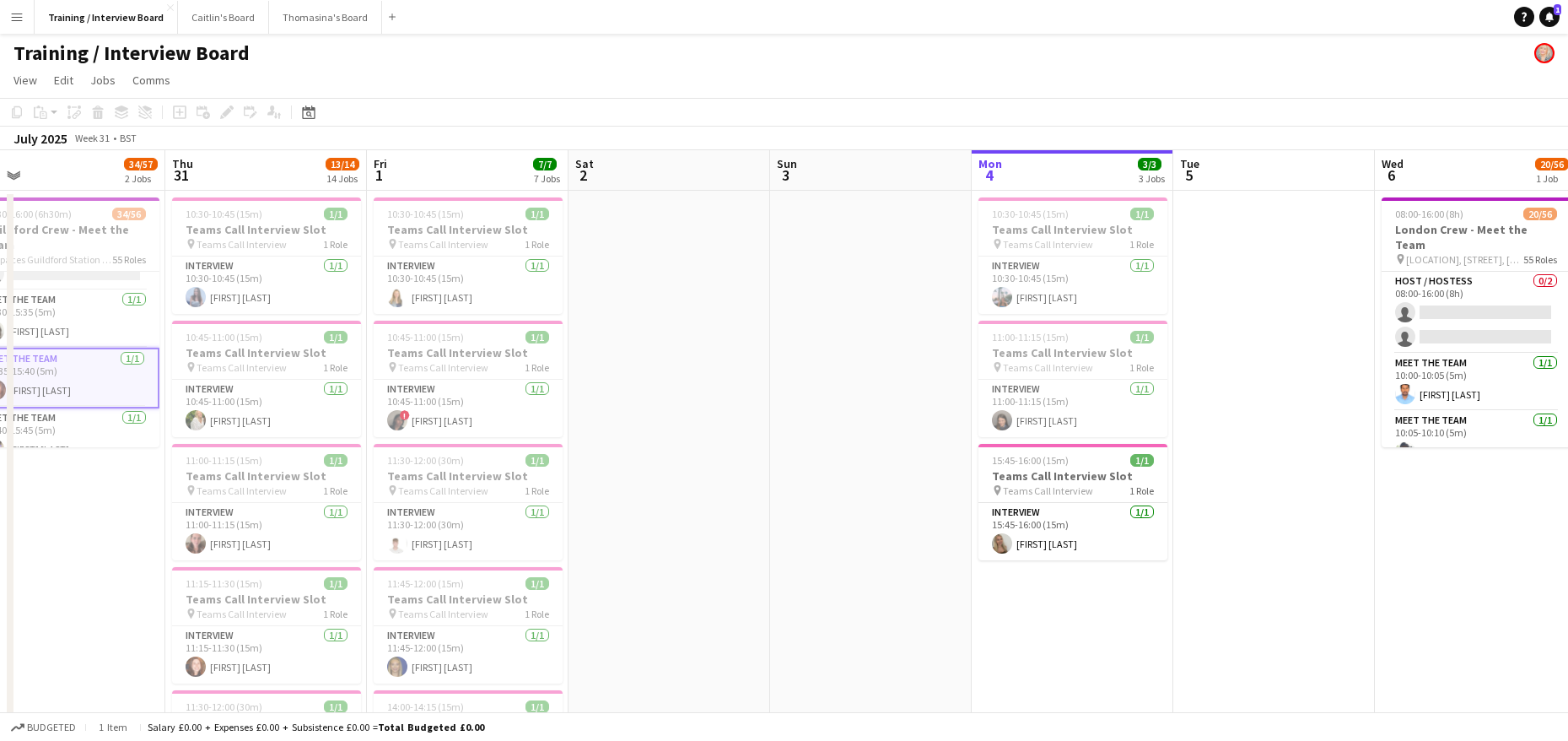 scroll, scrollTop: 0, scrollLeft: 564, axis: horizontal 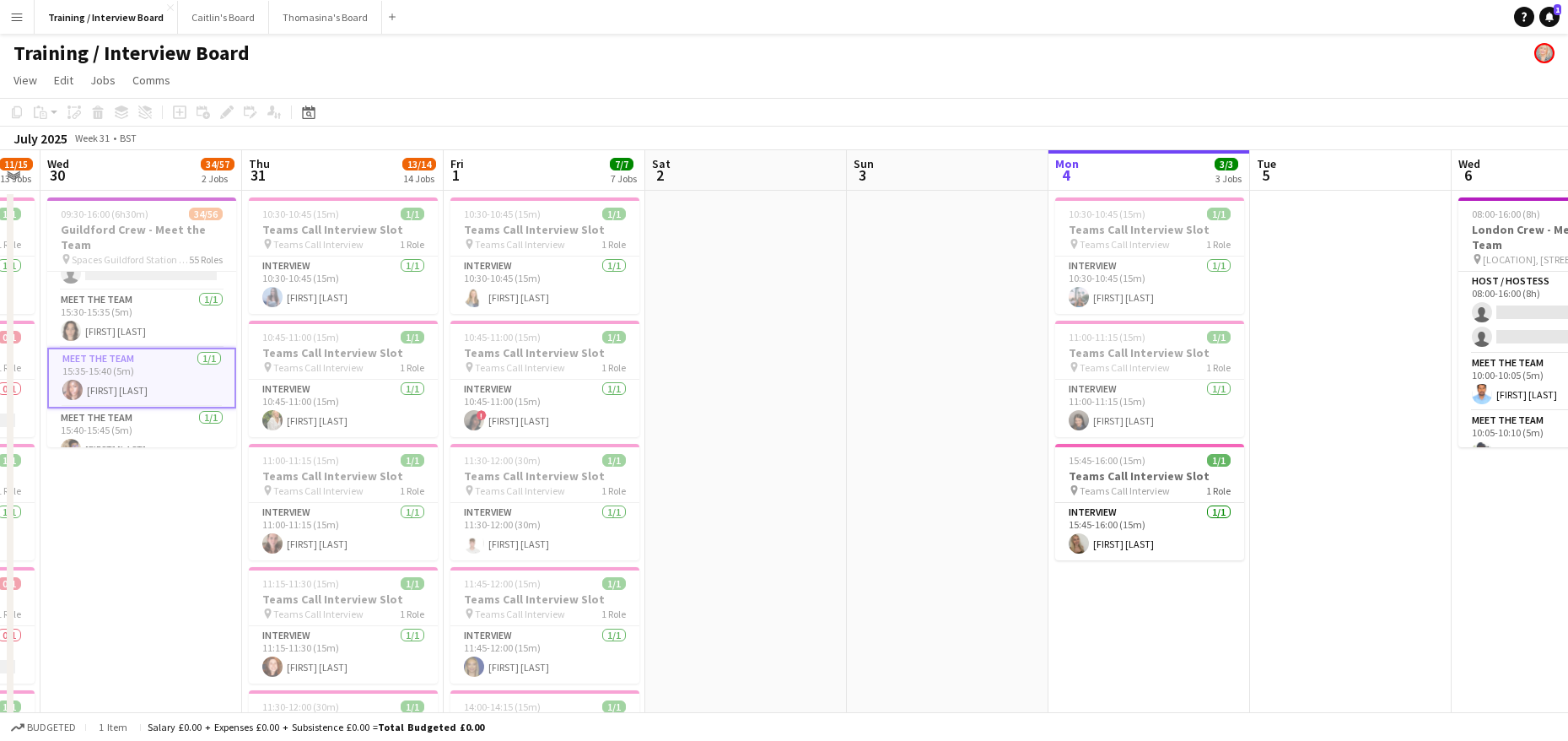 drag, startPoint x: 1295, startPoint y: 178, endPoint x: 629, endPoint y: 82, distance: 672.8833 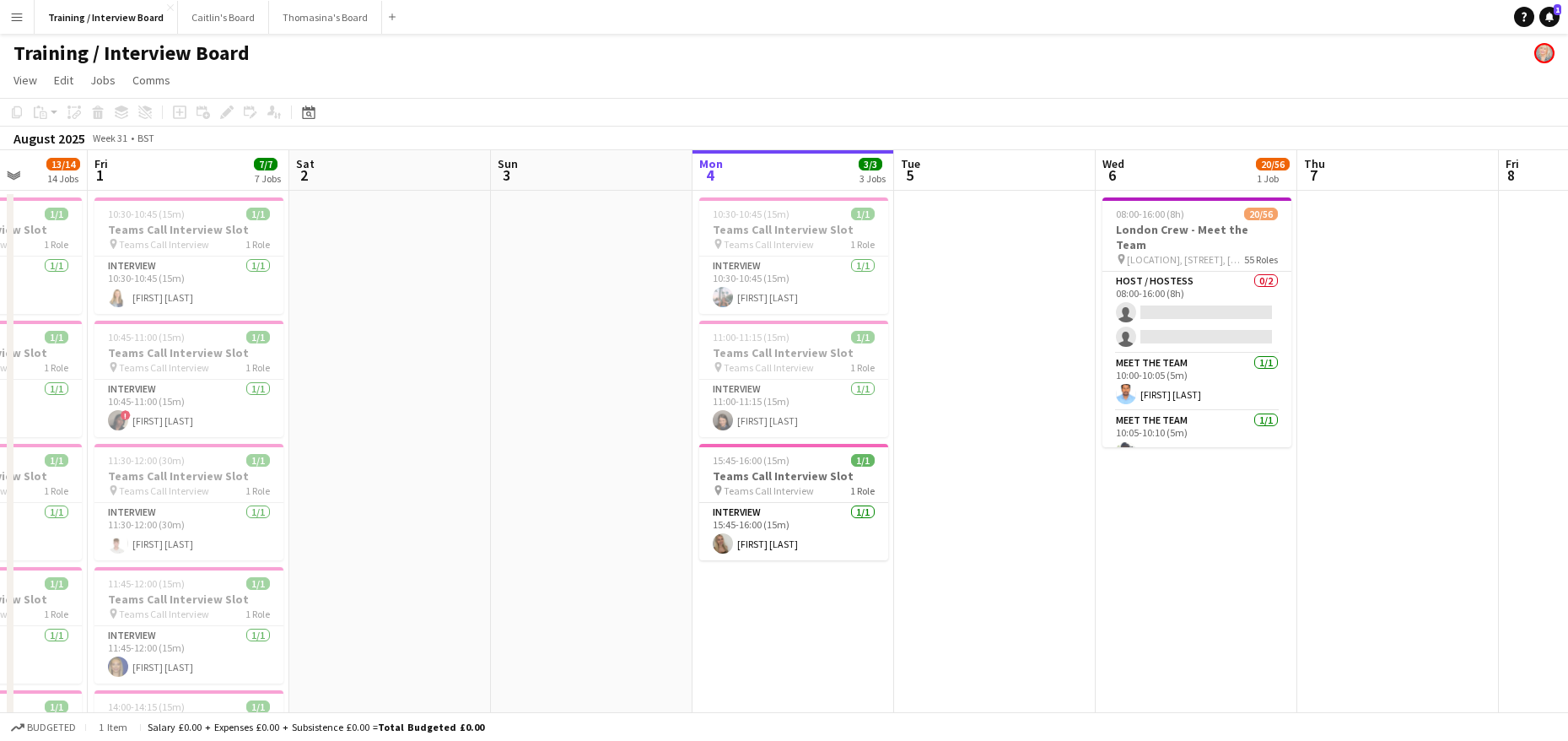 scroll, scrollTop: 0, scrollLeft: 535, axis: horizontal 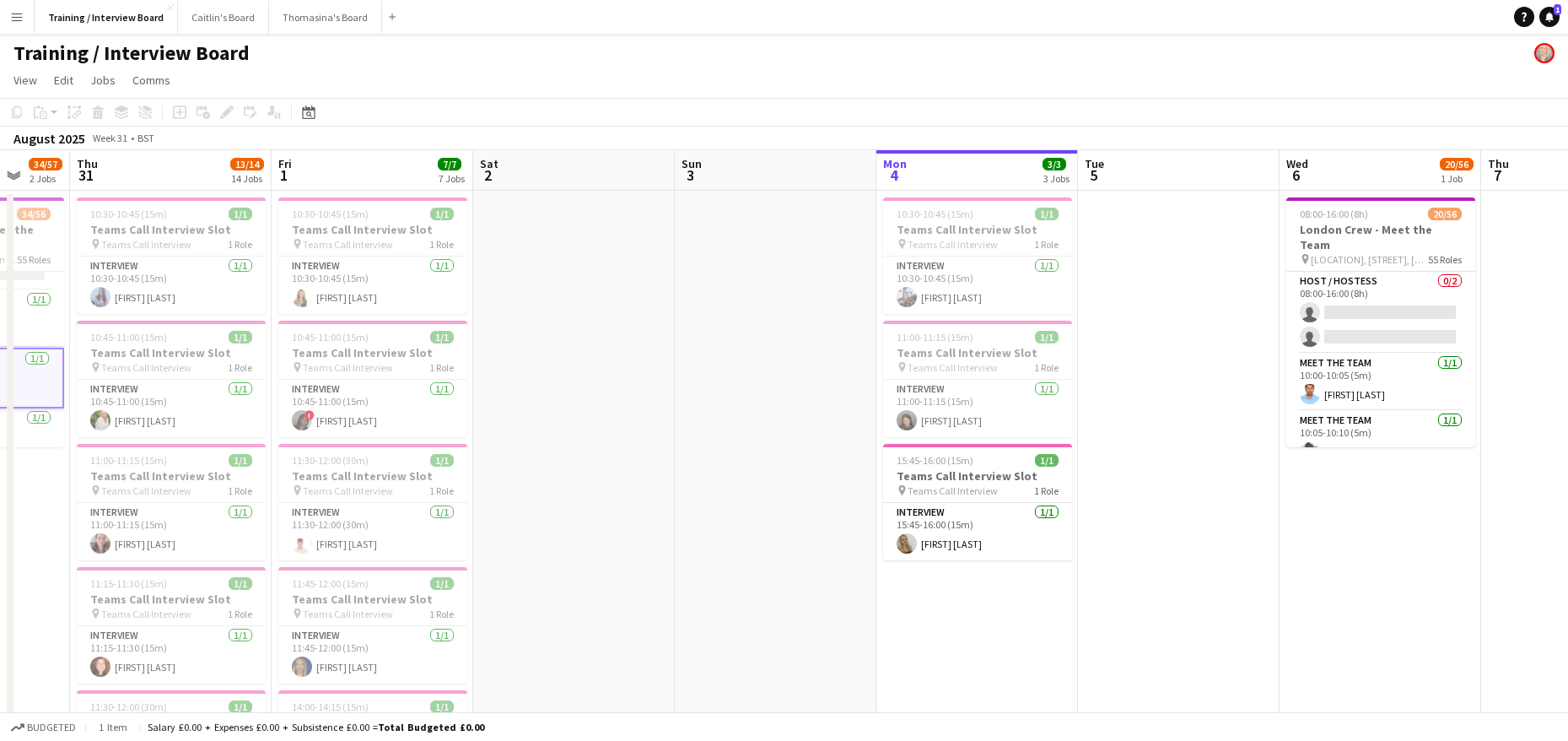 drag, startPoint x: 1004, startPoint y: 174, endPoint x: 452, endPoint y: 125, distance: 554.17055 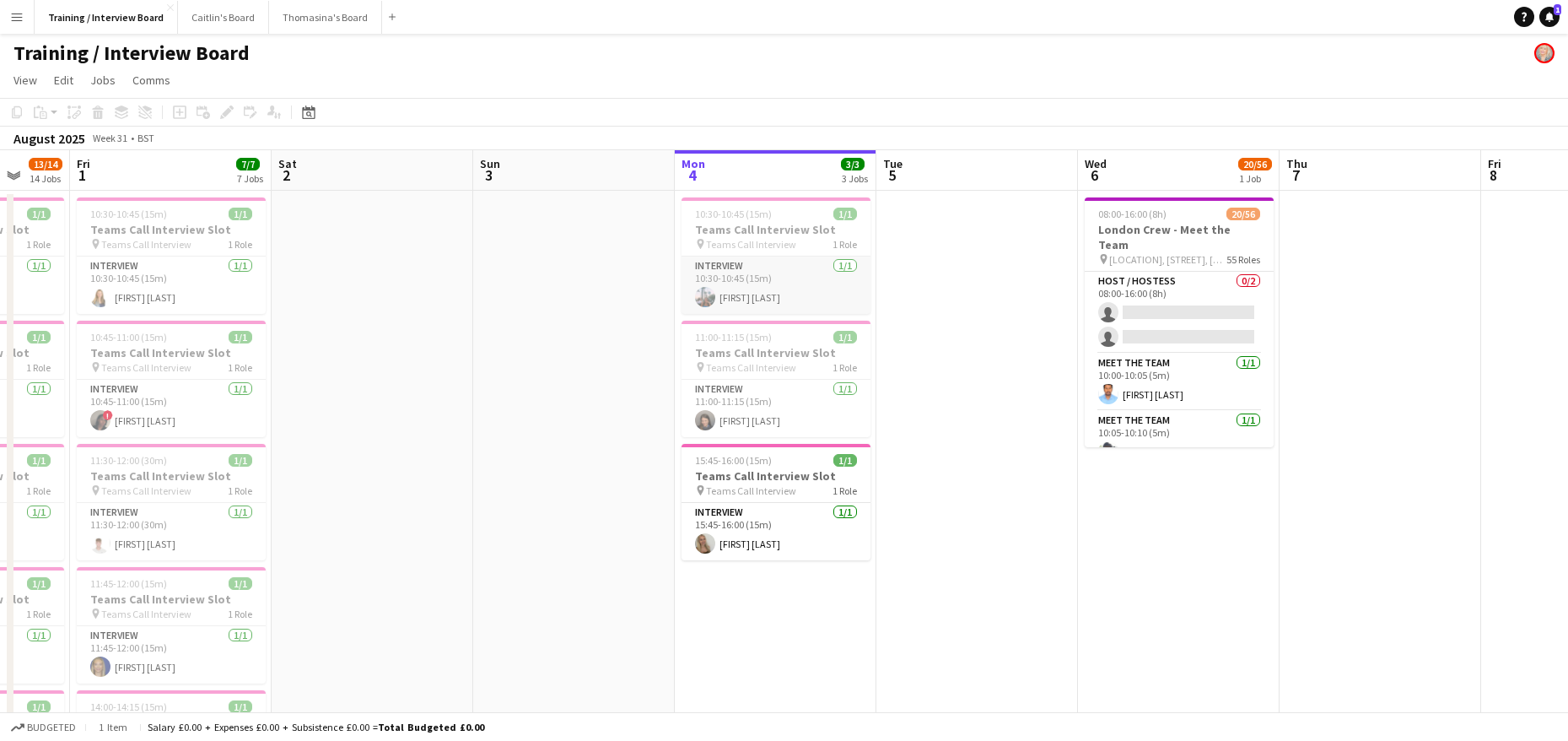 click on "Interview   1/1   10:30-10:45 (15m)
Lucy Ginesi" at bounding box center [776, 285] 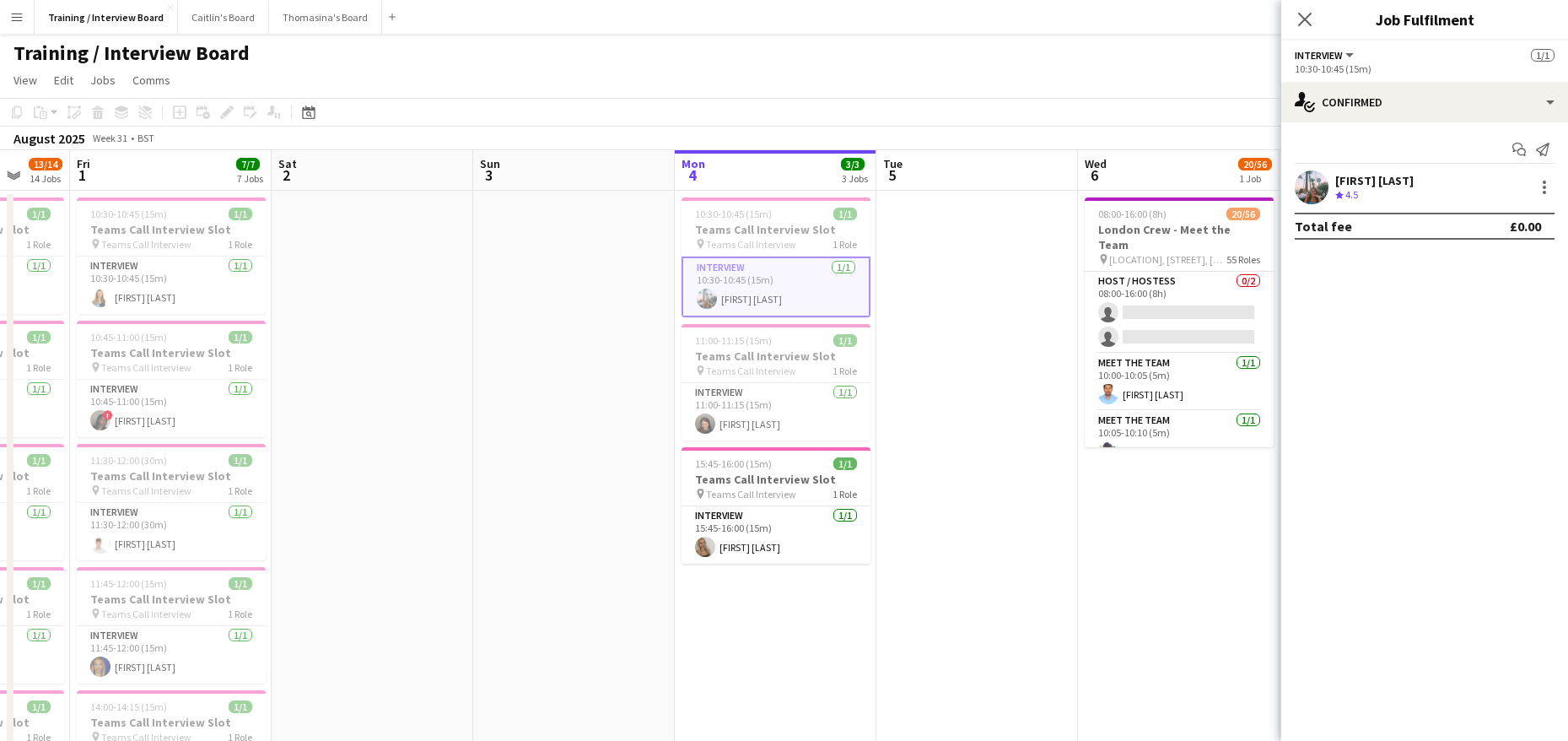 click on "4.5" at bounding box center [1351, 194] 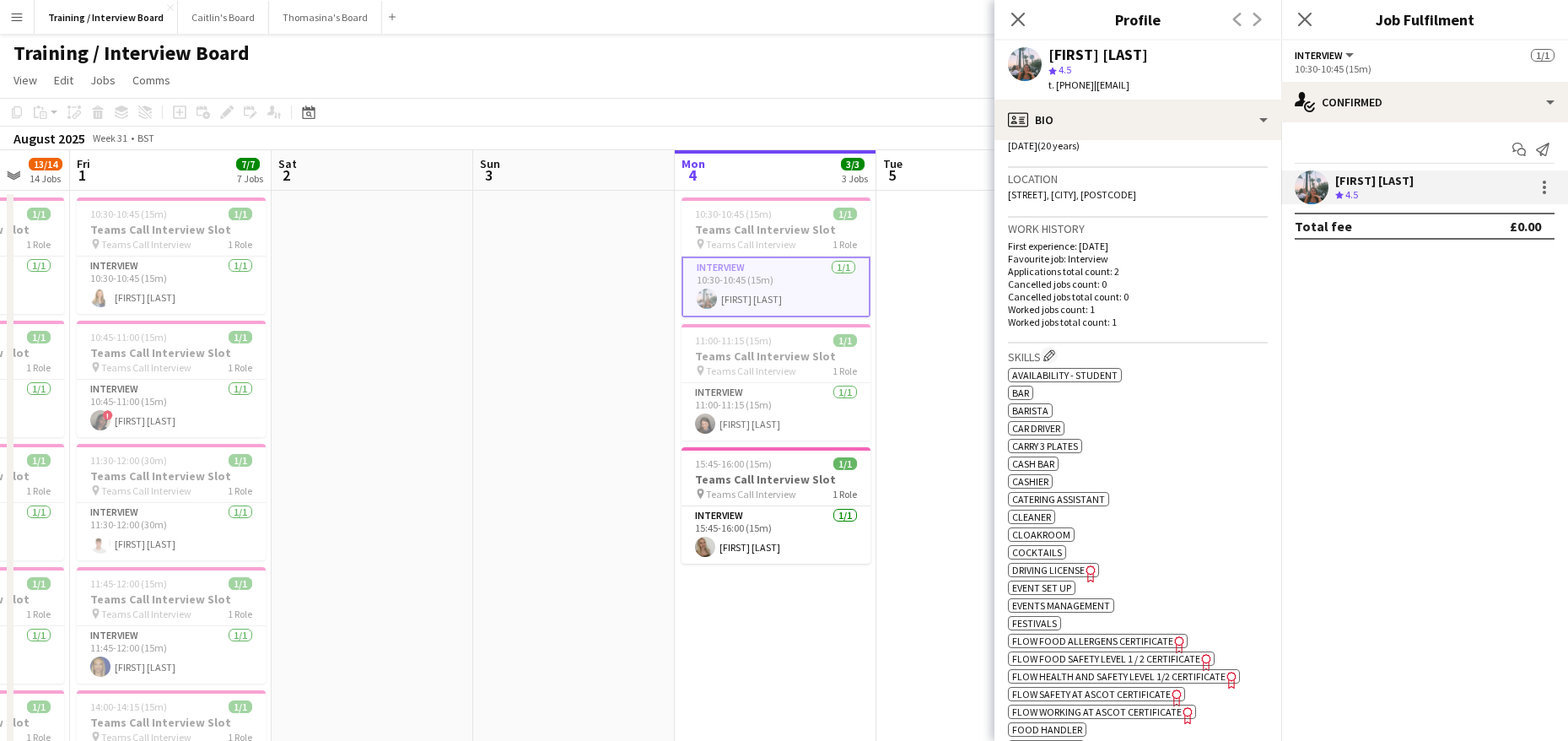 scroll, scrollTop: 84, scrollLeft: 0, axis: vertical 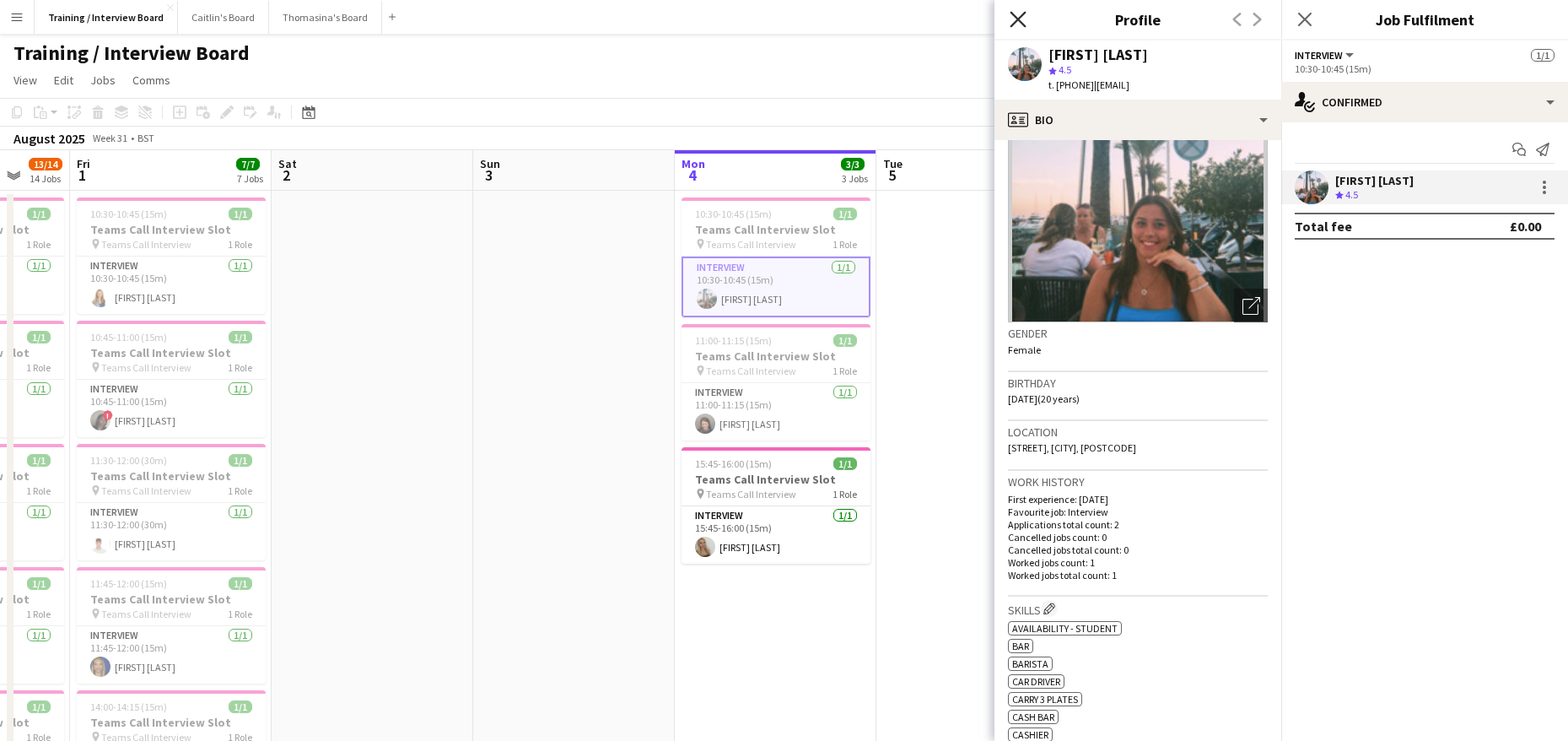 click on "Close pop-in" 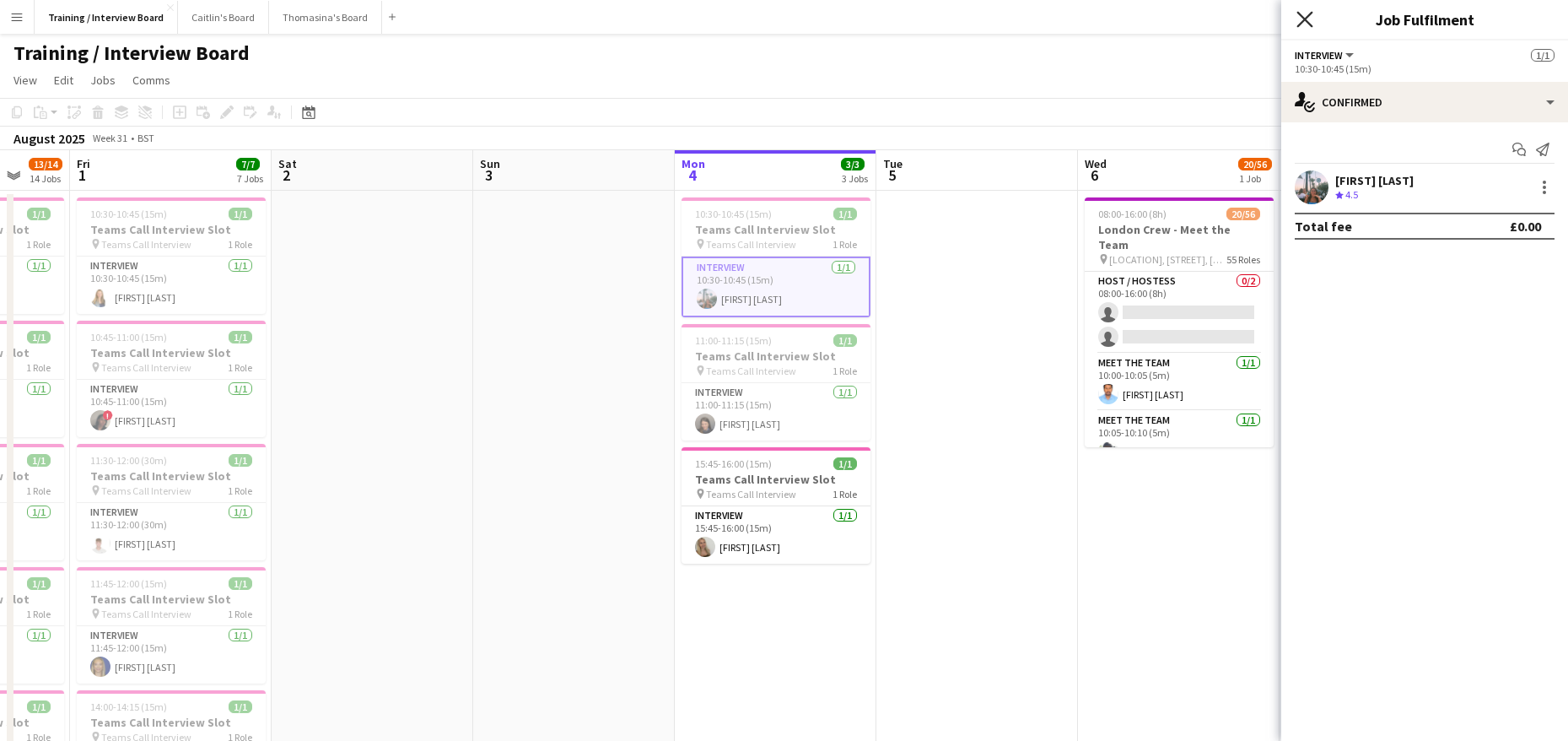 click 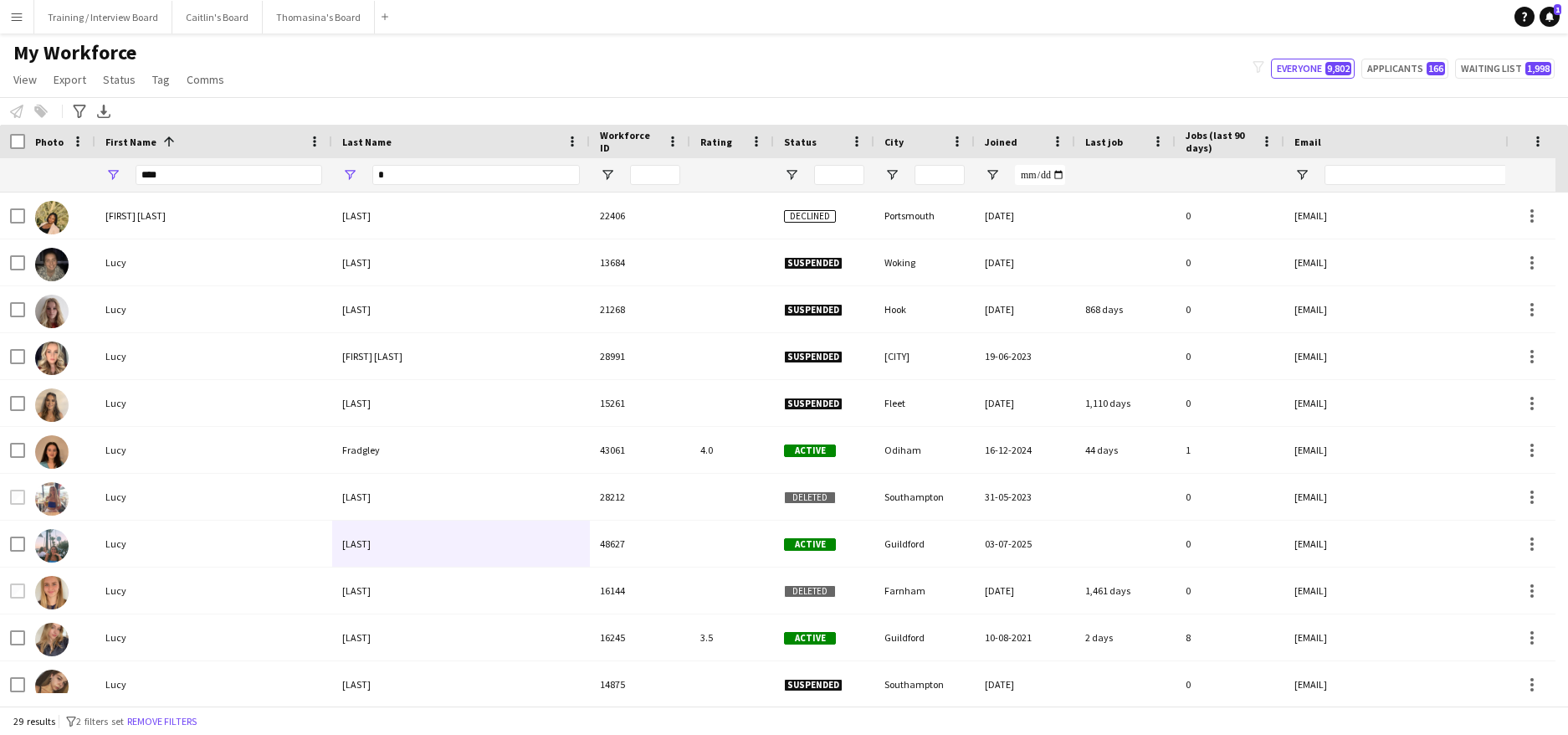 scroll, scrollTop: 0, scrollLeft: 0, axis: both 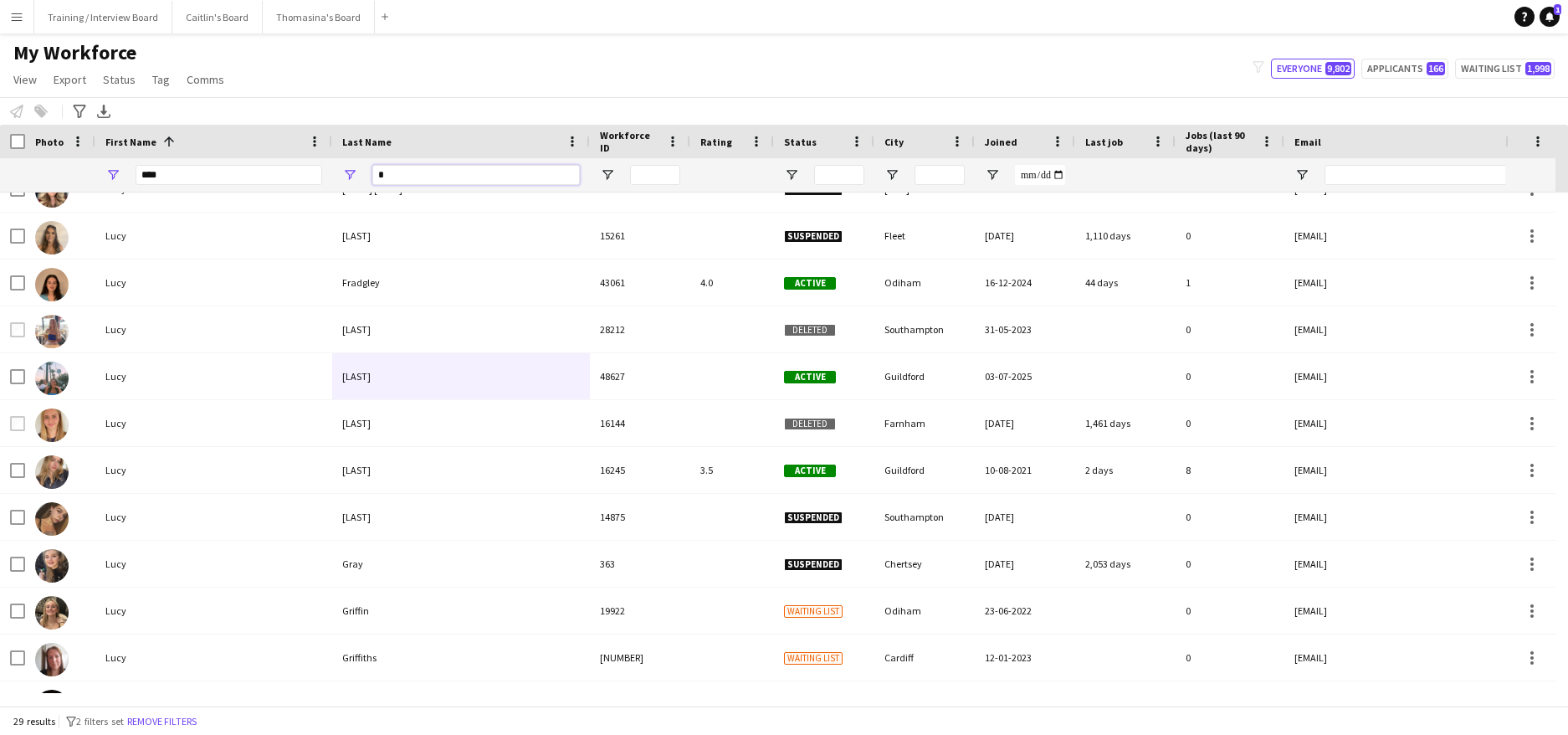 click on "*" at bounding box center [476, 175] 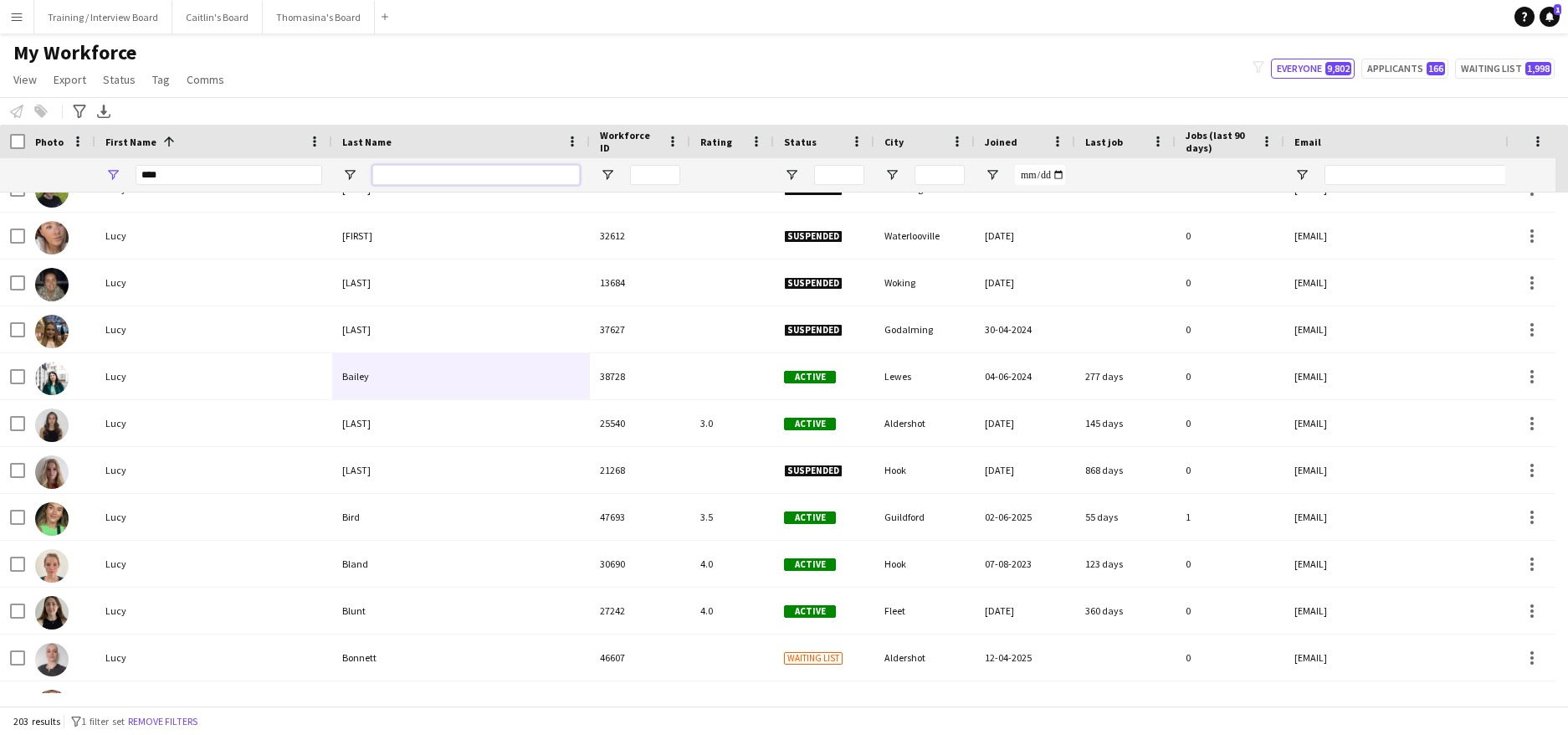 type 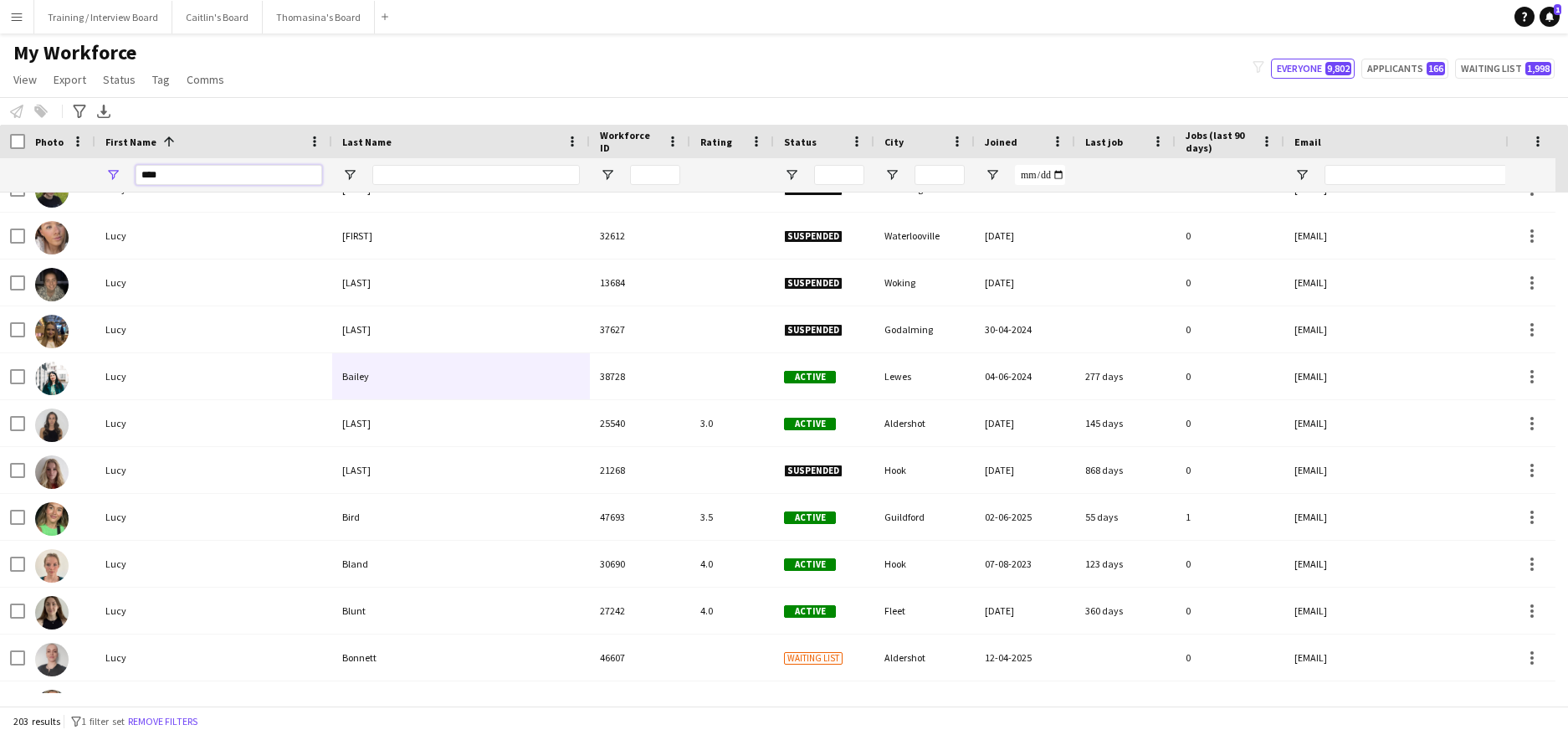 click on "****" at bounding box center (228, 175) 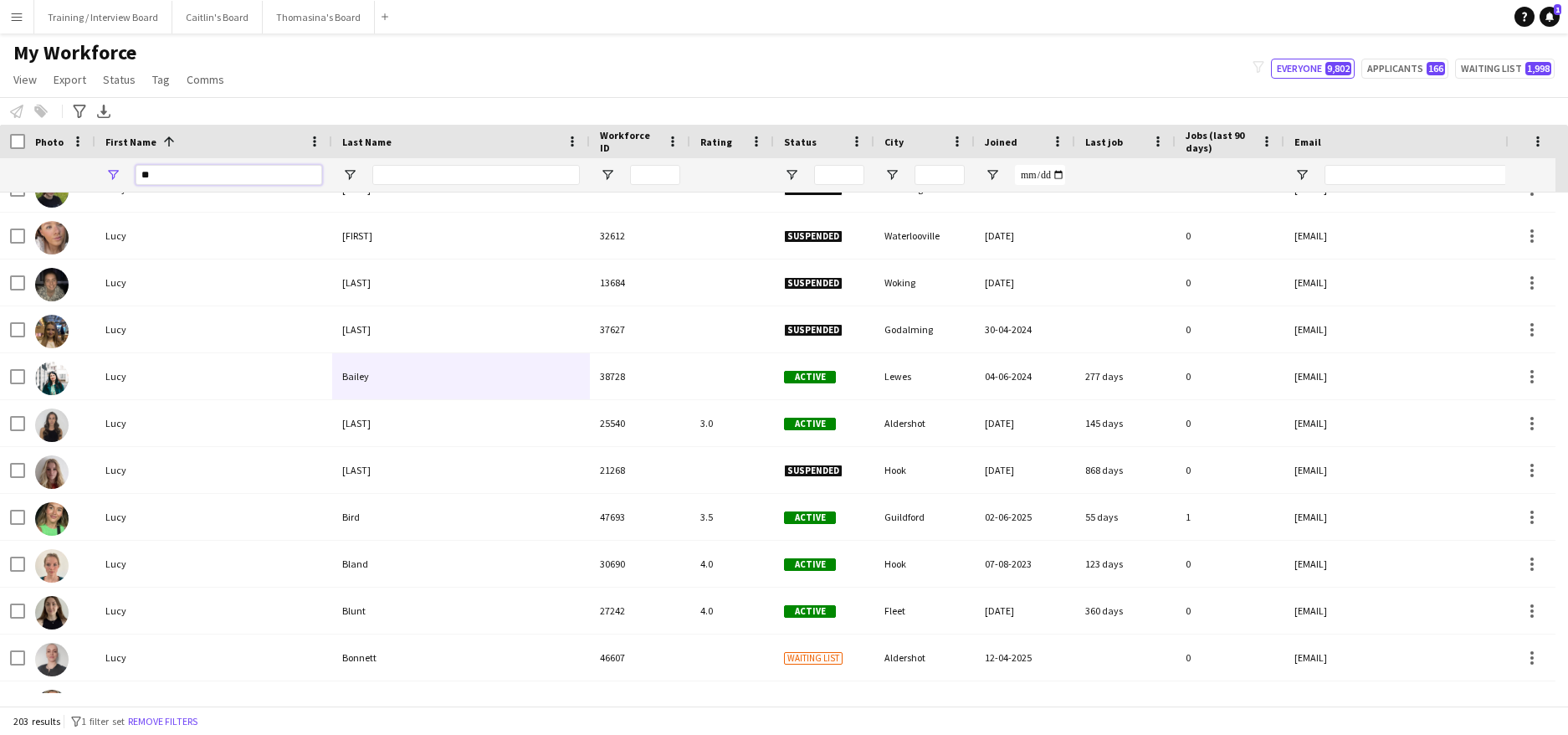type on "*" 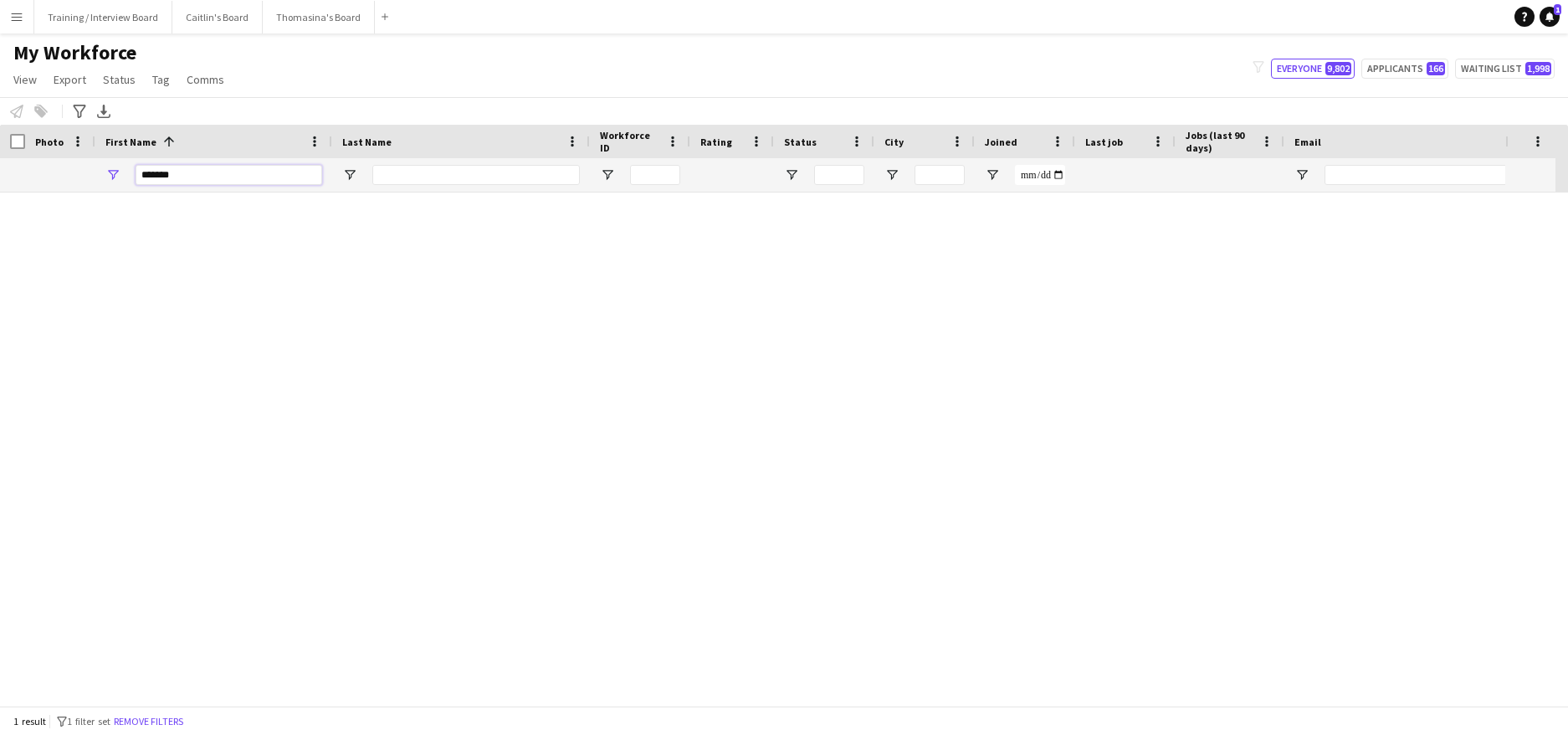 scroll, scrollTop: 0, scrollLeft: 0, axis: both 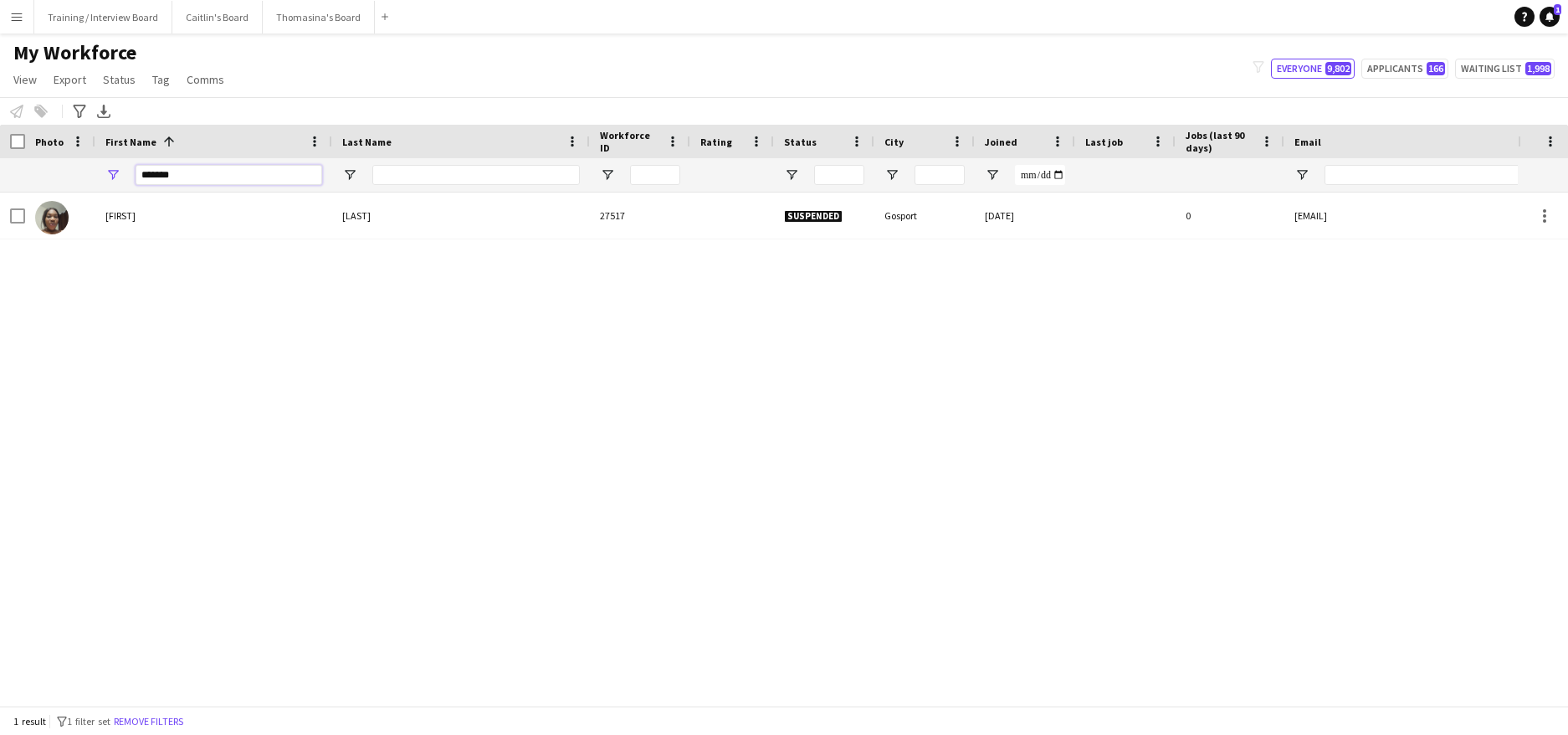 type on "******" 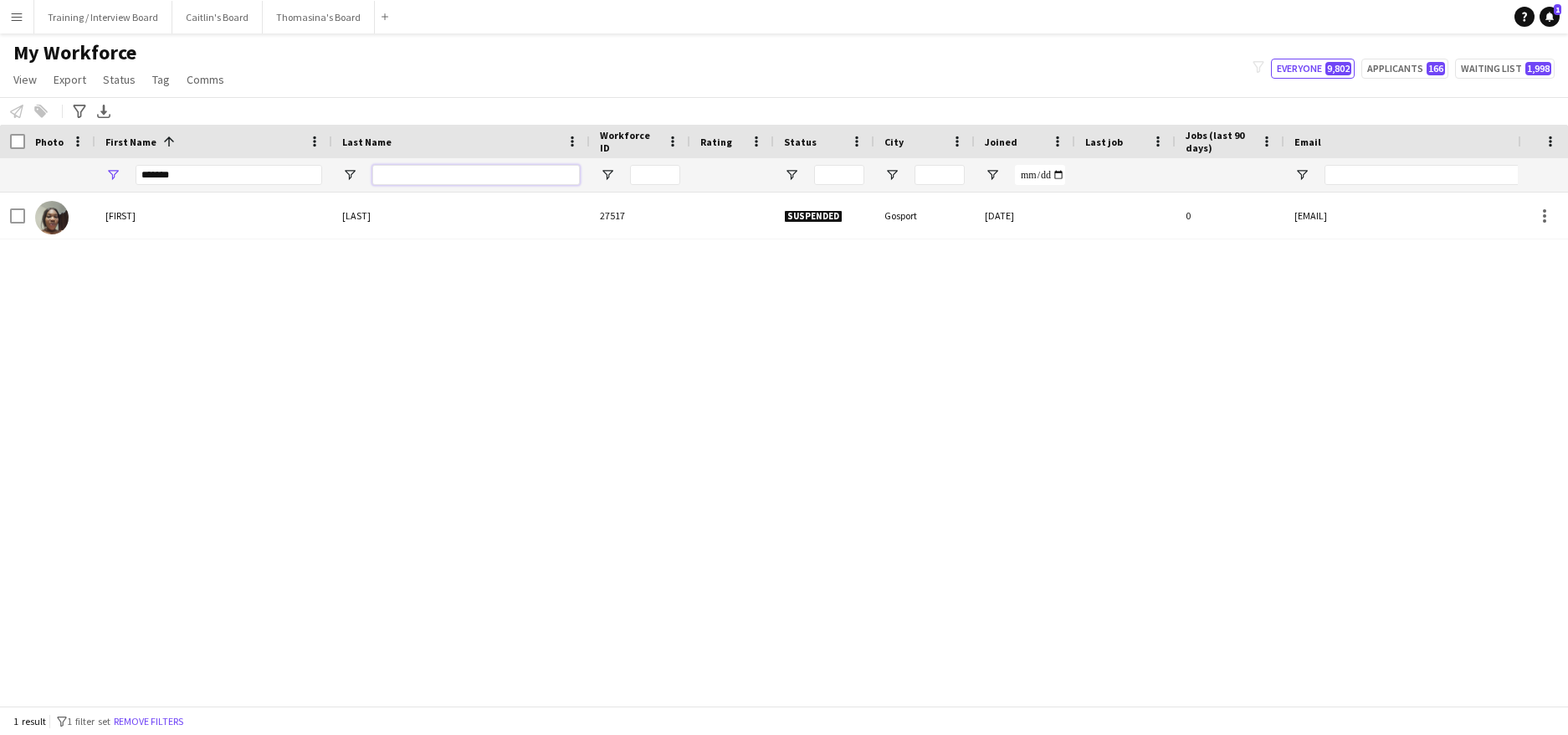 click at bounding box center (476, 175) 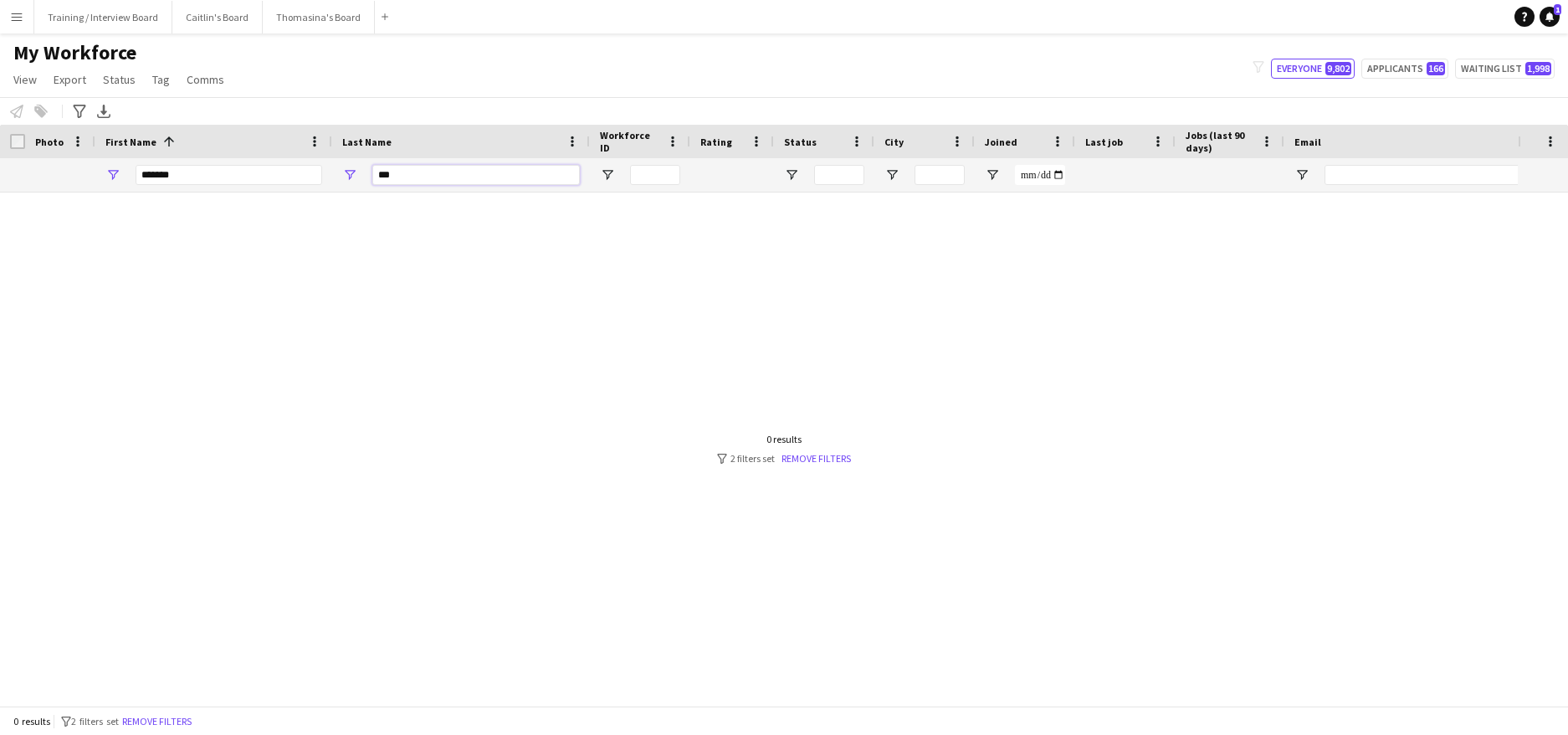 type on "***" 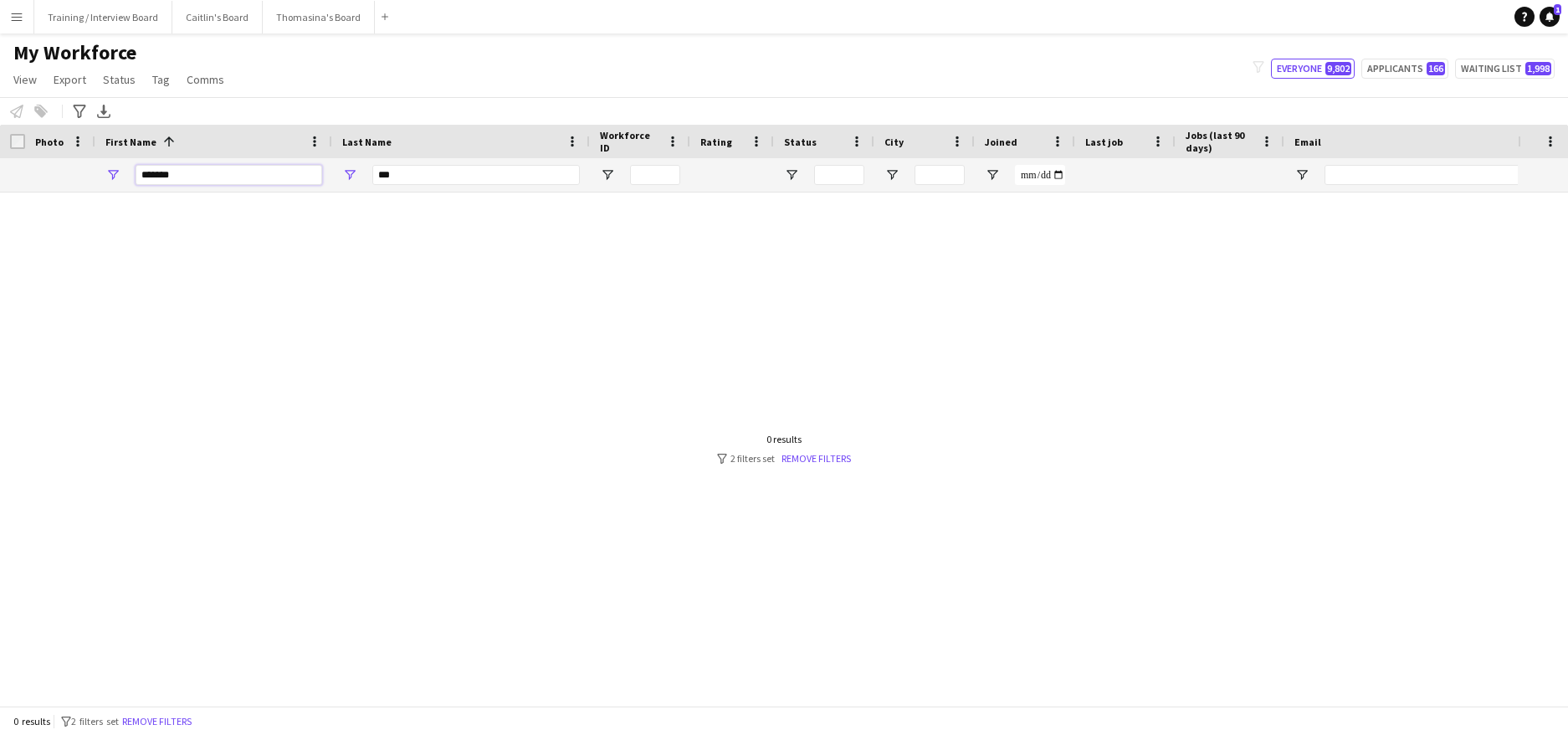 click on "******" at bounding box center (228, 175) 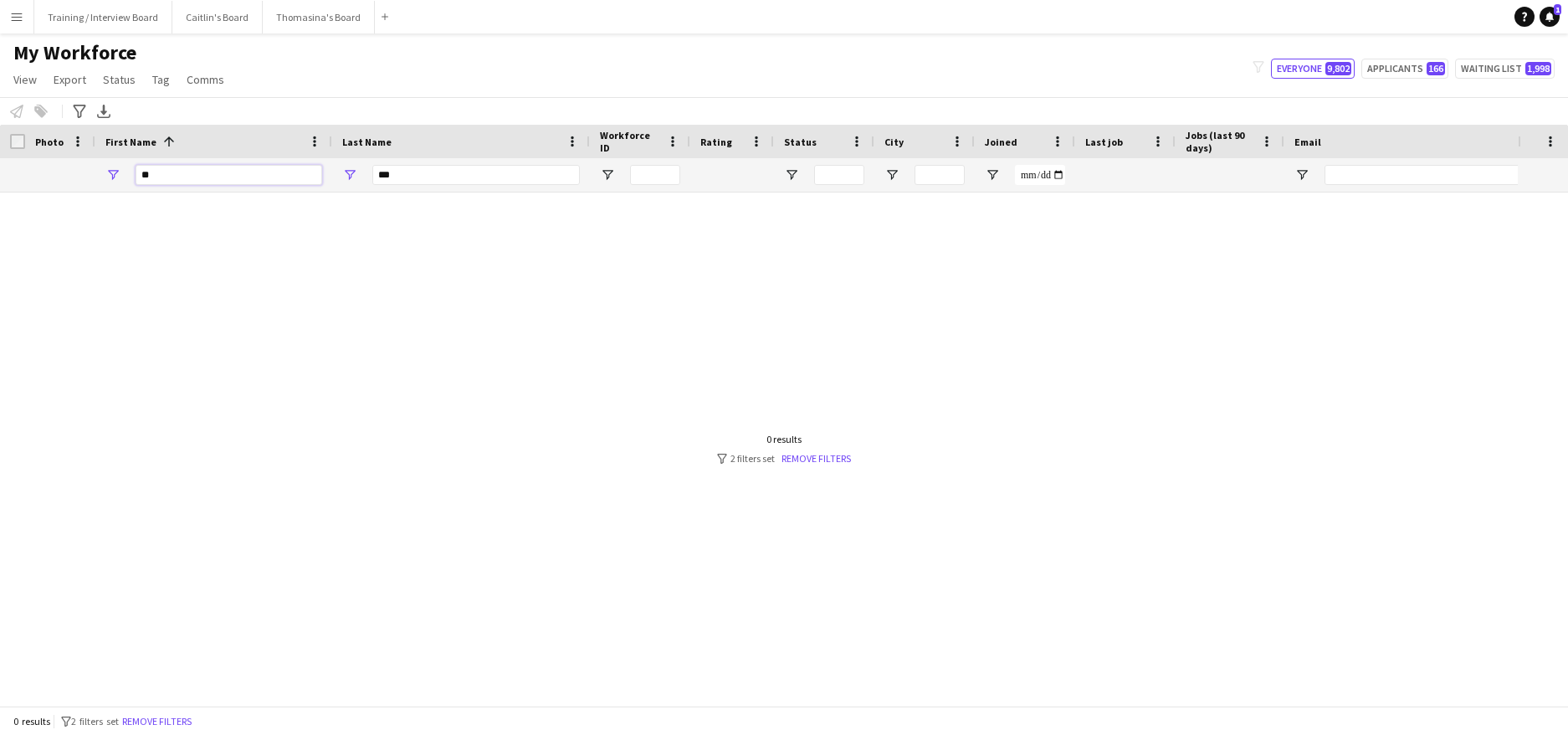 type on "*" 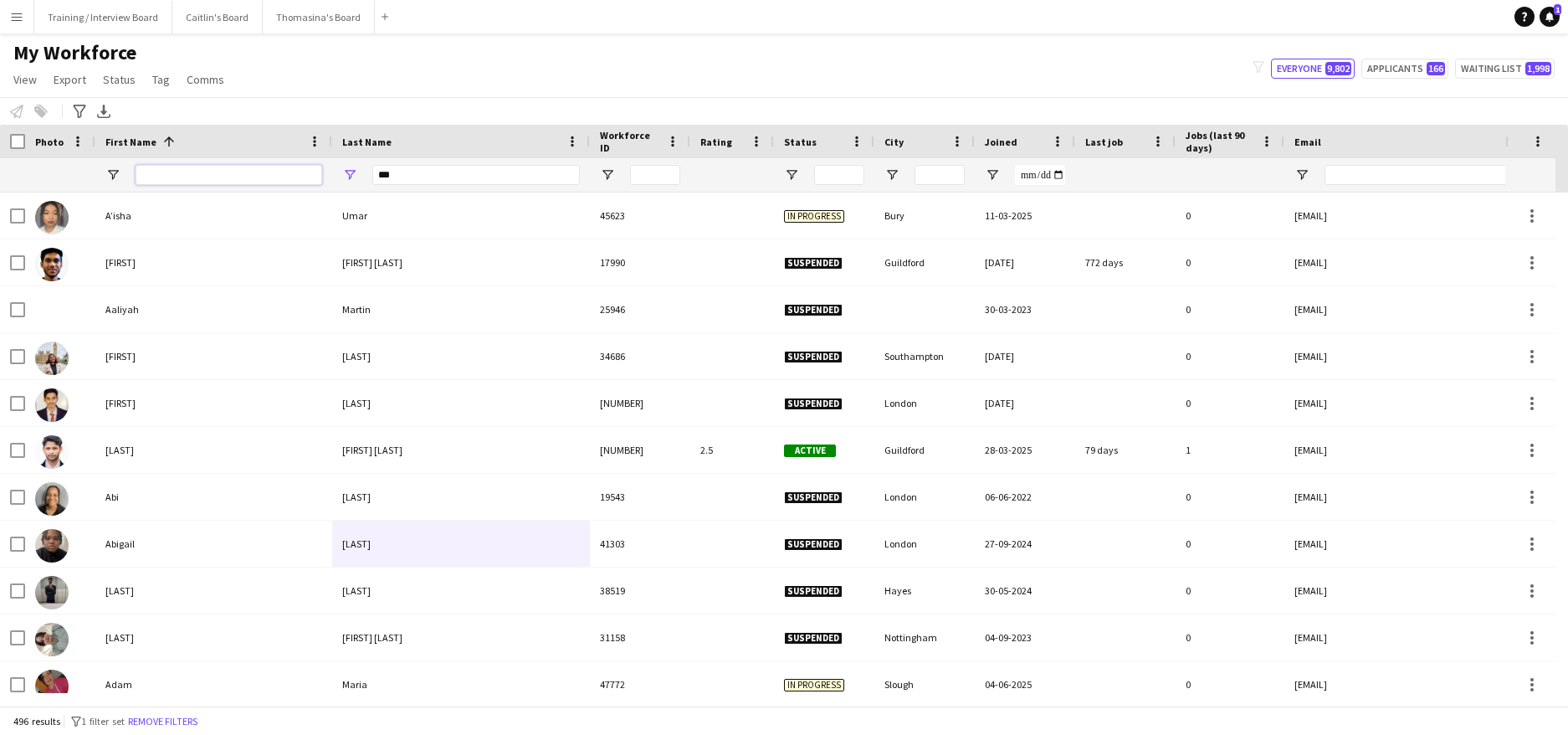 type 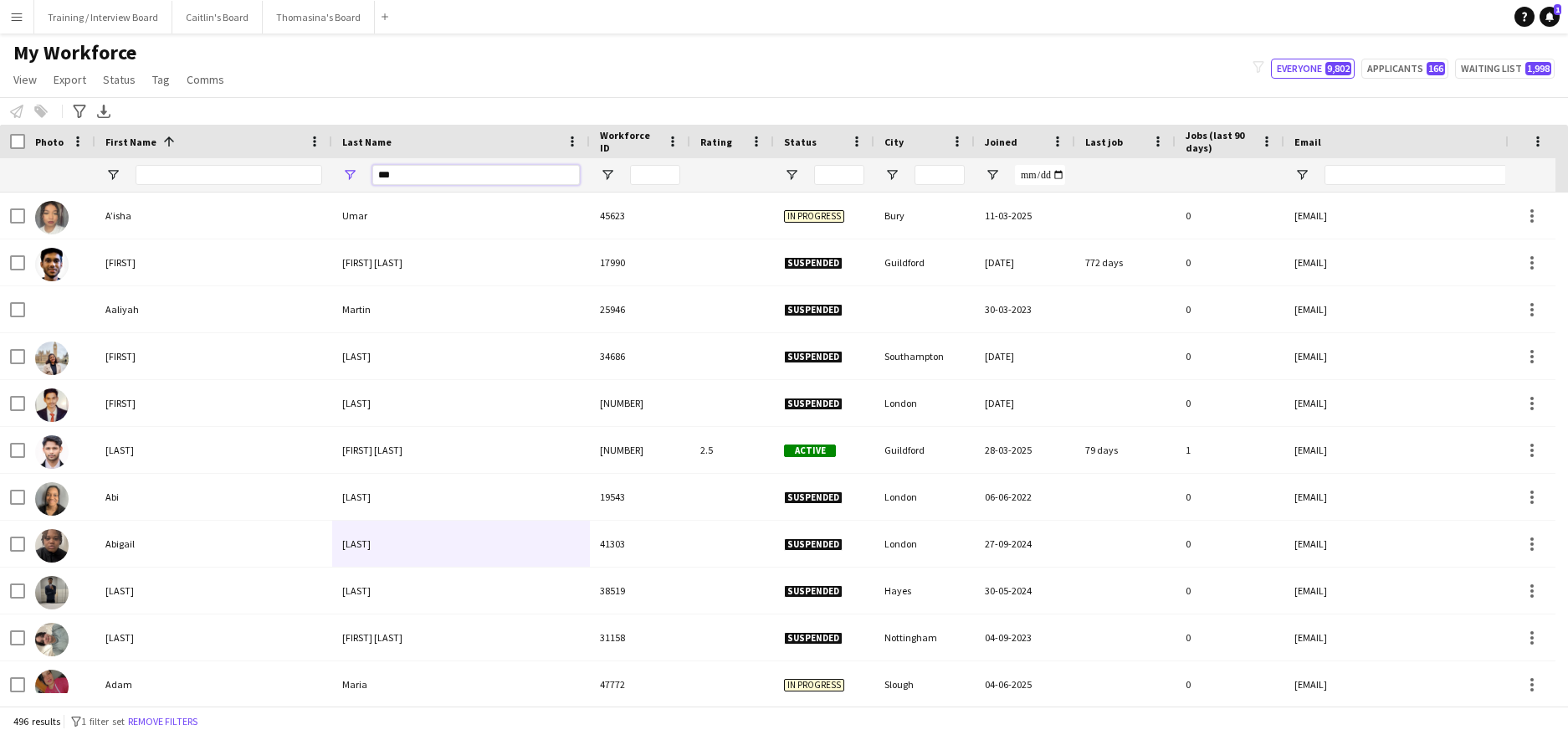 click on "***" at bounding box center [476, 175] 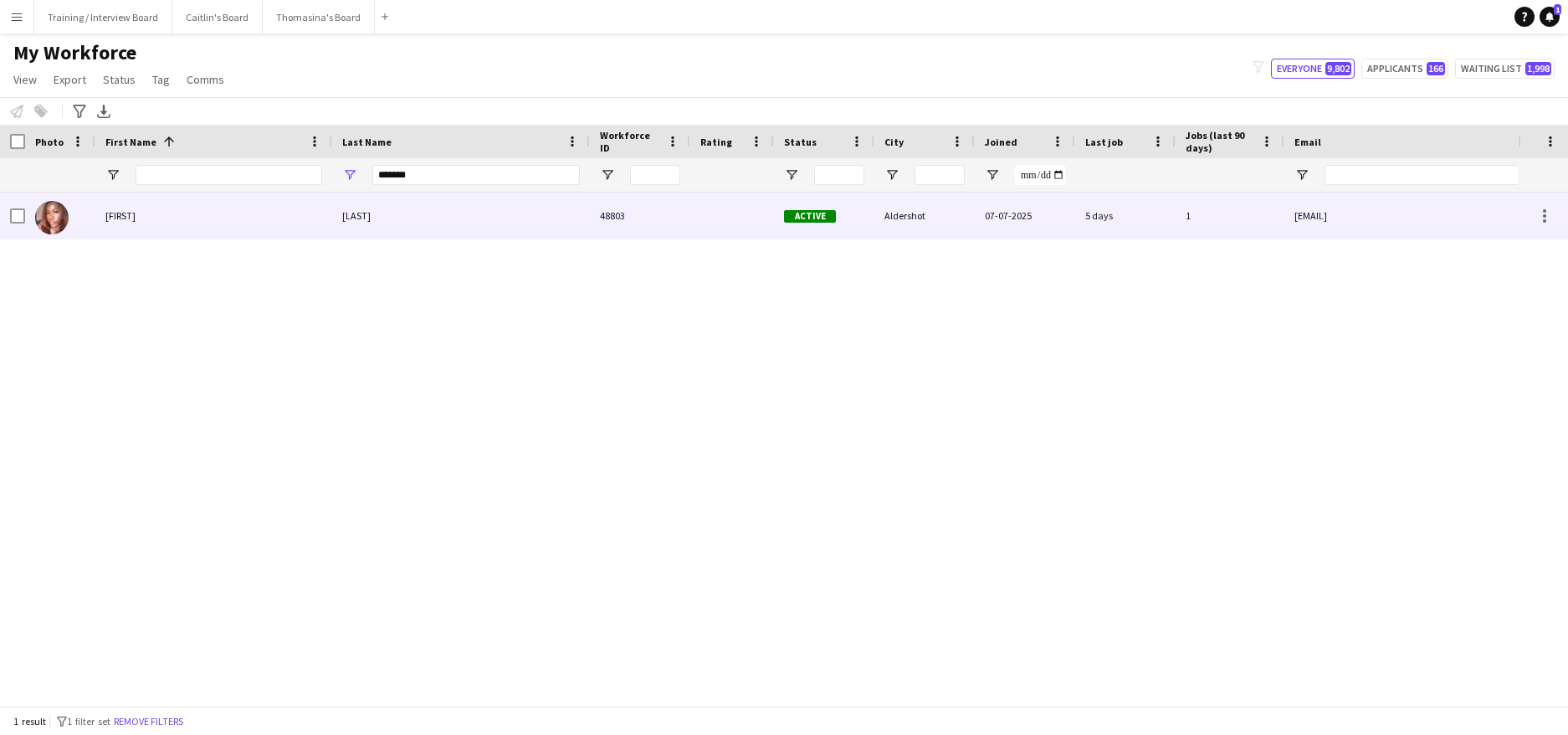 click on "[LAST]" at bounding box center (461, 215) 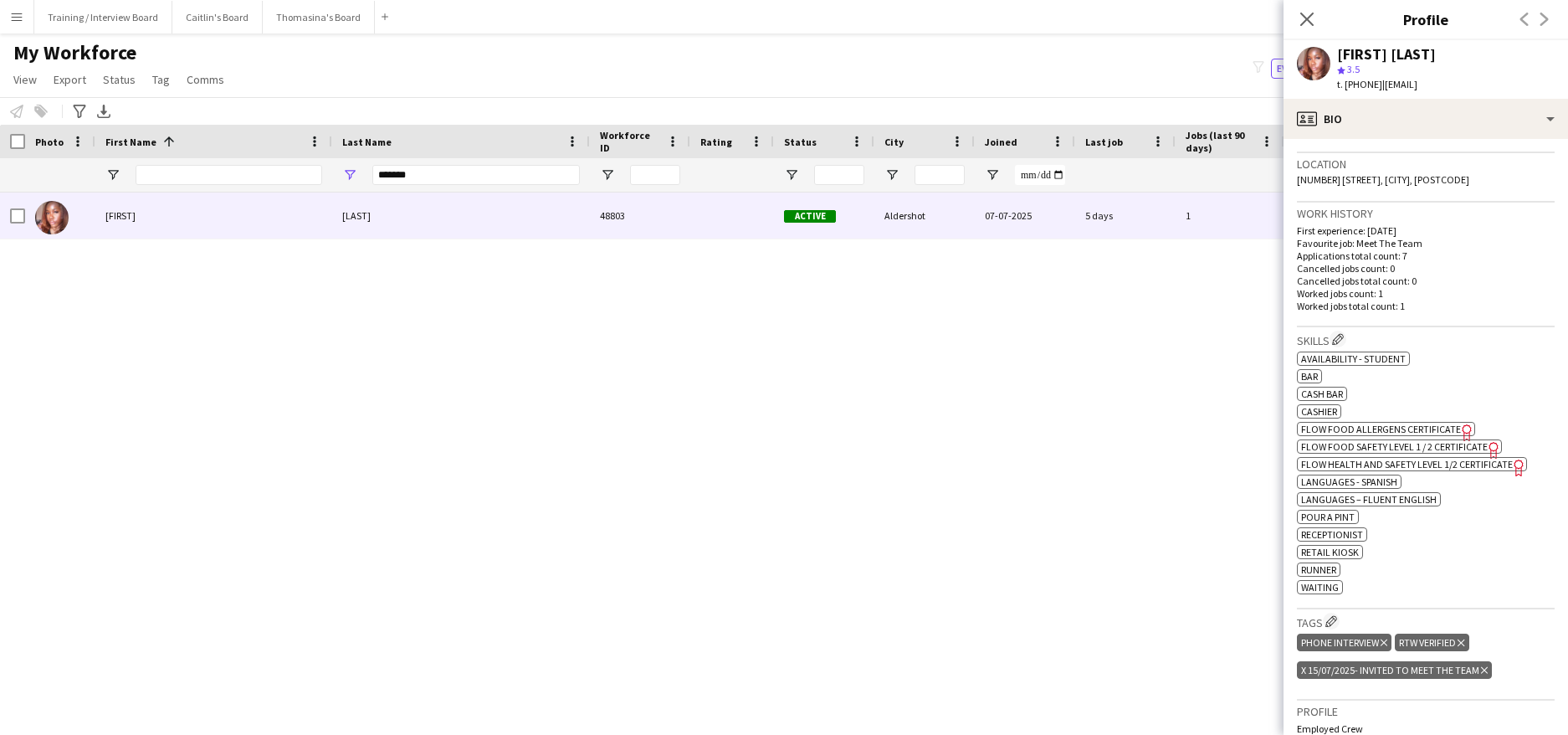 scroll, scrollTop: 502, scrollLeft: 0, axis: vertical 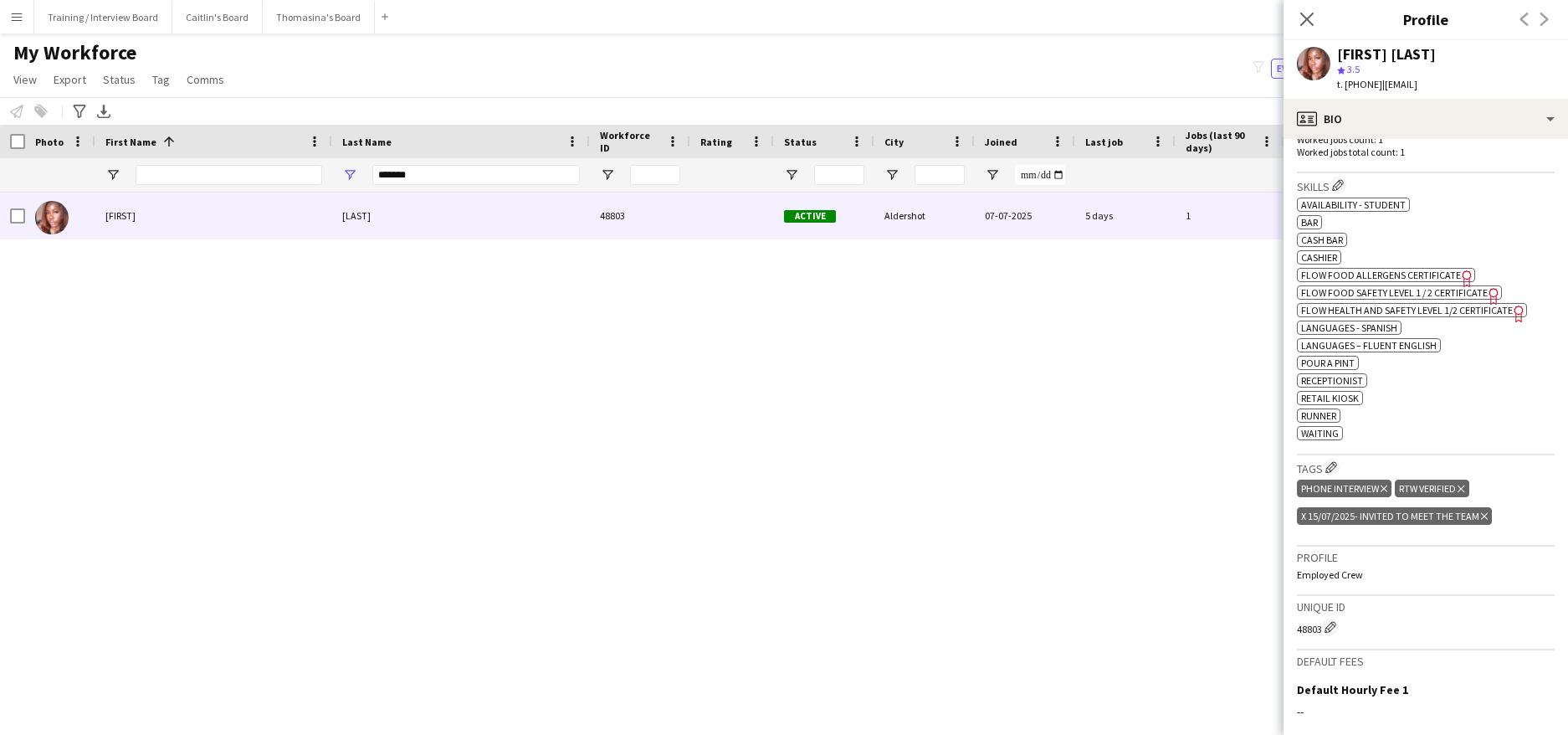 click on "Delete tag" 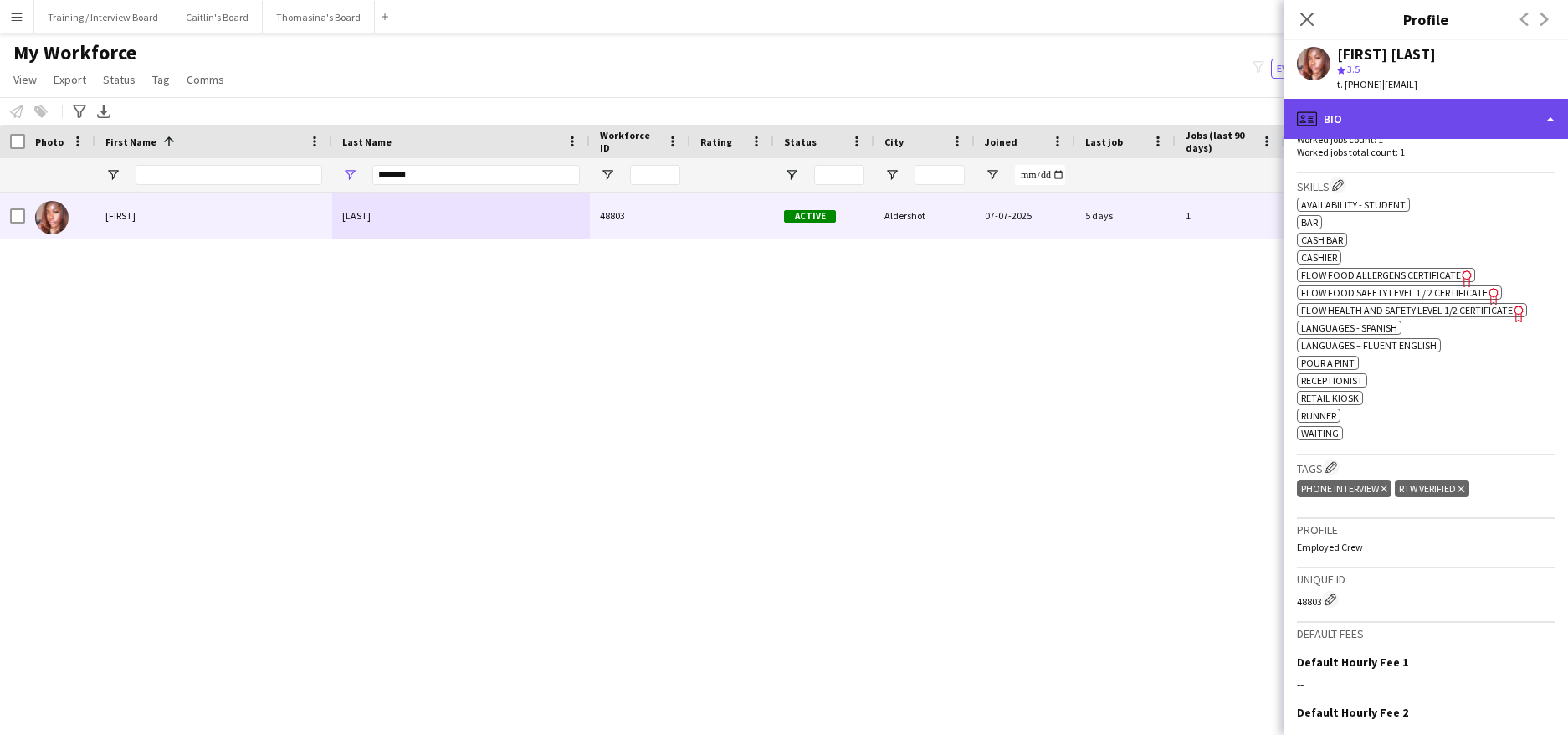 click on "profile
Bio" 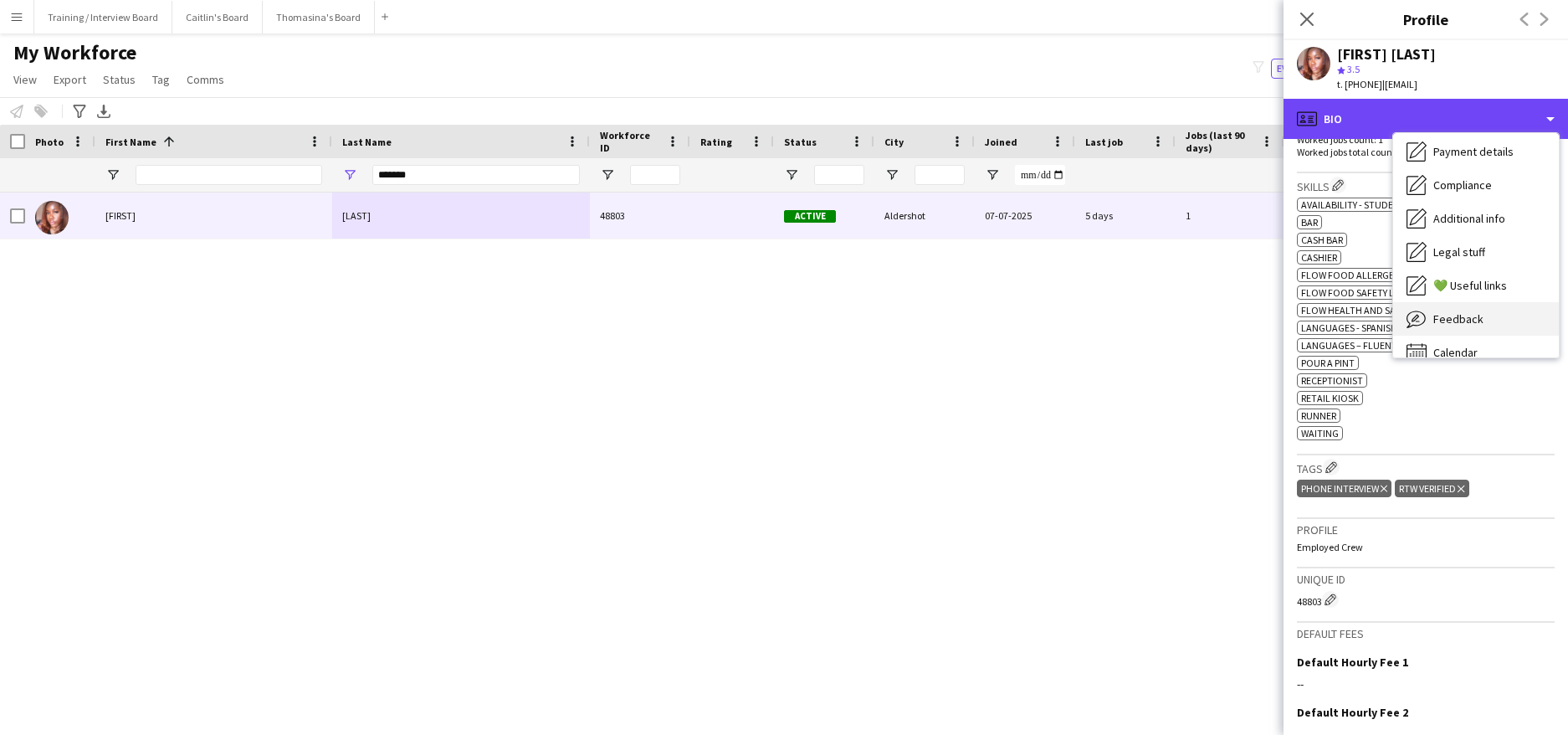 scroll, scrollTop: 224, scrollLeft: 0, axis: vertical 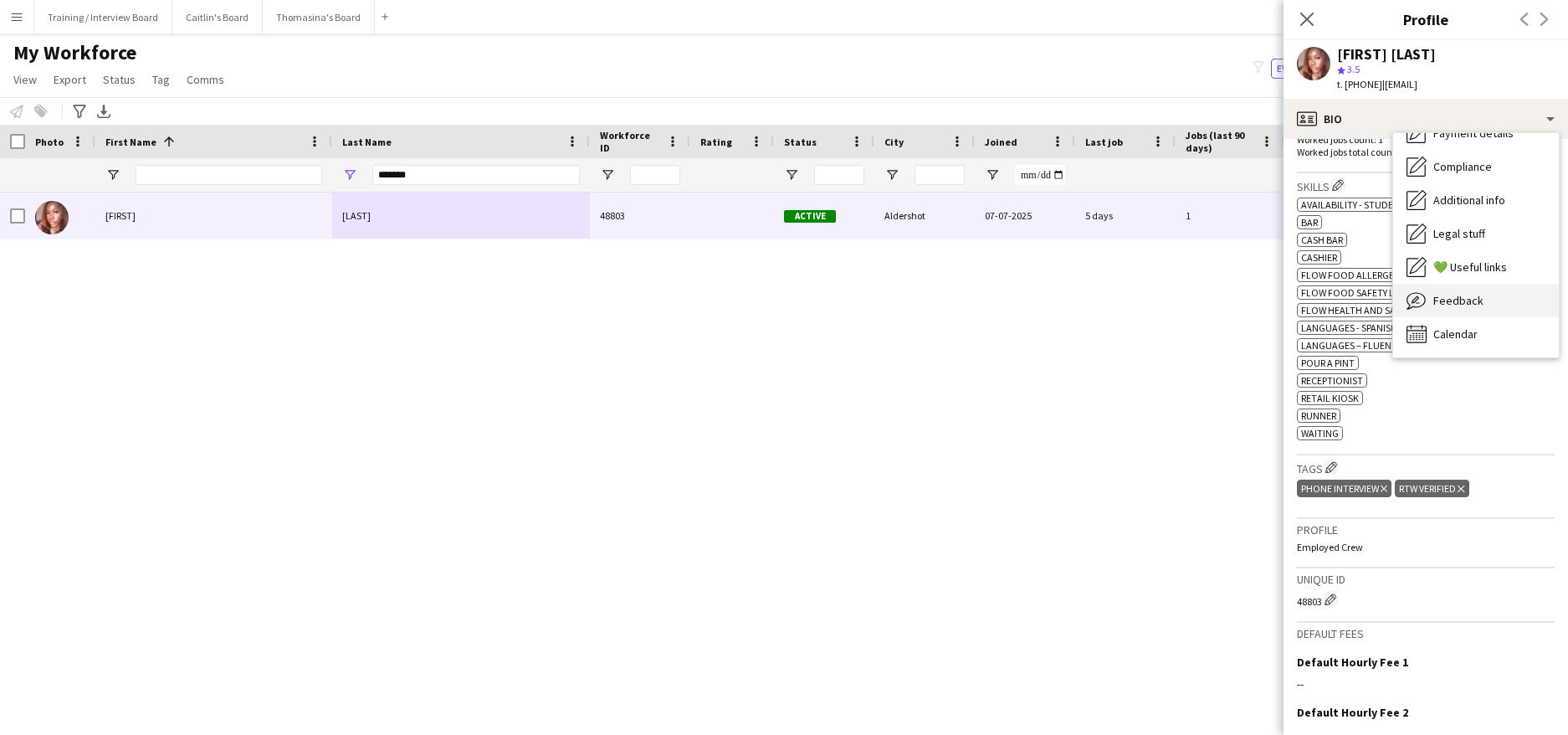 click on "Feedback" at bounding box center (1458, 301) 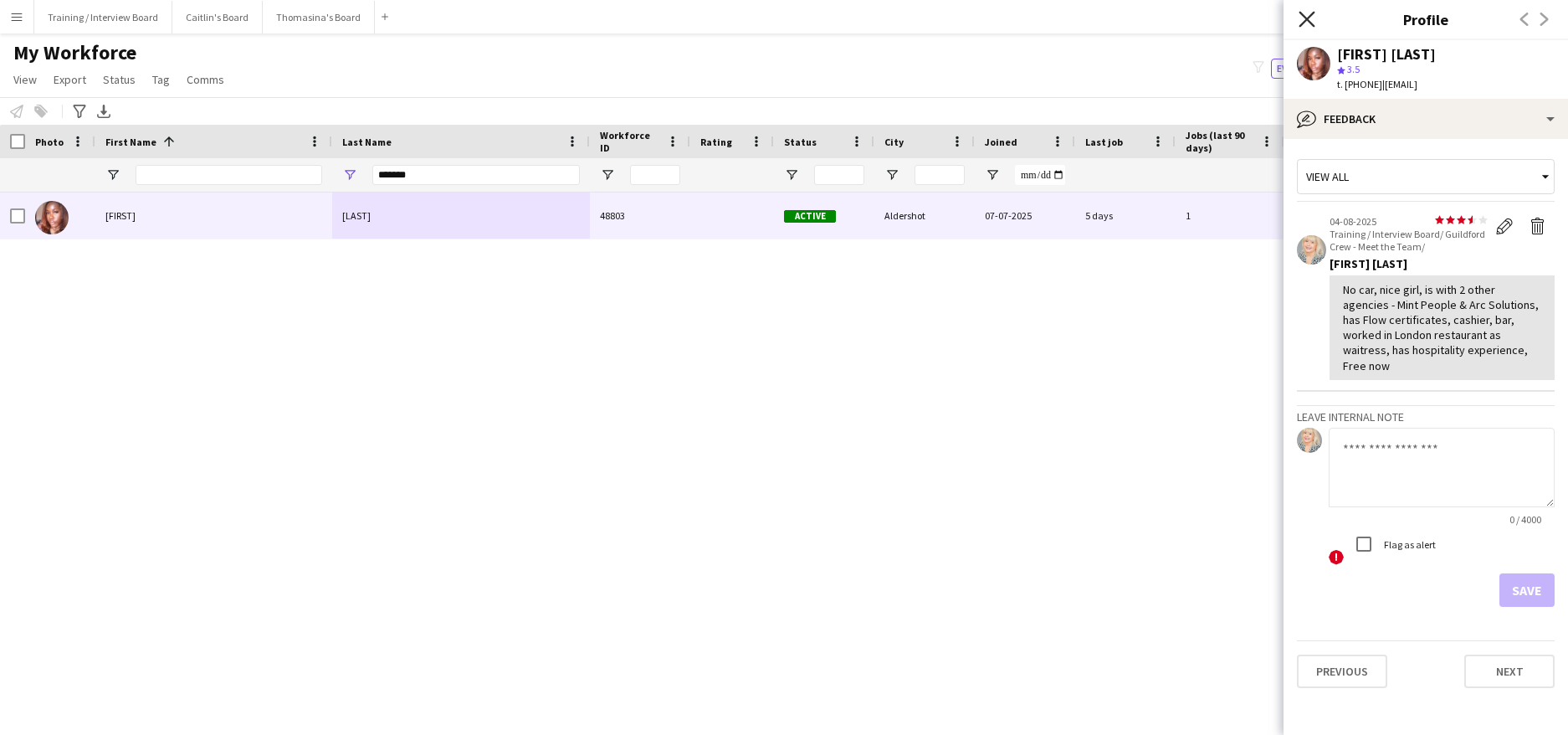 click on "Close pop-in" 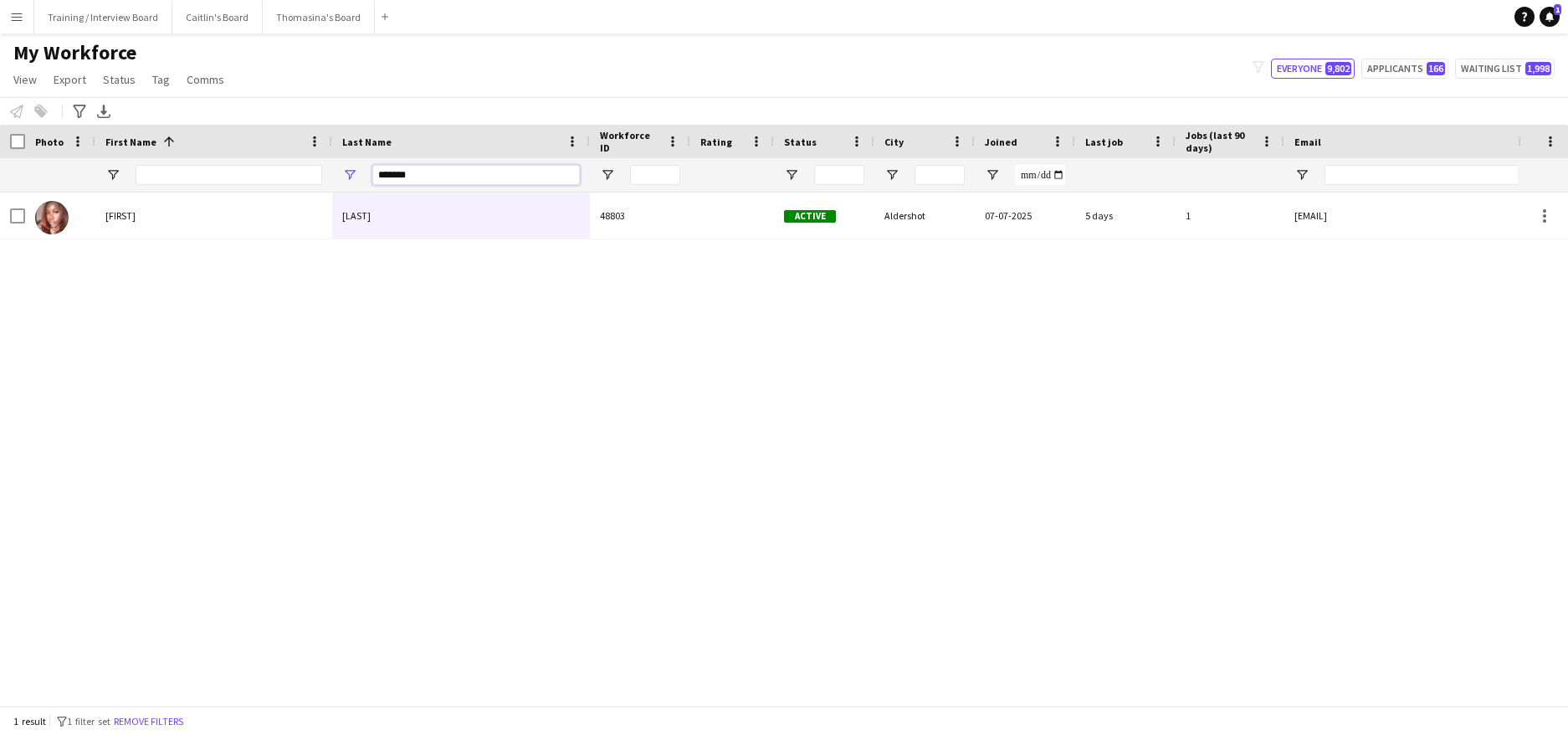 click on "*******" at bounding box center [476, 175] 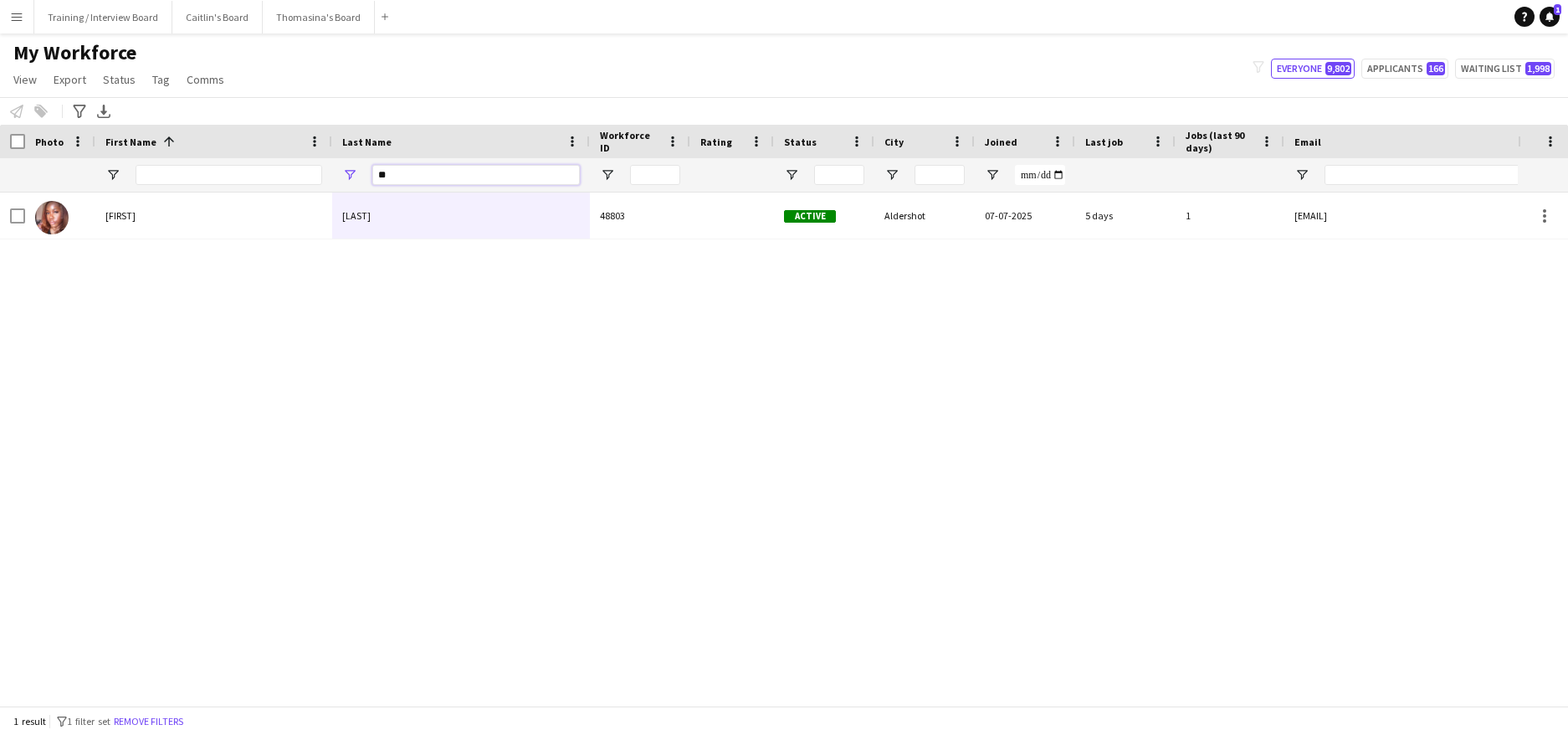 type on "*" 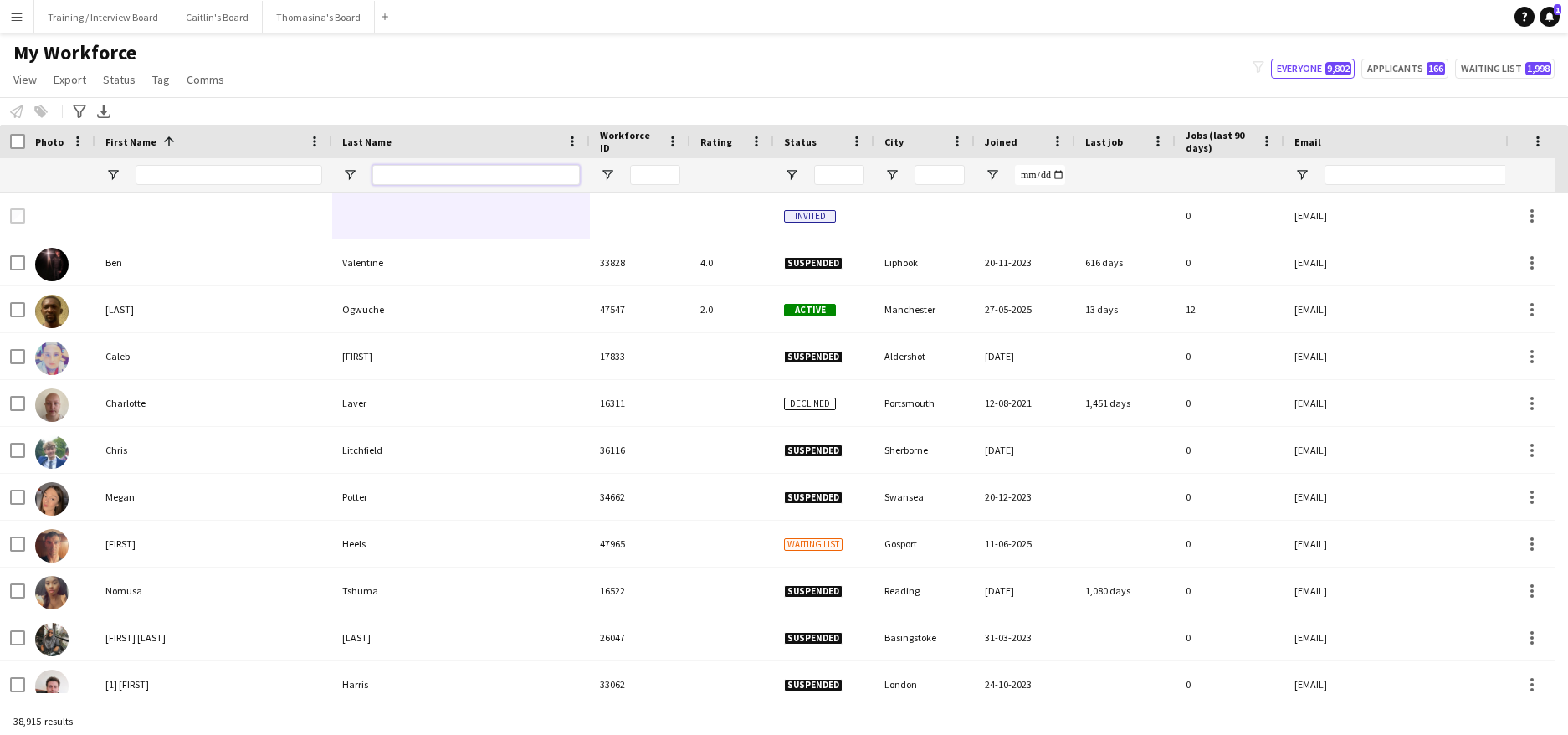 type 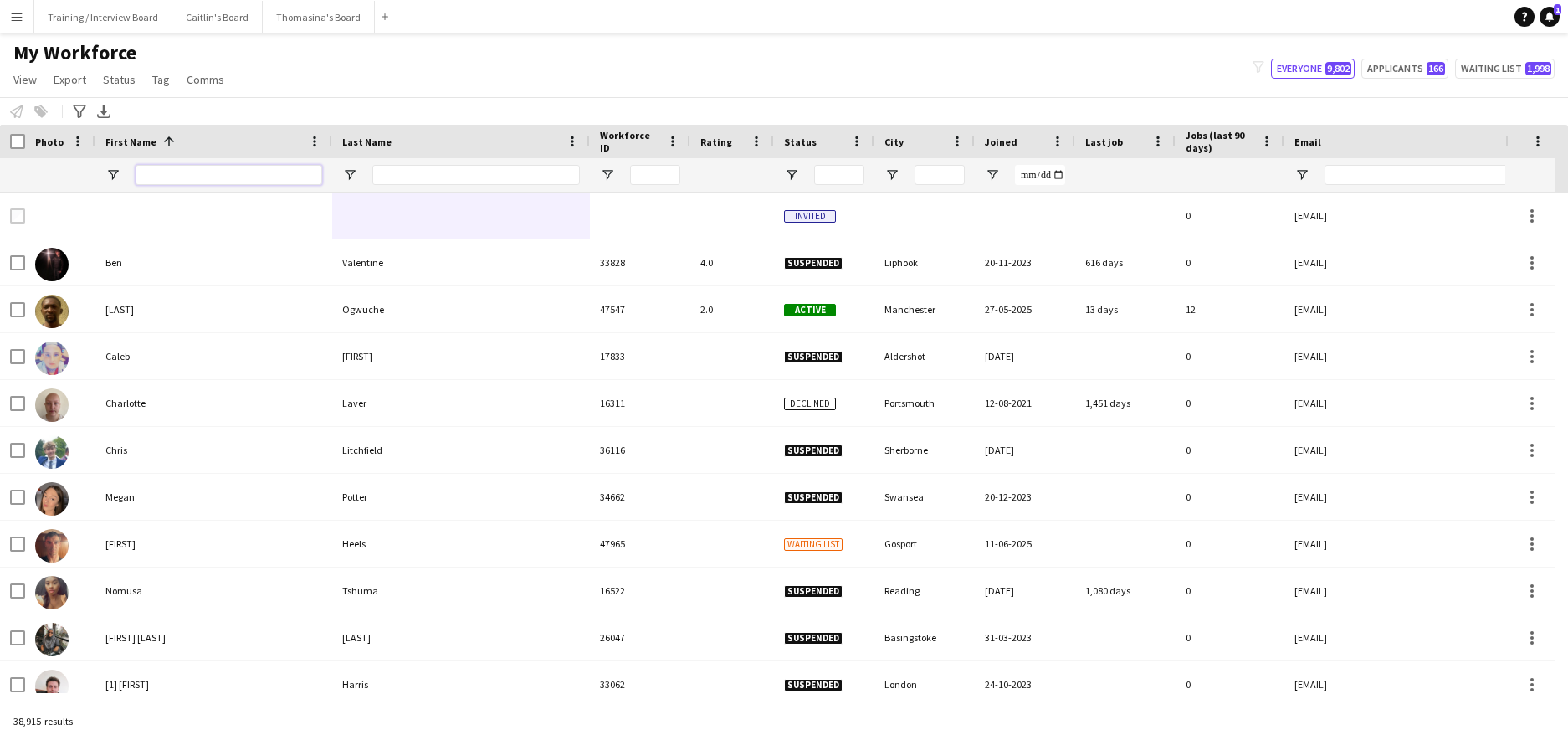 click at bounding box center [228, 175] 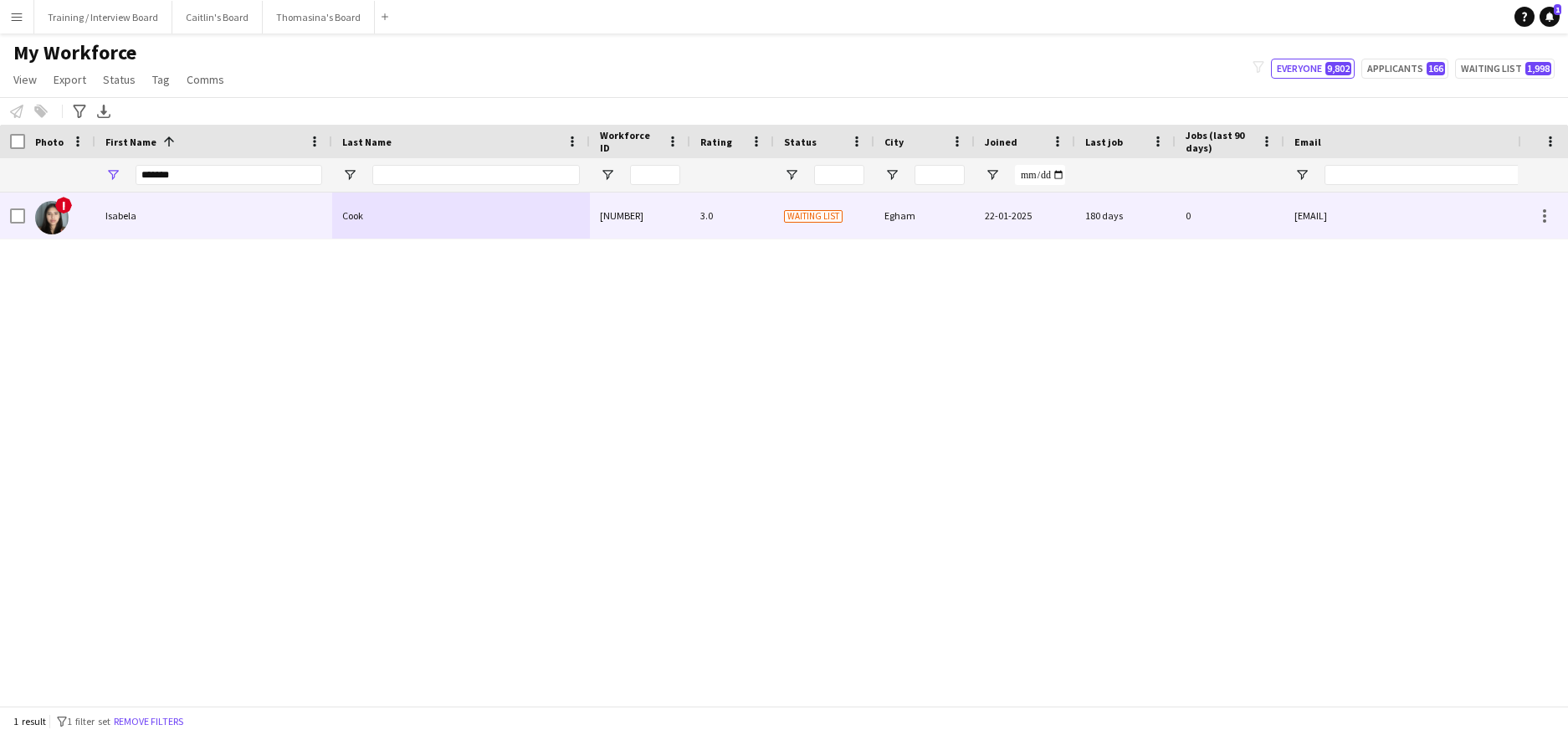 click on "Cook" at bounding box center (461, 215) 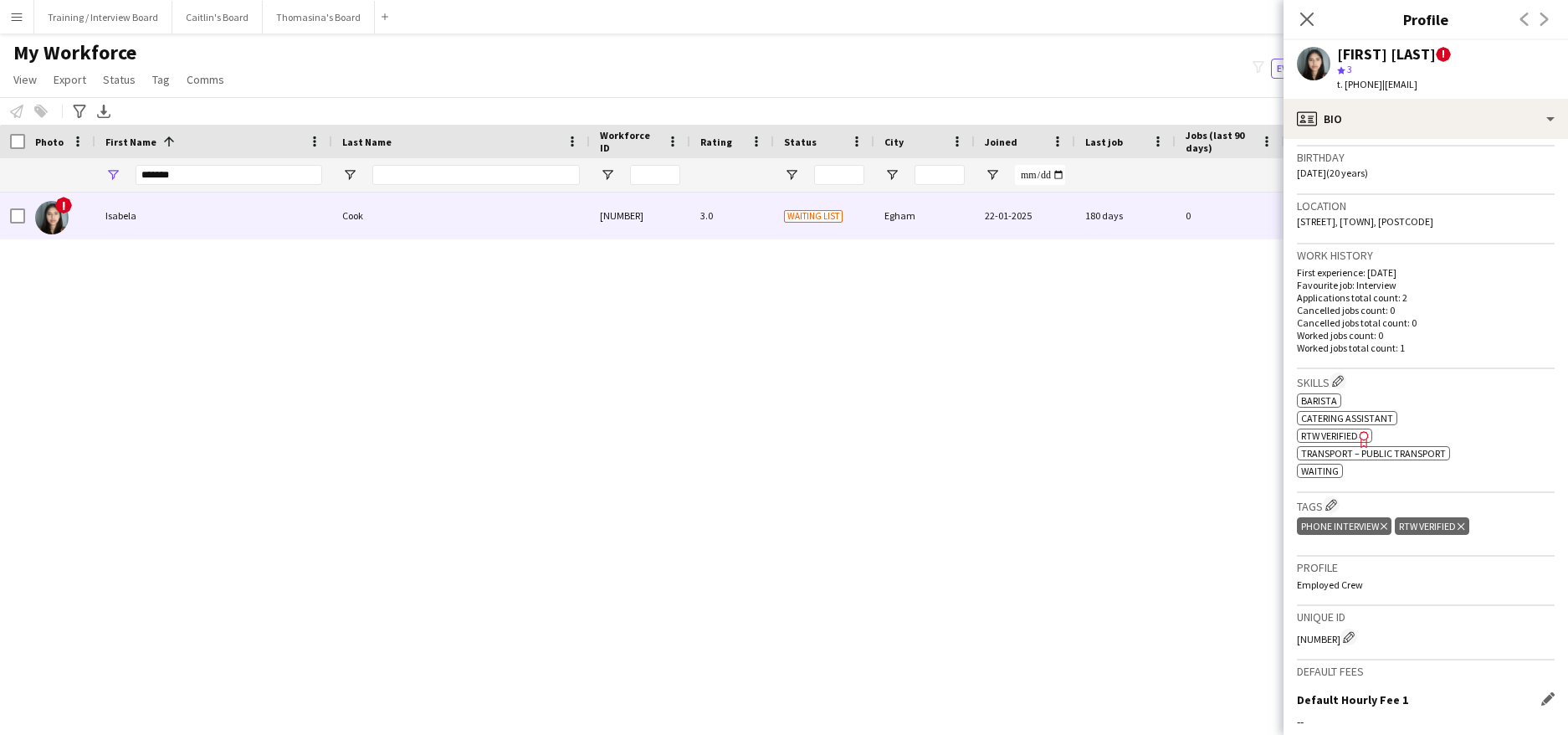 scroll, scrollTop: 670, scrollLeft: 0, axis: vertical 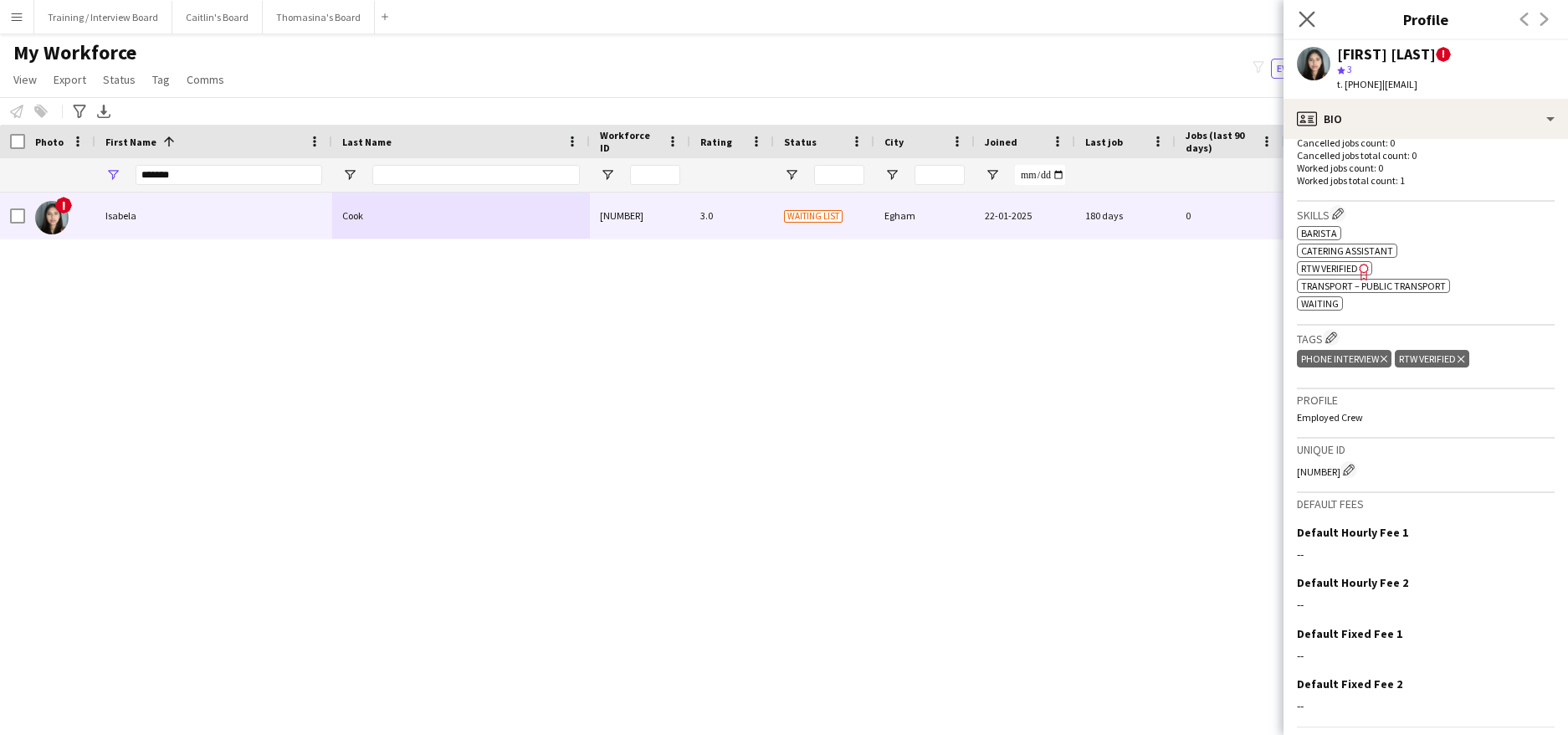 click on "Close pop-in" 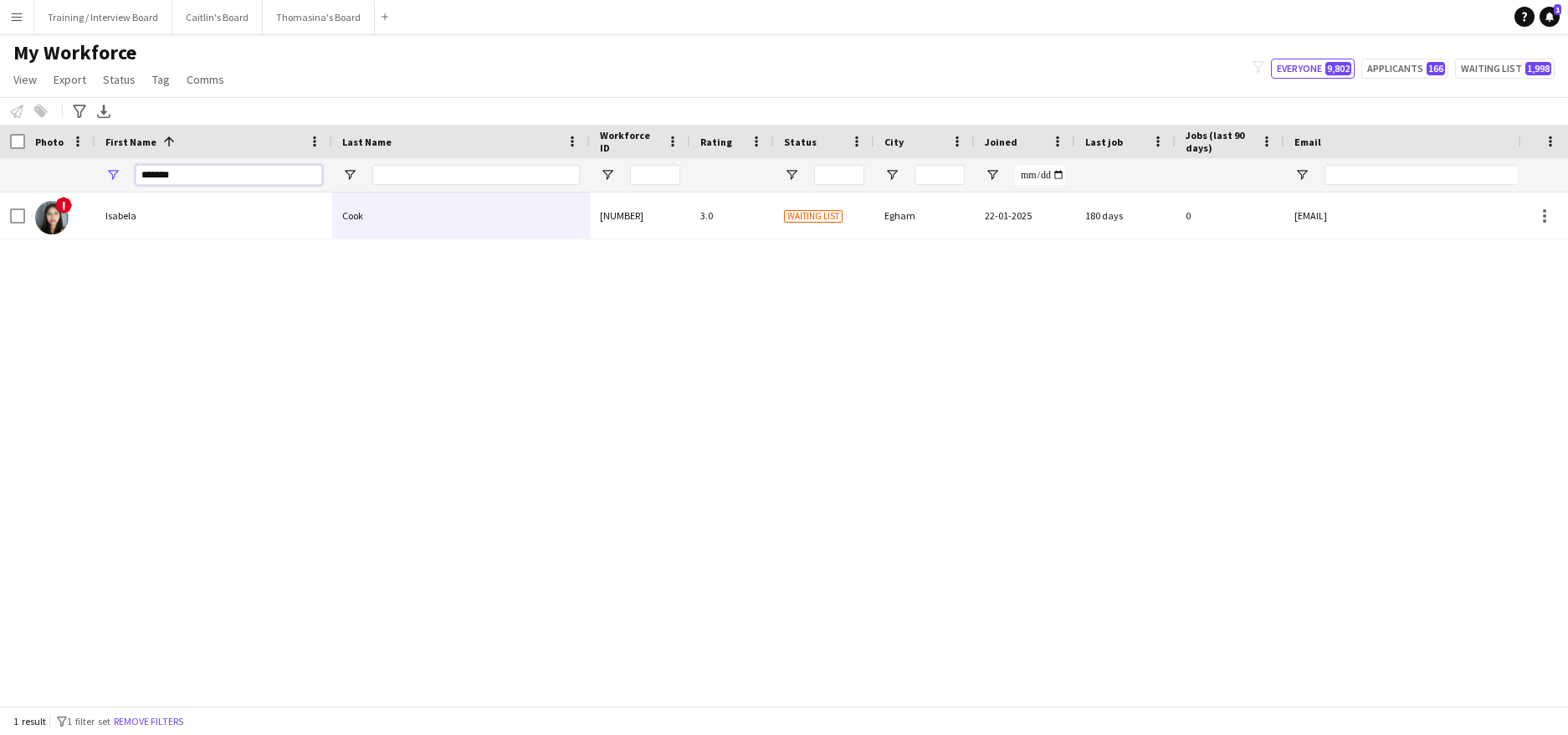 click on "*******" at bounding box center [228, 175] 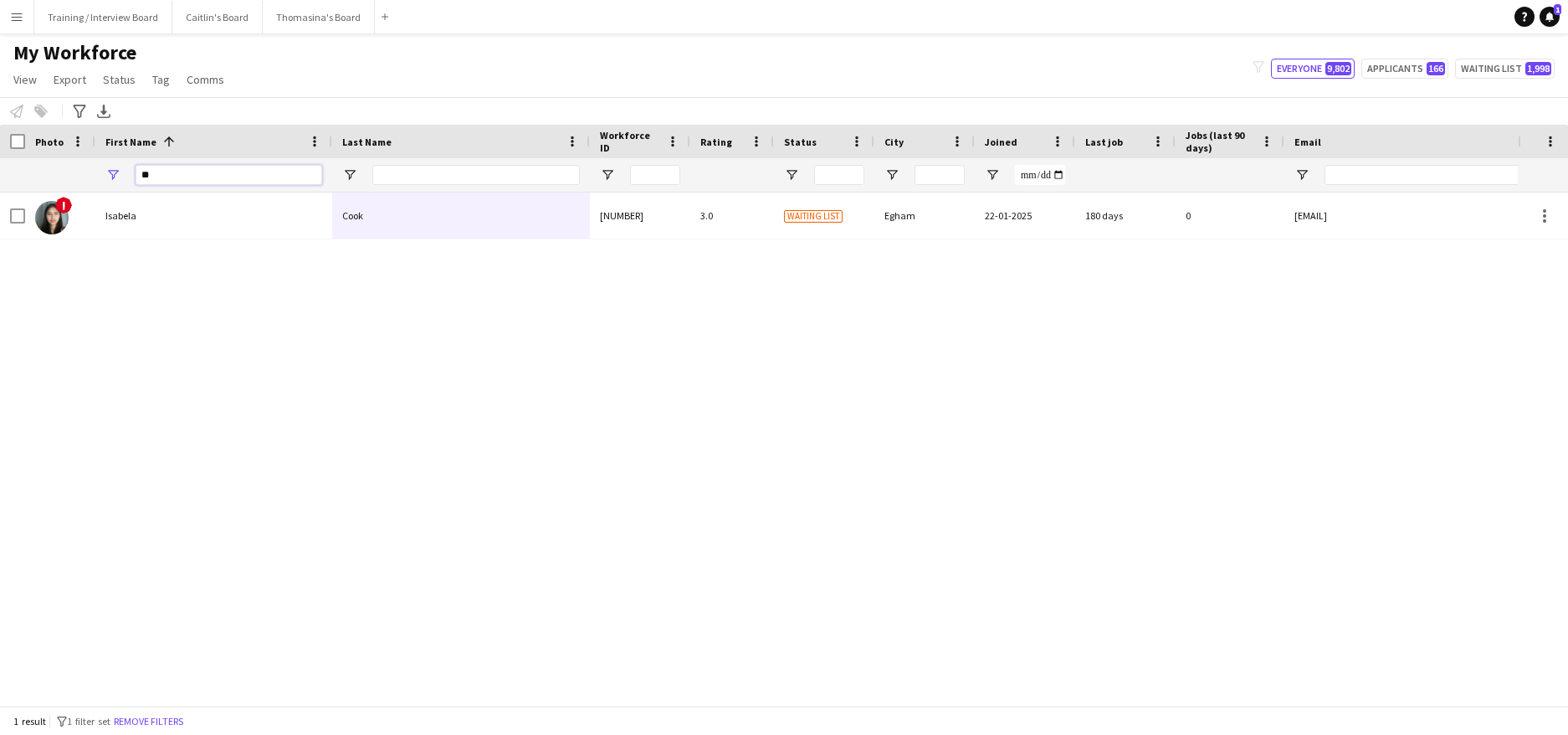 type on "*" 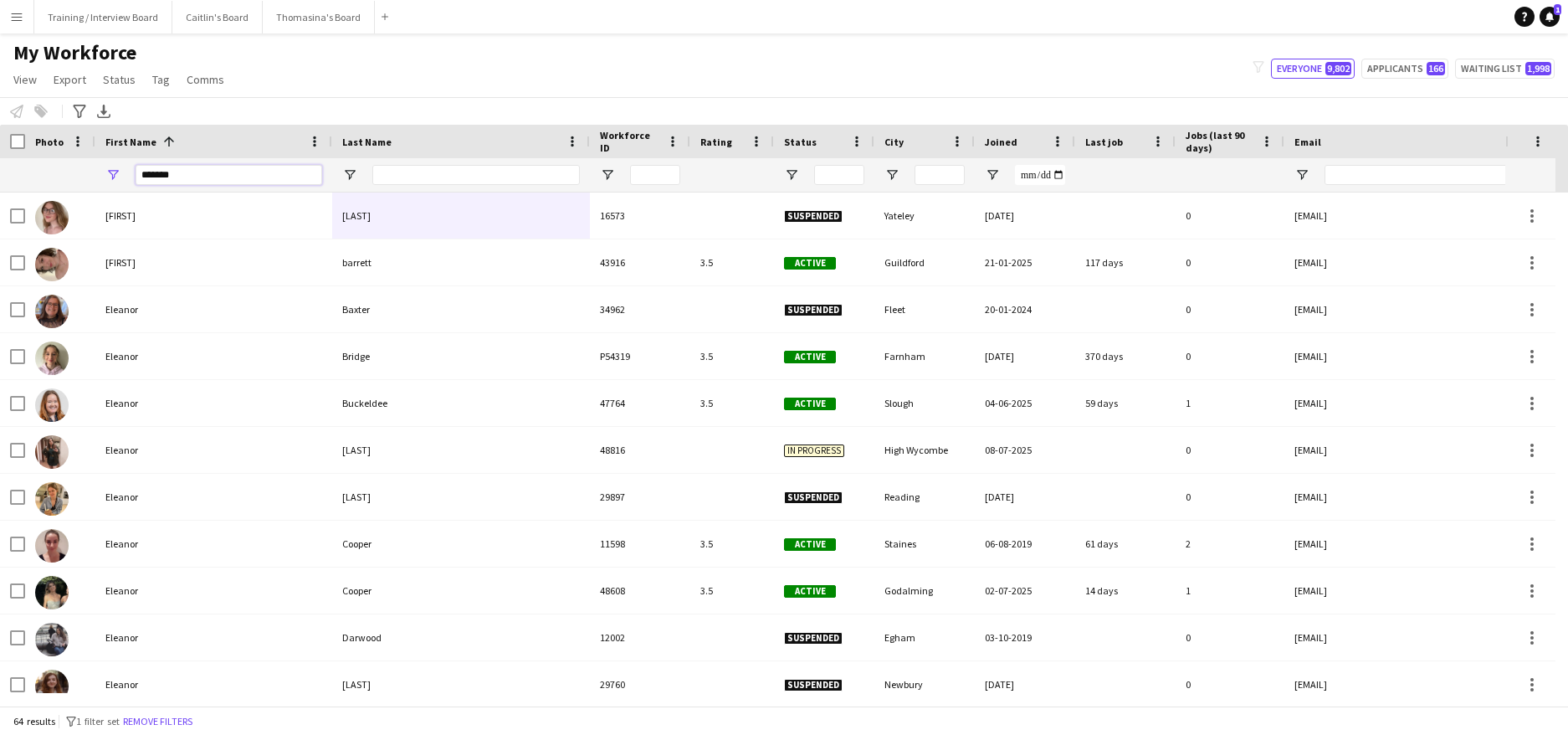 type on "*******" 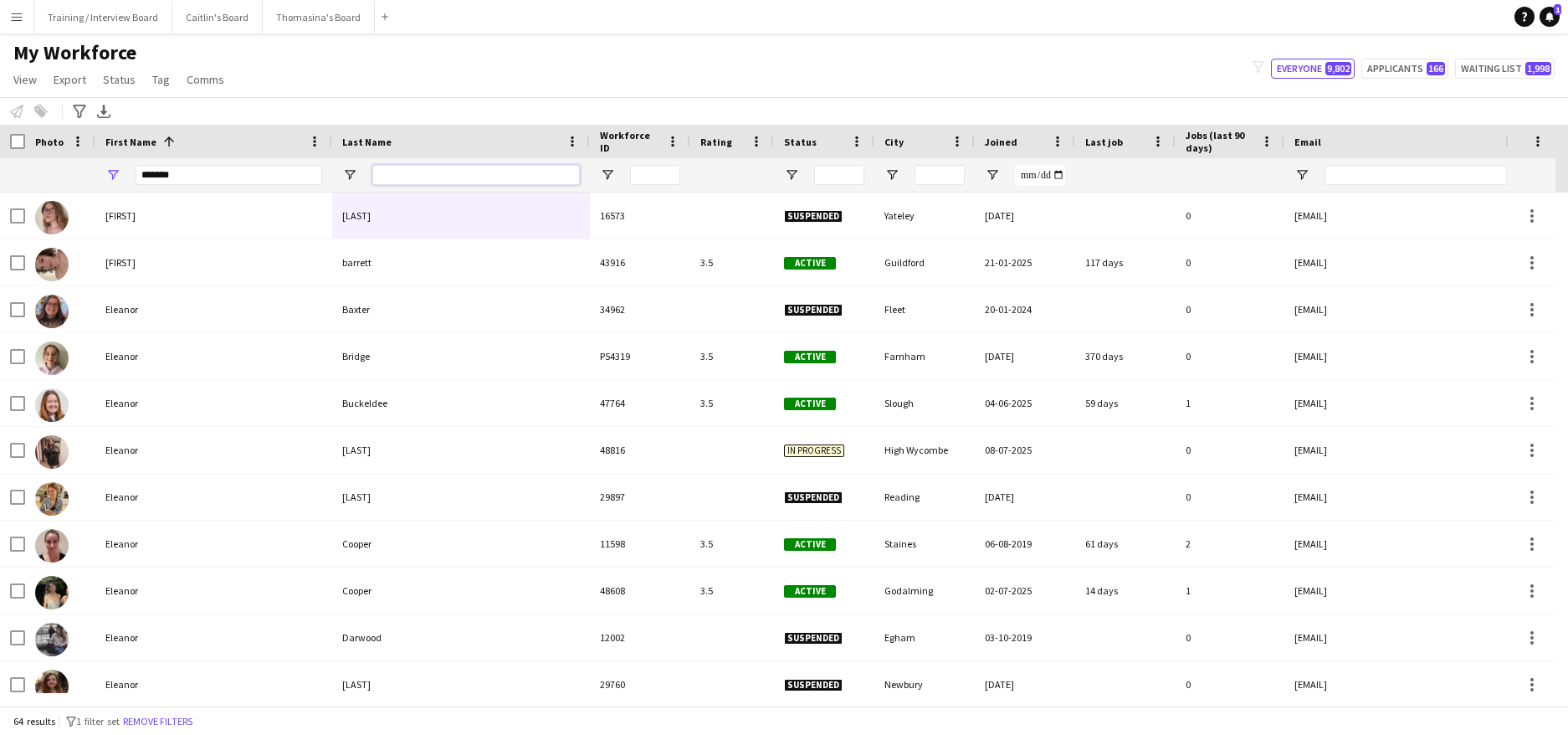 click at bounding box center (476, 175) 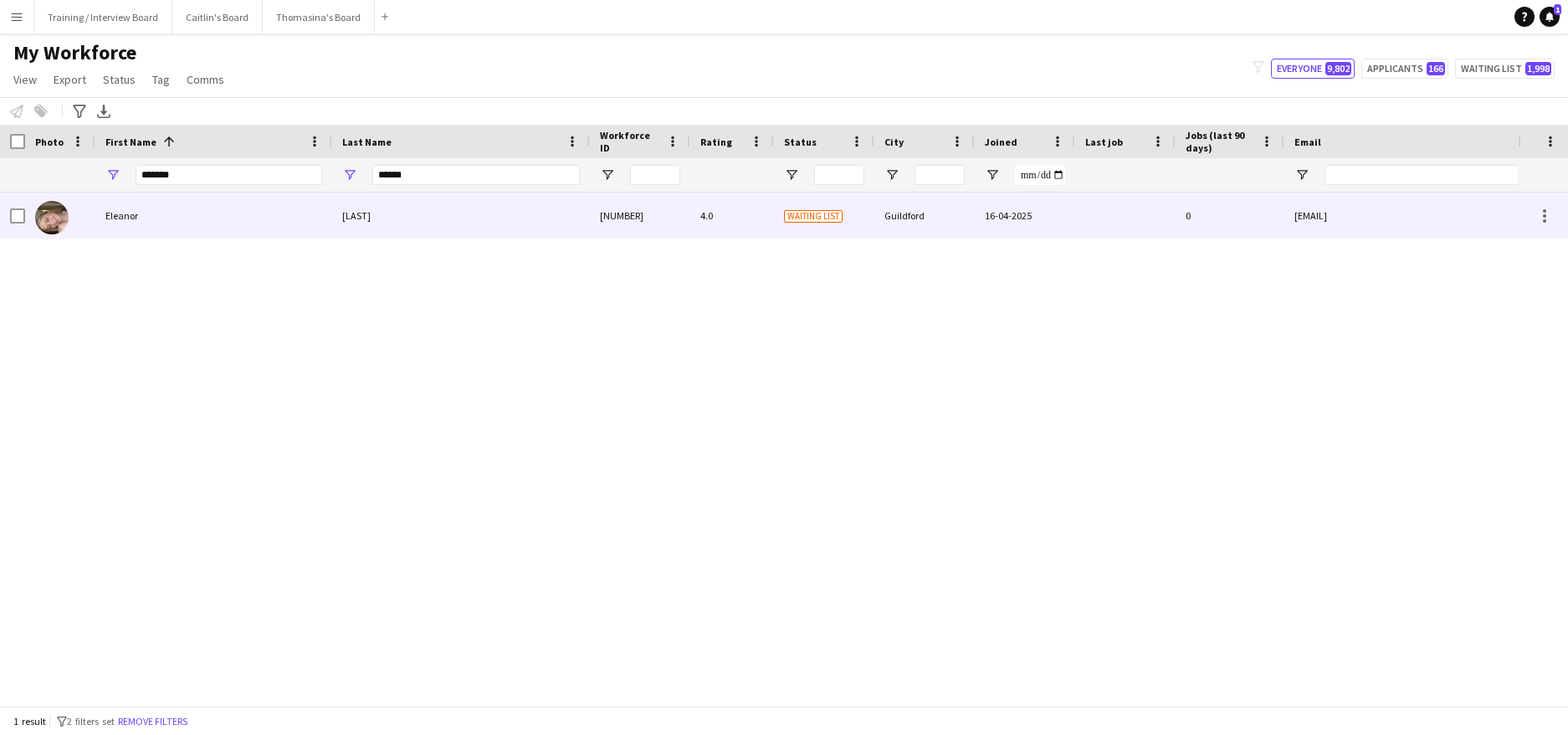 click on "Eleanor" at bounding box center (213, 215) 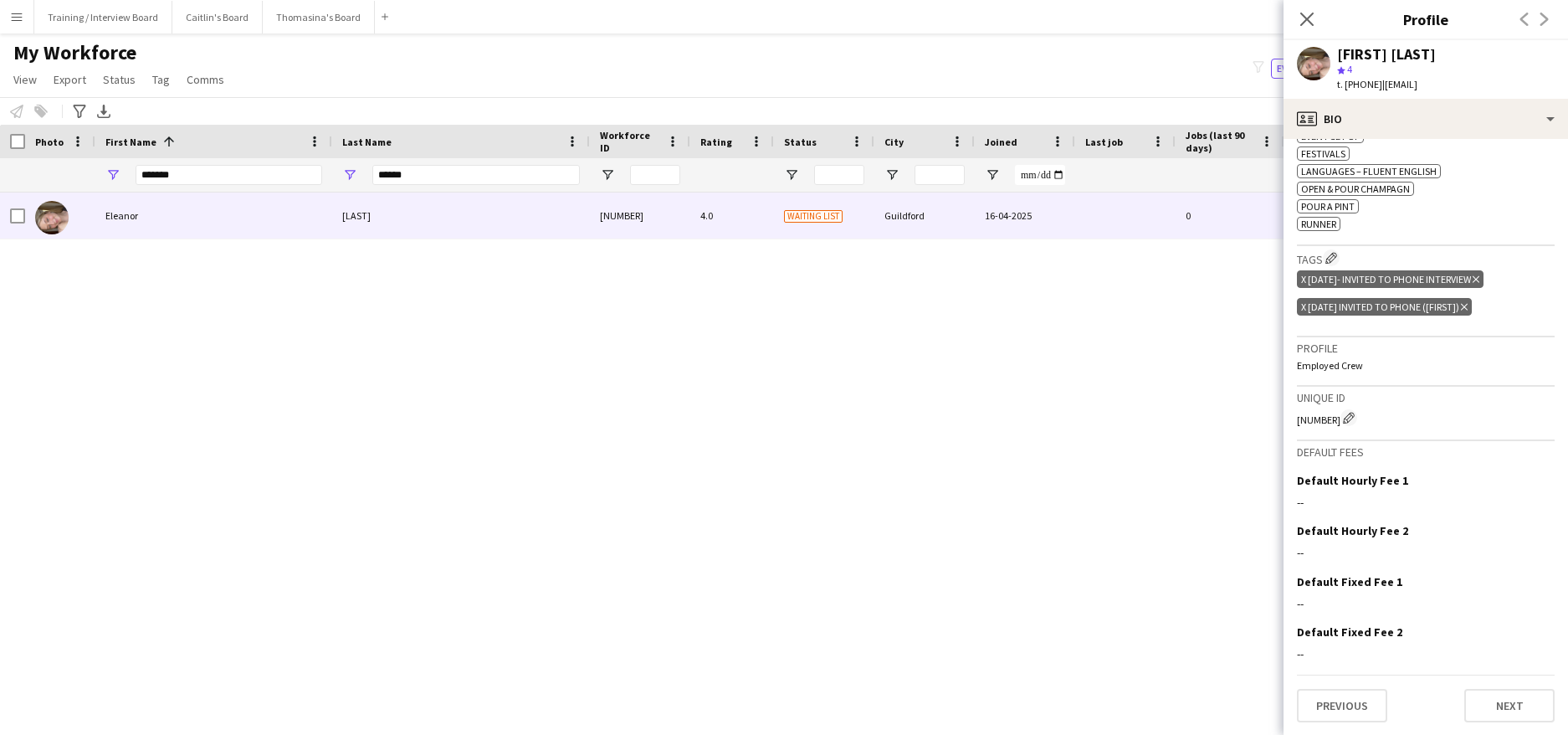 scroll, scrollTop: 758, scrollLeft: 0, axis: vertical 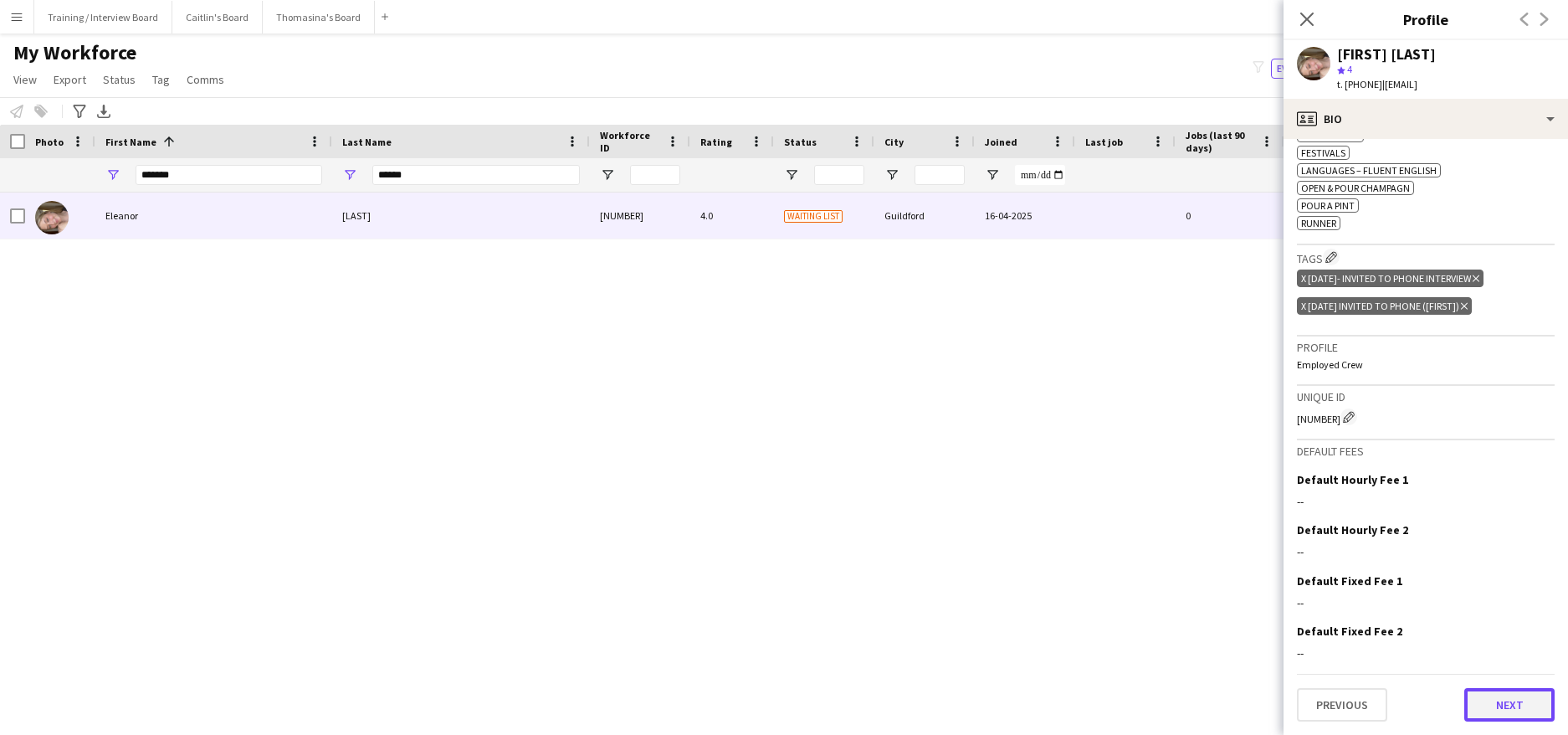 click on "Next" 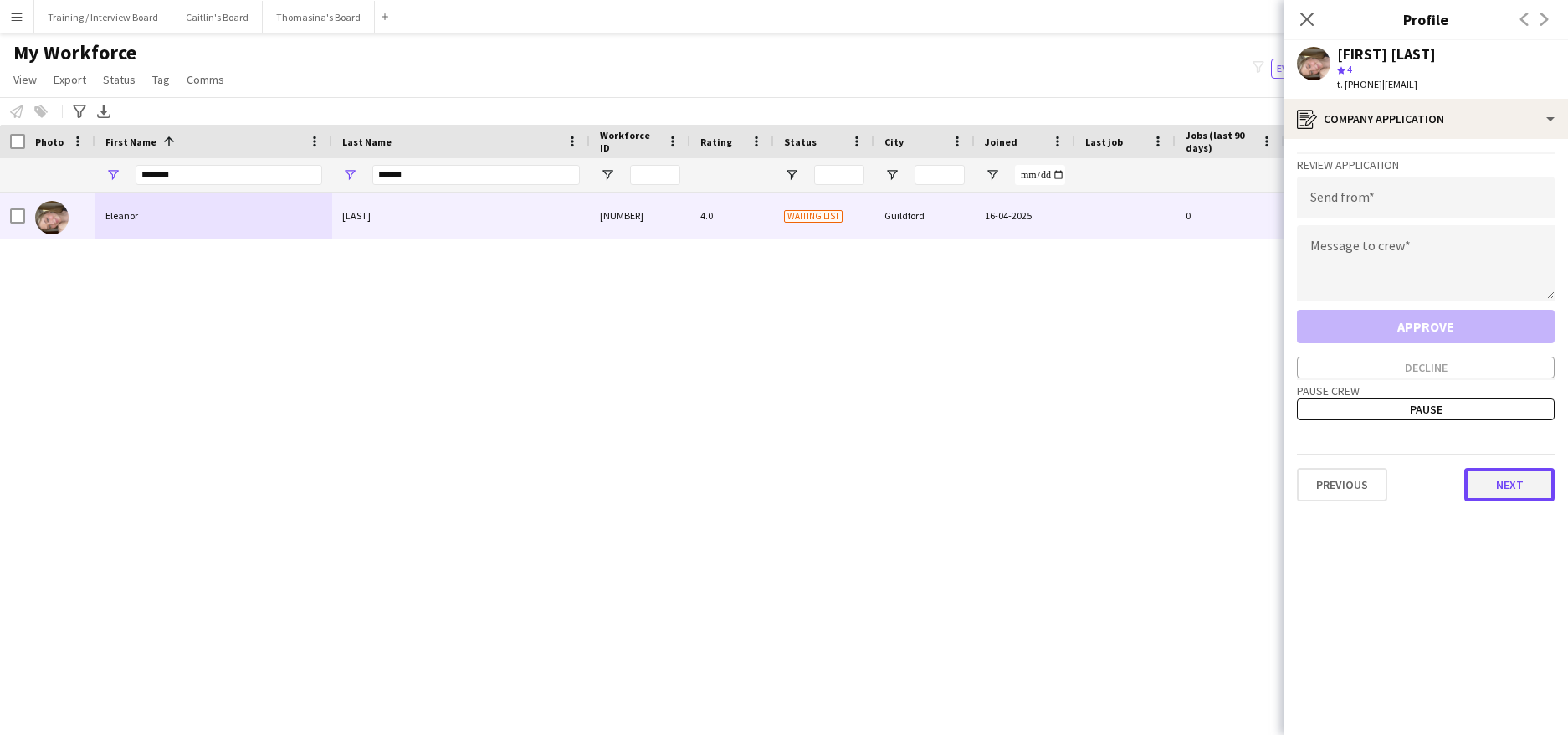 click on "Next" 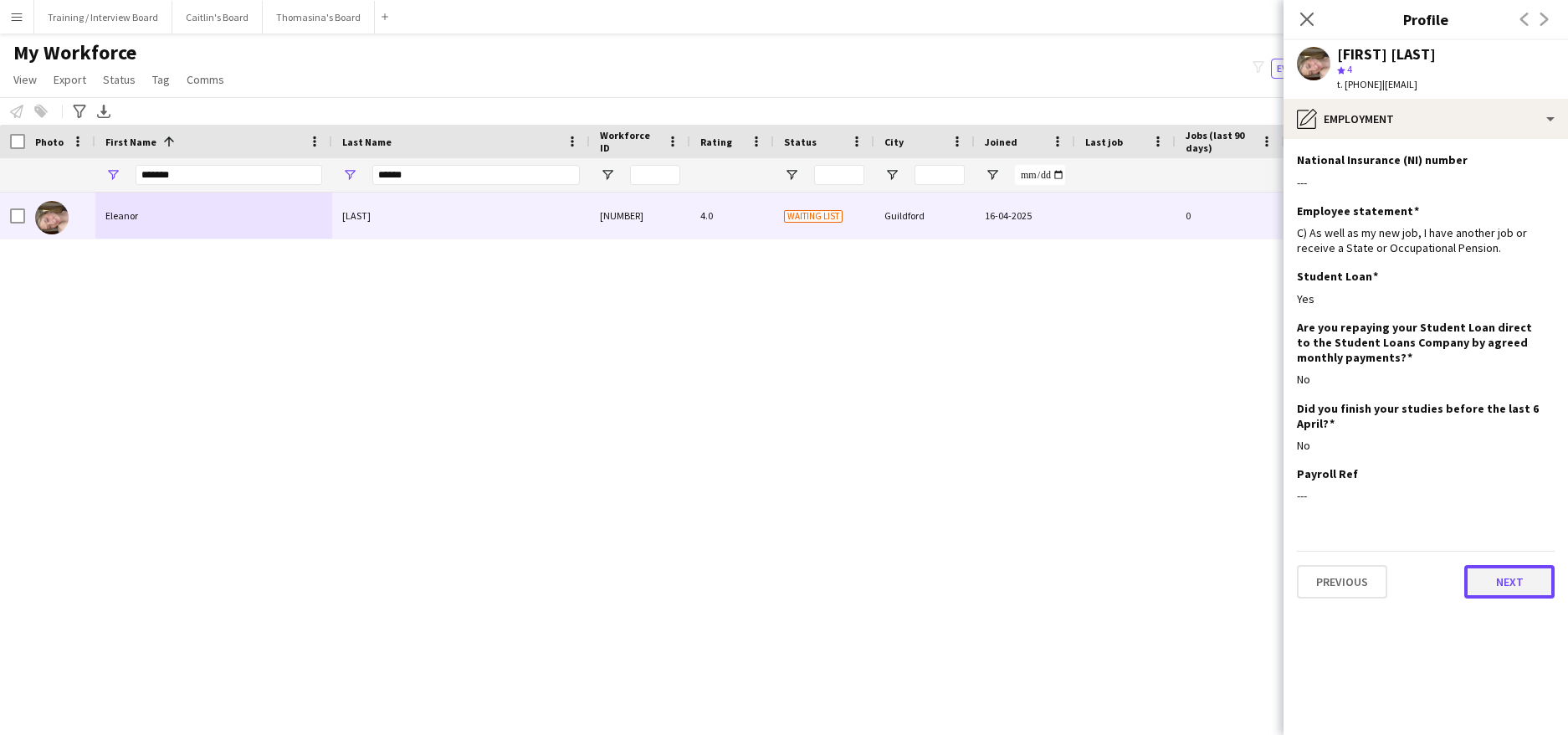 click on "Next" 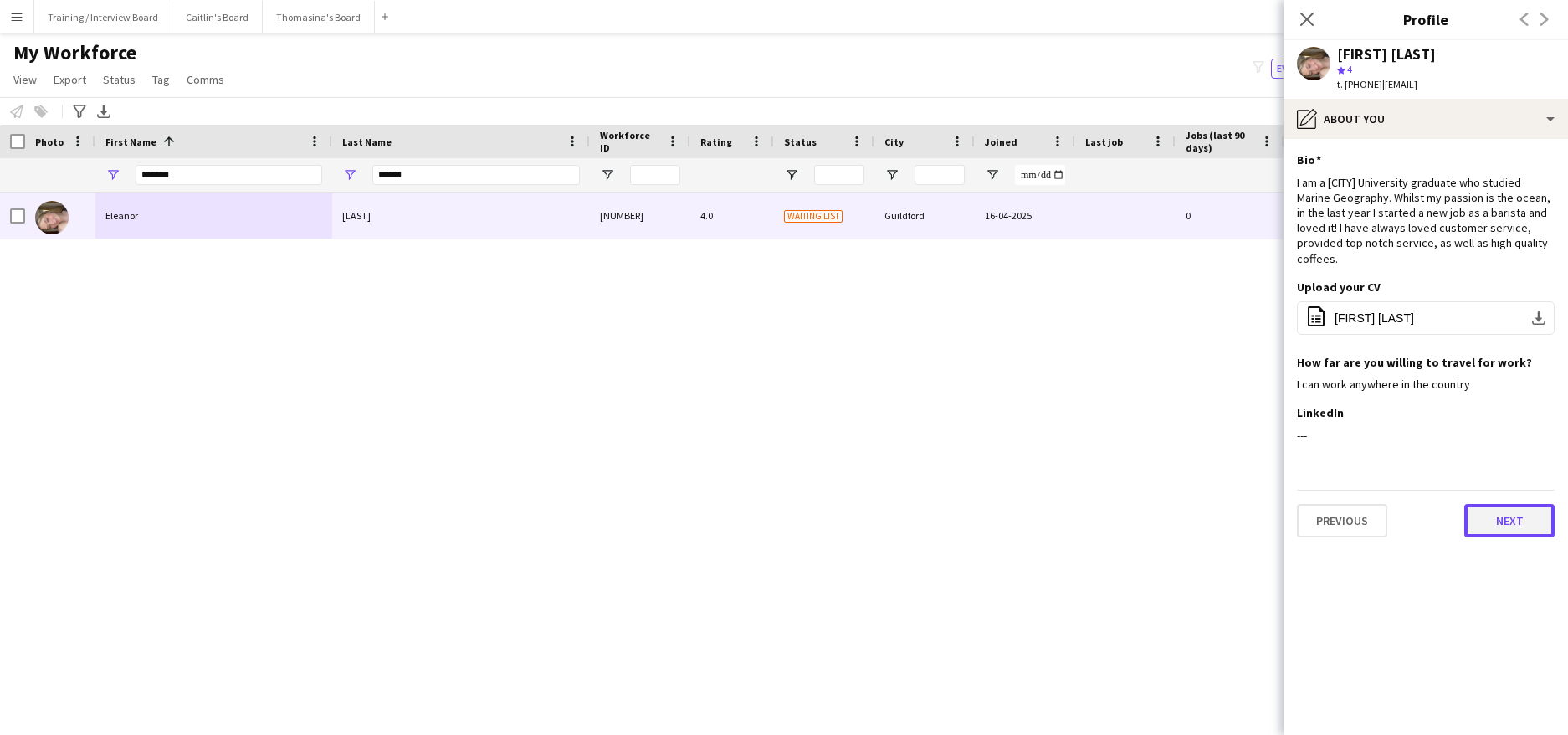 click on "Next" 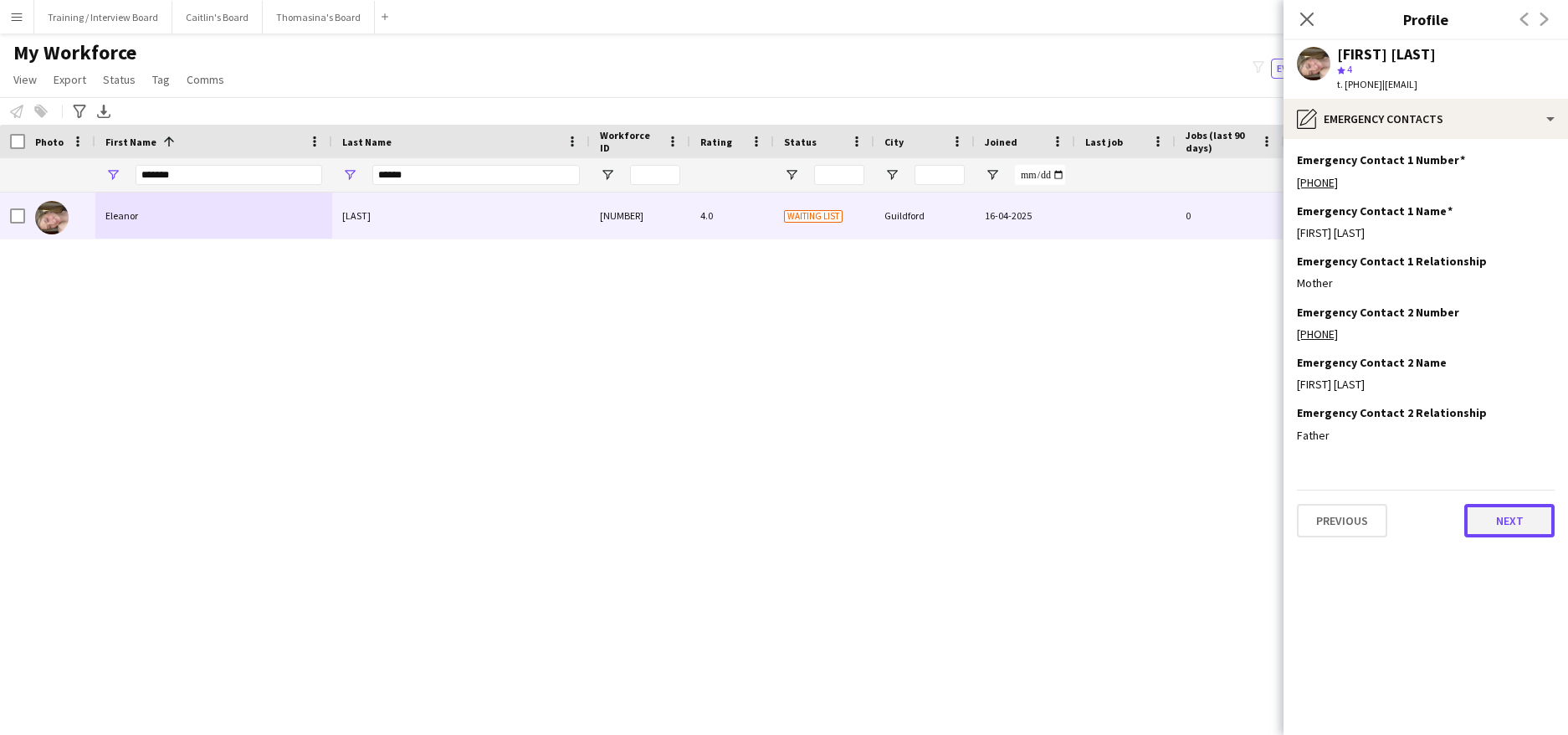 click on "Next" 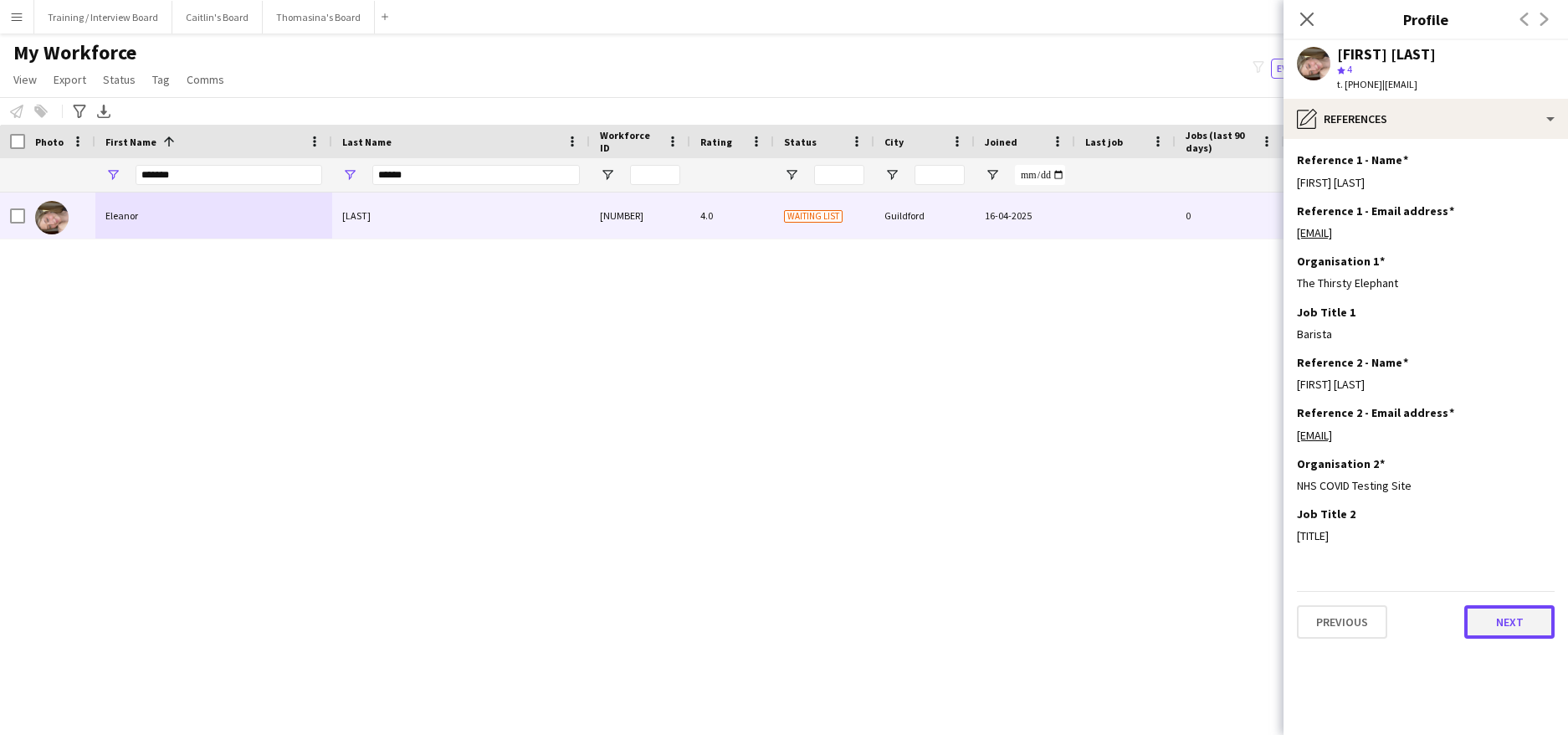 click on "Next" 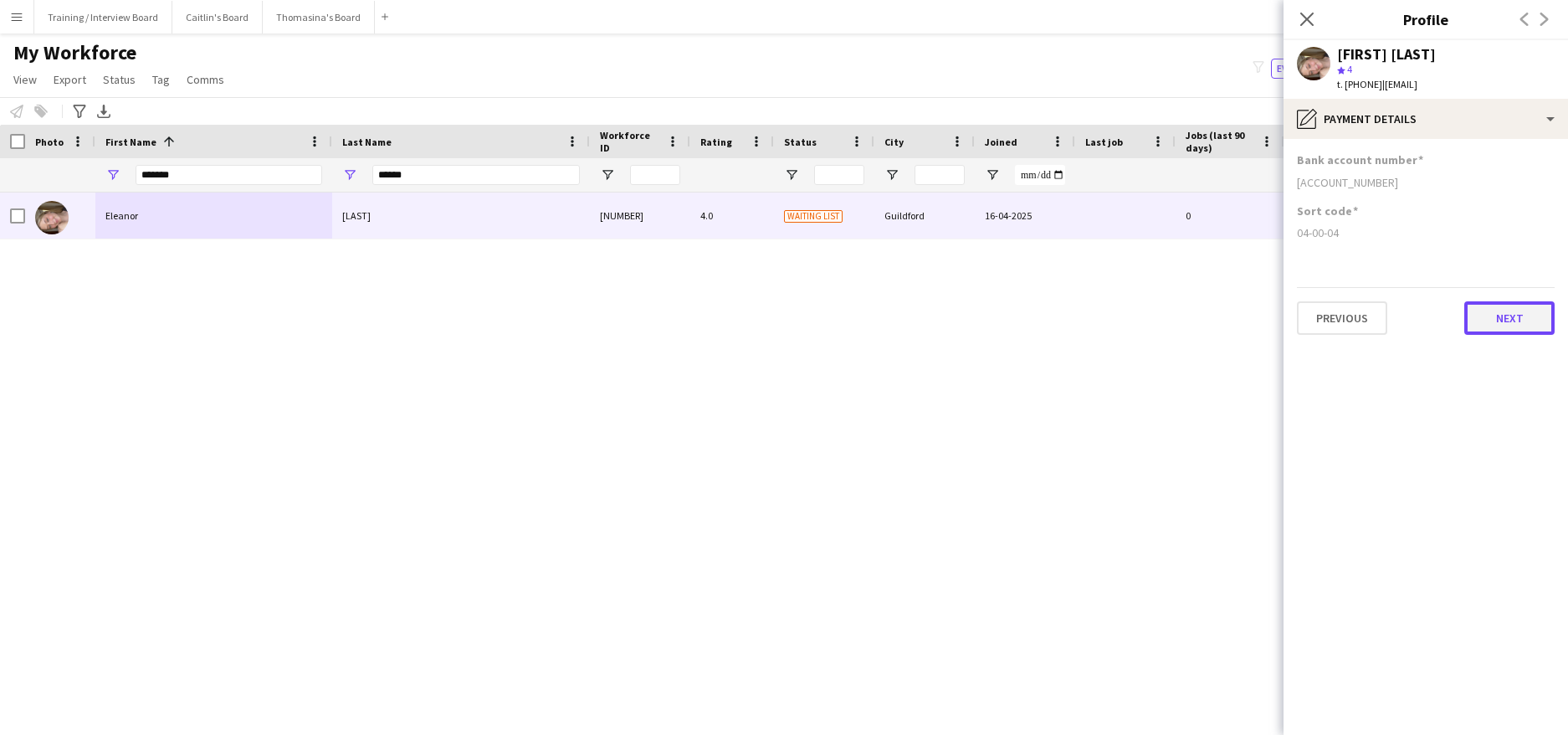 click on "Next" 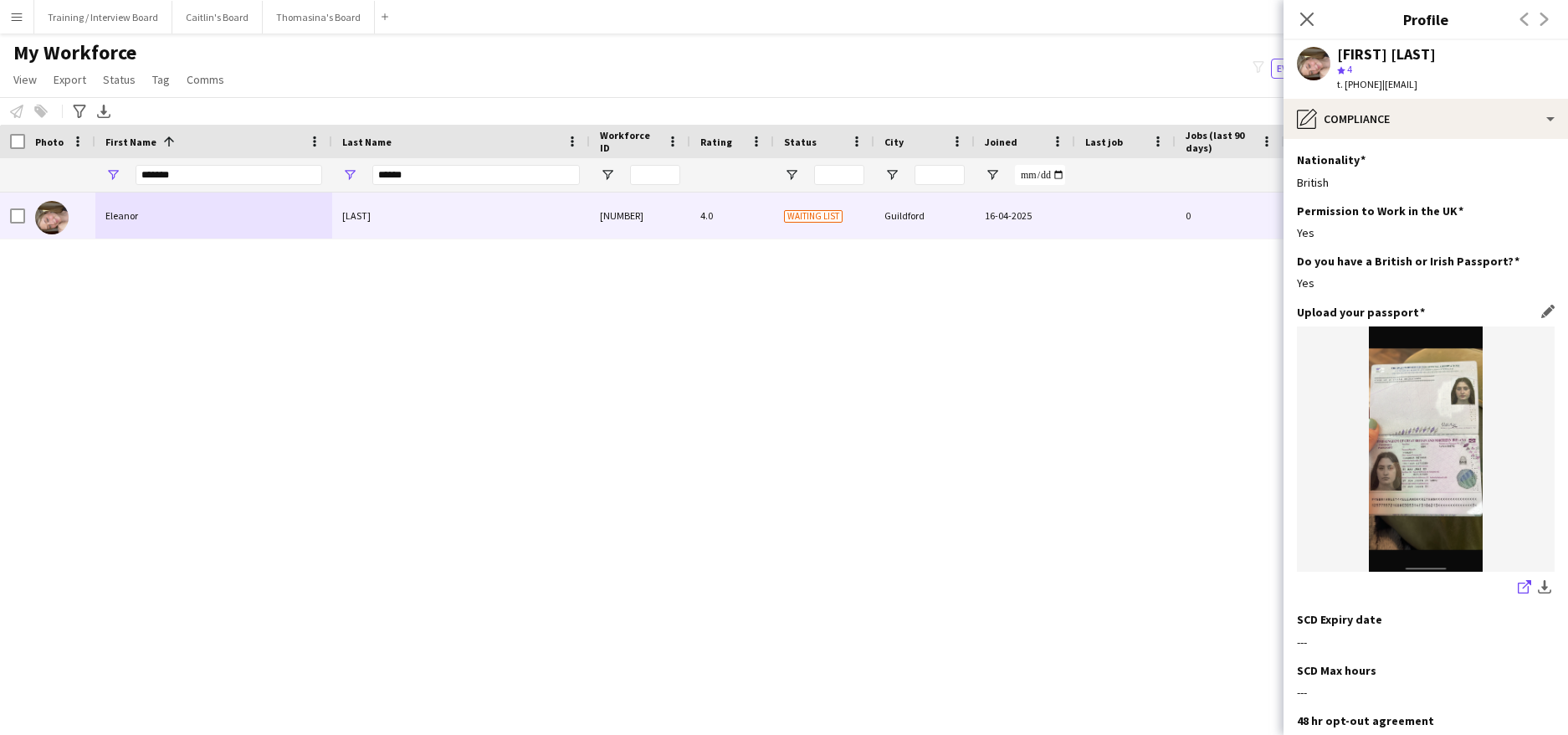 click on "share-external-link-1" 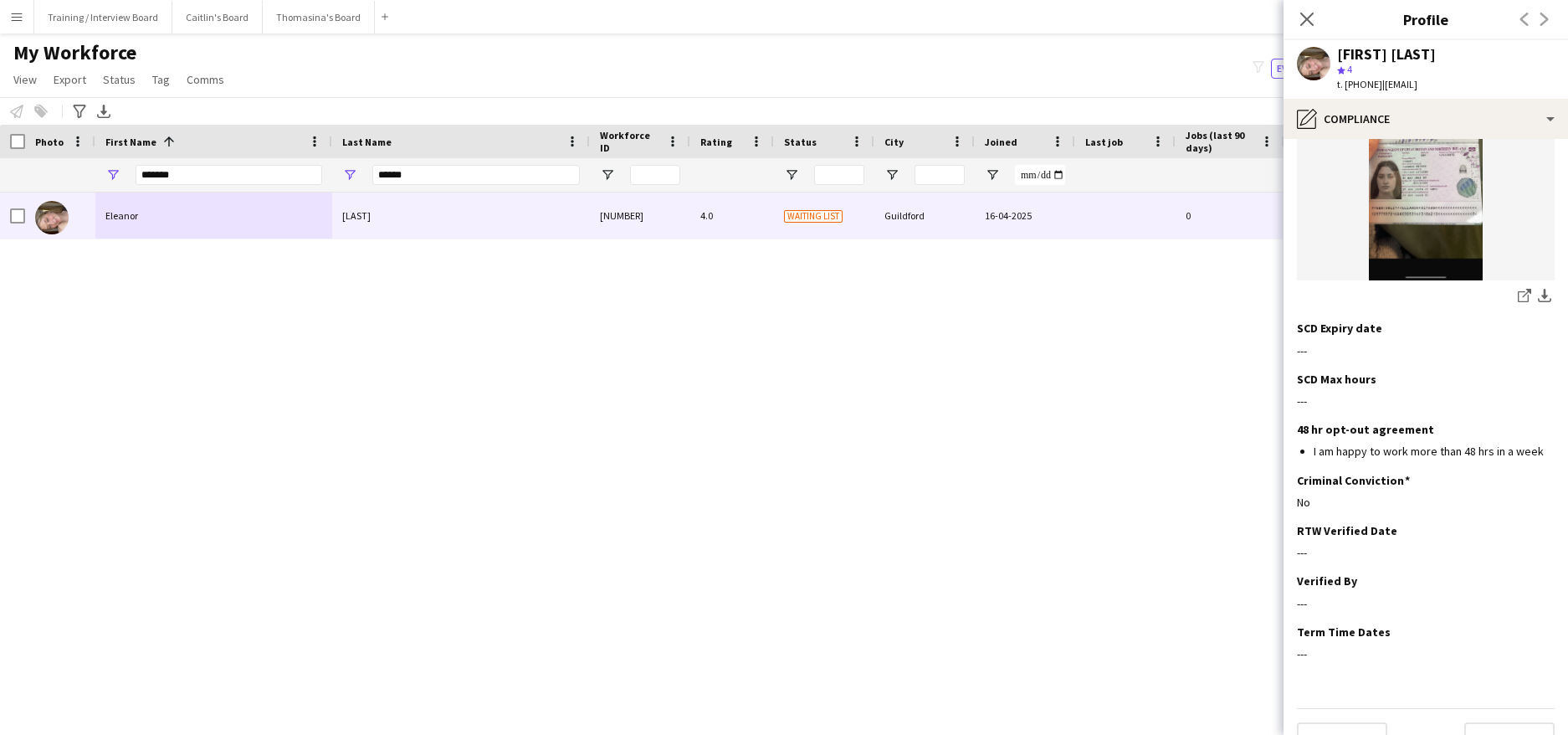 scroll, scrollTop: 326, scrollLeft: 0, axis: vertical 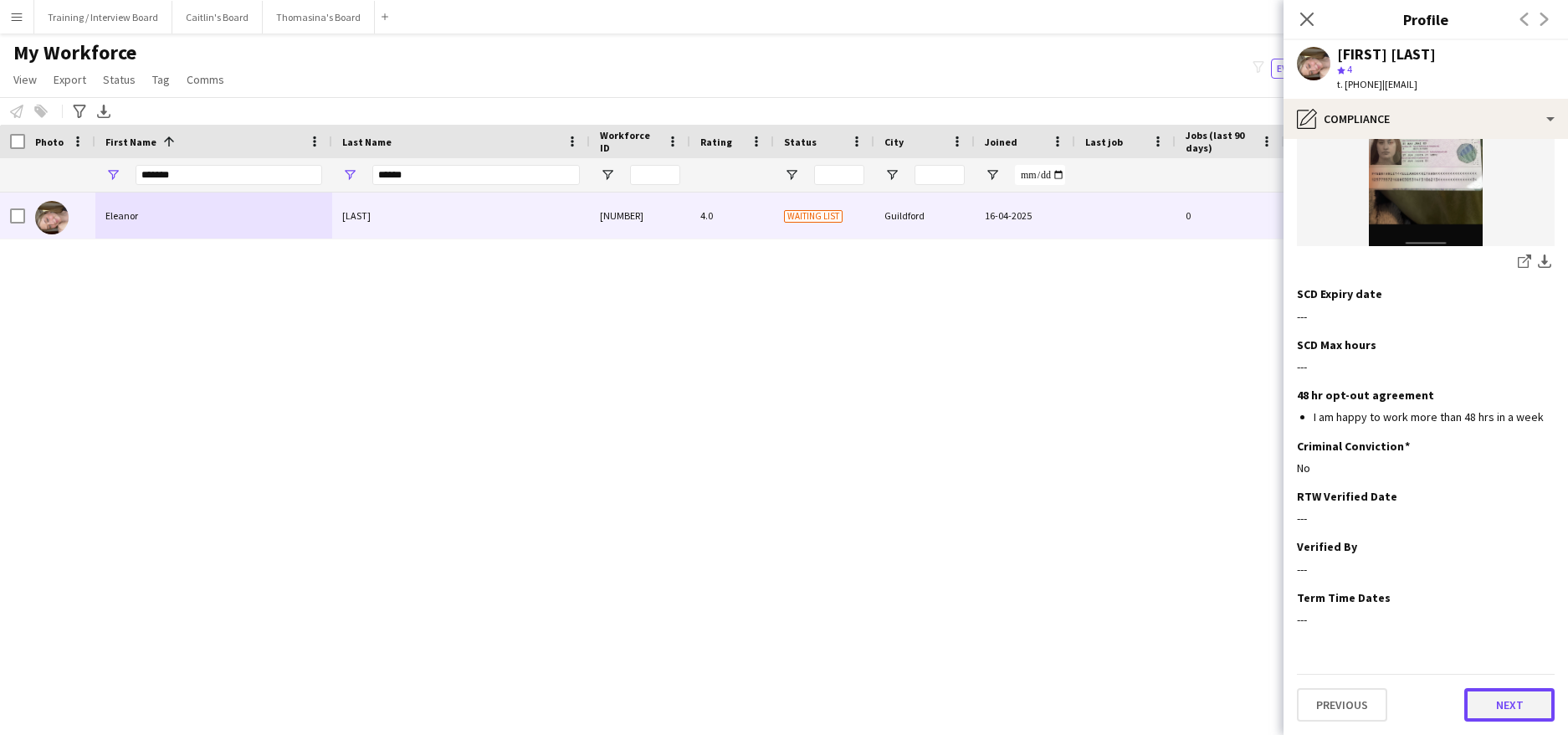 click on "Next" 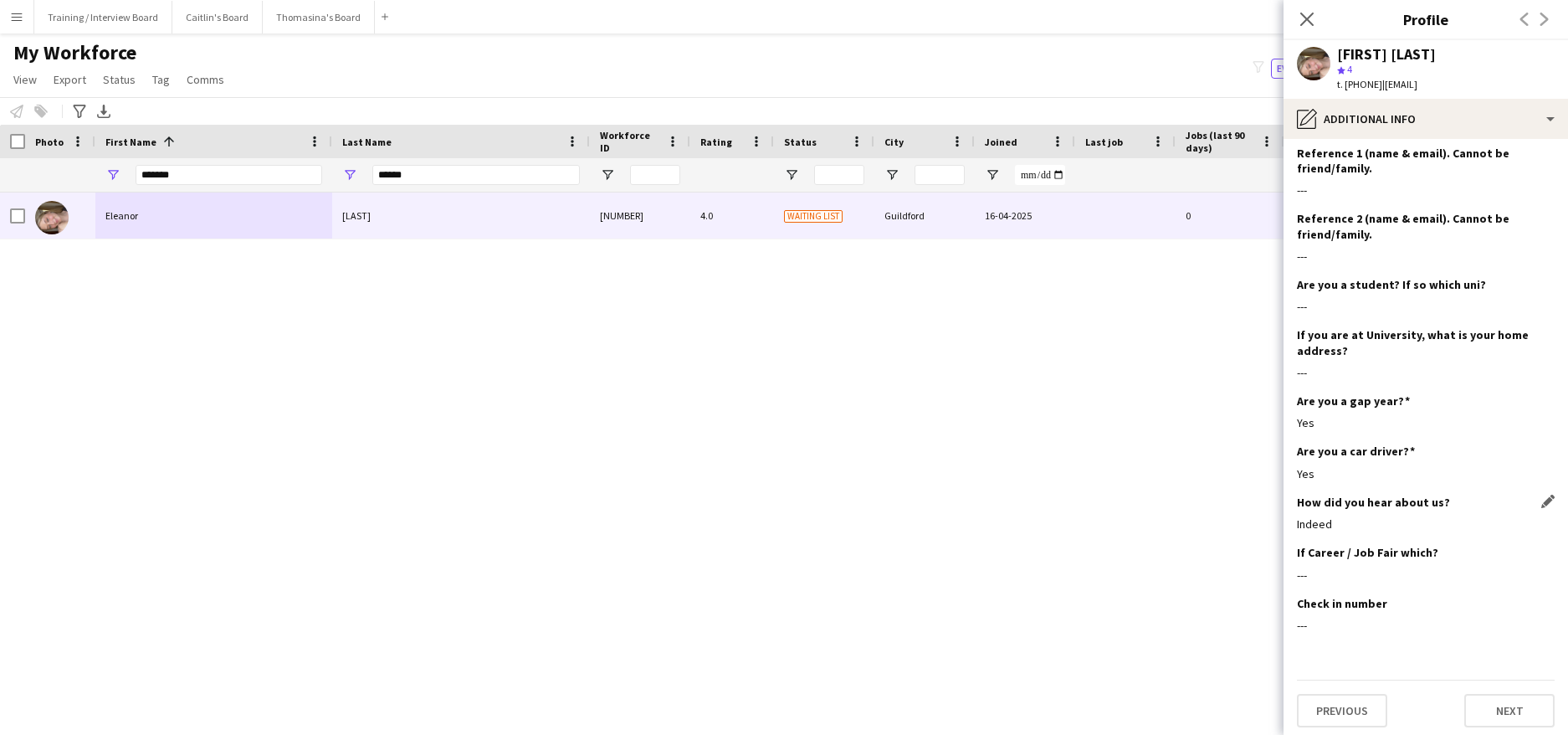 scroll, scrollTop: 276, scrollLeft: 0, axis: vertical 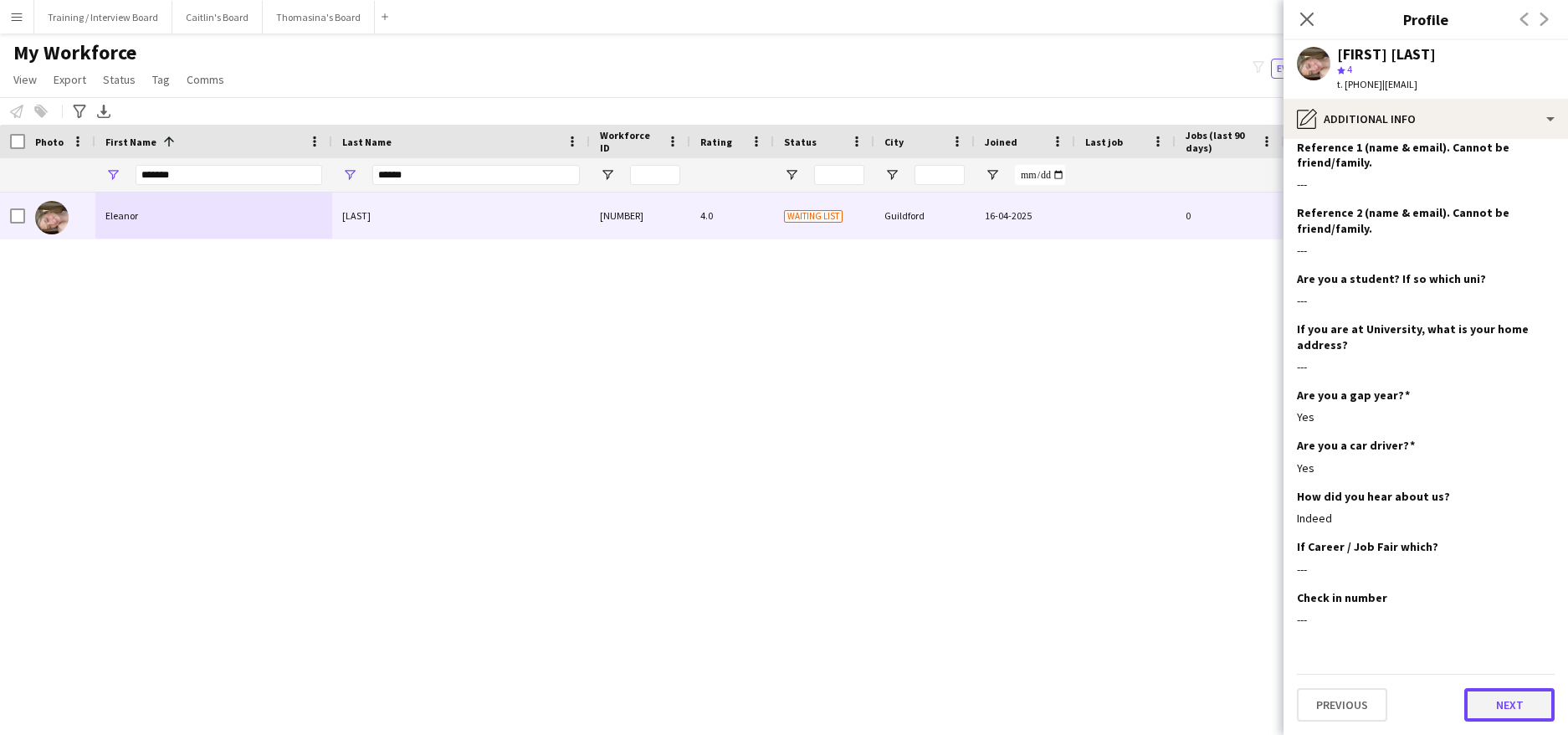 click on "Next" 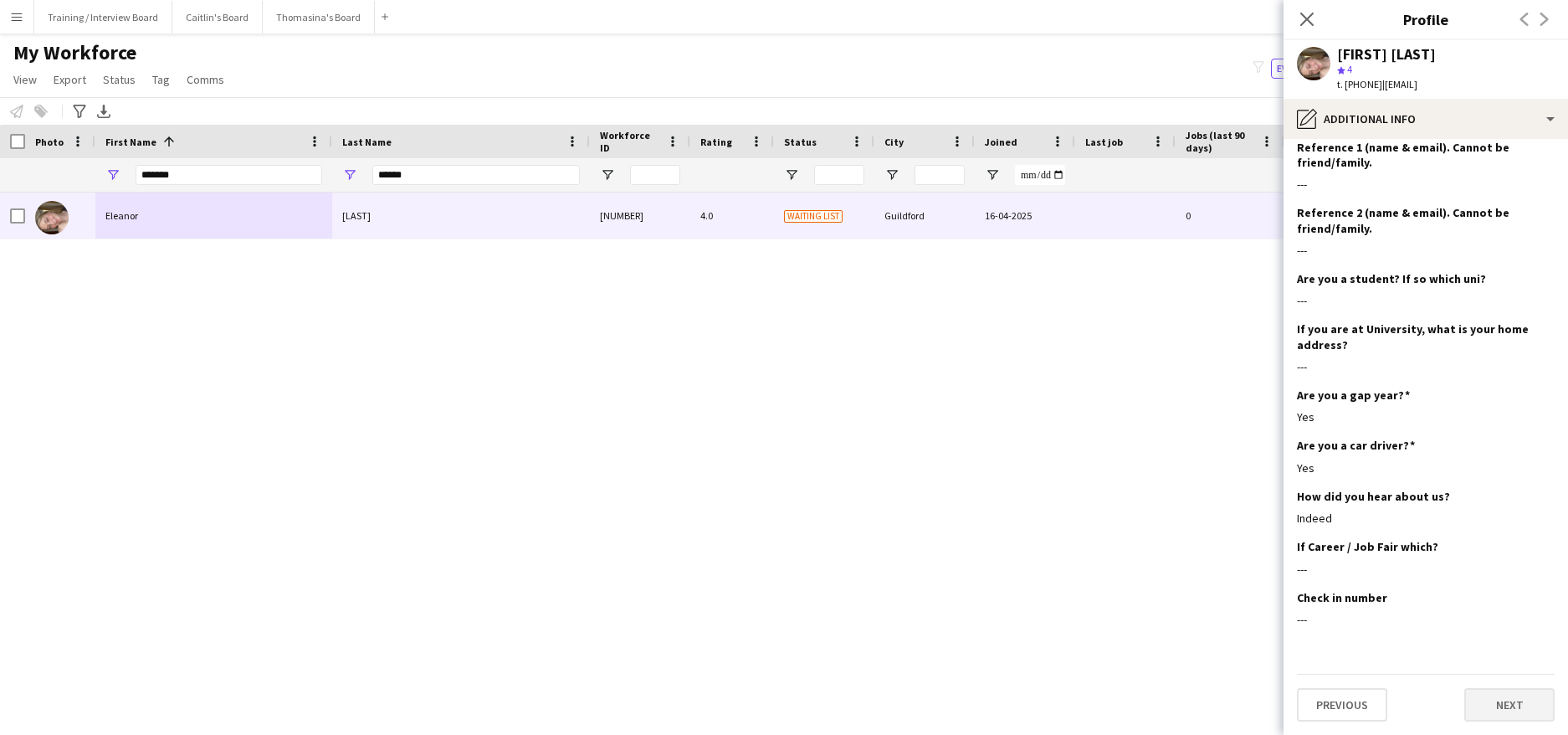 scroll, scrollTop: 0, scrollLeft: 0, axis: both 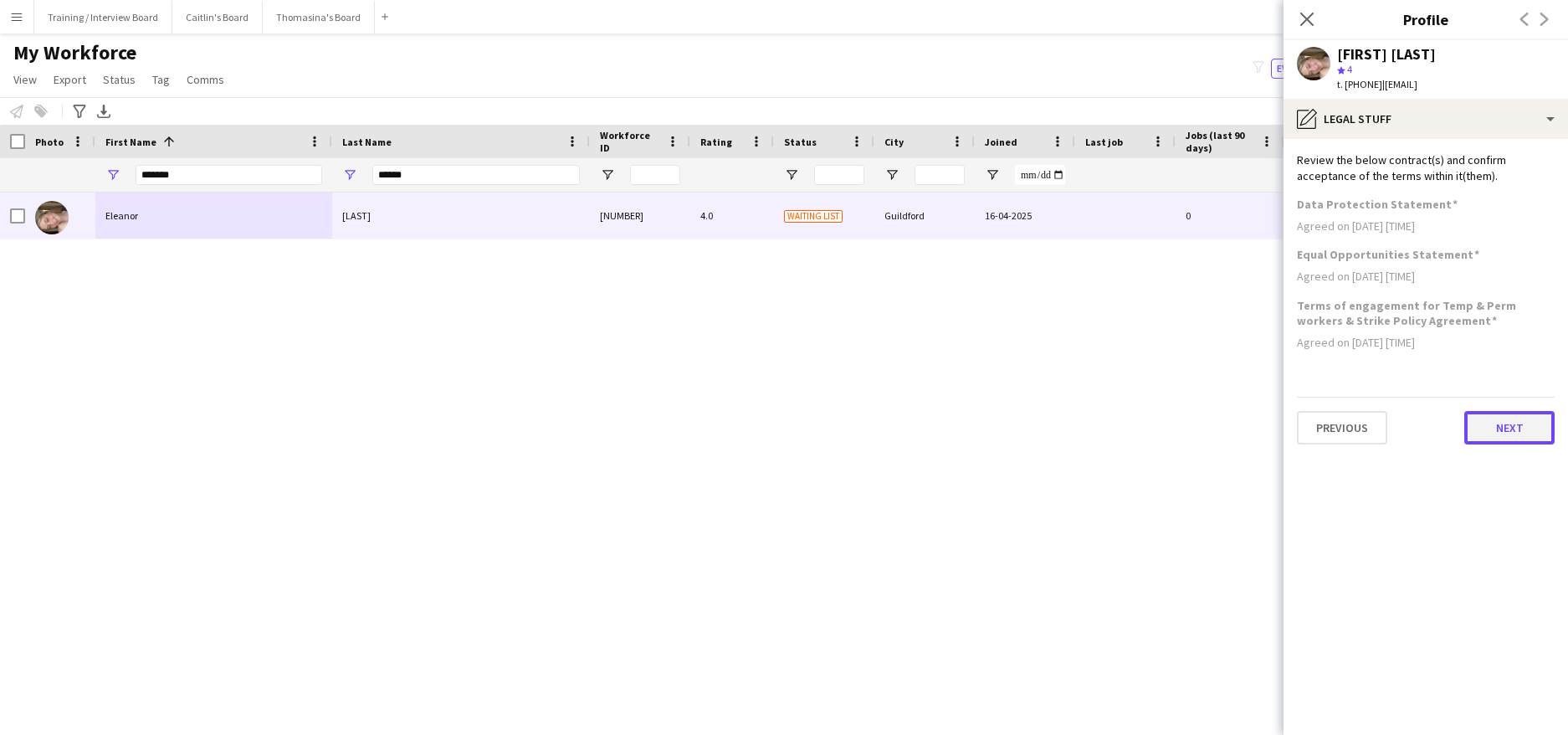 click on "Next" 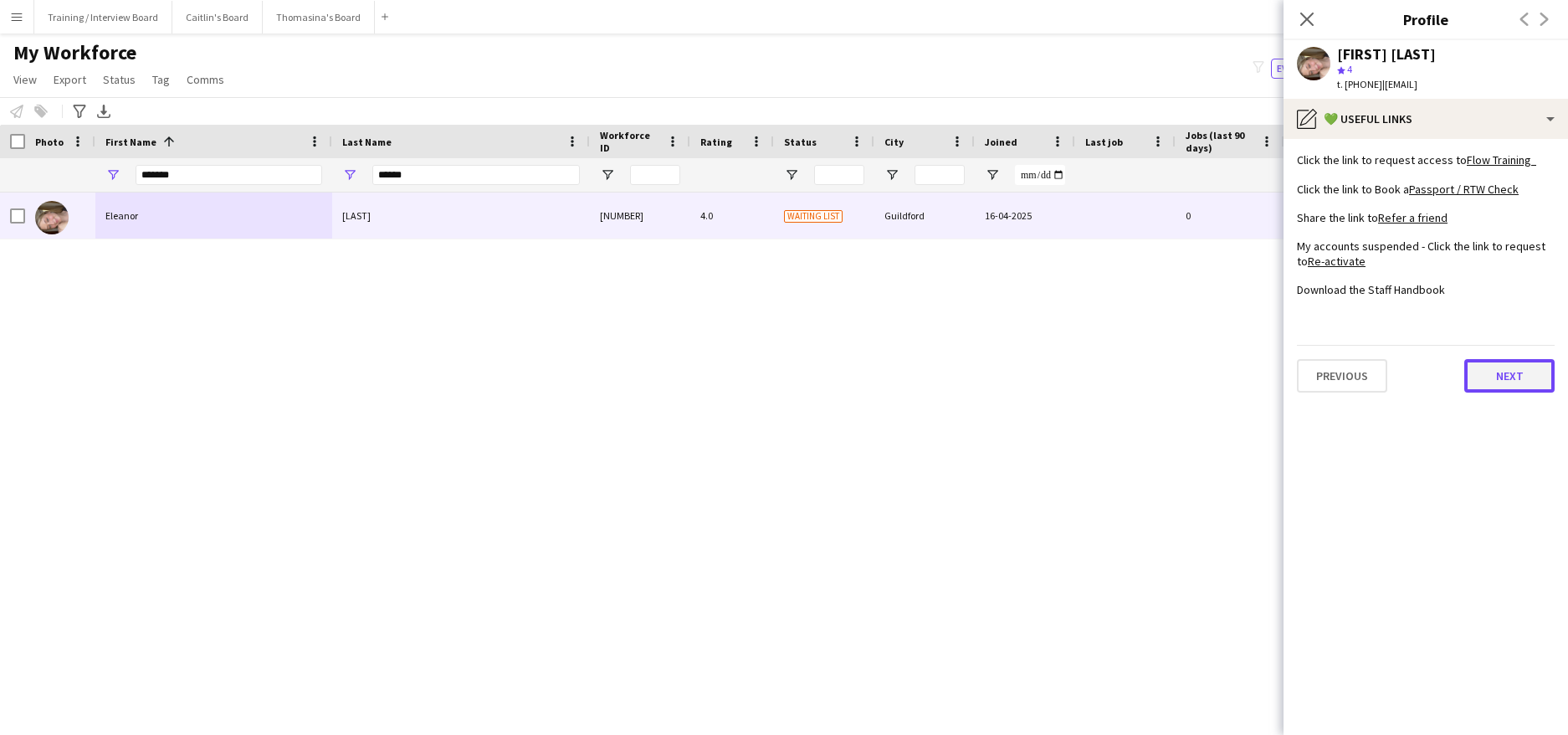 click on "Next" 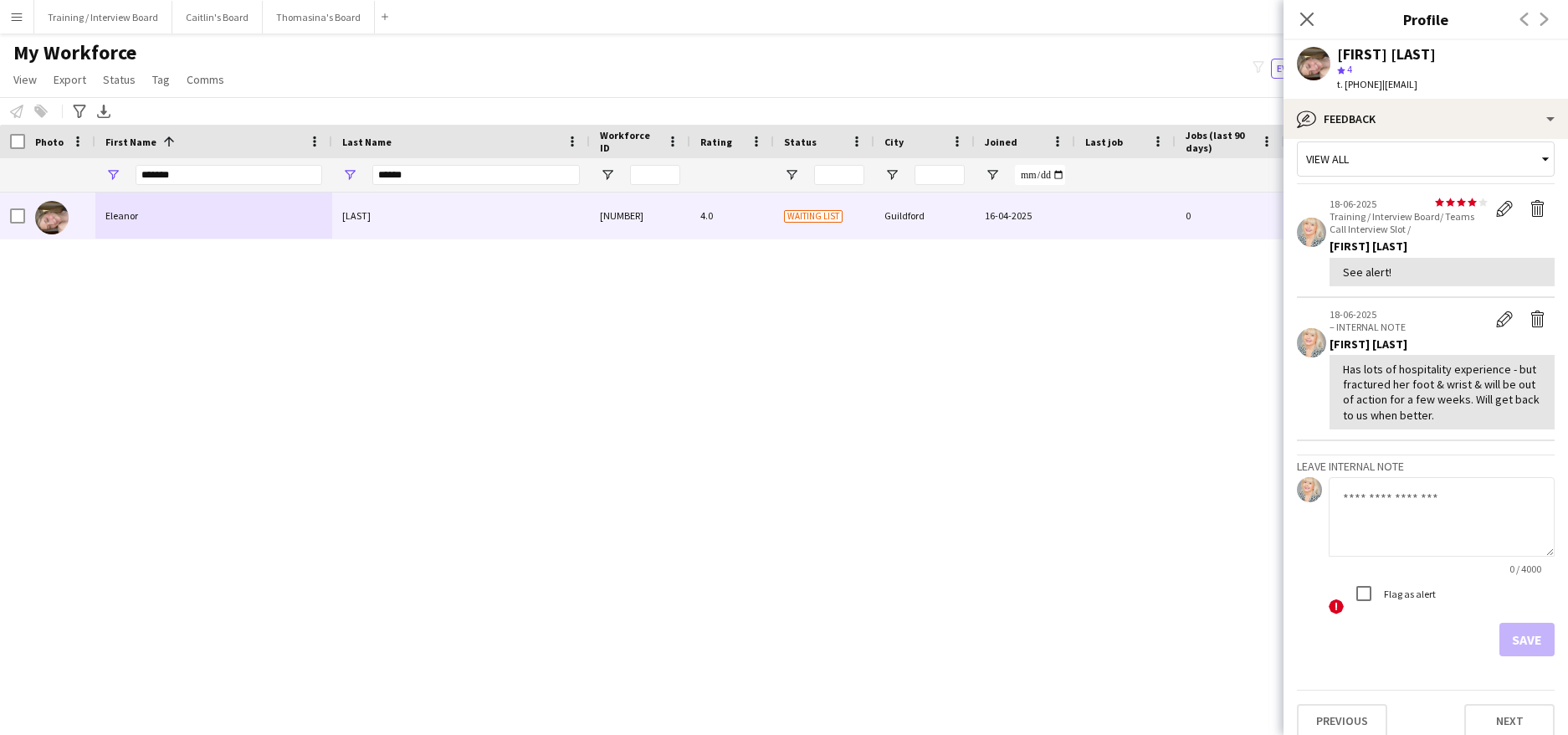 scroll, scrollTop: 33, scrollLeft: 0, axis: vertical 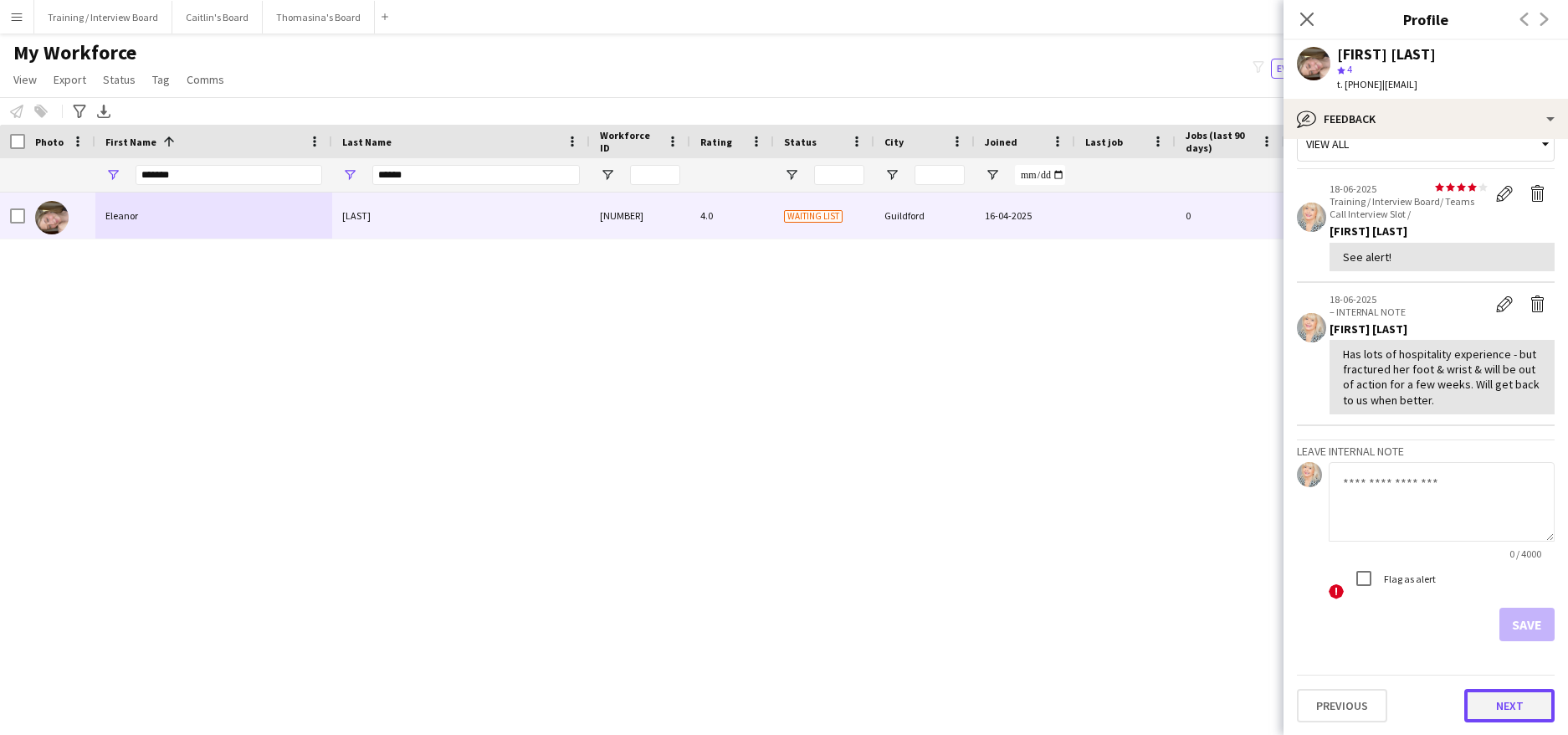 click on "Next" 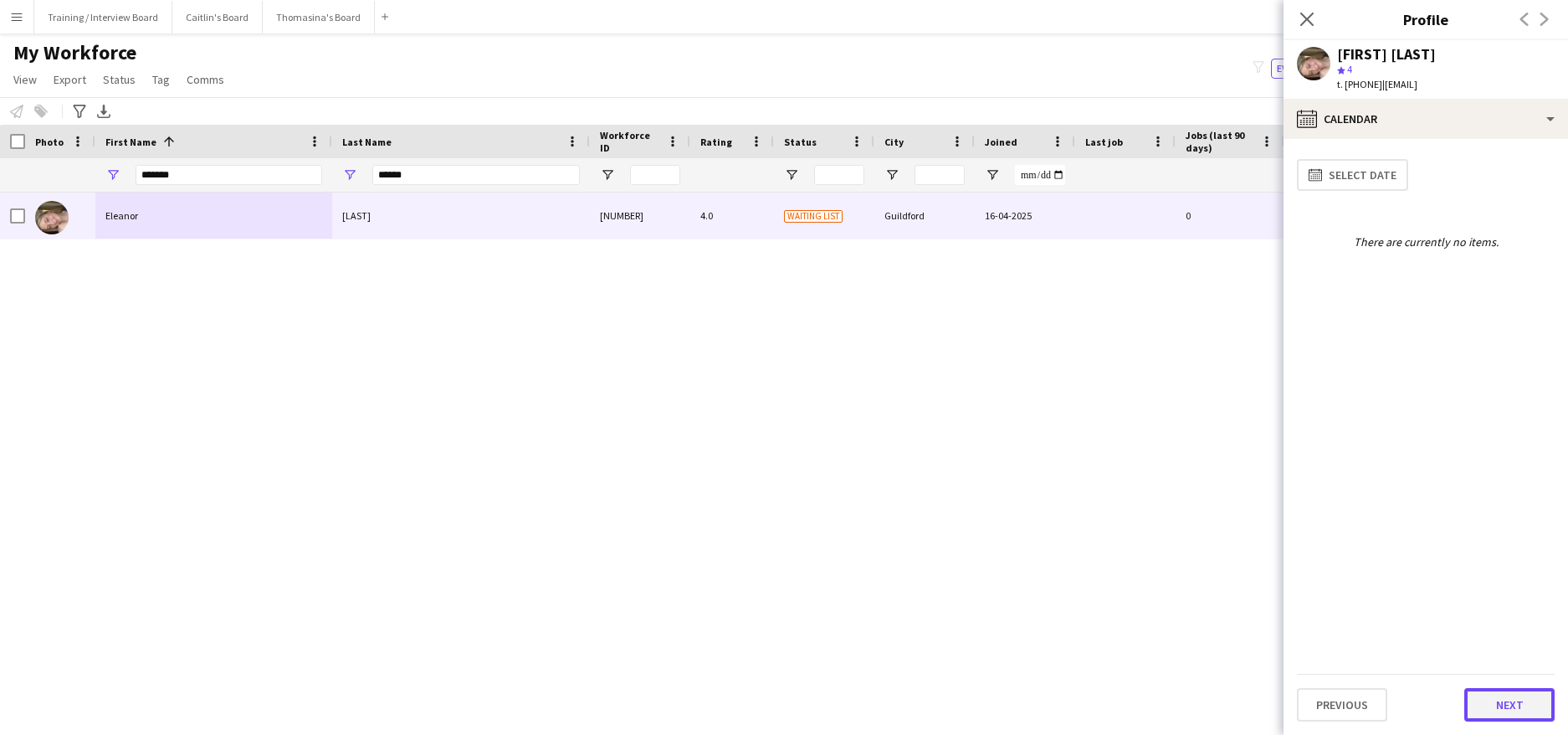 click on "Next" 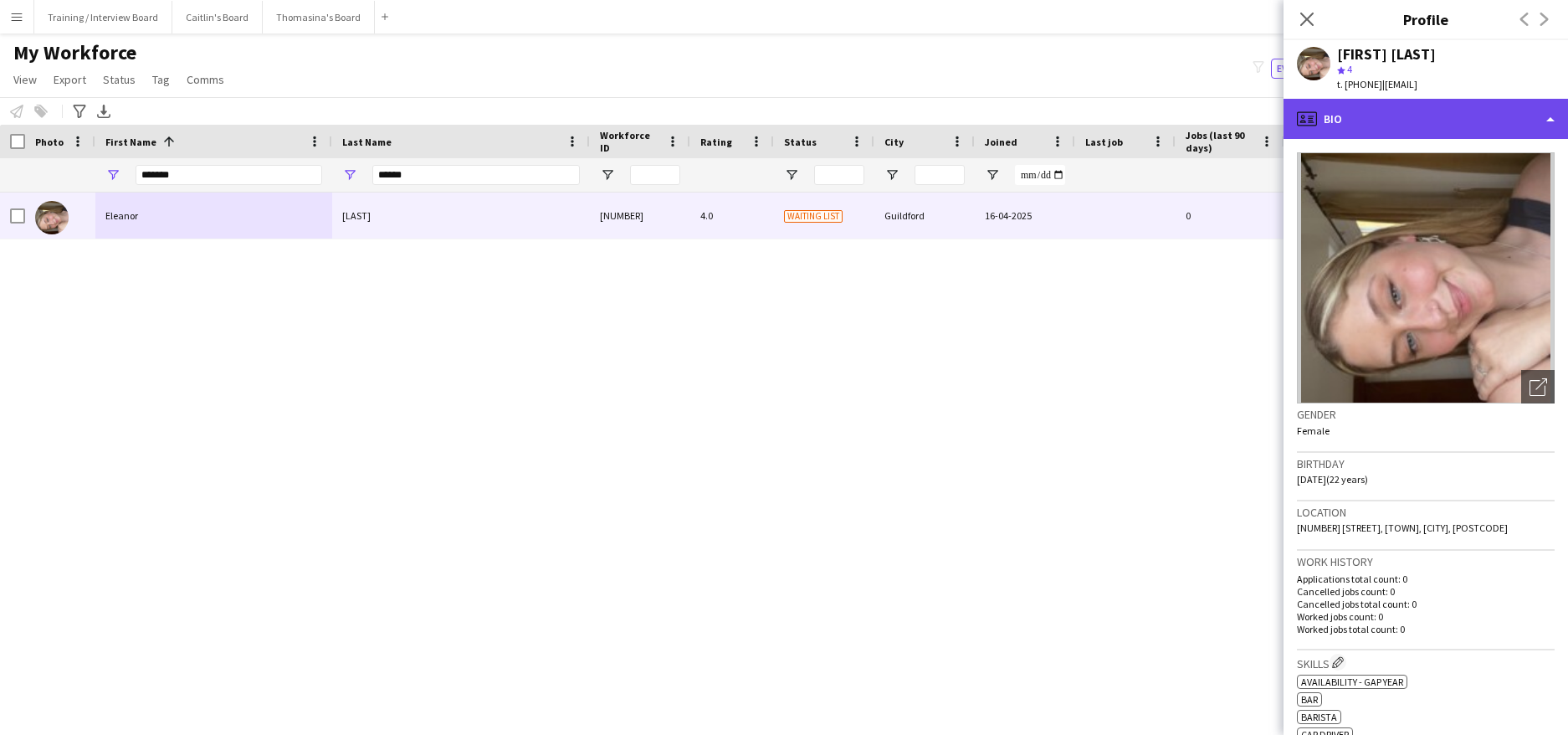 click on "profile
Bio" 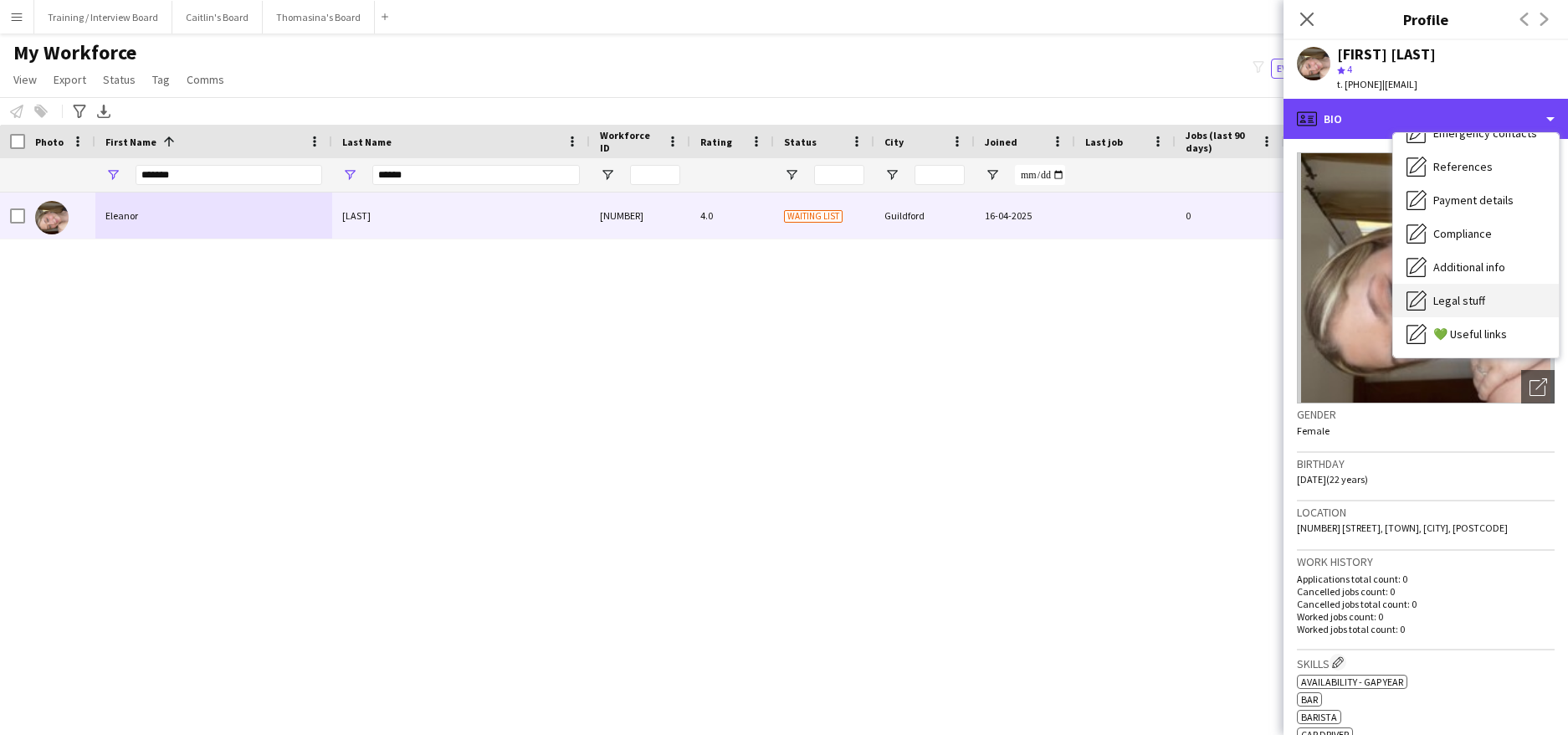 scroll, scrollTop: 167, scrollLeft: 0, axis: vertical 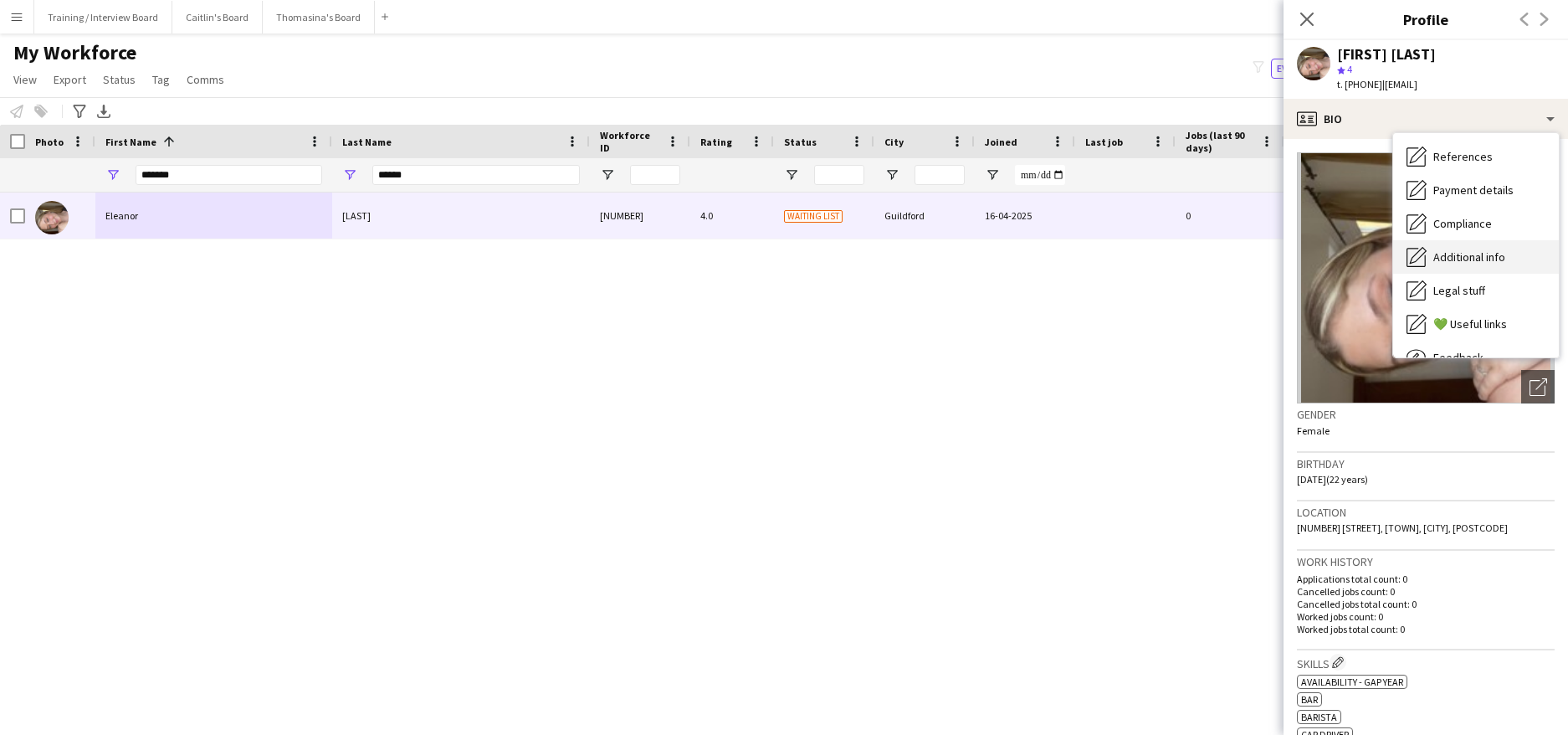 click on "Additional info" at bounding box center (1469, 257) 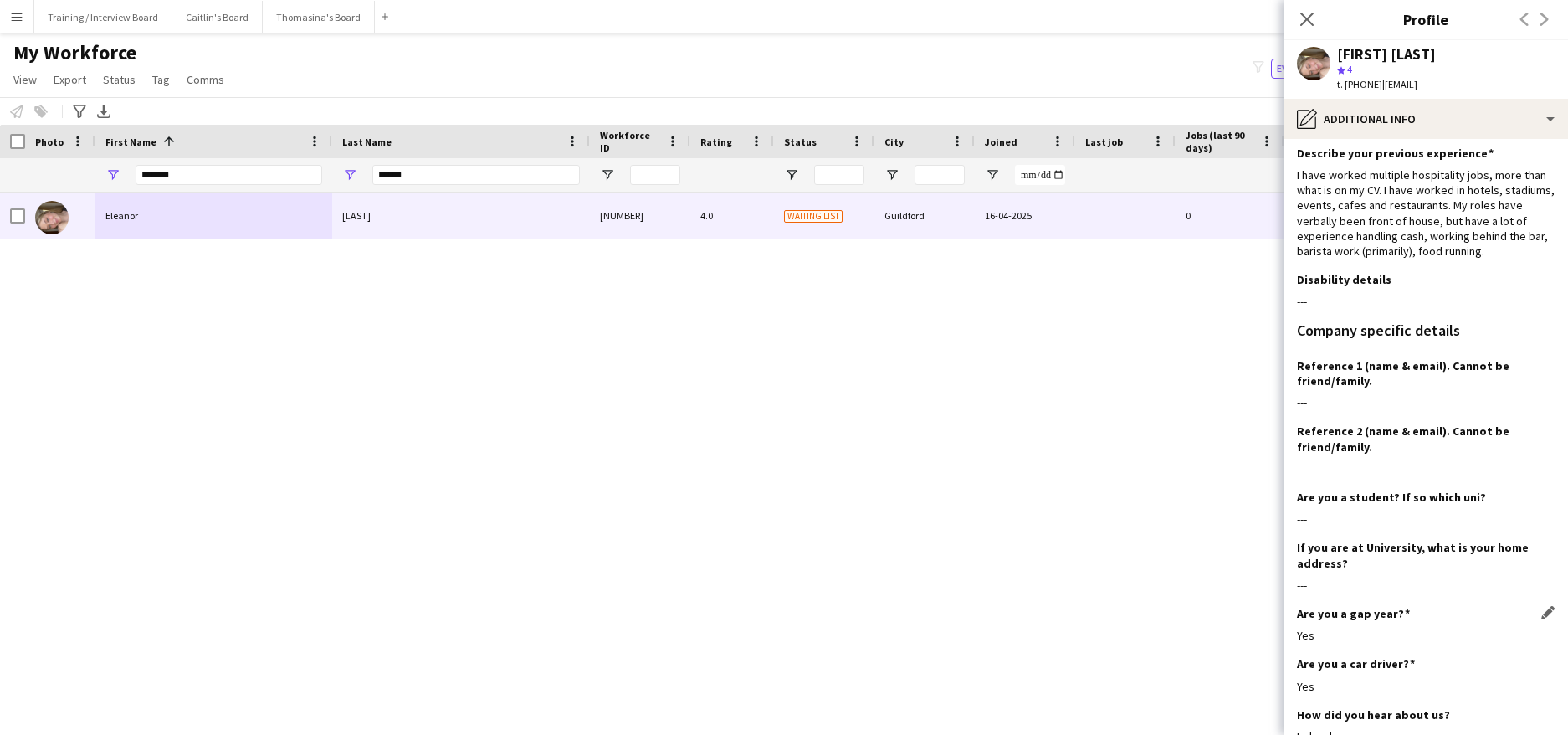 scroll, scrollTop: 84, scrollLeft: 0, axis: vertical 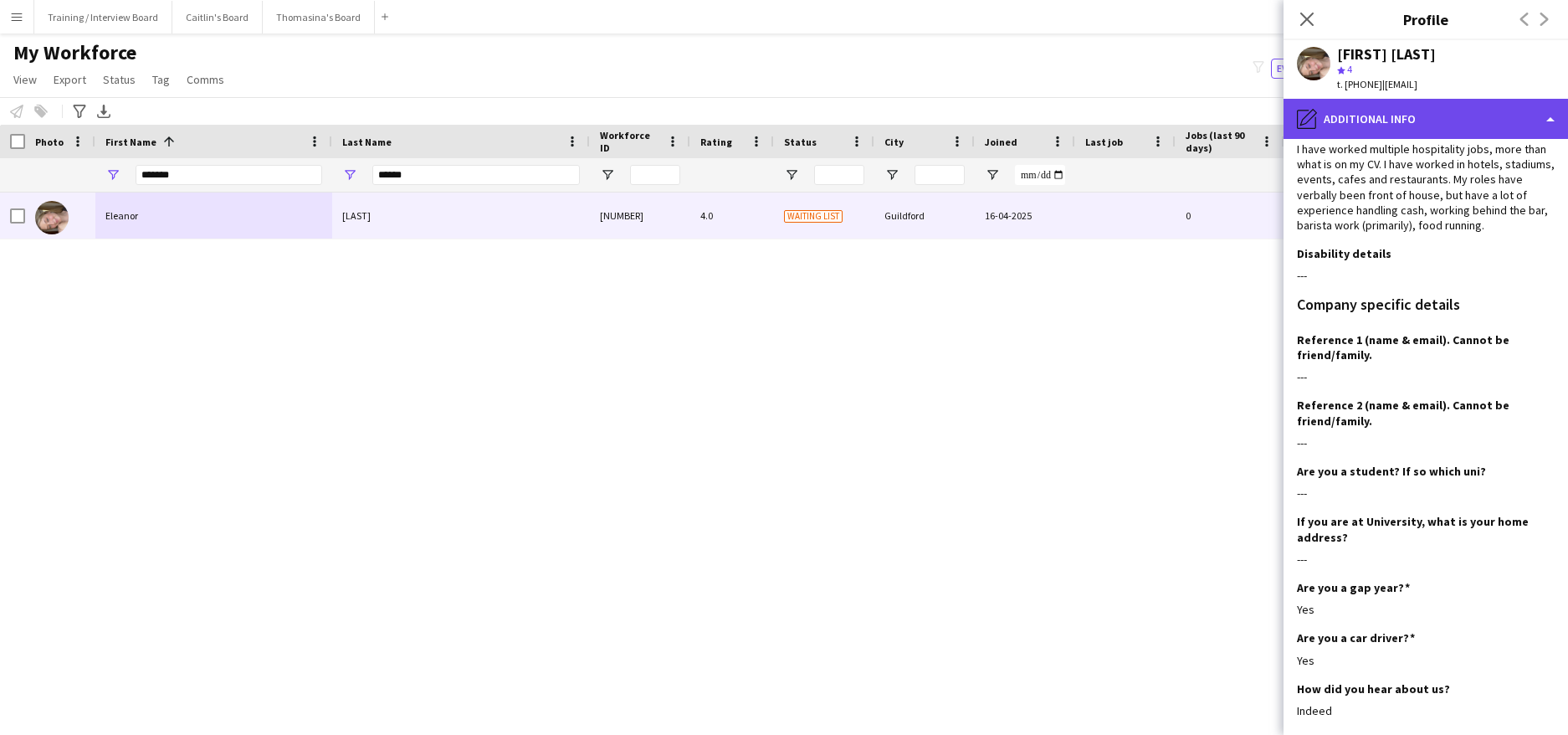 click on "pencil4
Additional info" 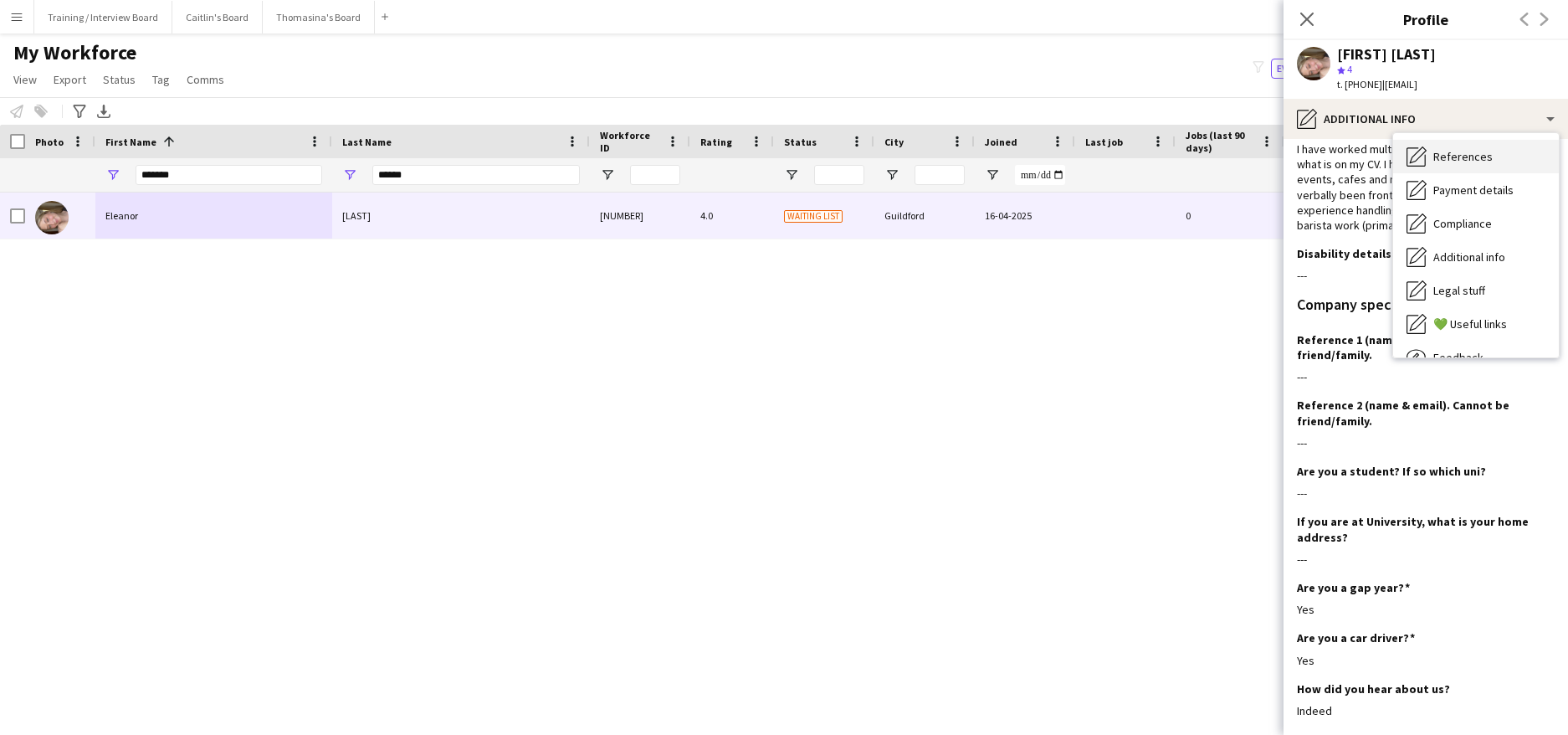 click on "References" at bounding box center (1463, 157) 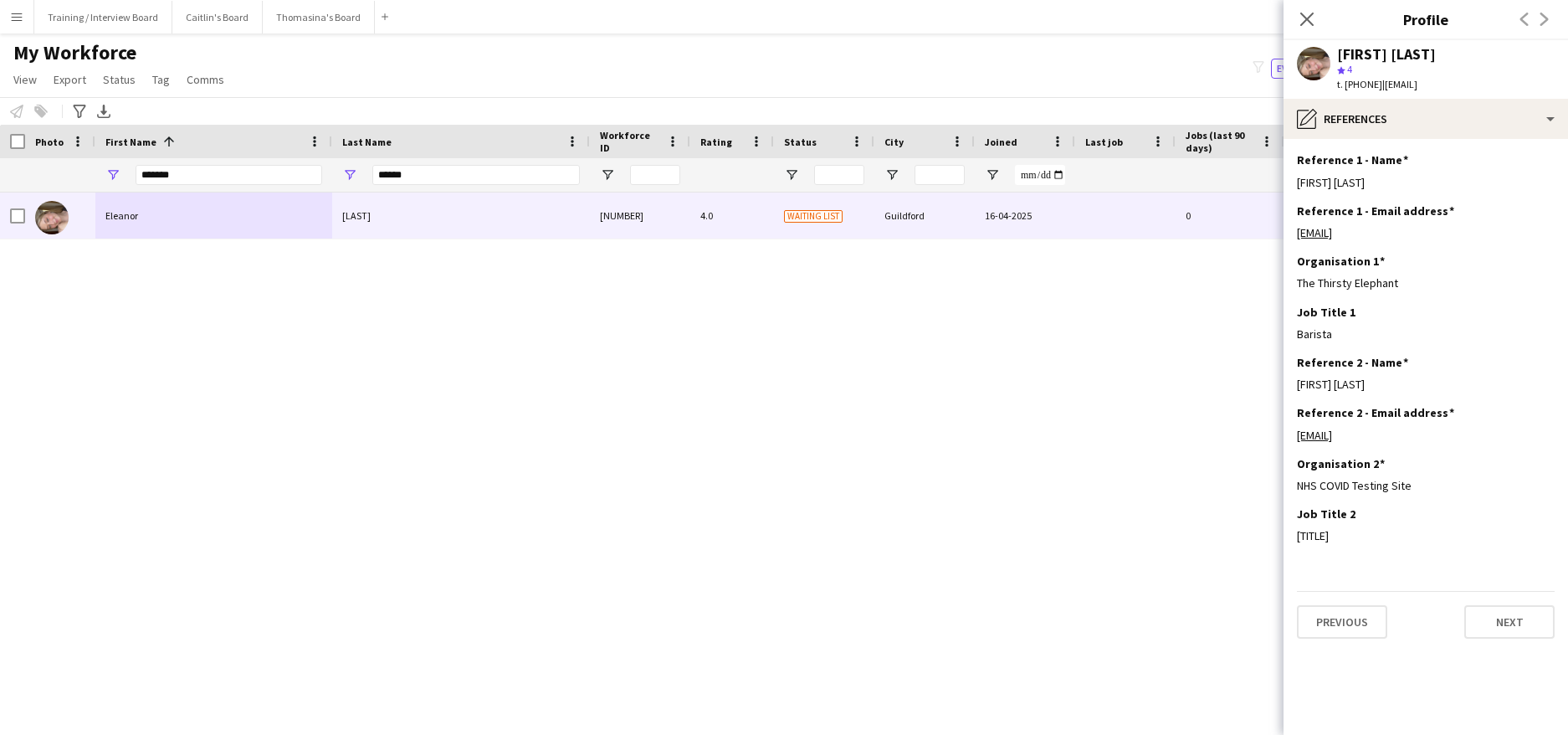 scroll, scrollTop: 0, scrollLeft: 0, axis: both 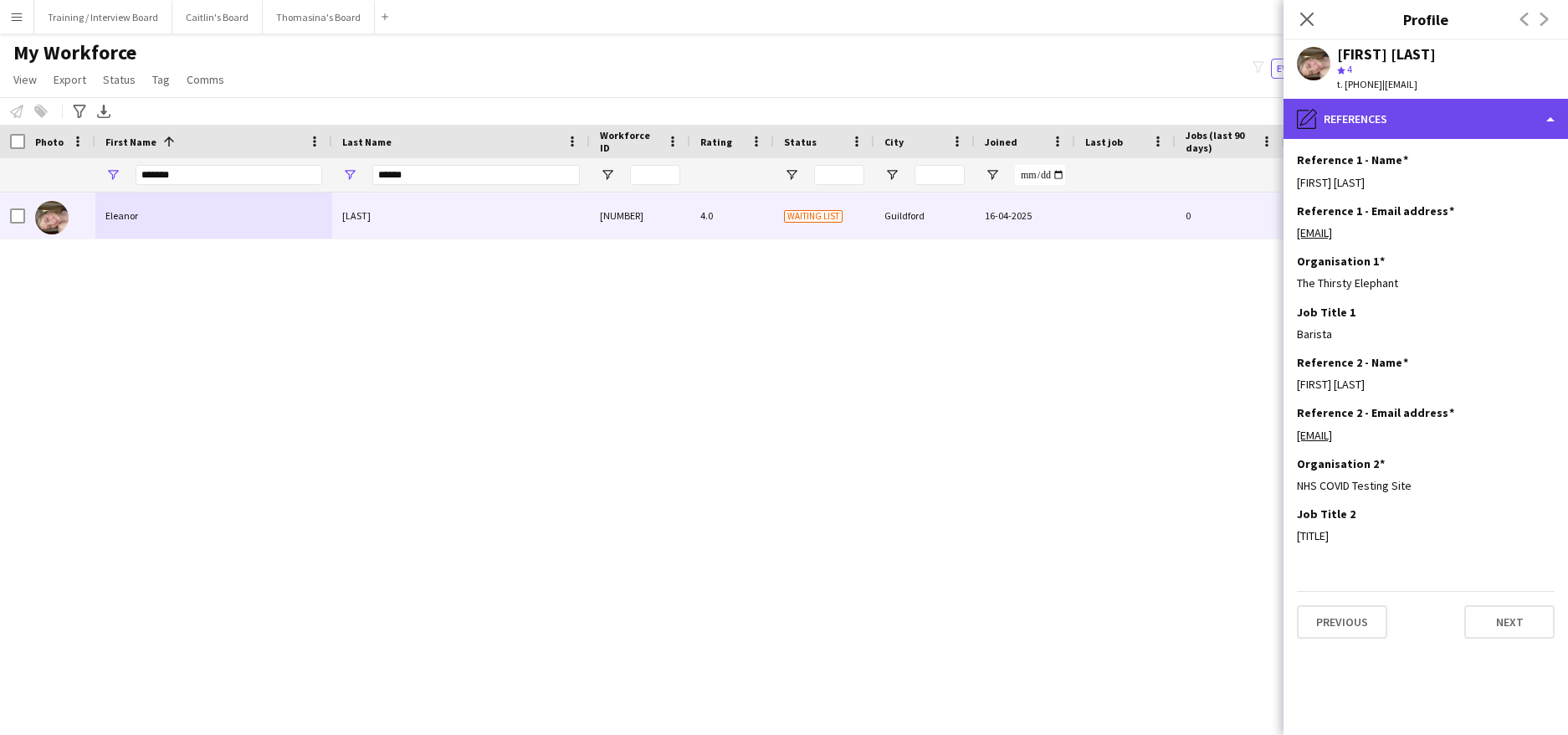 click on "pencil4
References" 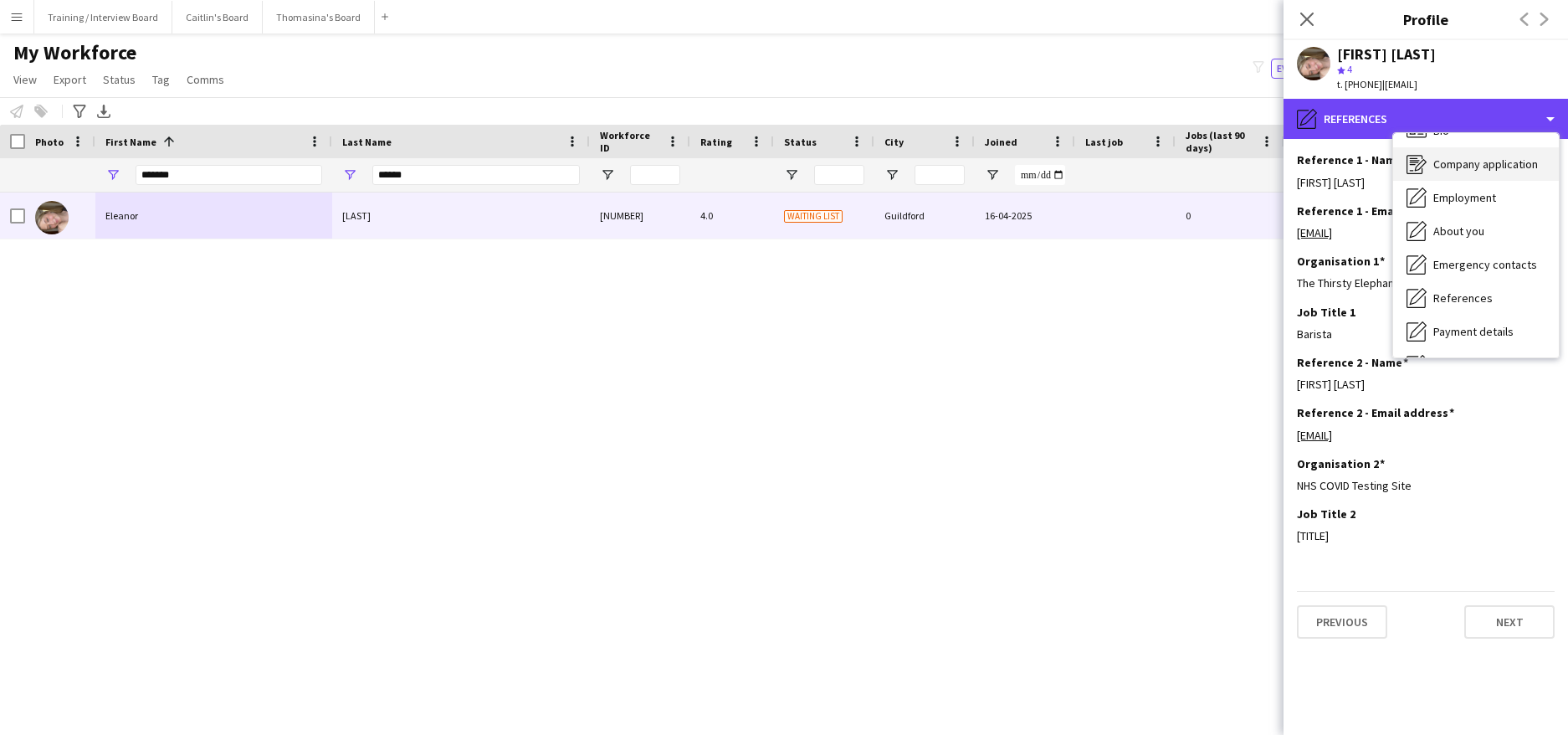 scroll, scrollTop: 0, scrollLeft: 0, axis: both 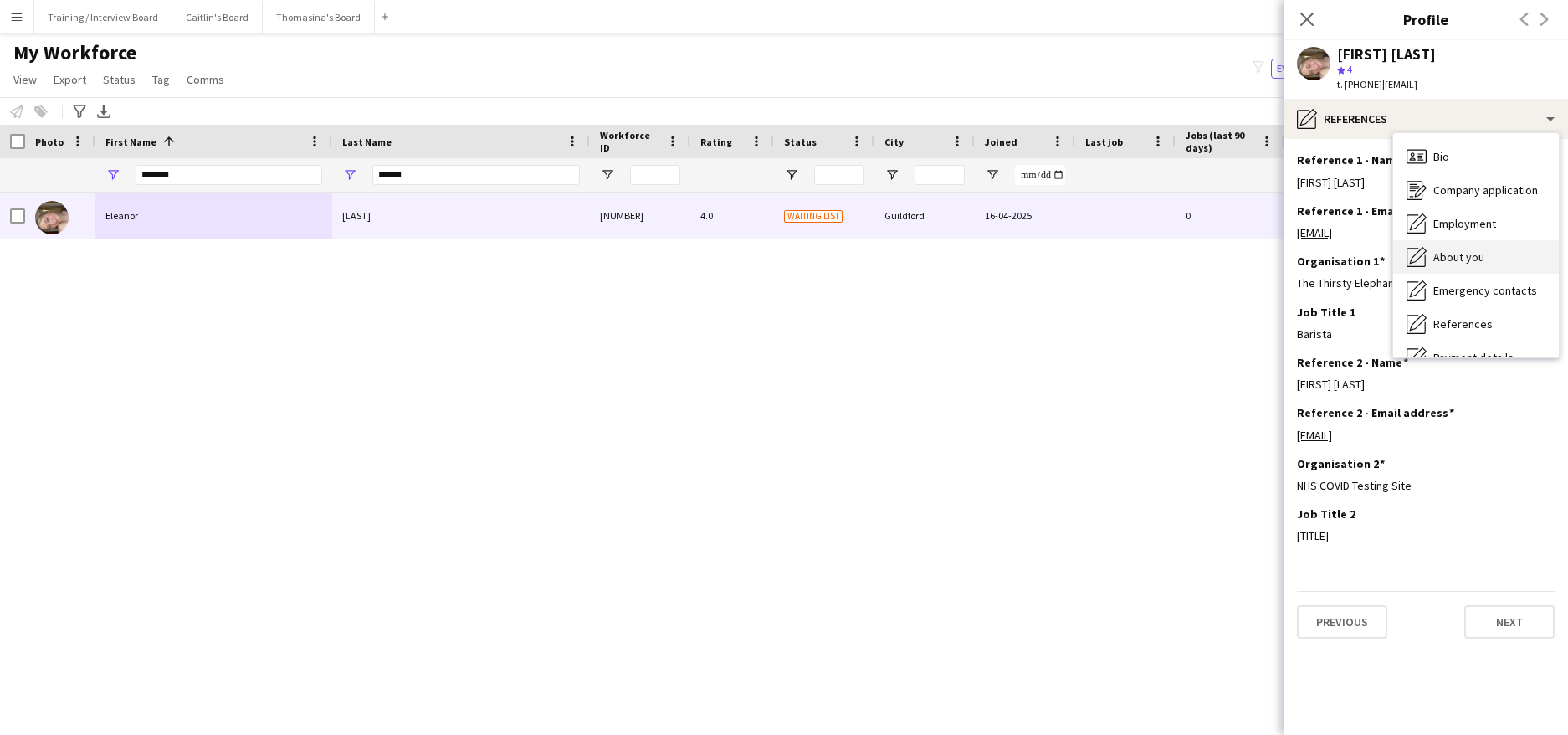 click on "About you" at bounding box center (1458, 257) 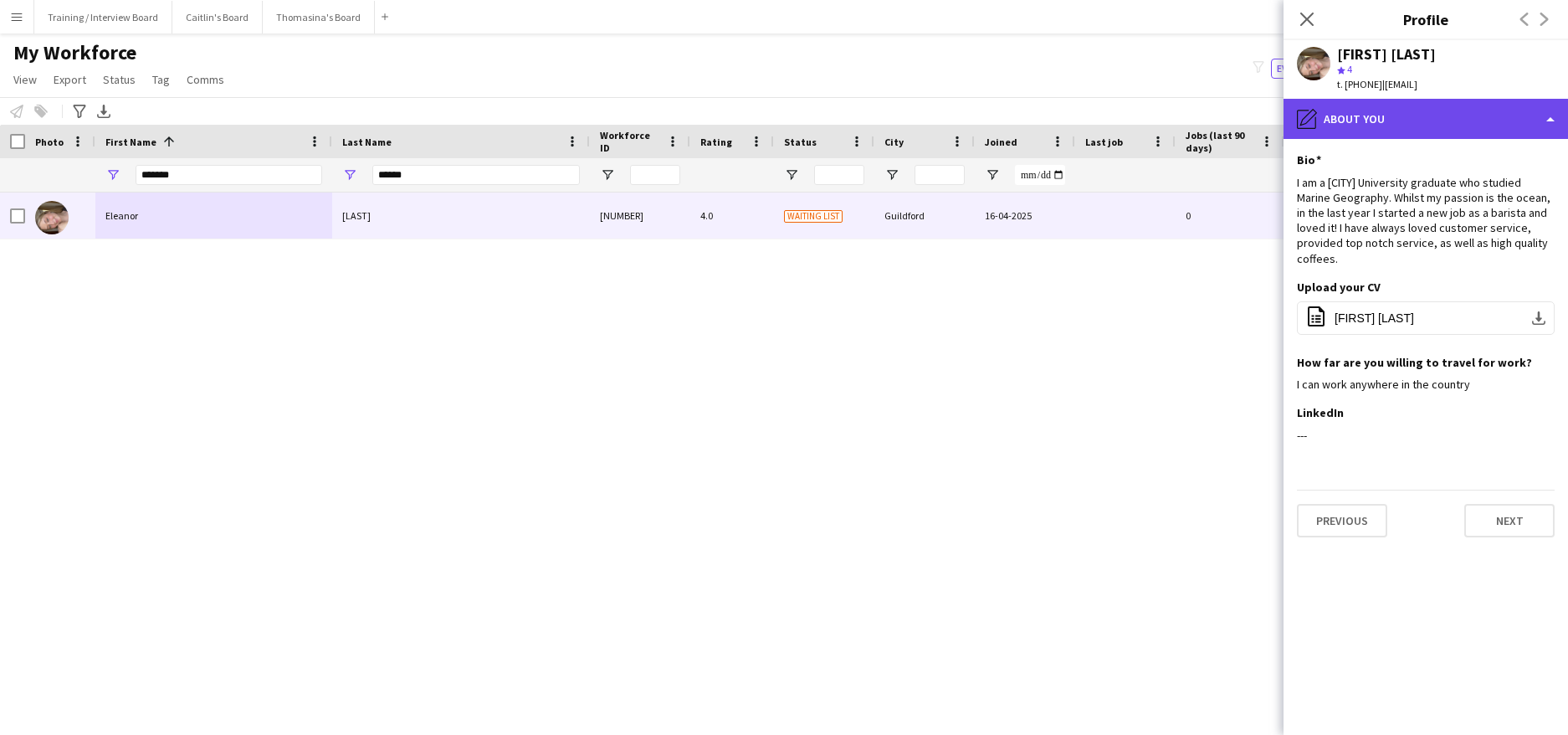 click on "pencil4
About you" 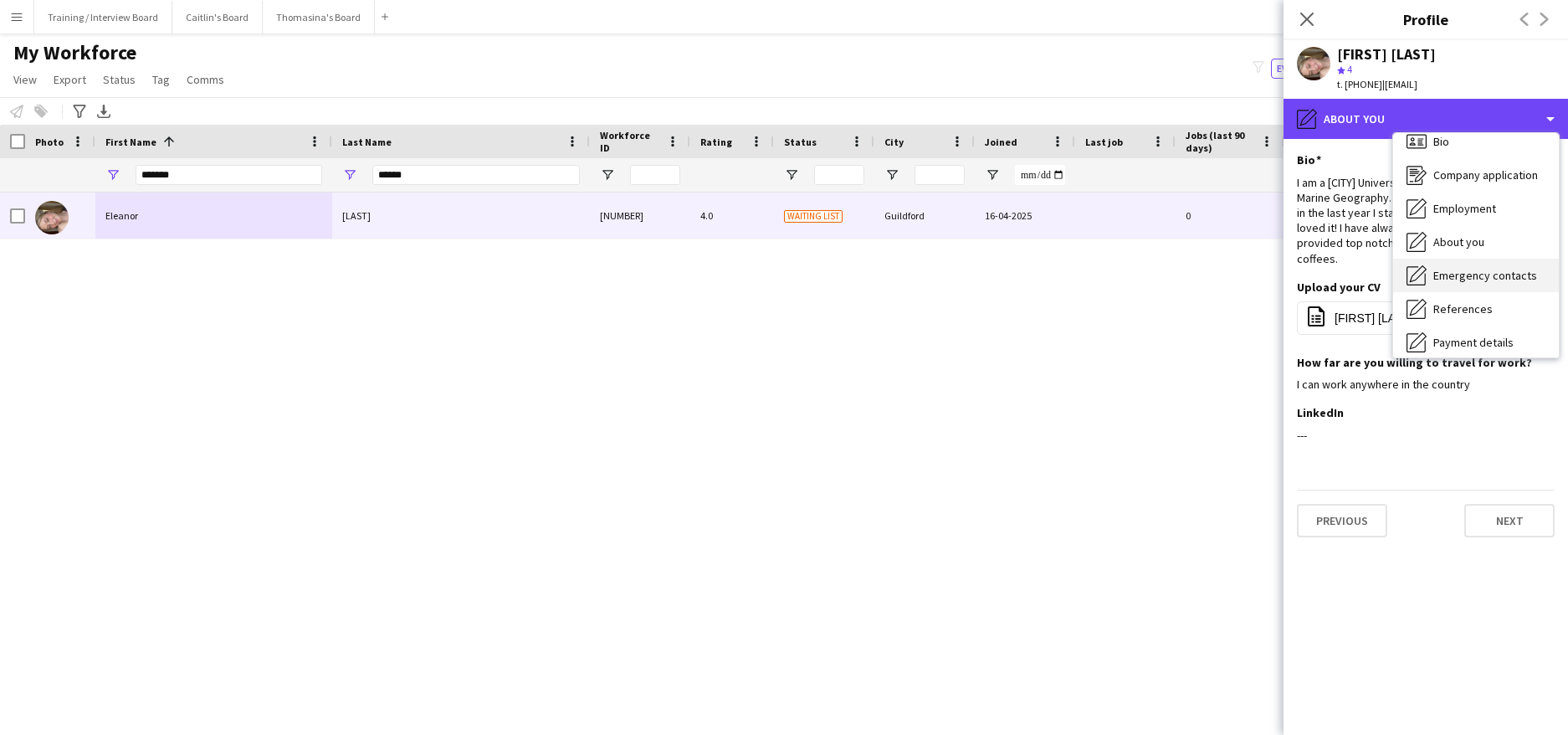 scroll, scrollTop: 0, scrollLeft: 0, axis: both 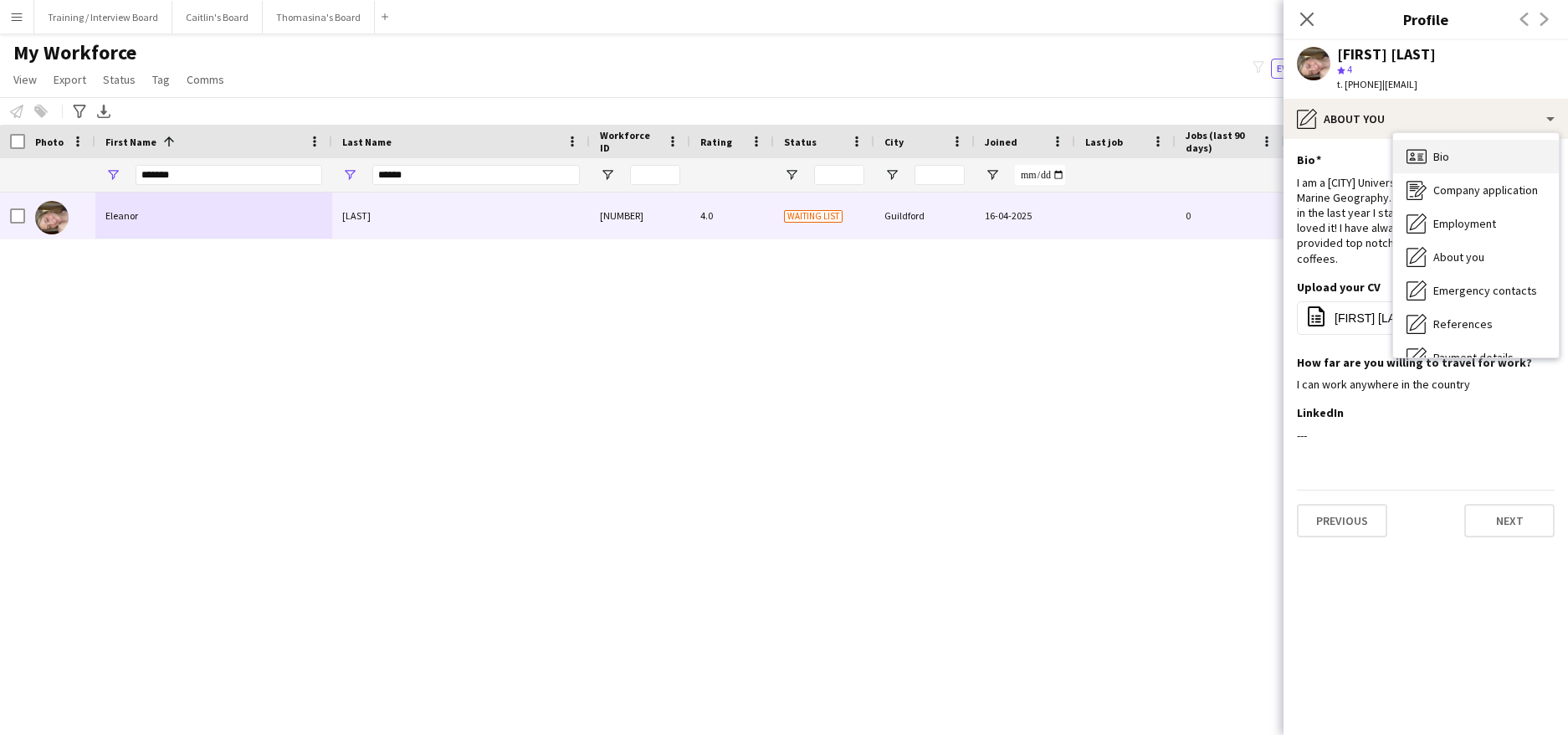 click on "Bio" at bounding box center (1441, 157) 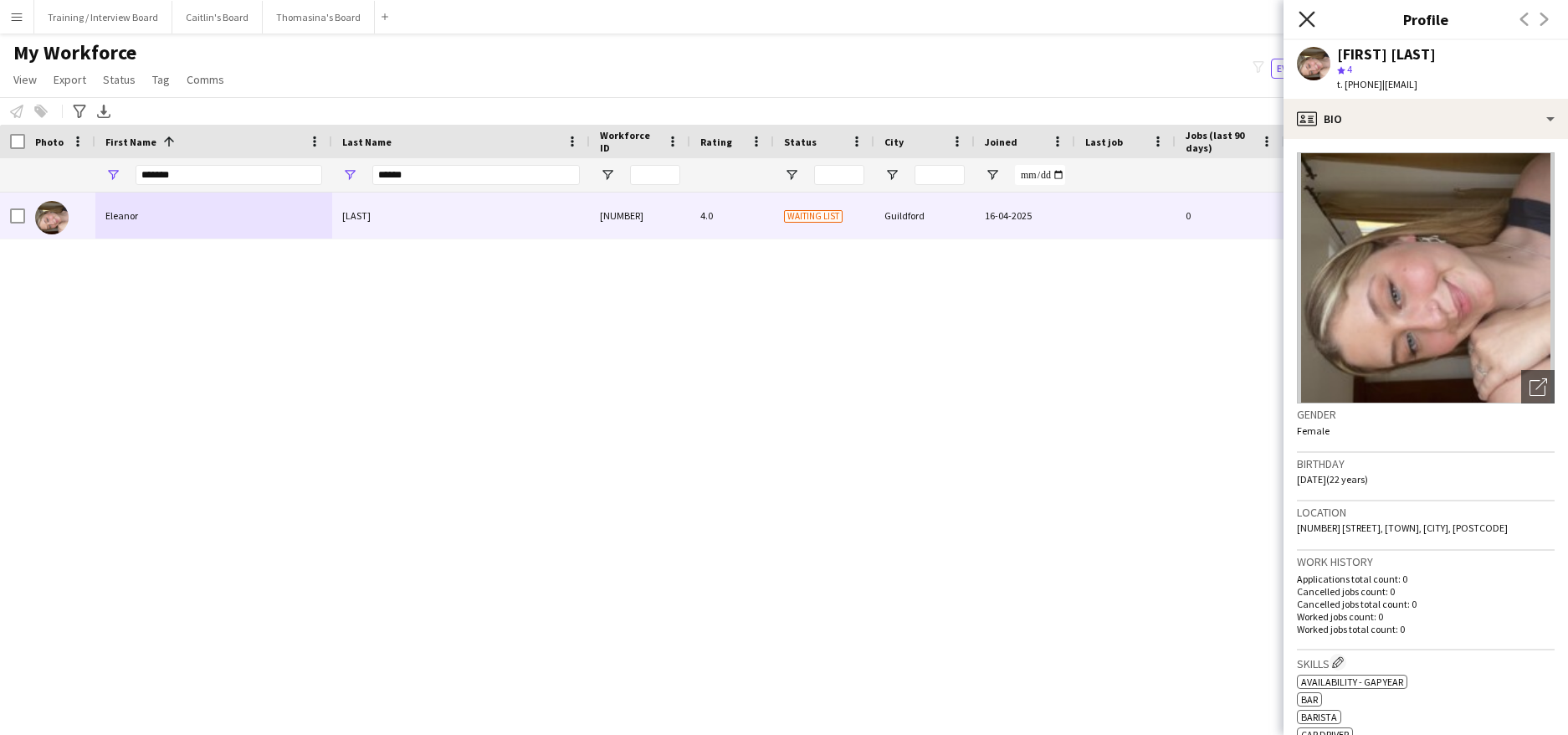 click on "Close pop-in" 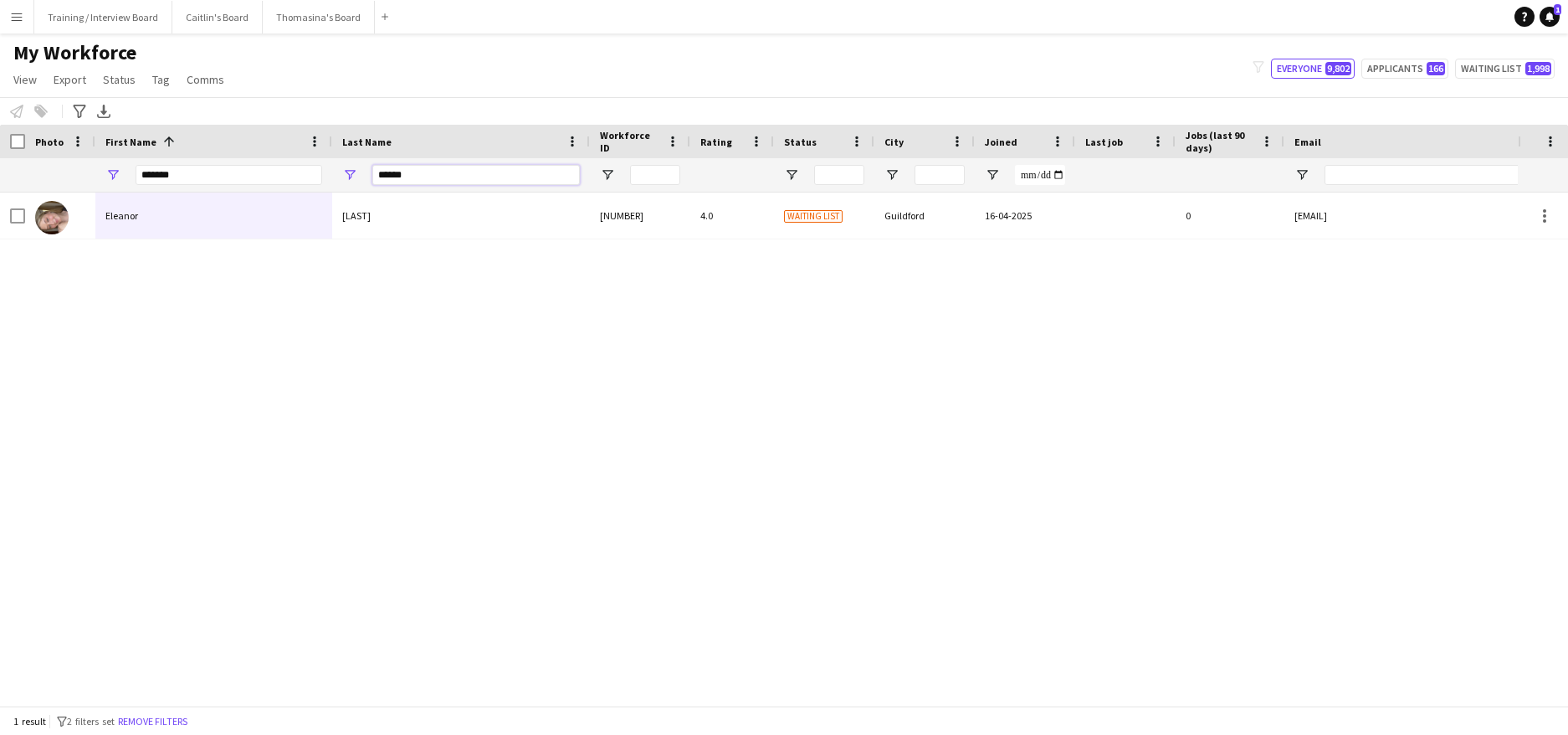click on "******" at bounding box center (476, 175) 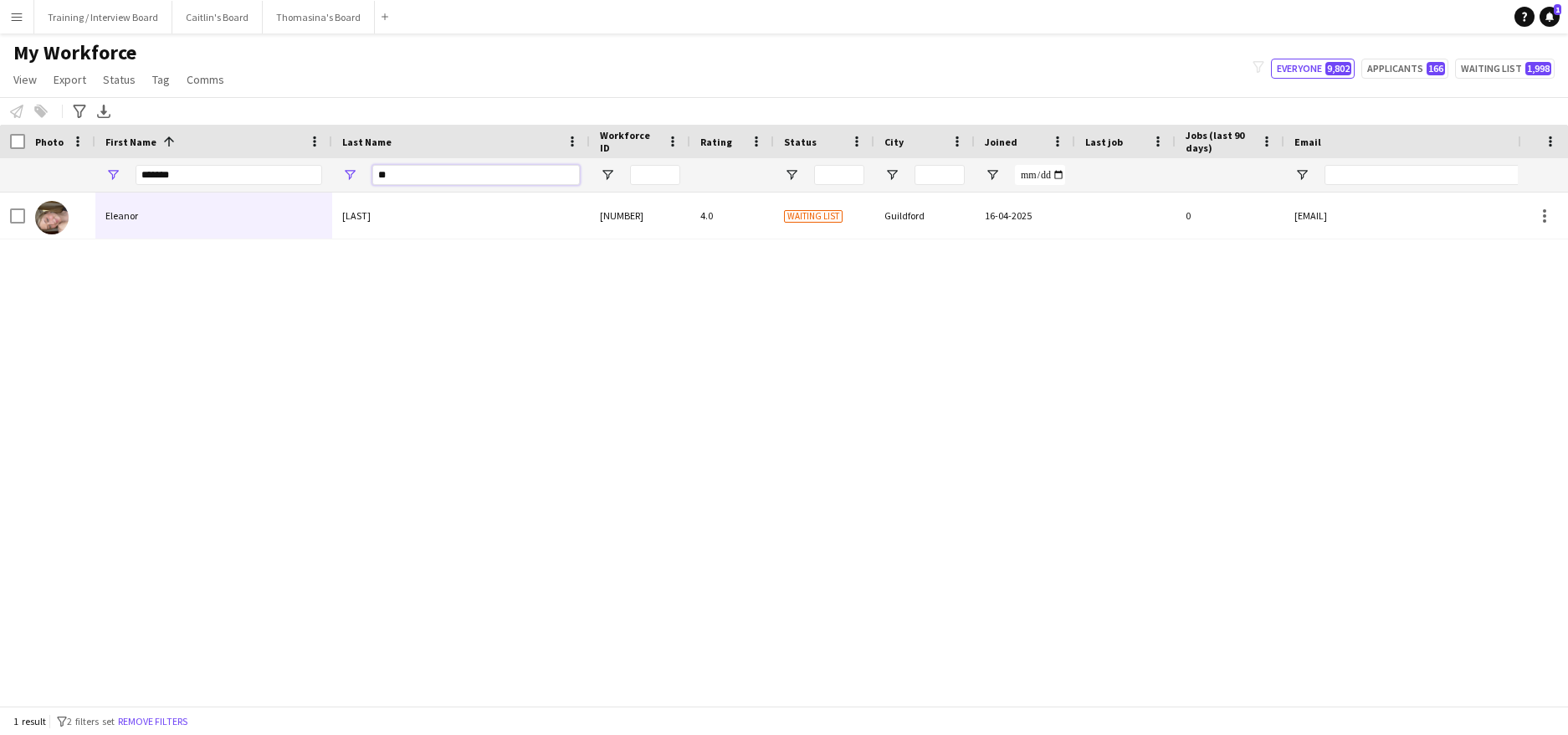 type on "*" 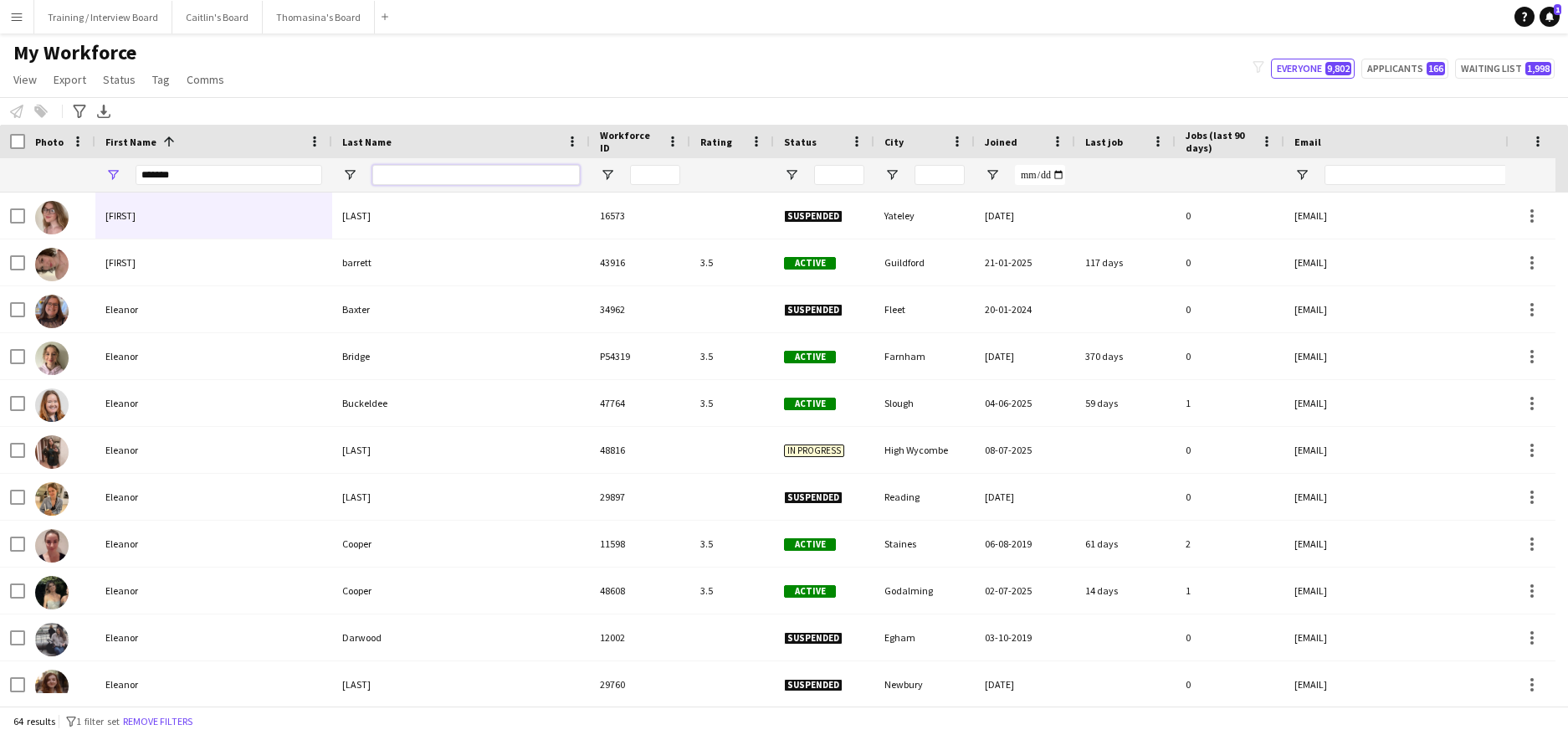 type 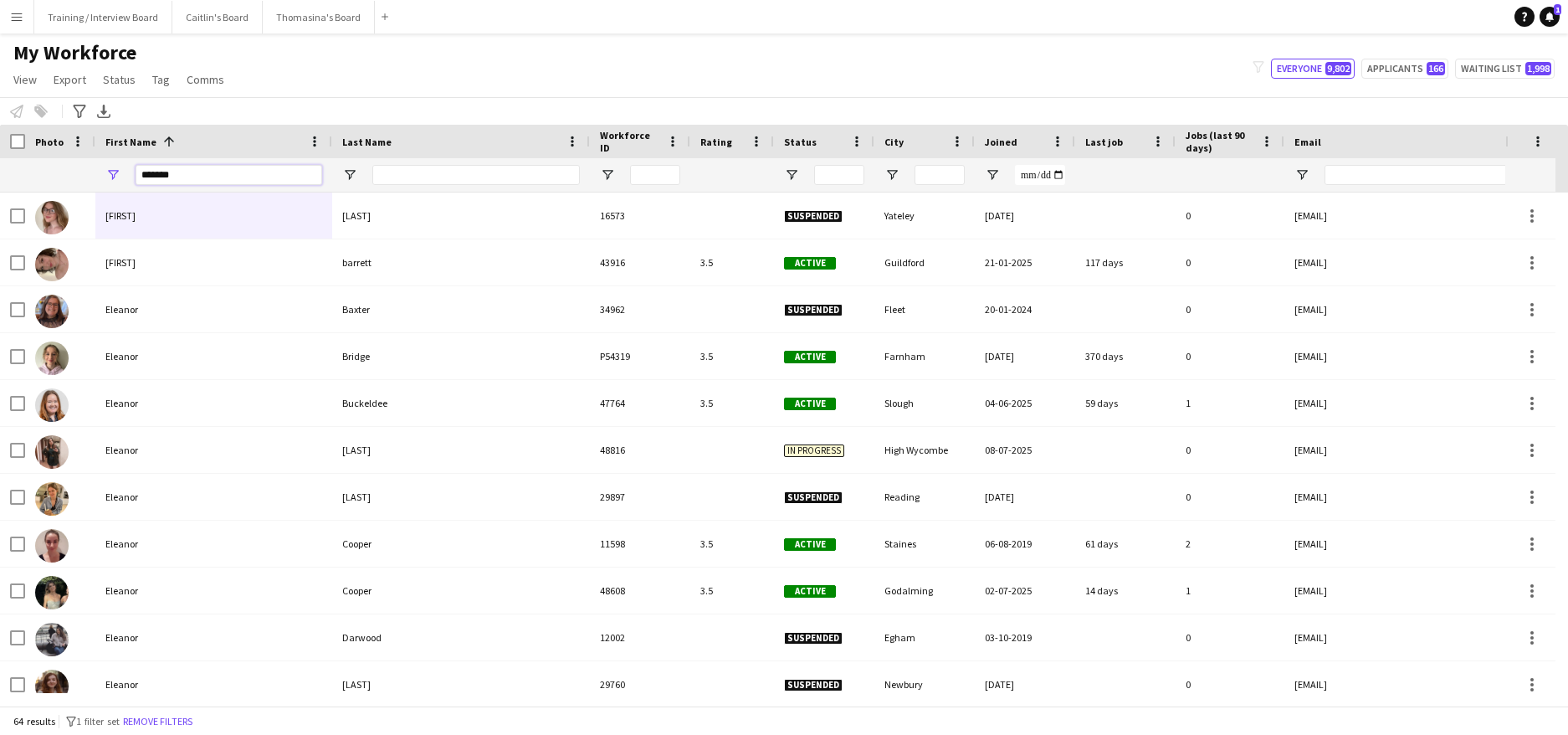 click on "*******" at bounding box center [228, 175] 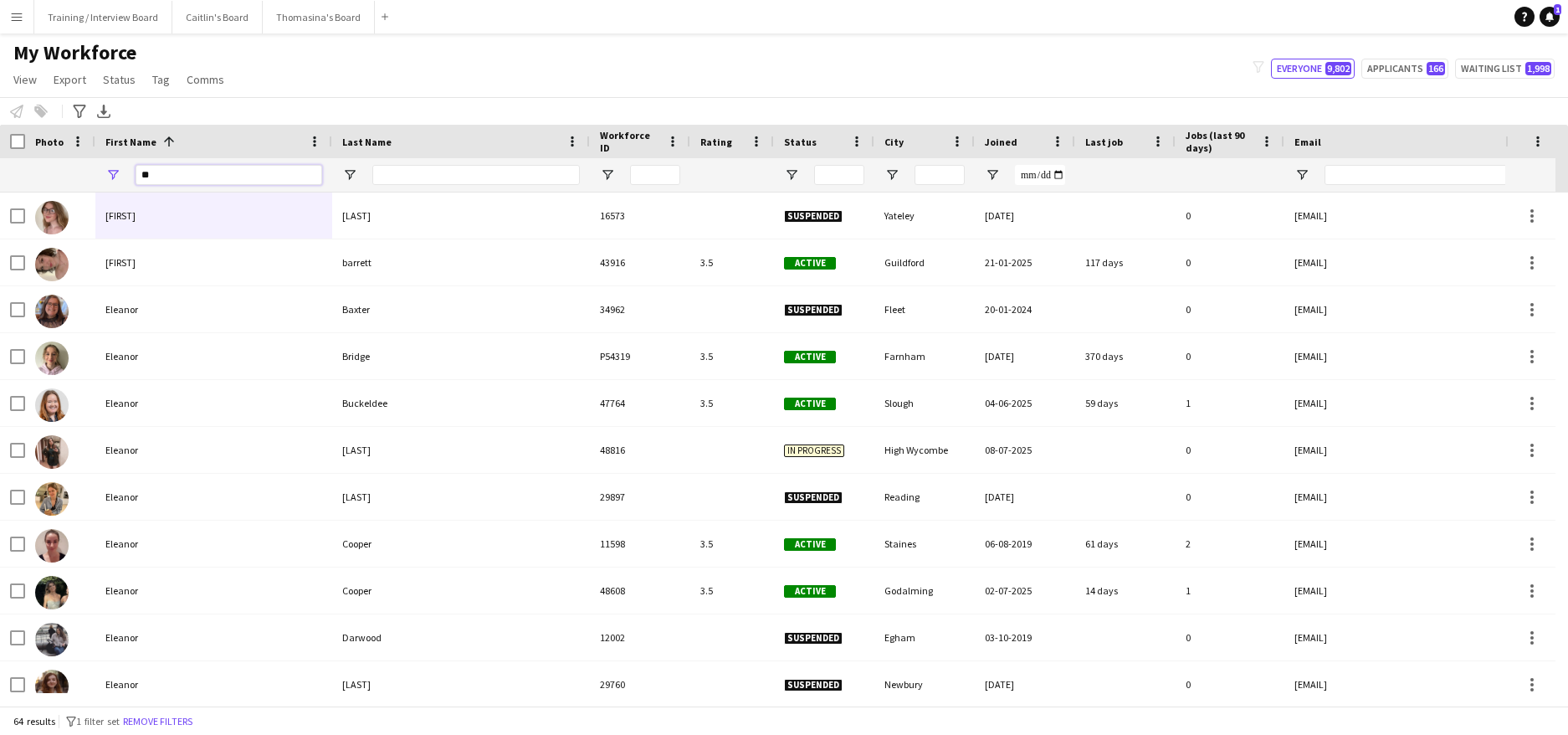 type on "*" 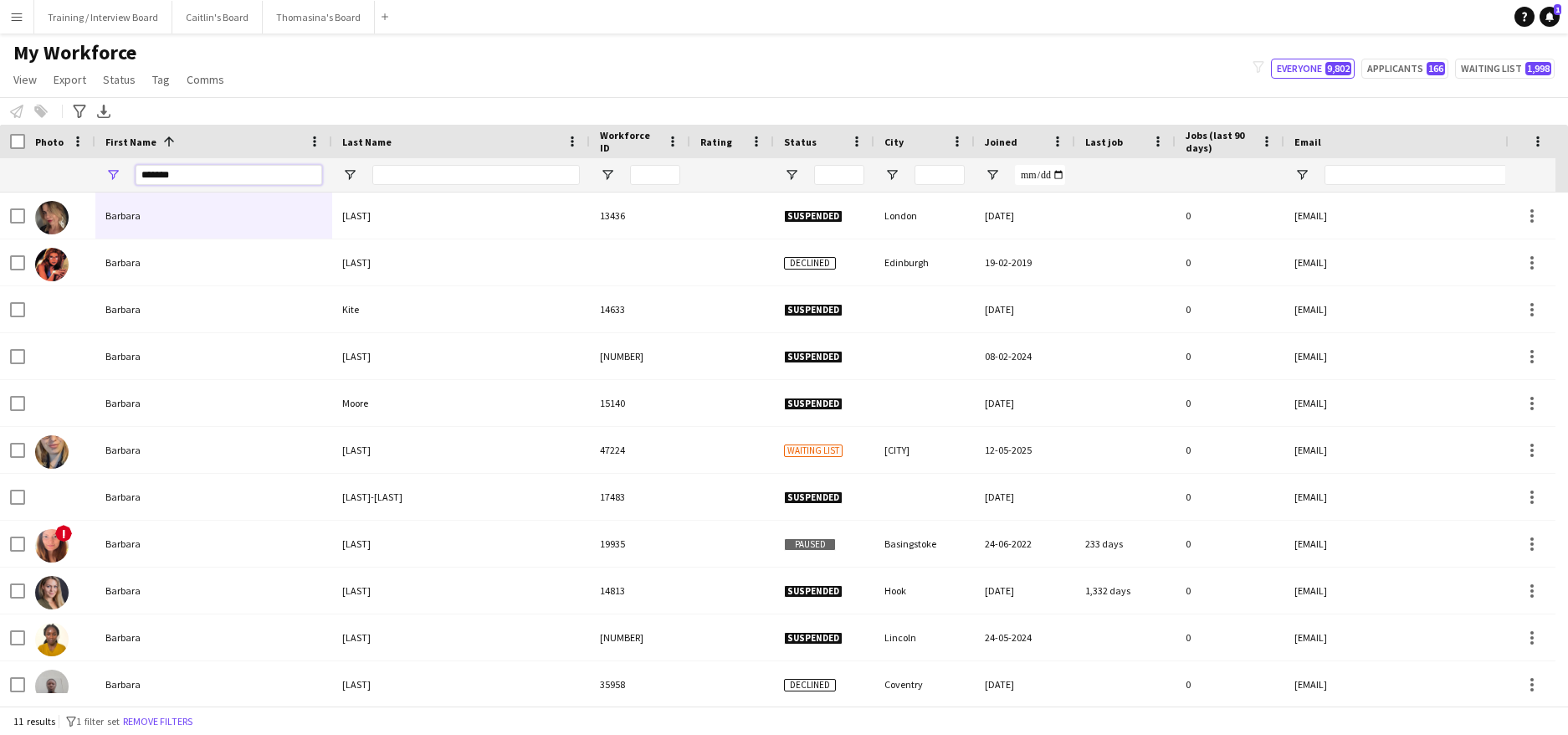 type on "*******" 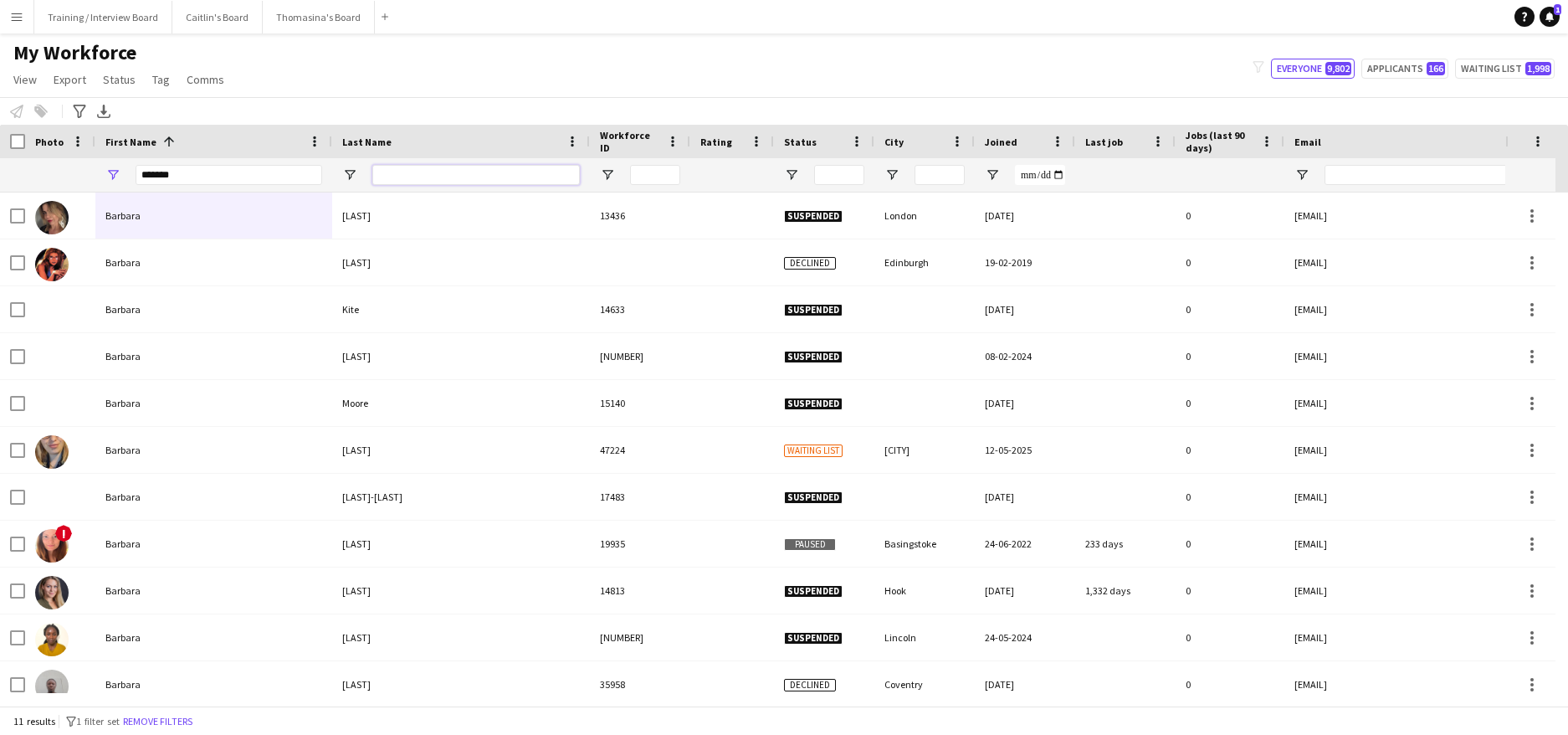 click at bounding box center [476, 175] 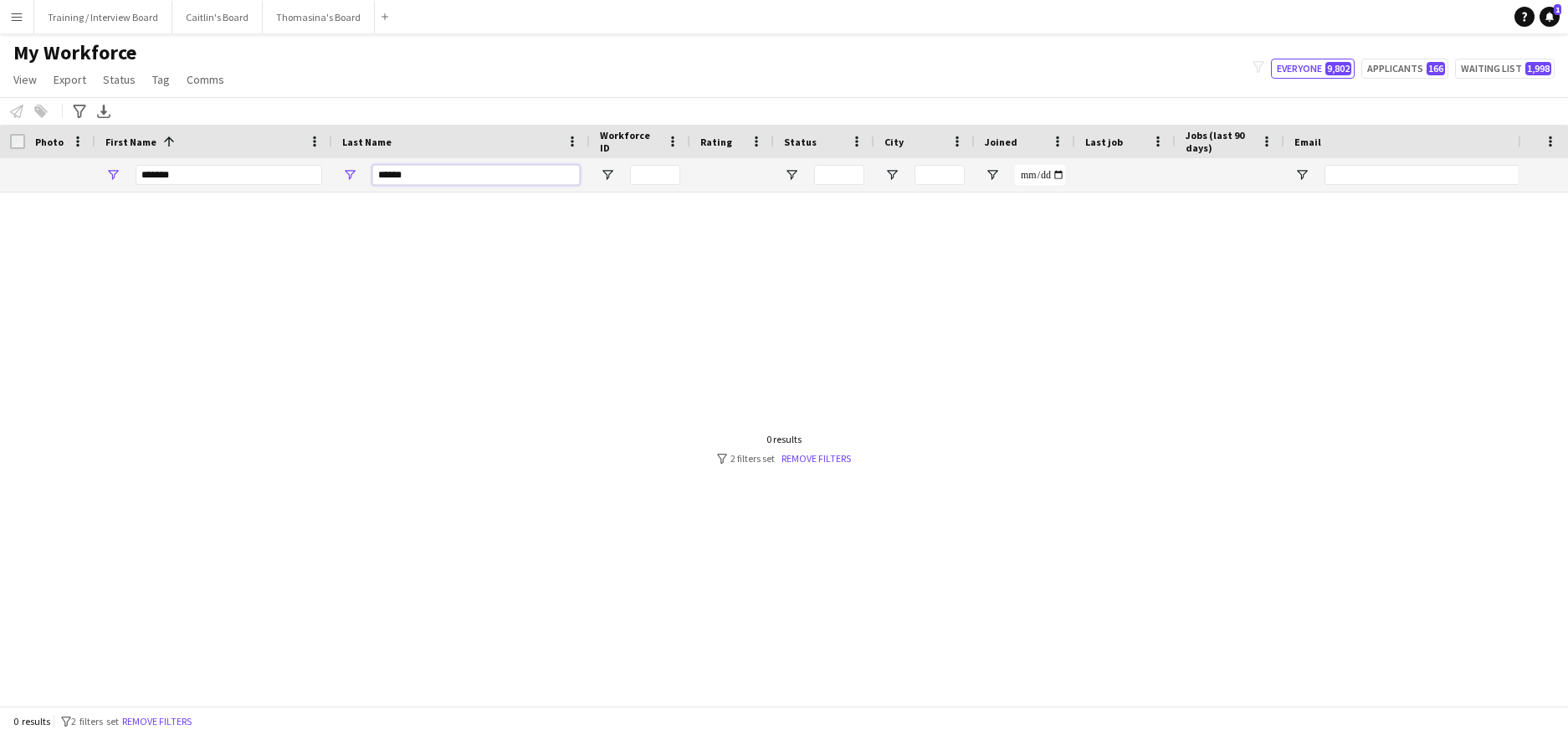 type on "******" 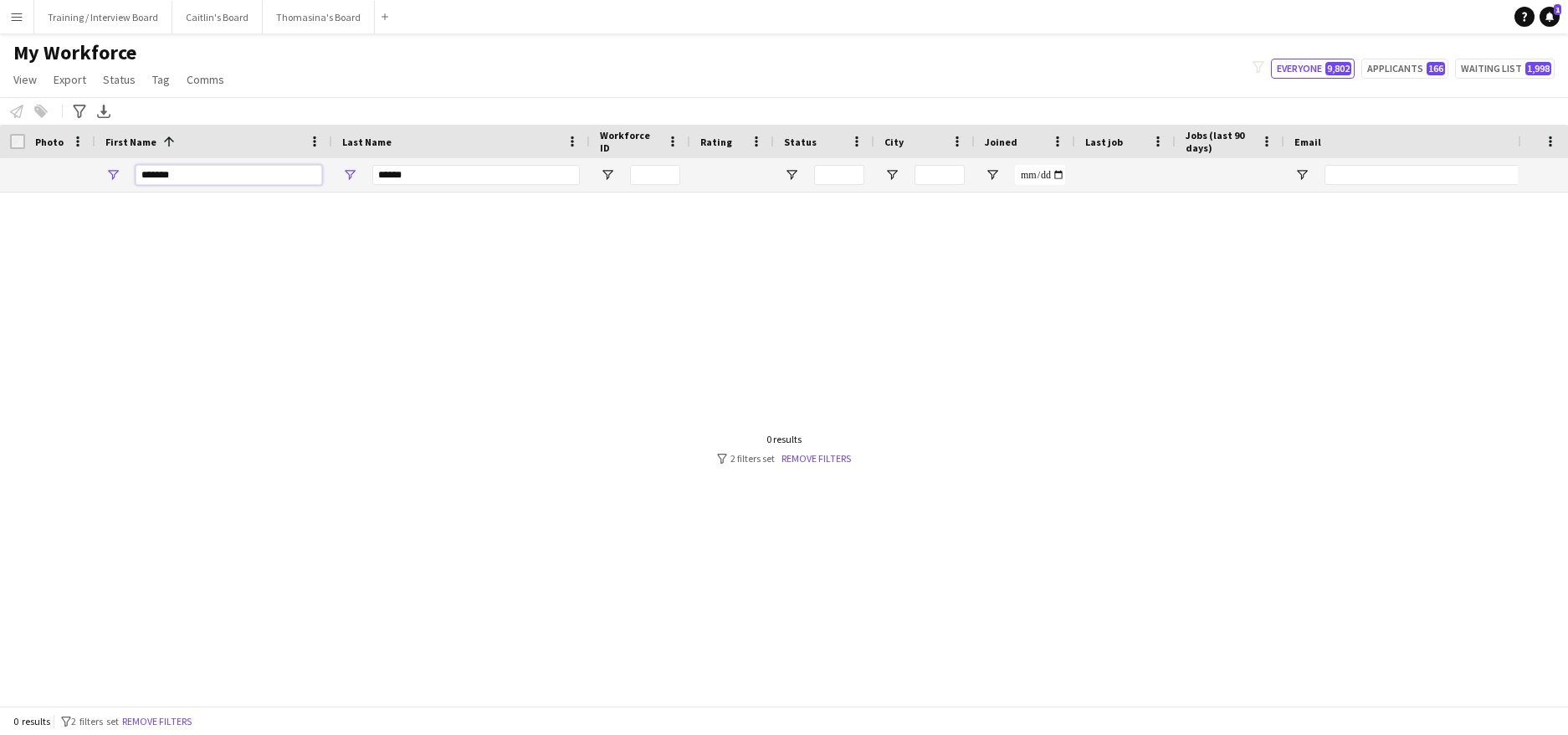 click on "*******" at bounding box center [228, 175] 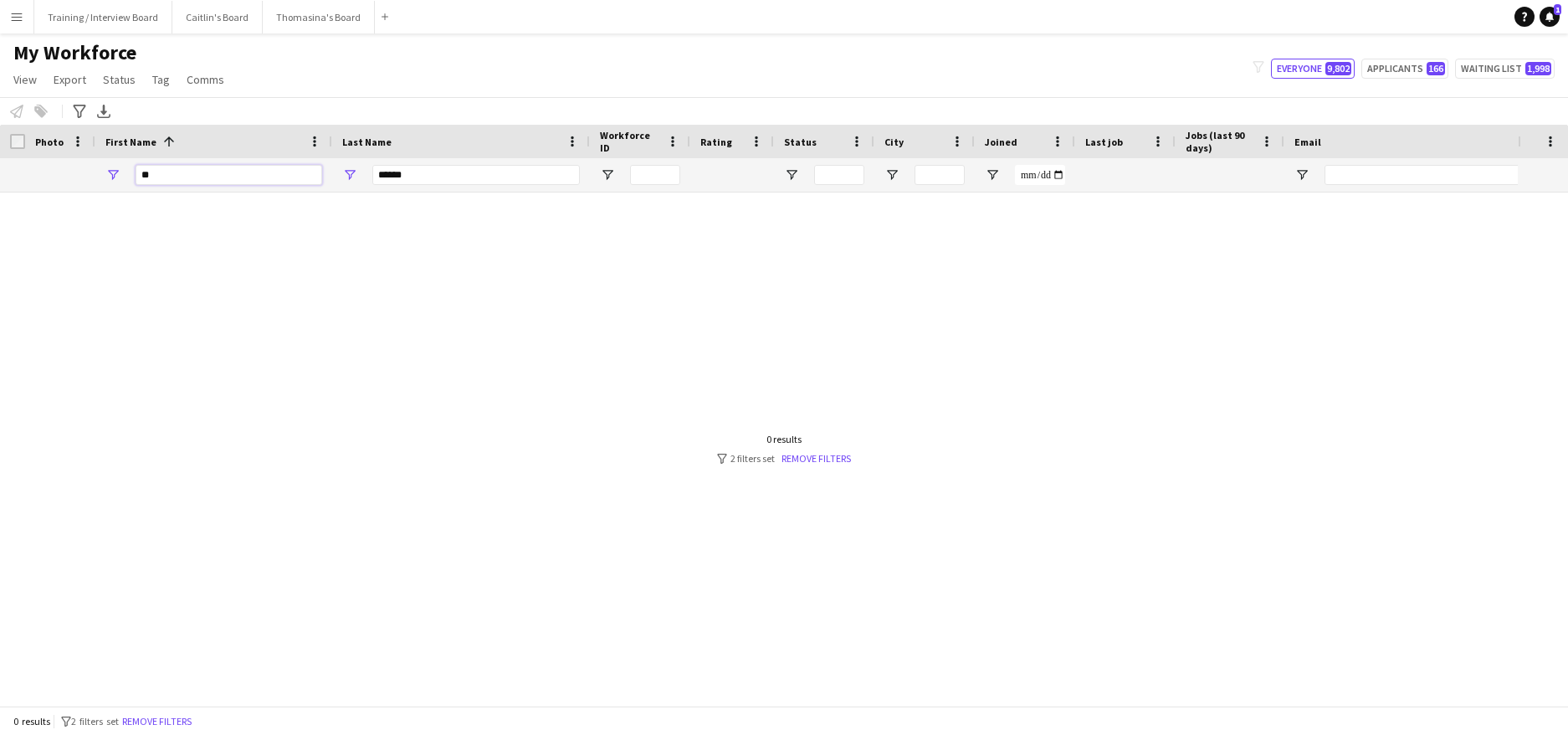 type on "*" 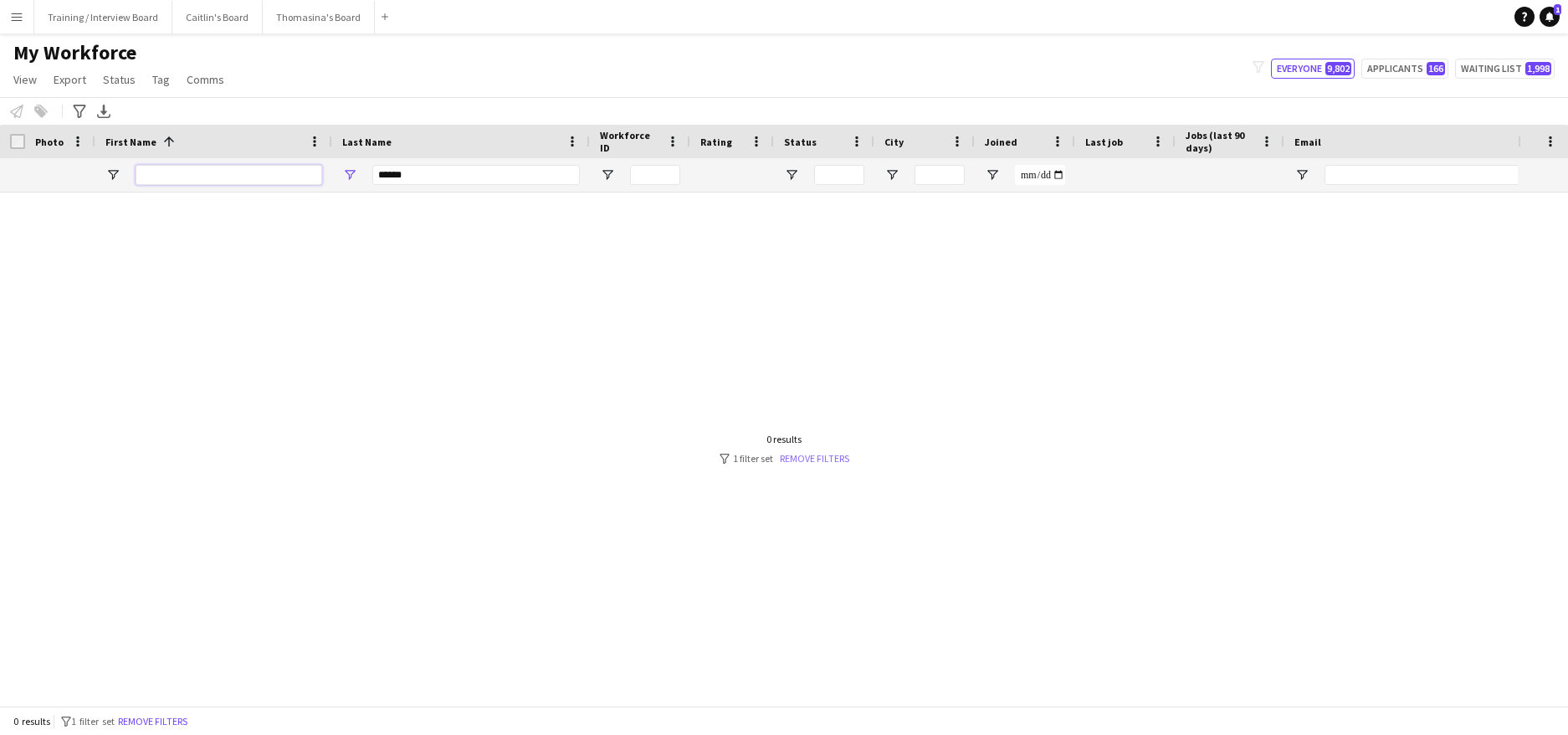 type 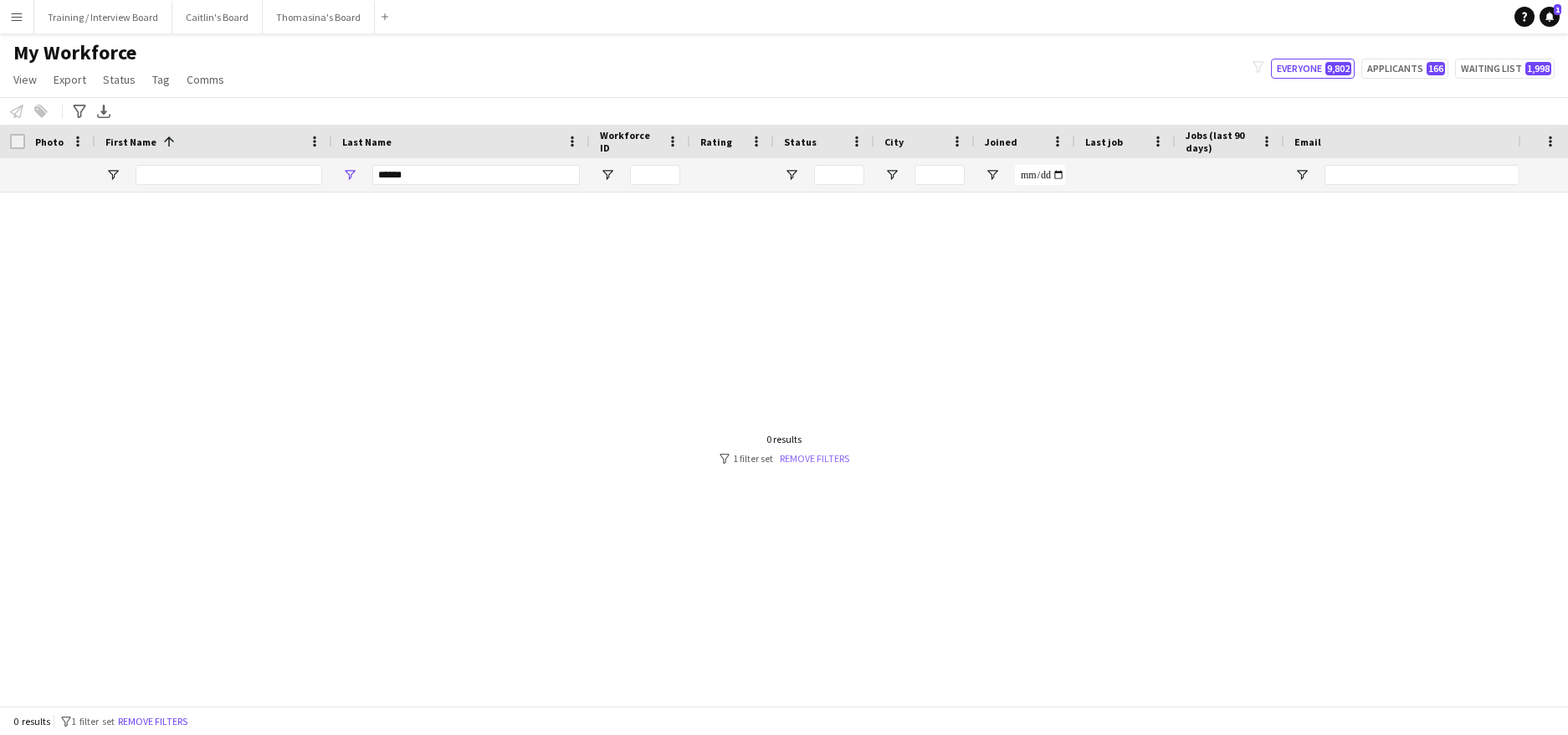 click on "Remove filters" at bounding box center [814, 458] 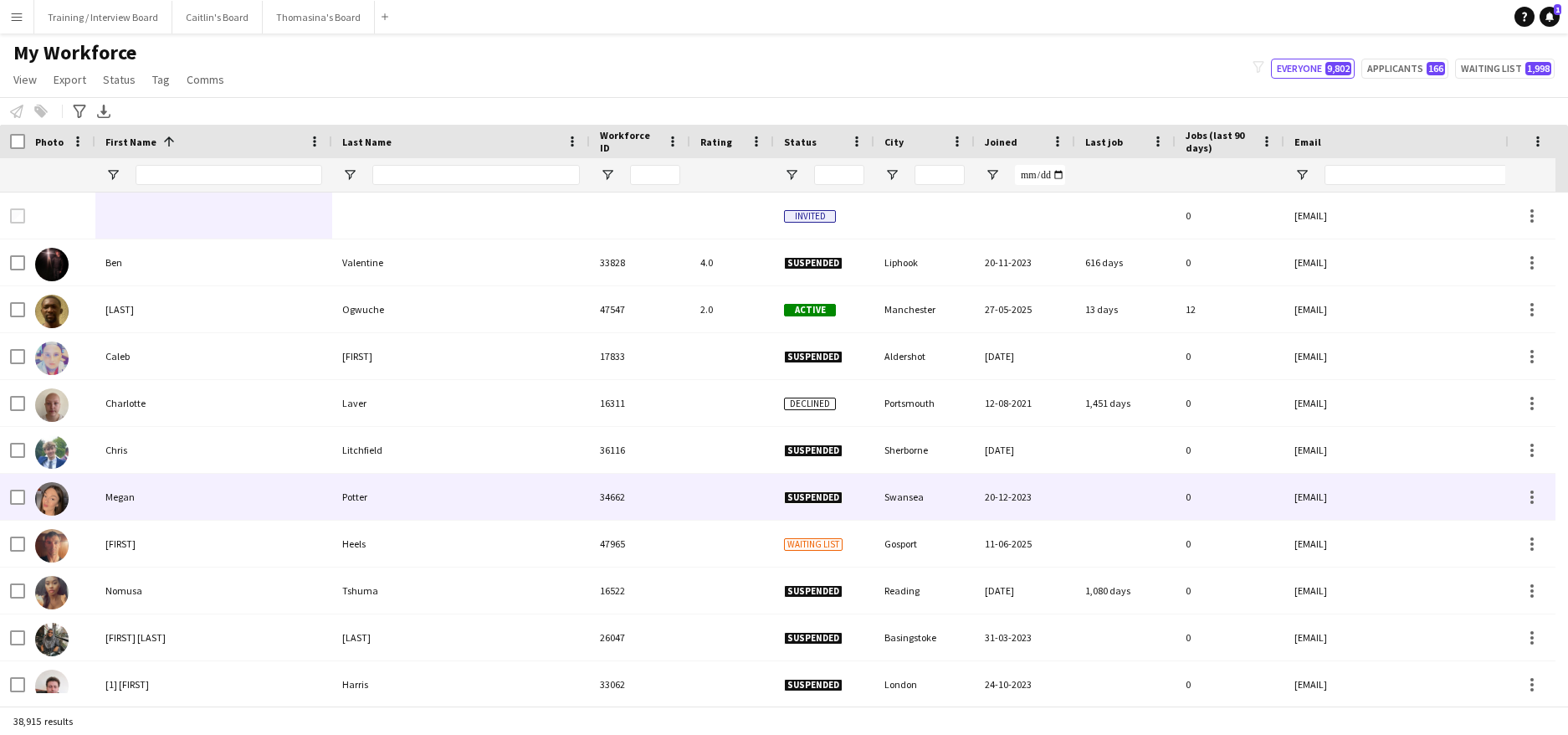 scroll, scrollTop: 87, scrollLeft: 0, axis: vertical 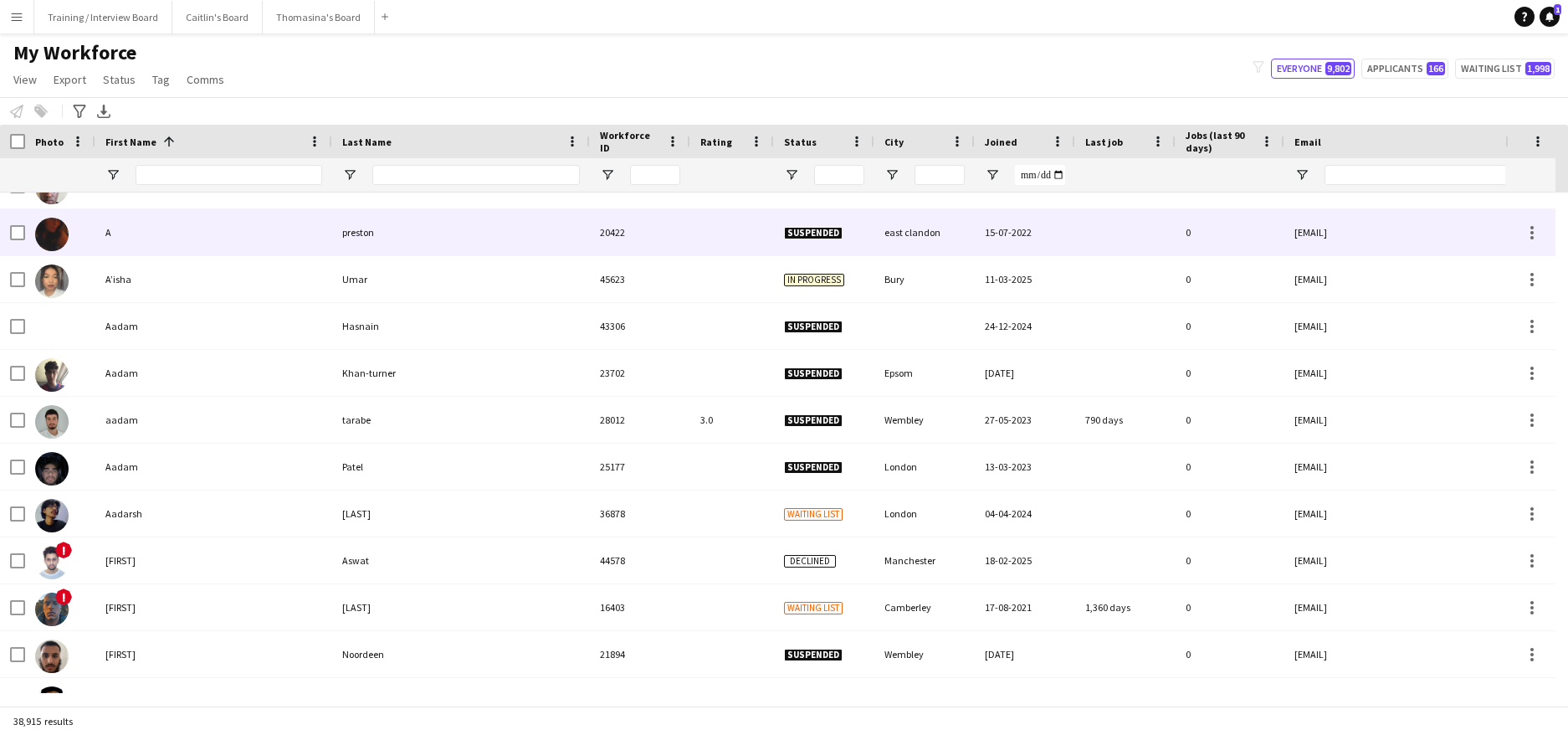 drag, startPoint x: 1486, startPoint y: 244, endPoint x: 198, endPoint y: 449, distance: 1304.212 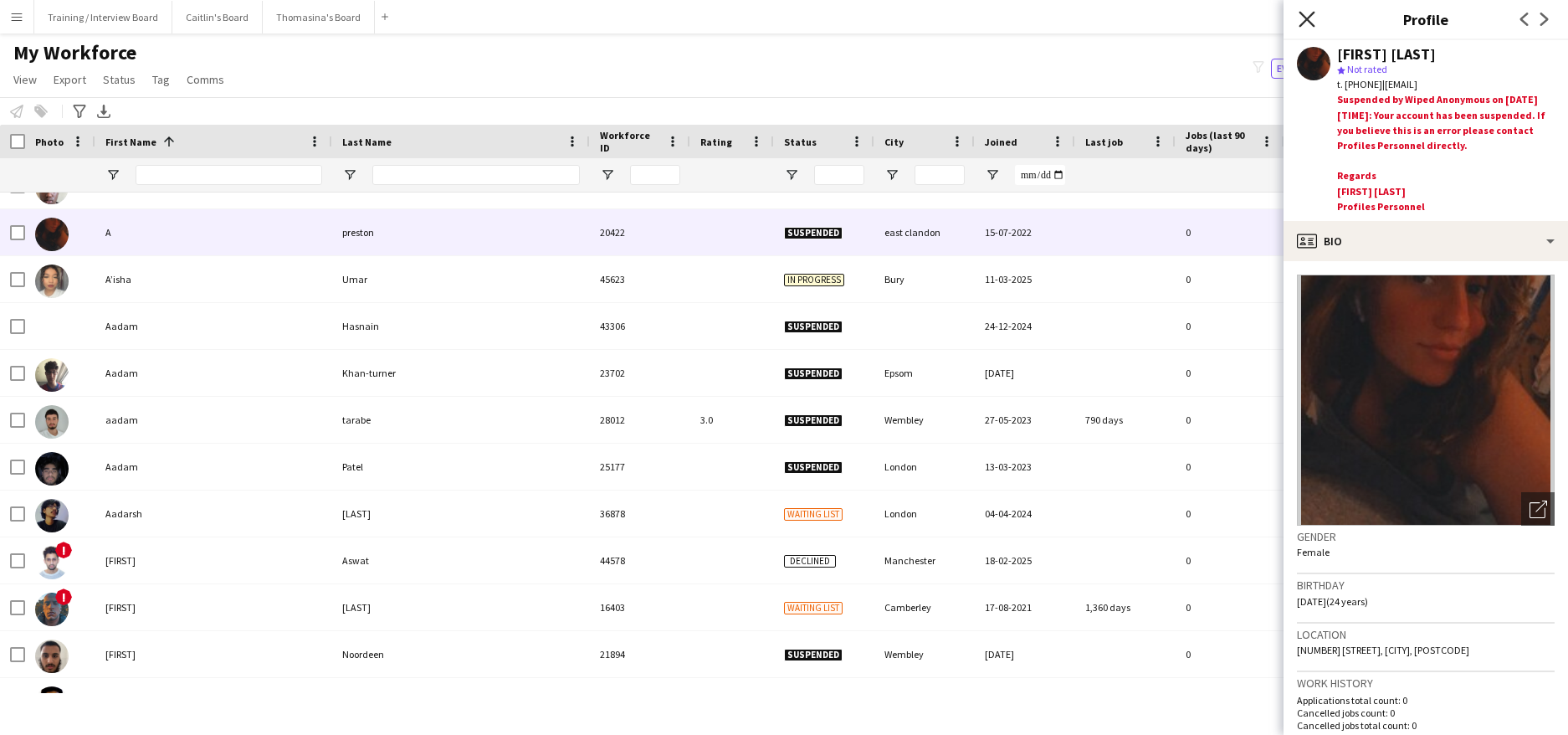 click on "Close pop-in" 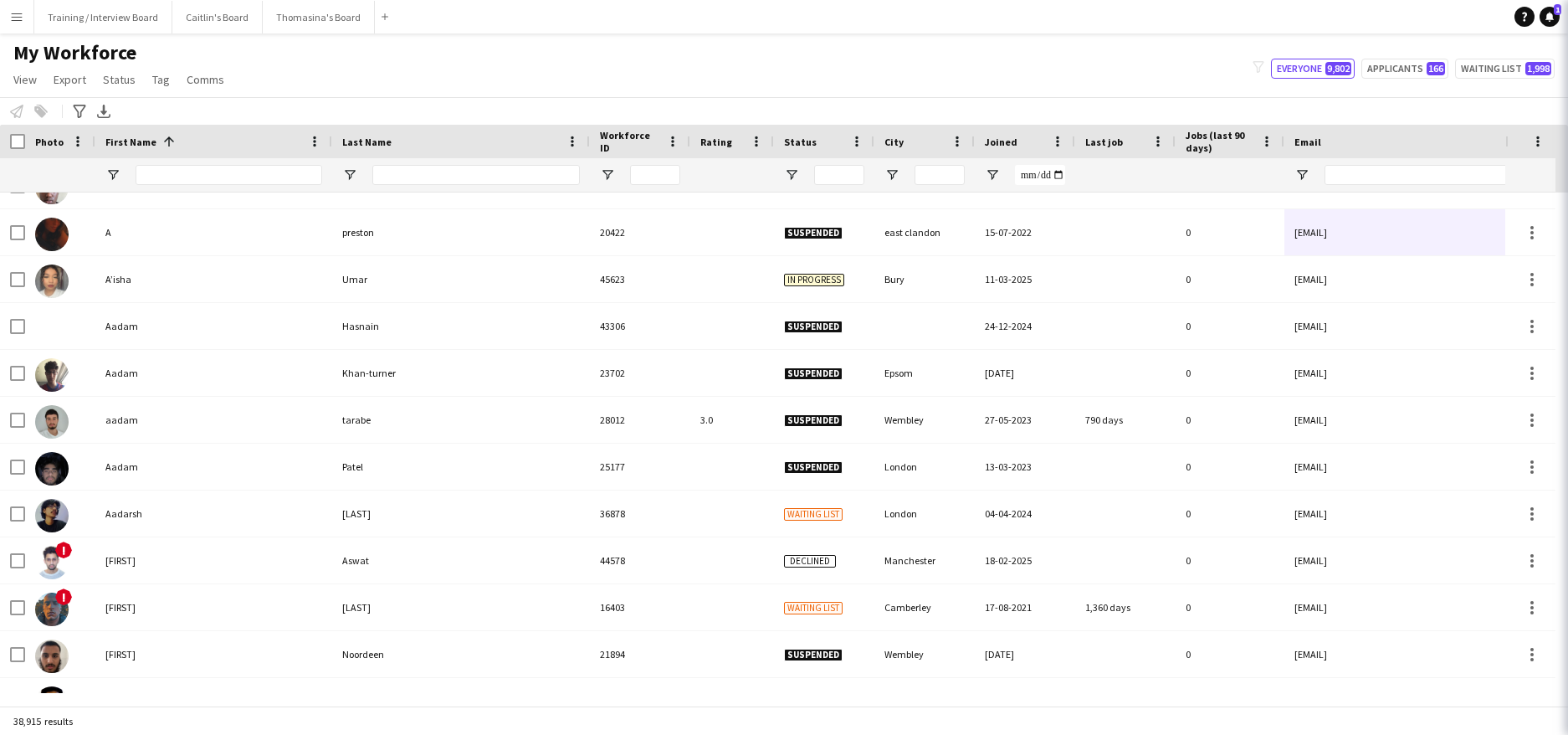 click on "Menu
Boards
Boards   Boards   All jobs   Status
Workforce
Workforce   My Workforce   Recruiting
Comms
Comms
Pay
Pay   Approvals   Payments   Reports
Platform Settings
Platform Settings   App settings   Your settings   Profiles
Training Academy
Training Academy
Knowledge Base
Knowledge Base
Product Updates
Product Updates   Log Out   Privacy   Training / Interview Board
Close
Caitlin's Board
Close
Thomasina's Board
Close
Add
Help
Notifications
1" at bounding box center (784, 17) 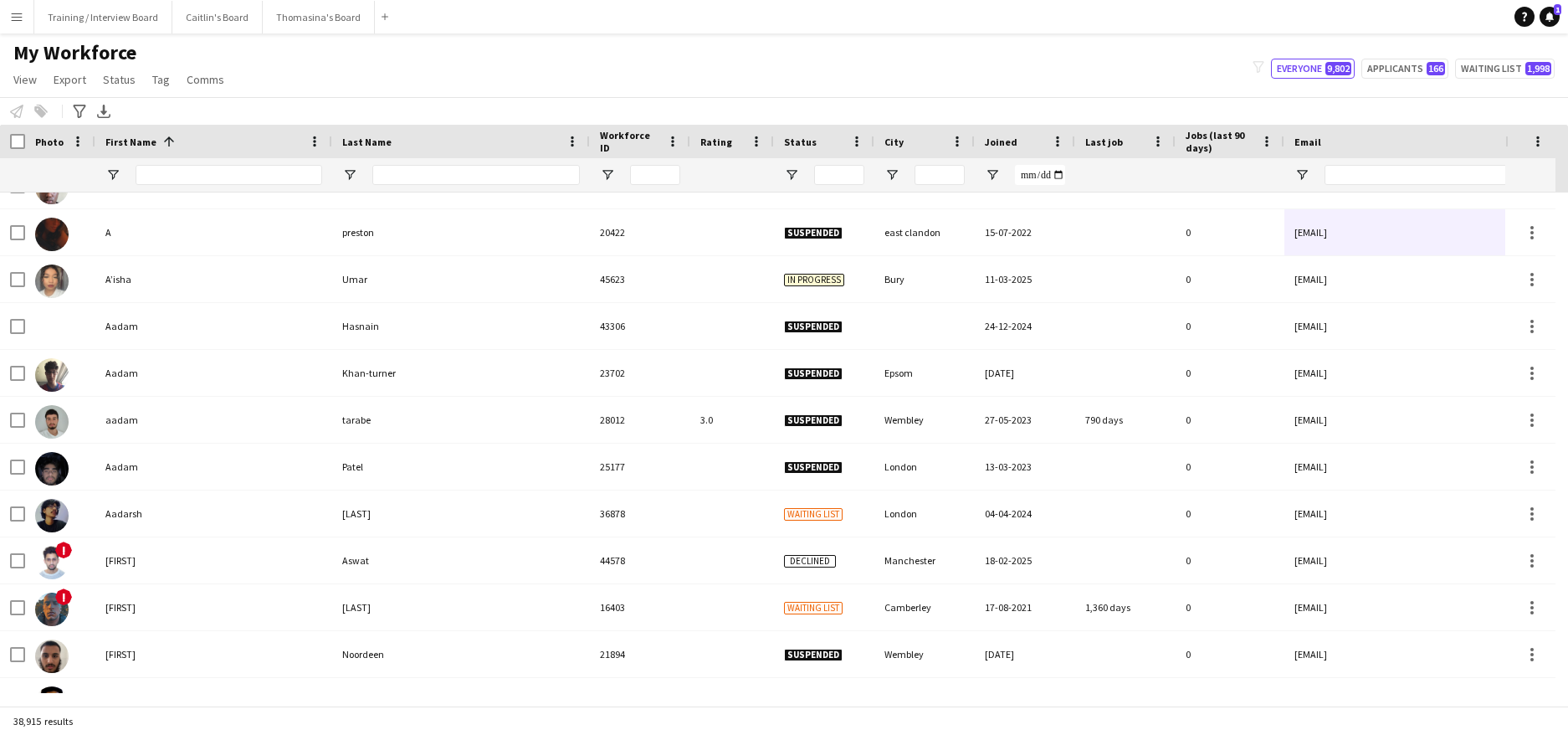 click on "Menu
Boards
Boards   Boards   All jobs   Status
Workforce
Workforce   My Workforce   Recruiting
Comms
Comms
Pay
Pay   Approvals   Payments   Reports
Platform Settings
Platform Settings   App settings   Your settings   Profiles
Training Academy
Training Academy
Knowledge Base
Knowledge Base
Product Updates
Product Updates   Log Out   Privacy   Training / Interview Board
Close
Caitlin's Board
Close
Thomasina's Board
Close
Add
Help
Notifications
1" at bounding box center [784, 17] 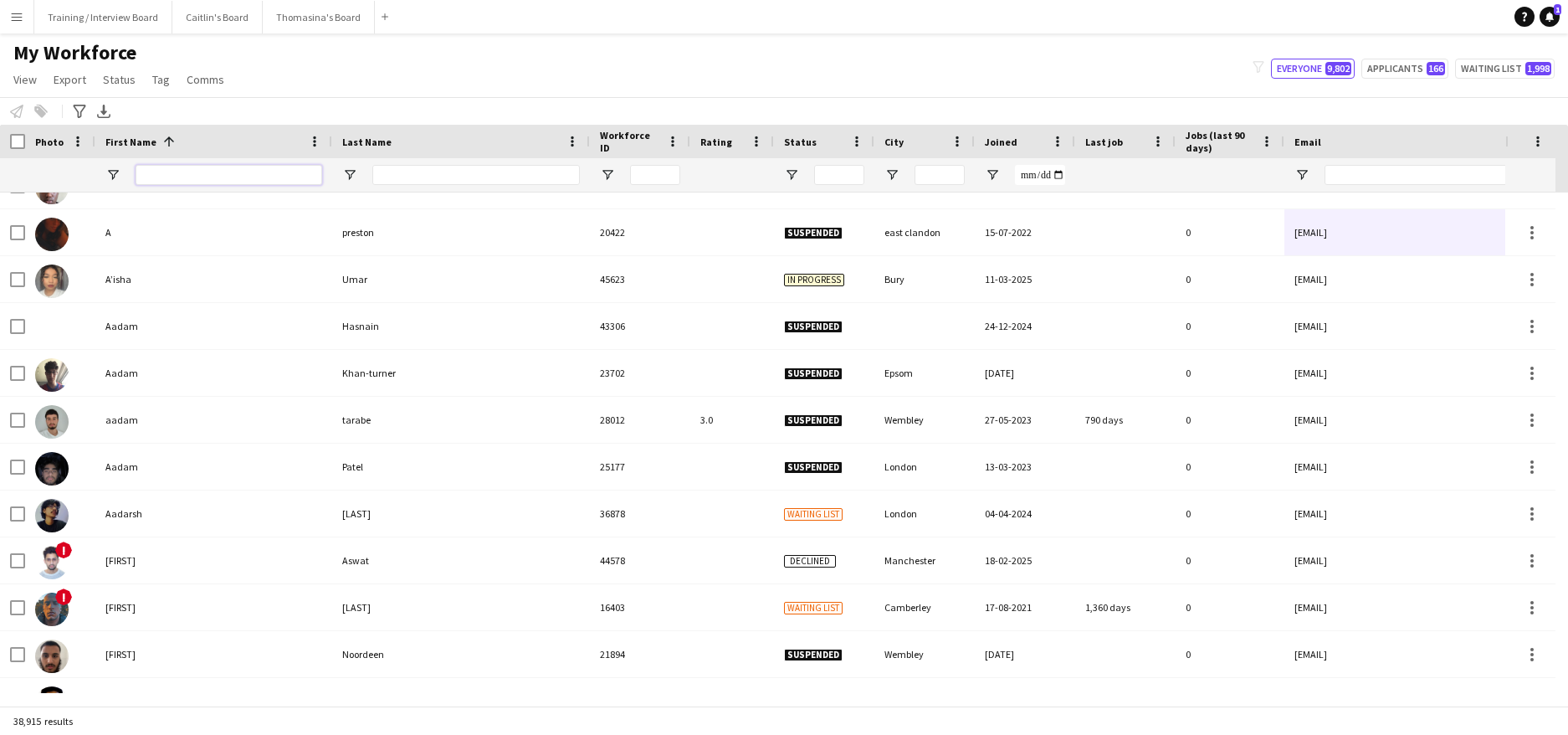 click at bounding box center [228, 175] 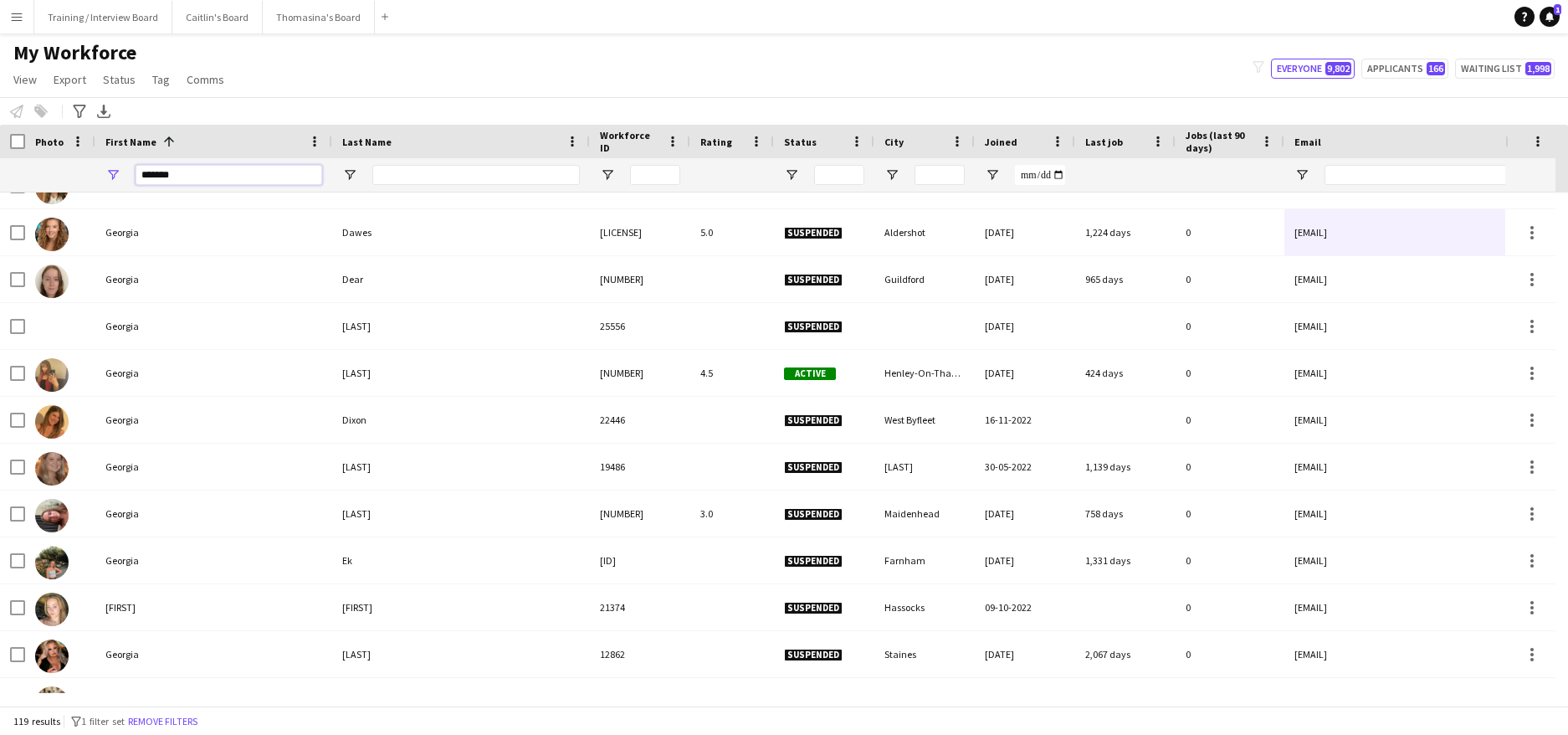 type on "*******" 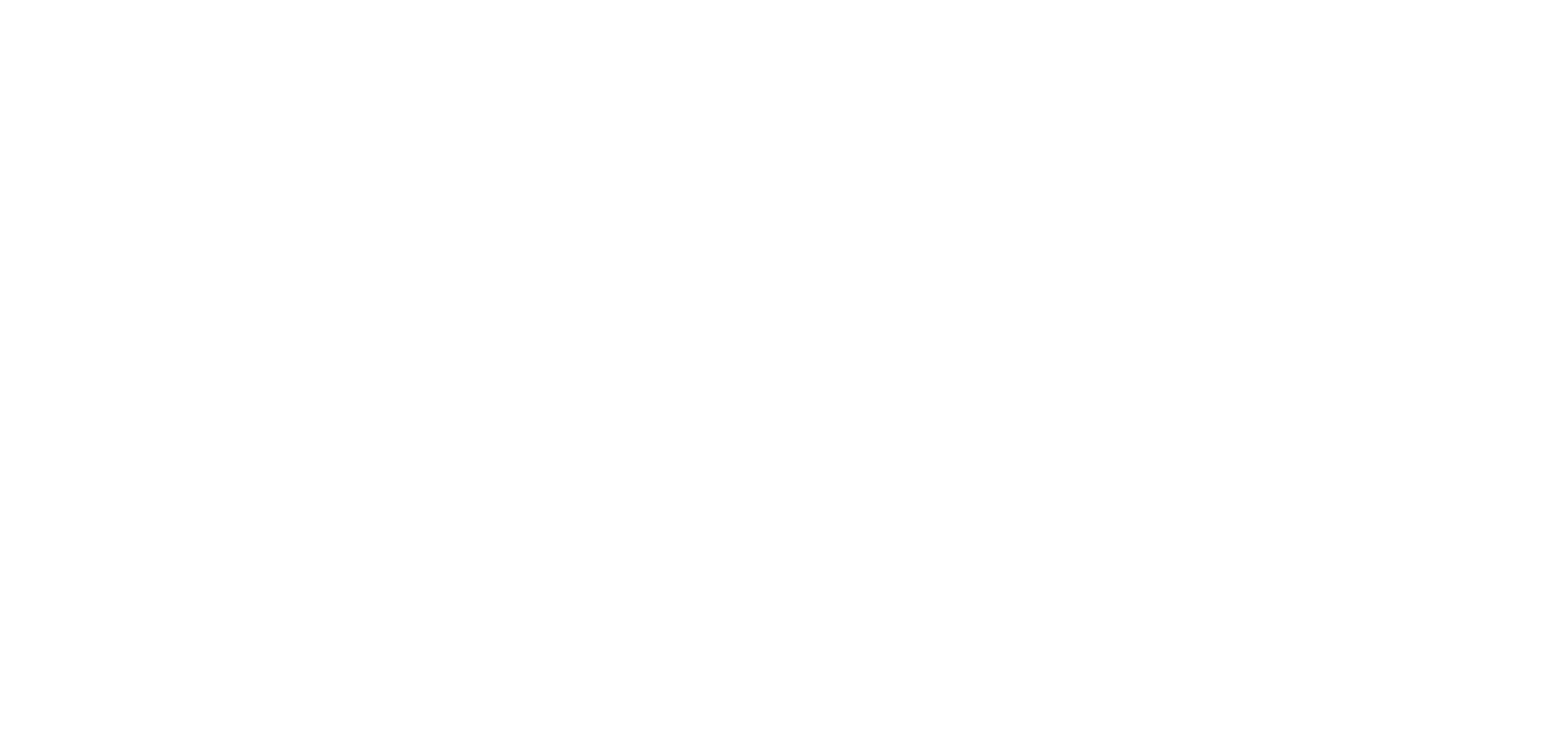 scroll, scrollTop: 0, scrollLeft: 0, axis: both 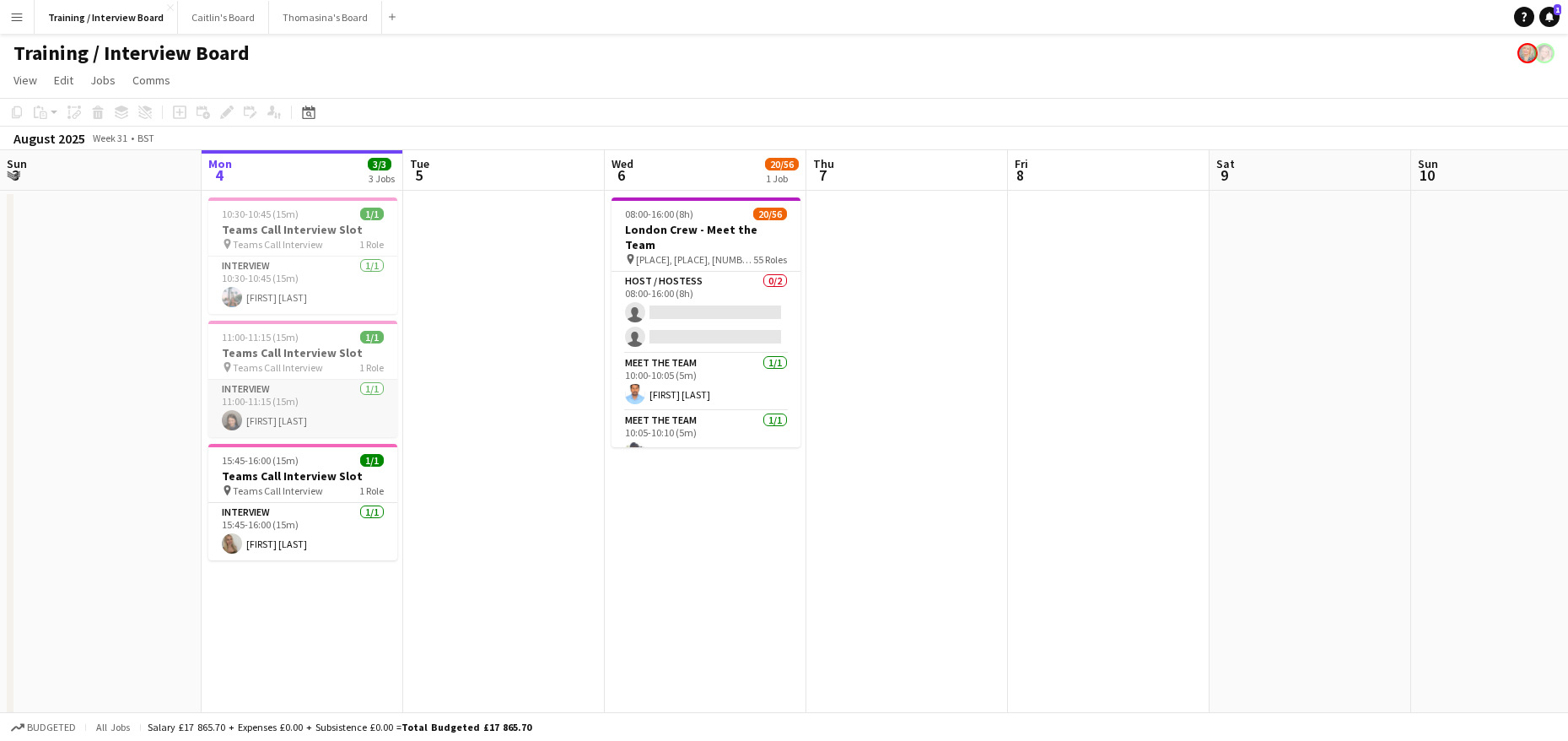 click on "Interview   1/1   11:00-11:15 (15m)
[NAME] [NAME]" at bounding box center (303, 408) 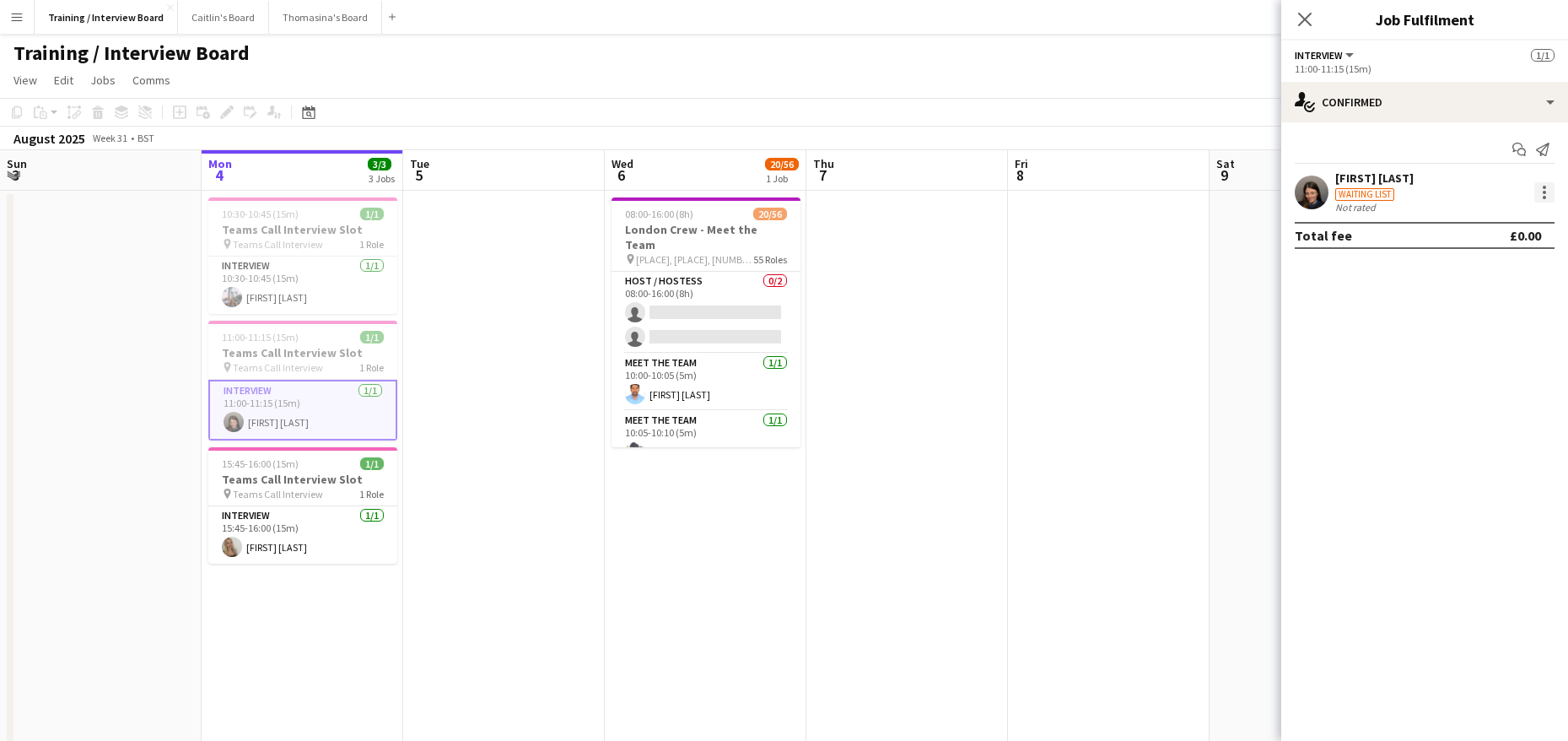 click at bounding box center [1544, 192] 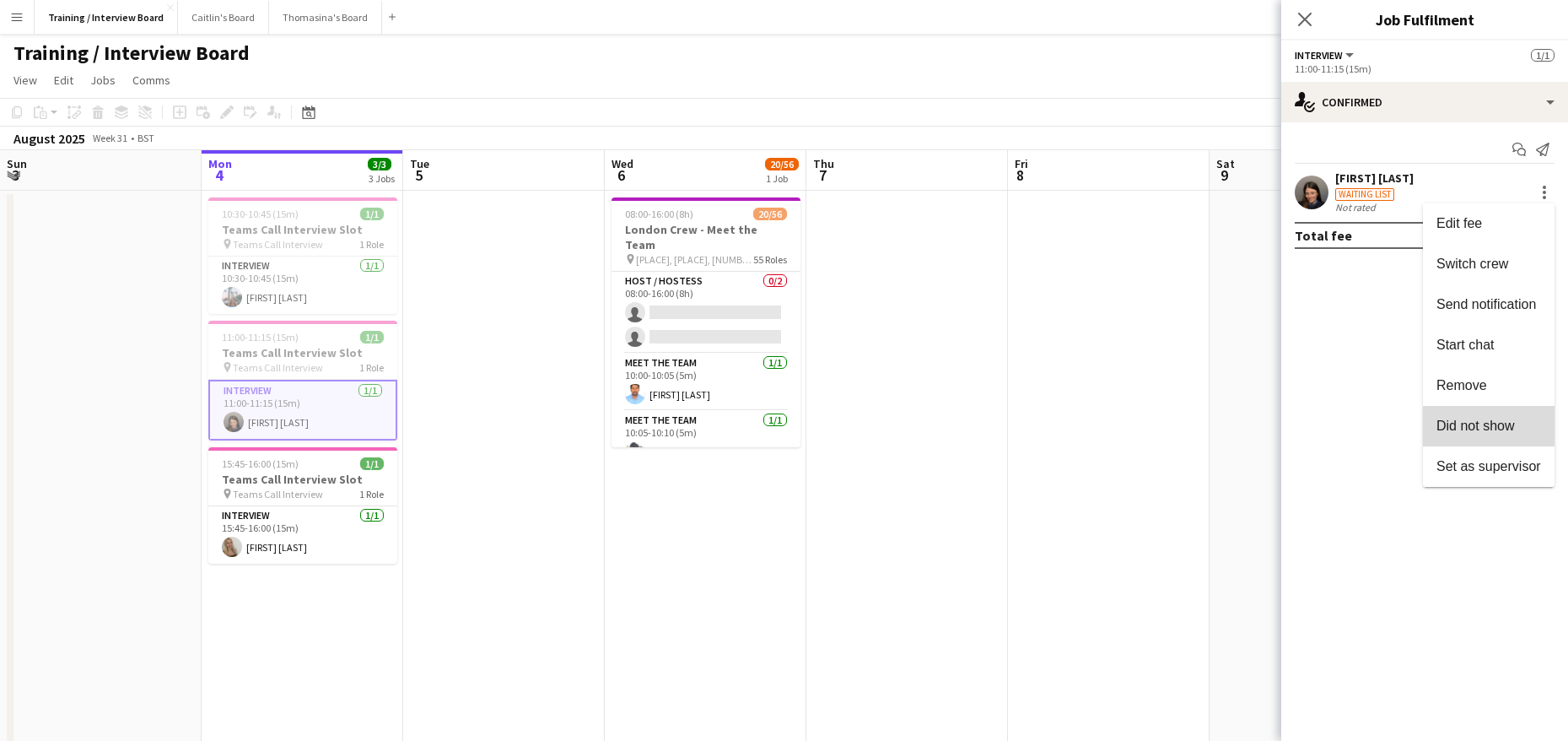 click on "Did not show" at bounding box center [1475, 425] 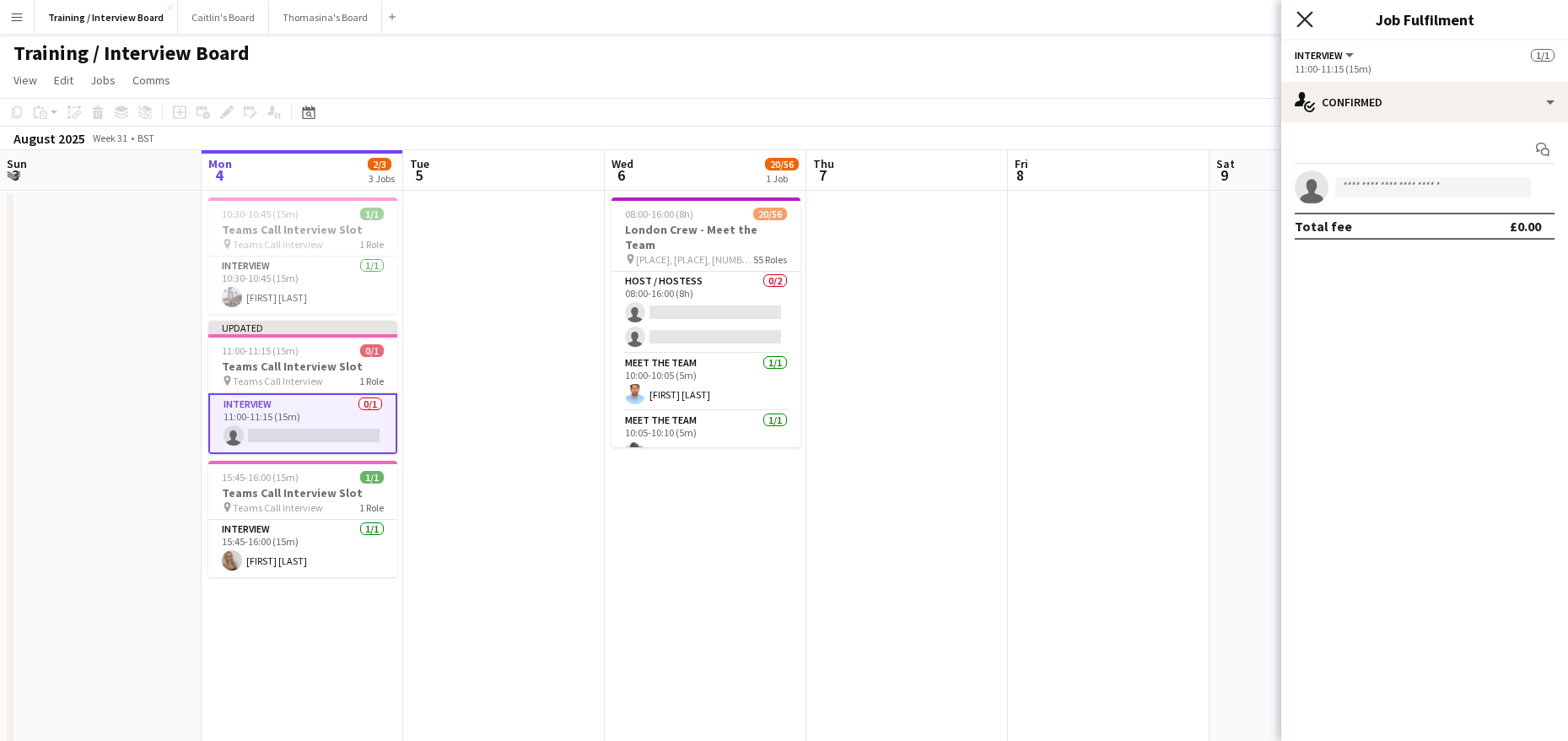 click on "Close pop-in" 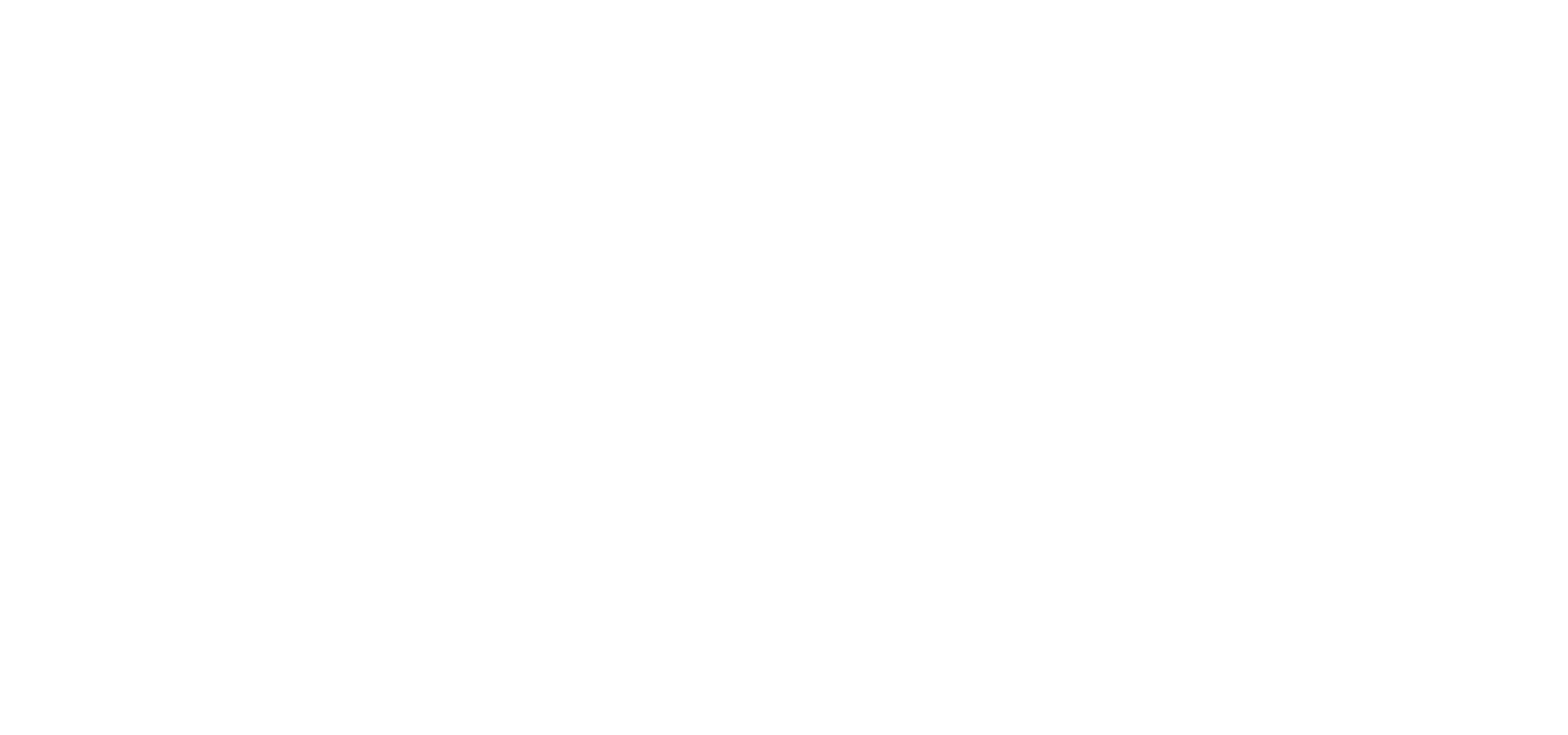 scroll, scrollTop: 0, scrollLeft: 0, axis: both 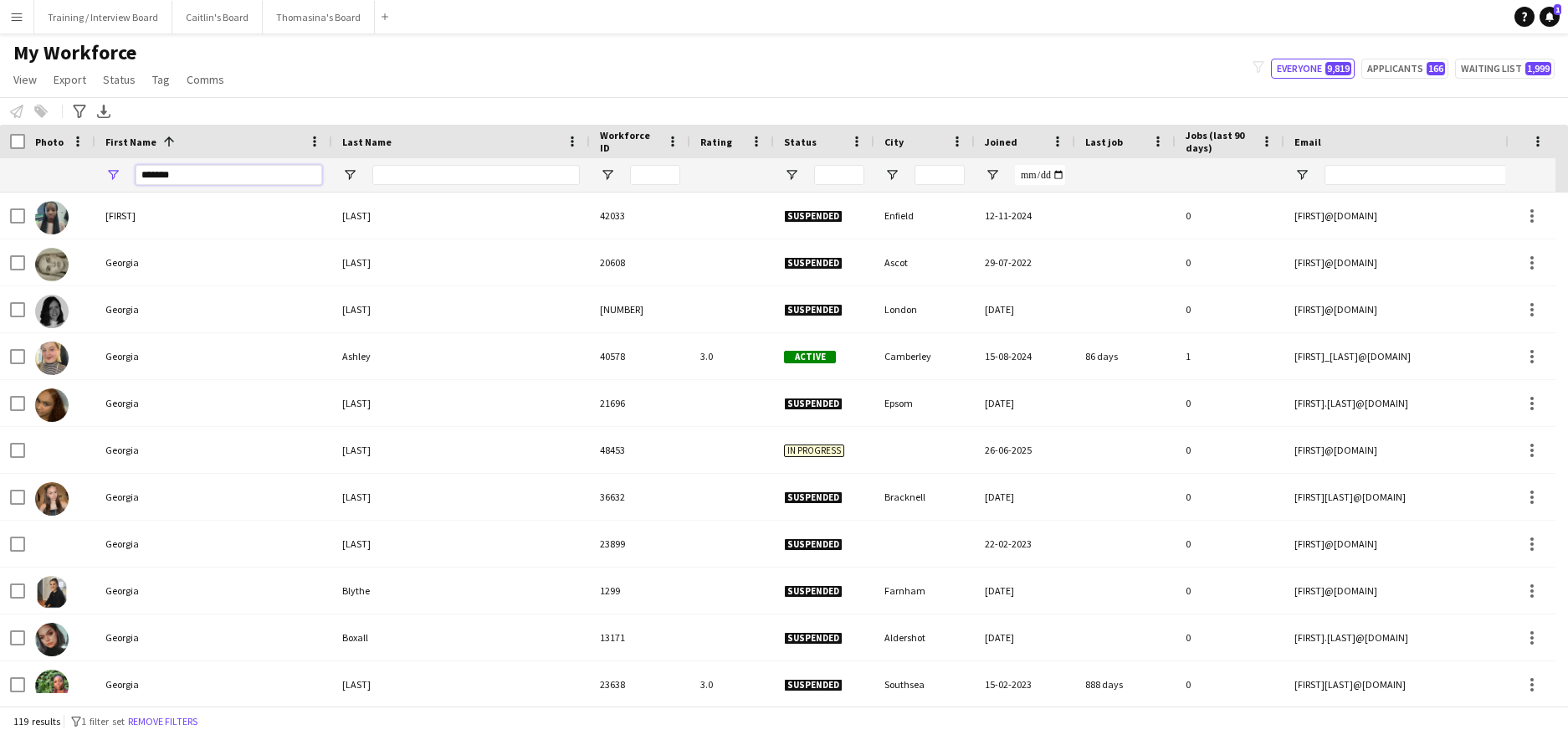 click on "*******" at bounding box center [228, 175] 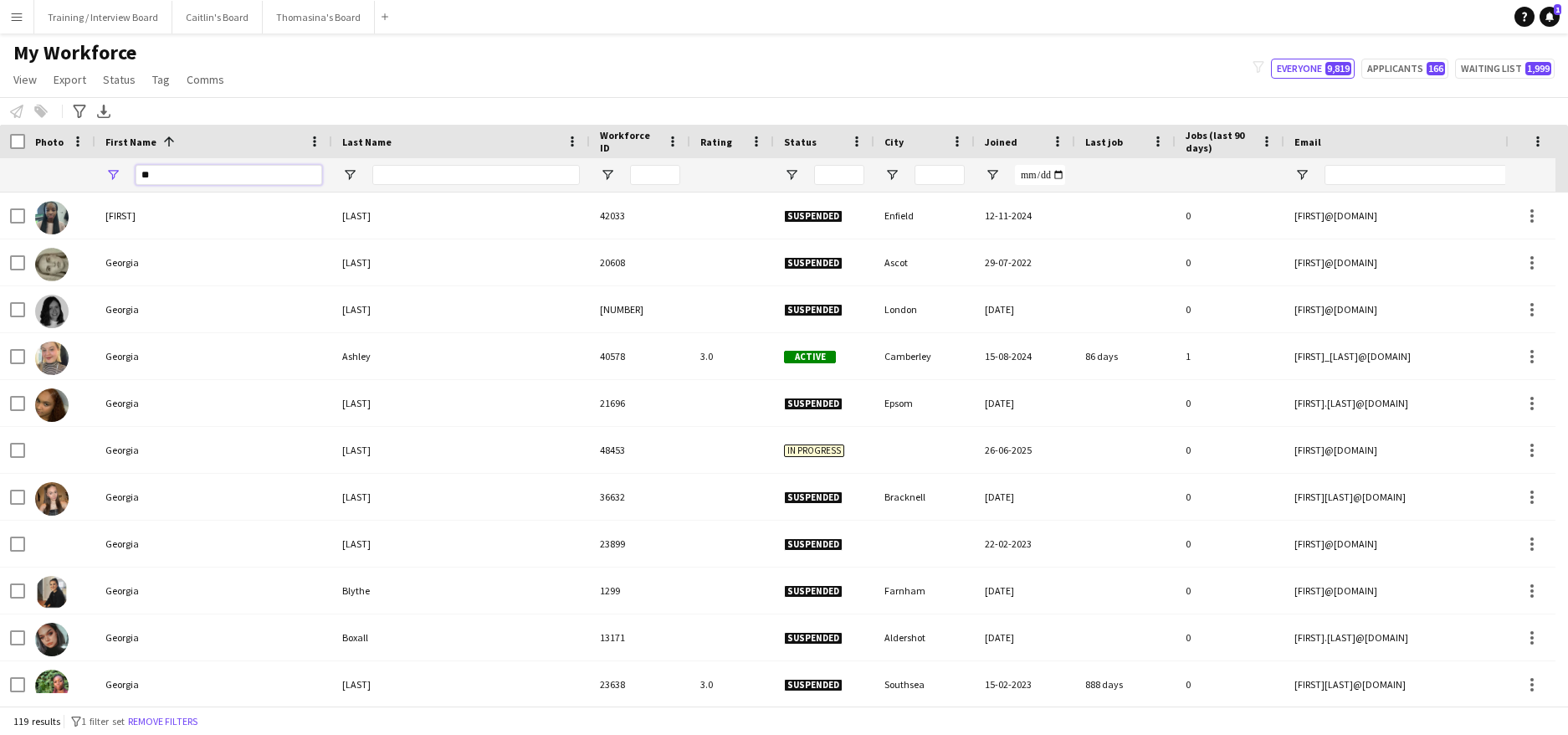 type on "*" 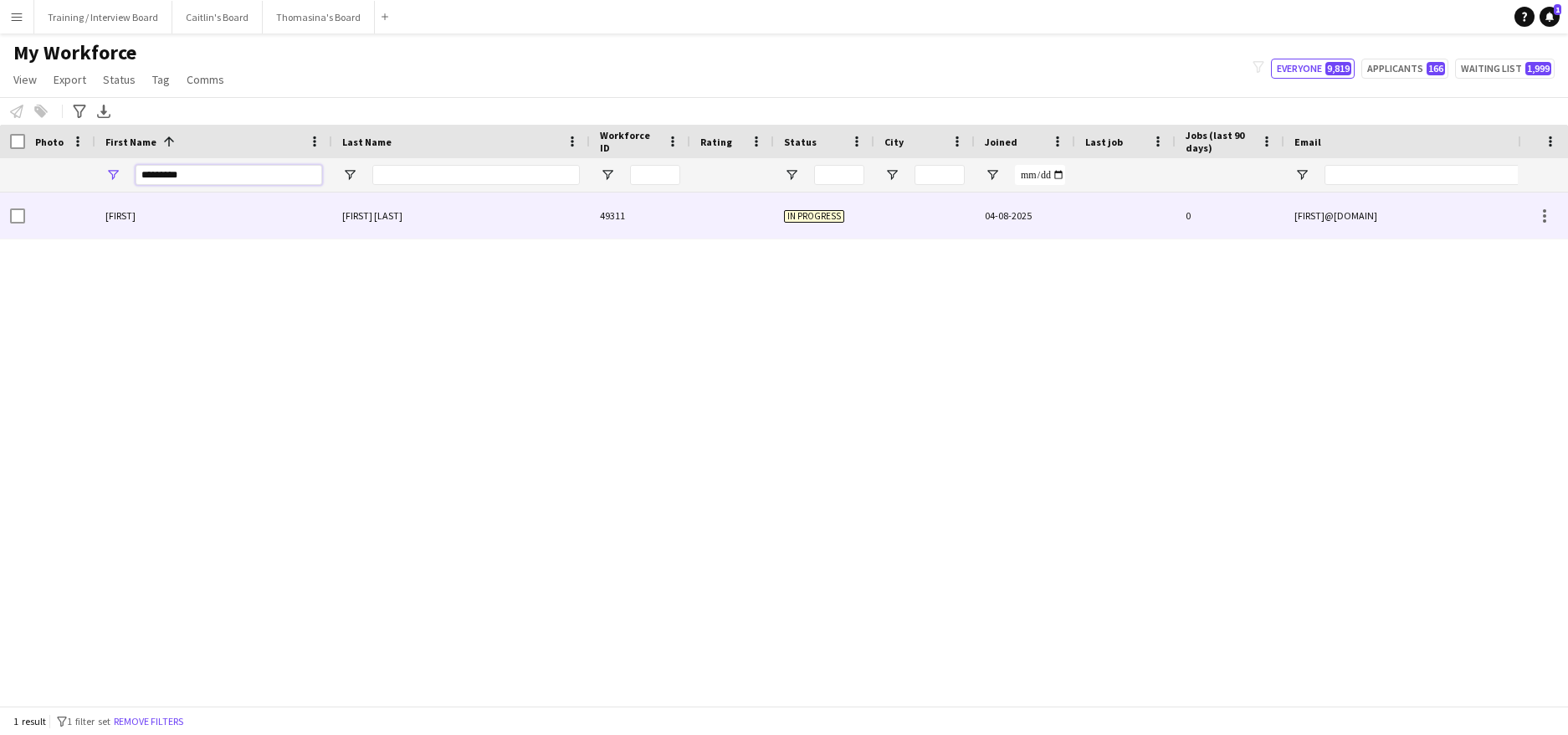 type on "*********" 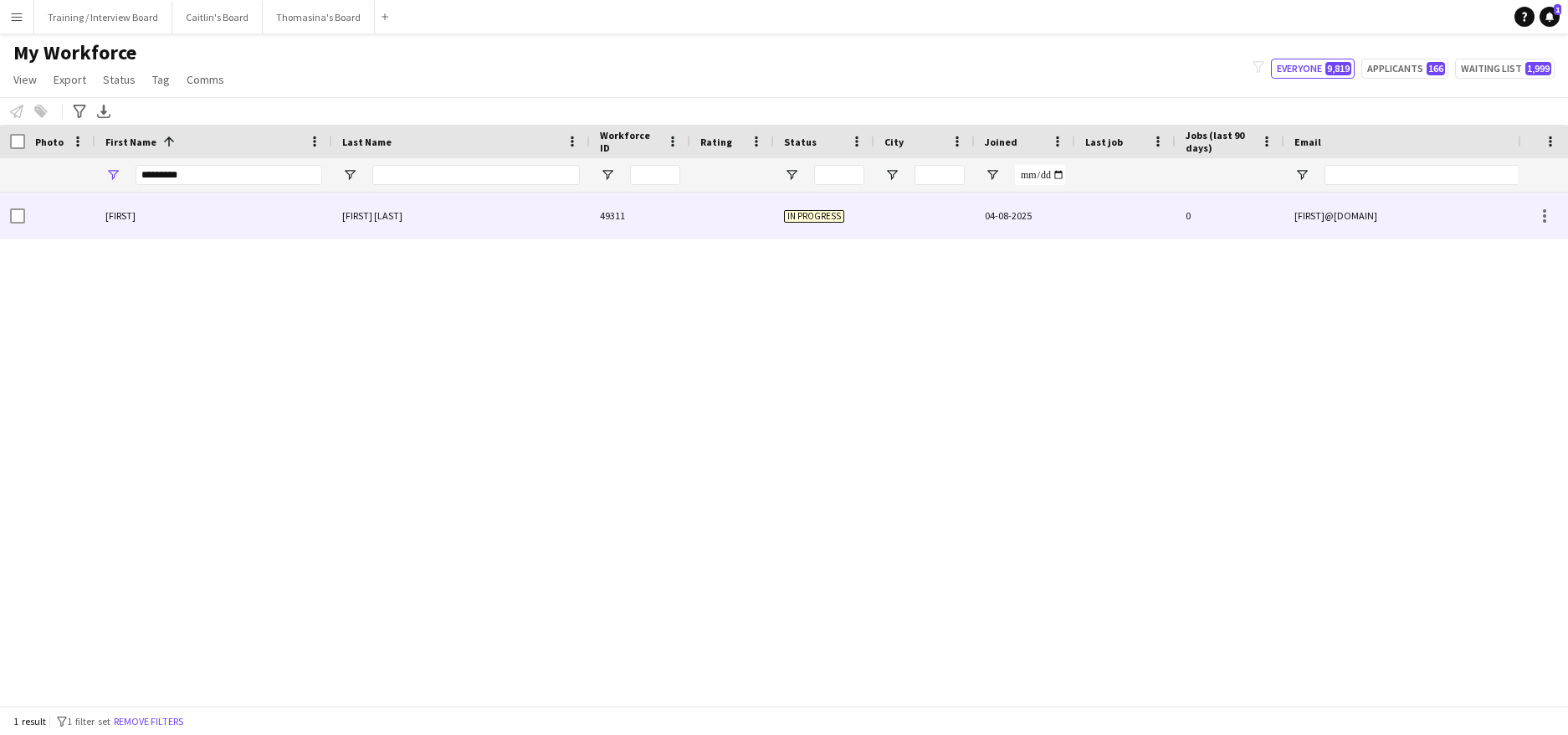 click on "[FIRST]" at bounding box center (213, 215) 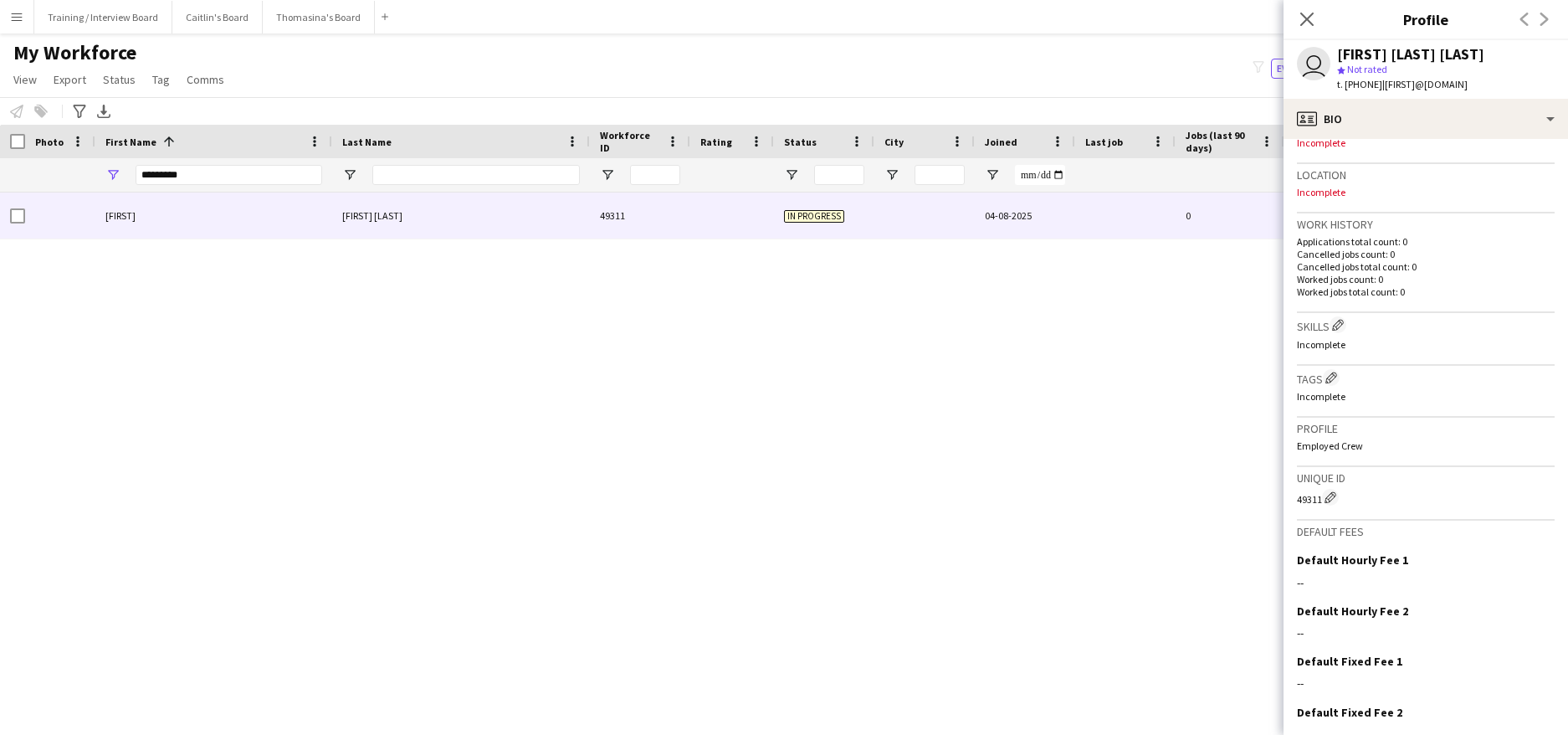 scroll, scrollTop: 421, scrollLeft: 0, axis: vertical 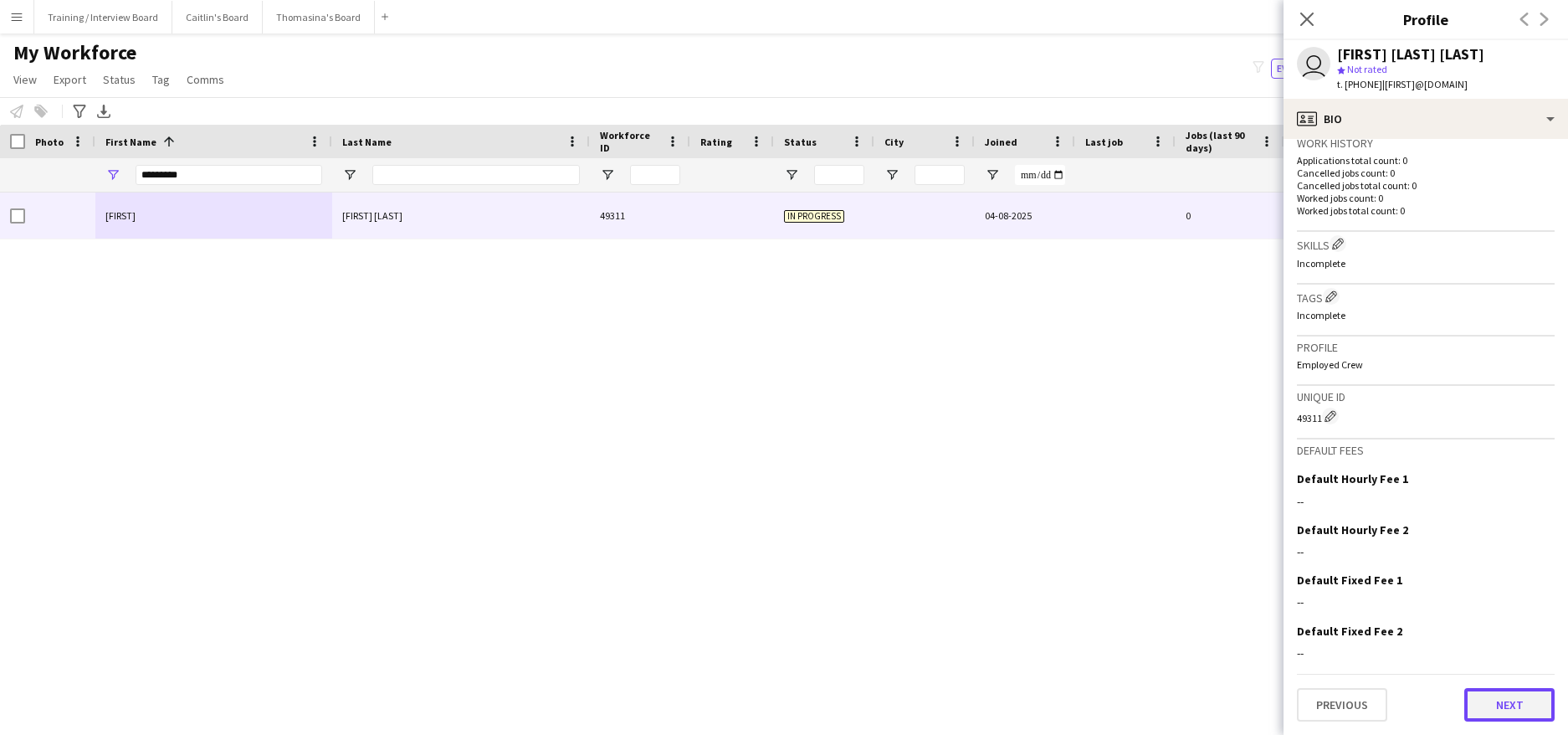 click on "Next" 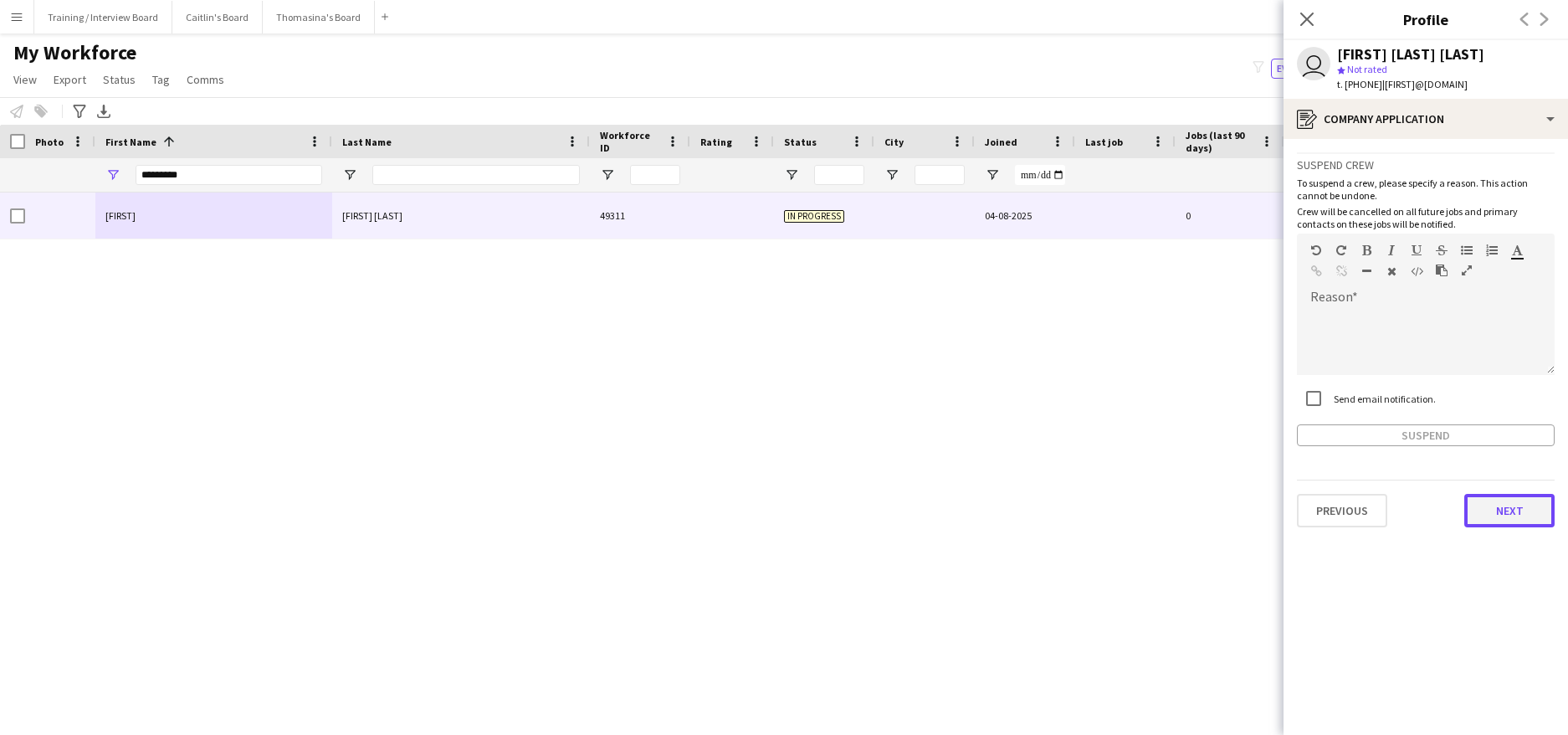 click on "Next" 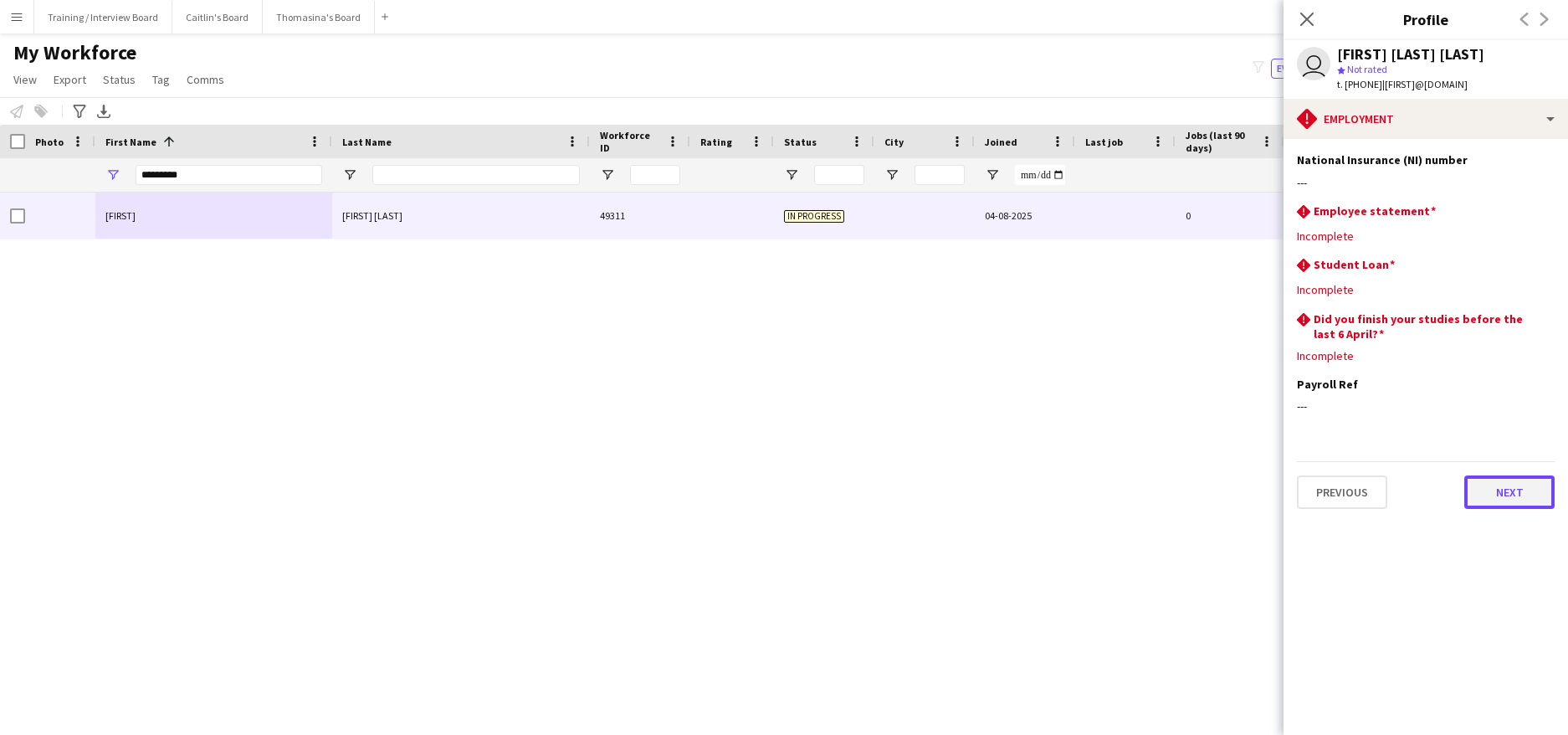 click on "Next" 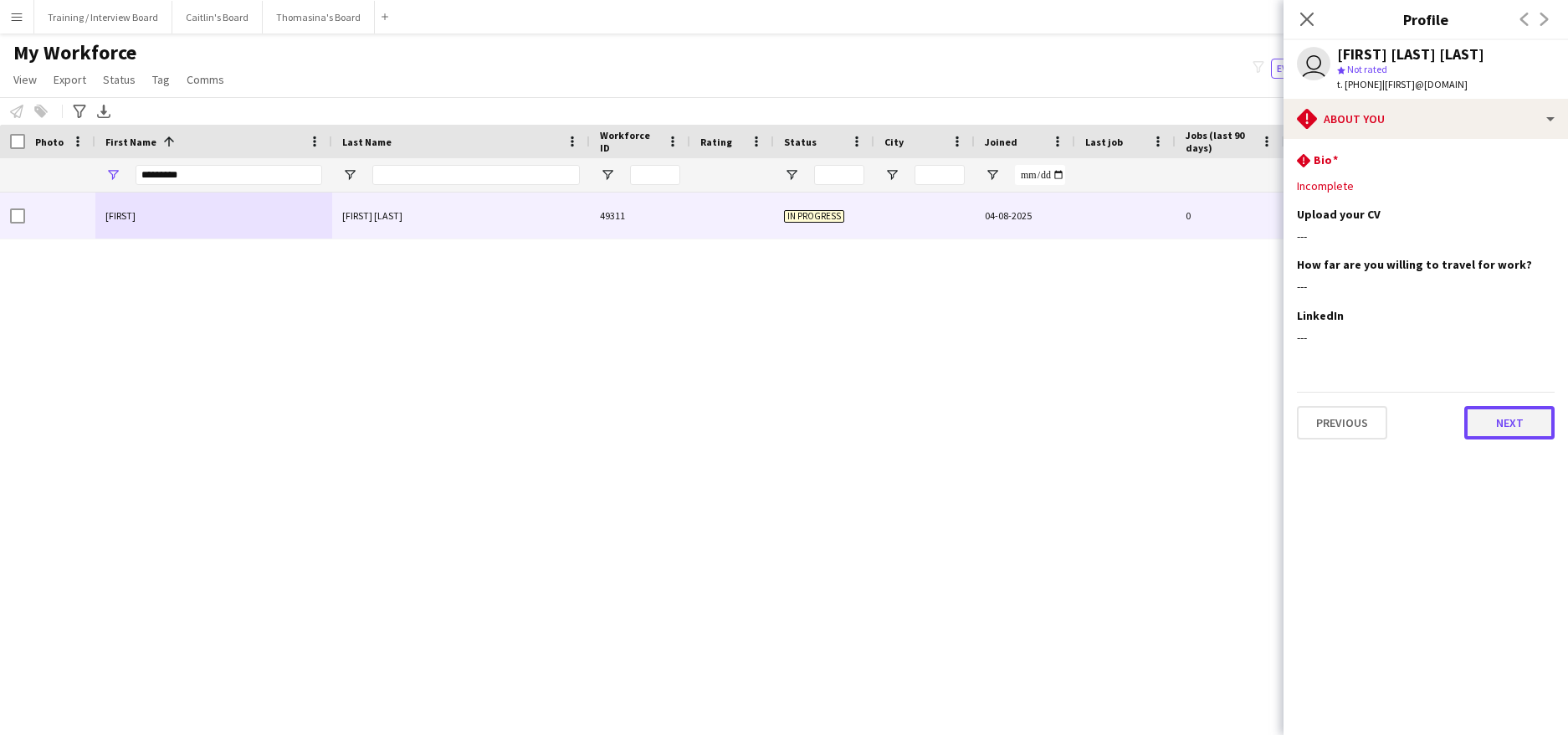 click on "Next" 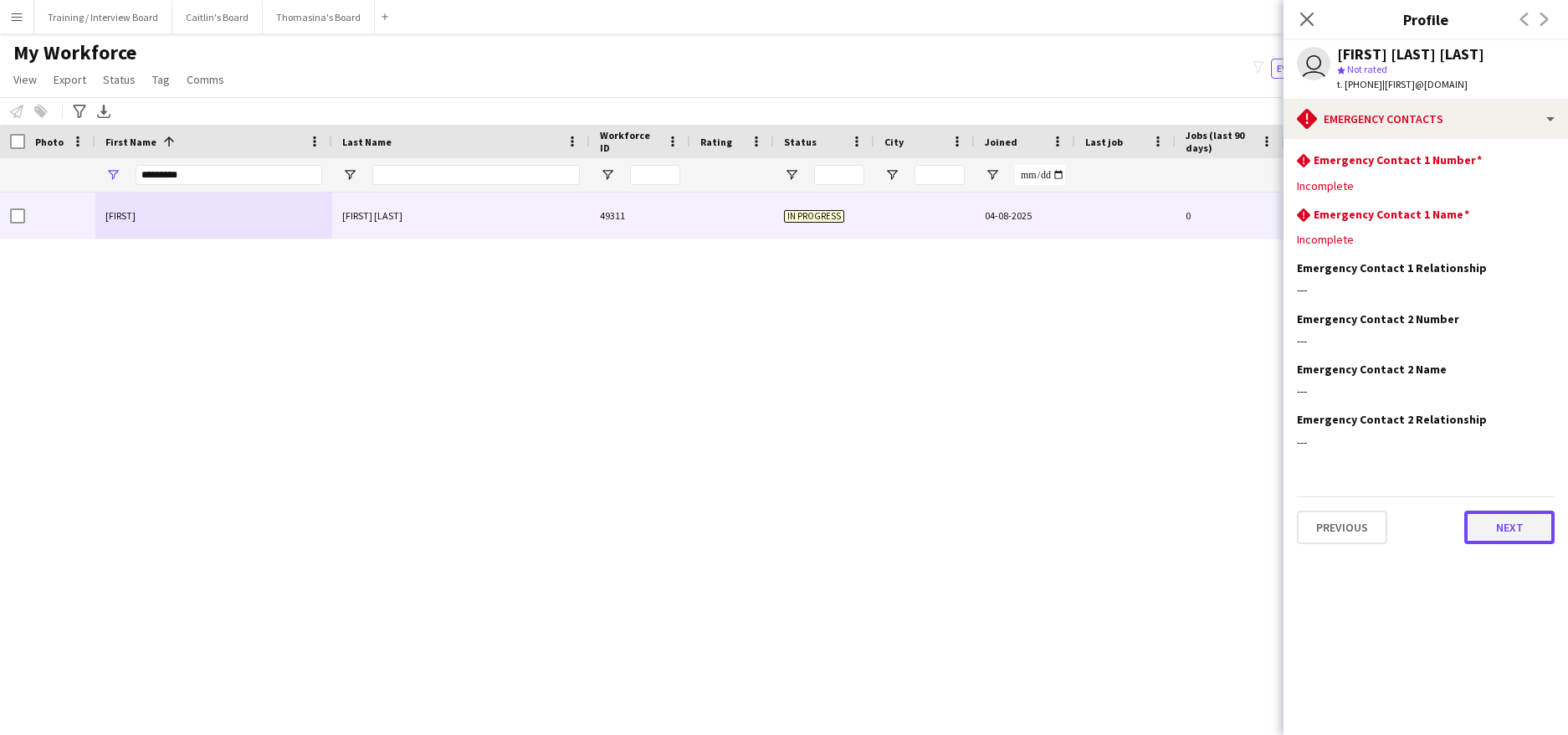 click on "Next" 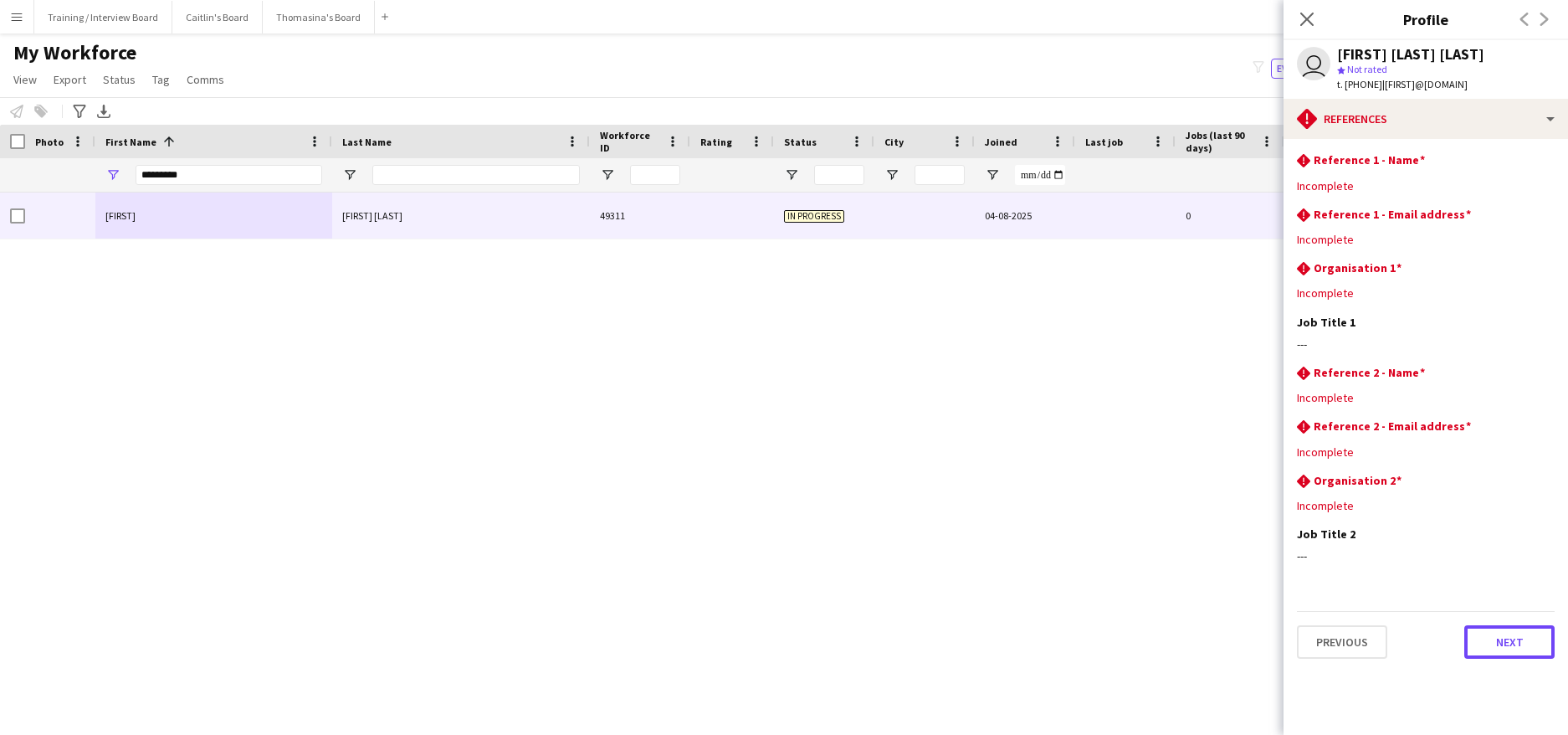 click on "Next" 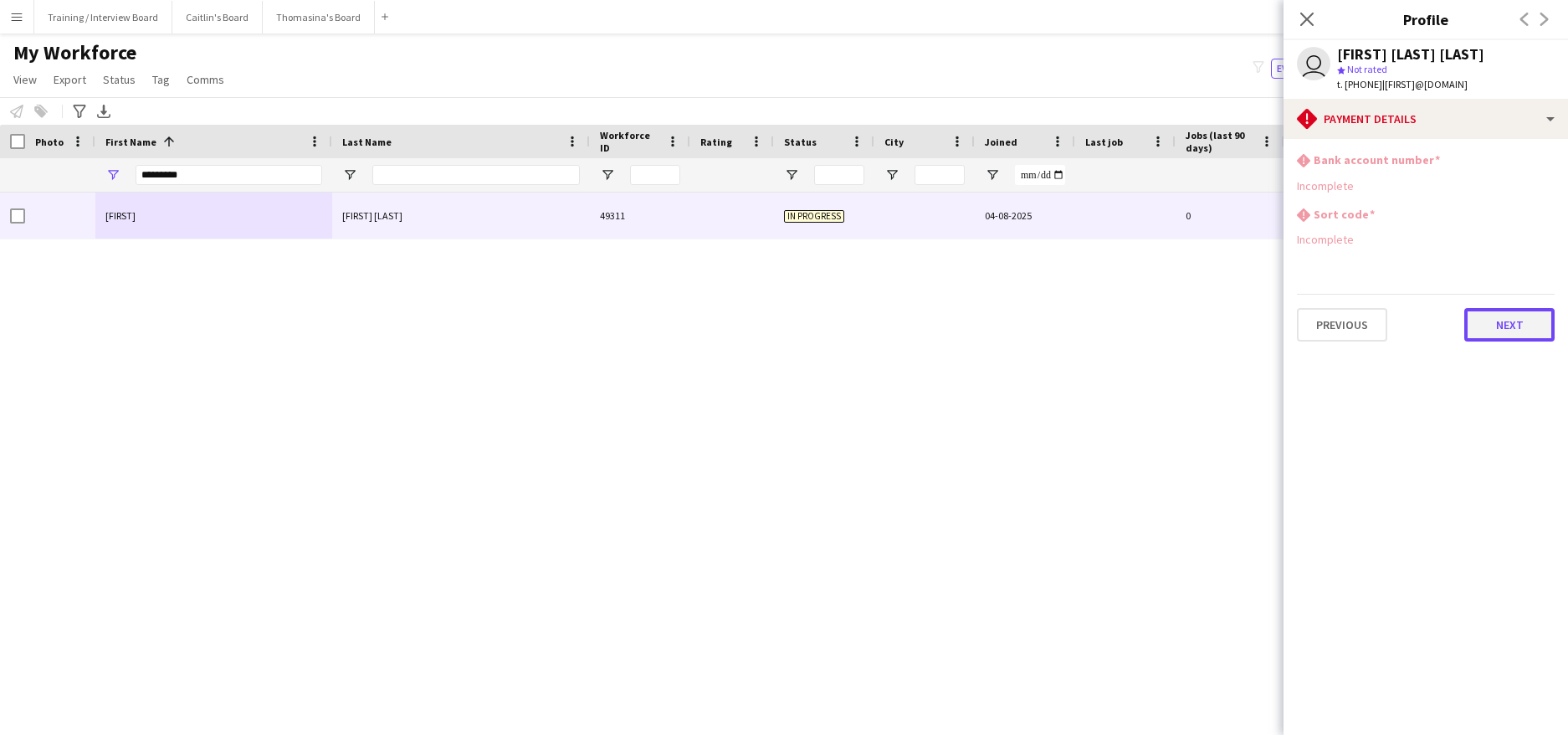 click on "Next" 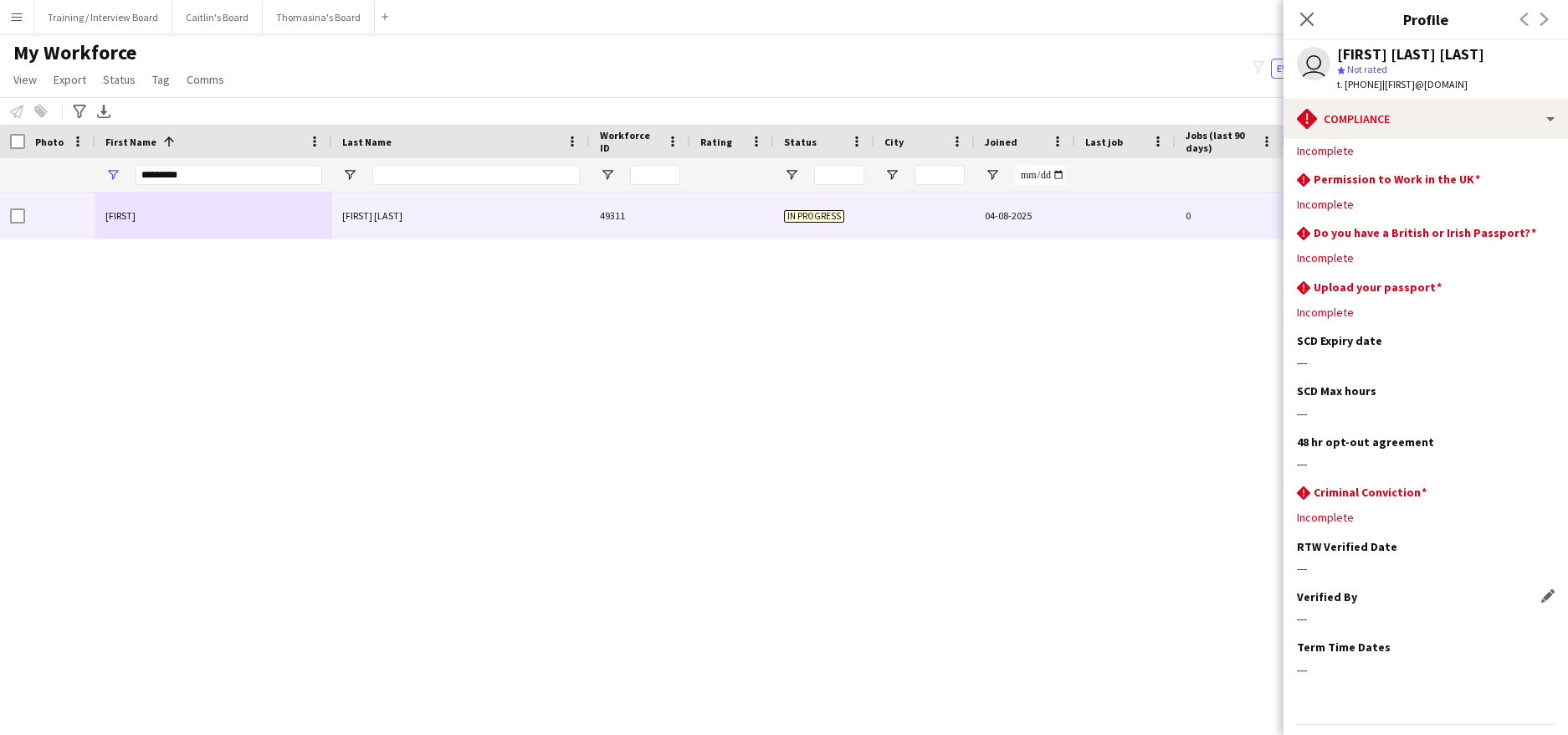 scroll, scrollTop: 85, scrollLeft: 0, axis: vertical 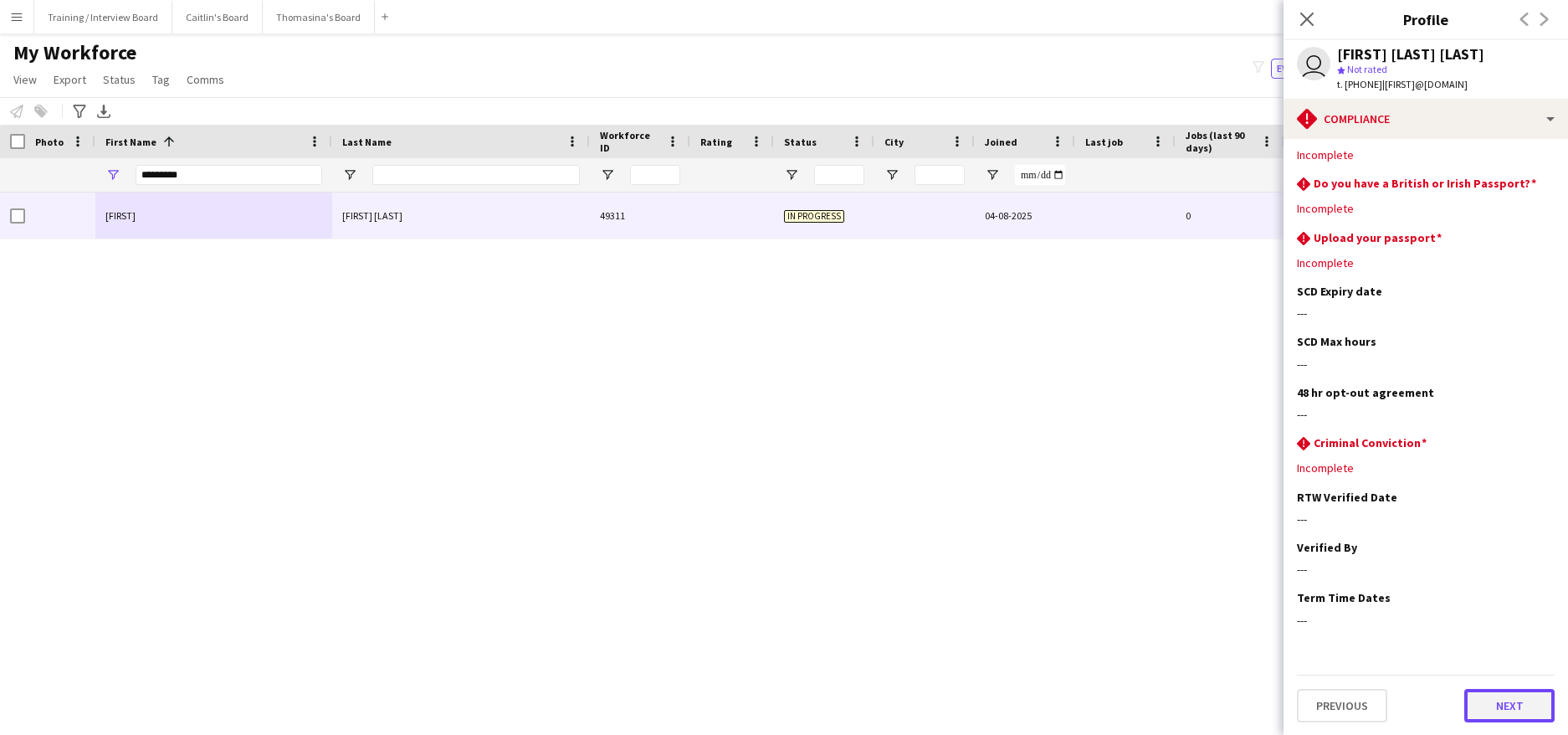 click on "Next" 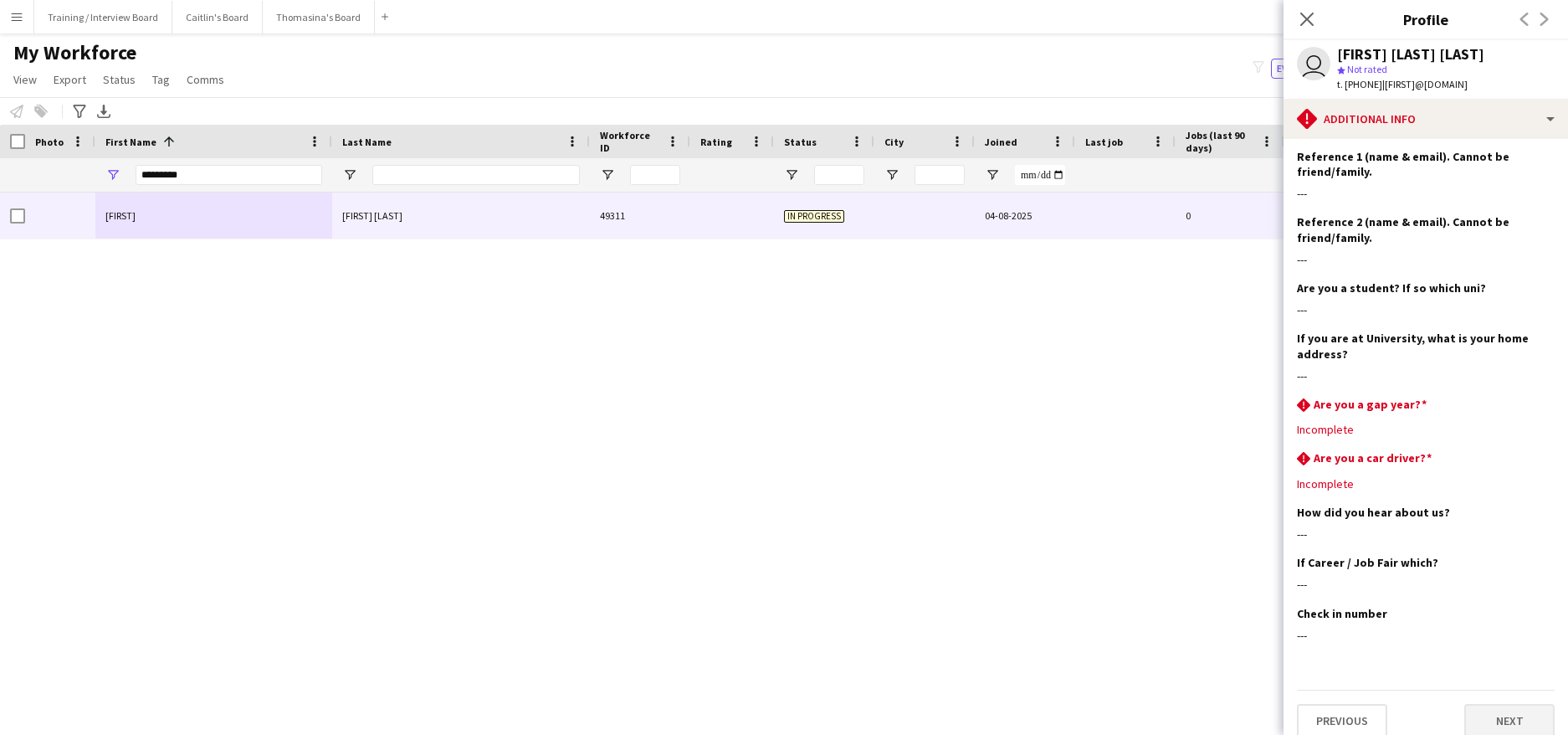 scroll, scrollTop: 213, scrollLeft: 0, axis: vertical 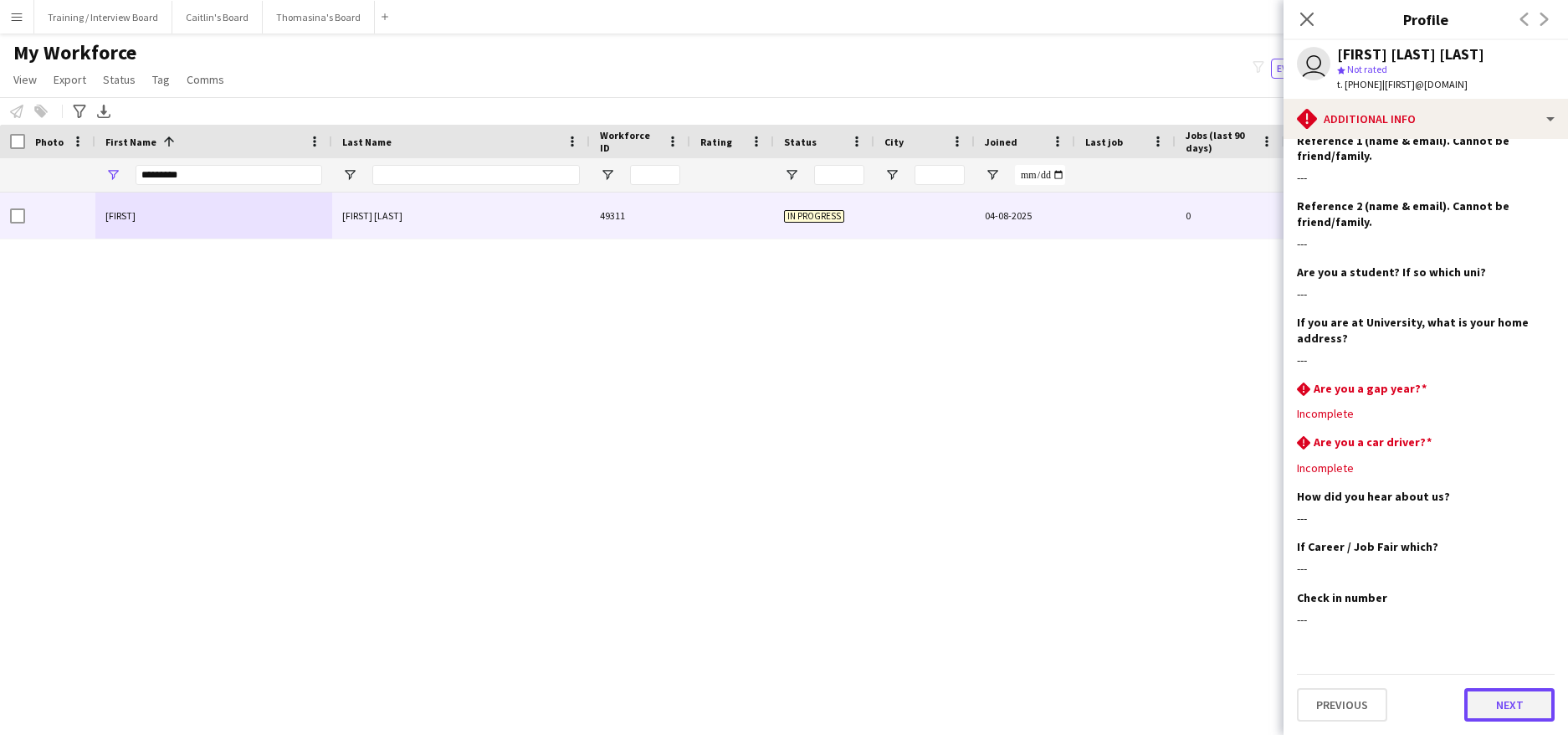 click on "Next" 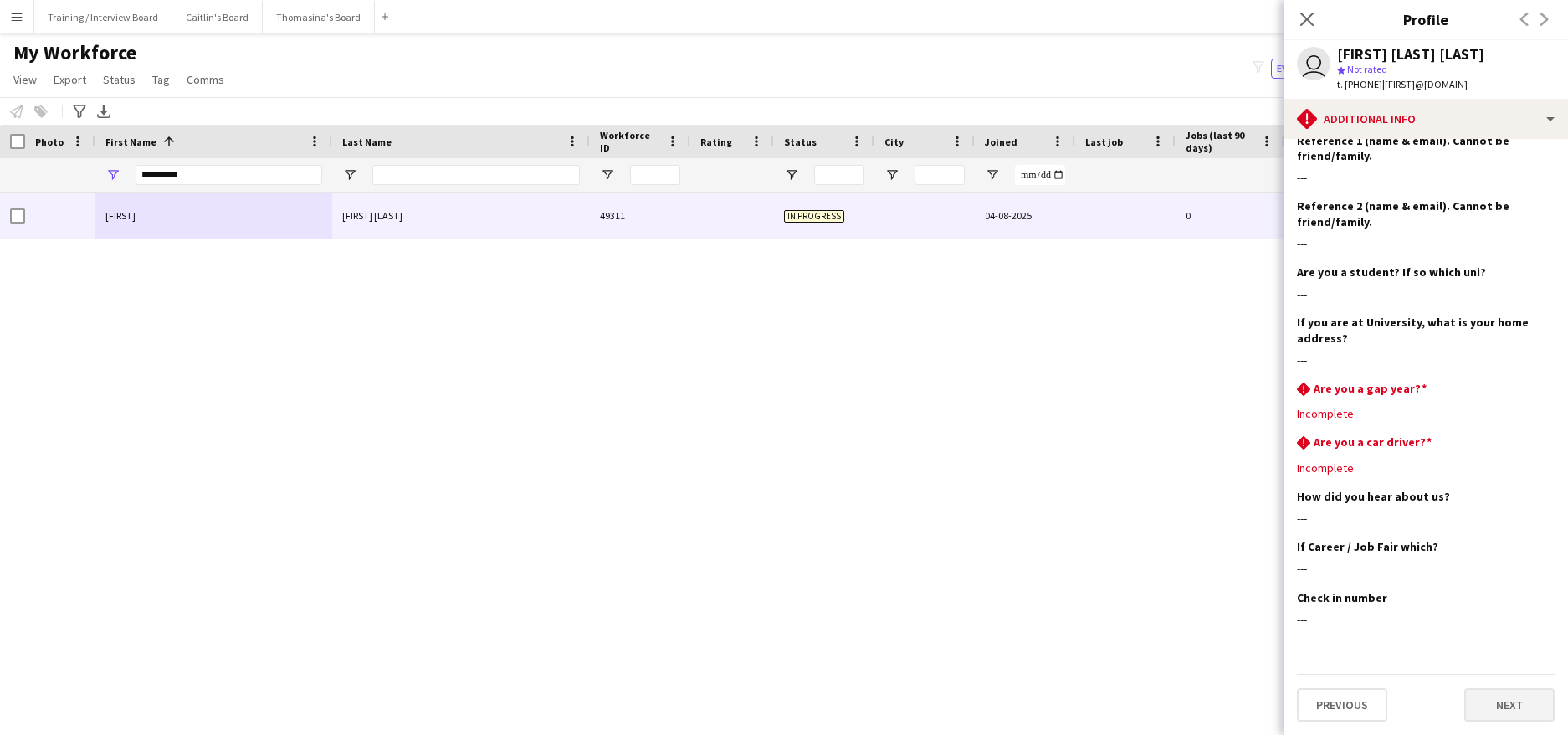 scroll, scrollTop: 0, scrollLeft: 0, axis: both 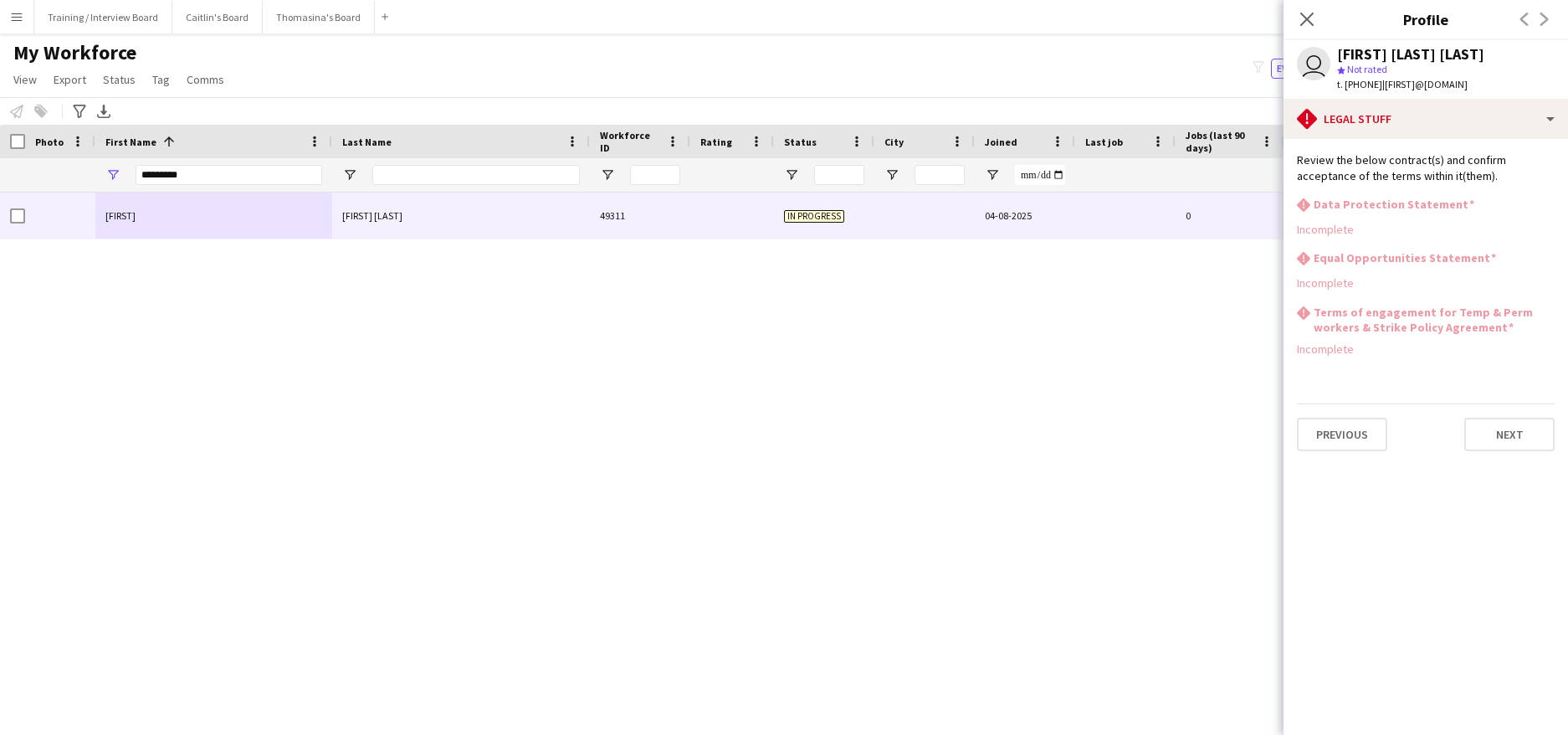 click on "Previous   Next" 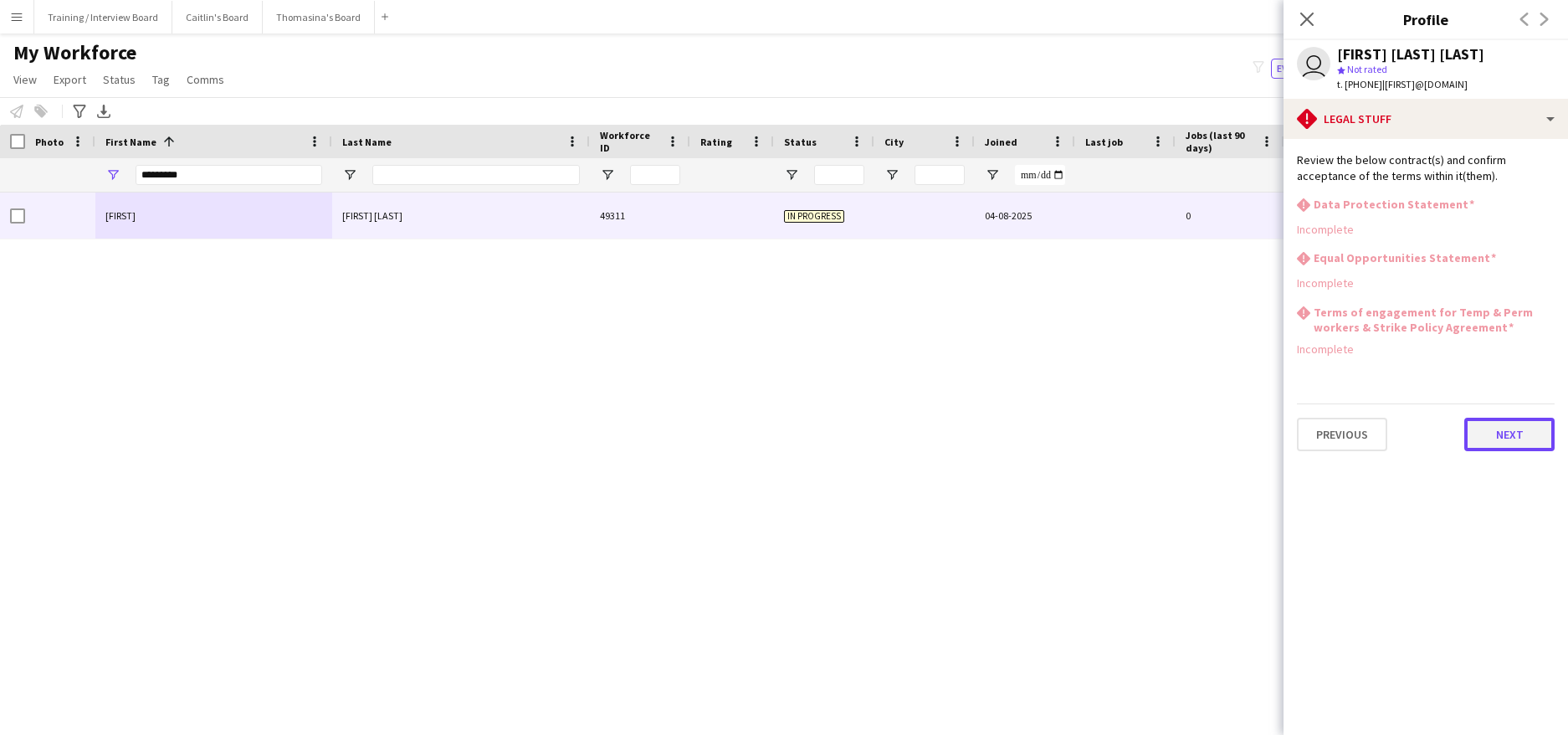 click on "Next" 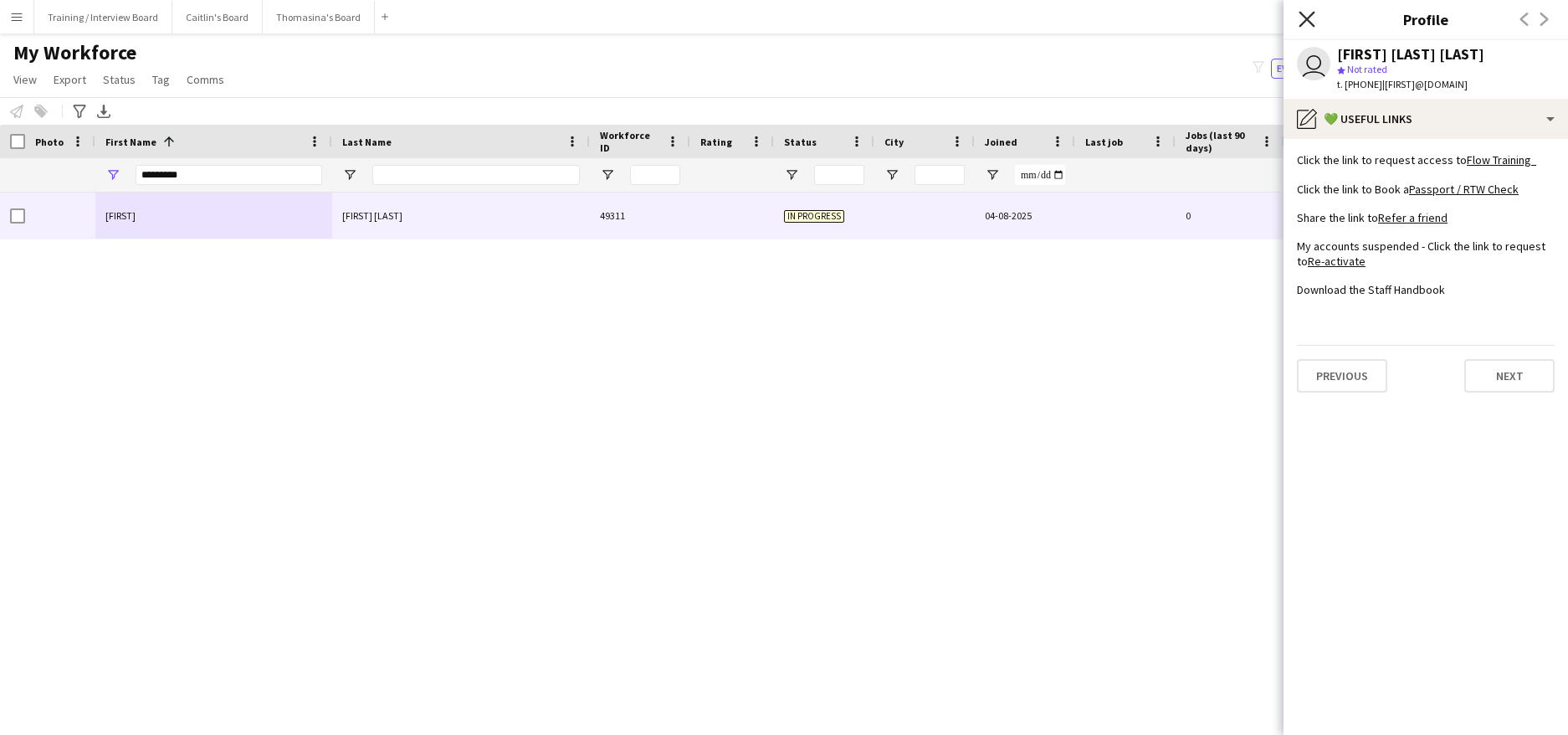 click 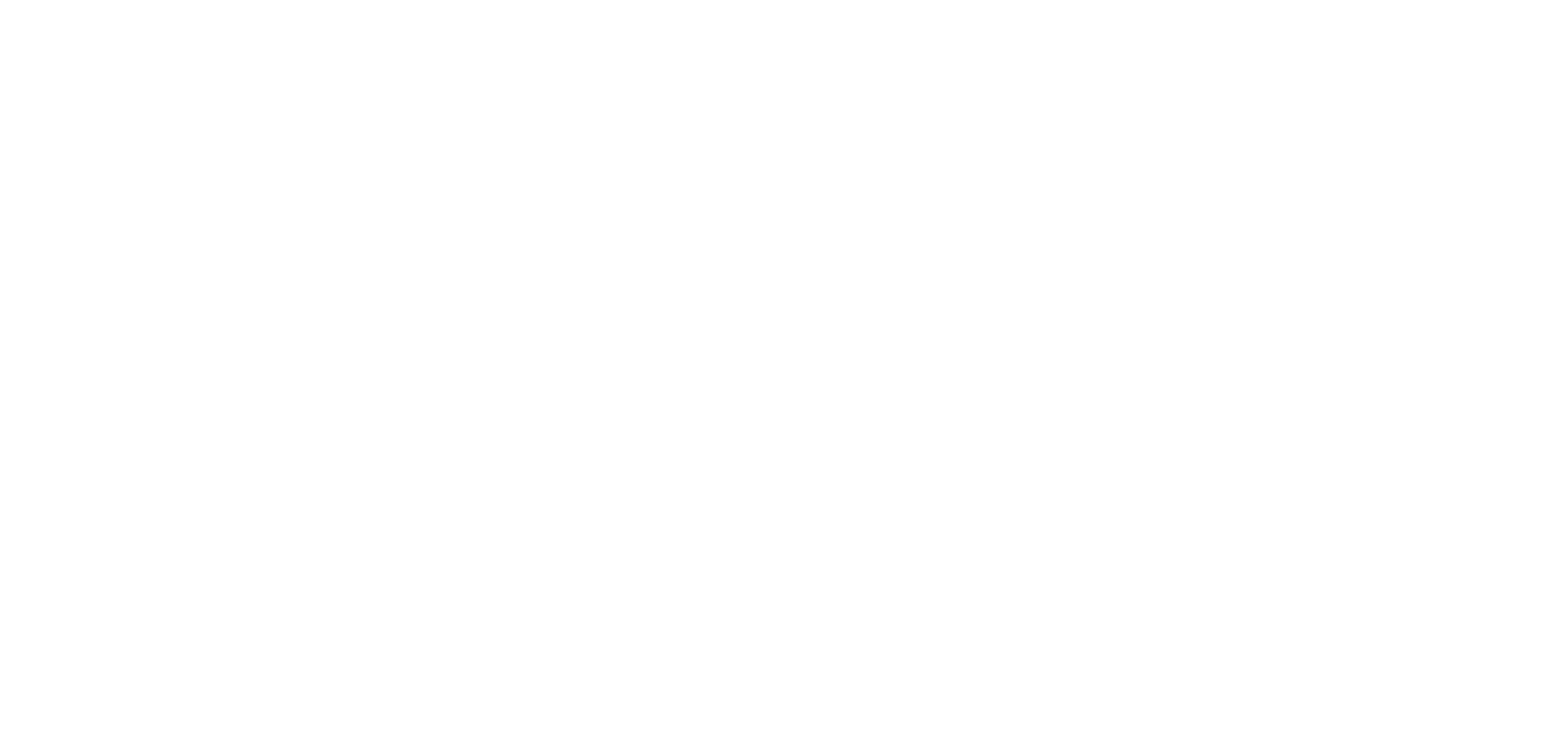 scroll, scrollTop: 0, scrollLeft: 0, axis: both 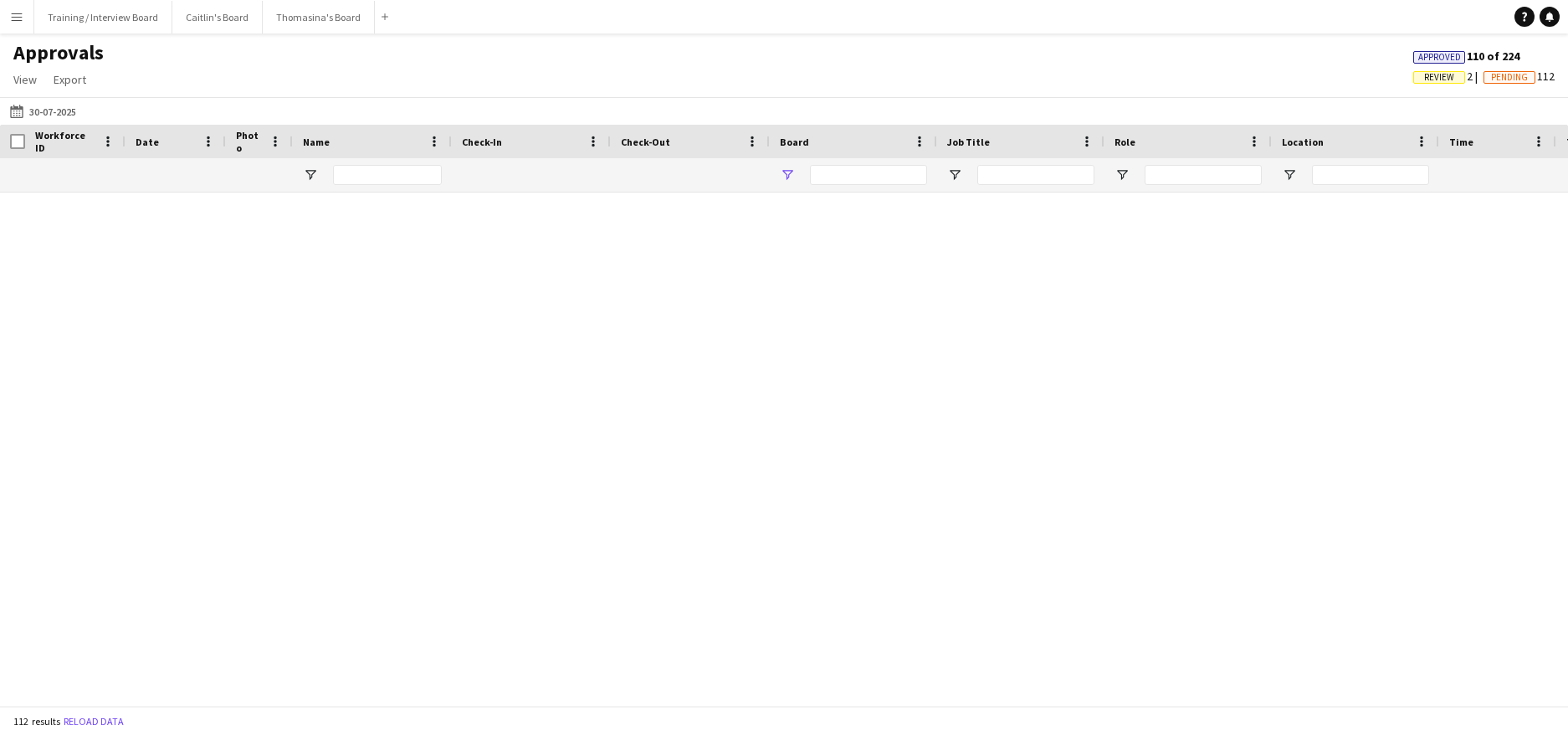 type on "**********" 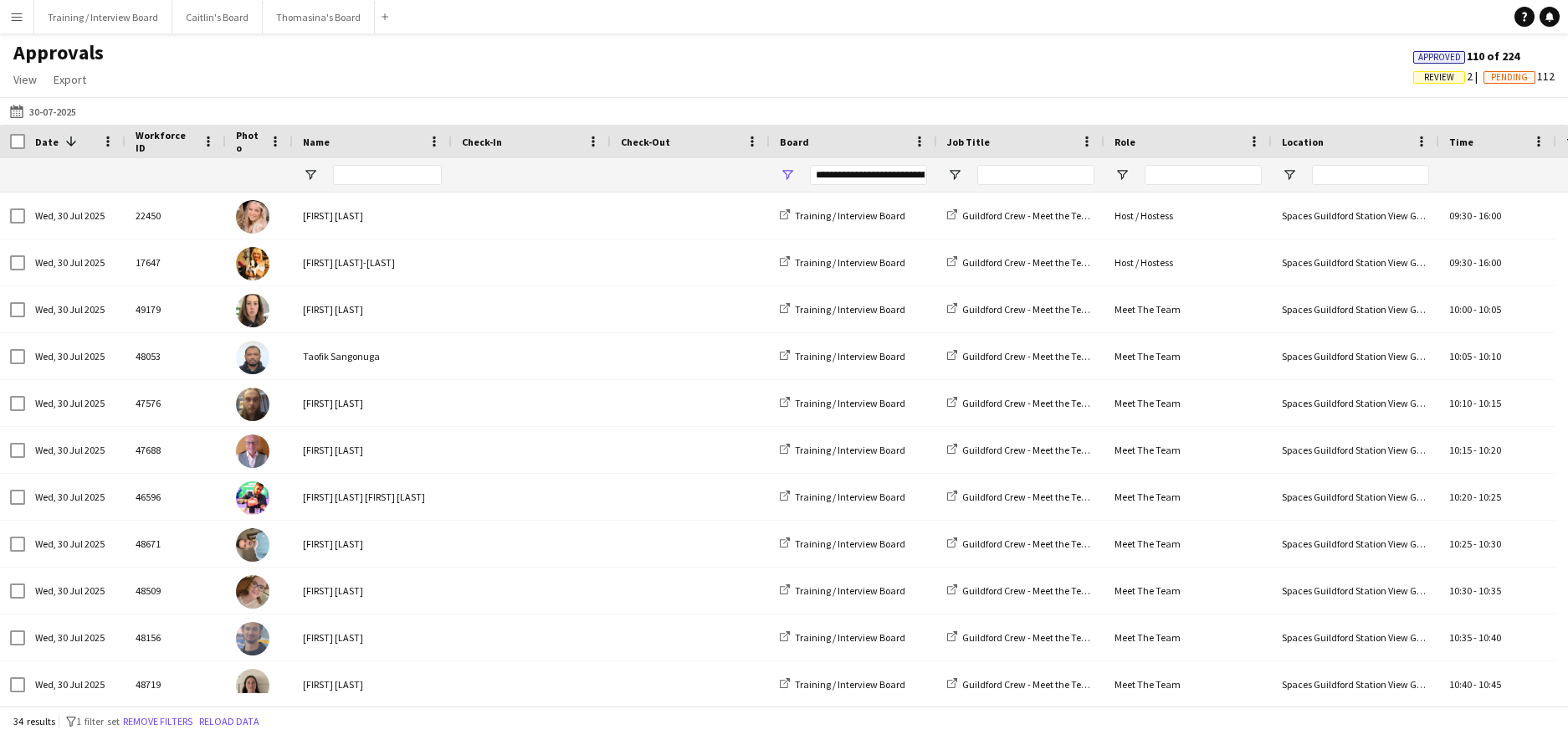 scroll, scrollTop: 0, scrollLeft: 0, axis: both 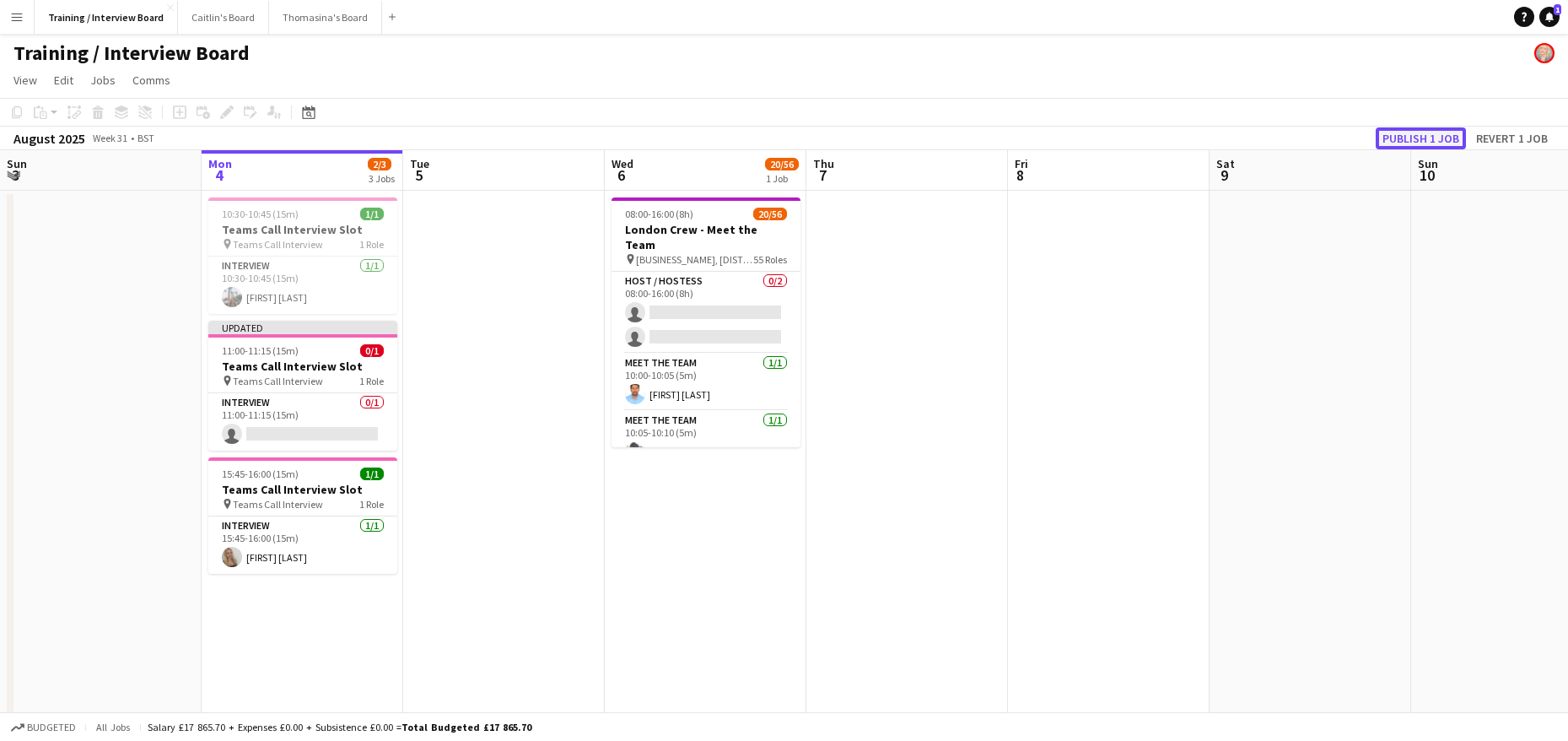 click on "Publish 1 job" 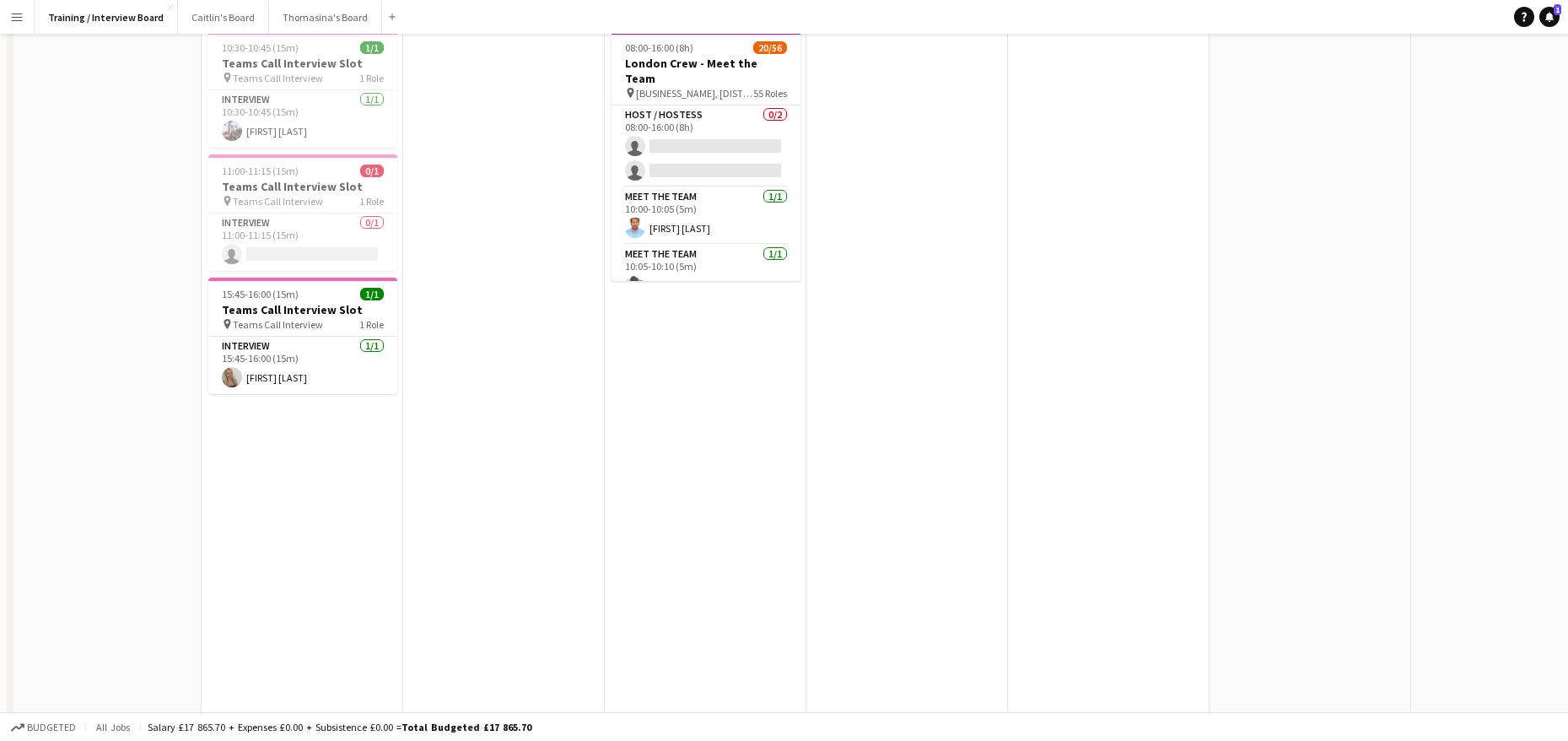scroll, scrollTop: 253, scrollLeft: 0, axis: vertical 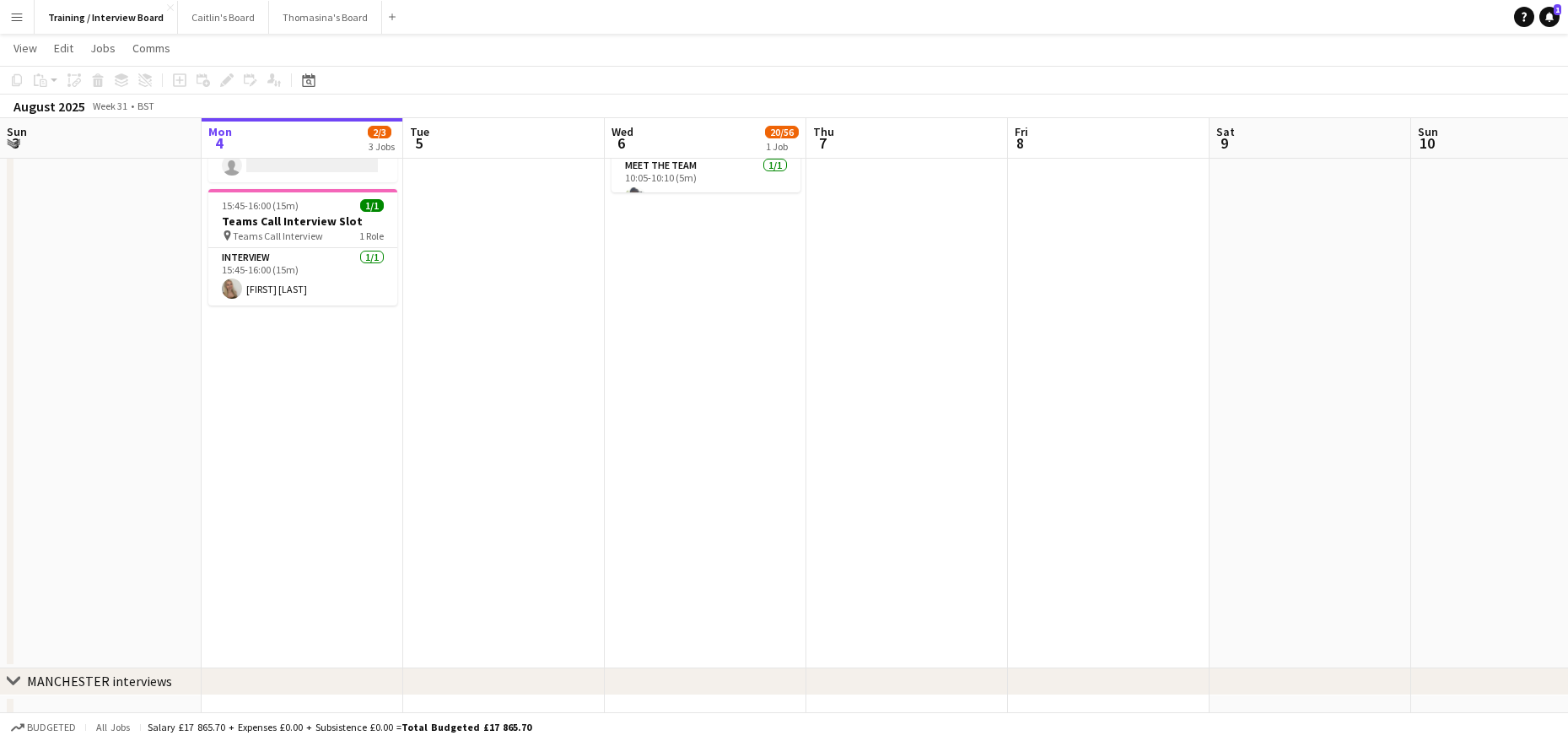 click at bounding box center [100, 302] 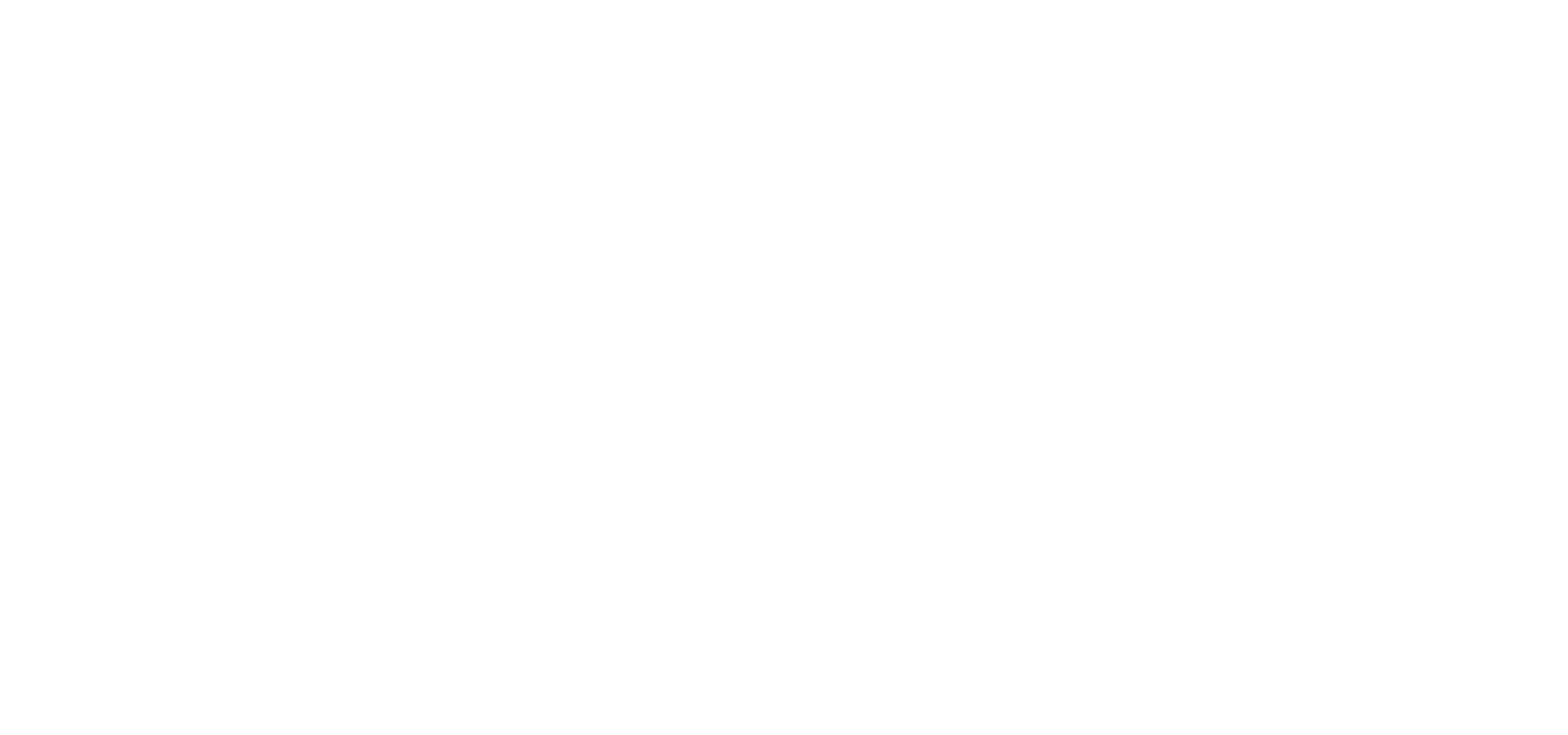 scroll, scrollTop: 0, scrollLeft: 0, axis: both 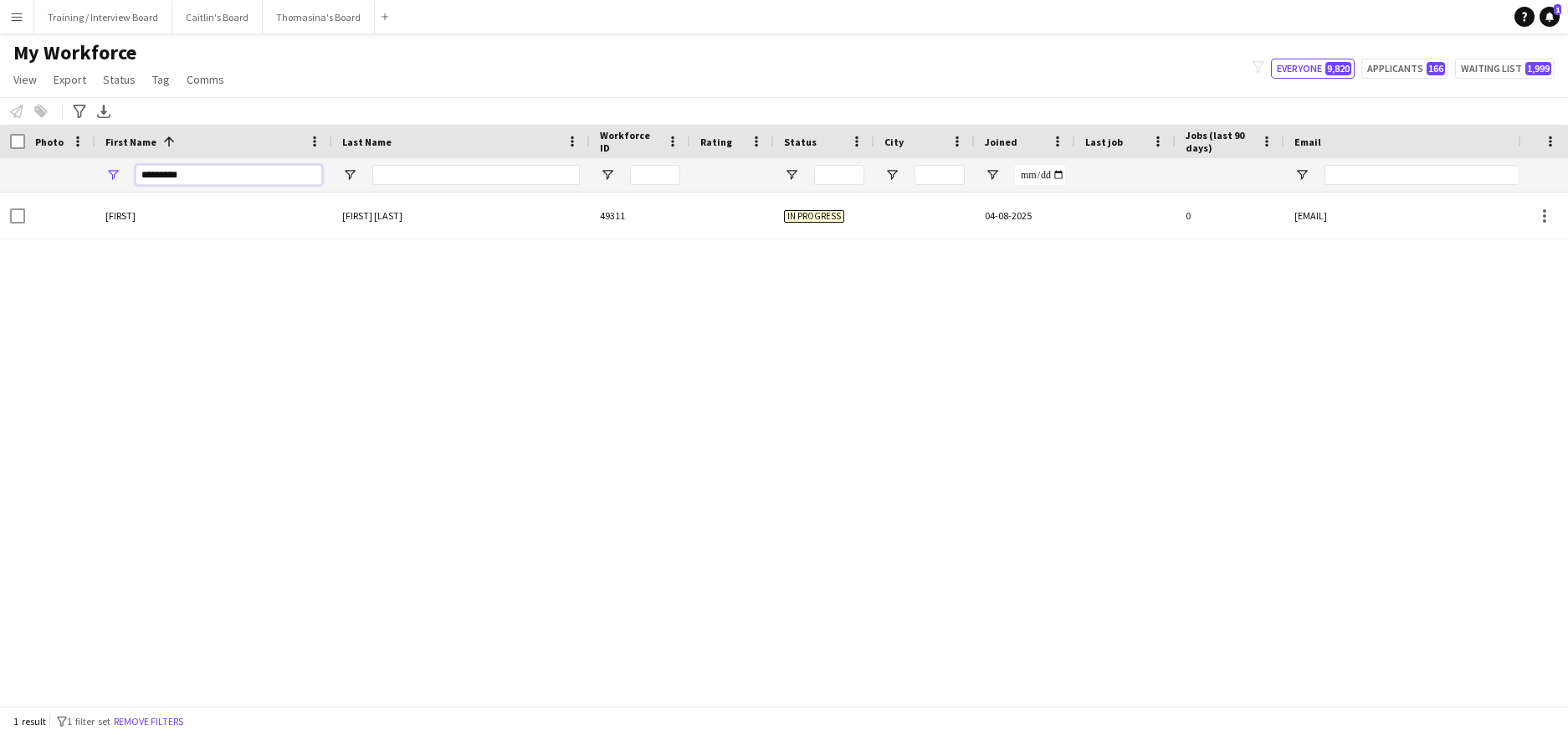 click on "*********" at bounding box center [228, 175] 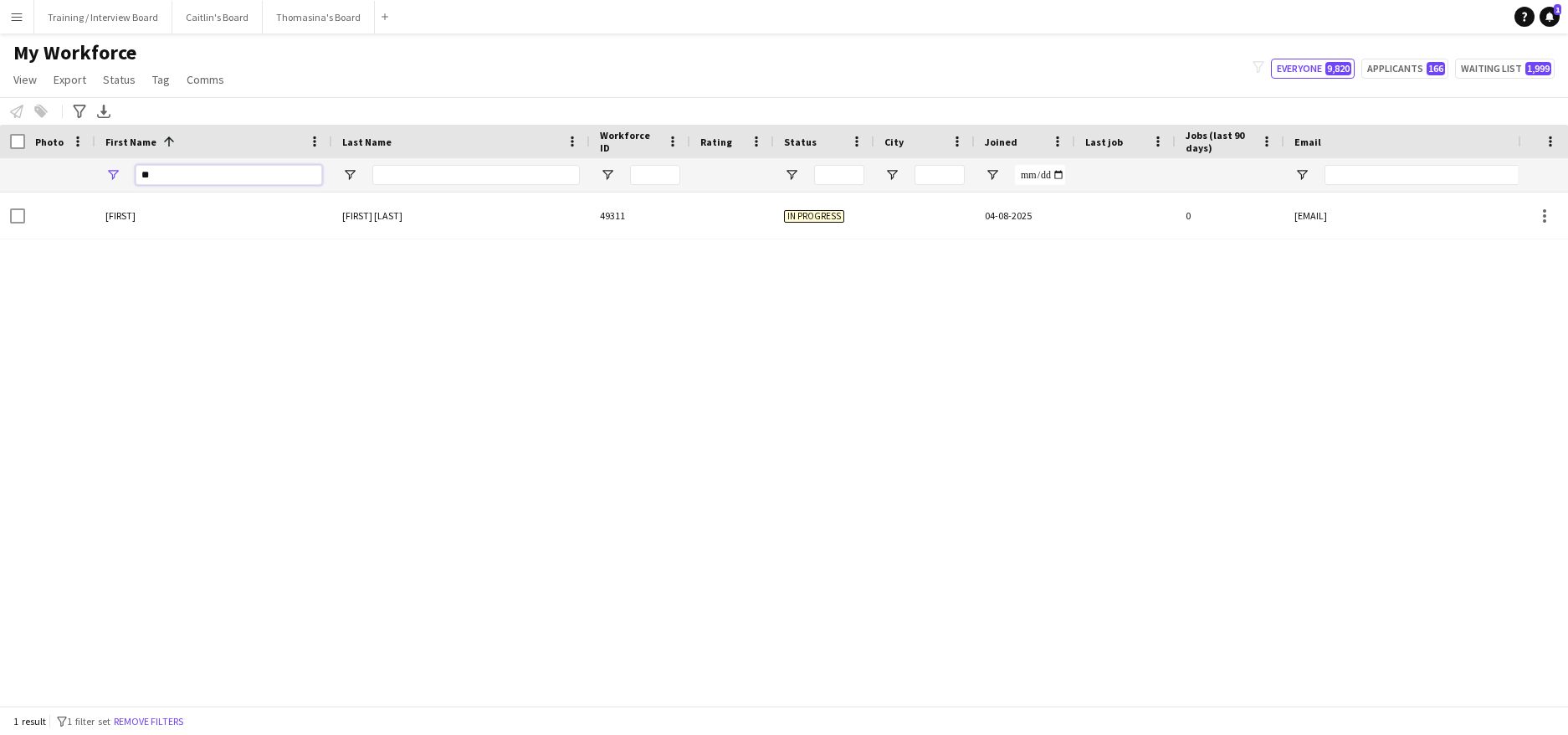 type on "*" 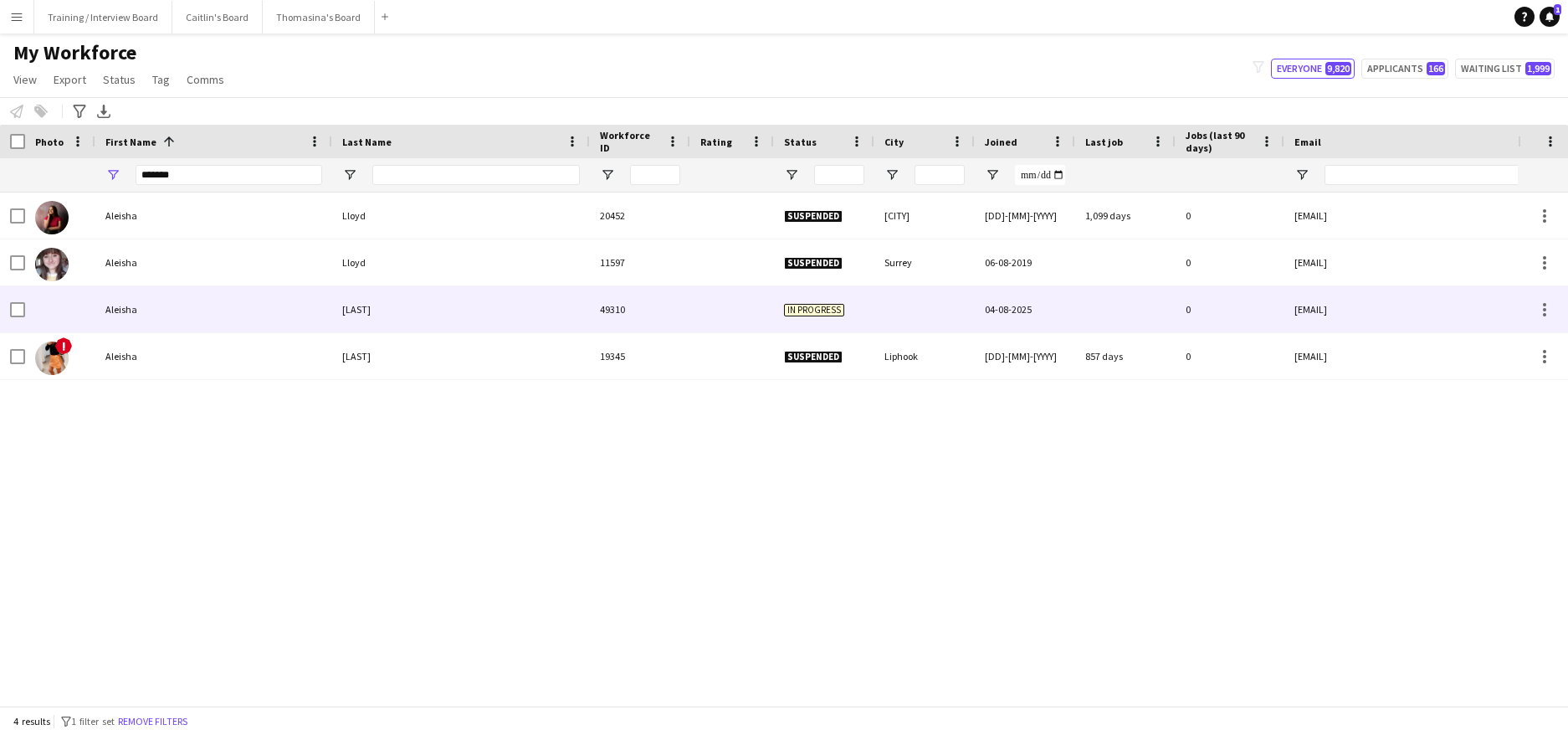 click on "Millington" at bounding box center [461, 309] 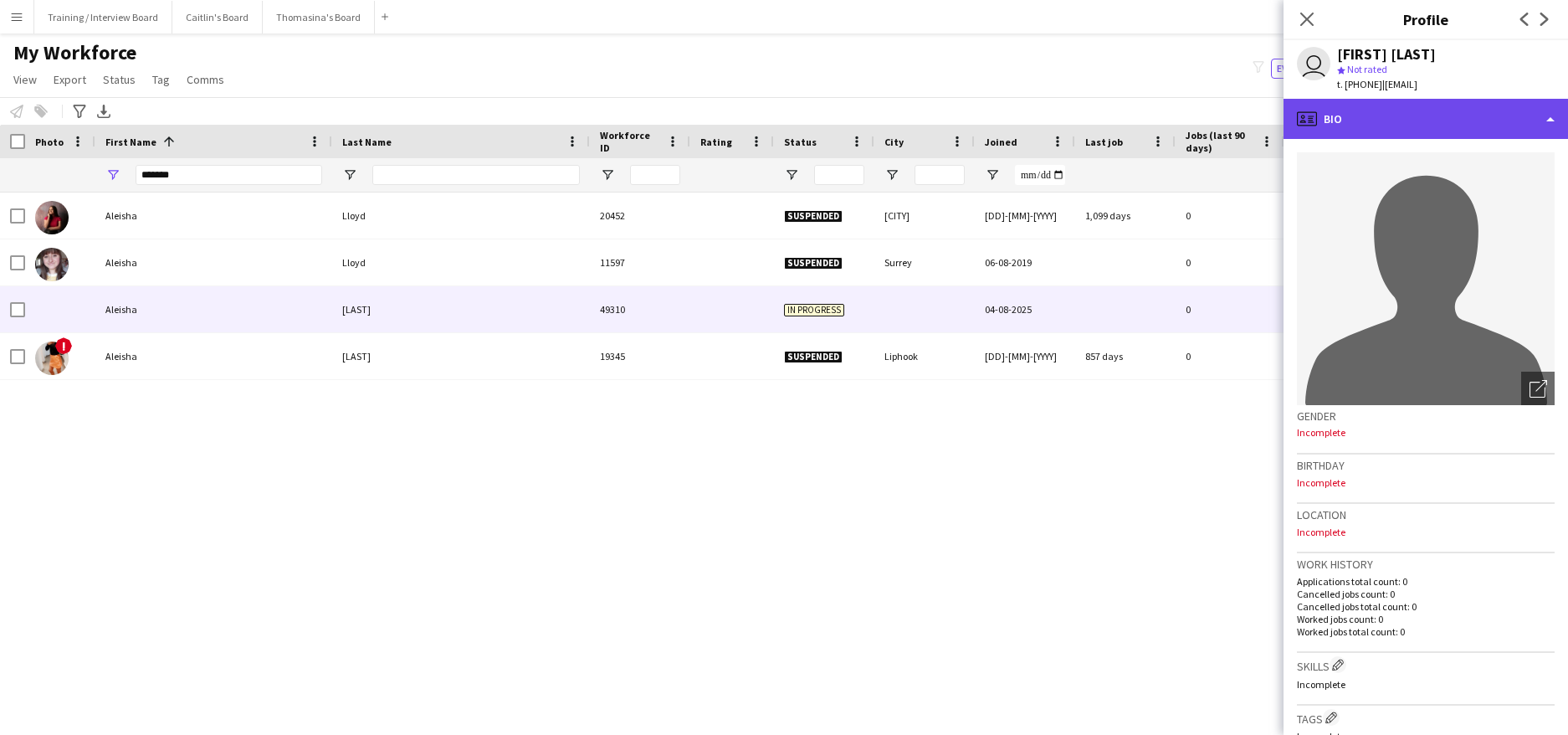 click on "profile
Bio" 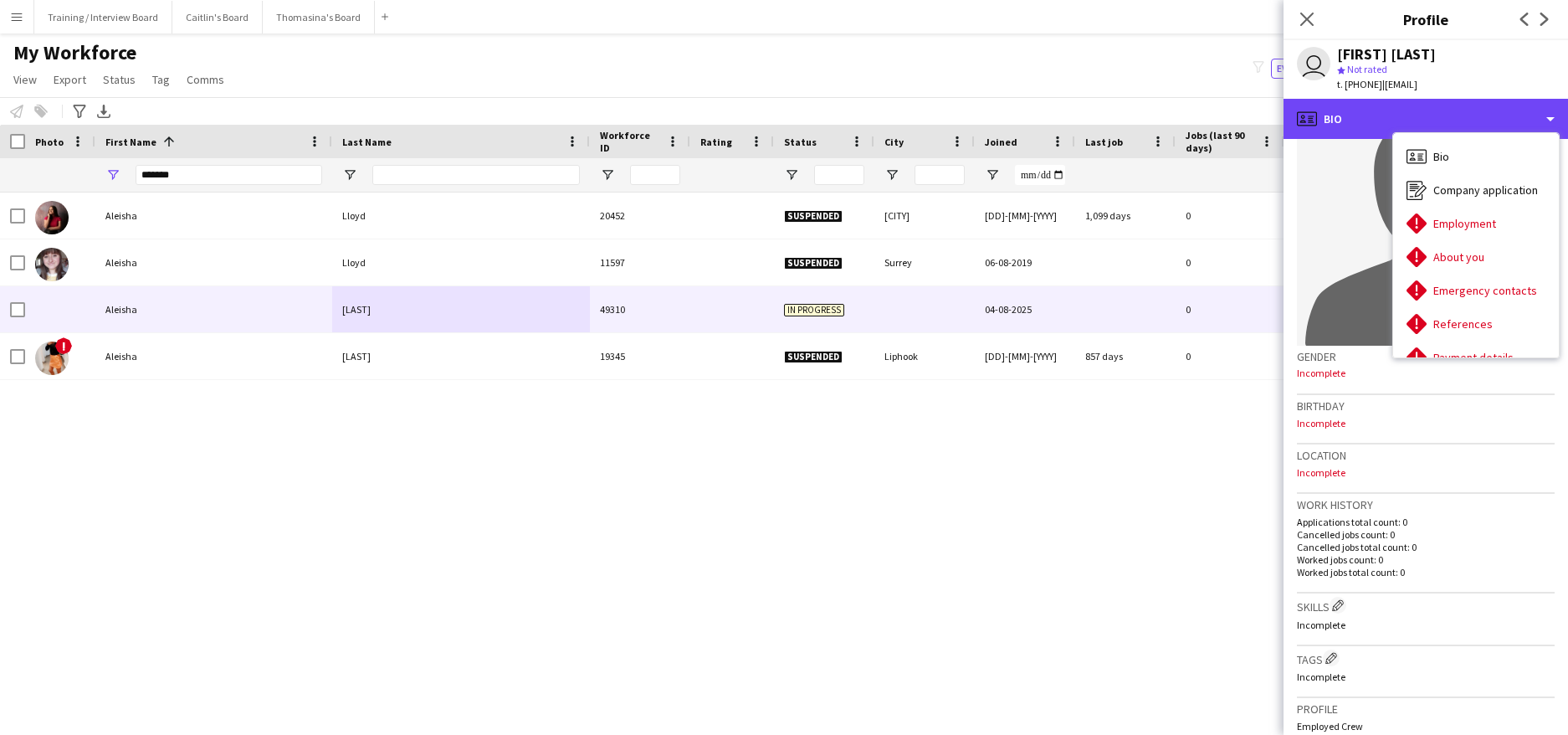 scroll, scrollTop: 84, scrollLeft: 0, axis: vertical 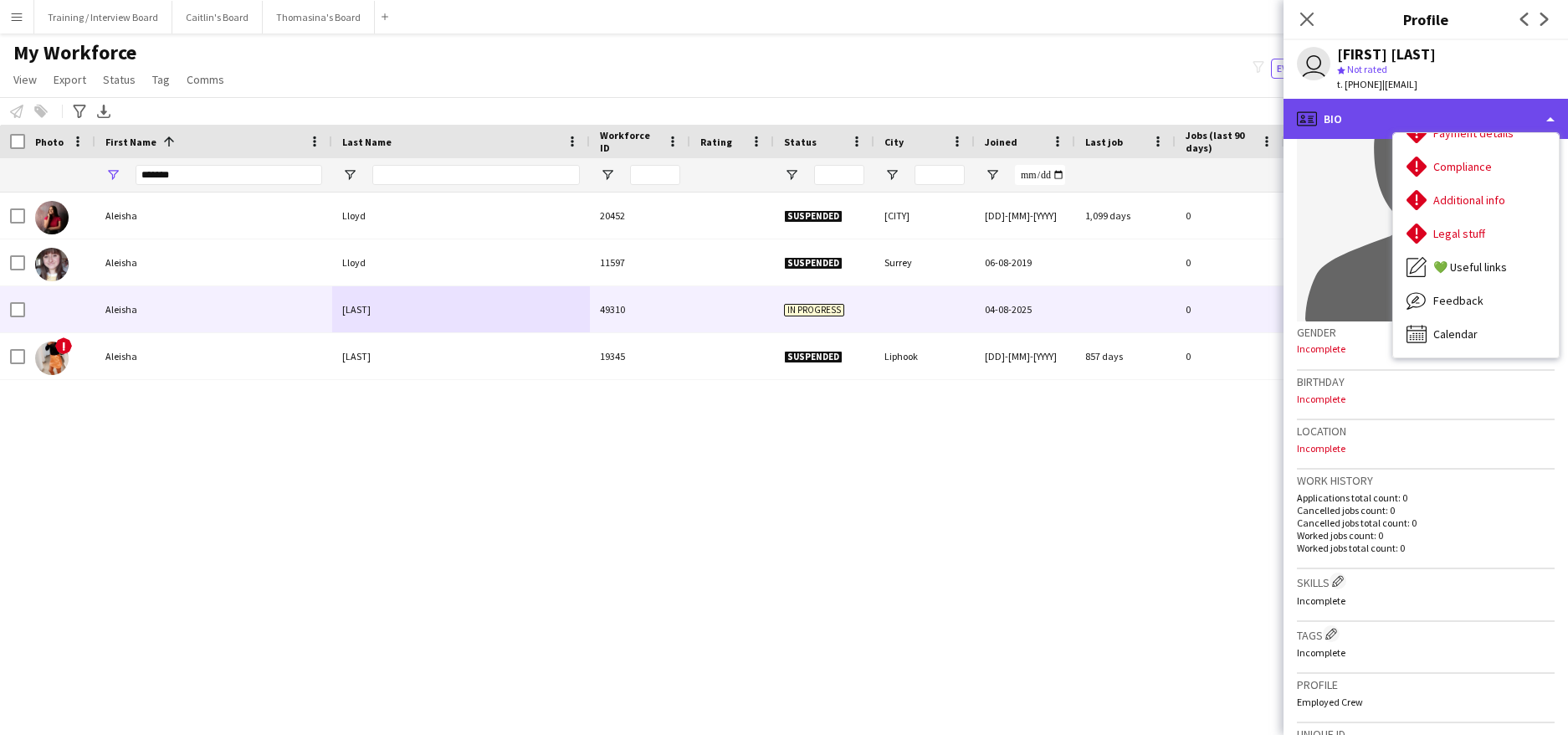 click on "profile
Bio" 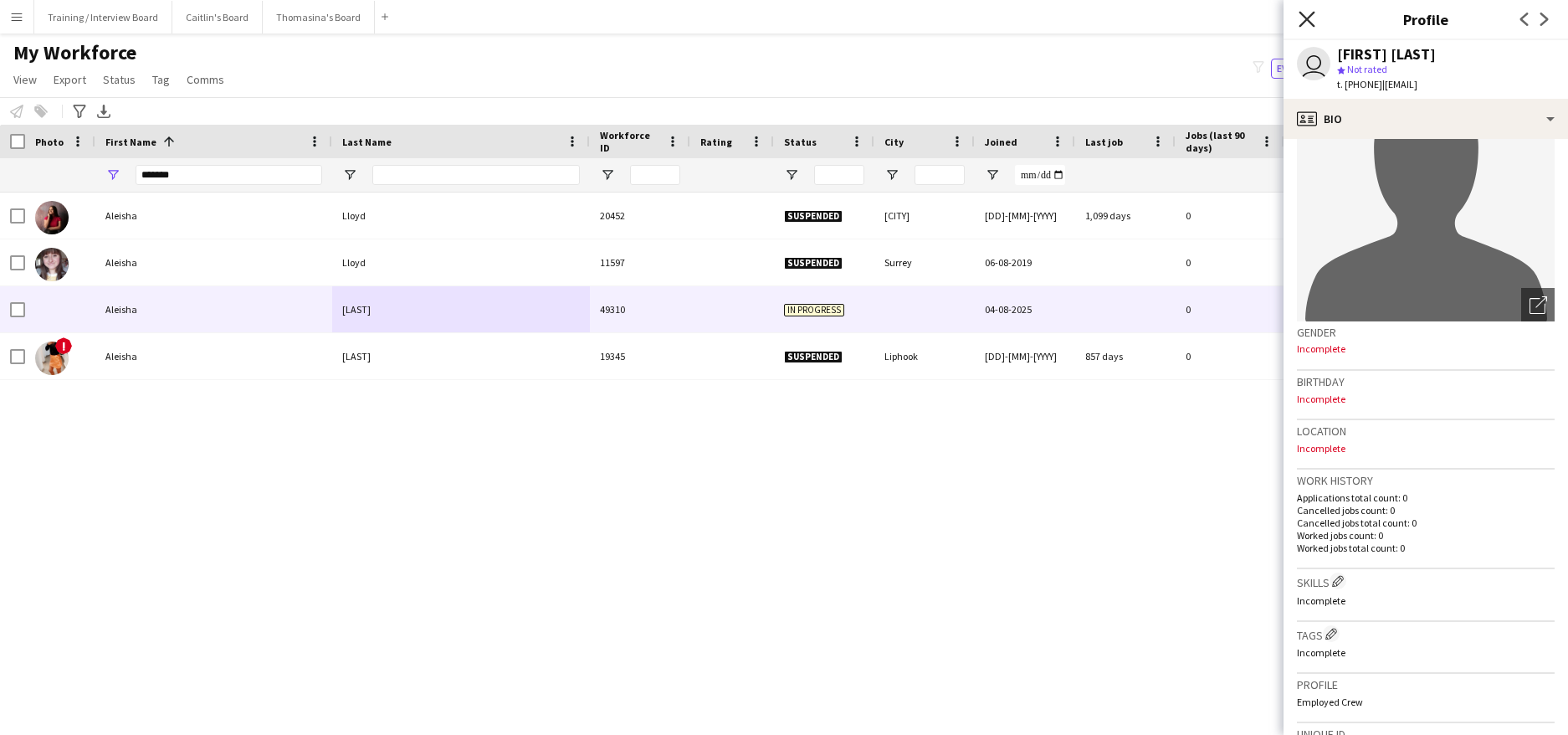 click on "Close pop-in" 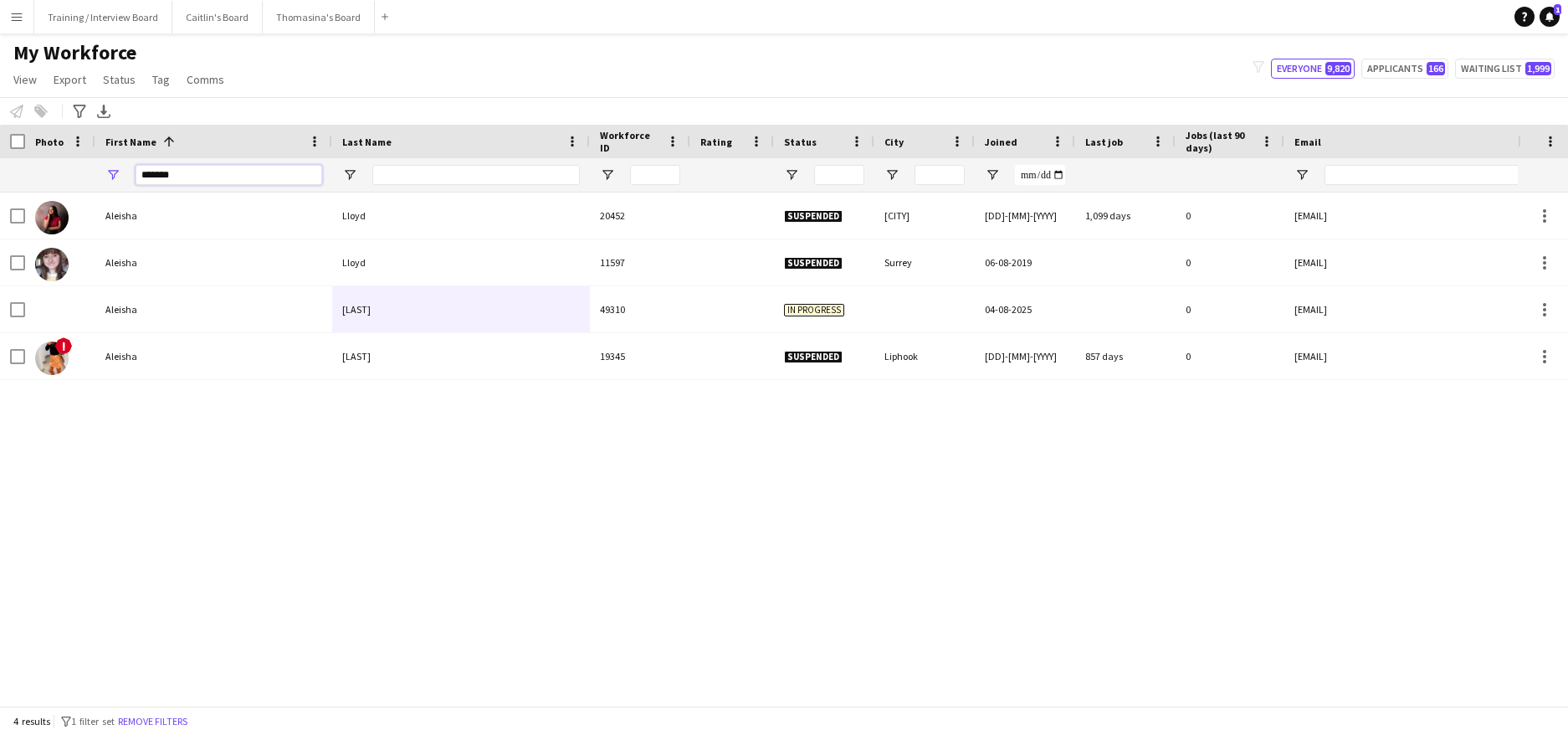 click on "*******" at bounding box center [228, 175] 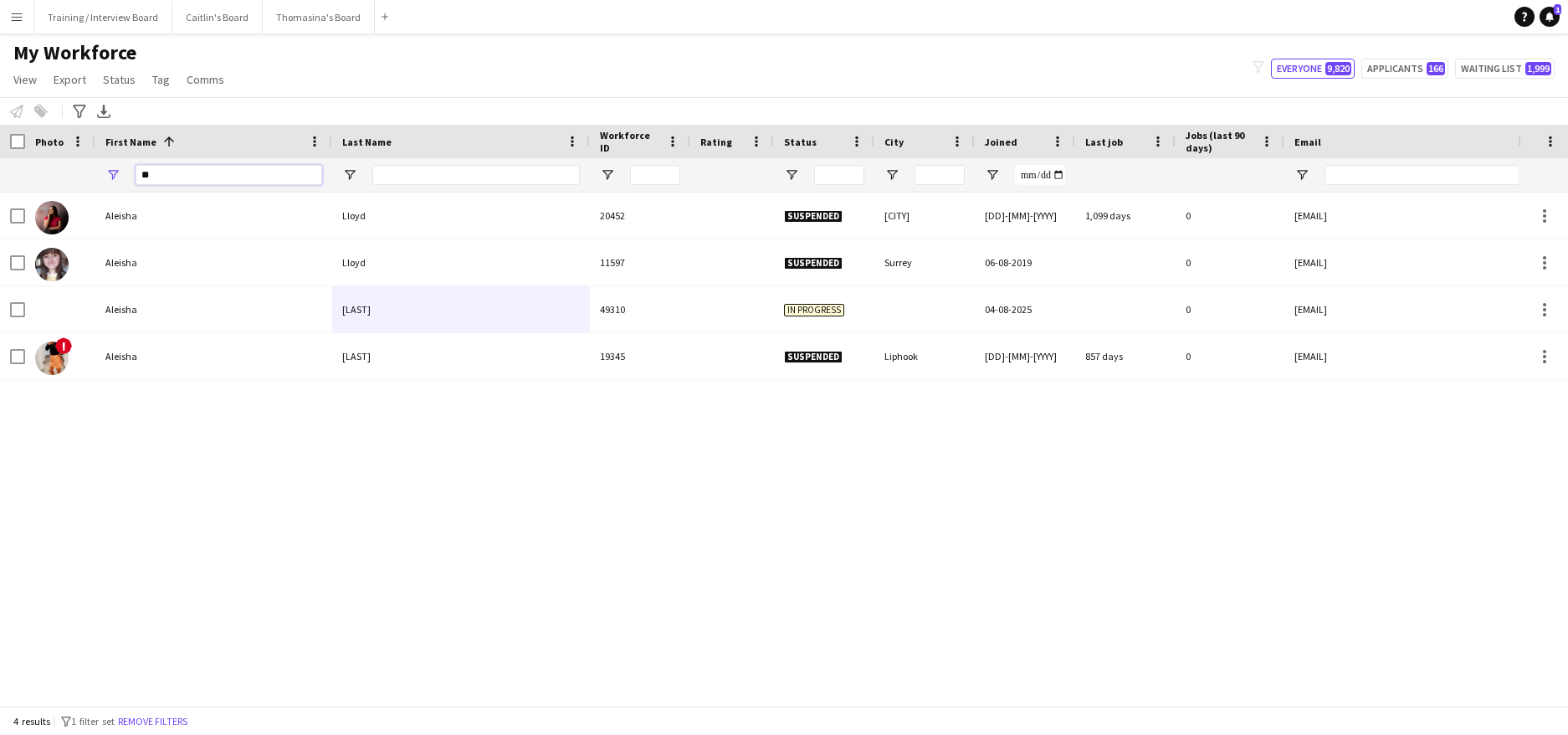 type on "*" 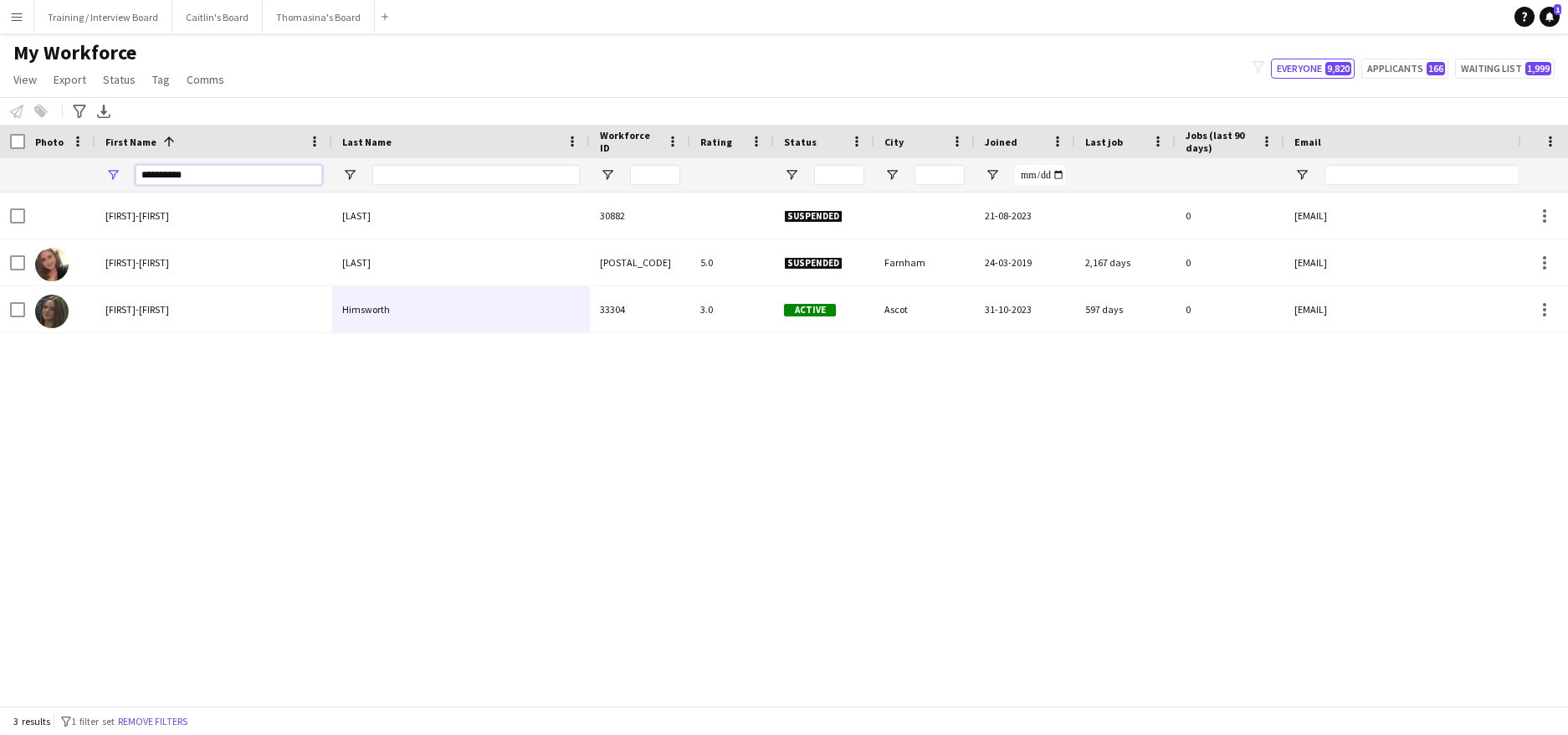 type on "**********" 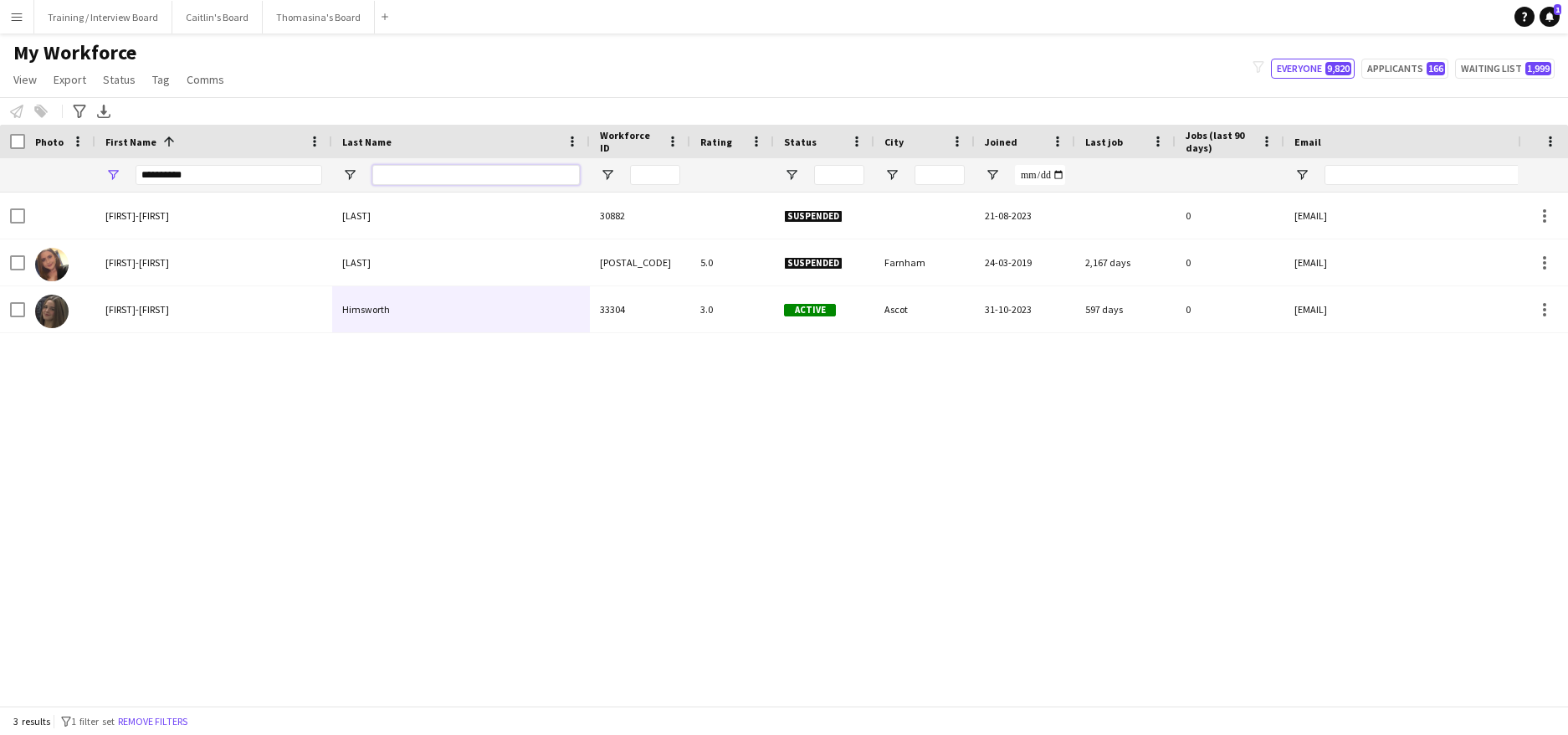 click at bounding box center (476, 175) 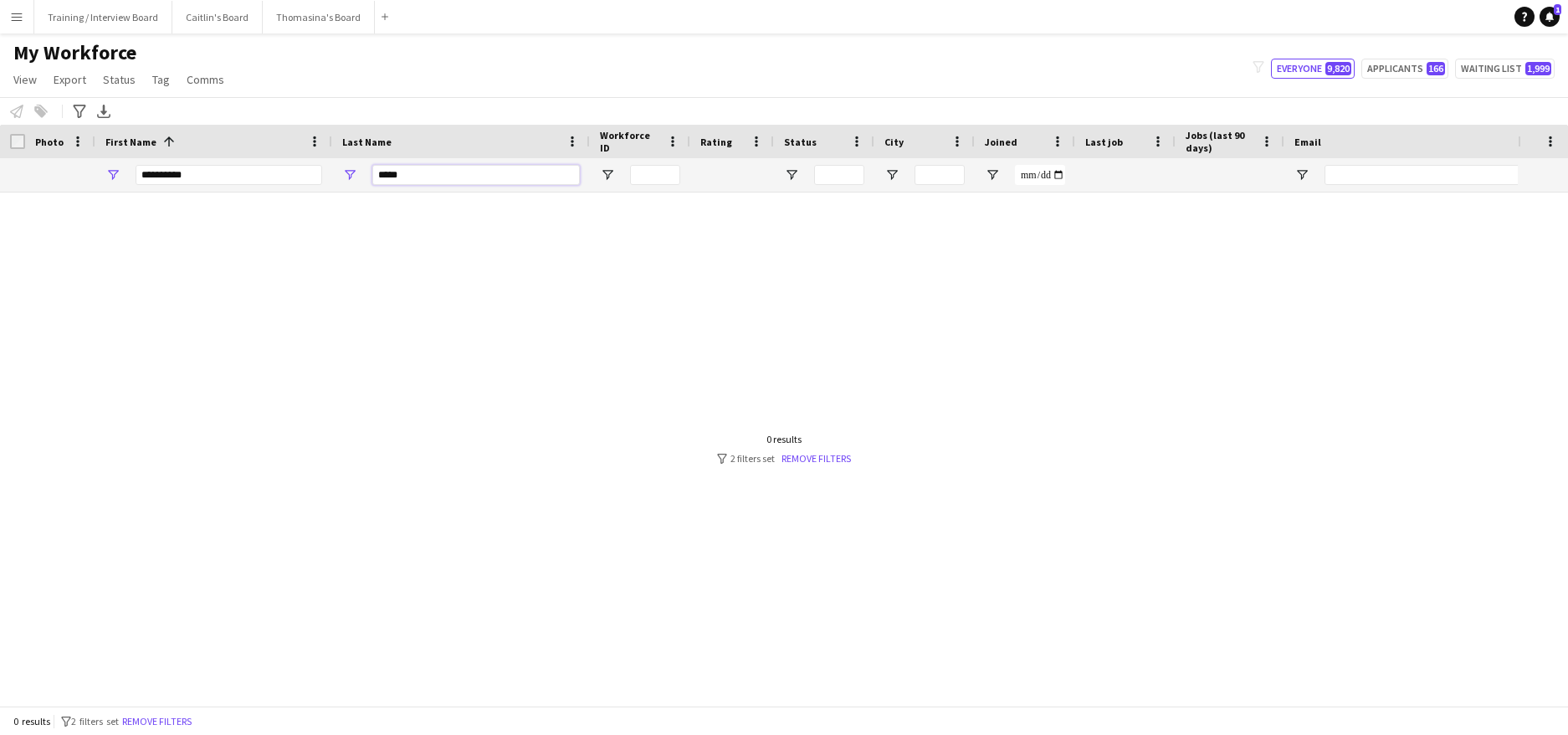 type on "*****" 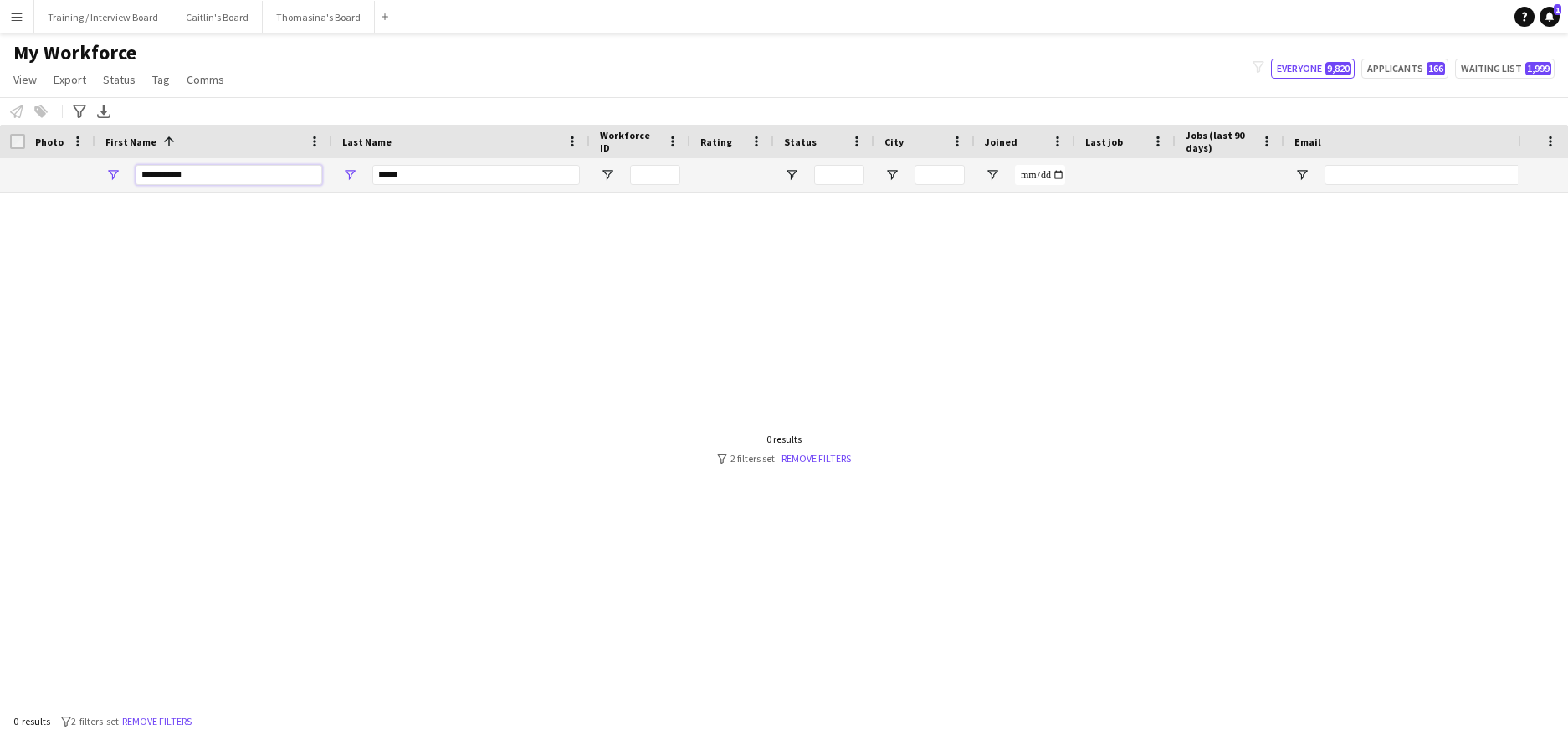 click on "**********" at bounding box center [228, 175] 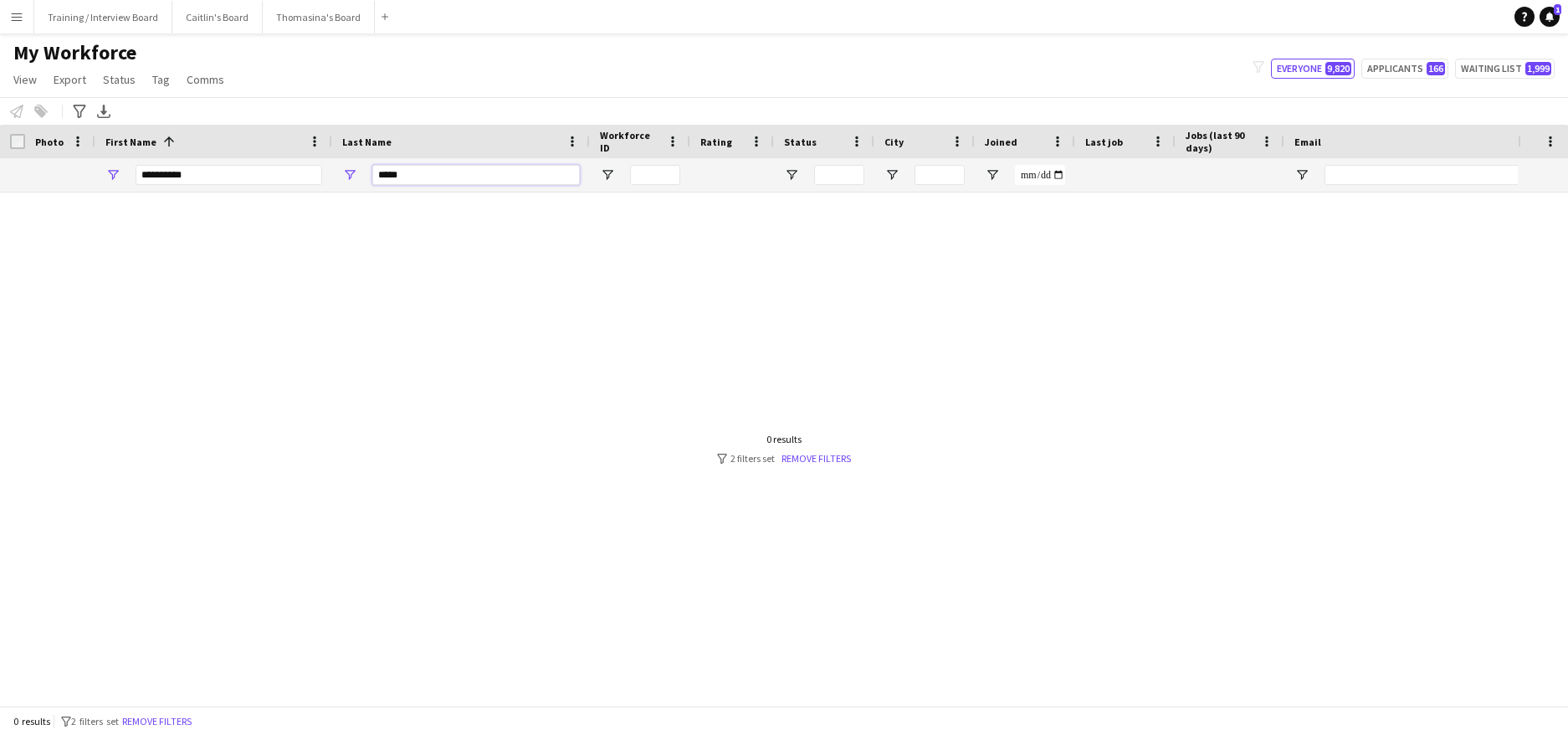 click on "*****" at bounding box center (476, 175) 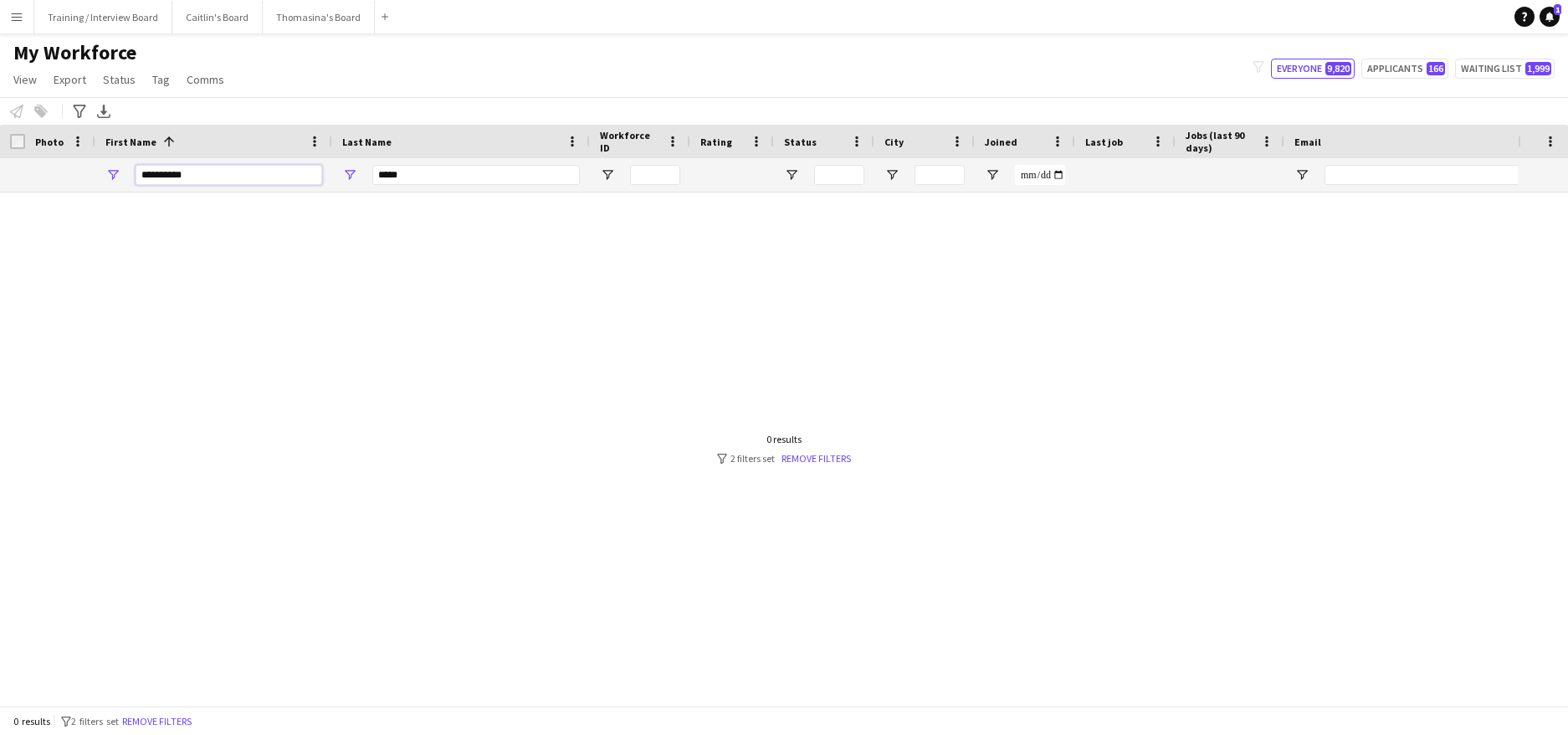 click on "**********" at bounding box center (228, 175) 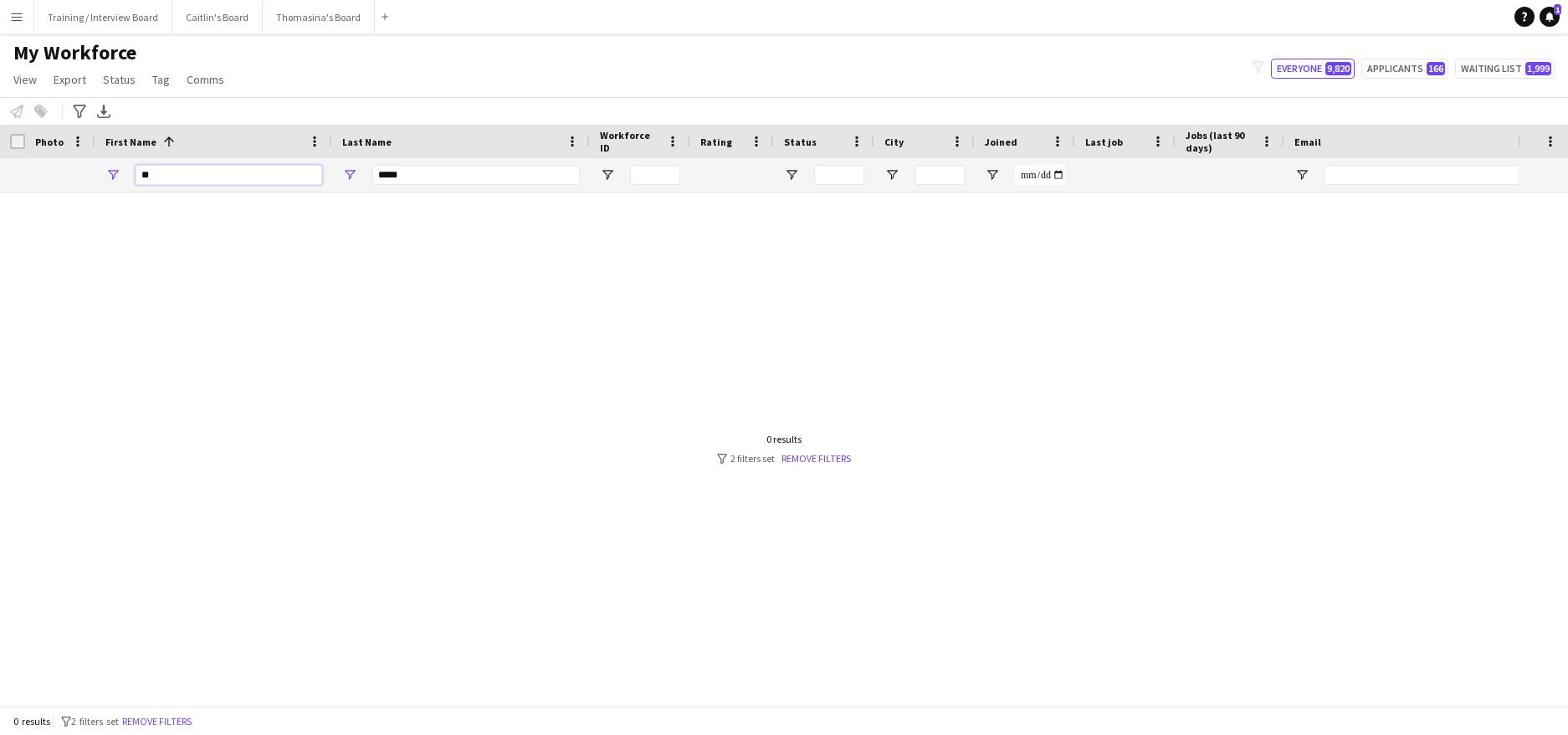 type on "*" 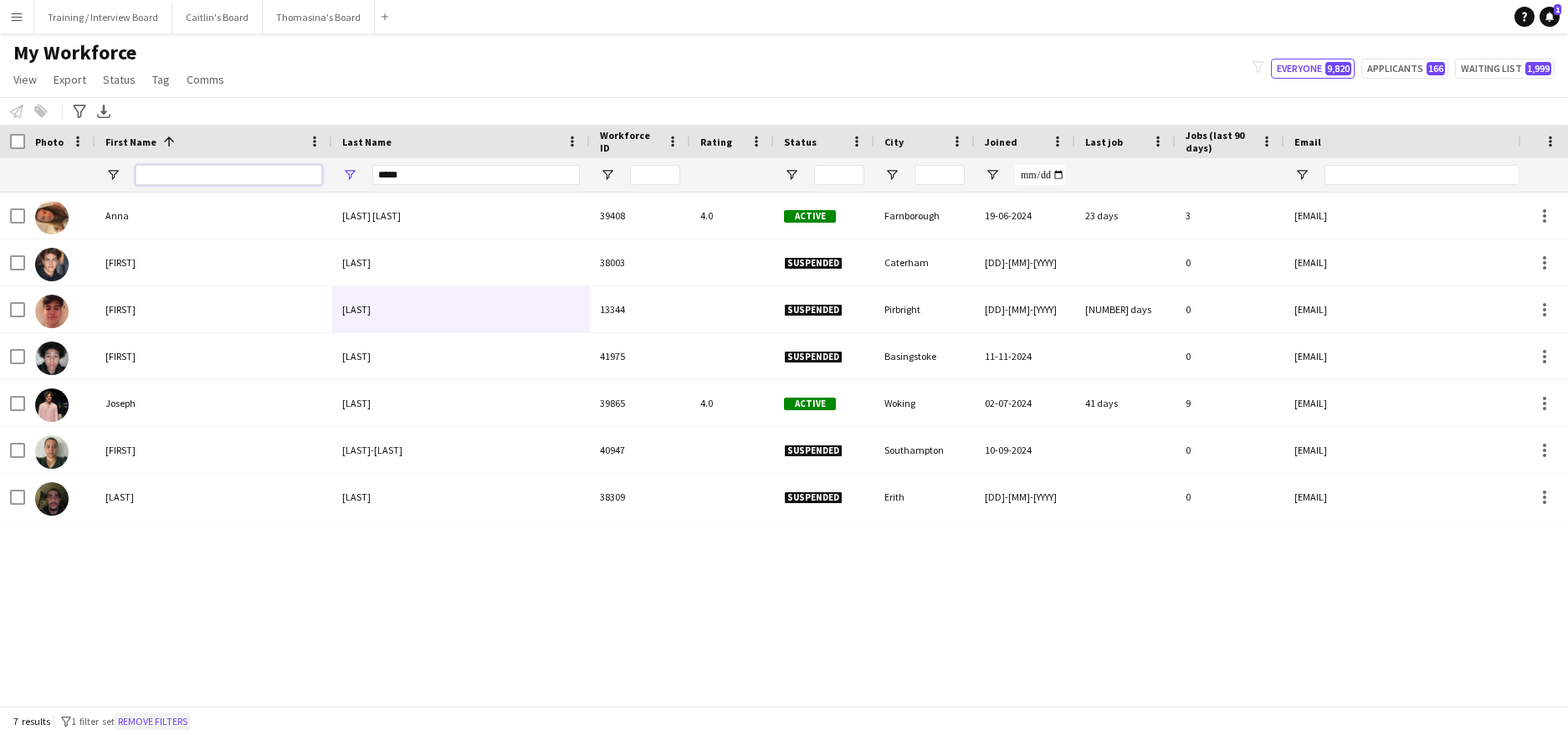 type 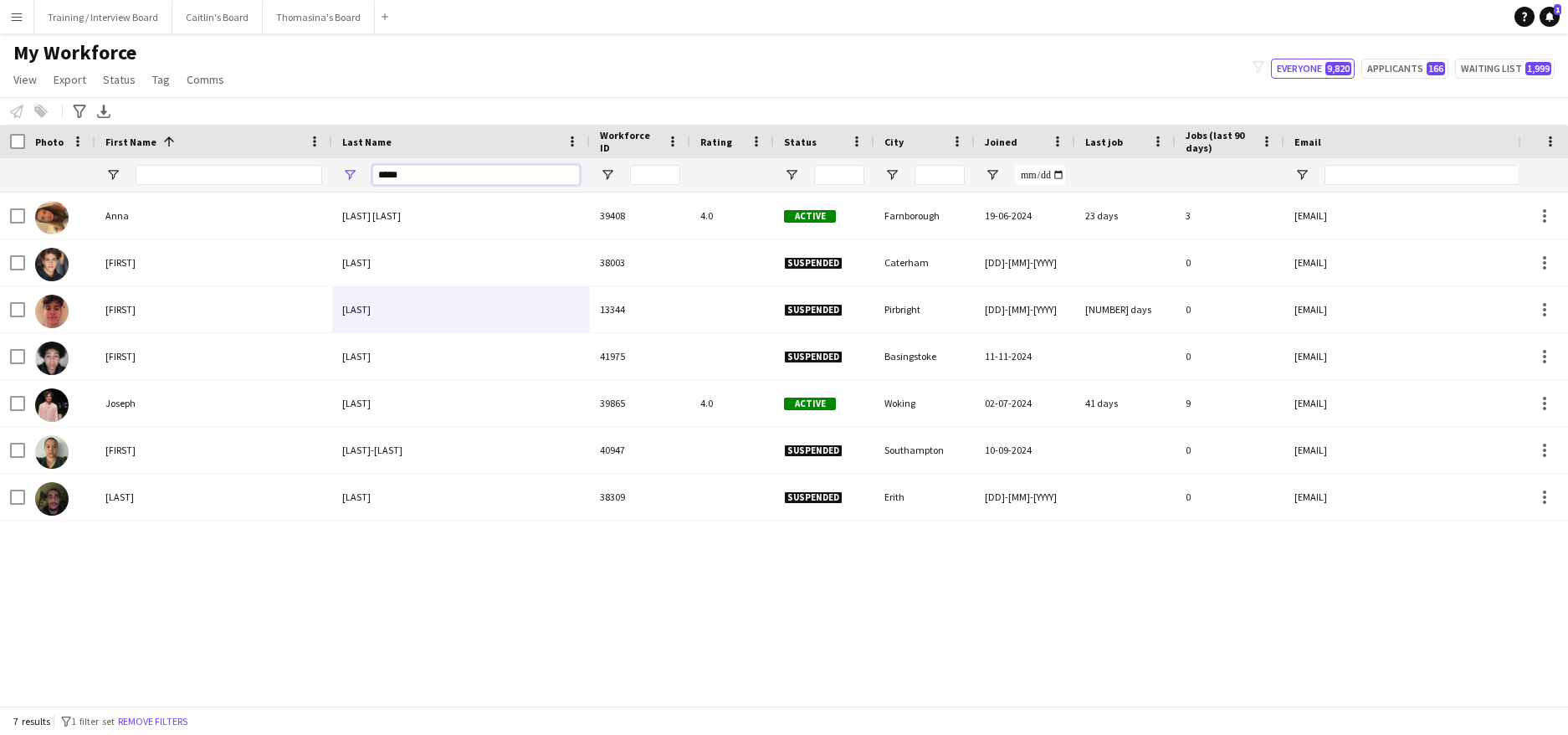 click on "*****" at bounding box center [476, 175] 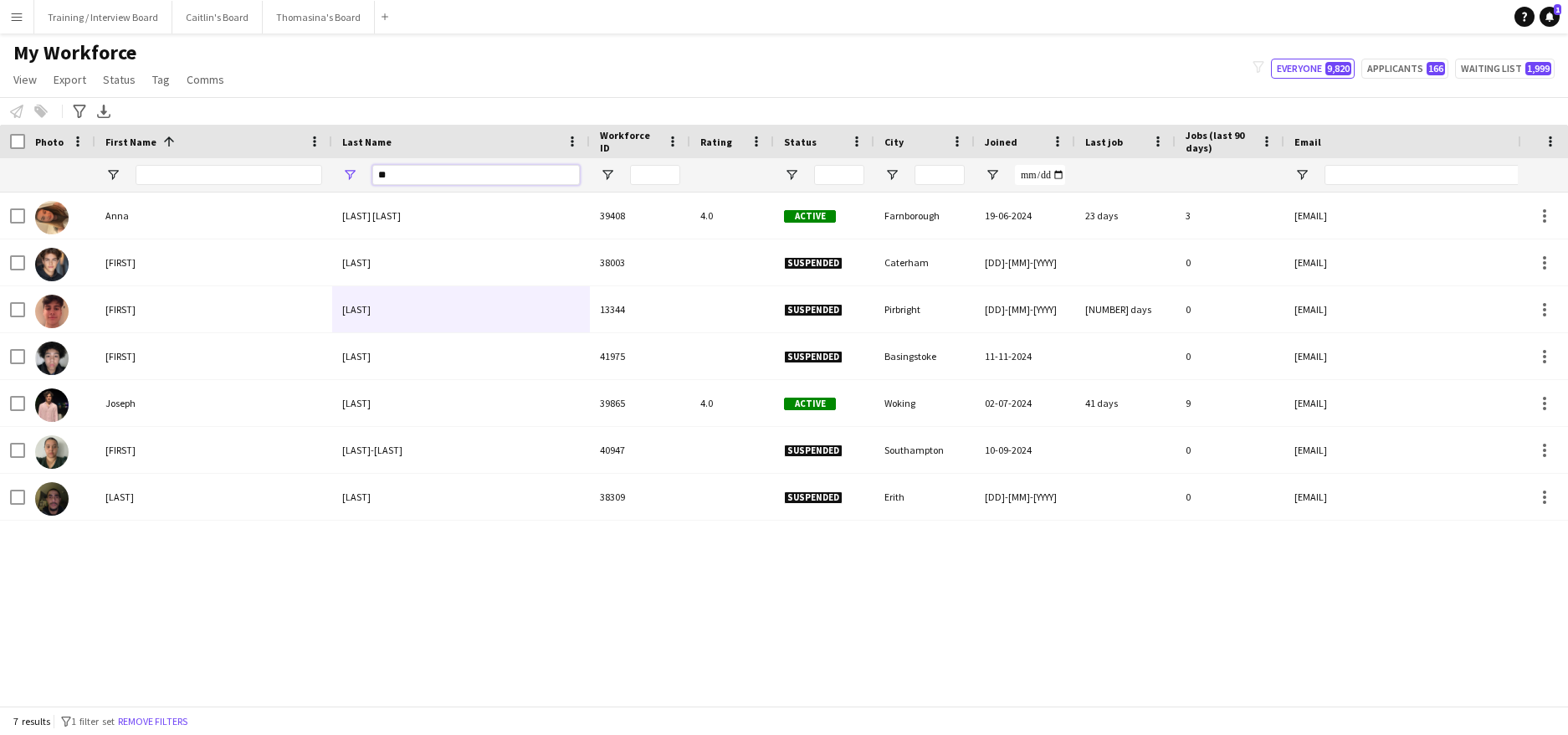 type on "*" 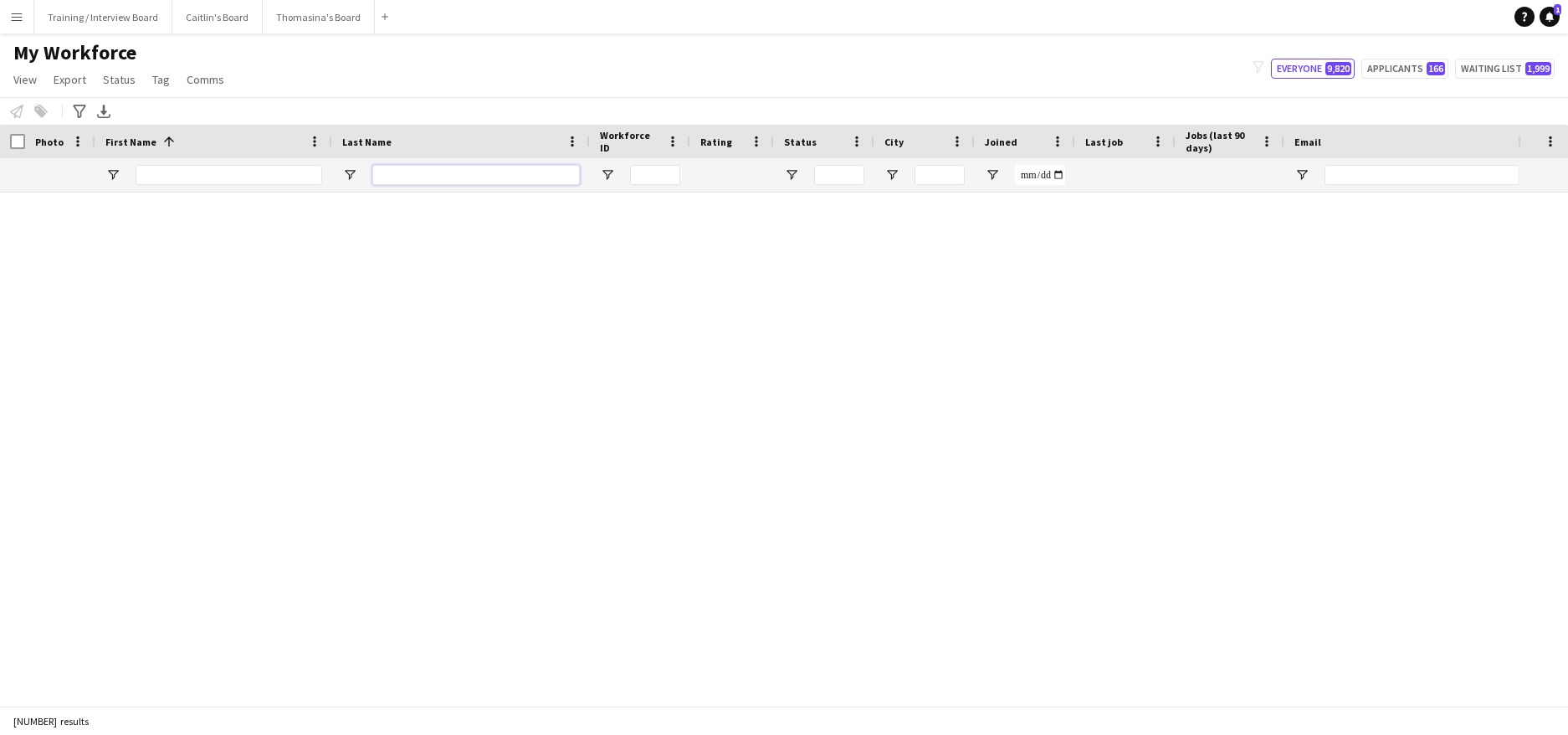 type 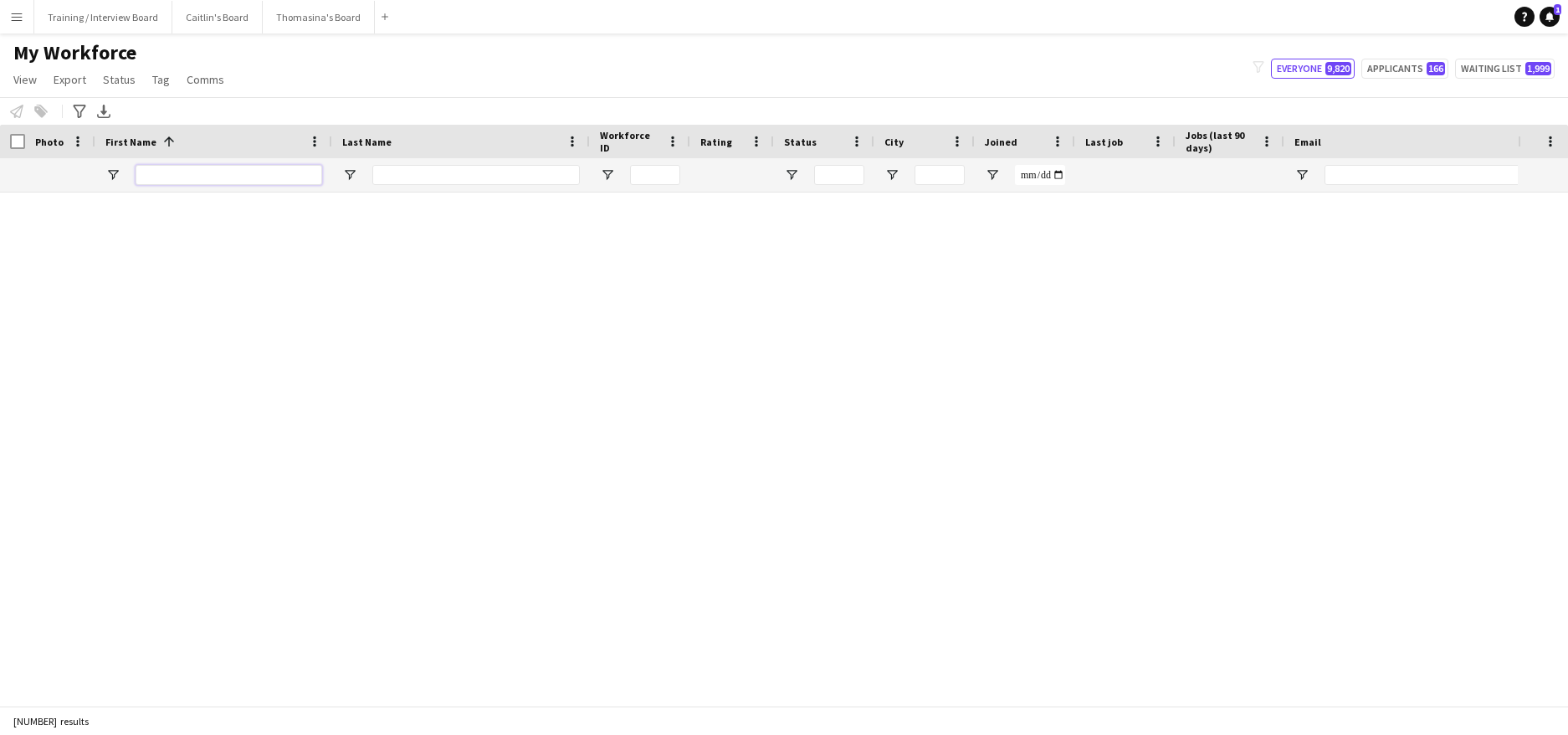 click at bounding box center (228, 175) 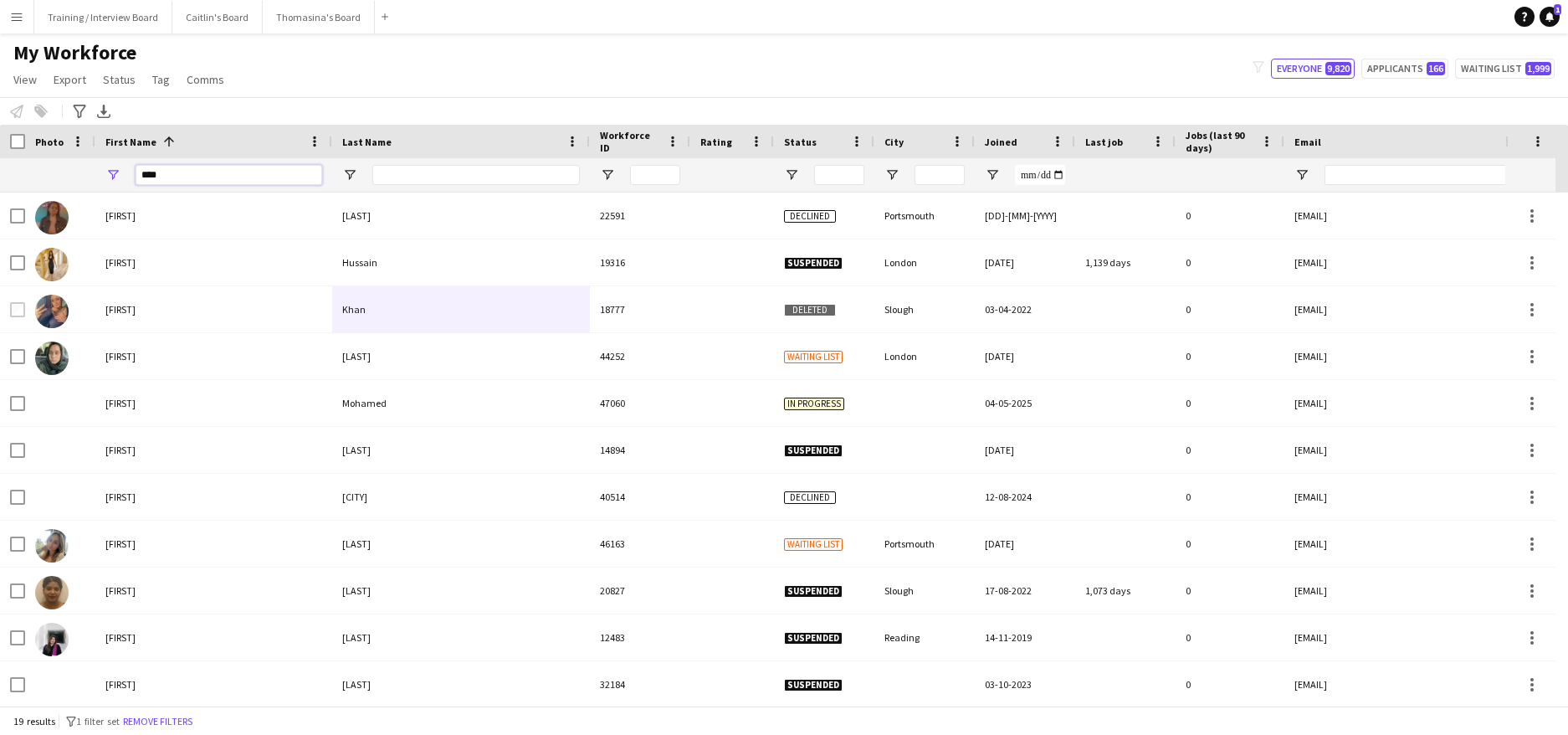 type on "****" 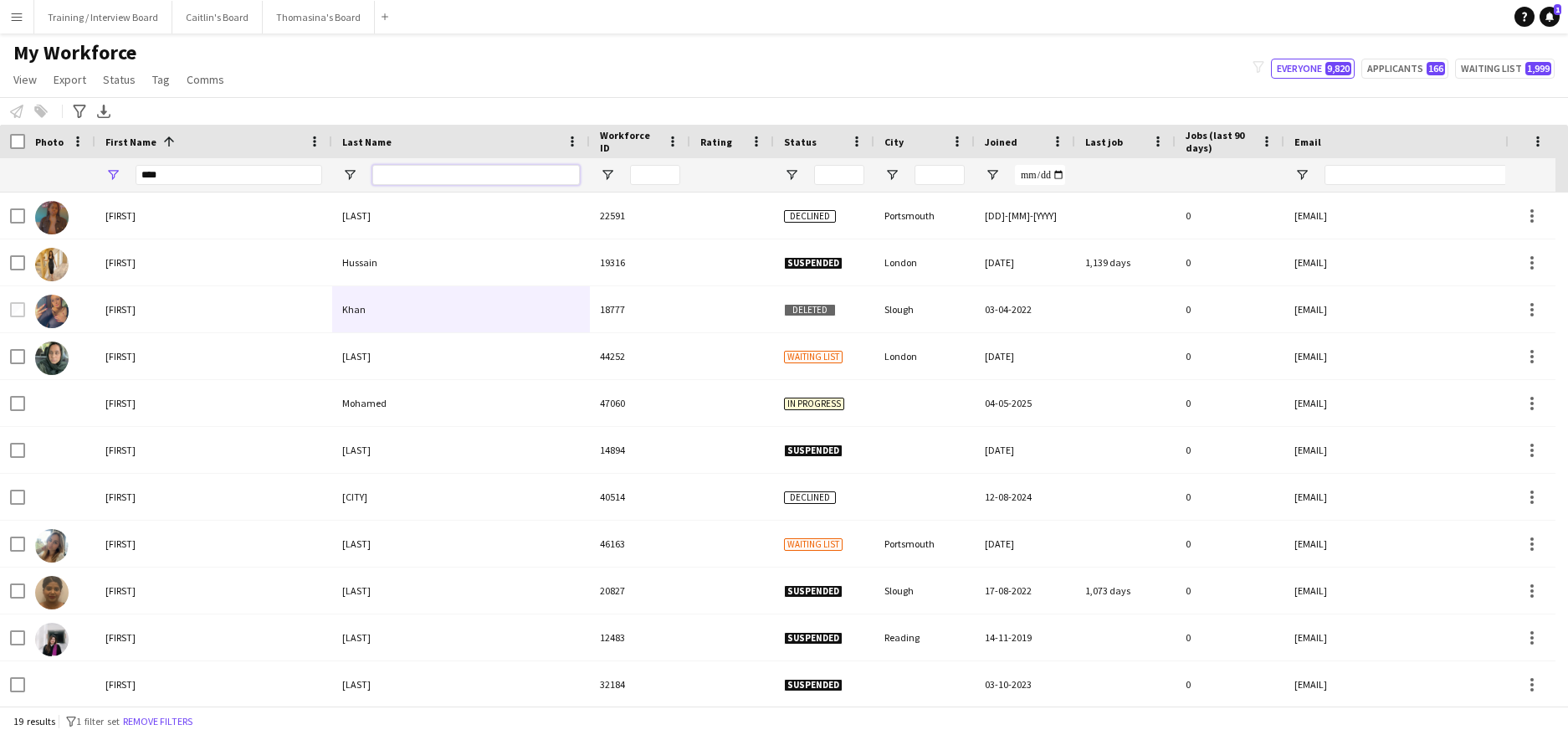 click at bounding box center [476, 175] 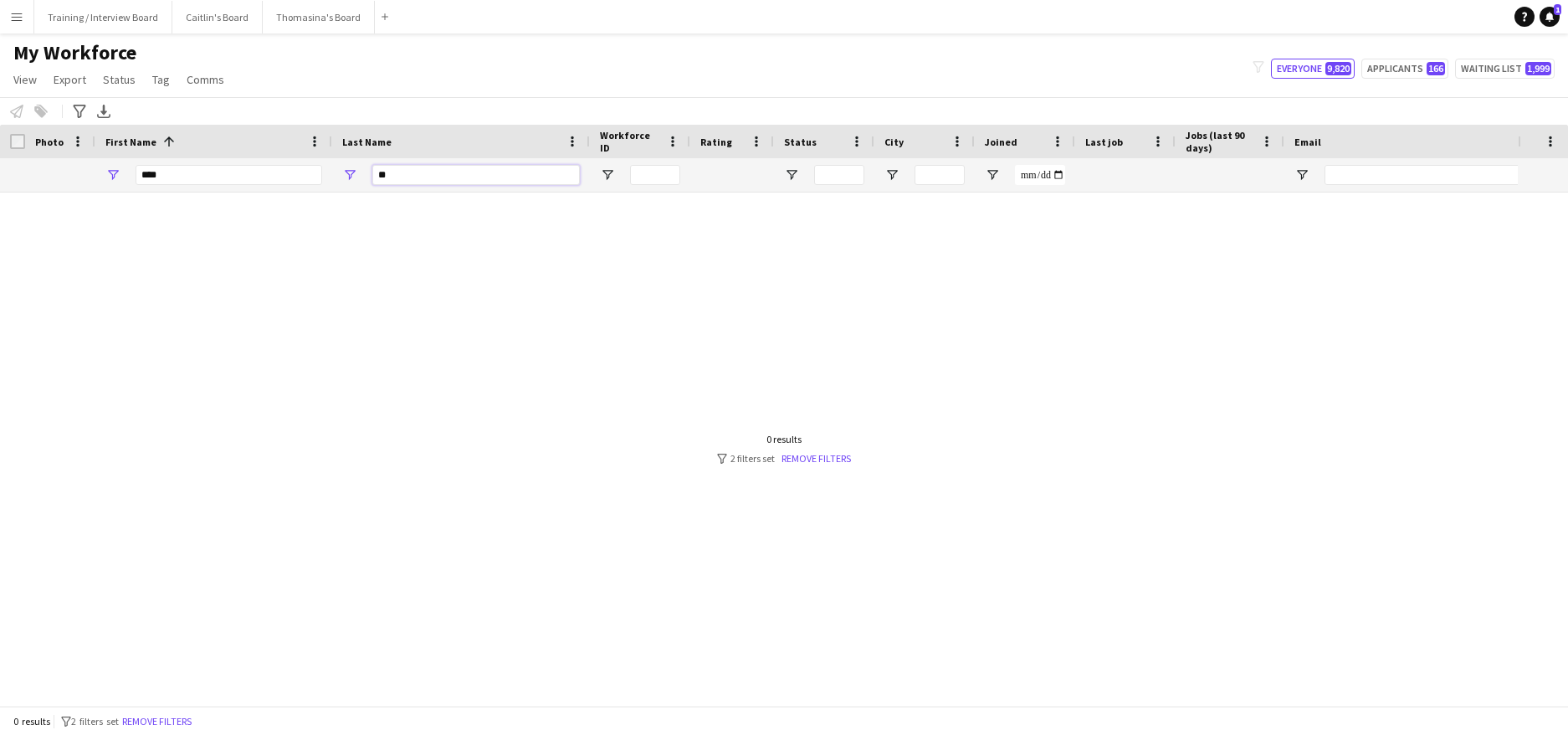 type on "*" 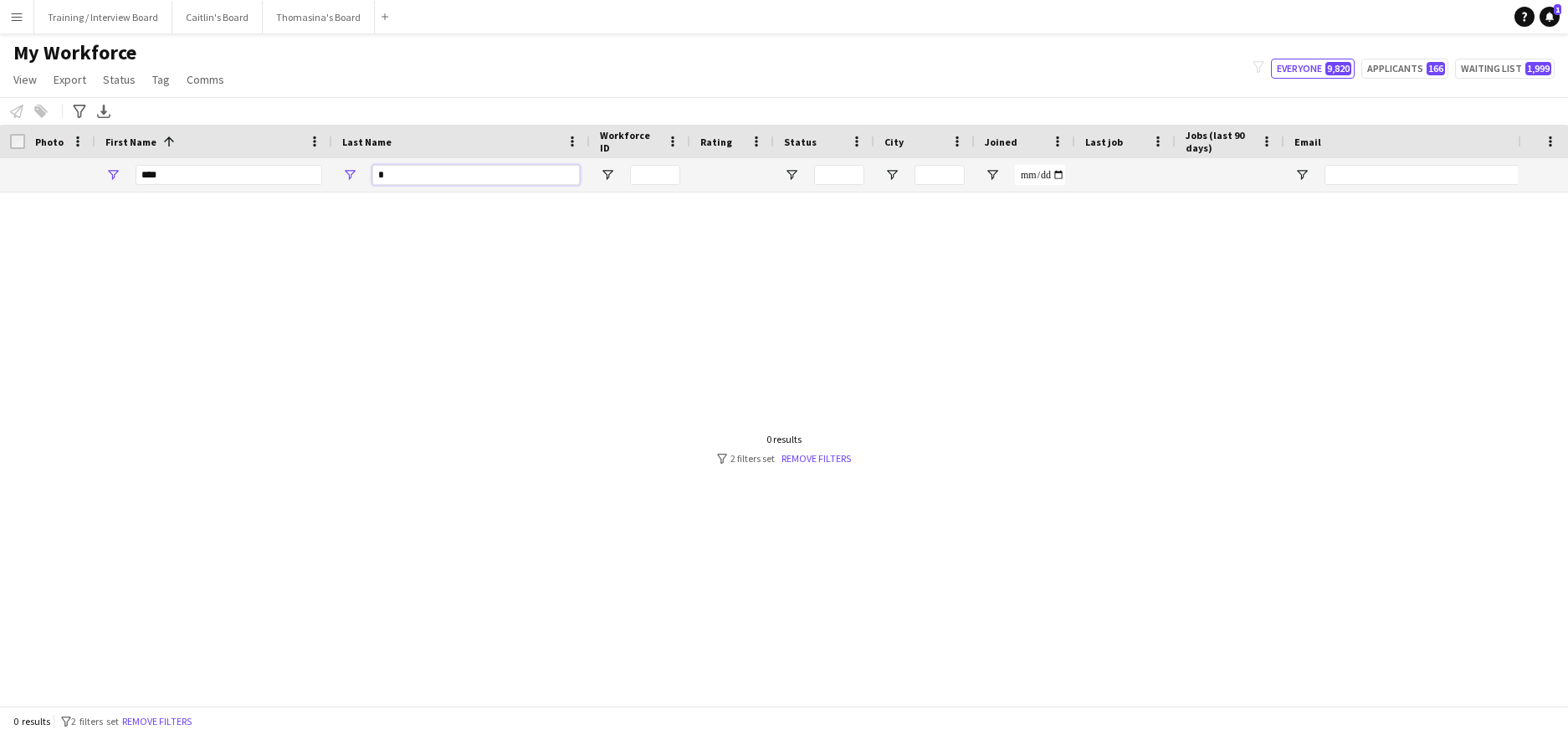 type 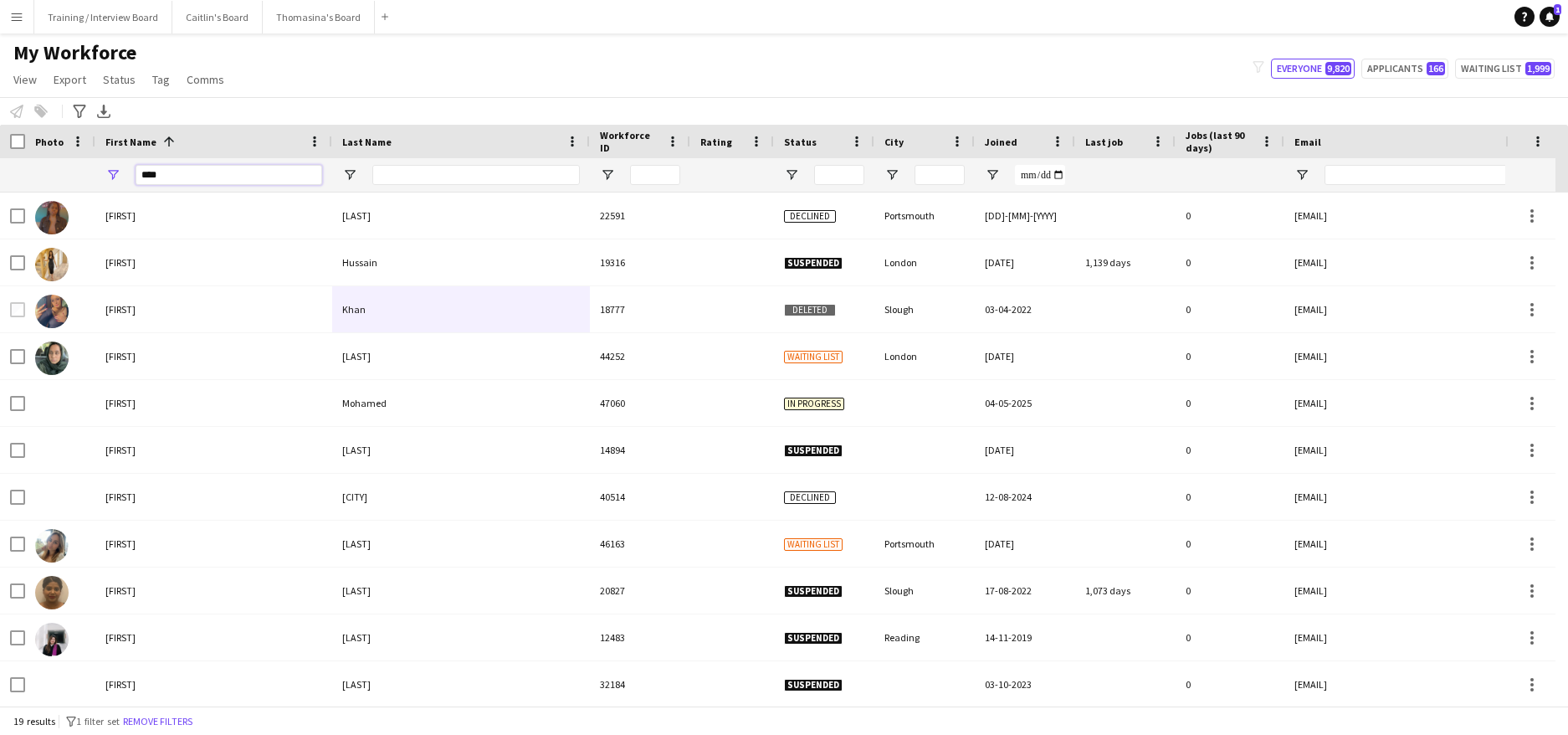 click on "****" at bounding box center [228, 175] 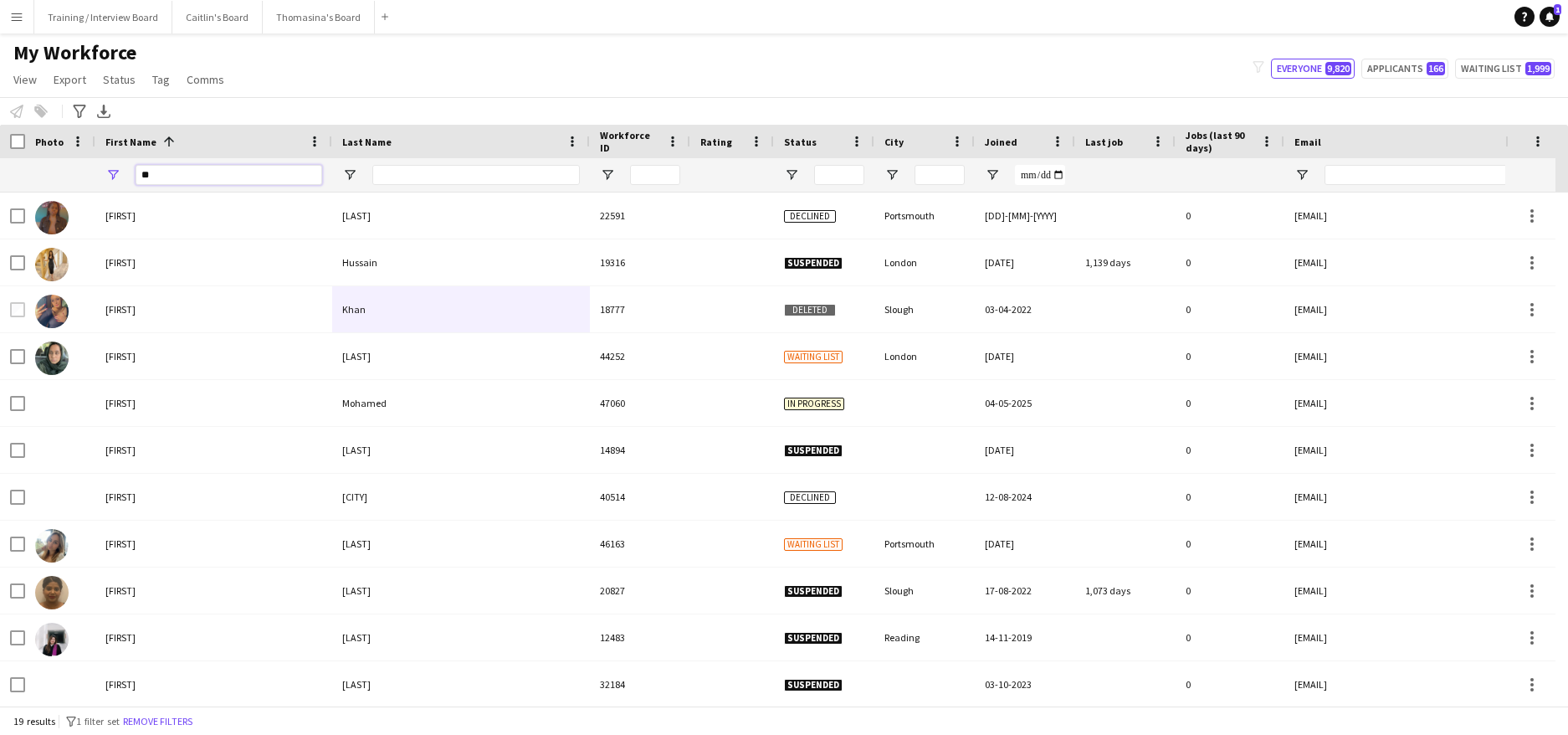 type on "*" 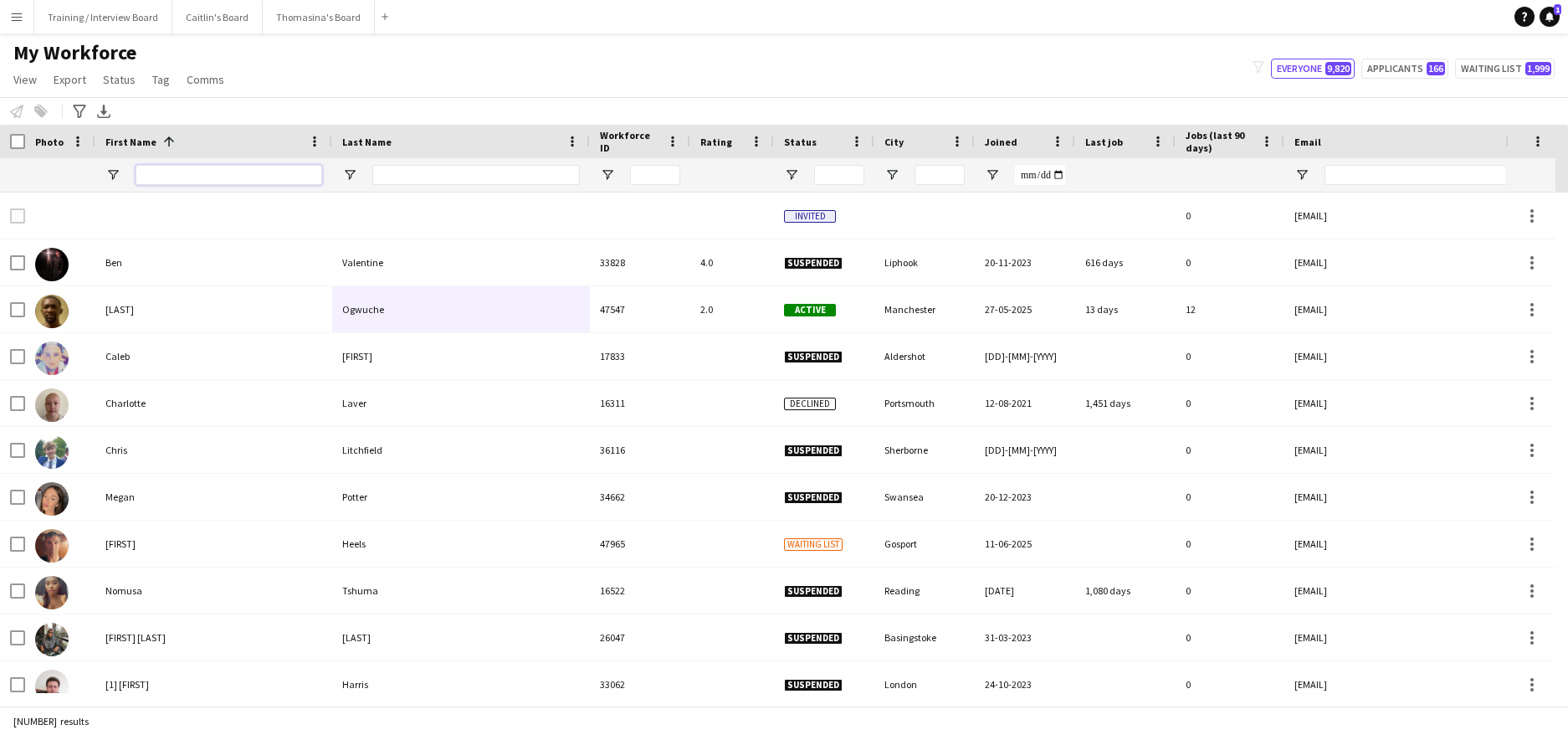 click at bounding box center [228, 175] 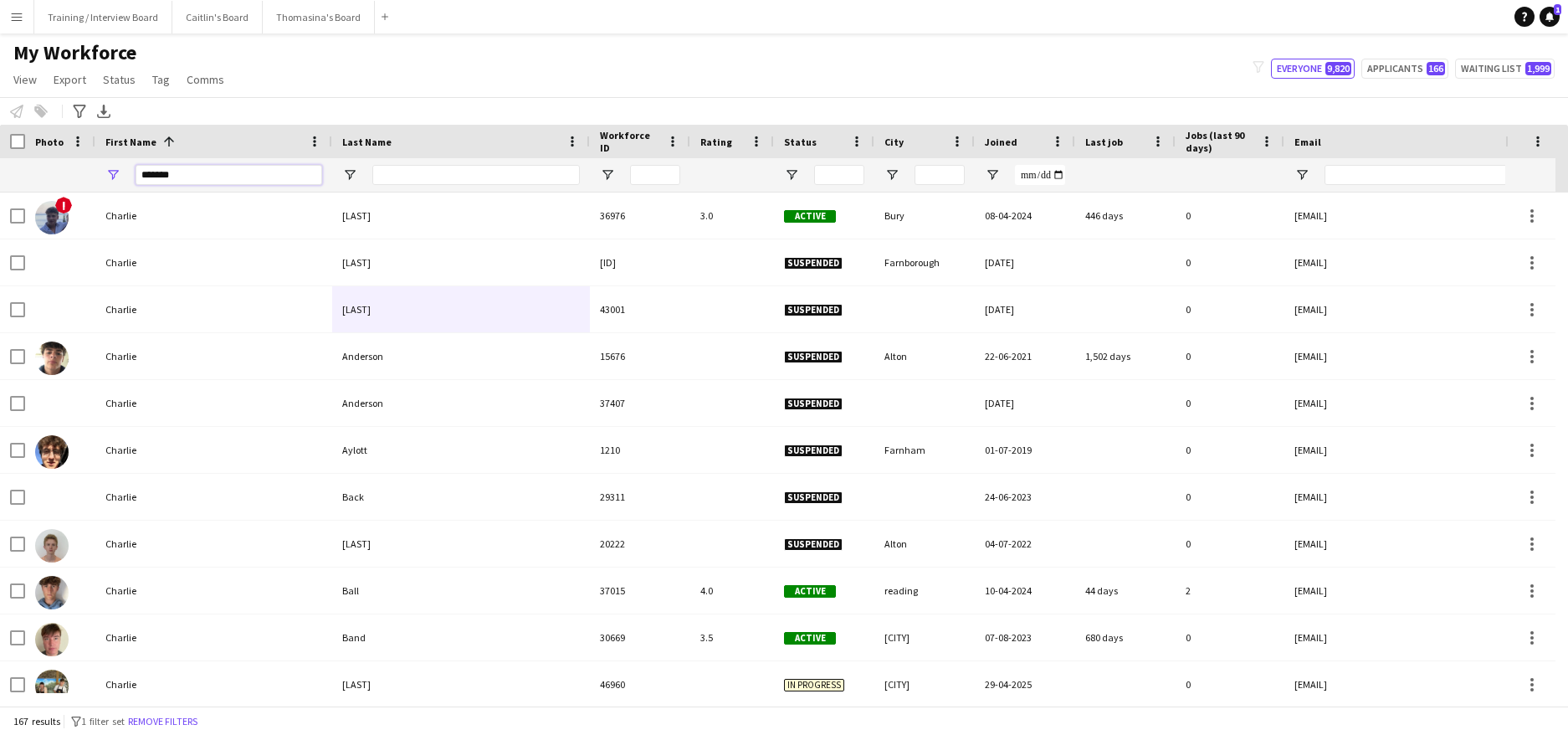 type on "*******" 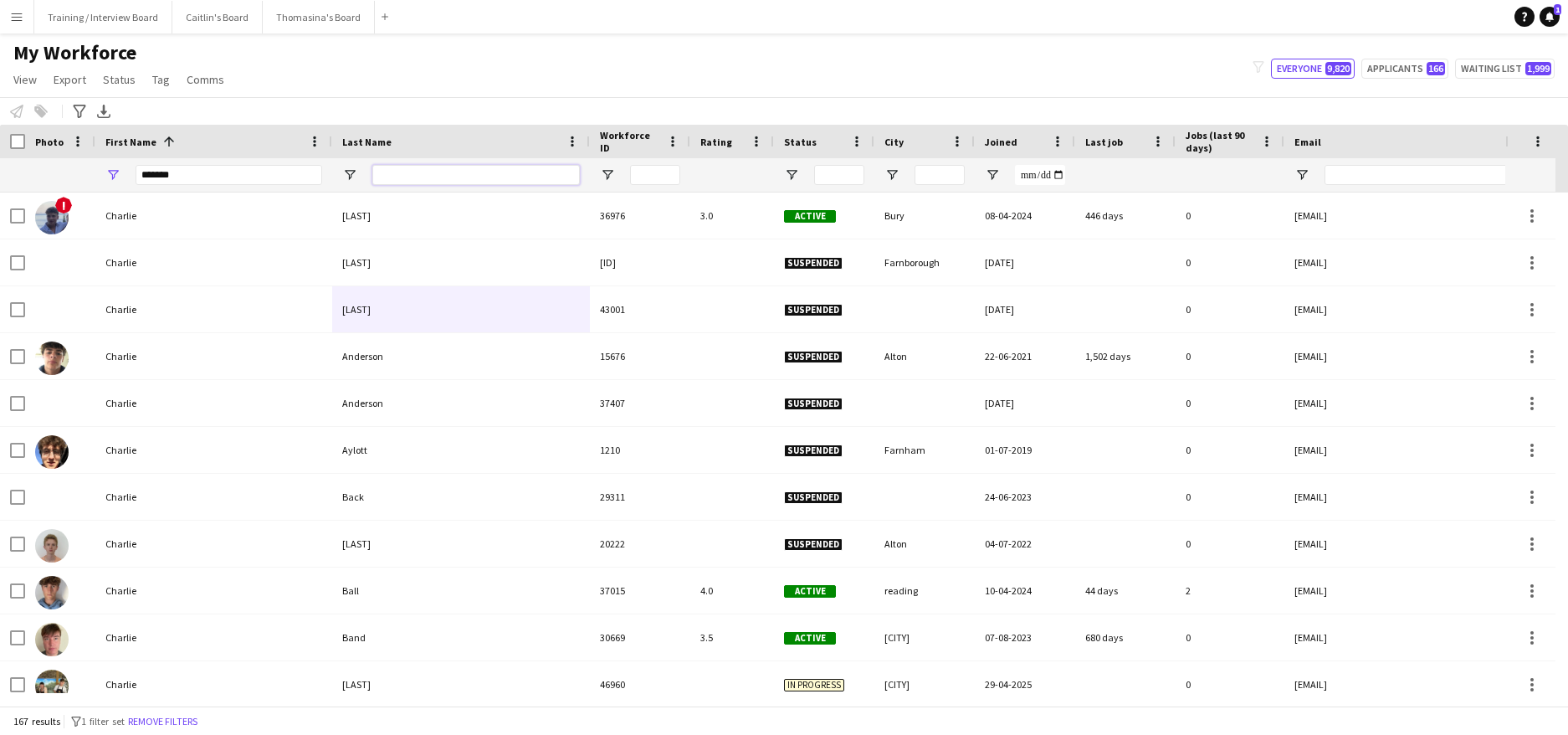 click at bounding box center (476, 175) 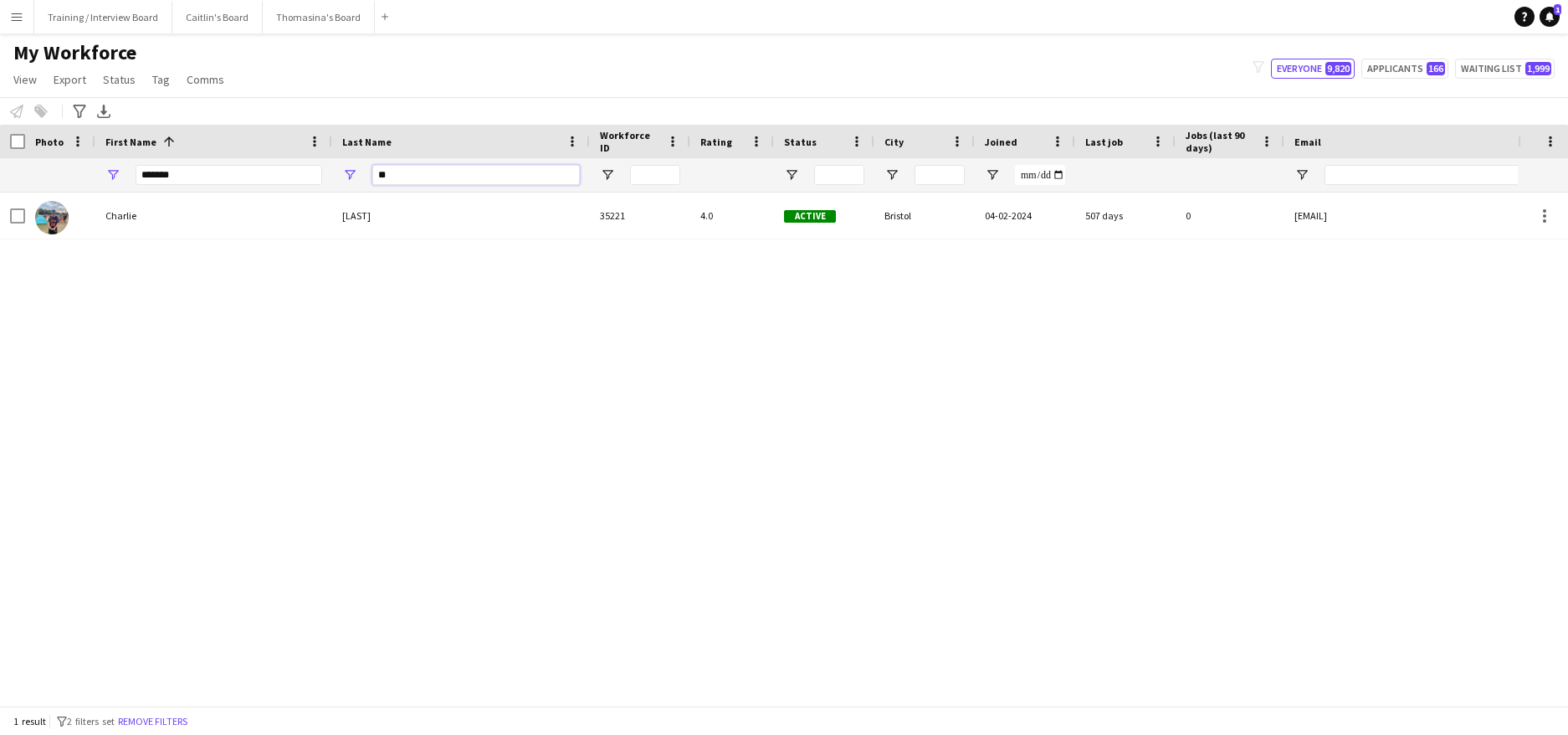 type on "*" 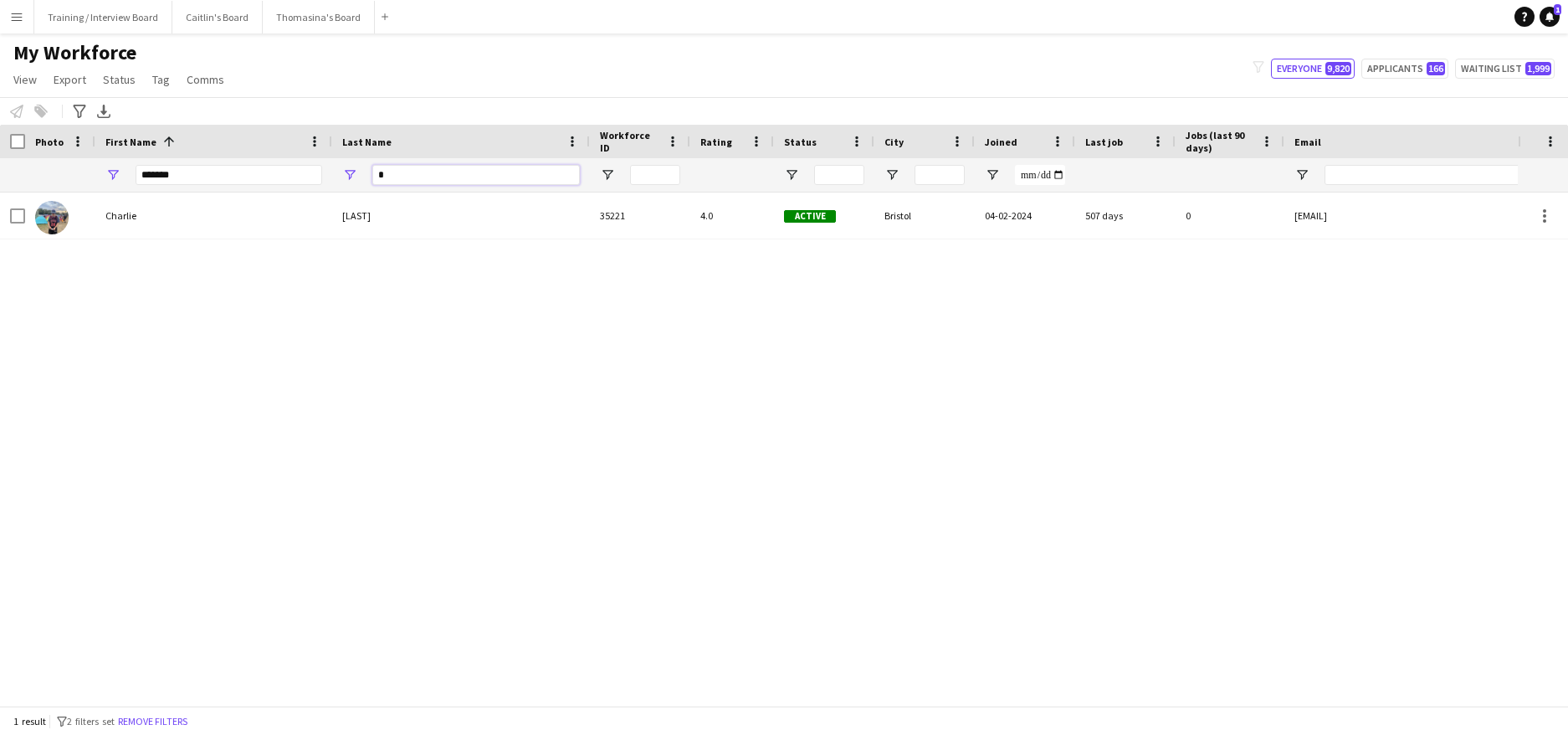 type 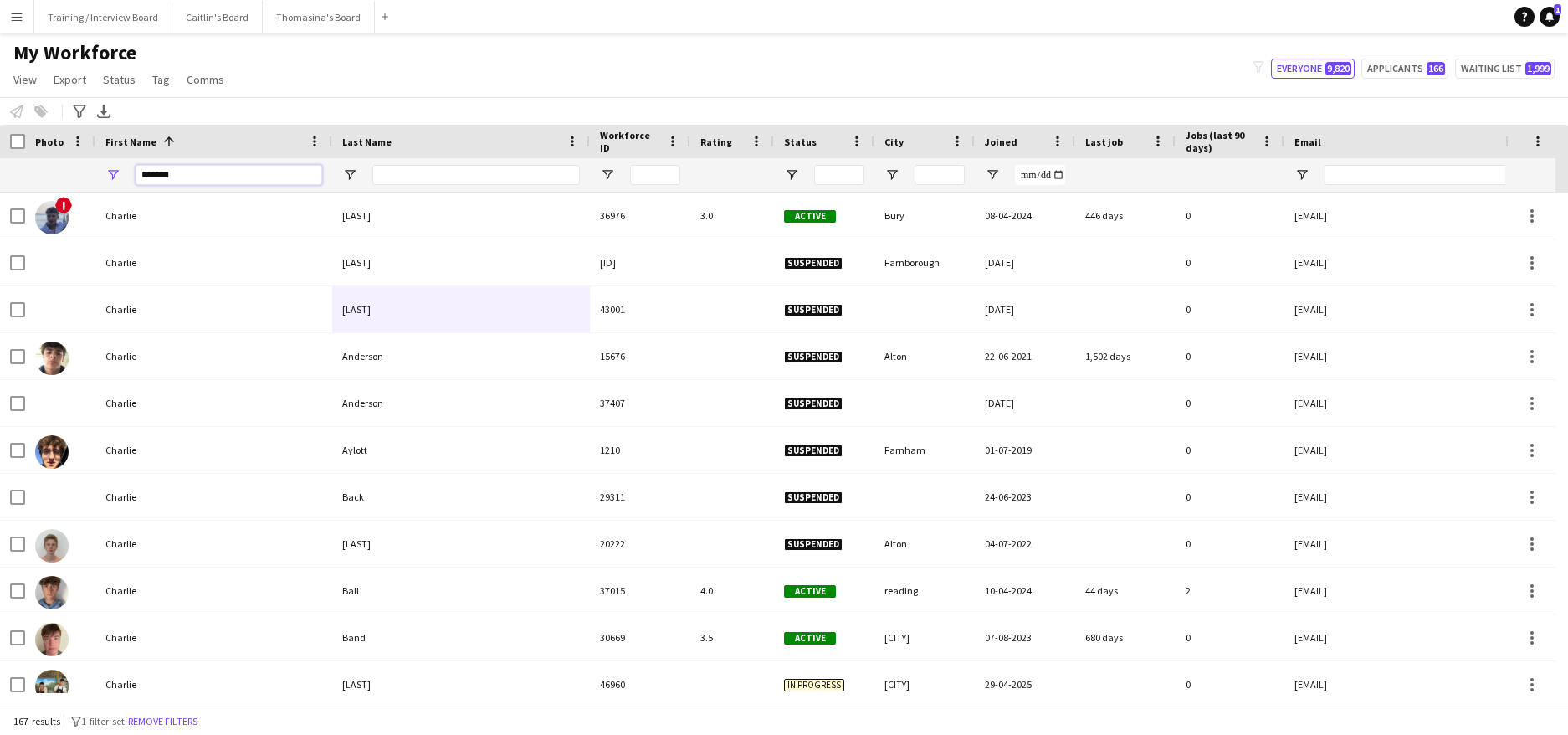 click on "*******" at bounding box center [228, 175] 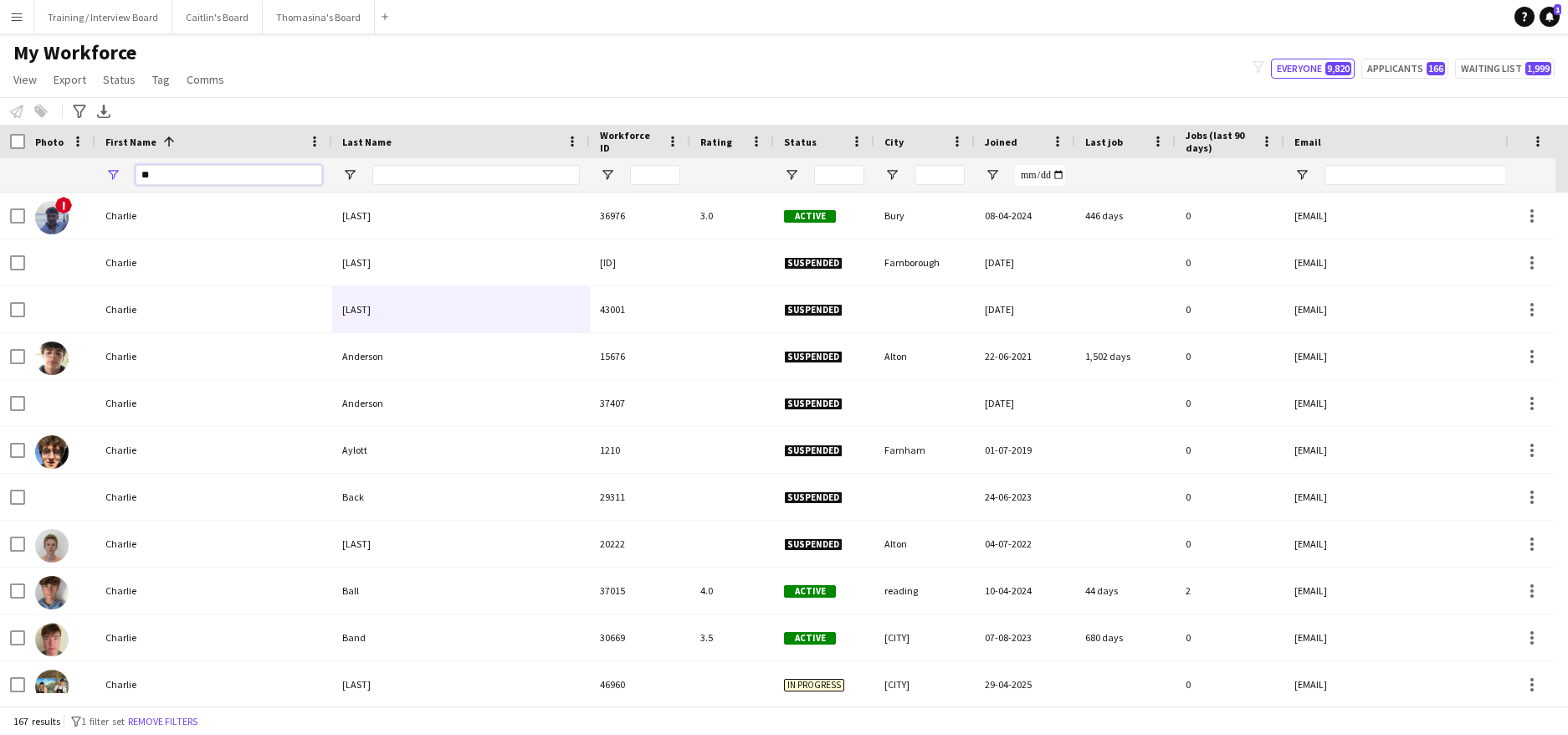 type on "*" 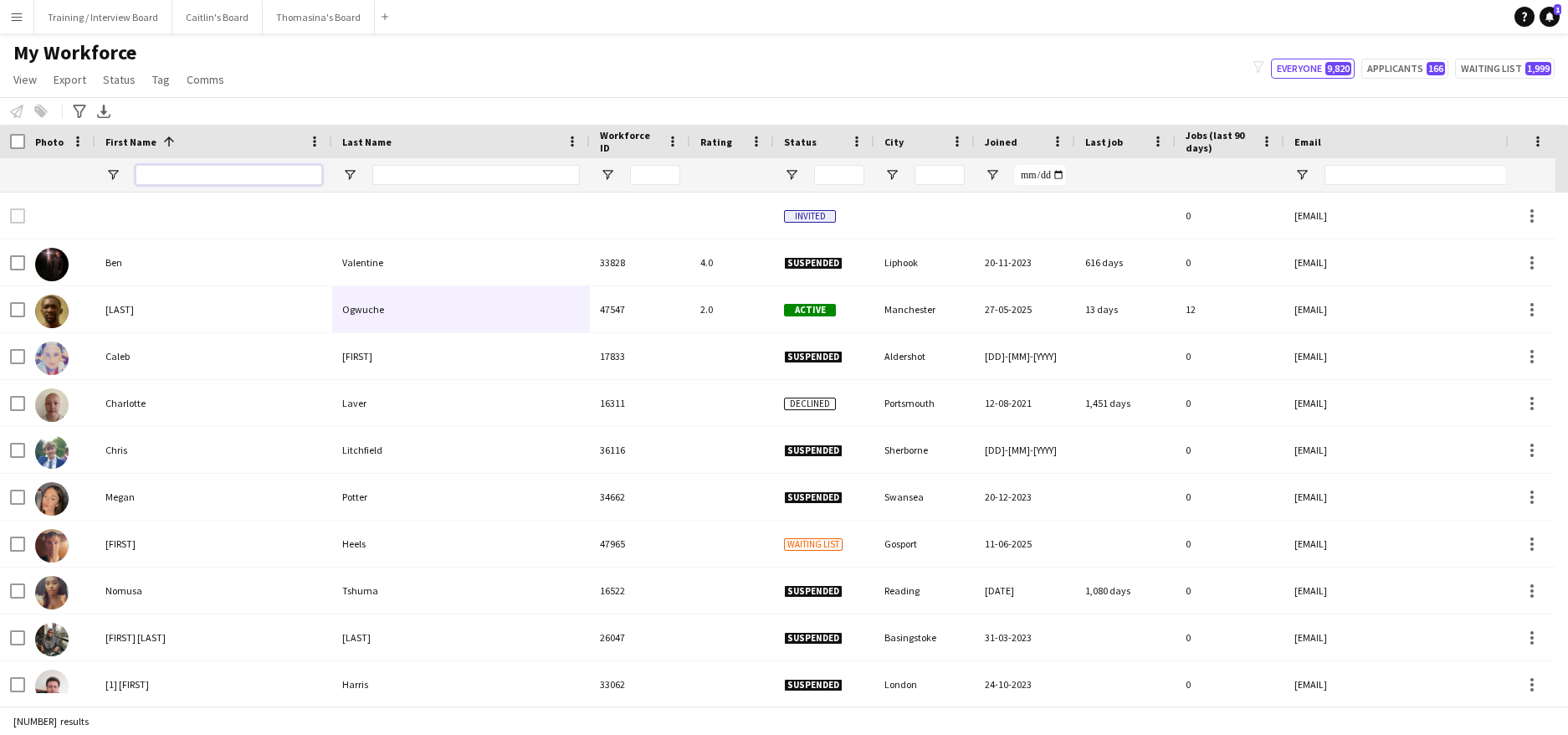 click at bounding box center (228, 175) 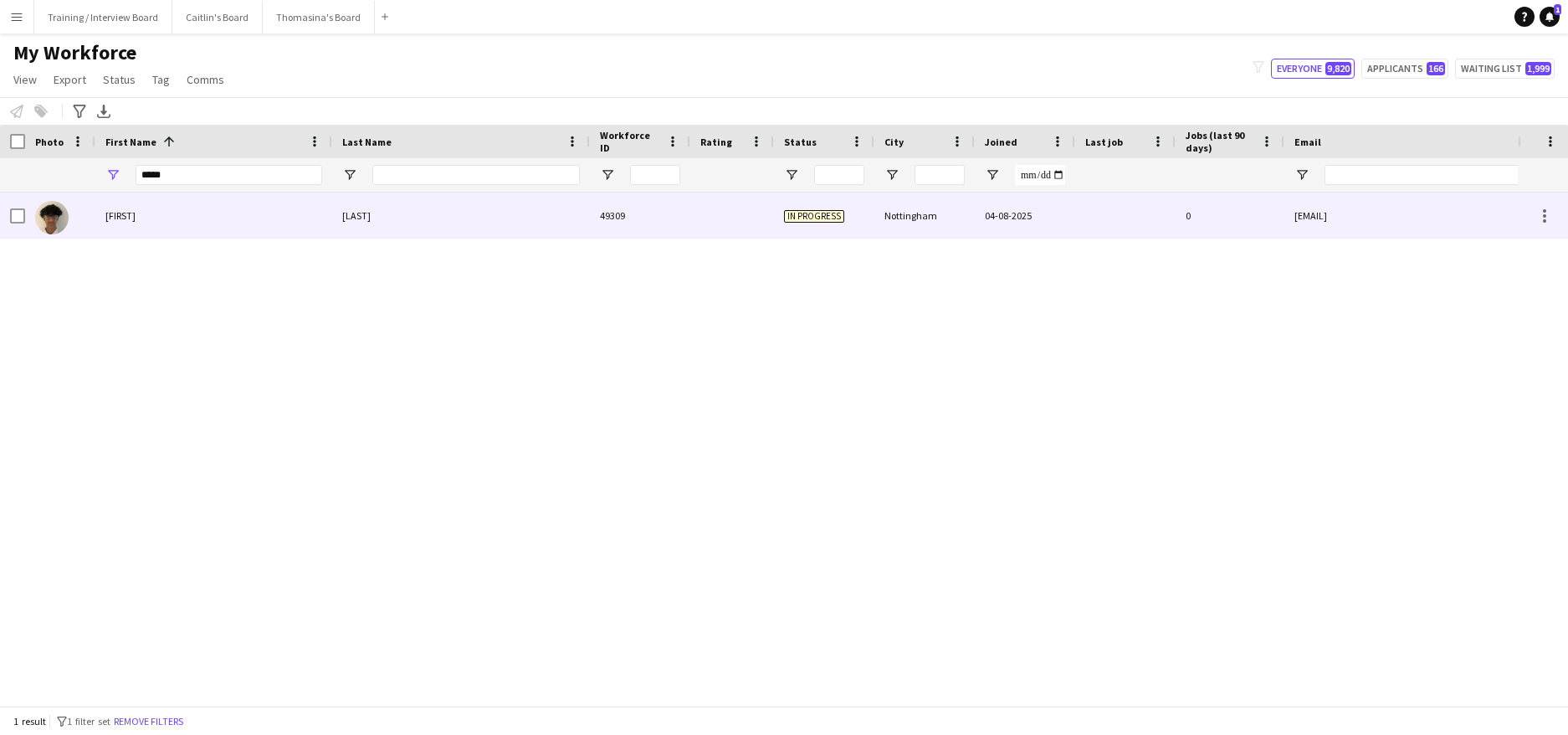 click on "nihal" at bounding box center [213, 215] 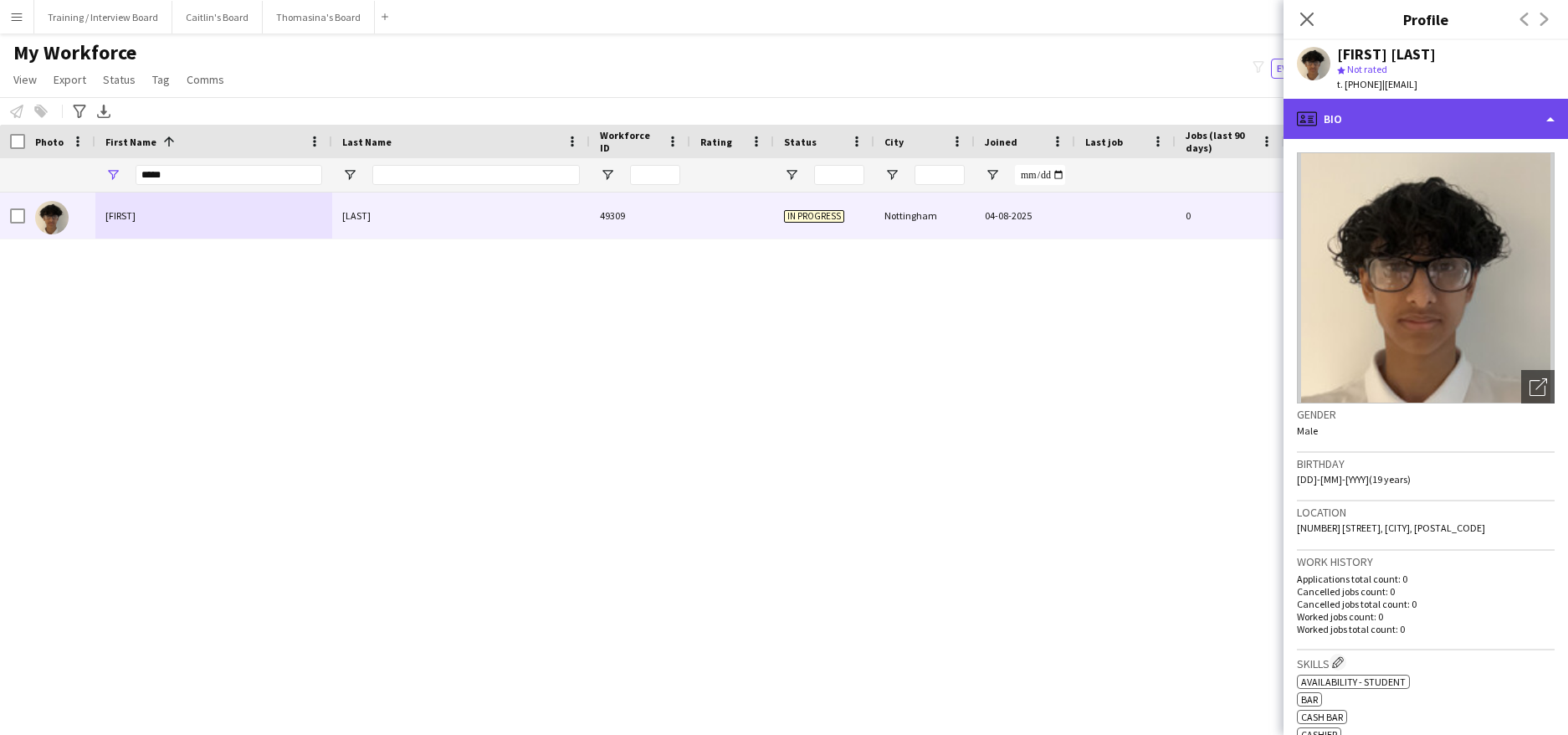click on "profile
Bio" 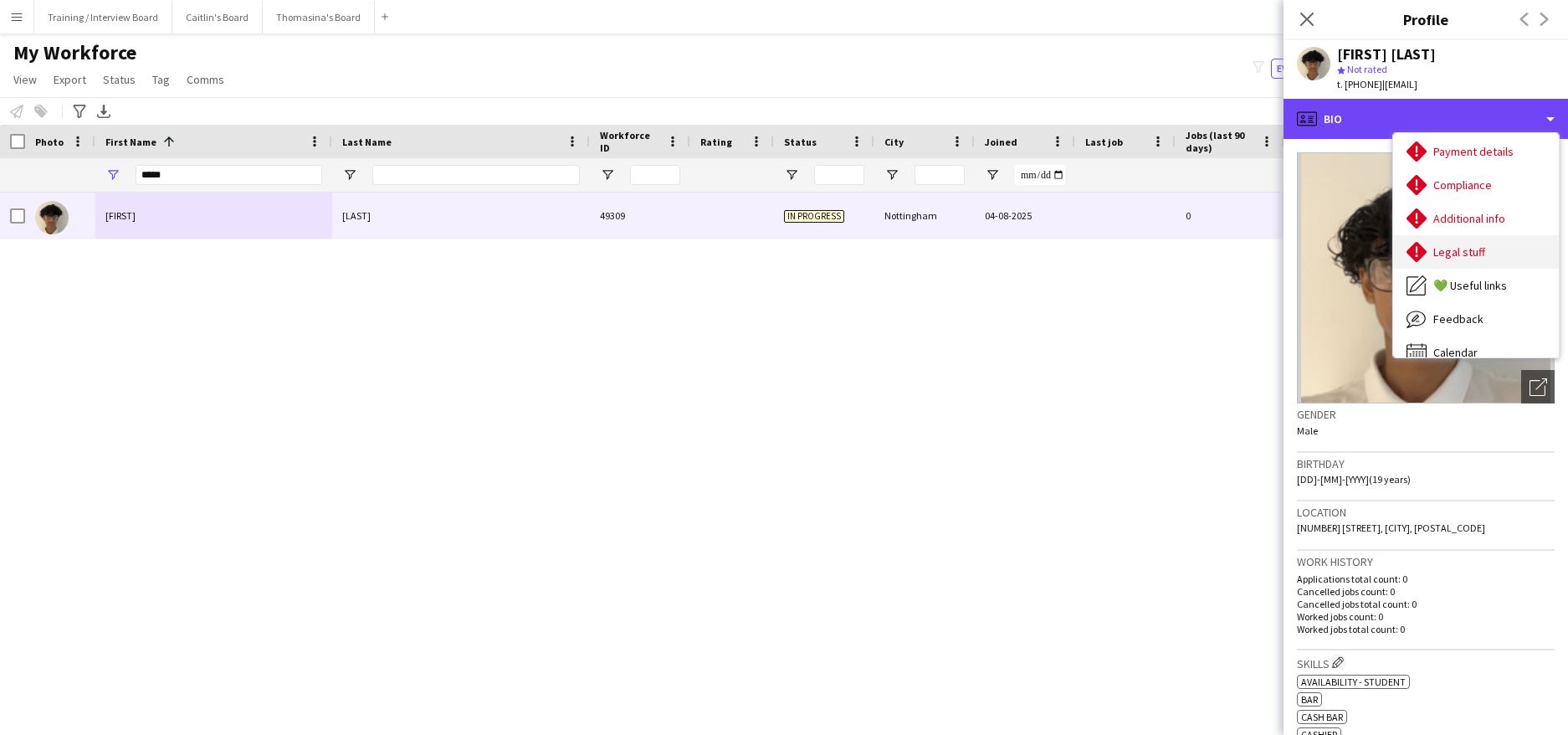 scroll, scrollTop: 224, scrollLeft: 0, axis: vertical 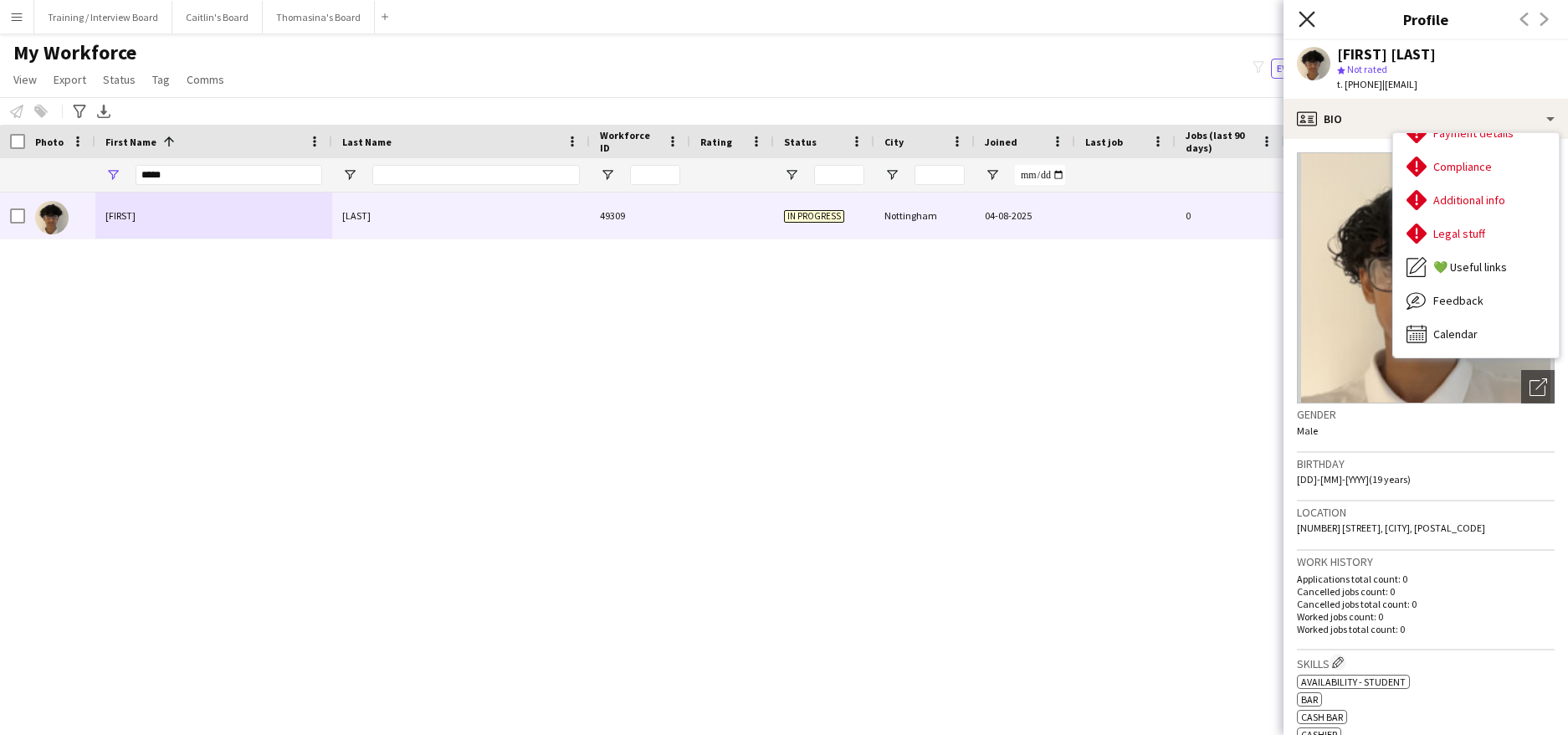 click on "Close pop-in" 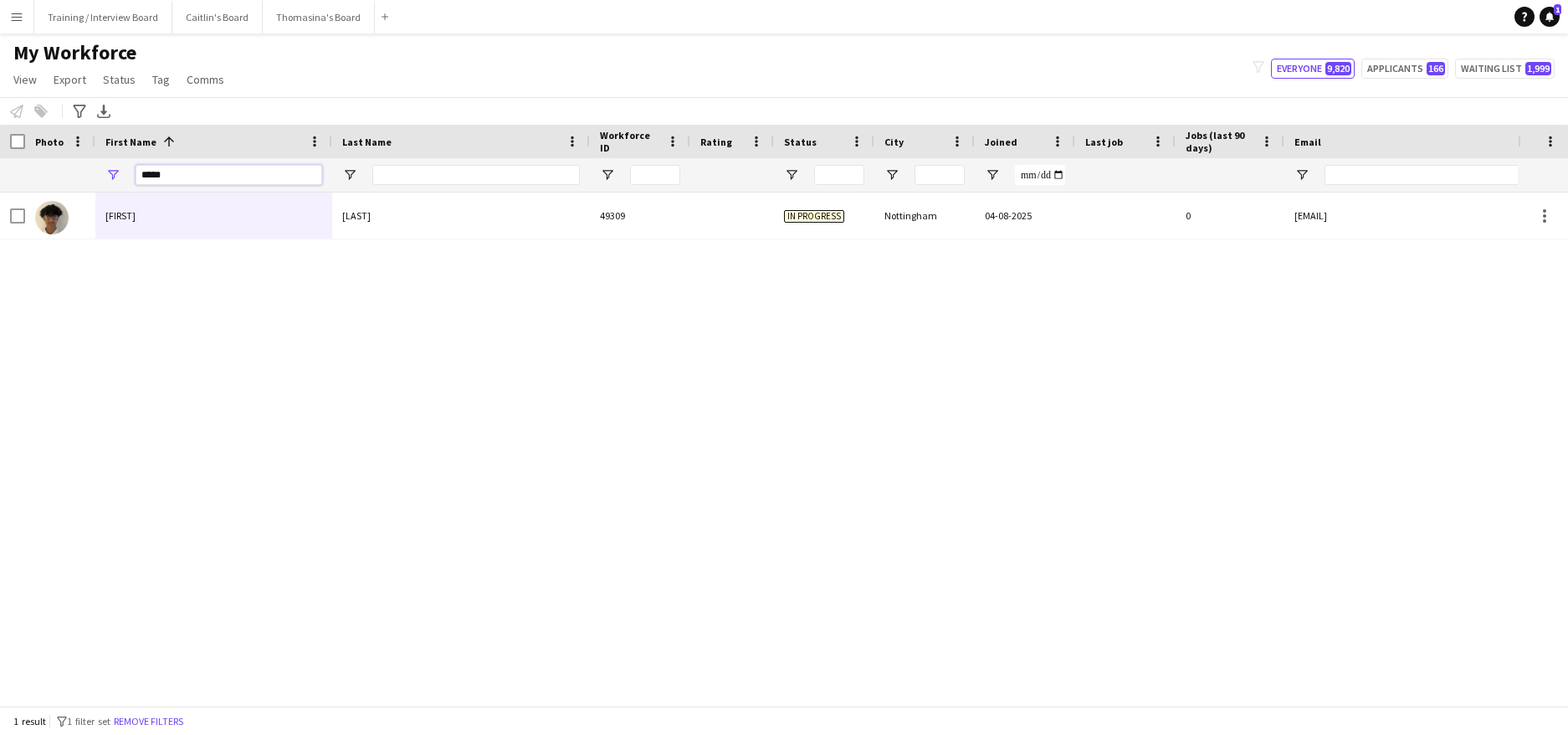 click on "*****" at bounding box center (228, 175) 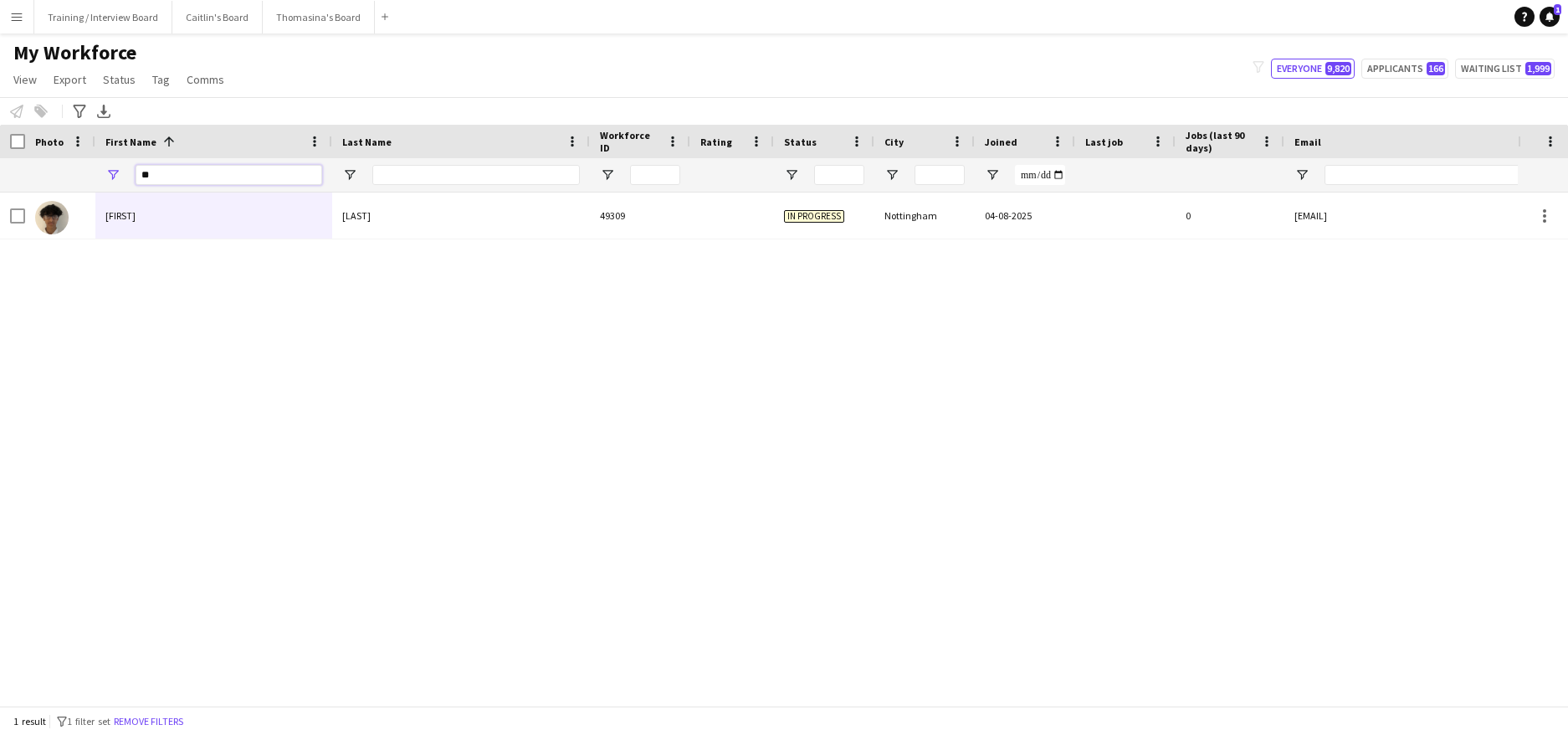 type on "*" 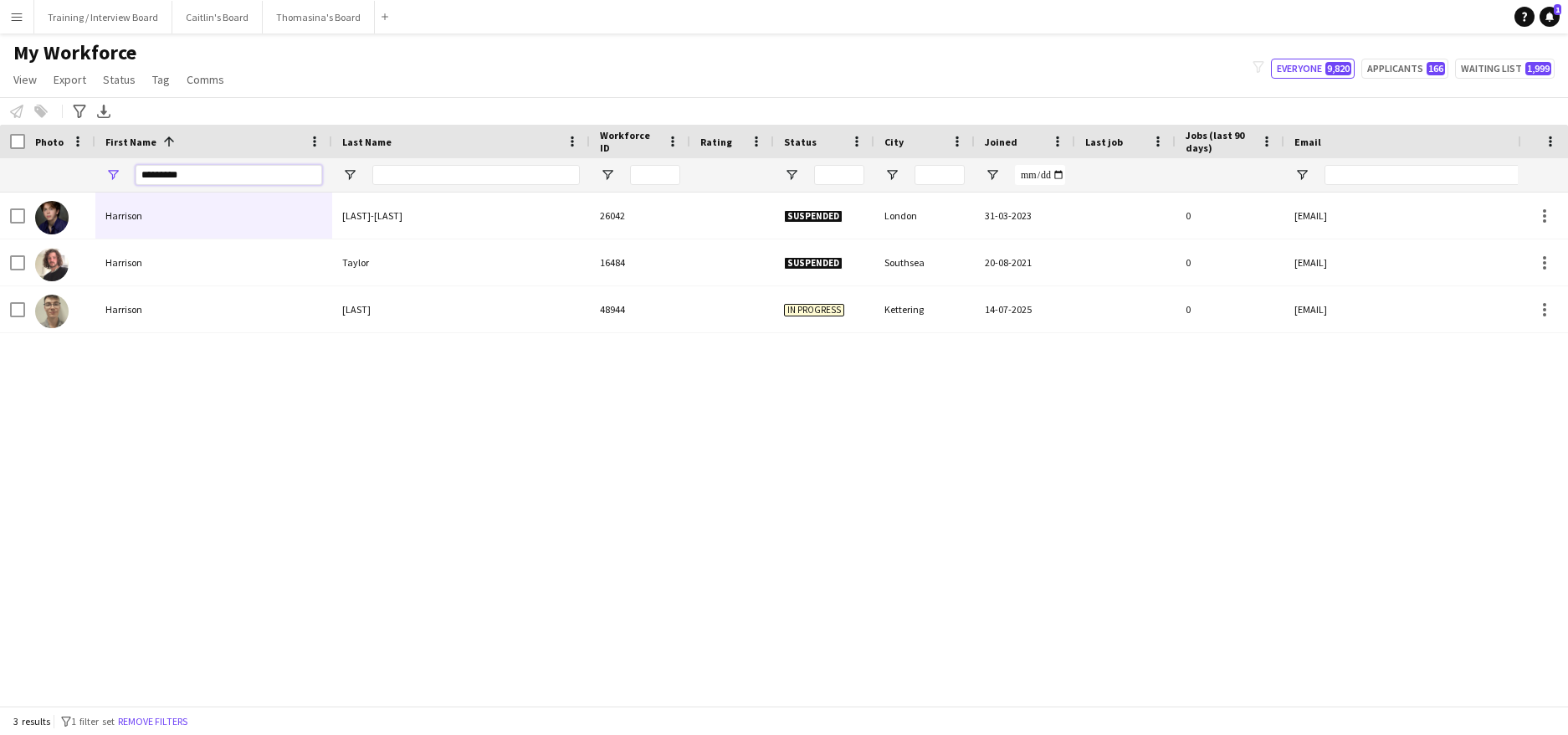 type on "********" 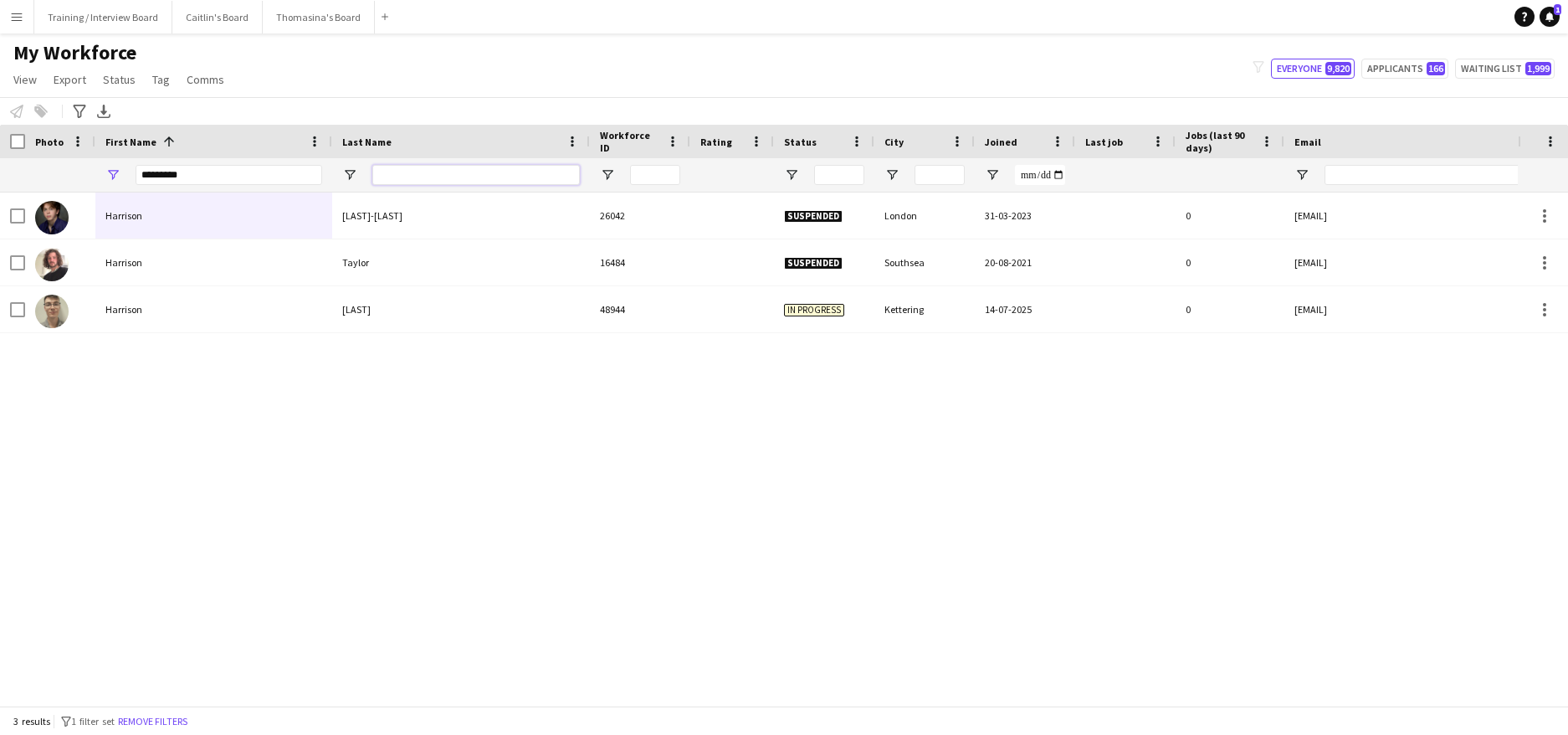 click at bounding box center (476, 175) 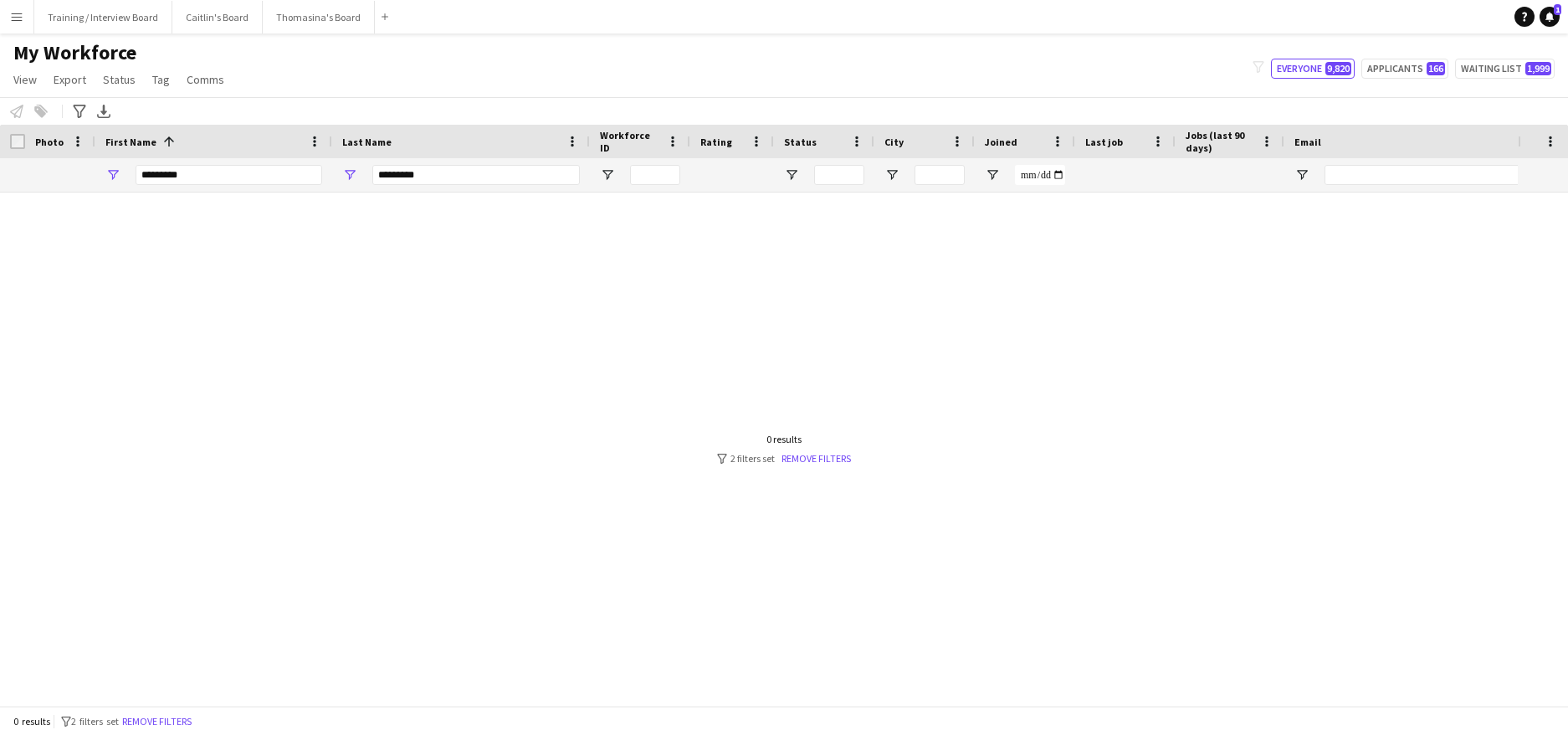 click at bounding box center (759, 443) 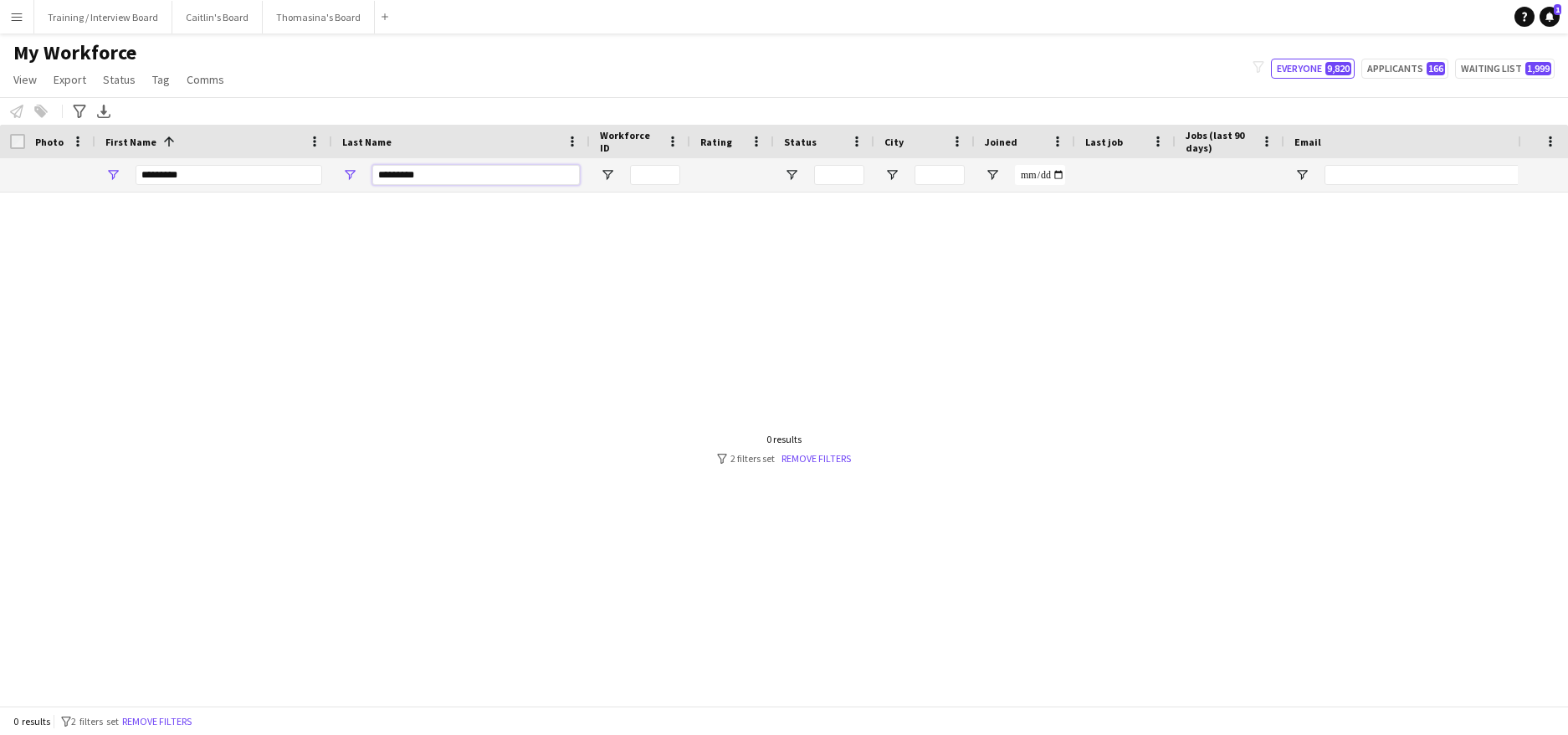 click on "*********" at bounding box center (476, 175) 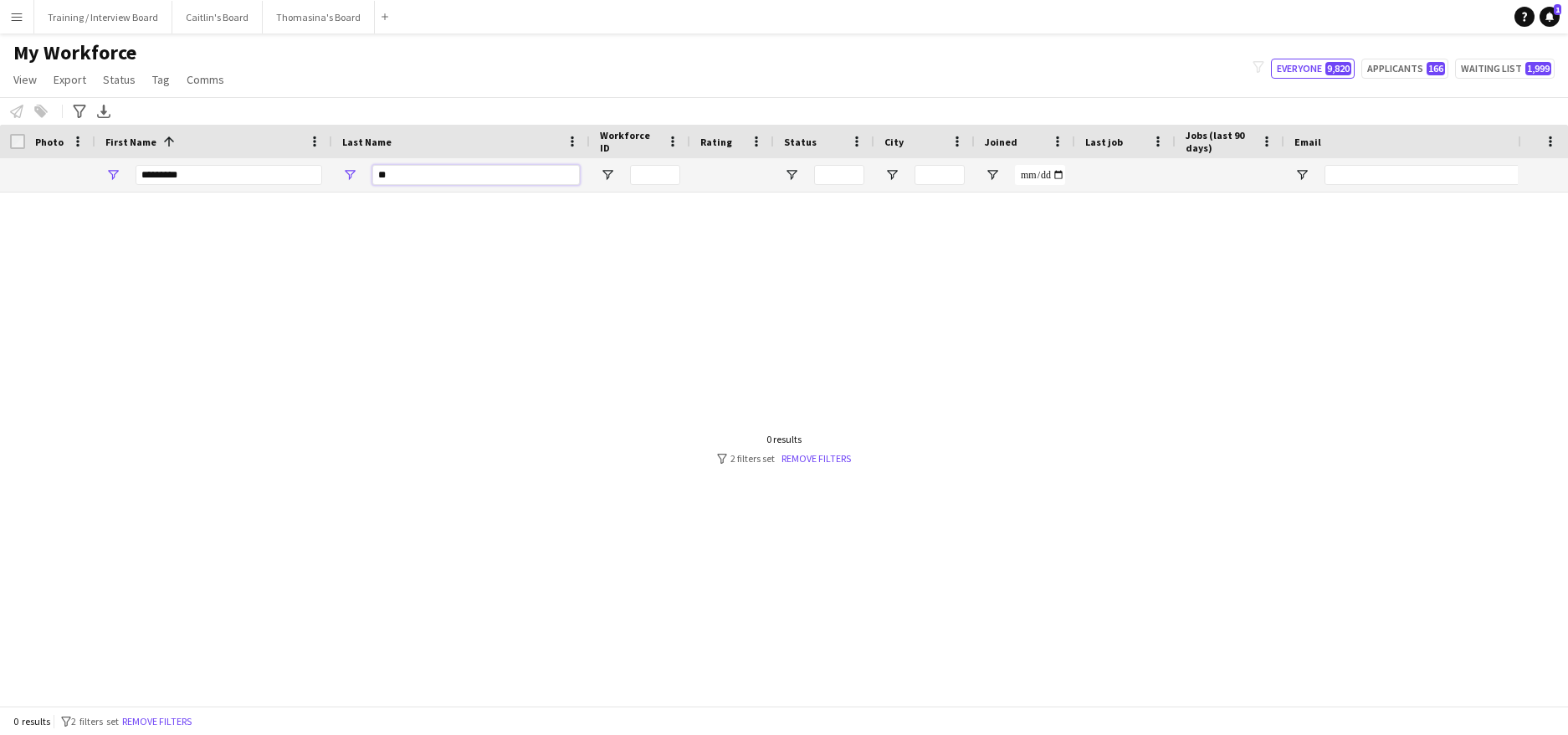 type on "*" 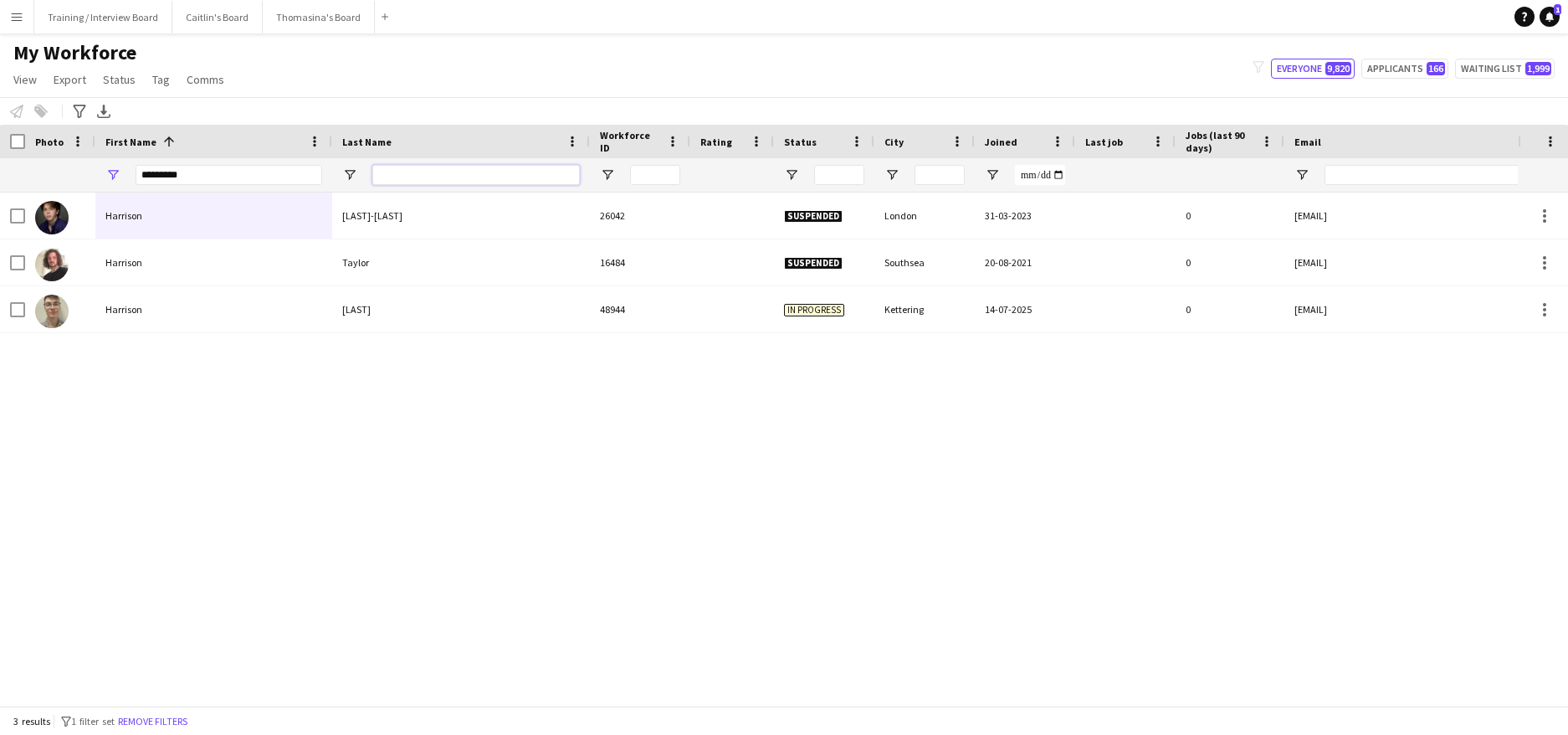 type 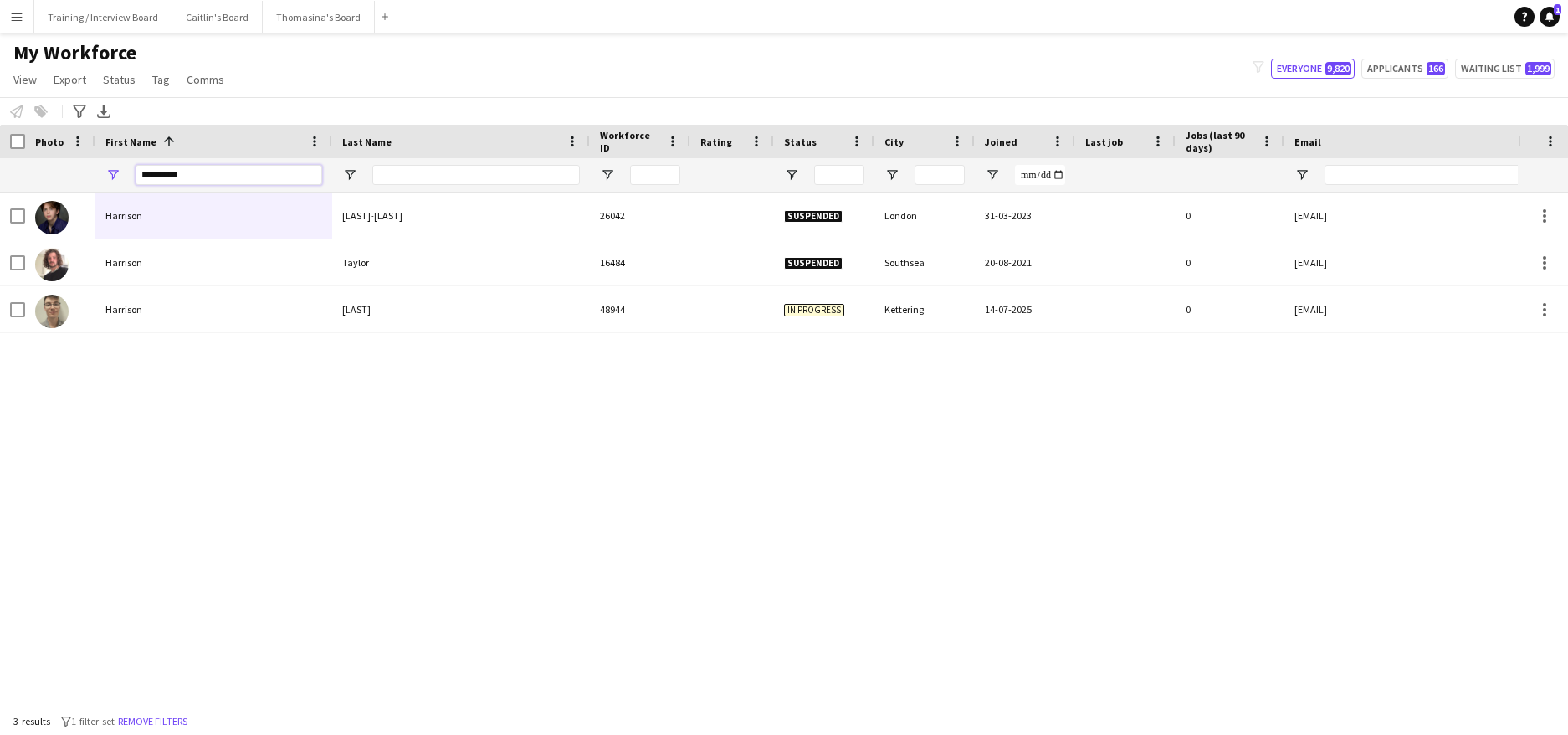 click on "********" at bounding box center (228, 175) 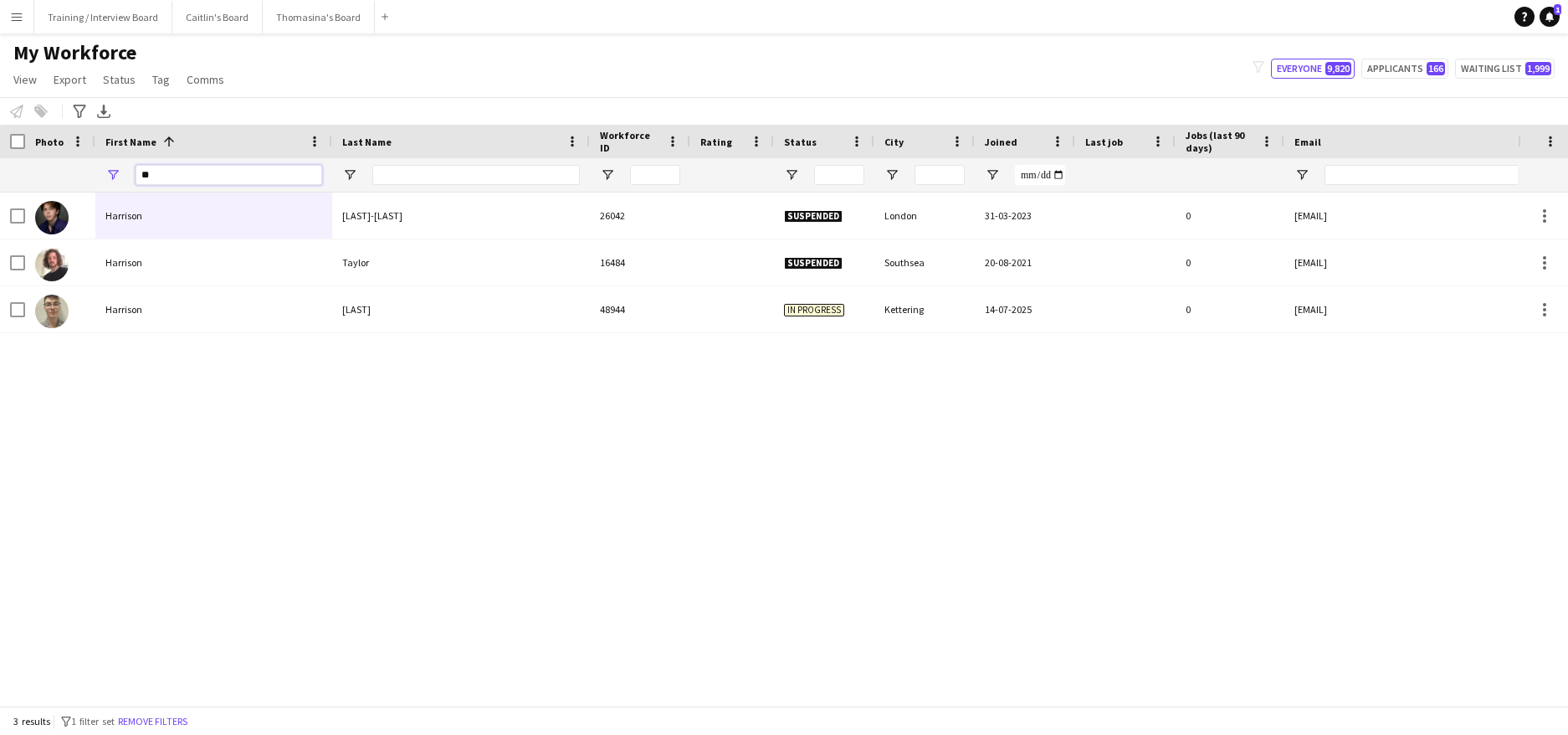 type on "*" 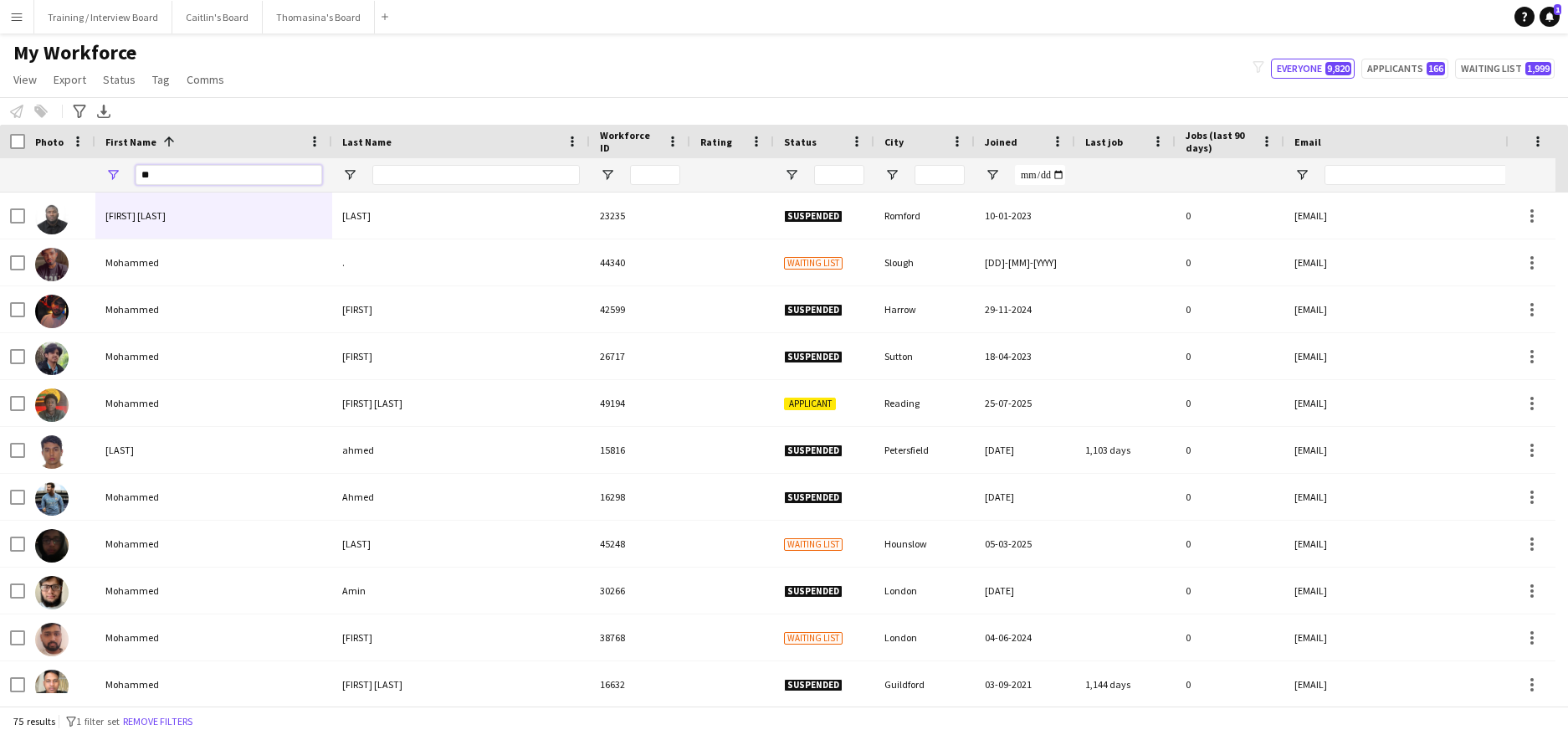 type on "*" 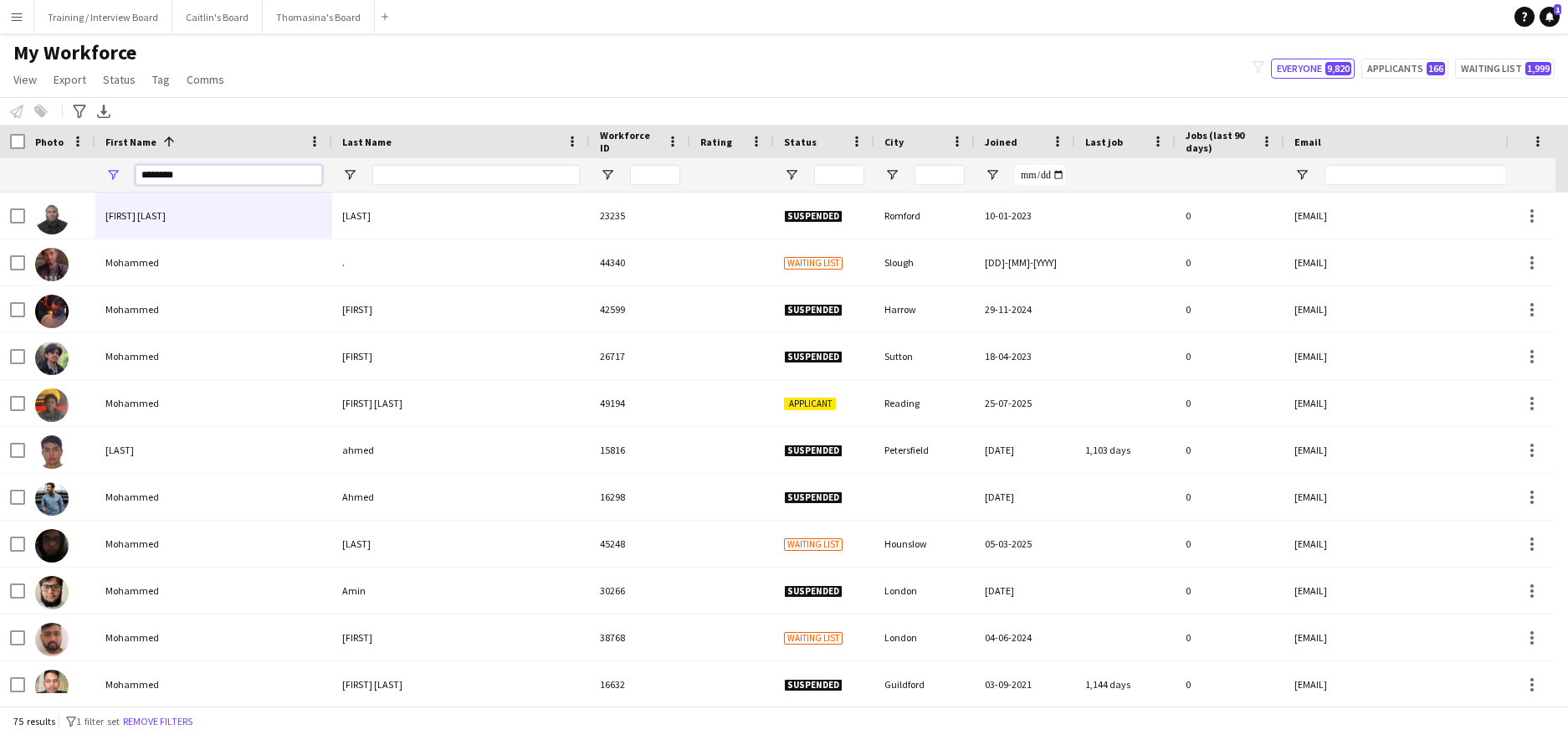type on "********" 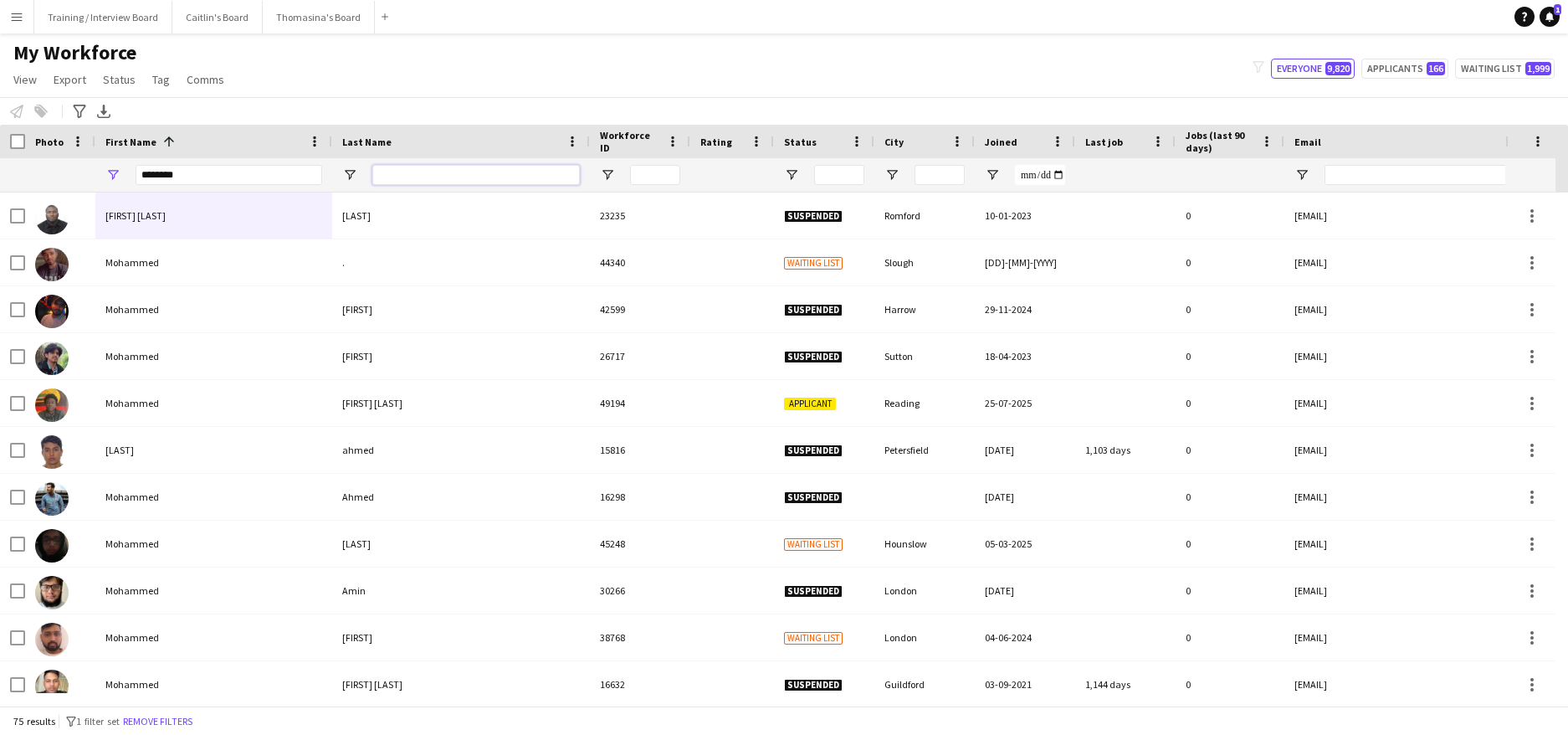 click at bounding box center (476, 175) 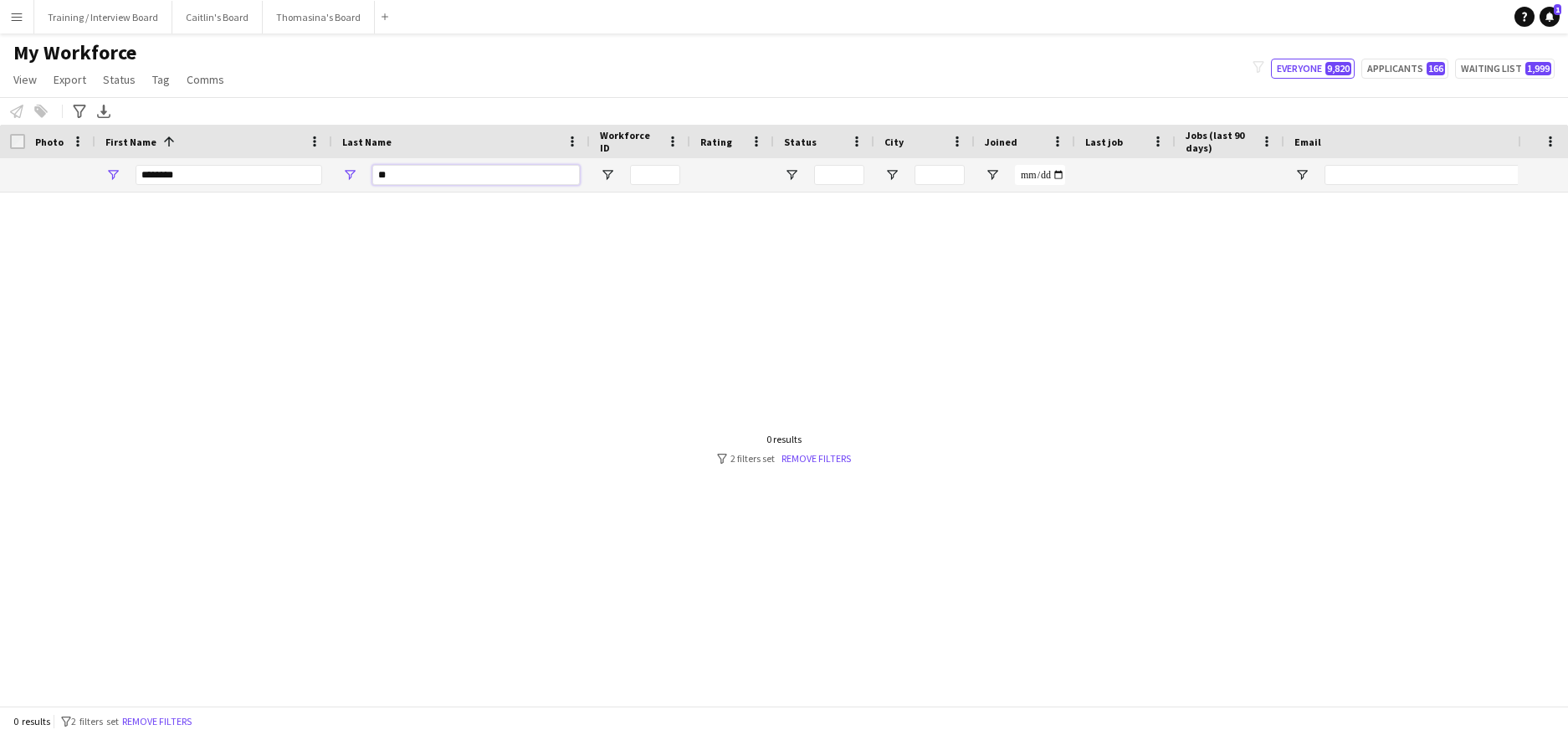 type on "*" 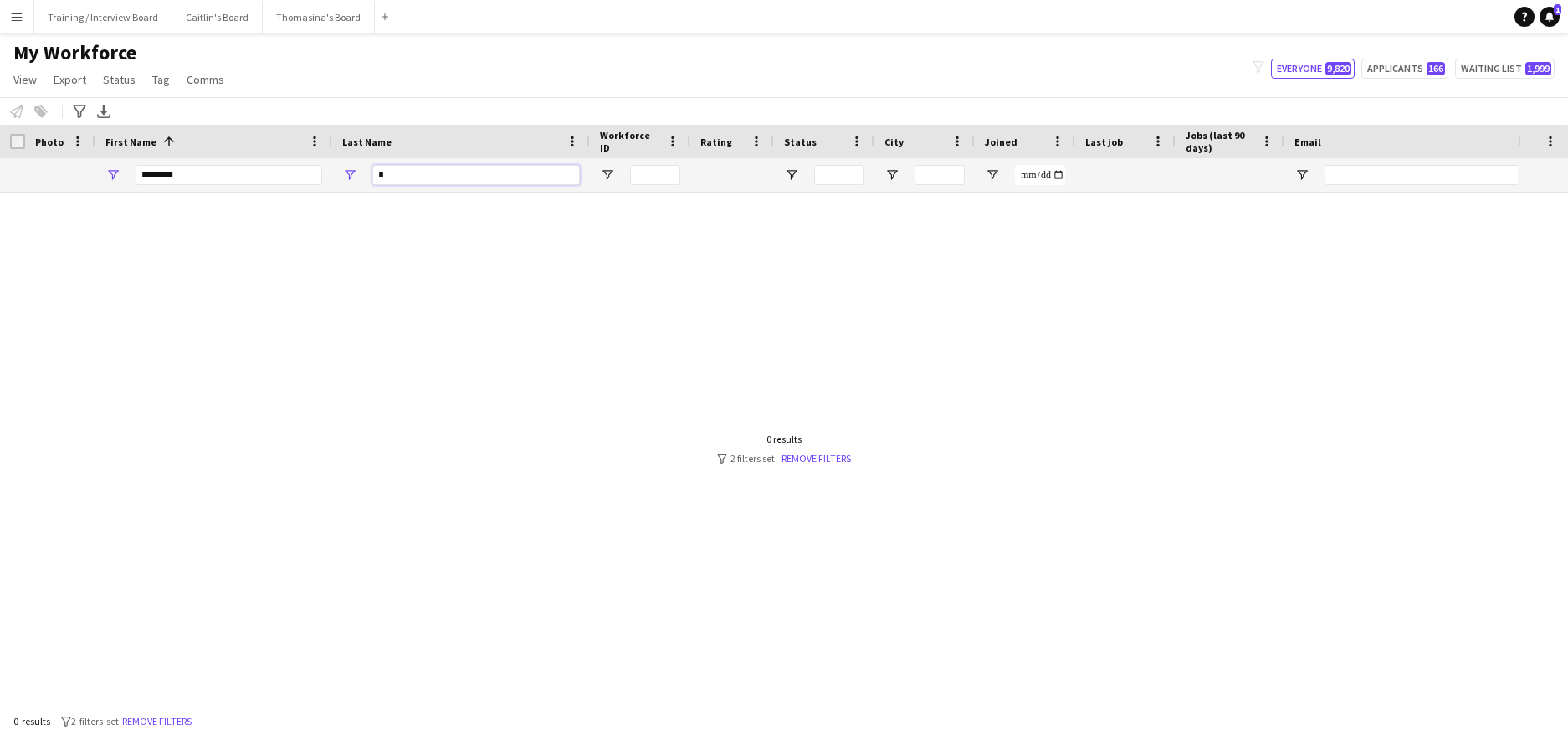 type 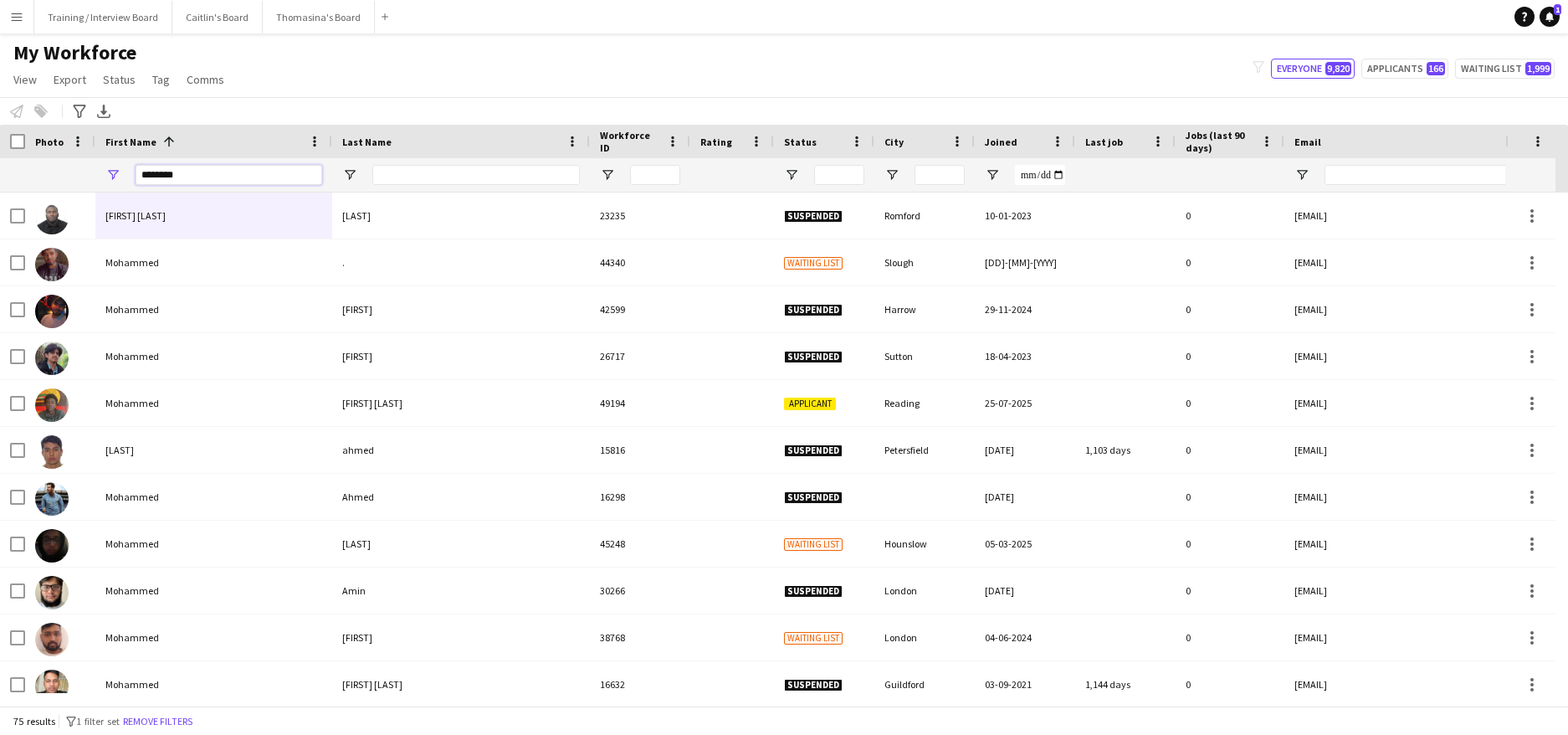 click on "********" at bounding box center [228, 175] 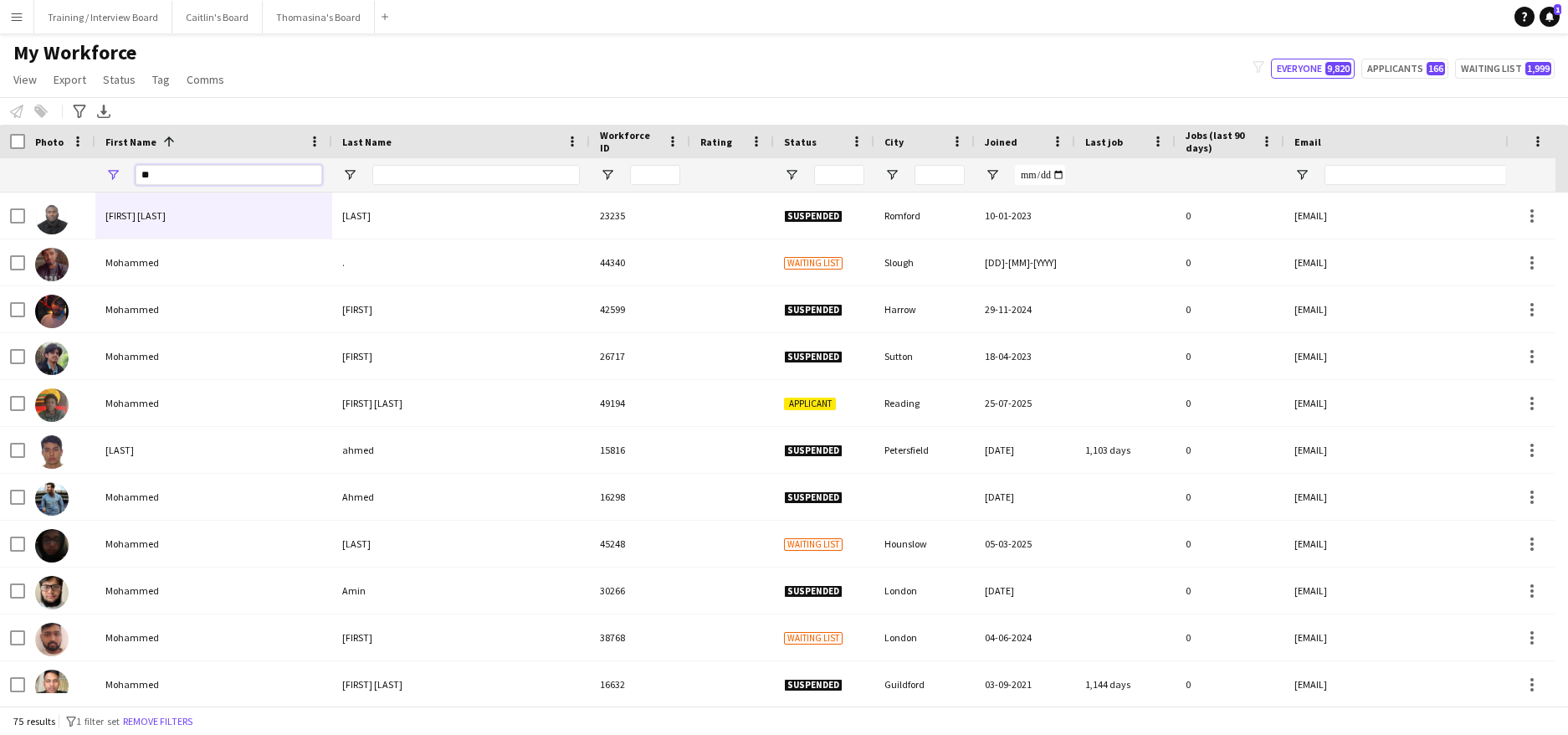 type on "*" 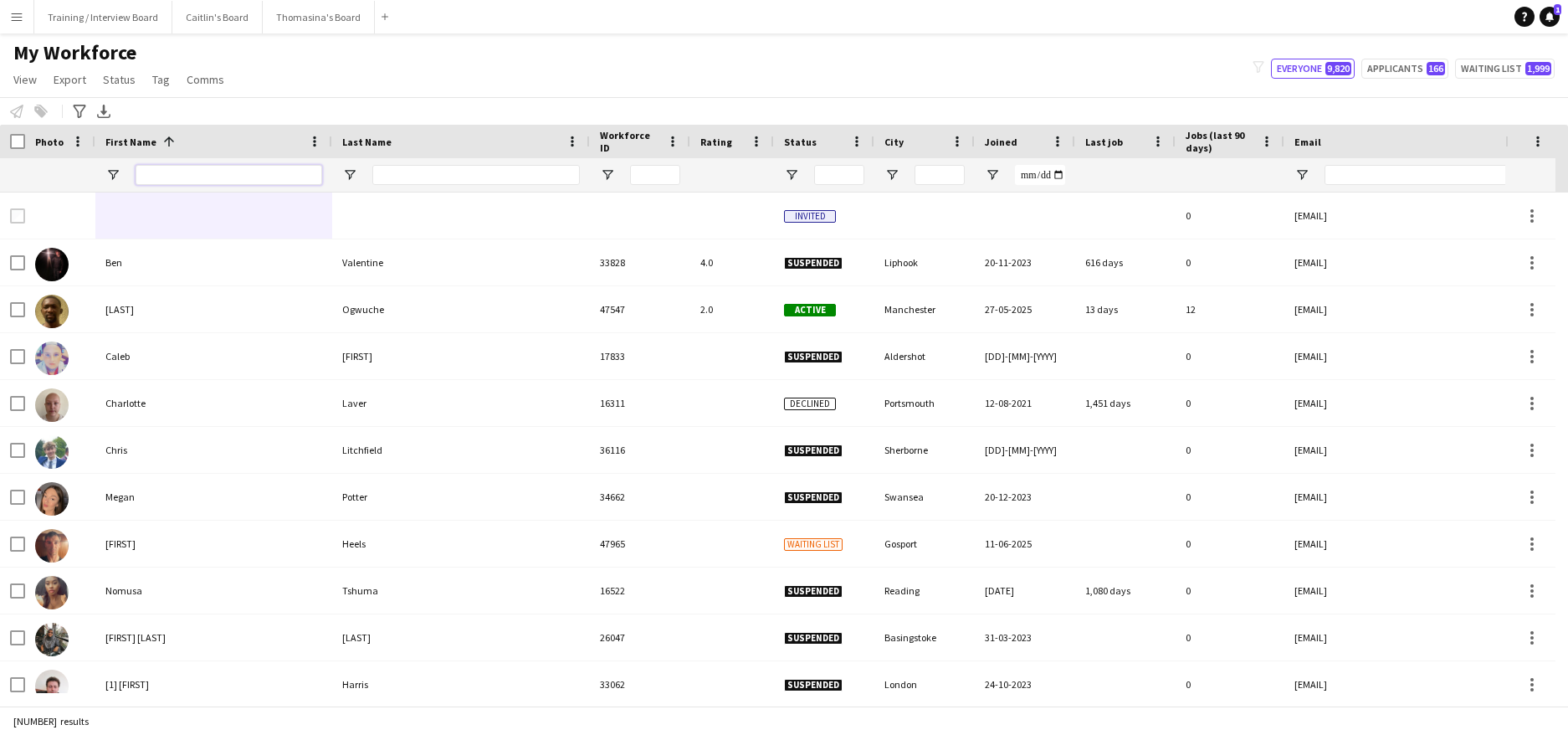 type 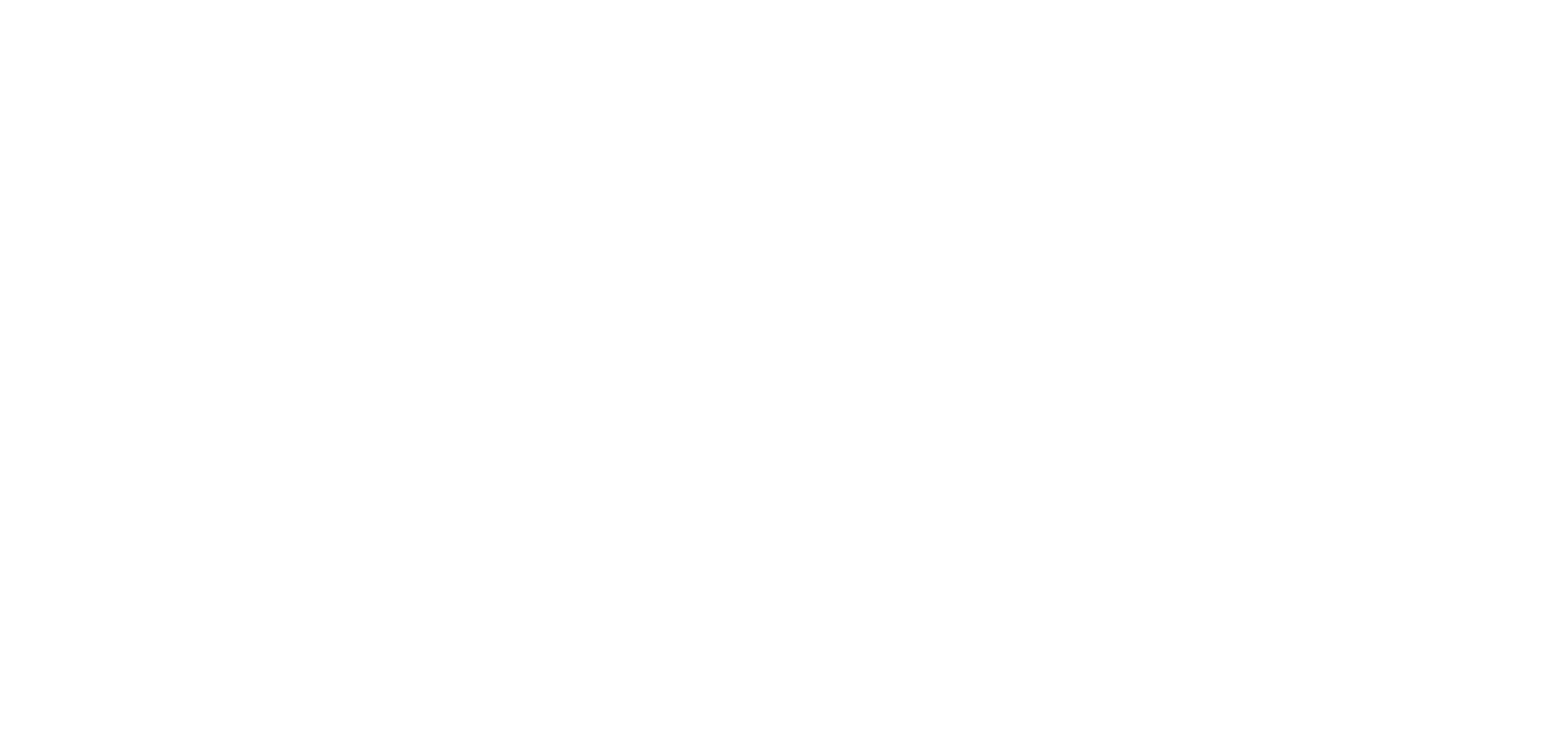 scroll, scrollTop: 0, scrollLeft: 0, axis: both 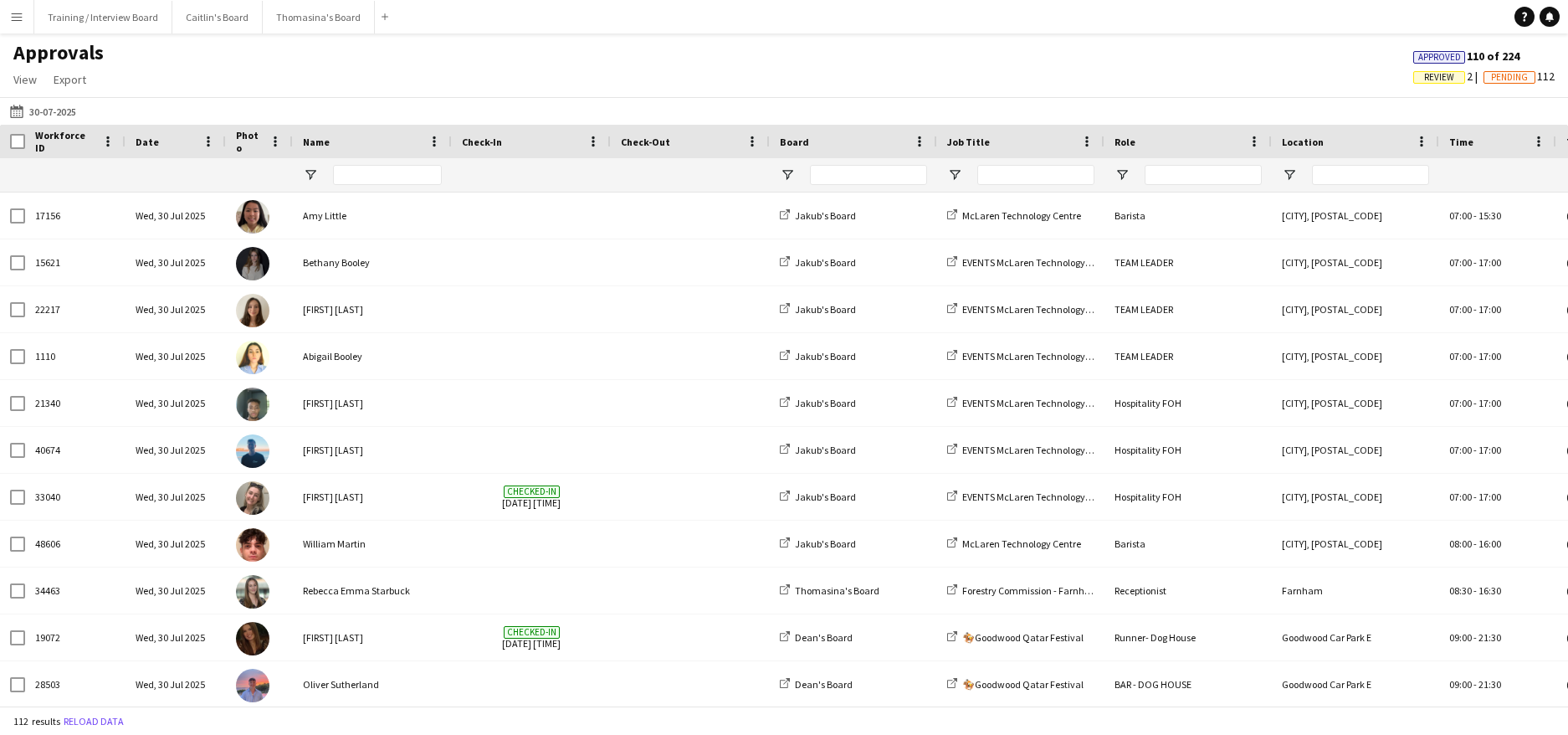 type on "**********" 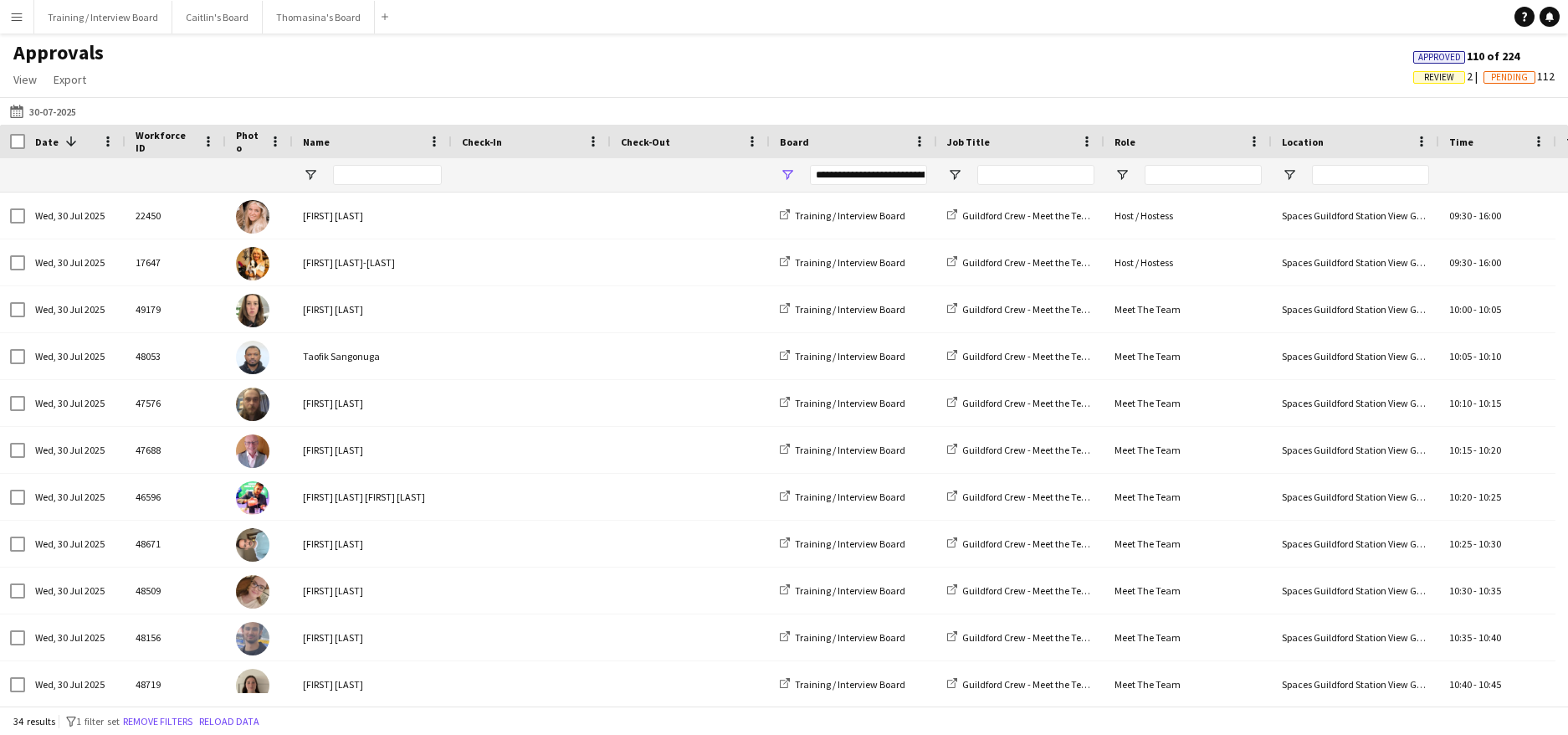 scroll, scrollTop: 0, scrollLeft: 0, axis: both 